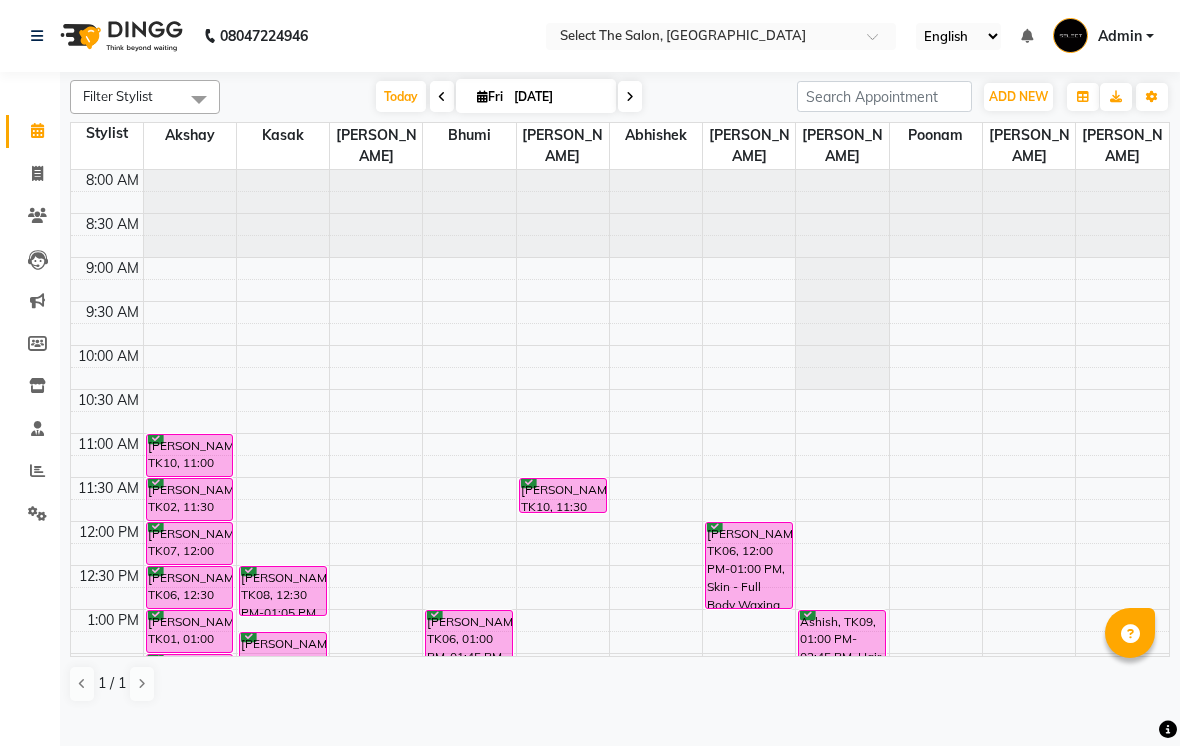 scroll, scrollTop: 0, scrollLeft: 0, axis: both 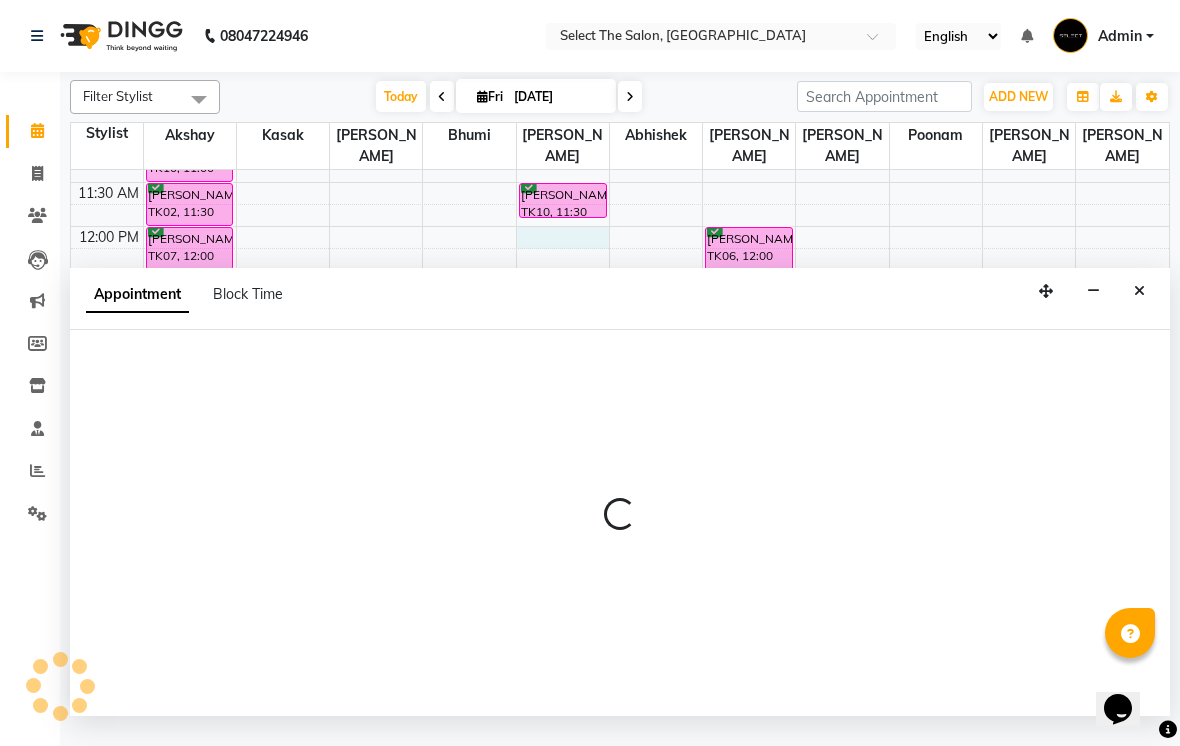 select on "58559" 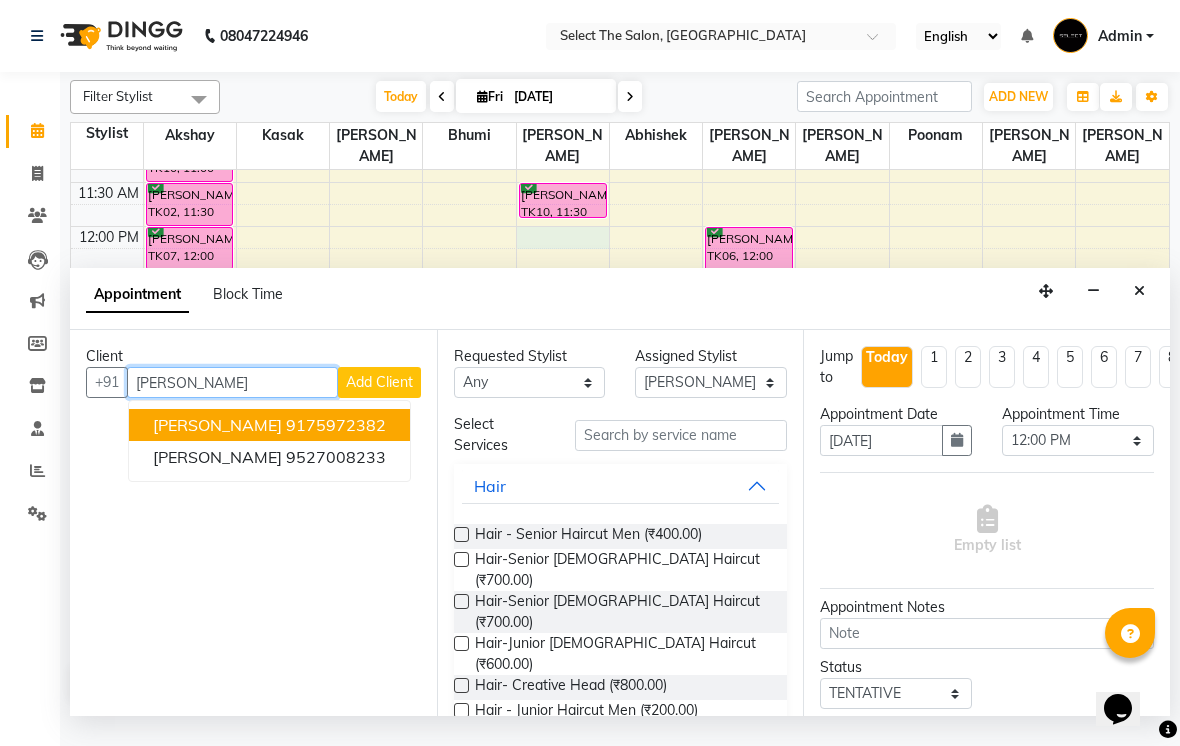 click on "[PERSON_NAME]  9175972382" at bounding box center [269, 425] 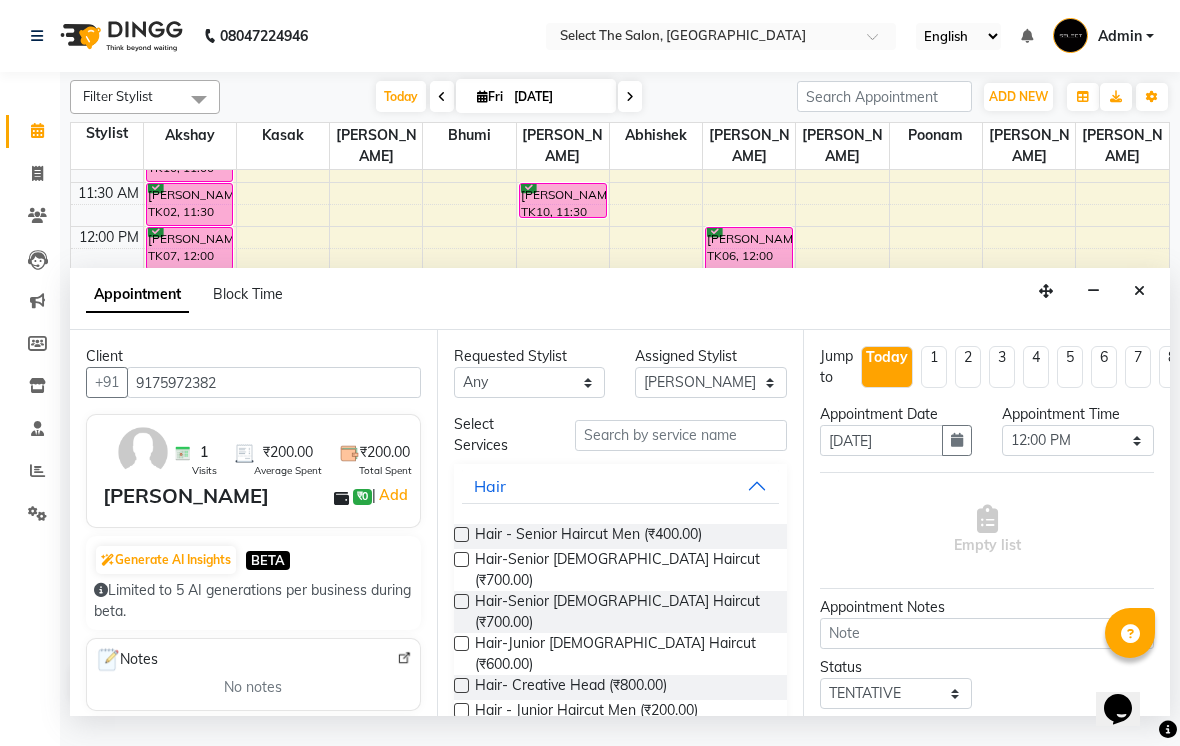 click on "Hair - Senior Haircut Men (₹400.00) Hair-Senior [DEMOGRAPHIC_DATA] Haircut (₹700.00) Hair-Senior [DEMOGRAPHIC_DATA] Haircut (₹700.00) Hair-Junior [DEMOGRAPHIC_DATA] Haircut (₹600.00) Hair- Creative Head  (₹800.00) Hair - Junior Haircut Men  (₹200.00) Hair - Mens Styling (₹200.00) Hair - Mens Haircolour (₹500.00) Hair - Global Colour (₹3,500.00) Hair - Mens hair colour Touch-up (₹250.00) [MEDICAL_DATA] Touchup 1 Inch (₹1,200.00) [MEDICAL_DATA] Touchup 2 inch (₹1,800.00) Hair - Mens Keratin Treatment (₹2,500.00) Hair - K18 Treatment (₹1,500.00) Hair - Mens Hair spa (₹1,000.00) Hair - Mens hairwash (₹100.00) Head Massage (₹400.00) Keratin Wash  (₹0) Hair- Kids Haircut (₹150.00) Consultation  (₹0) Hair - Creative Head Mens (₹500.00) Hair - Fringe  (₹200.00) Hair - Fiber Clinix (₹1,500.00) [MEDICAL_DATA] Touchup 1 Inch AF (₹1,500.00) [MEDICAL_DATA] Touchup 2 inch AF (₹2,400.00) Hair - Makeup and bridal hair style  (₹0) Hair - Biotop Spa  (₹2,500.00) Hair - [DEMOGRAPHIC_DATA] Styling  (₹700.00) Foot spa (₹600.00)" at bounding box center (621, 1195) 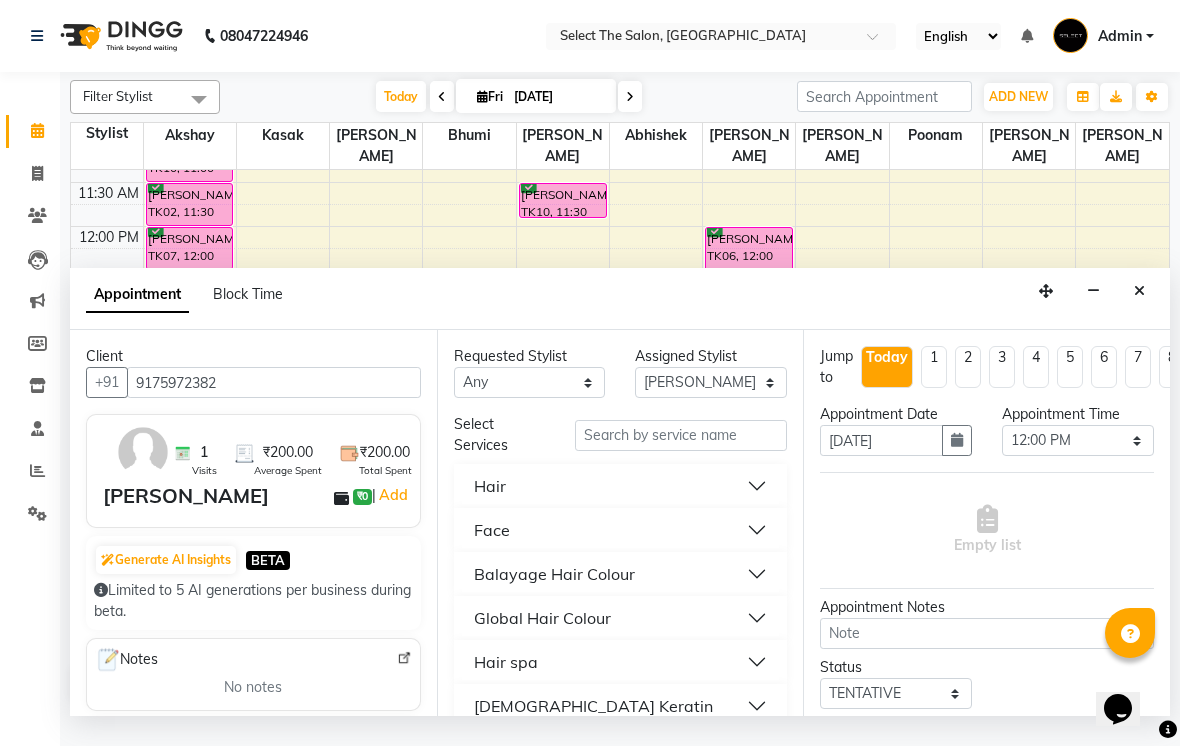 click on "Face" at bounding box center (492, 530) 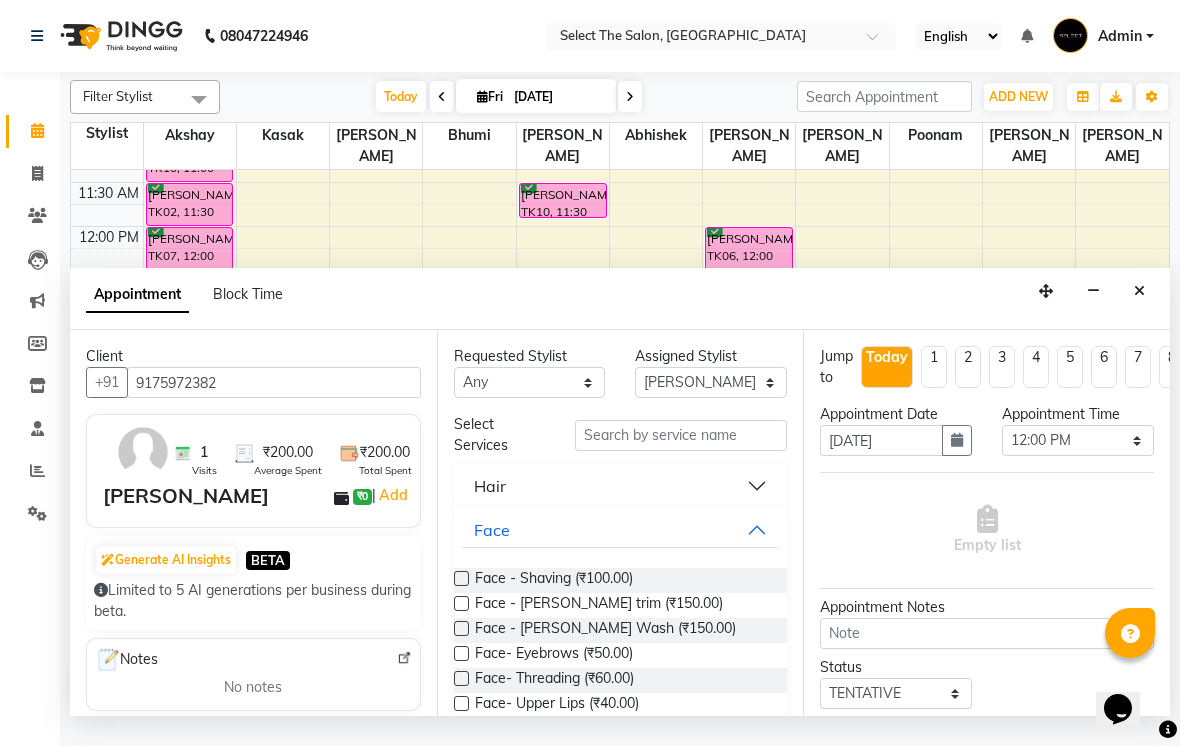 click on "Hair" at bounding box center [621, 486] 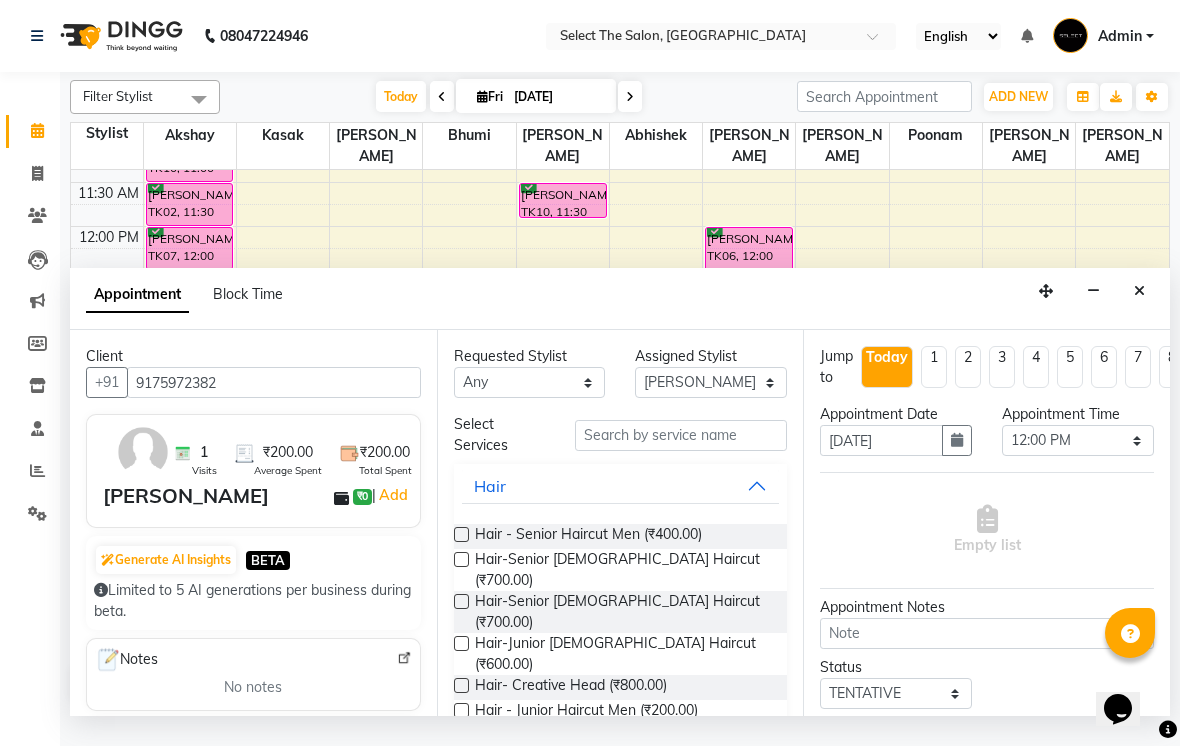 click at bounding box center (461, 534) 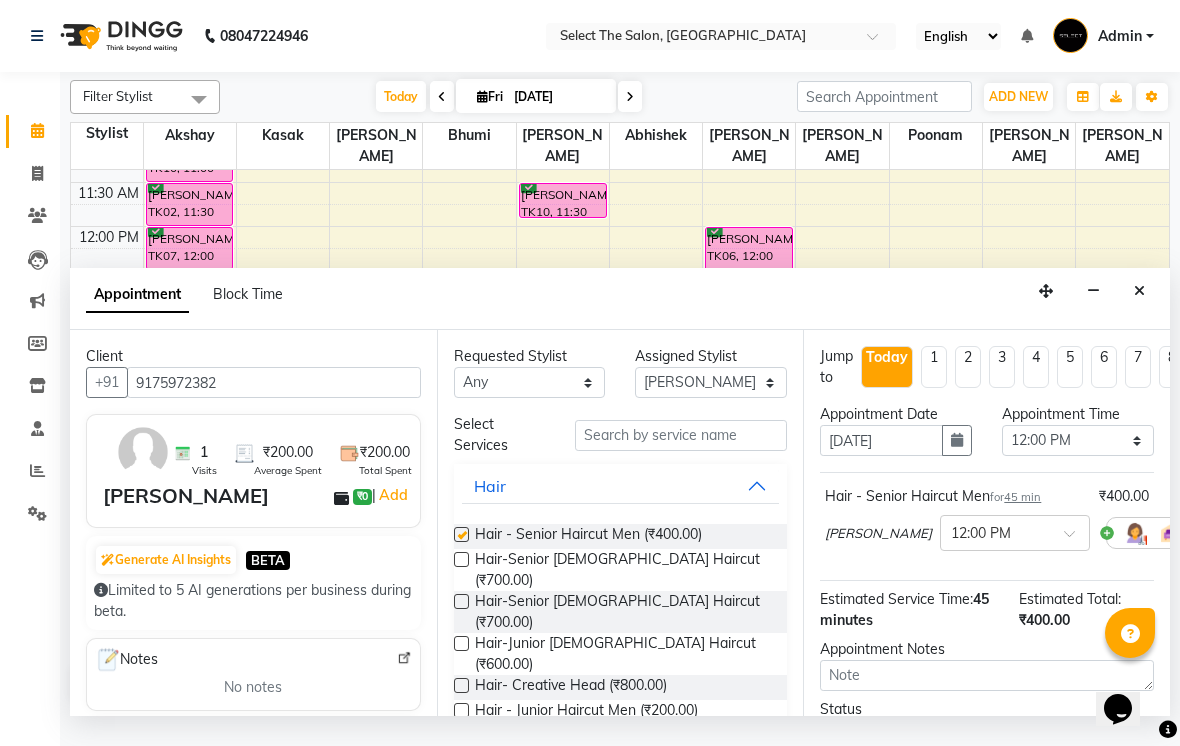 checkbox on "false" 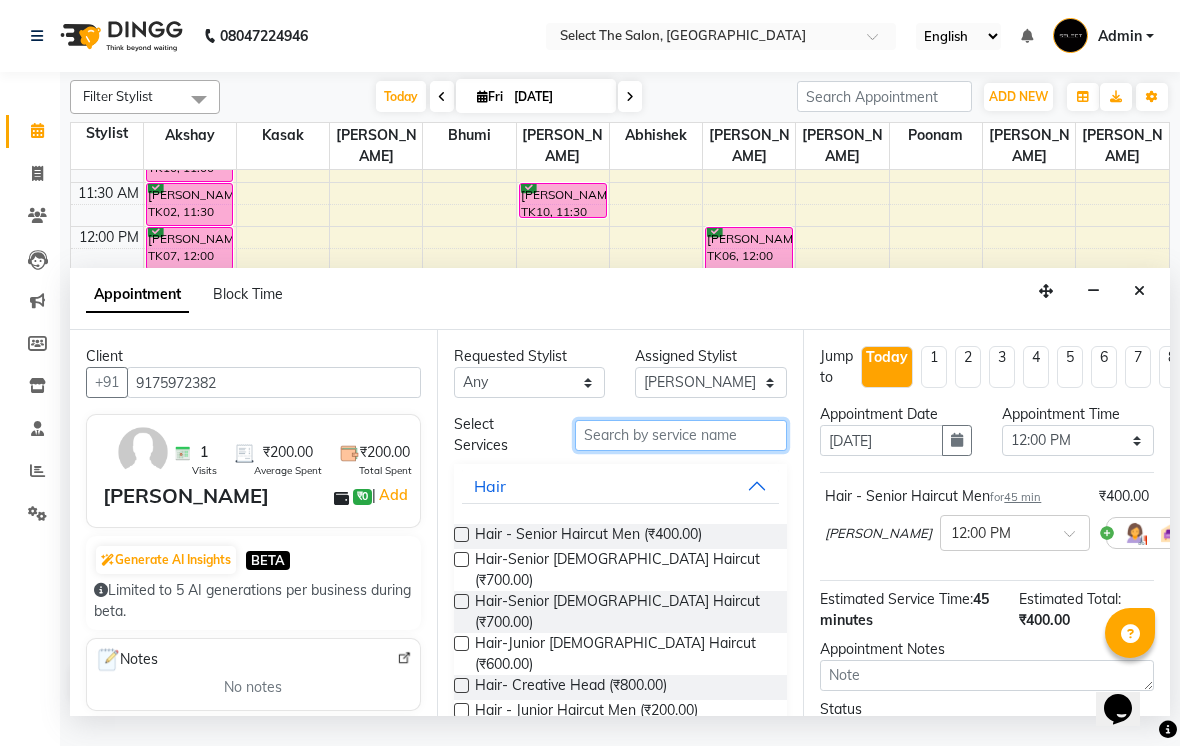 click at bounding box center [681, 435] 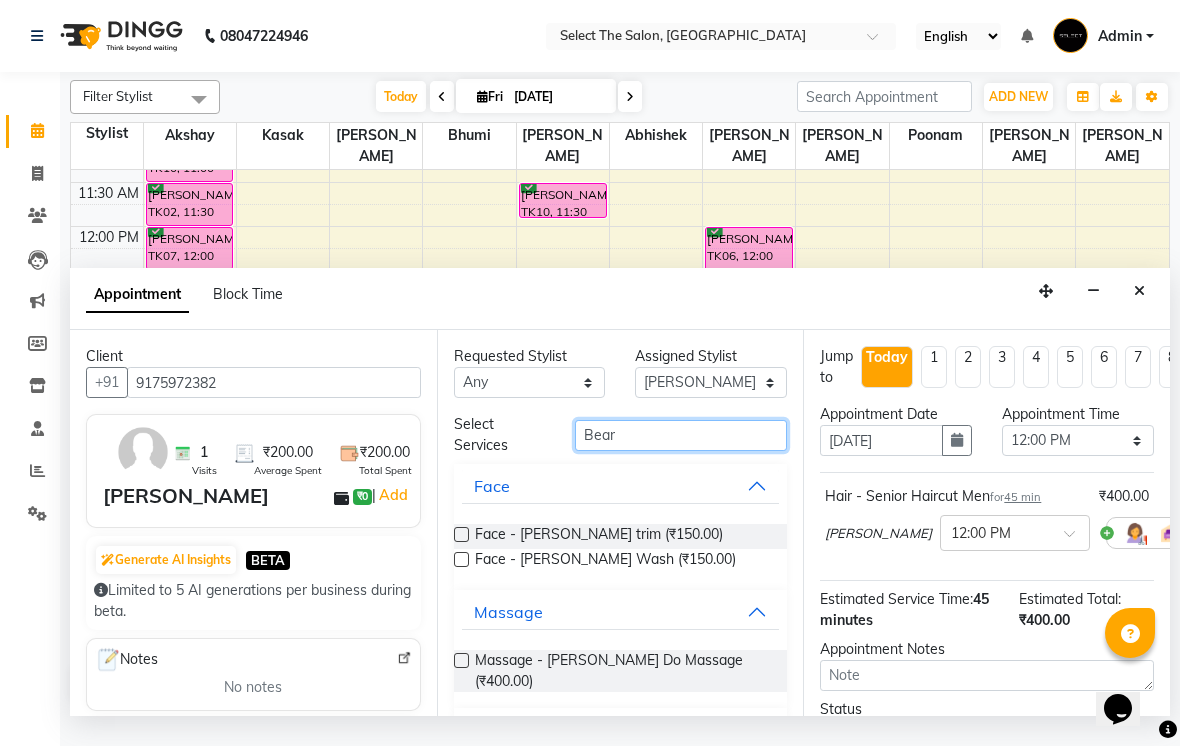 type on "Bear" 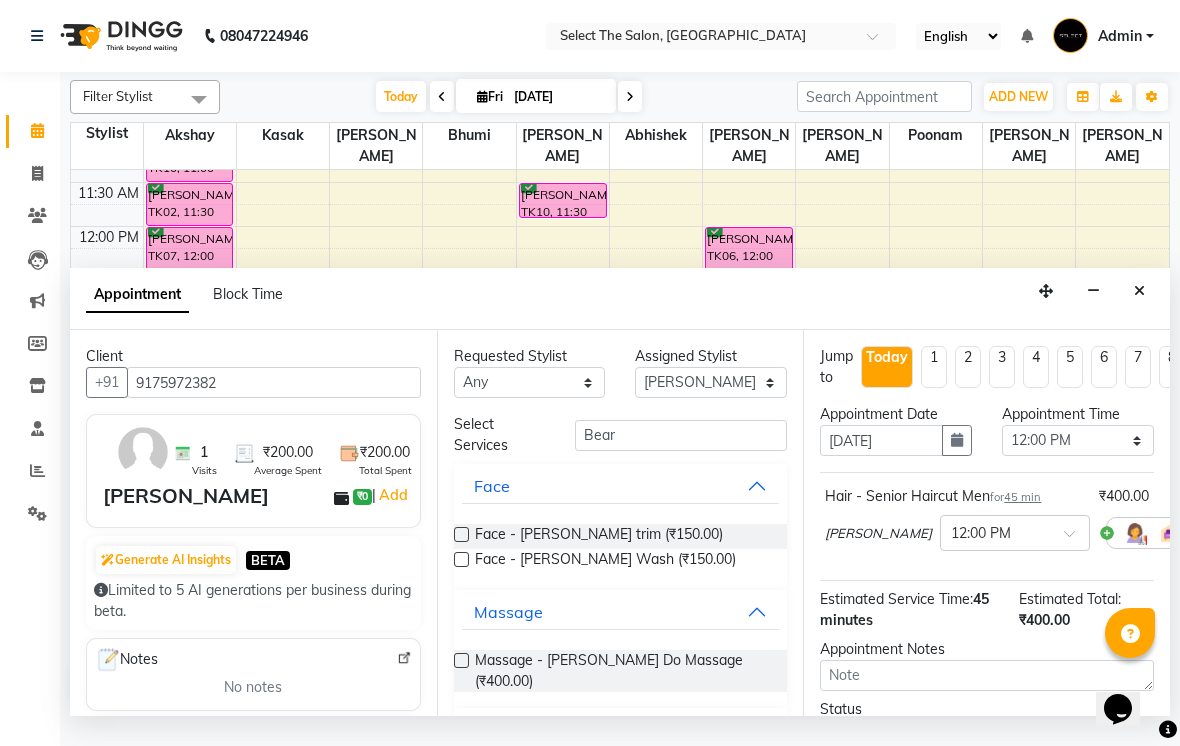 click on "Face - [PERSON_NAME] trim (₹150.00) Face - [PERSON_NAME] Wash (₹150.00)" at bounding box center (621, 549) 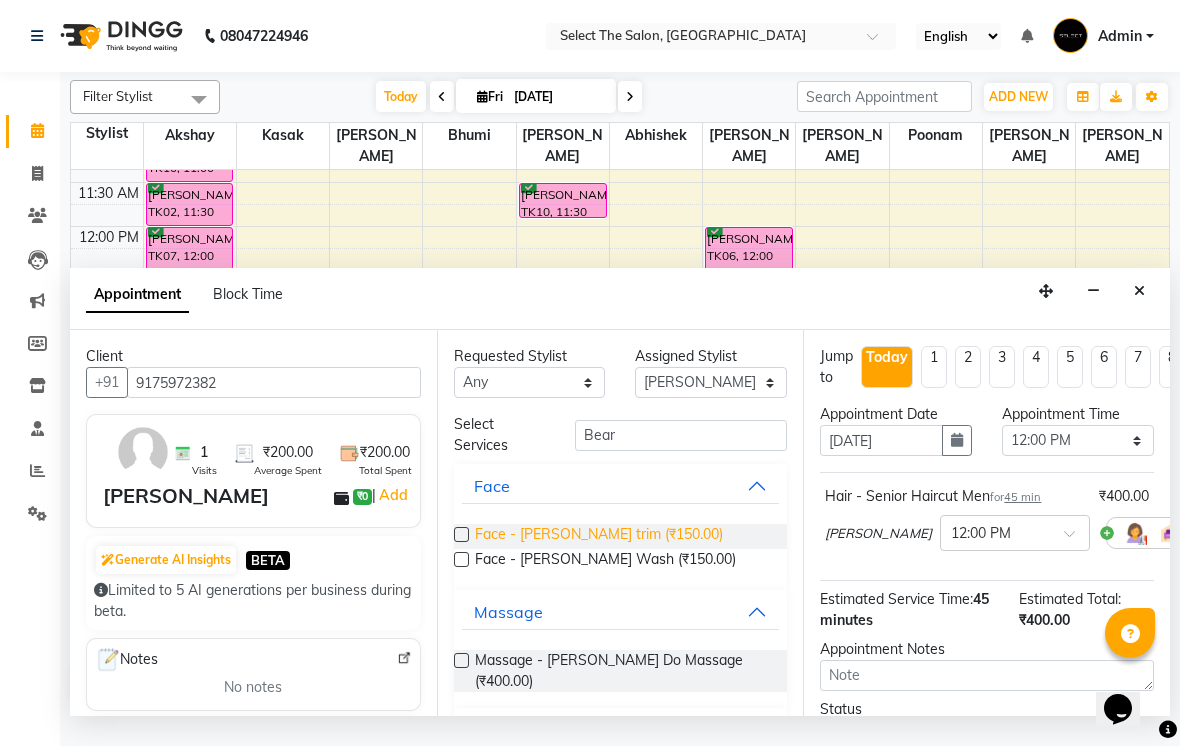 click on "Face - [PERSON_NAME] trim (₹150.00)" at bounding box center (599, 536) 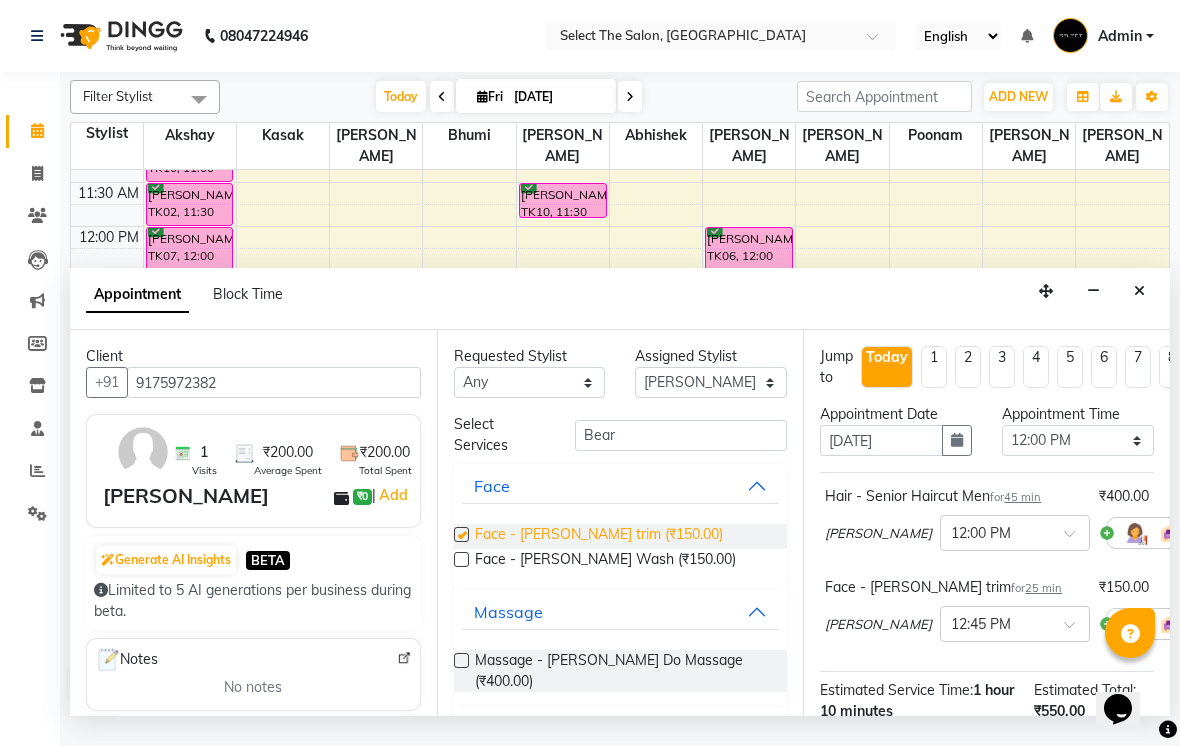 checkbox on "false" 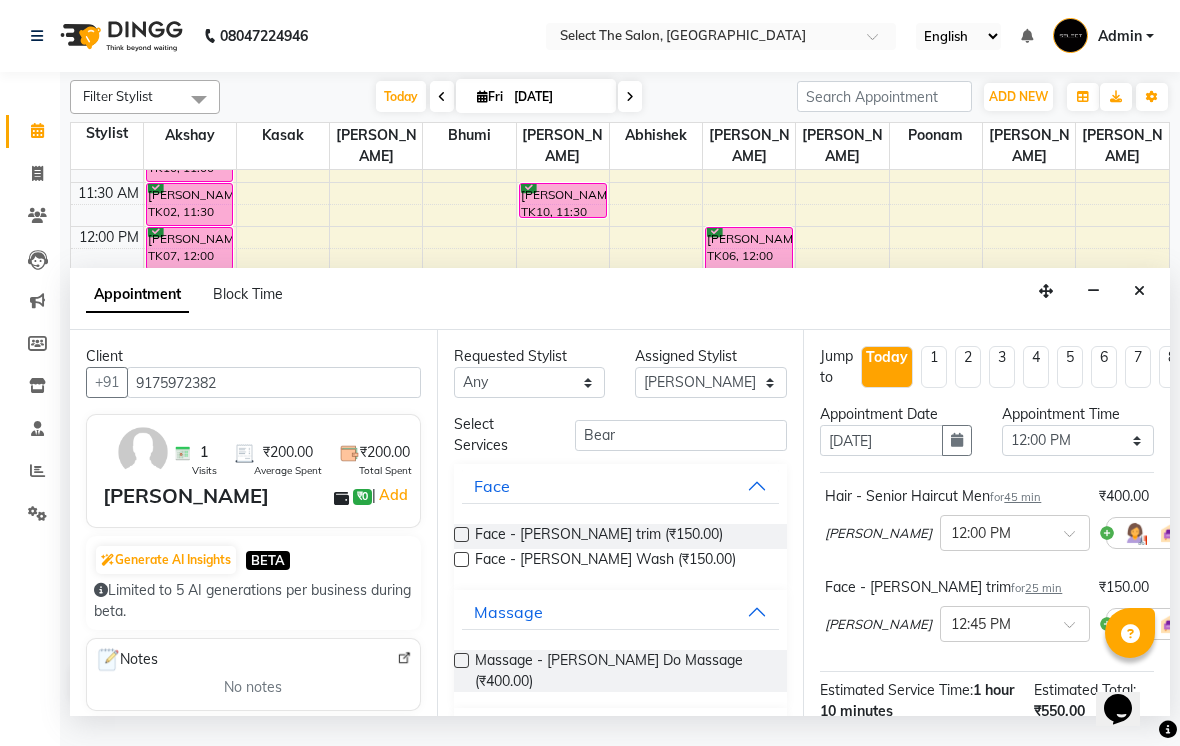 click at bounding box center (1153, 533) 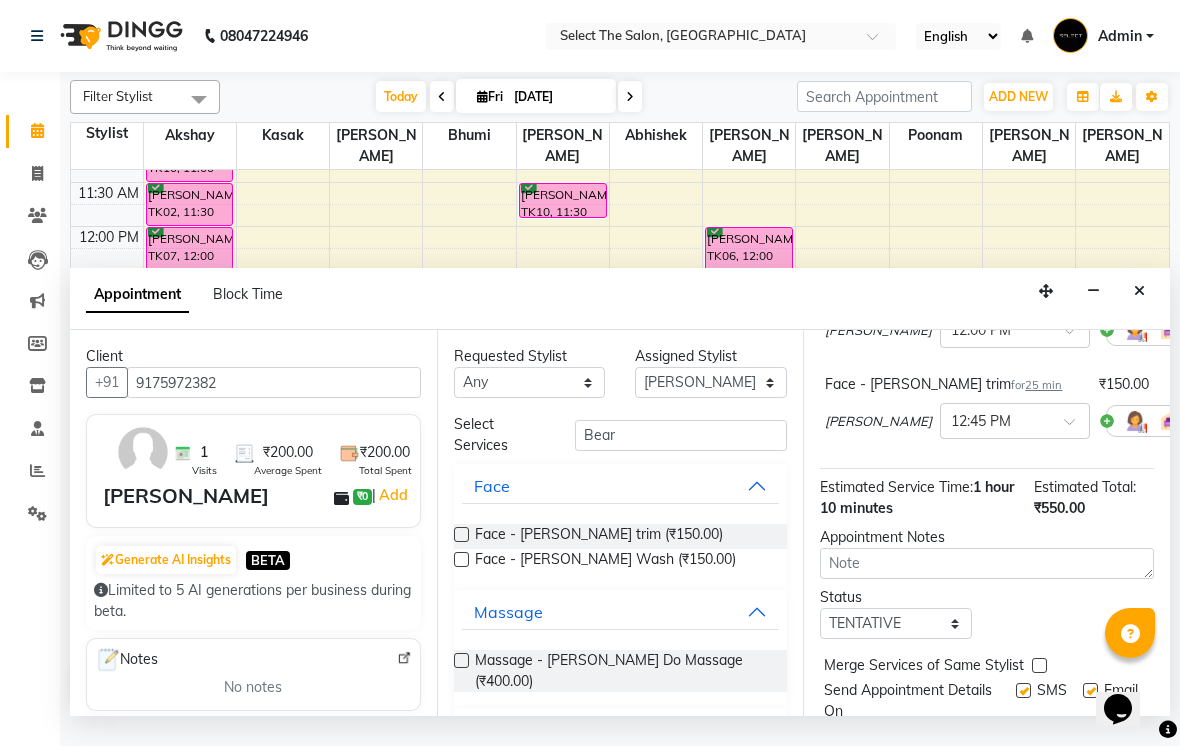 scroll, scrollTop: 204, scrollLeft: 0, axis: vertical 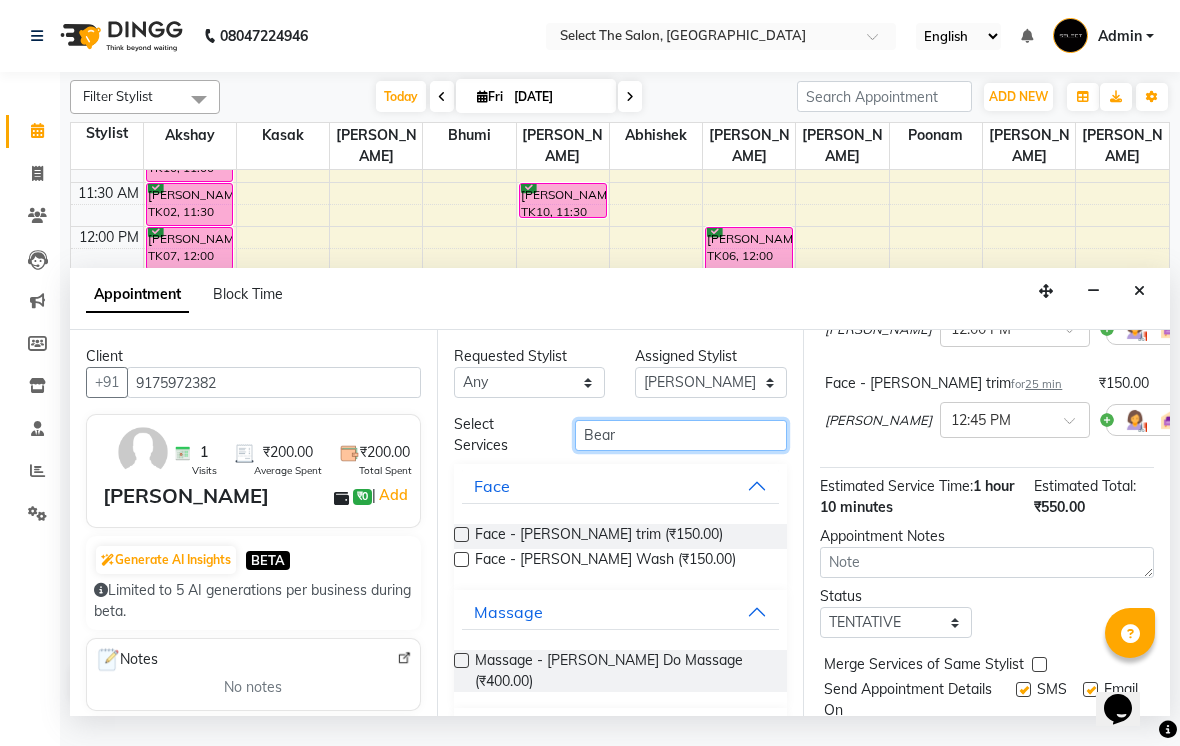 click on "Bear" at bounding box center (681, 435) 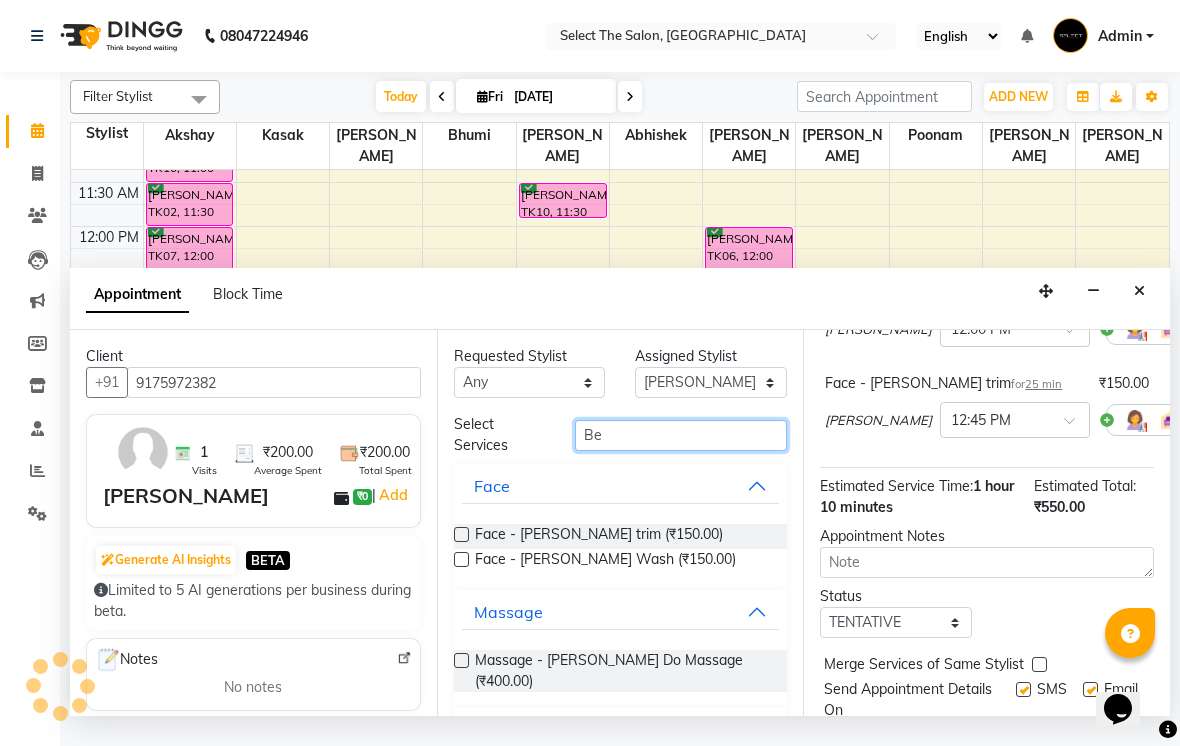 type on "B" 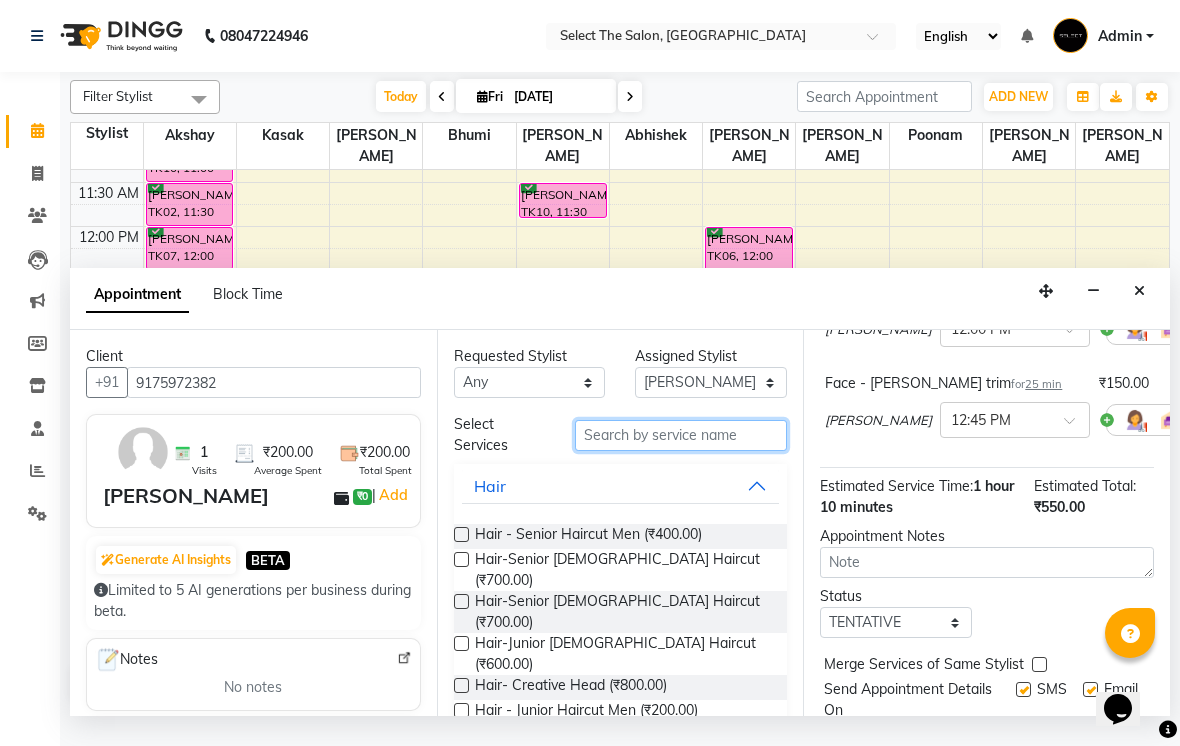 type 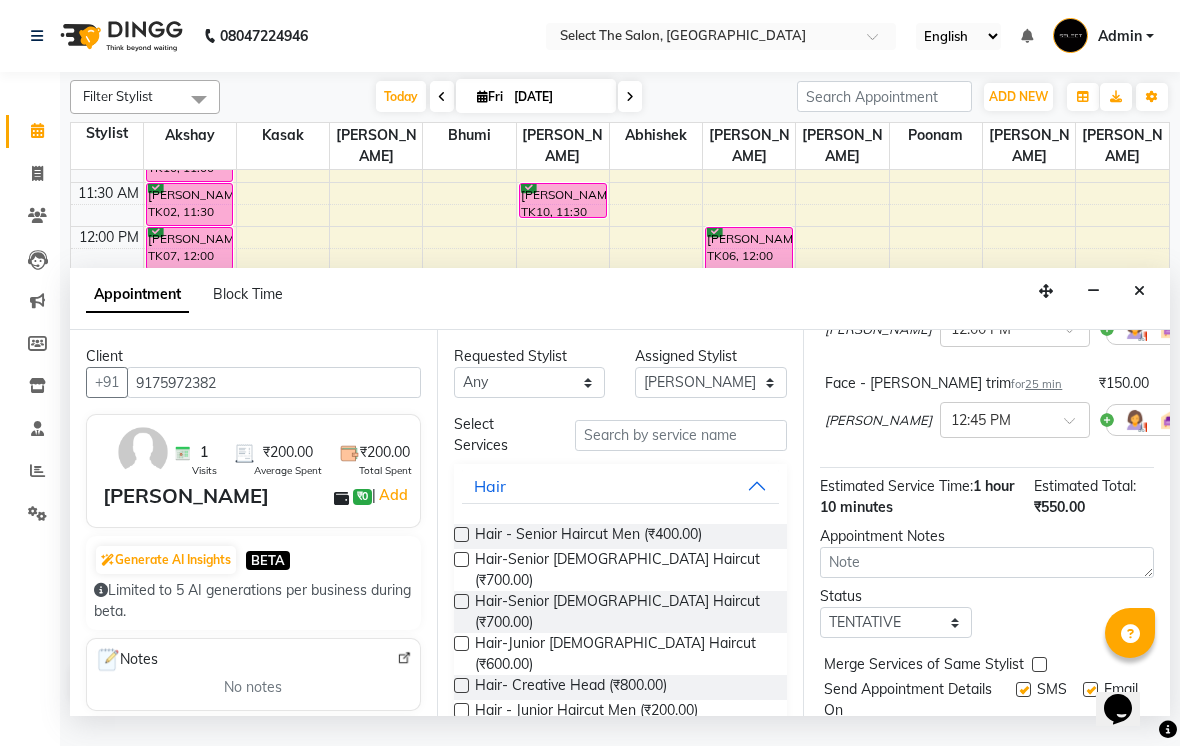 click on "Hair - Senior Haircut Men (₹400.00) Hair-Senior [DEMOGRAPHIC_DATA] Haircut (₹700.00) Hair-Senior [DEMOGRAPHIC_DATA] Haircut (₹700.00) Hair-Junior [DEMOGRAPHIC_DATA] Haircut (₹600.00) Hair- Creative Head  (₹800.00) Hair - Junior Haircut Men  (₹200.00) Hair - Mens Styling (₹200.00) Hair - Mens Haircolour (₹500.00) Hair - Global Colour (₹3,500.00) Hair - Mens hair colour Touch-up (₹250.00) [MEDICAL_DATA] Touchup 1 Inch (₹1,200.00) [MEDICAL_DATA] Touchup 2 inch (₹1,800.00) Hair - Mens Keratin Treatment (₹2,500.00) Hair - K18 Treatment (₹1,500.00) Hair - Mens Hair spa (₹1,000.00) Hair - Mens hairwash (₹100.00) Head Massage (₹400.00) Keratin Wash  (₹0) Hair- Kids Haircut (₹150.00) Consultation  (₹0) Hair - Creative Head Mens (₹500.00) Hair - Fringe  (₹200.00) Hair - Fiber Clinix (₹1,500.00) [MEDICAL_DATA] Touchup 1 Inch AF (₹1,500.00) [MEDICAL_DATA] Touchup 2 inch AF (₹2,400.00) Hair - Makeup and bridal hair style  (₹0) Hair - Biotop Spa  (₹2,500.00) Hair - [DEMOGRAPHIC_DATA] Styling  (₹700.00) Foot spa (₹600.00)" at bounding box center [621, 1195] 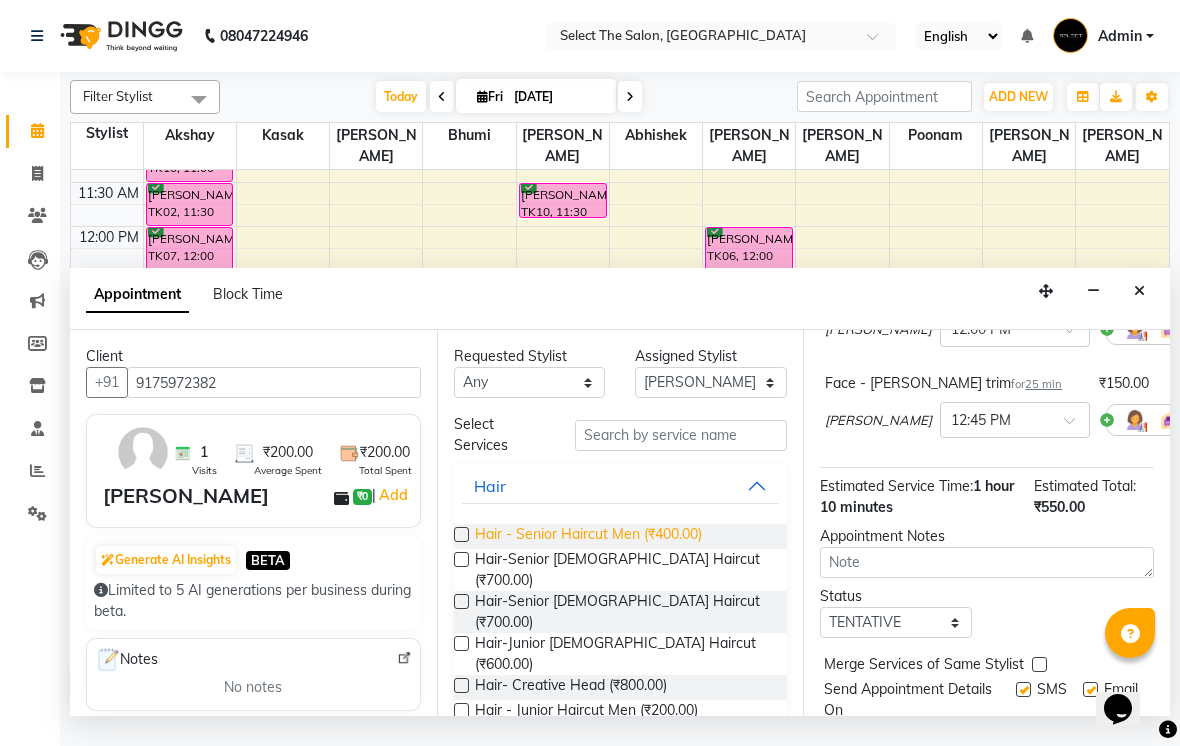 click on "Hair - Senior Haircut Men (₹400.00)" at bounding box center [588, 536] 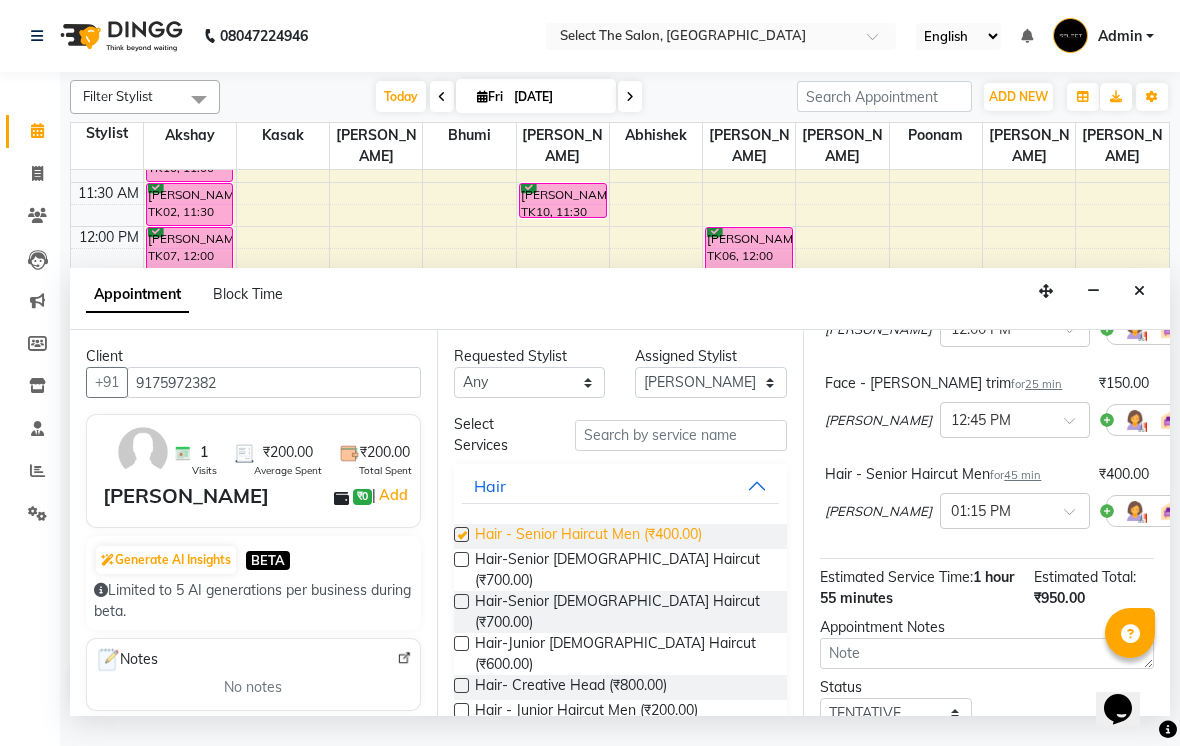 checkbox on "false" 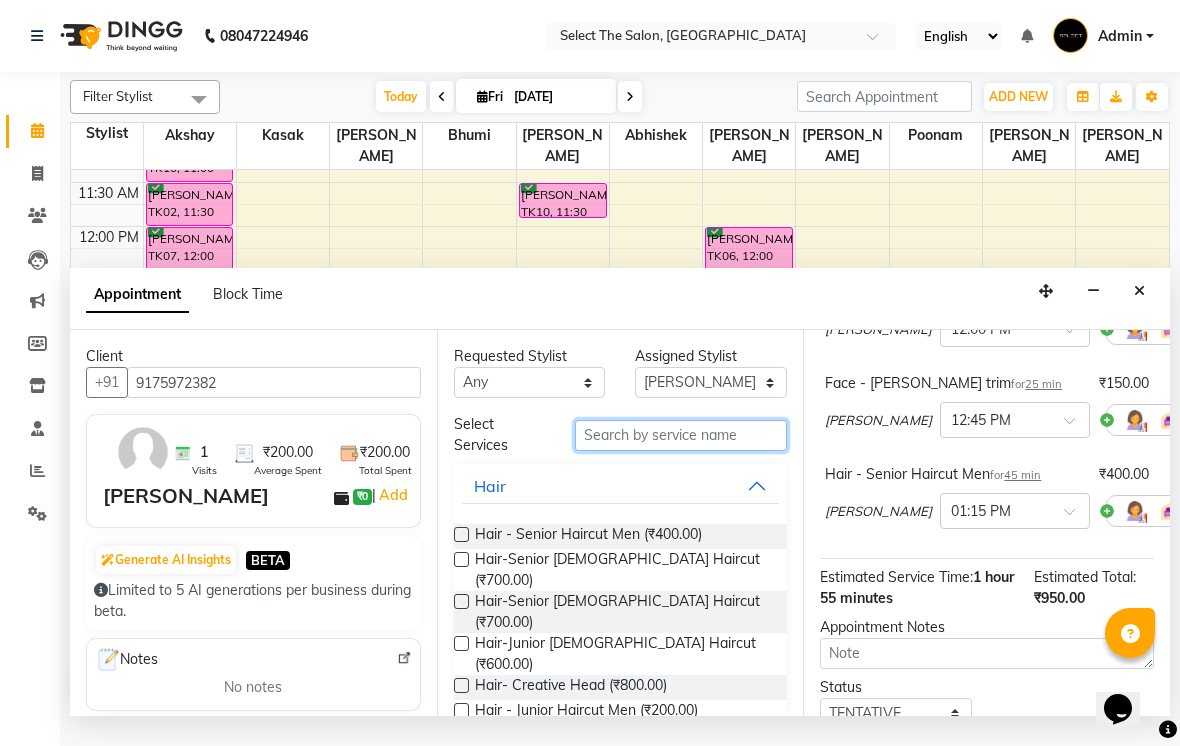 click at bounding box center (681, 435) 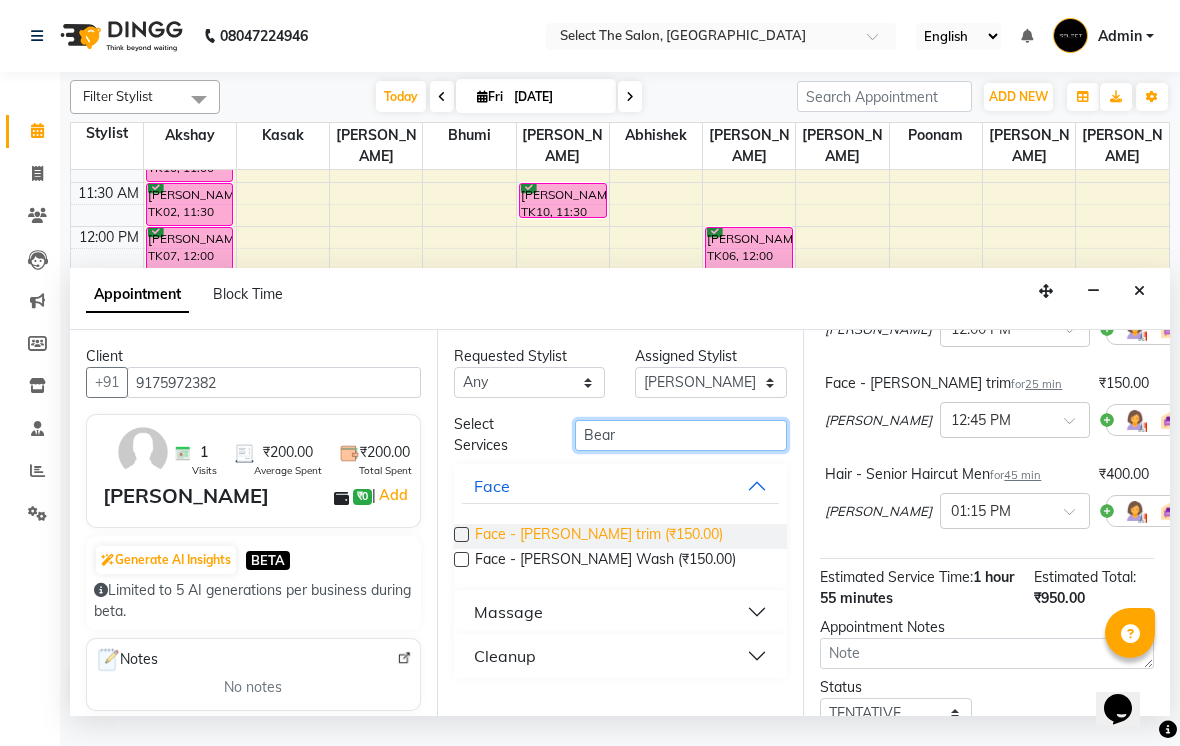 type on "Bear" 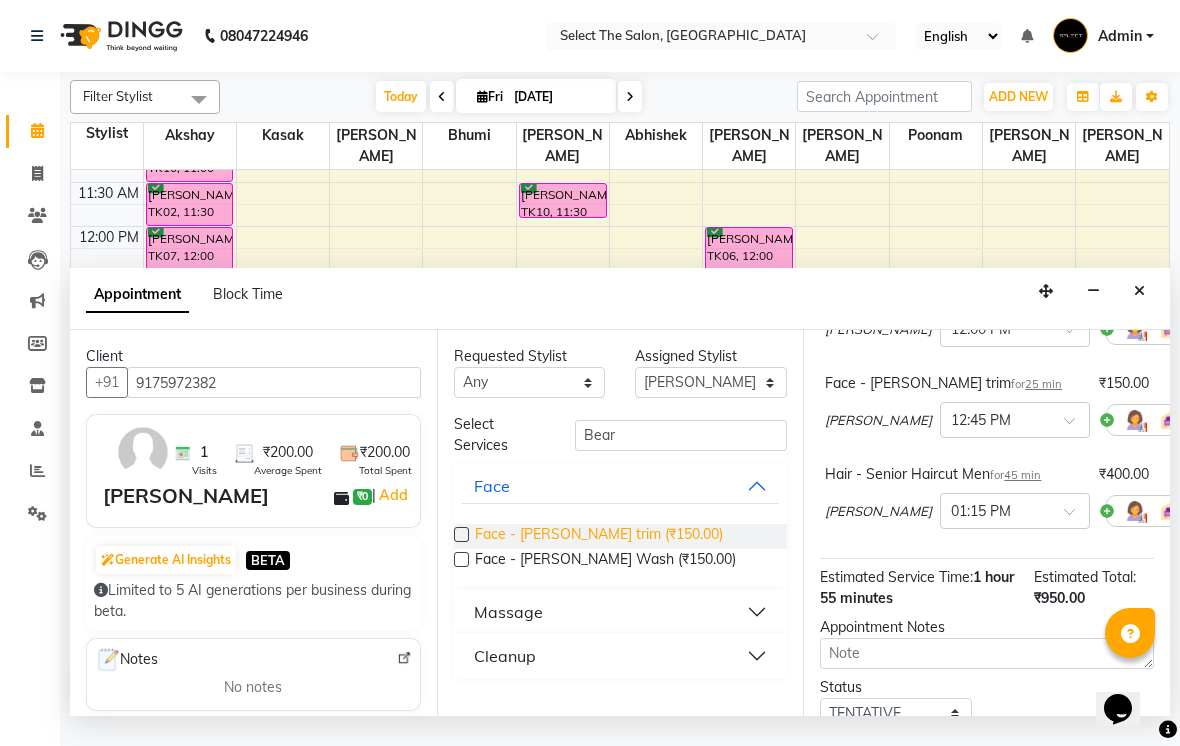 click on "Face - [PERSON_NAME] trim (₹150.00)" at bounding box center (599, 536) 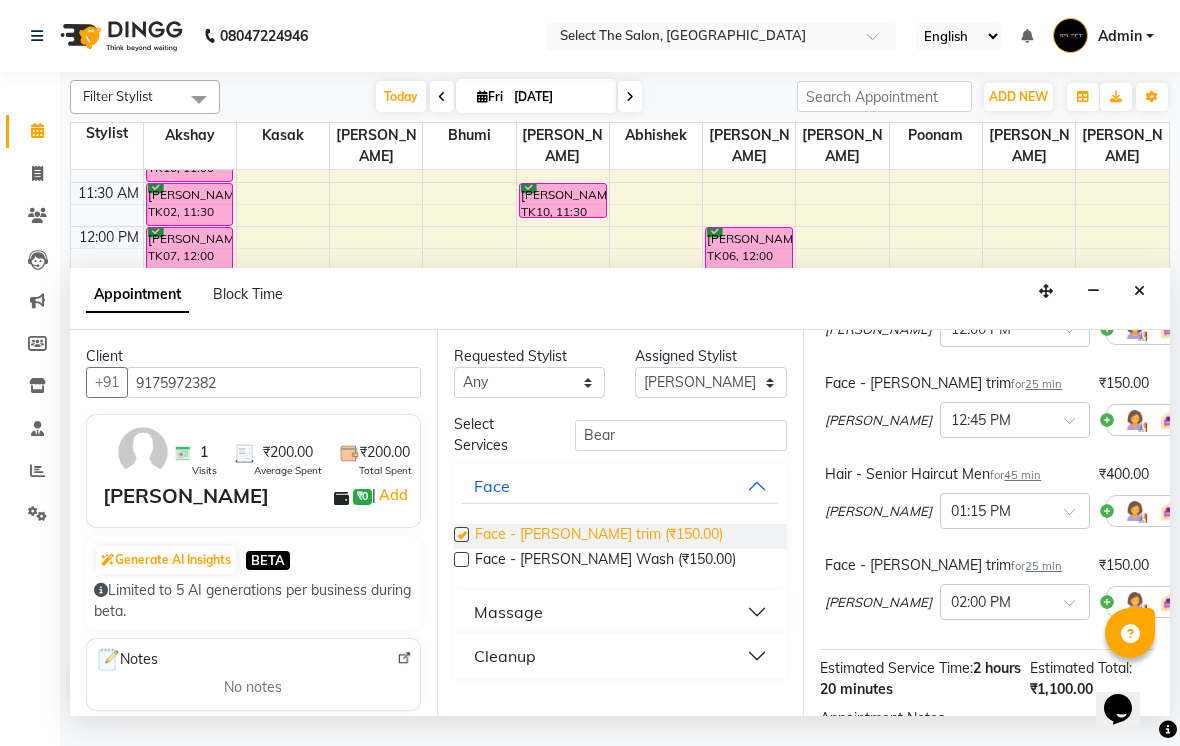 checkbox on "false" 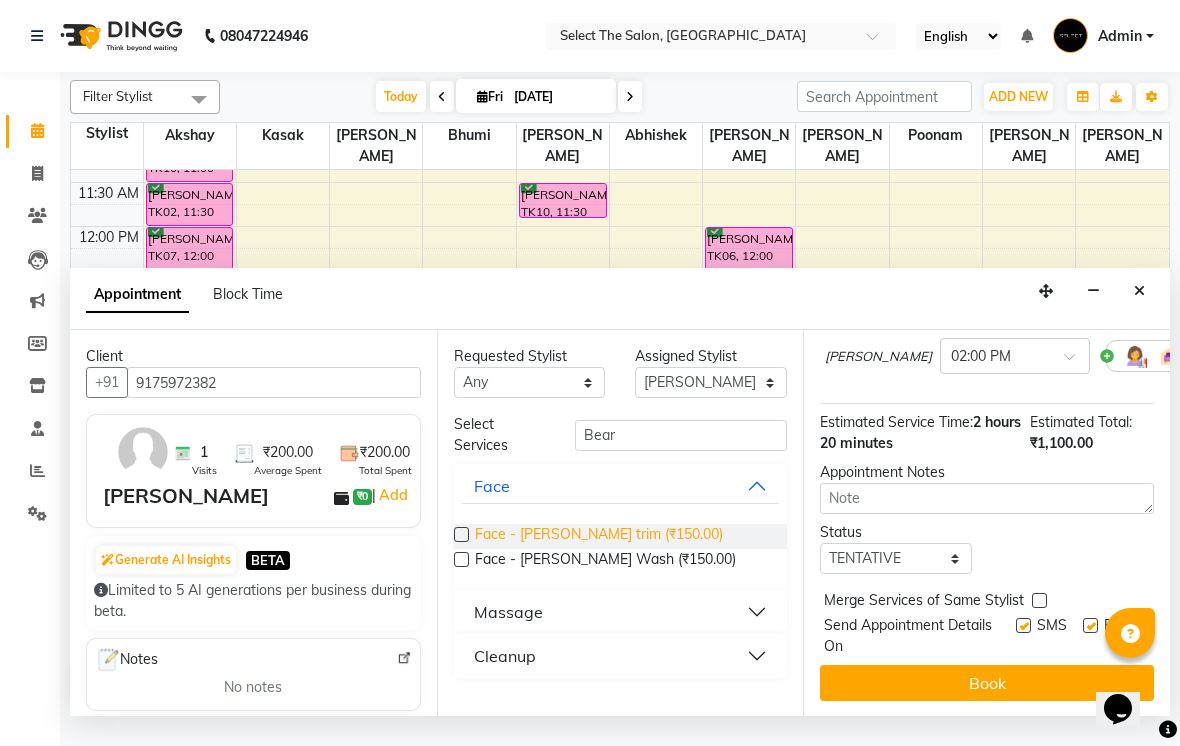 scroll, scrollTop: 449, scrollLeft: 0, axis: vertical 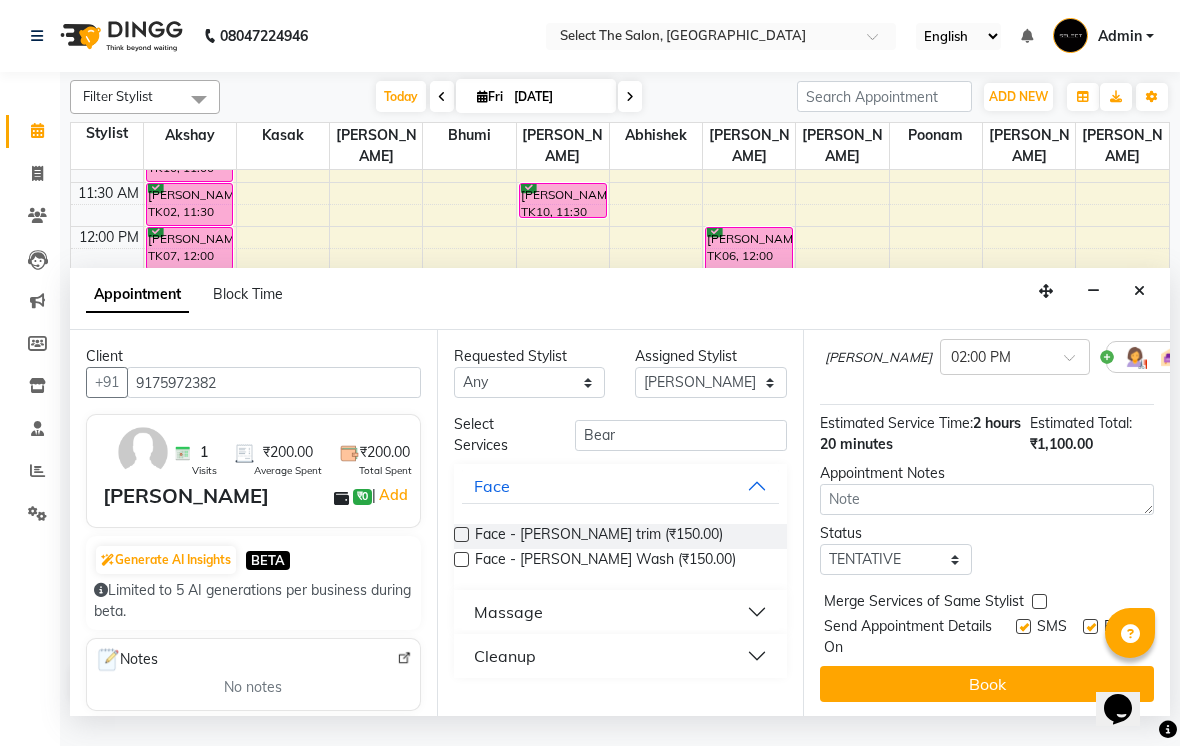 click at bounding box center [1023, 626] 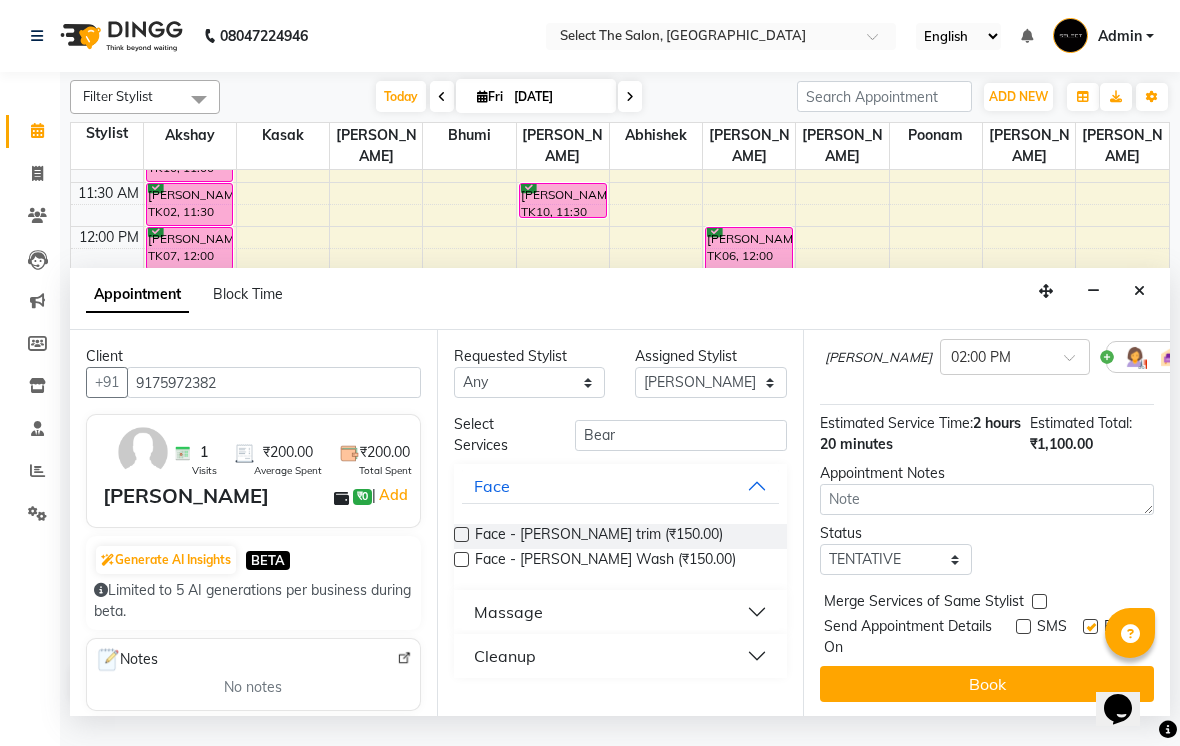 click on "Send Appointment Details On SMS Email" at bounding box center (989, 637) 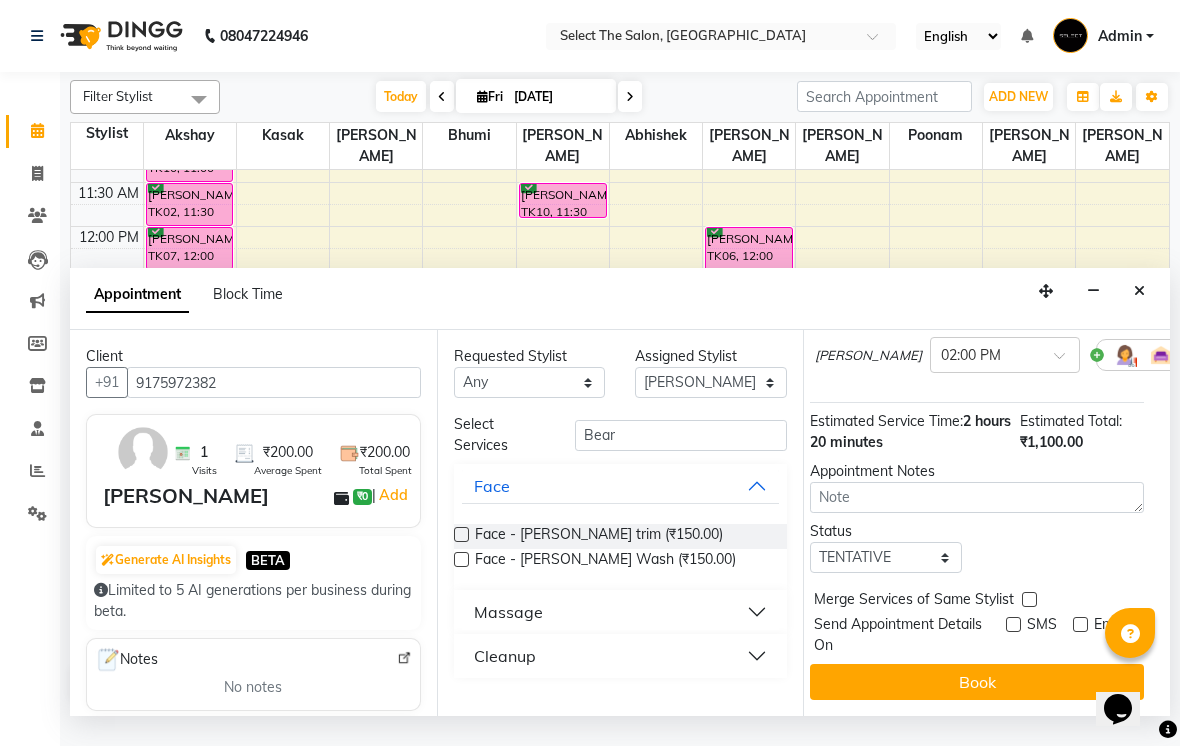 scroll, scrollTop: 449, scrollLeft: 9, axis: both 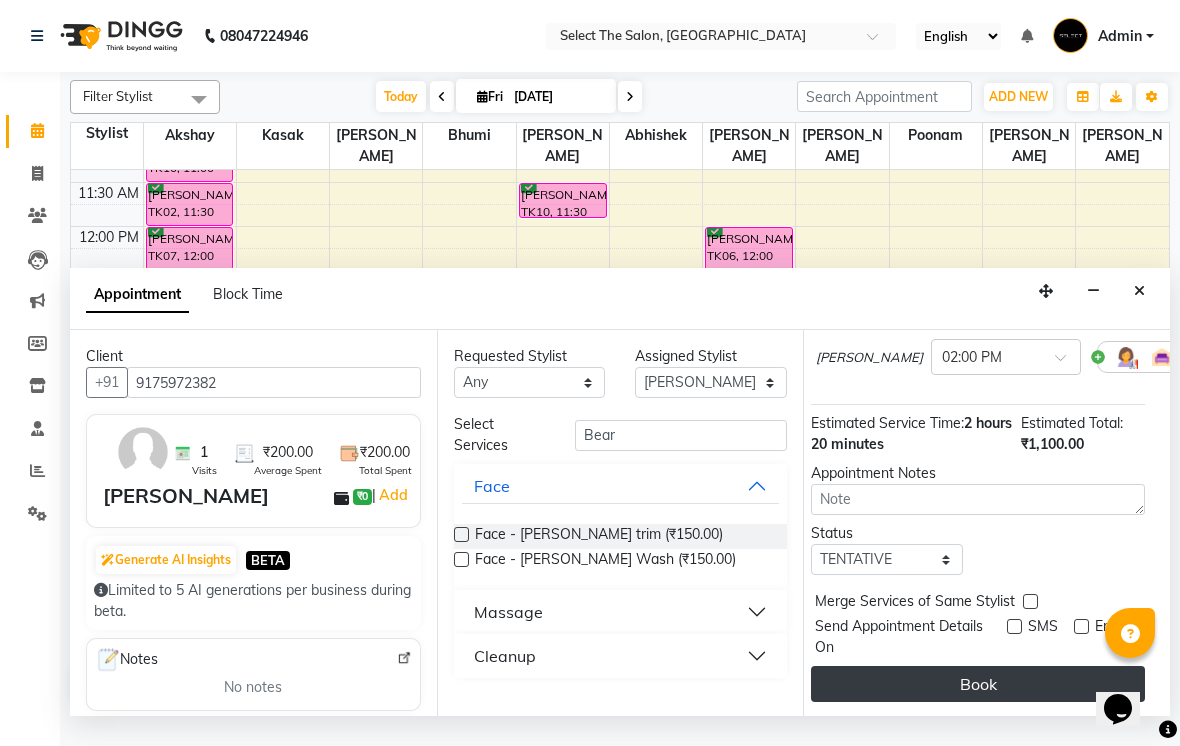 click on "Book" at bounding box center [978, 684] 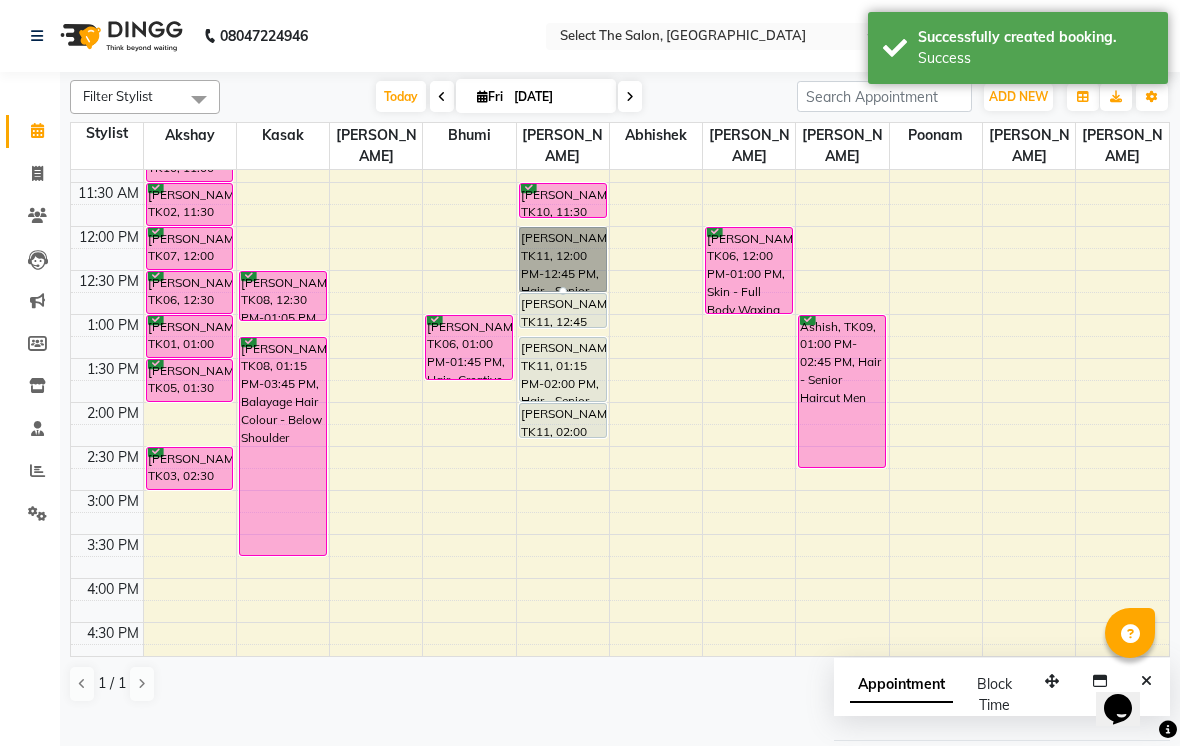 click on "[PERSON_NAME], TK11, 12:45 PM-01:10 PM, Face - [PERSON_NAME] trim" at bounding box center [563, 310] 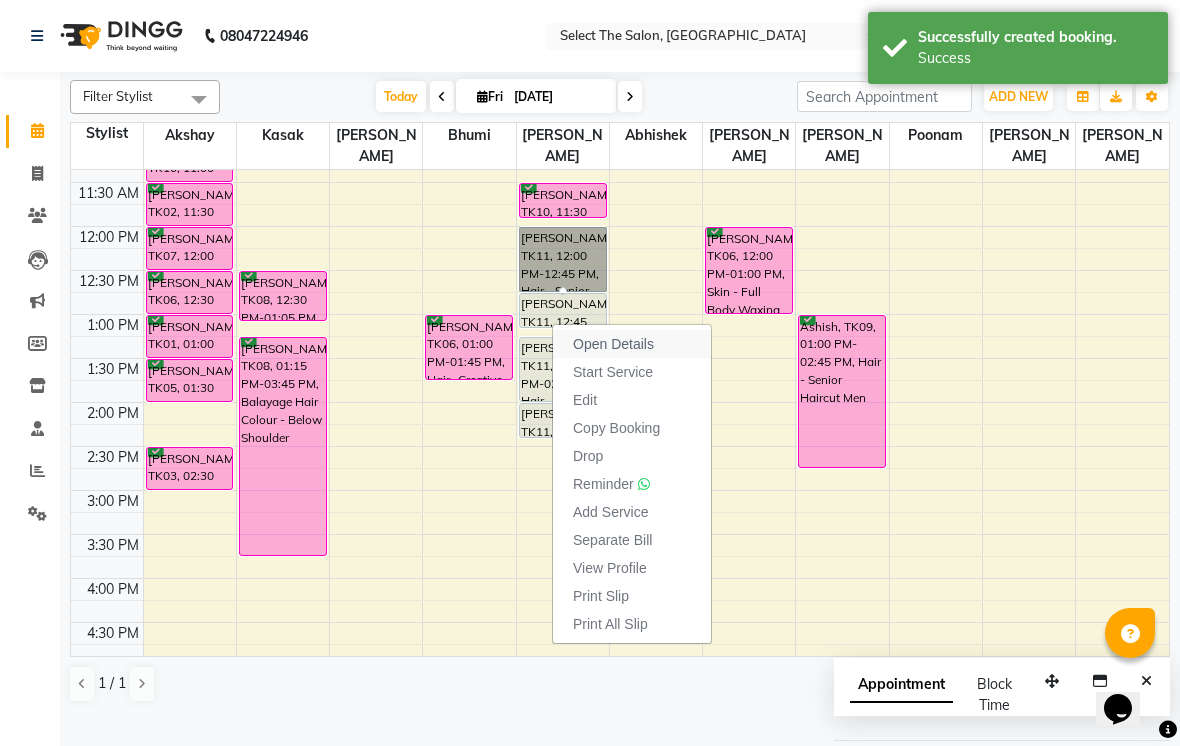 click on "Open Details" at bounding box center [613, 344] 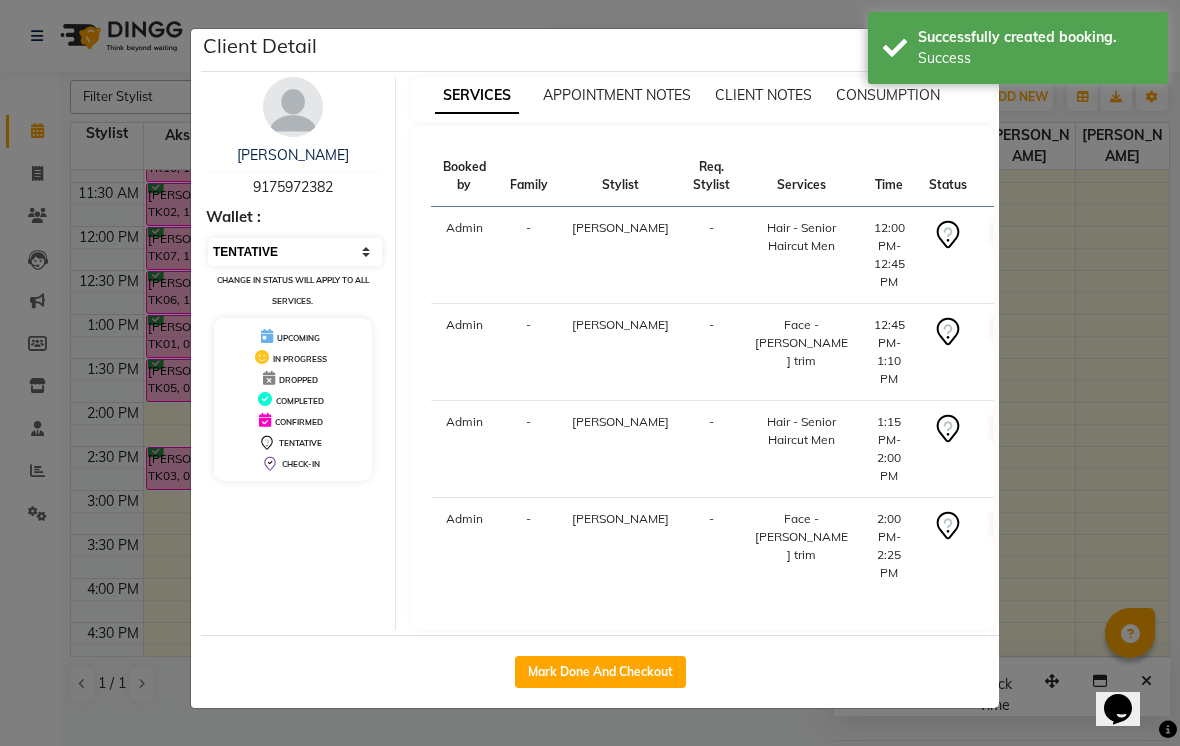 click on "Select IN SERVICE CONFIRMED TENTATIVE CHECK IN MARK DONE DROPPED UPCOMING" at bounding box center [295, 252] 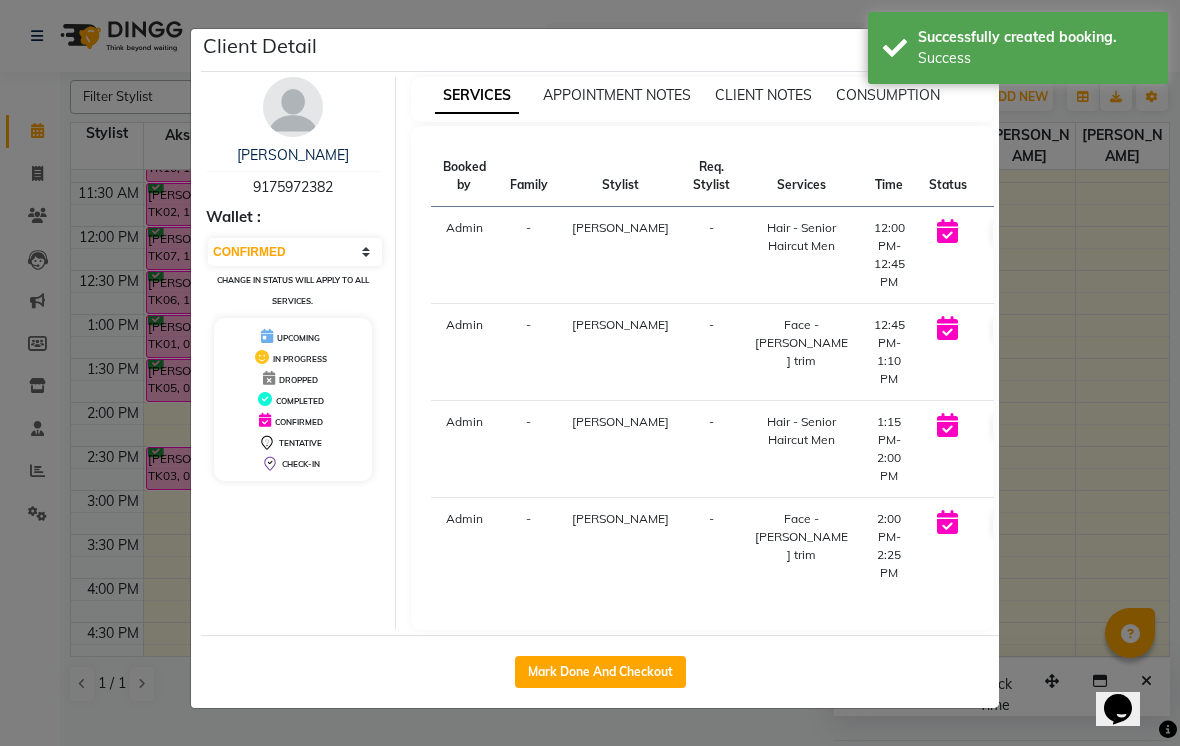 click on "Client Detail  [PERSON_NAME]   9175972382 Wallet : Select IN SERVICE CONFIRMED TENTATIVE CHECK IN MARK DONE DROPPED UPCOMING Change in status will apply to all services. UPCOMING IN PROGRESS DROPPED COMPLETED CONFIRMED TENTATIVE CHECK-IN SERVICES APPOINTMENT NOTES CLIENT NOTES CONSUMPTION Booked by Family Stylist Req. Stylist Services Time Status  Admin  - [GEOGRAPHIC_DATA]  -  Hair - Senior Haircut Men   12:00 PM-12:45 PM   START   Admin  - [PERSON_NAME]  -  Face - [PERSON_NAME] trim   12:45 PM-1:10 PM   START   Admin  - [PERSON_NAME]  -  Hair - Senior Haircut Men   1:15 PM-2:00 PM   START   Admin  - [PERSON_NAME]  -  Face - [PERSON_NAME] trim   2:00 PM-2:25 PM   START   Mark Done And Checkout" 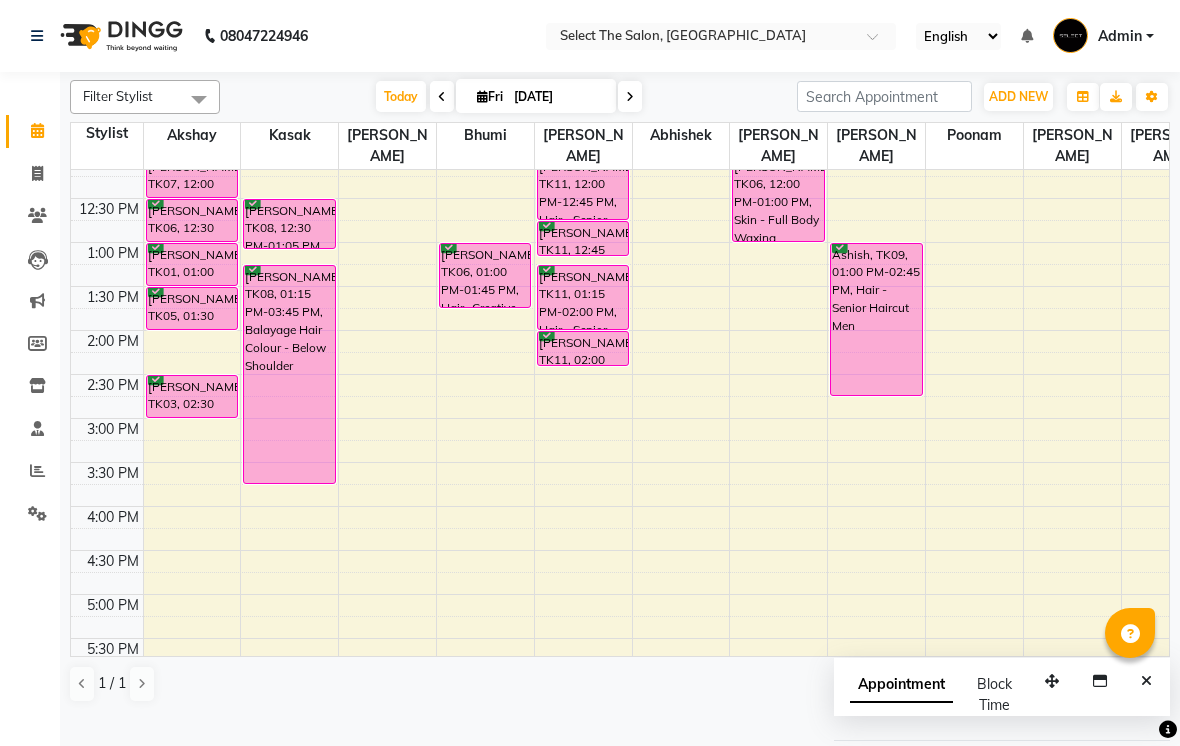 scroll, scrollTop: 353, scrollLeft: 0, axis: vertical 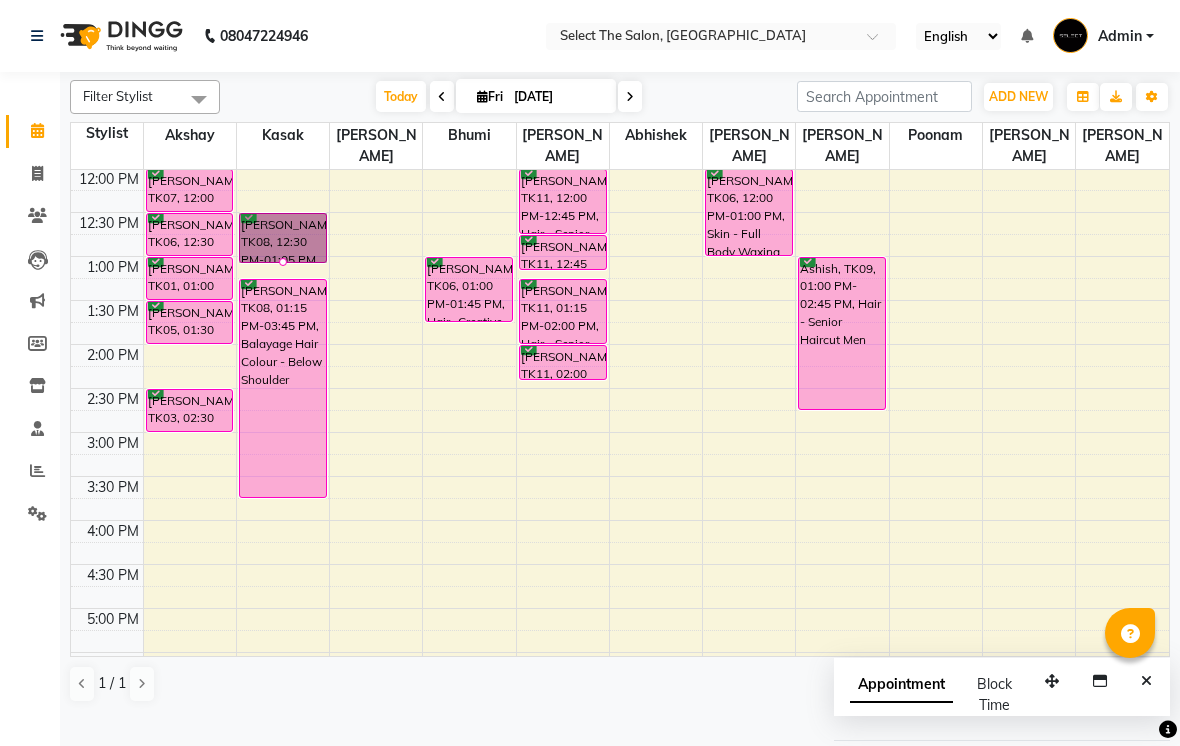 click at bounding box center [283, 262] 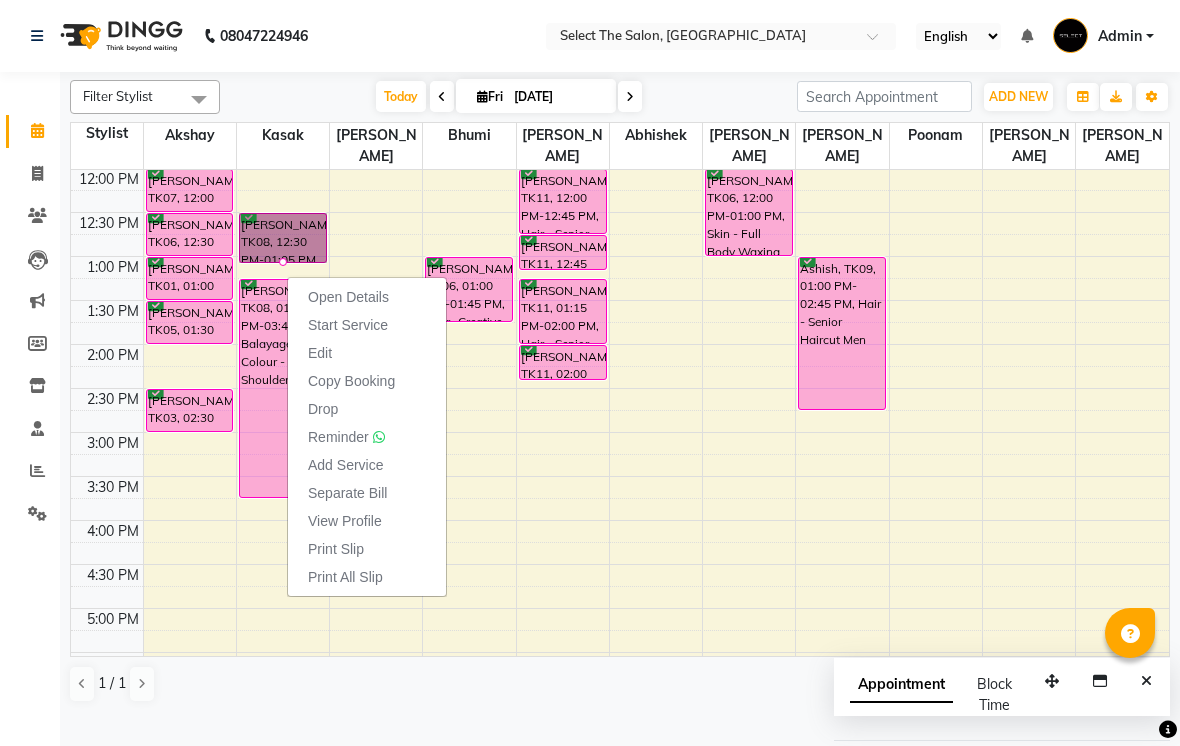 click on "Open Details" at bounding box center (348, 297) 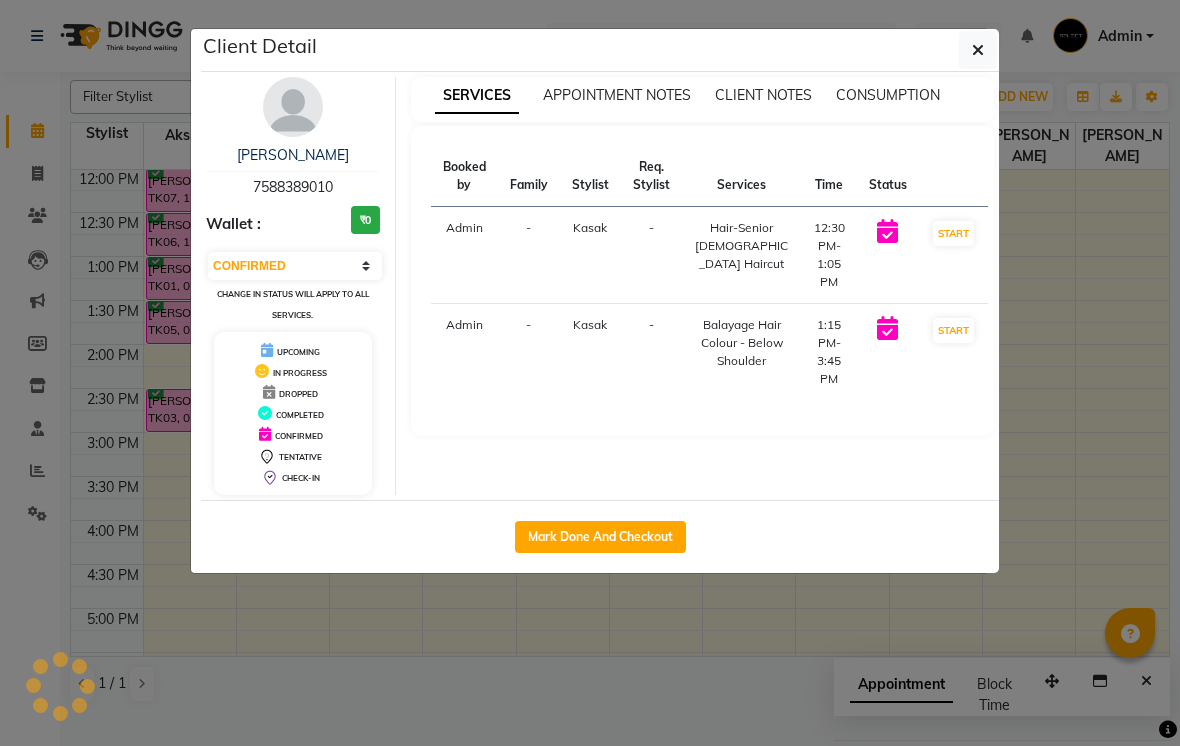 click 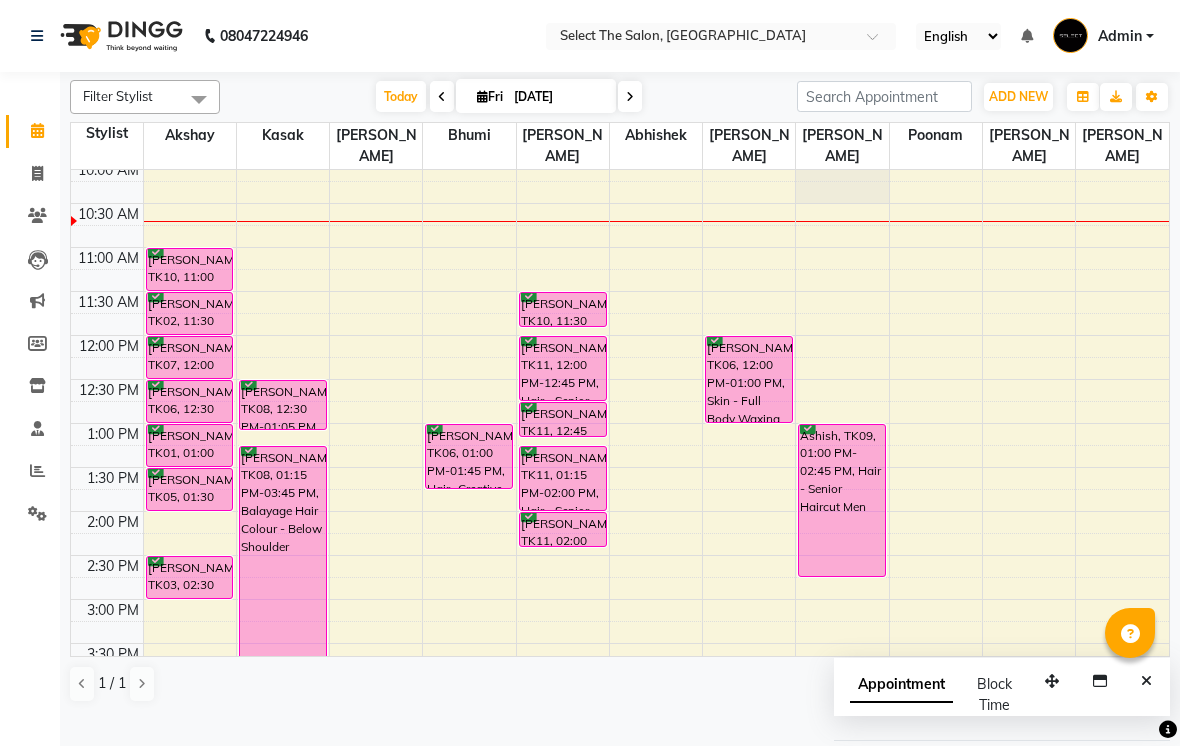 scroll, scrollTop: 179, scrollLeft: 0, axis: vertical 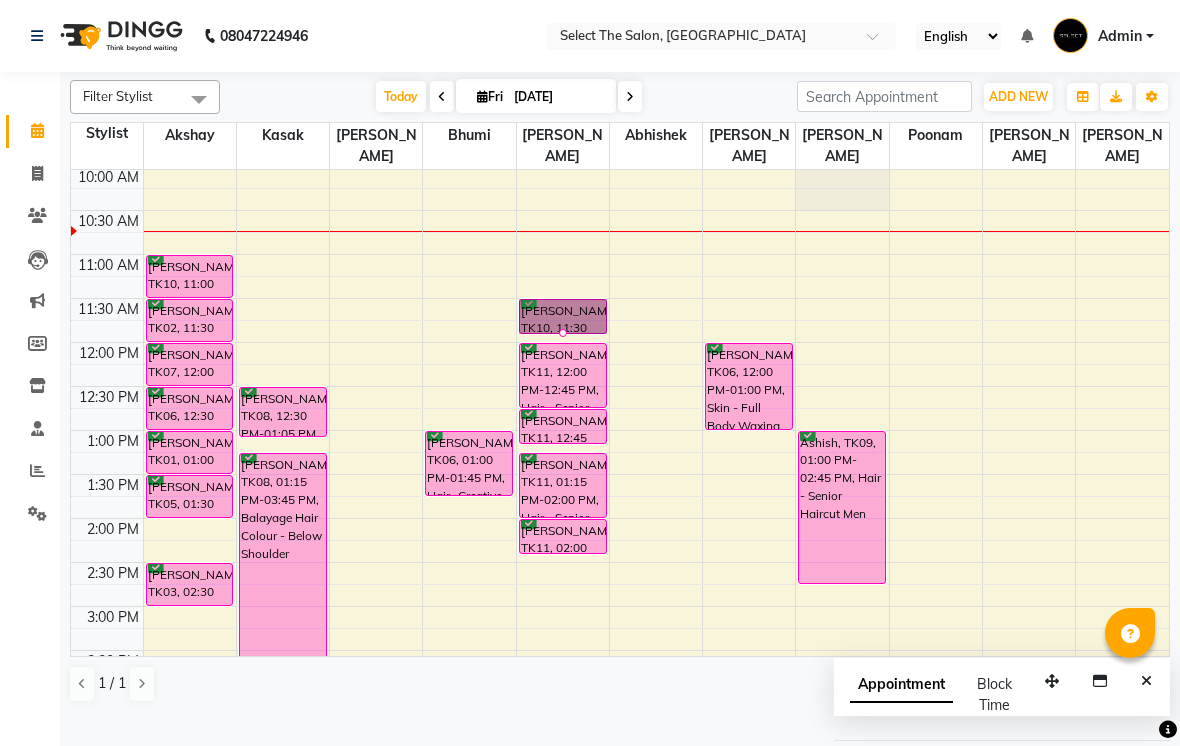 click at bounding box center (563, 333) 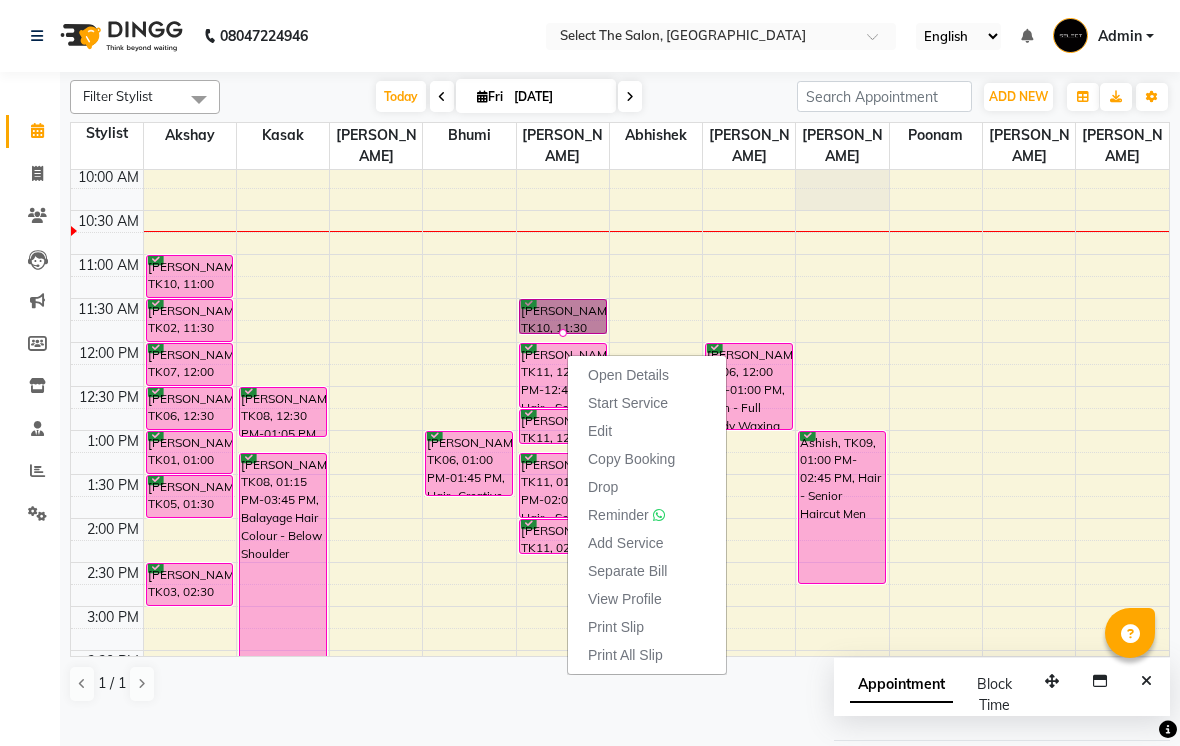click on "Open Details" at bounding box center [647, 375] 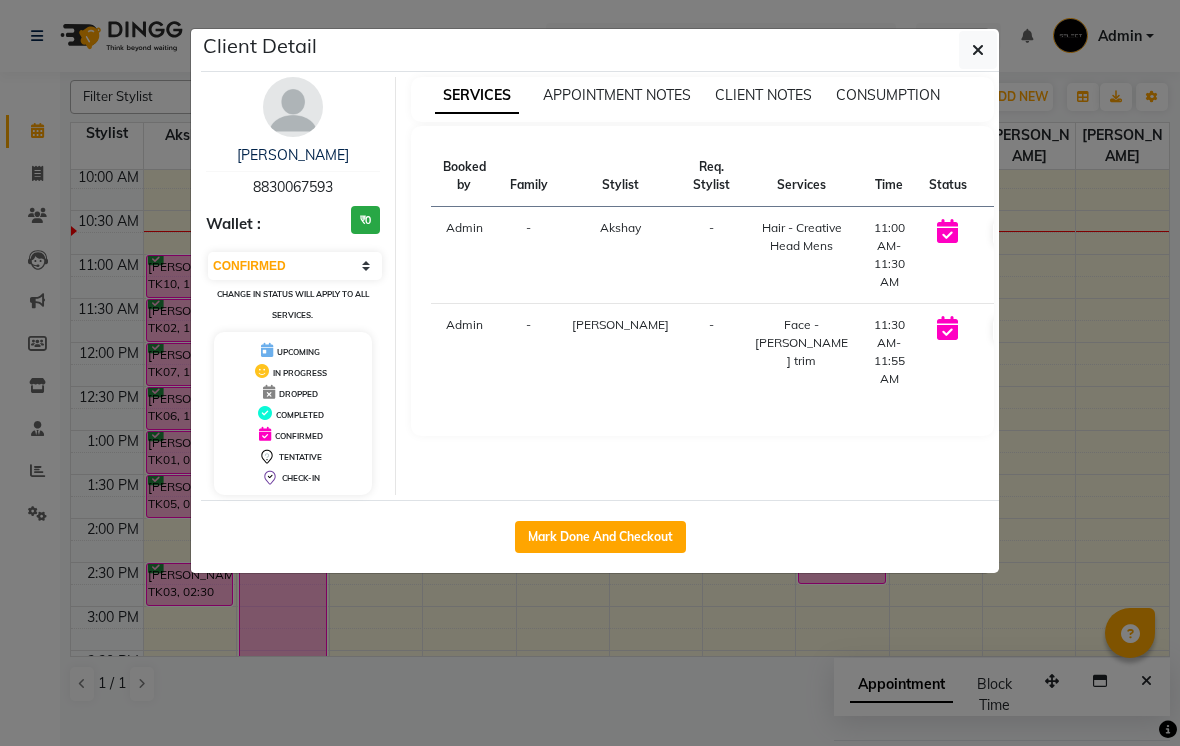 click 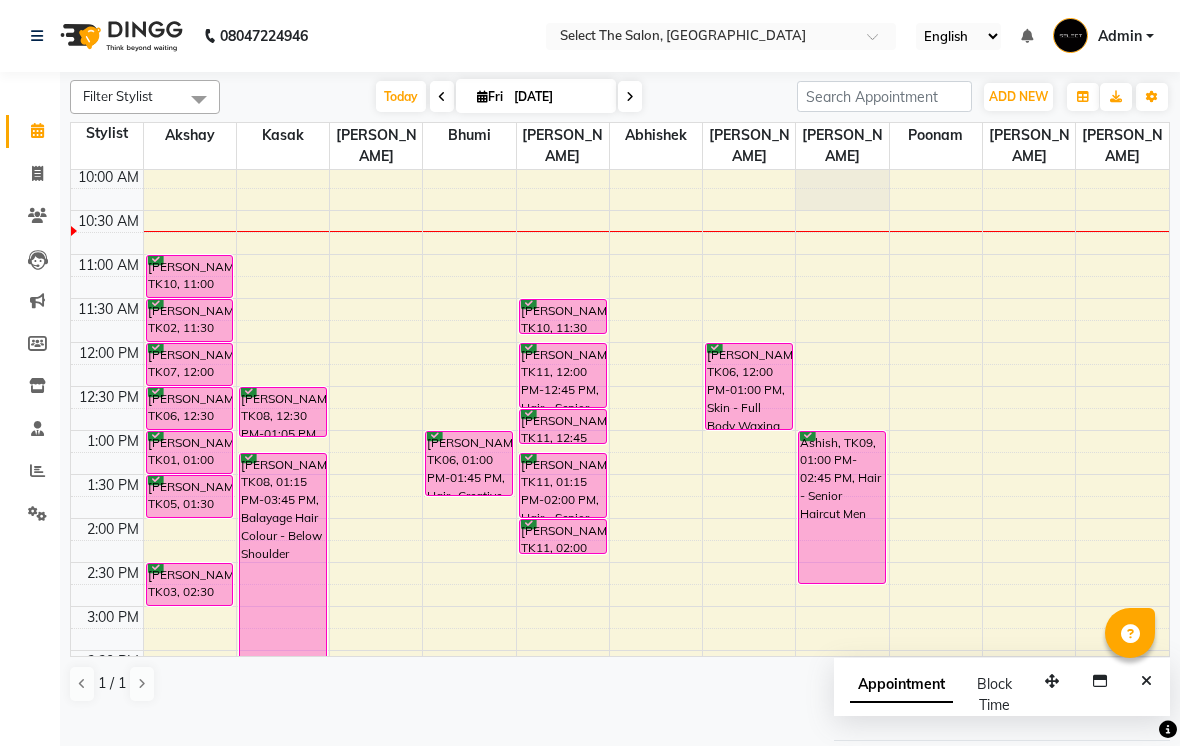 click on "[PERSON_NAME], TK10, 11:30 AM-11:55 AM, Face - [PERSON_NAME] trim" at bounding box center (563, 316) 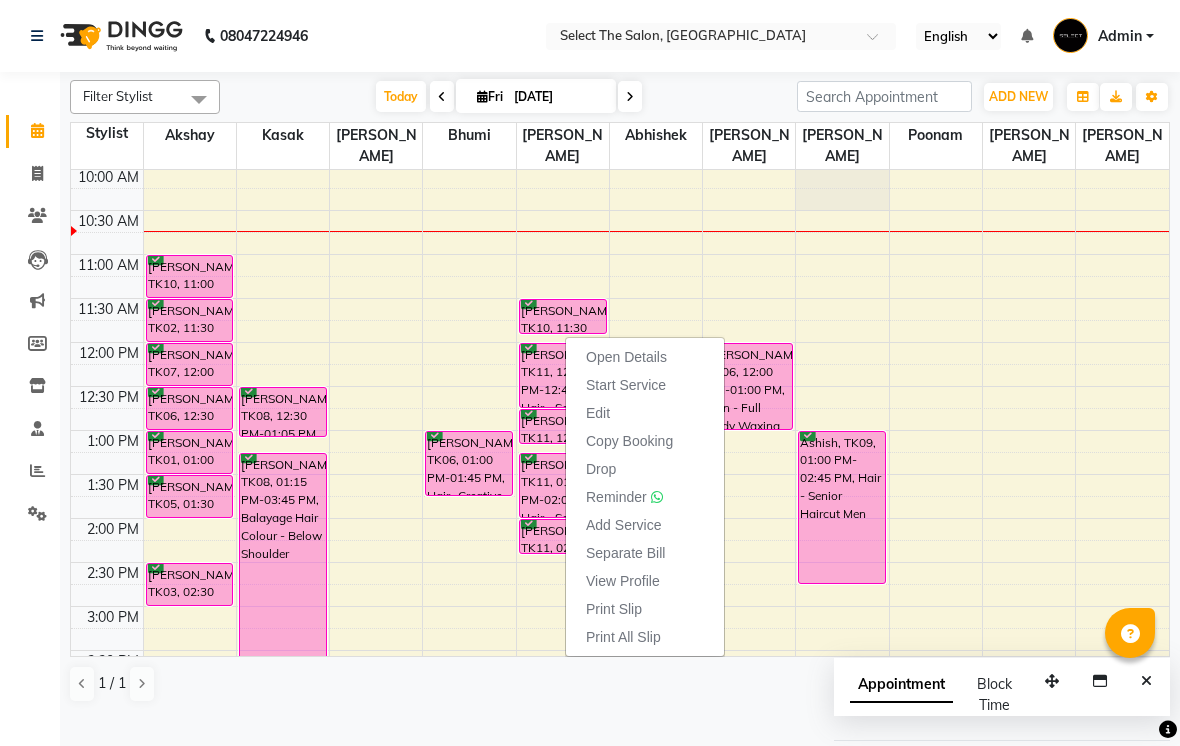 click on "Open Details" at bounding box center [626, 357] 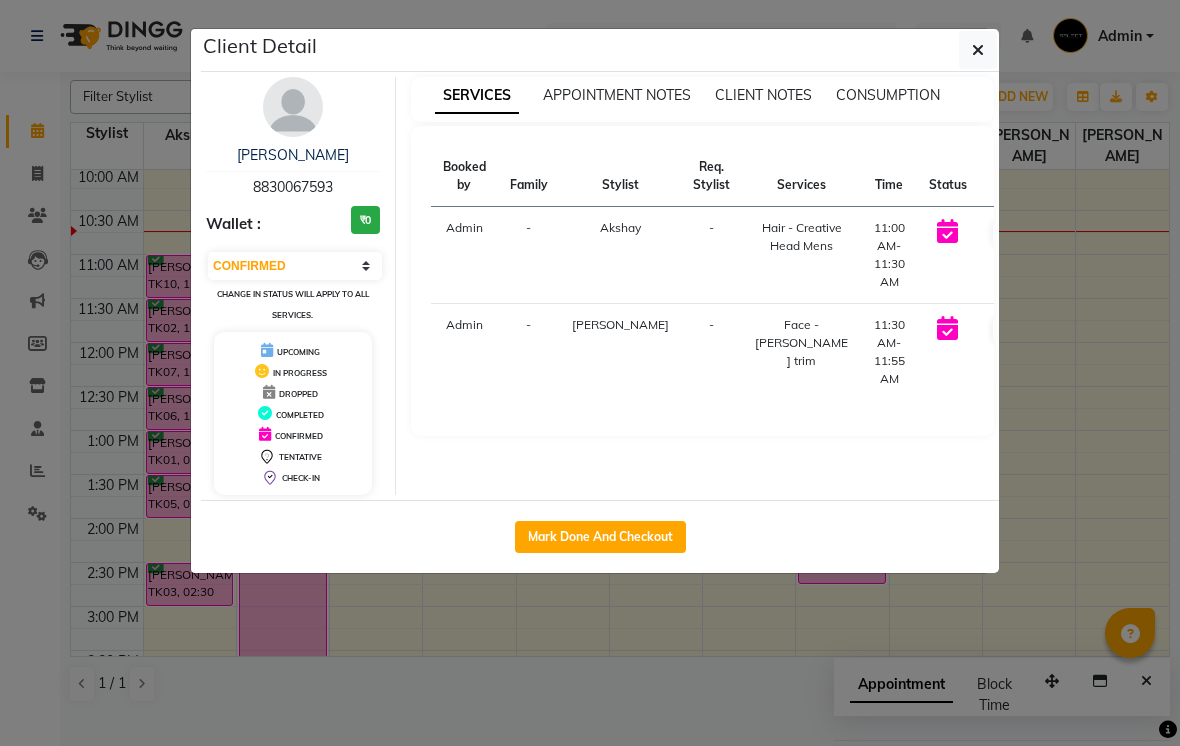 click 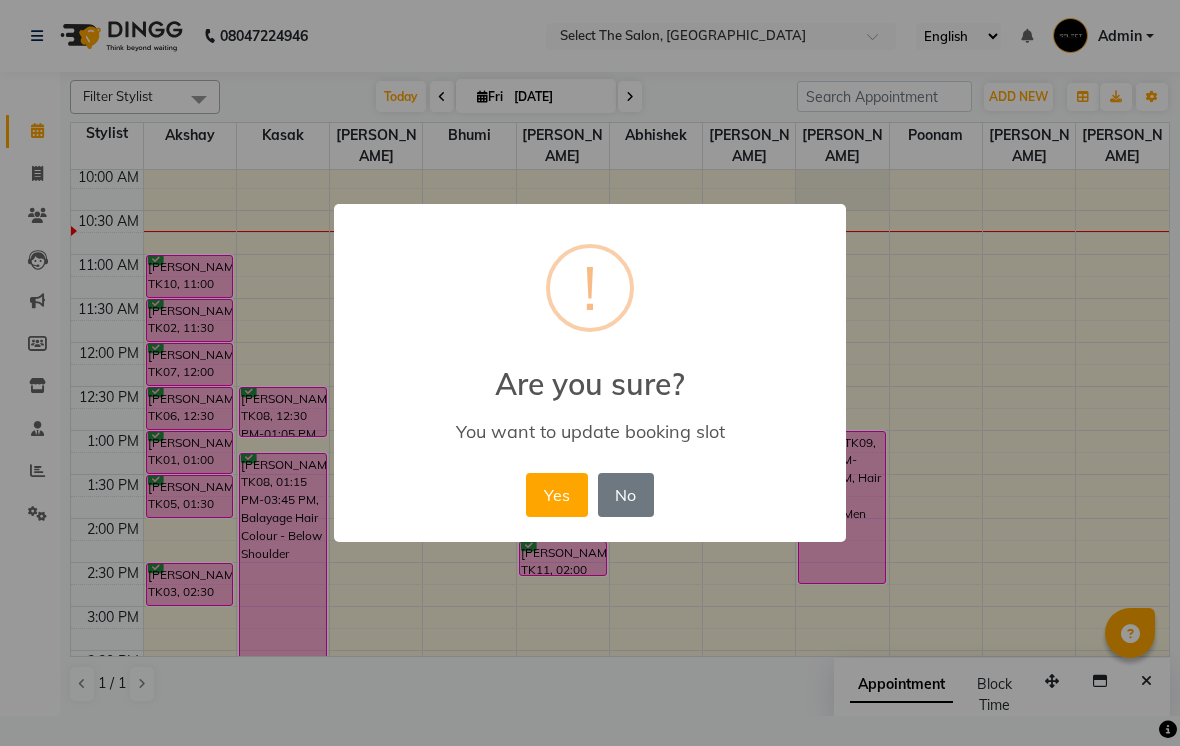click on "Yes" at bounding box center [556, 495] 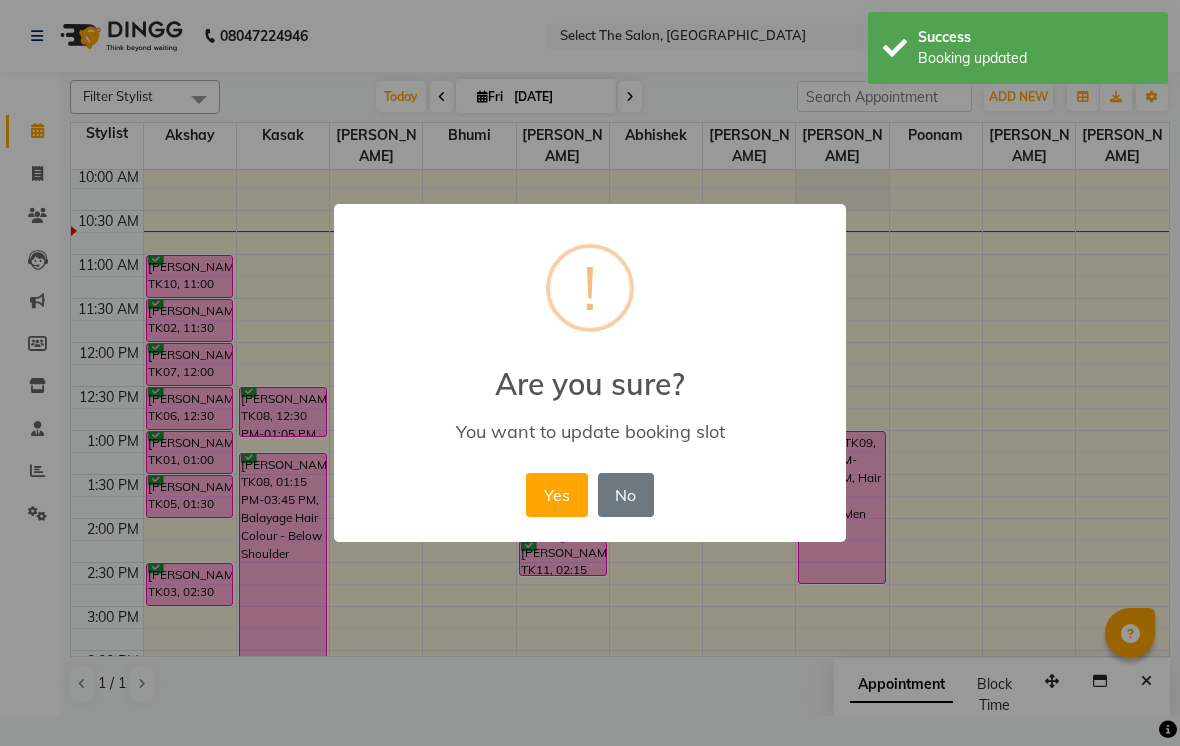 click on "Yes" at bounding box center (556, 495) 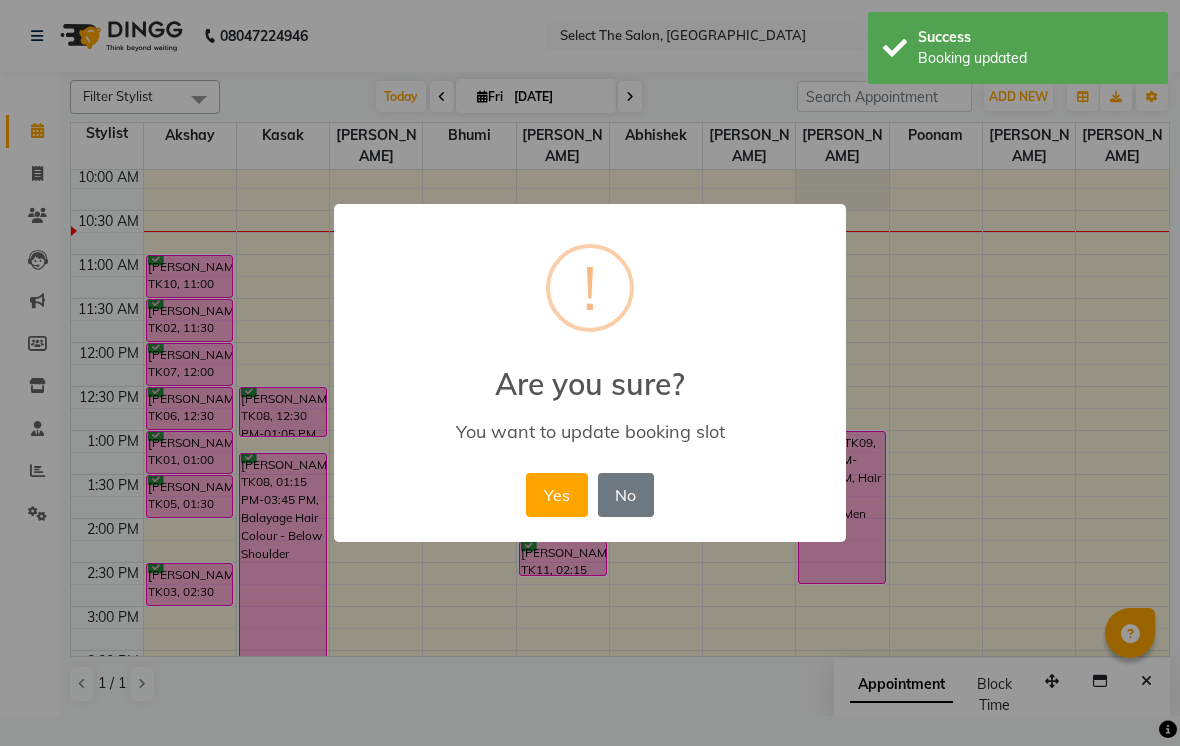 click on "Yes" at bounding box center [556, 495] 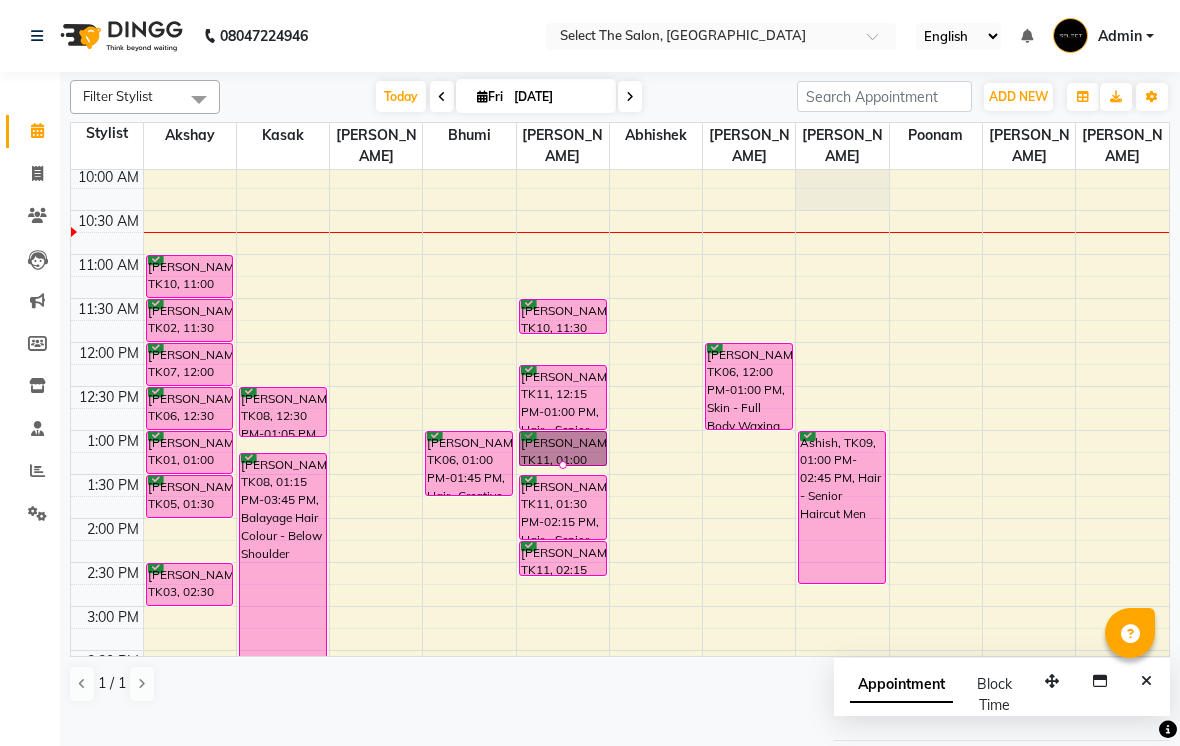 click at bounding box center [563, 465] 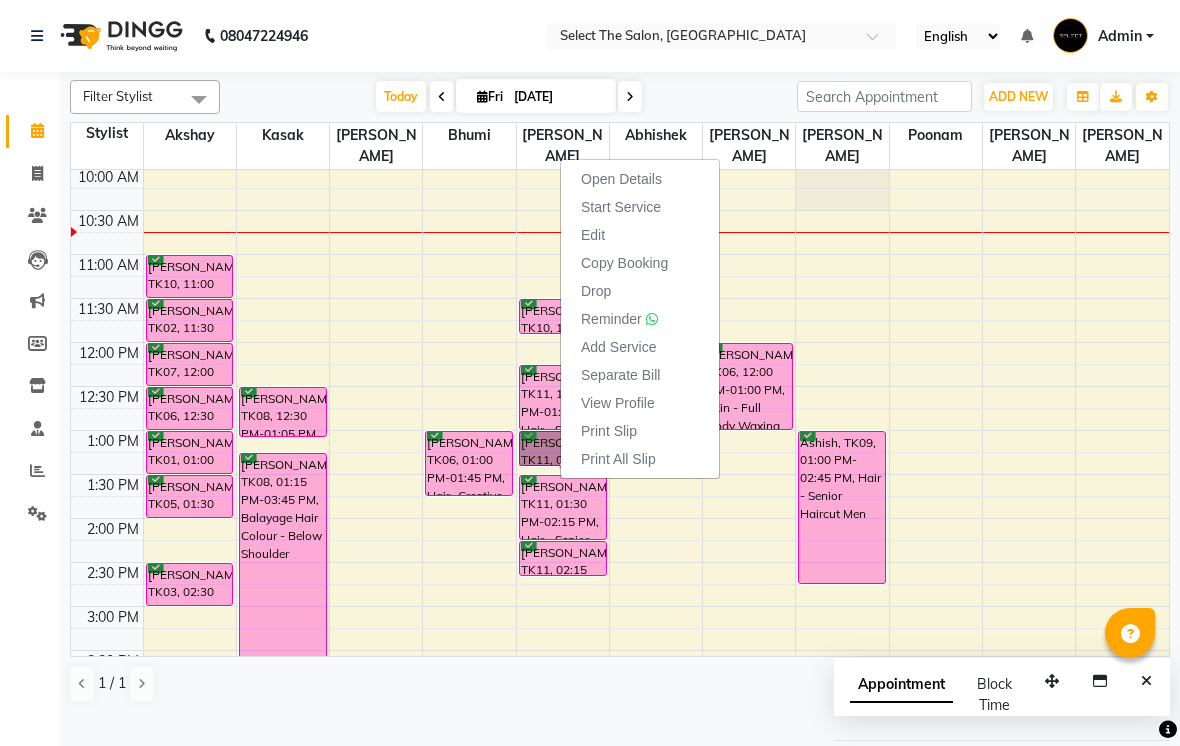 click on "Open Details" at bounding box center [621, 179] 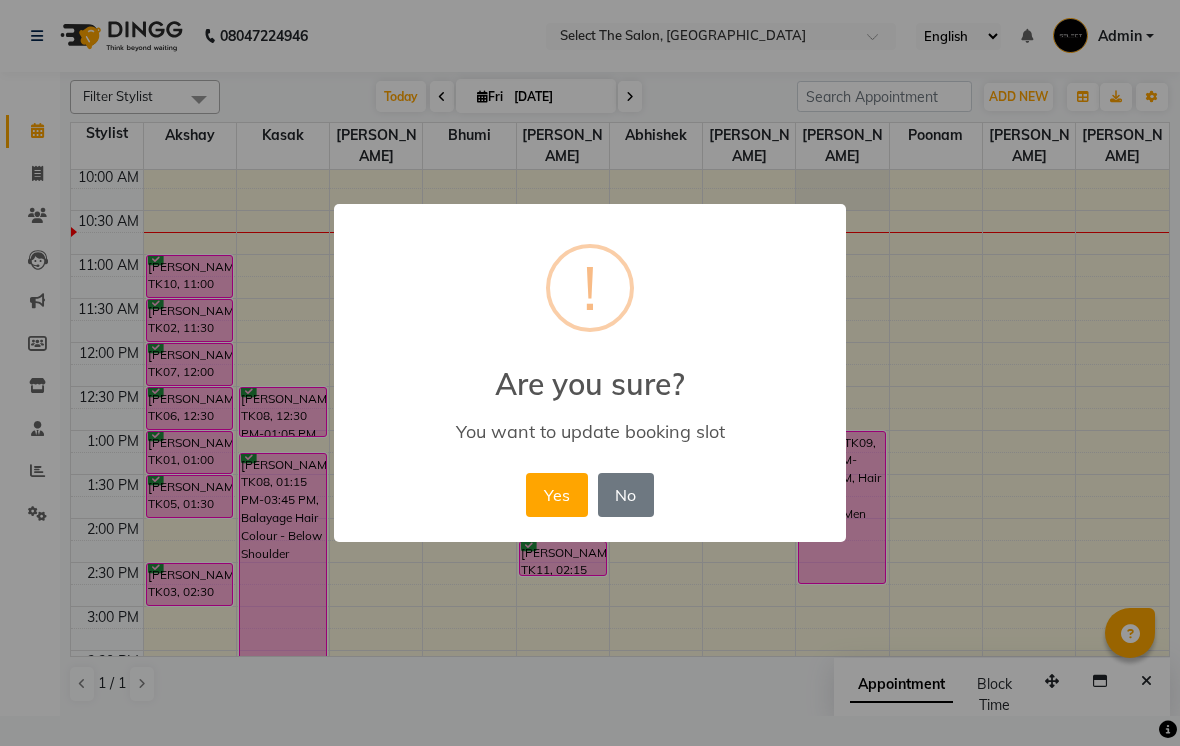 click on "Yes" at bounding box center [556, 495] 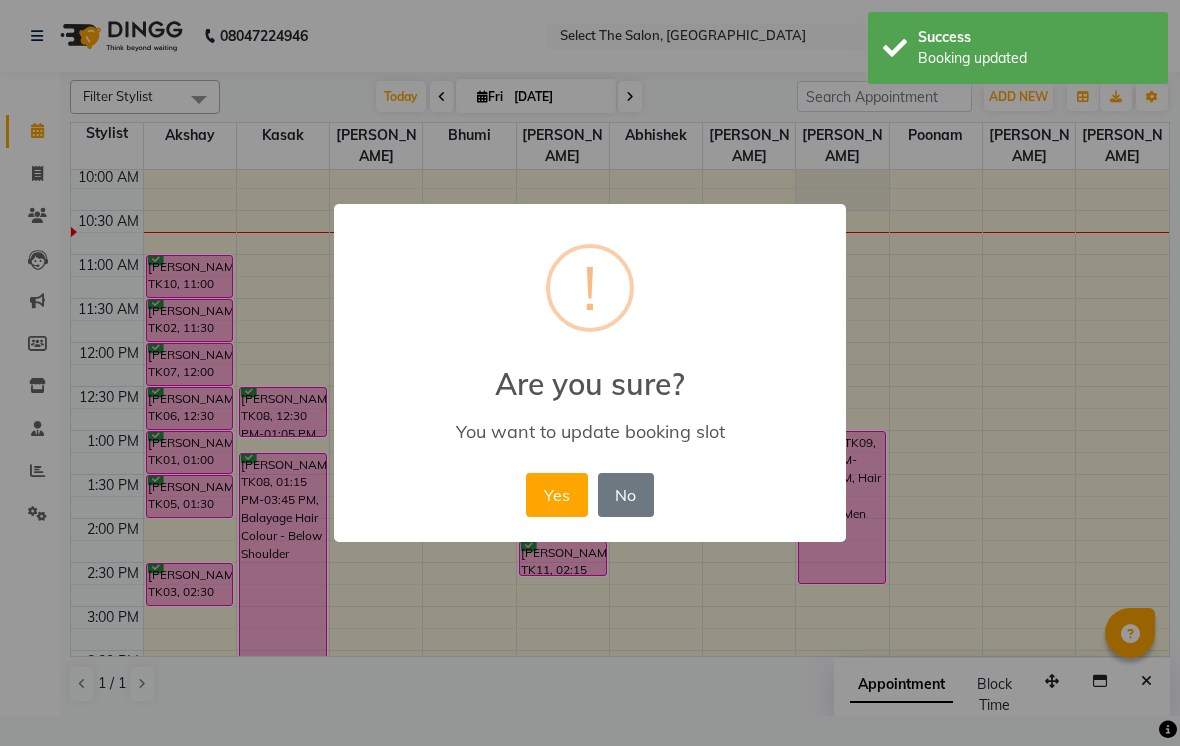 click on "Yes" at bounding box center (556, 495) 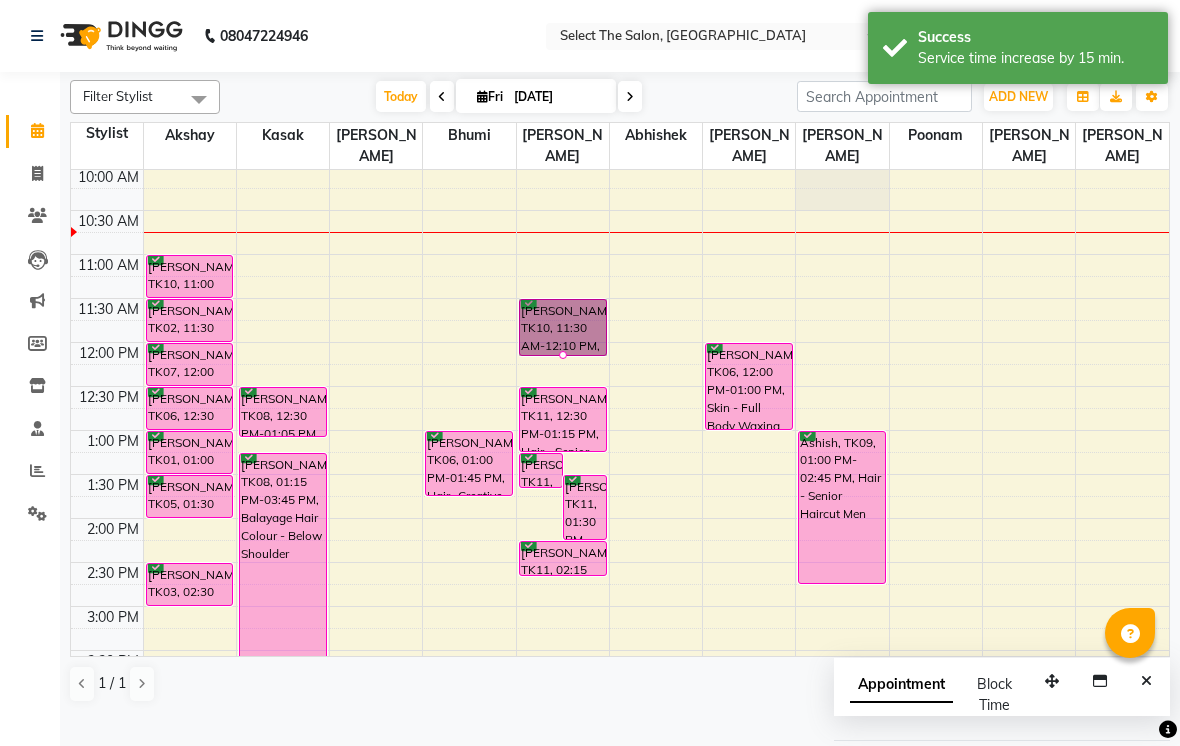 click at bounding box center [563, 355] 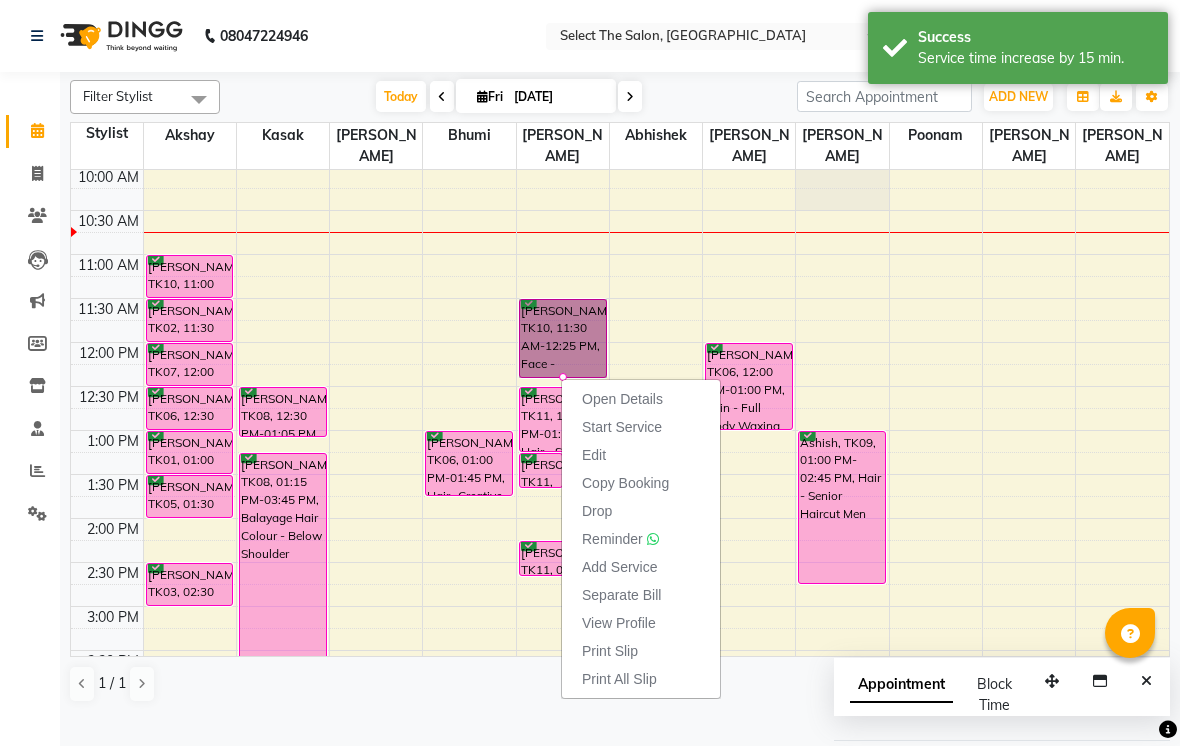 click on "Open Details" at bounding box center [641, 399] 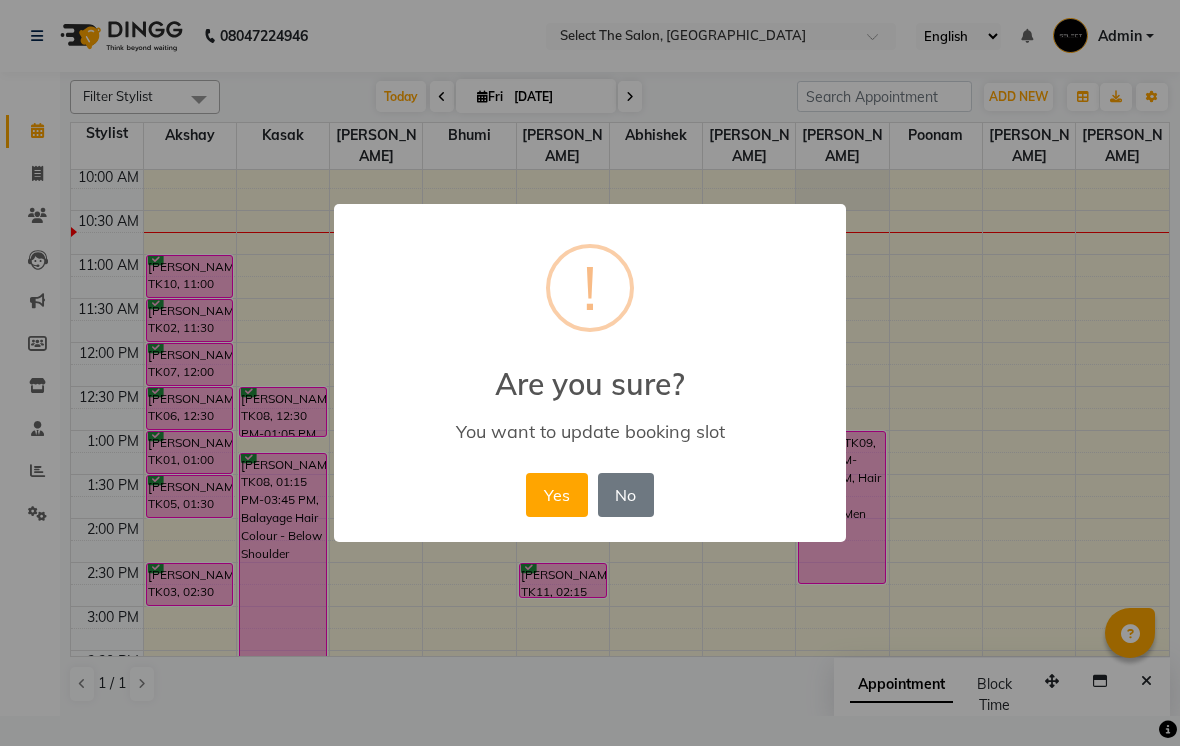 click on "Yes" at bounding box center [556, 495] 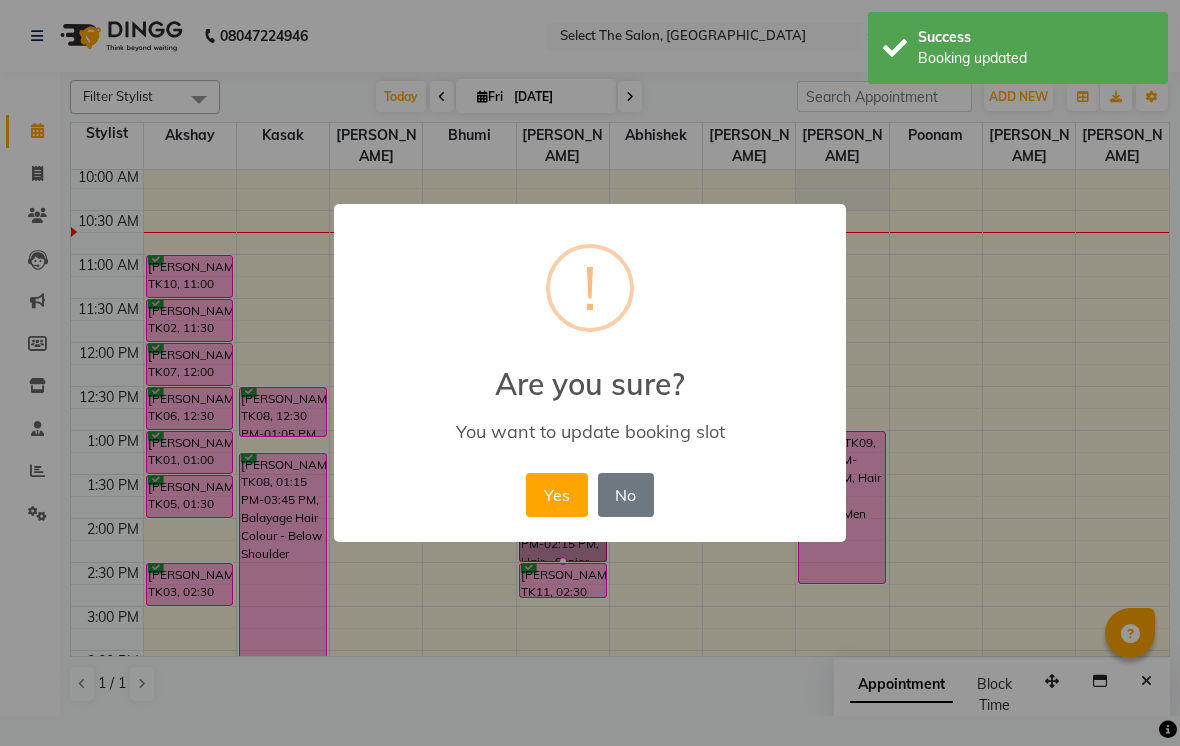 click on "Yes" at bounding box center [556, 495] 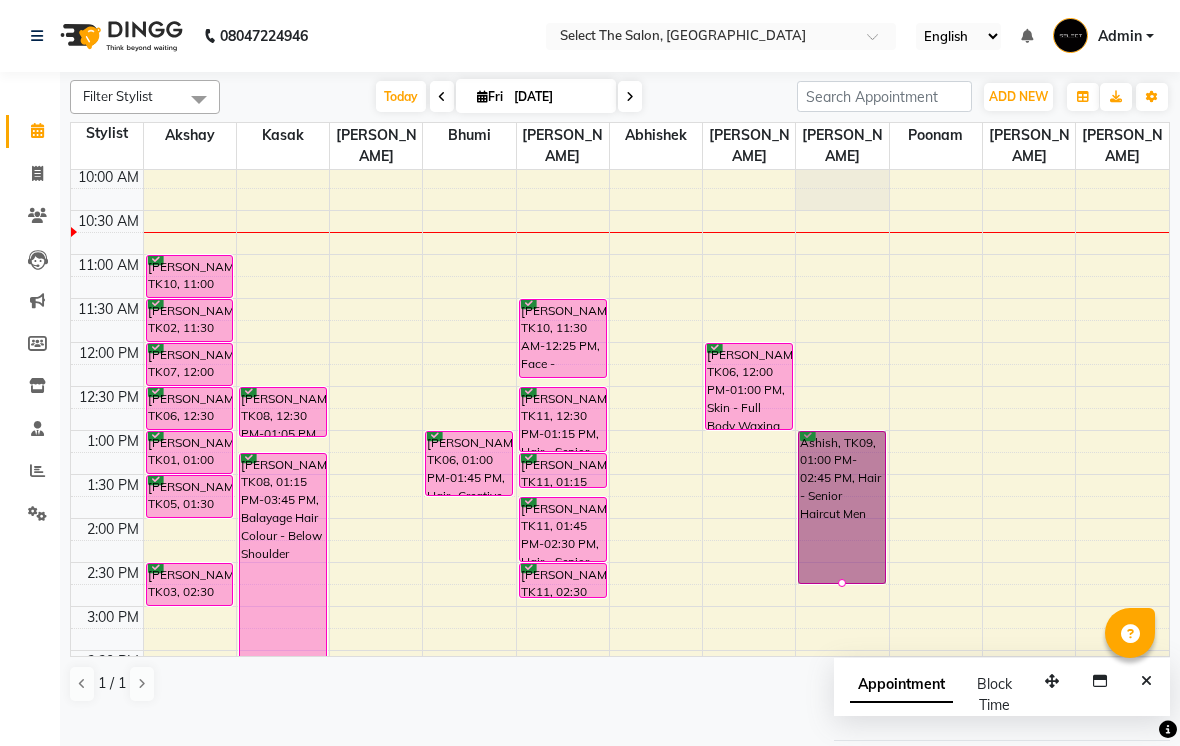 click at bounding box center [842, 583] 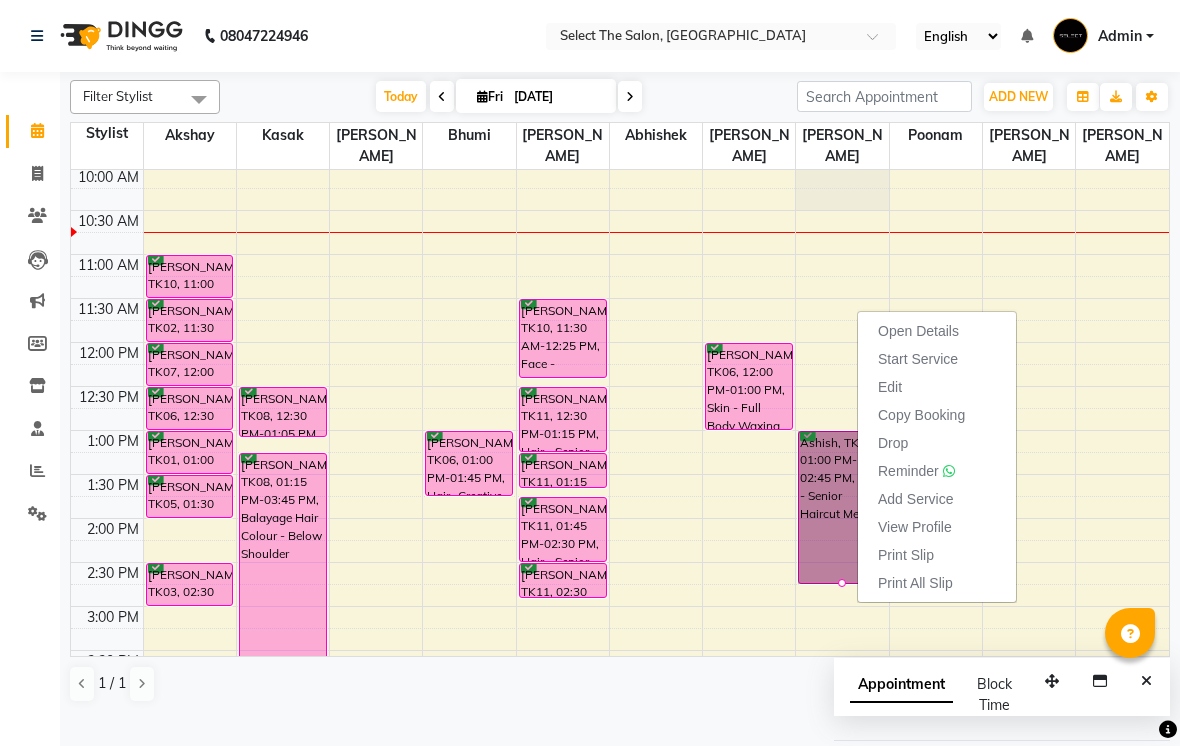 click on "Open Details" at bounding box center [918, 331] 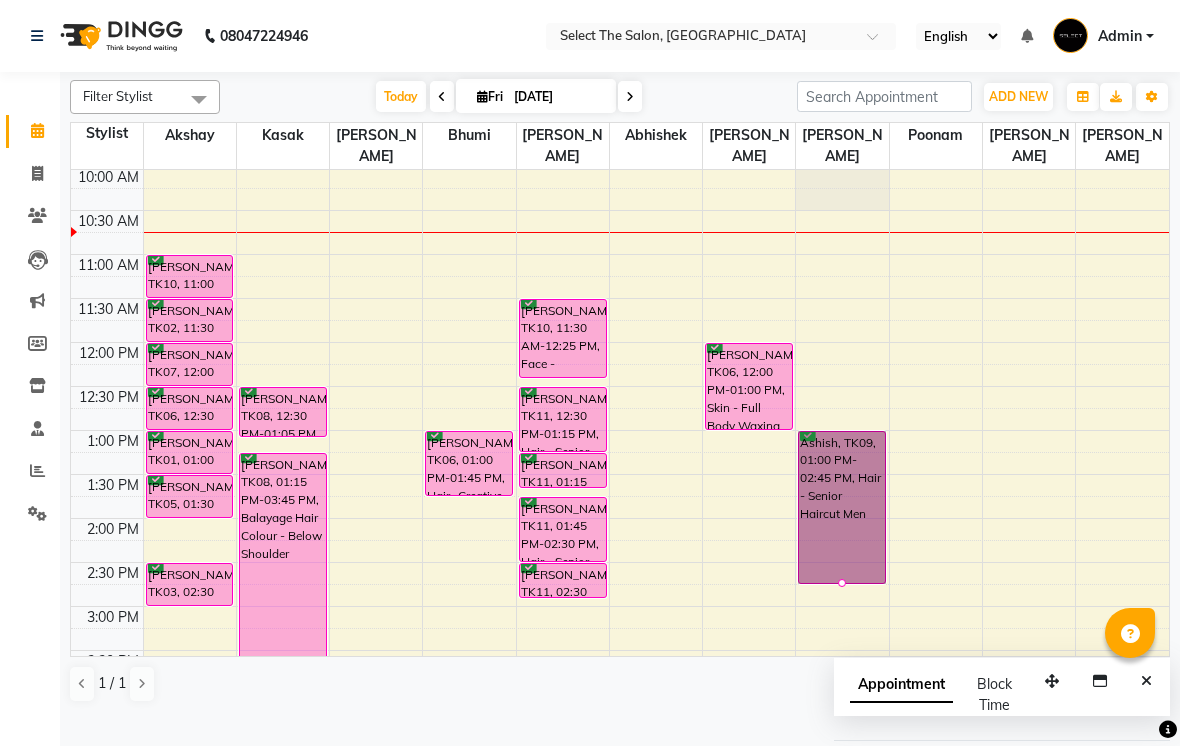 click at bounding box center [842, 583] 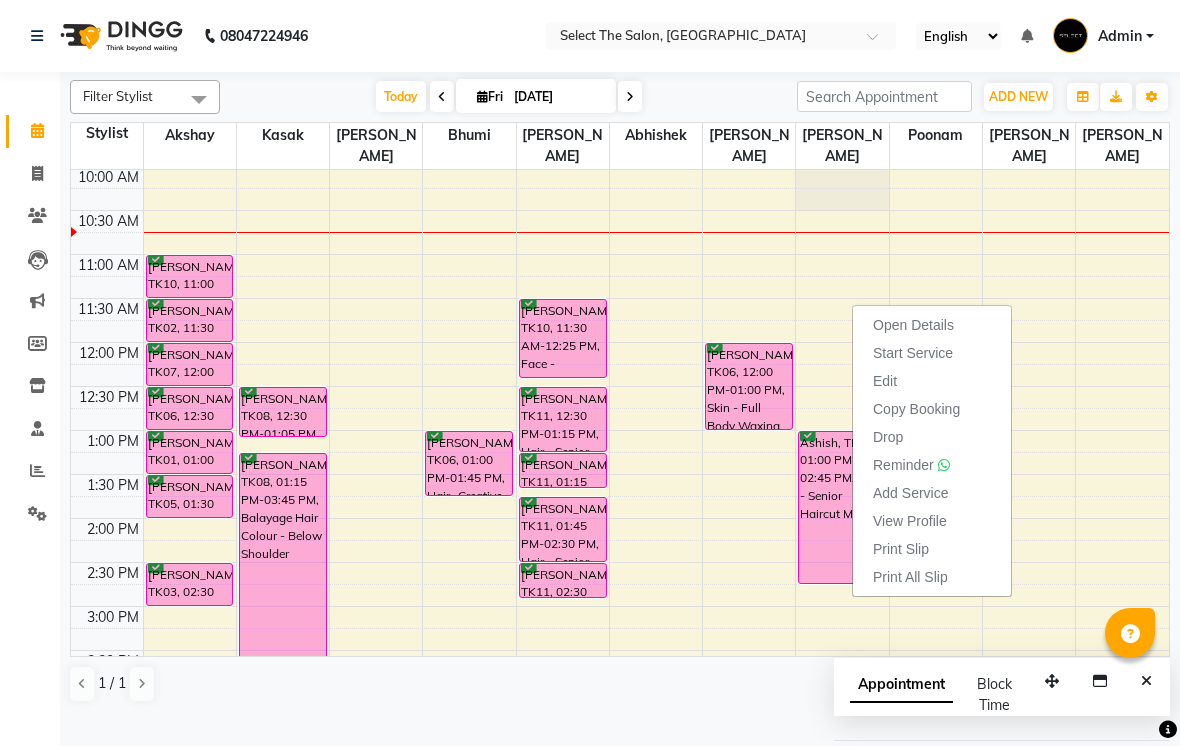 click on "Open Details" at bounding box center [913, 325] 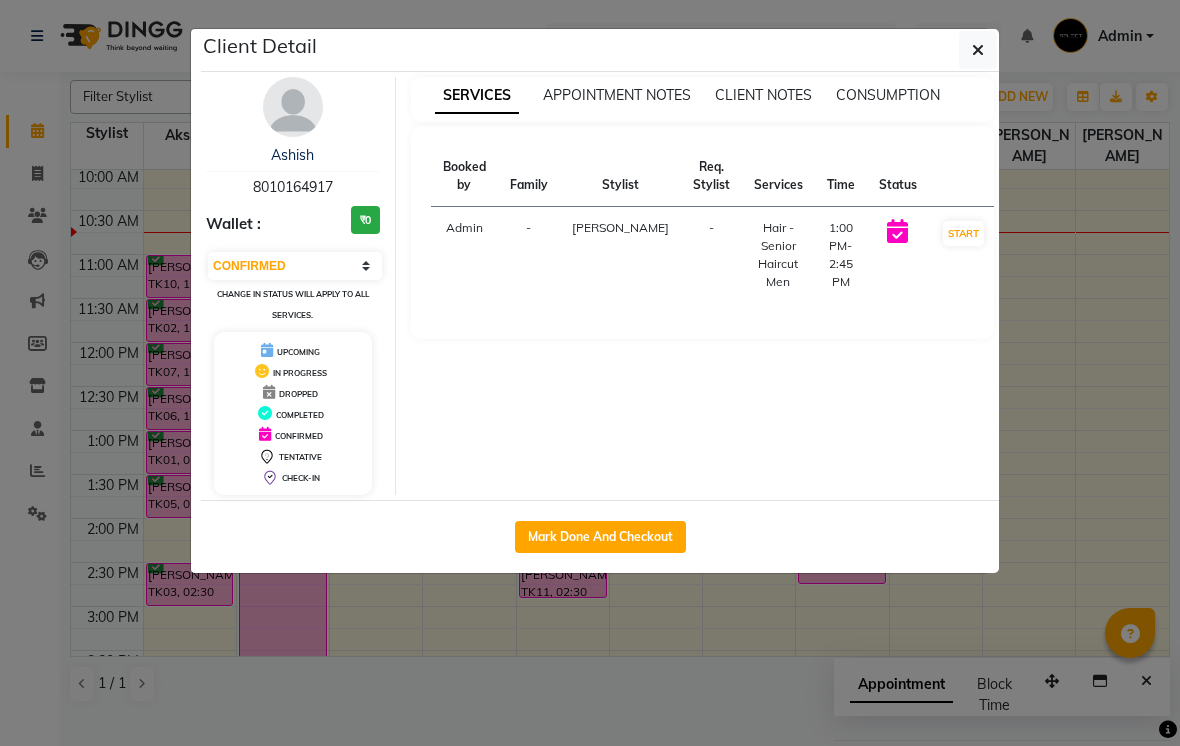 click 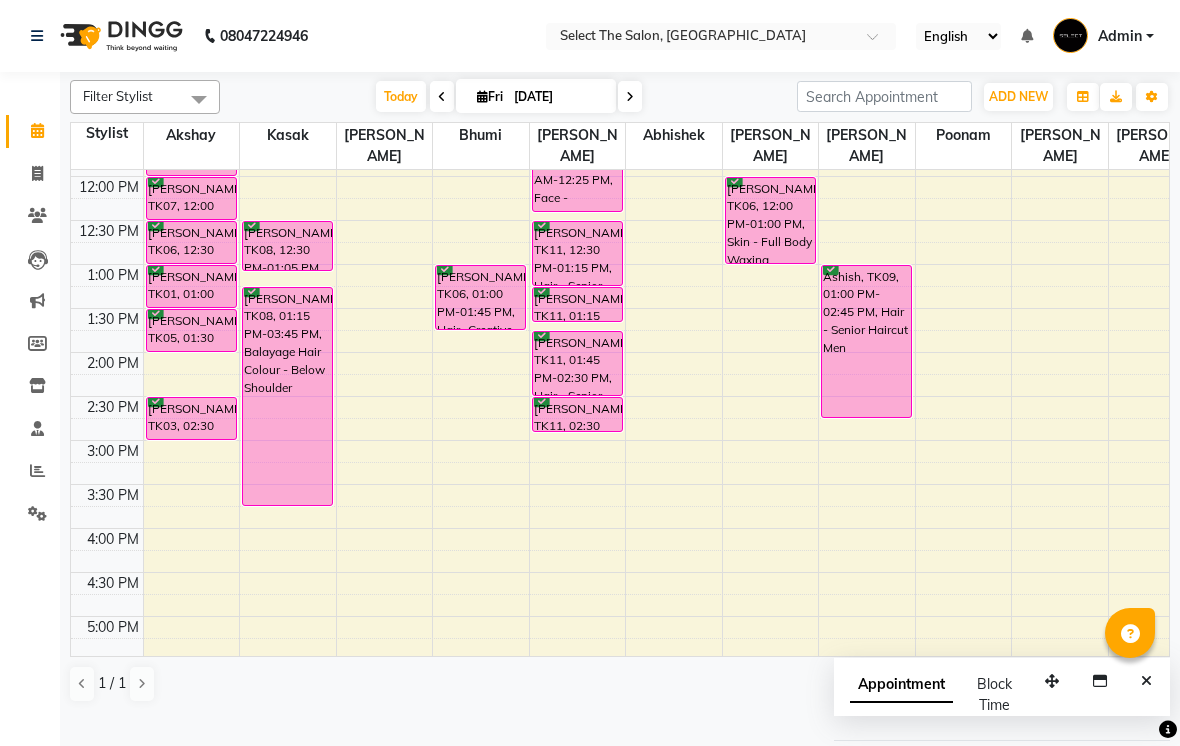 scroll, scrollTop: 355, scrollLeft: 0, axis: vertical 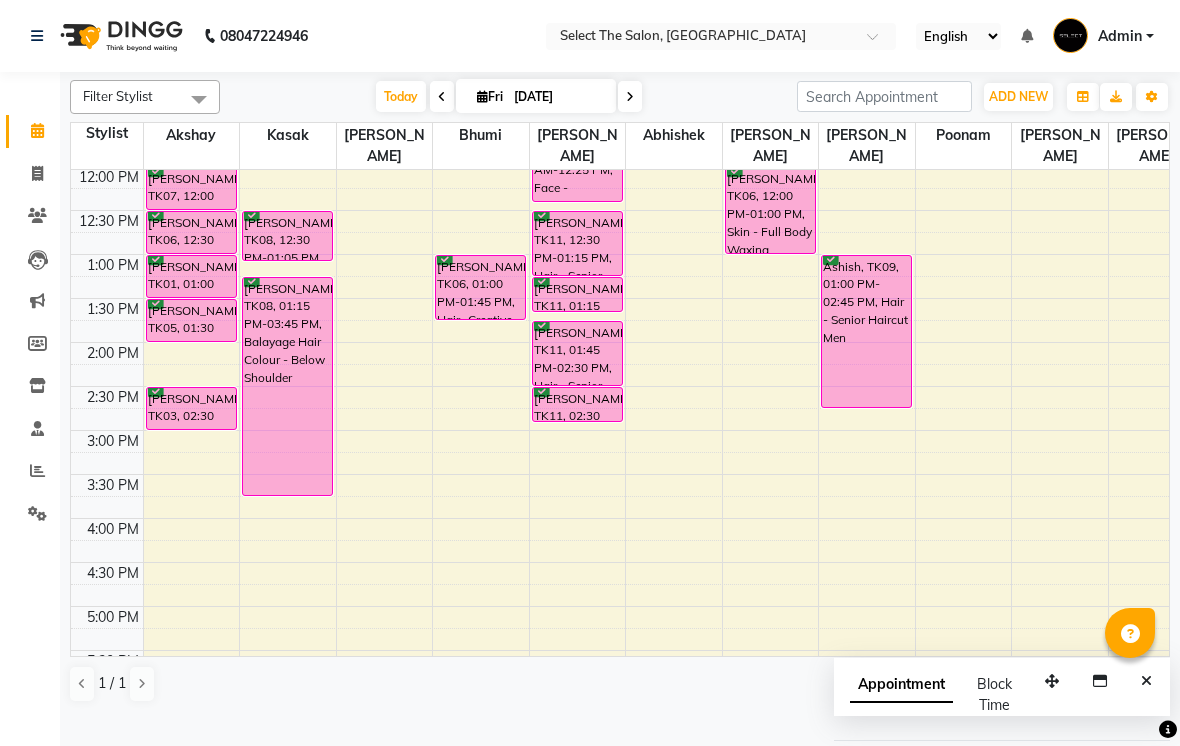 click at bounding box center (674, 485) 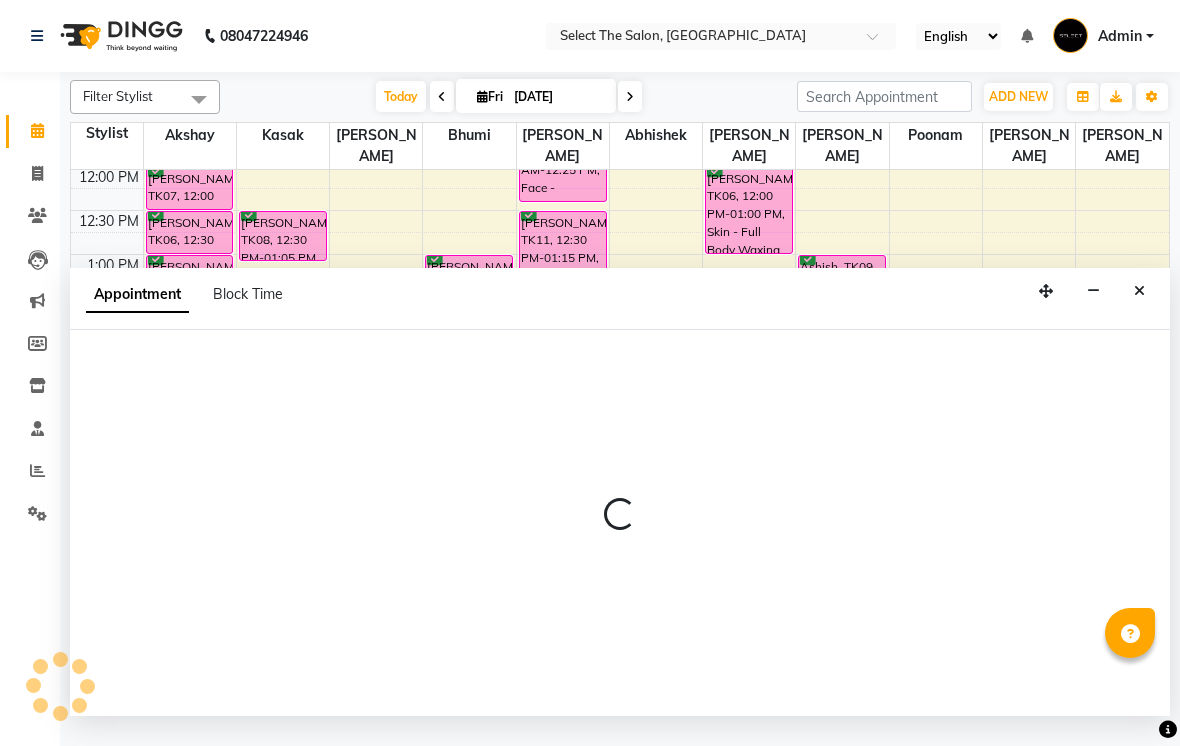 select on "31289" 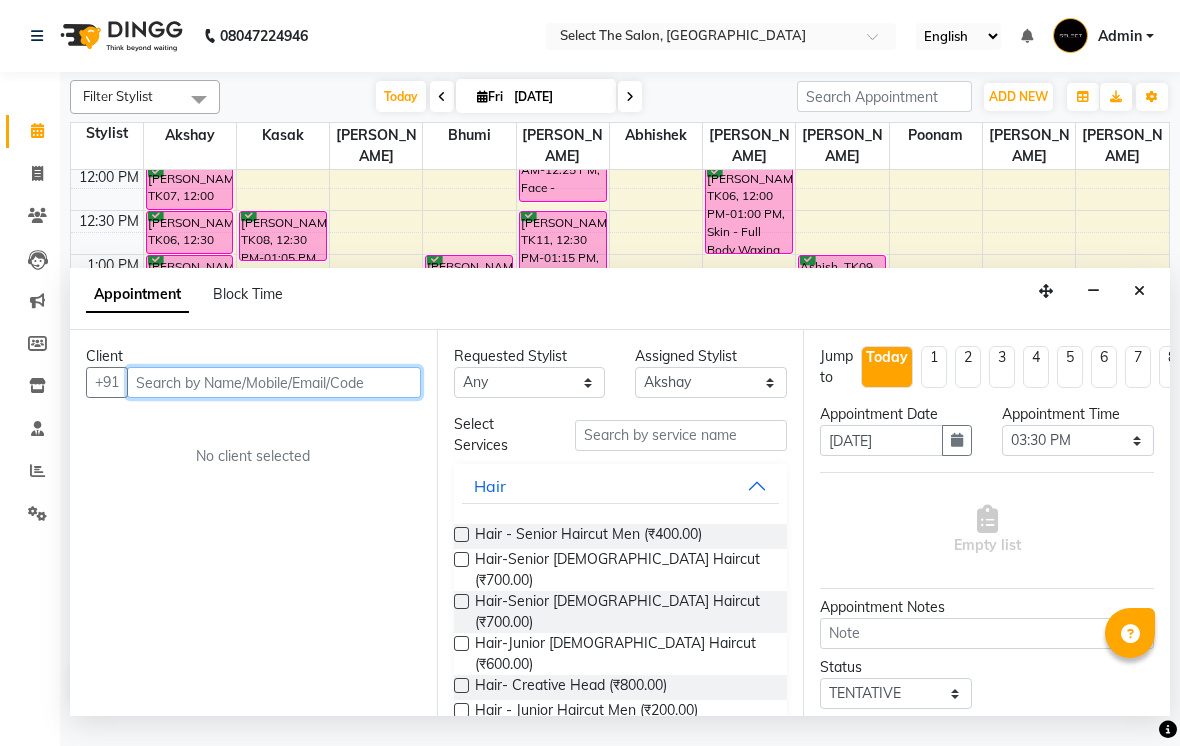 click at bounding box center [274, 382] 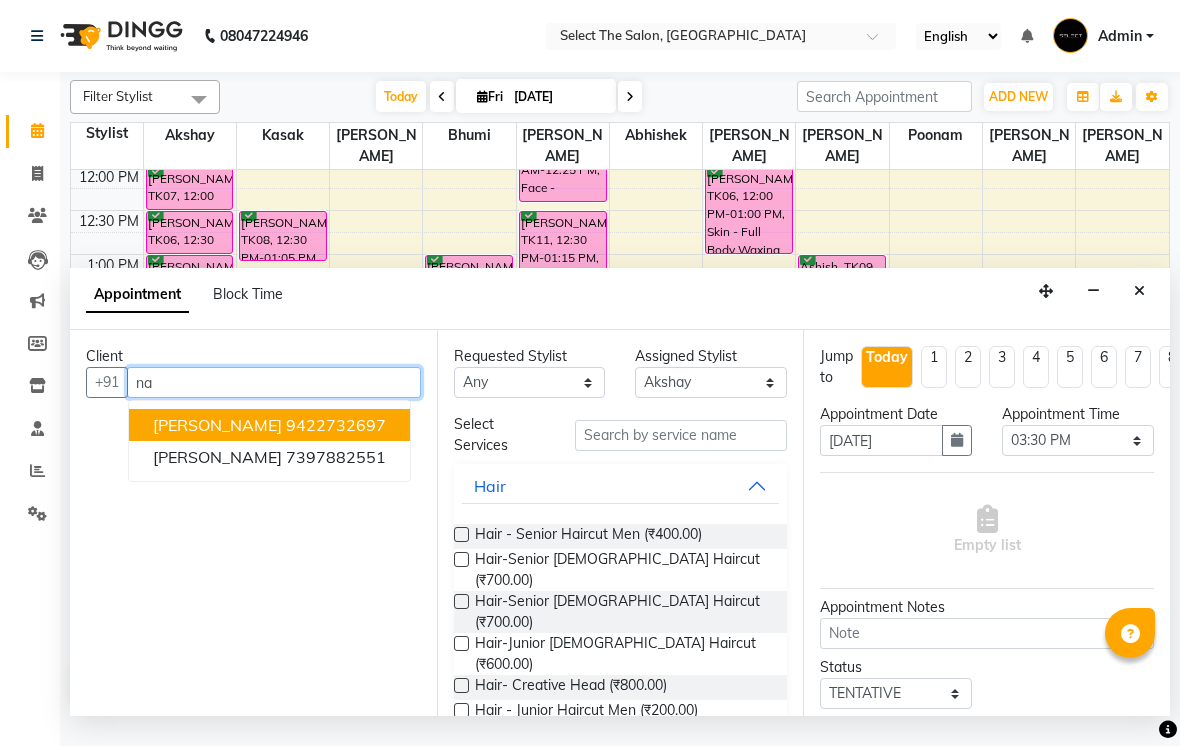 type on "n" 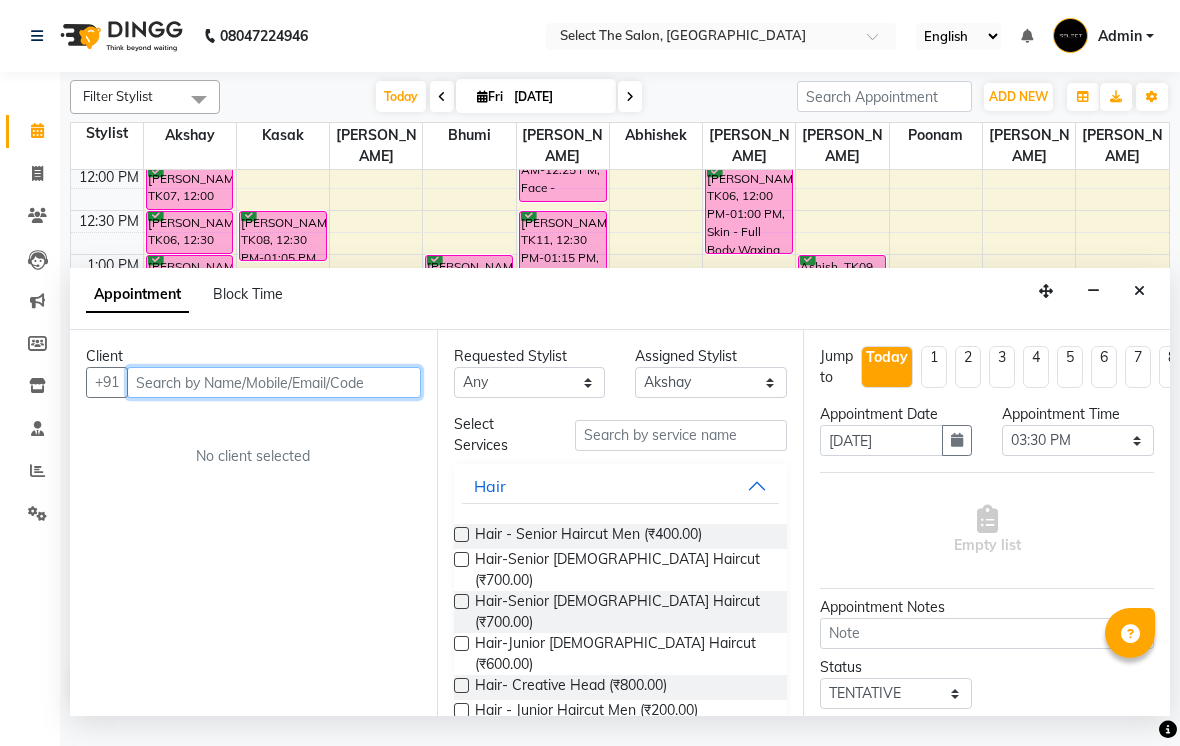 click at bounding box center [274, 382] 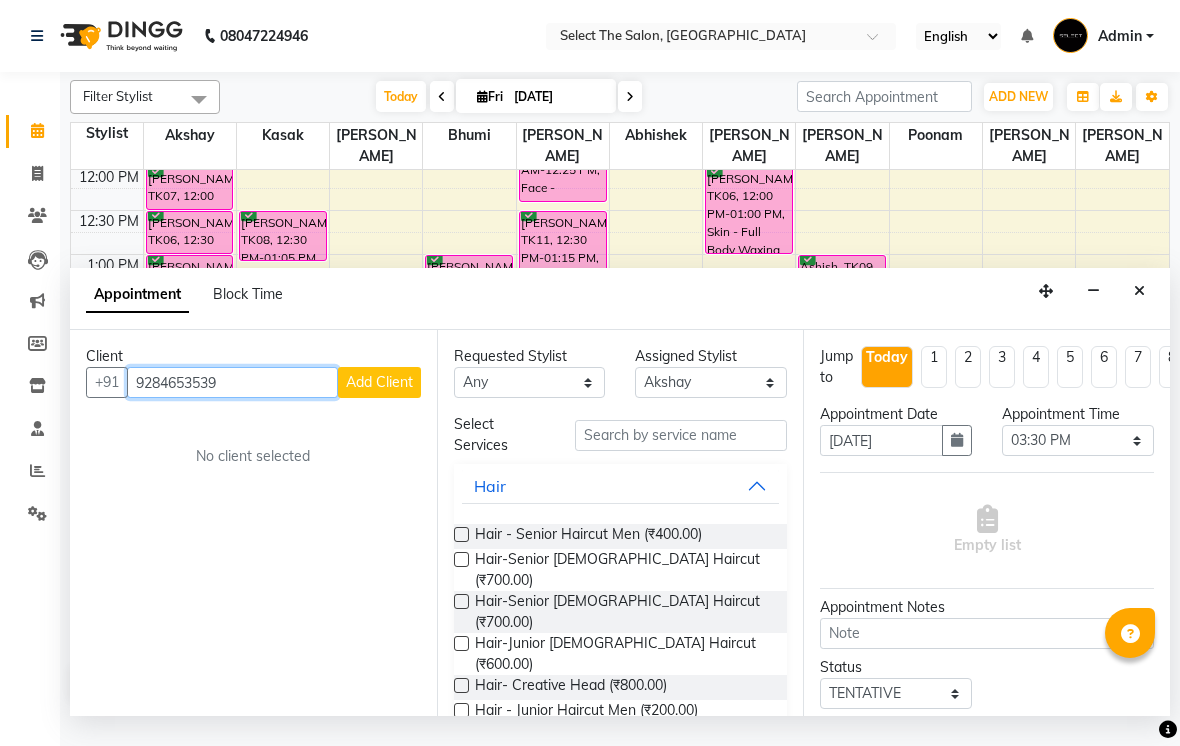 type on "9284653539" 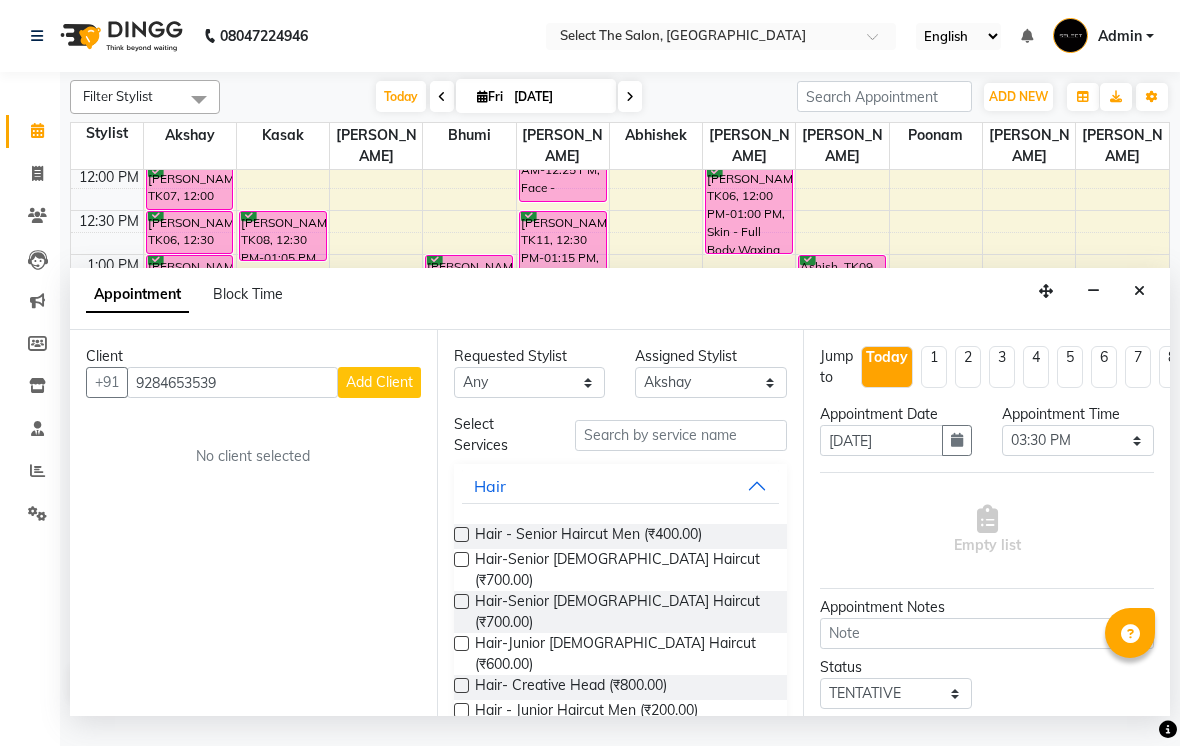 click on "Add Client" at bounding box center [379, 382] 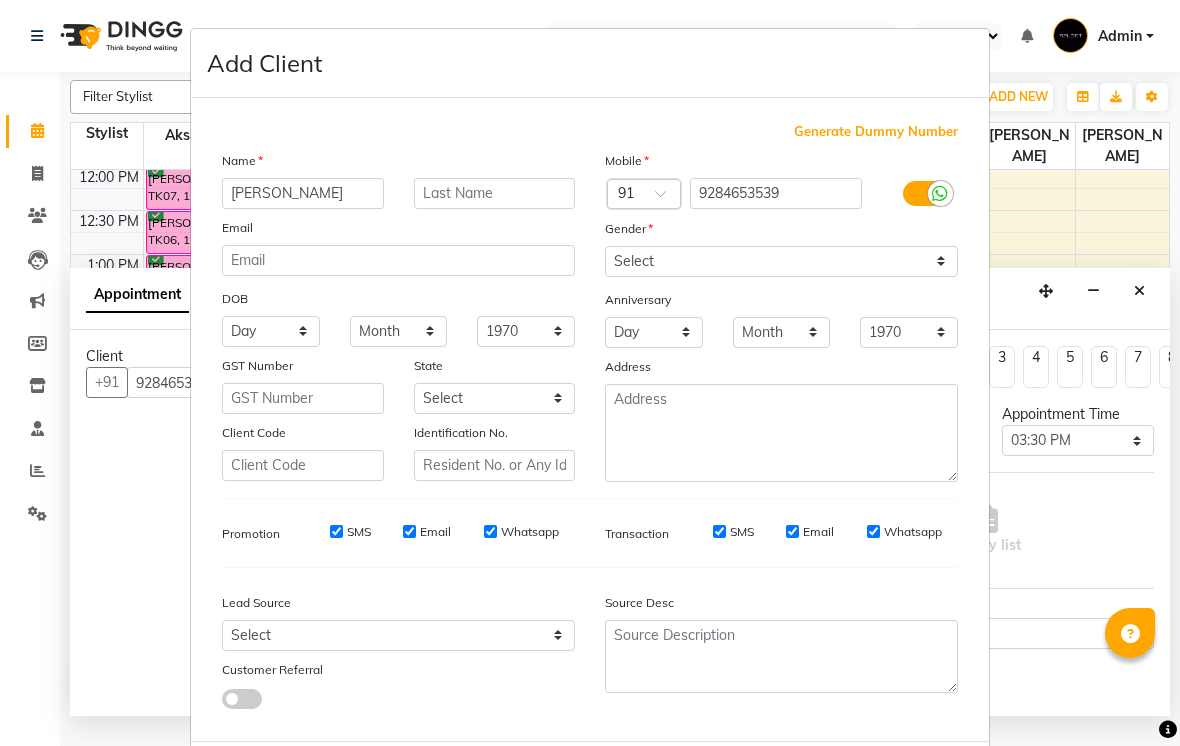 type on "[PERSON_NAME]" 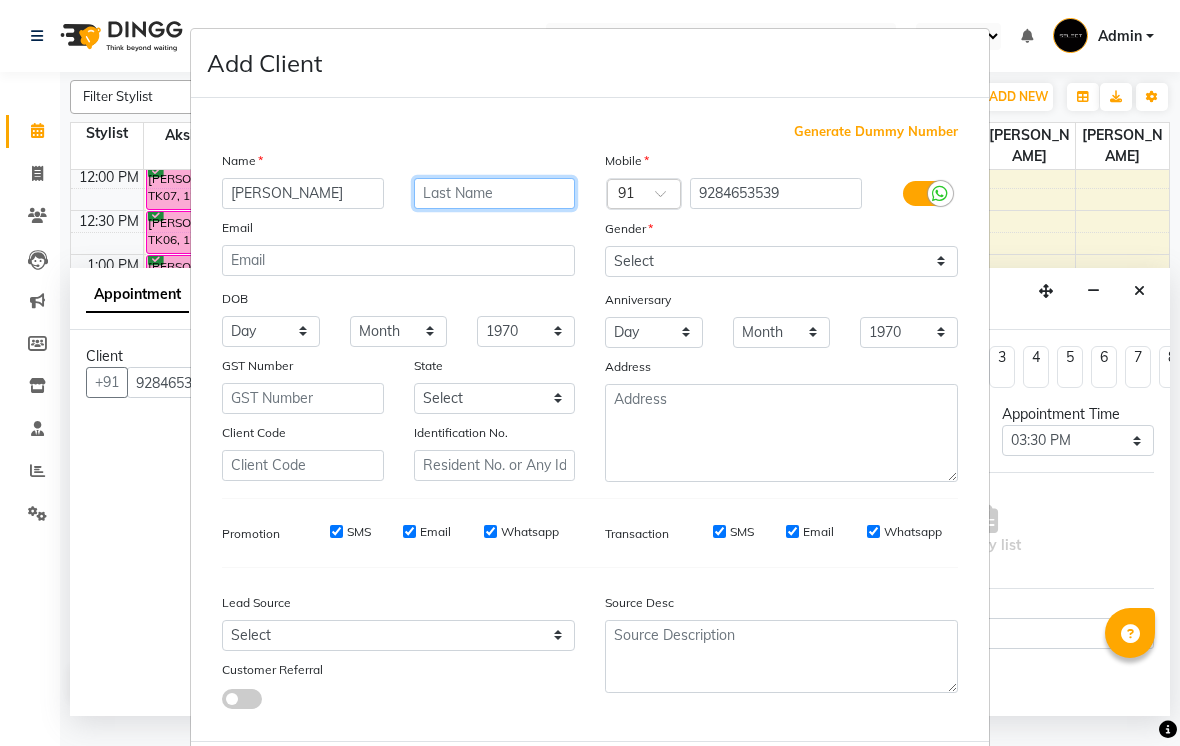 click at bounding box center [495, 193] 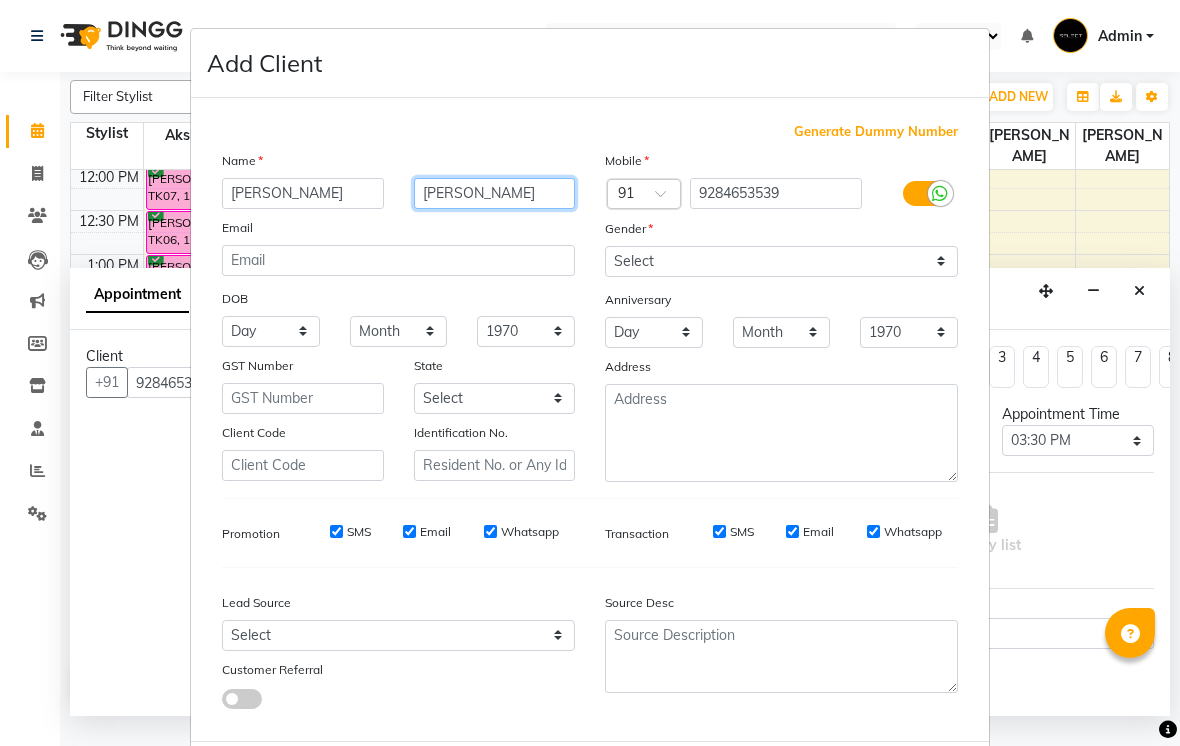 type on "[PERSON_NAME]" 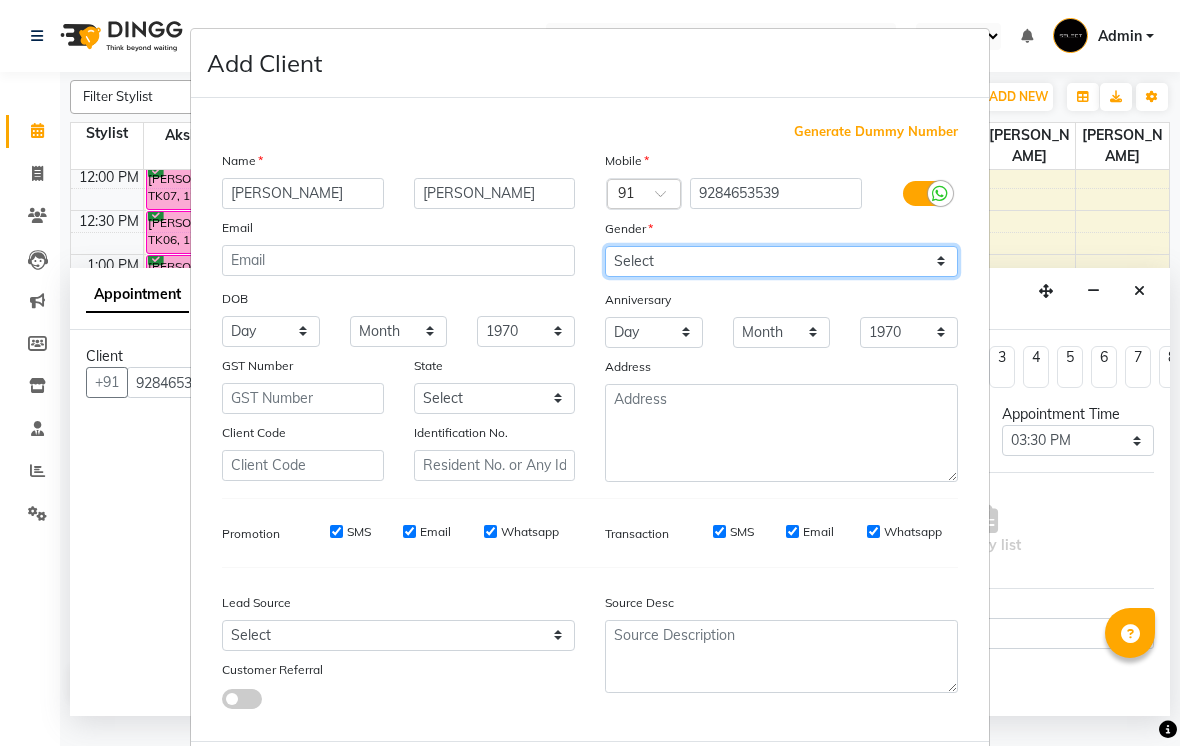 click on "Select [DEMOGRAPHIC_DATA] [DEMOGRAPHIC_DATA] Other Prefer Not To Say" at bounding box center (781, 261) 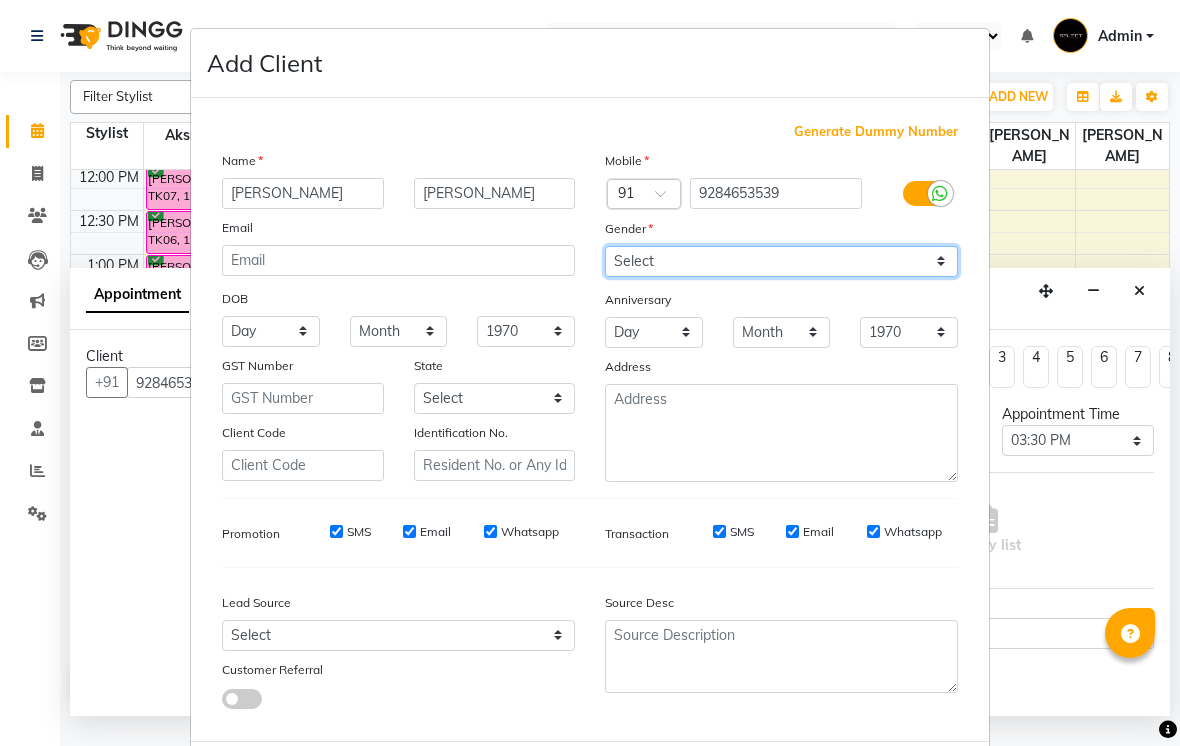 select on "[DEMOGRAPHIC_DATA]" 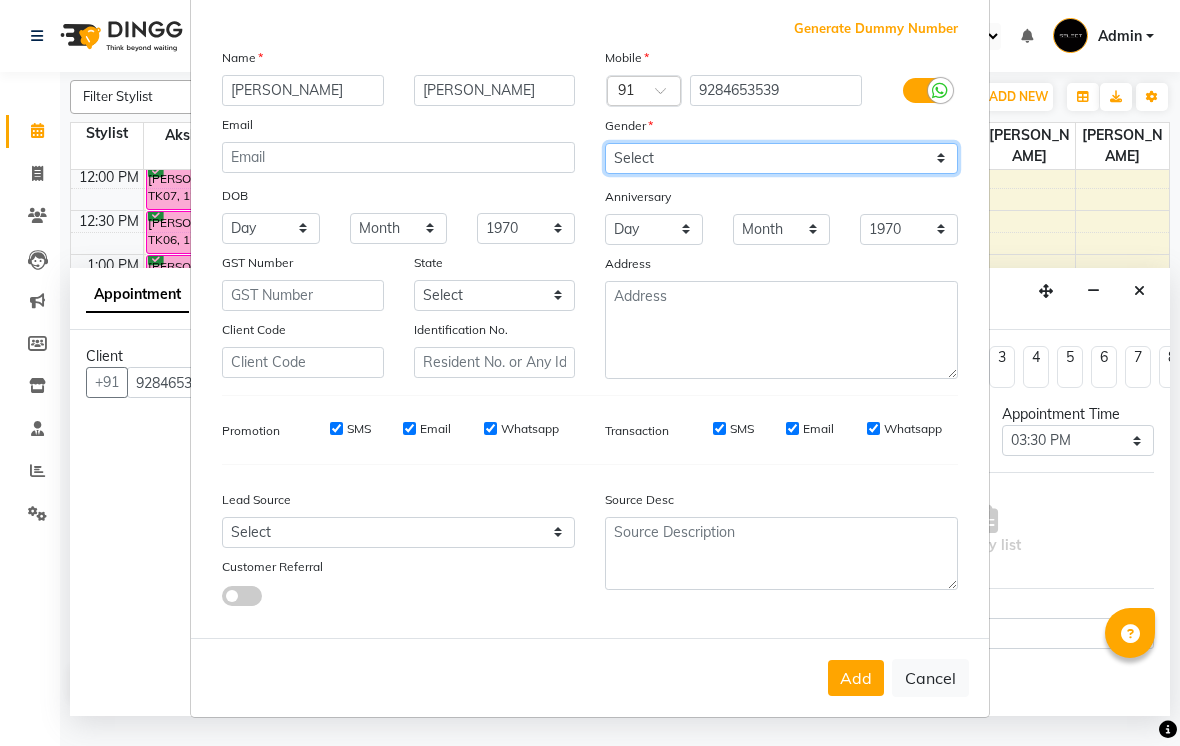 scroll, scrollTop: 102, scrollLeft: 0, axis: vertical 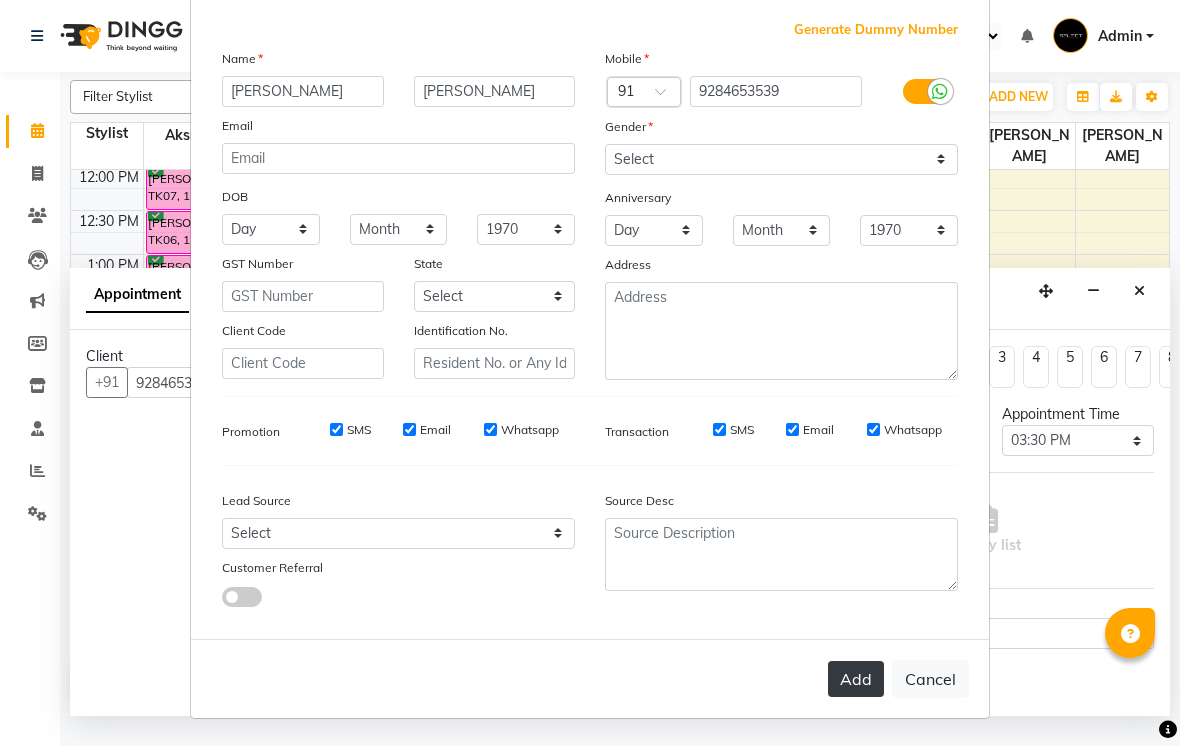 click on "Add" at bounding box center [856, 679] 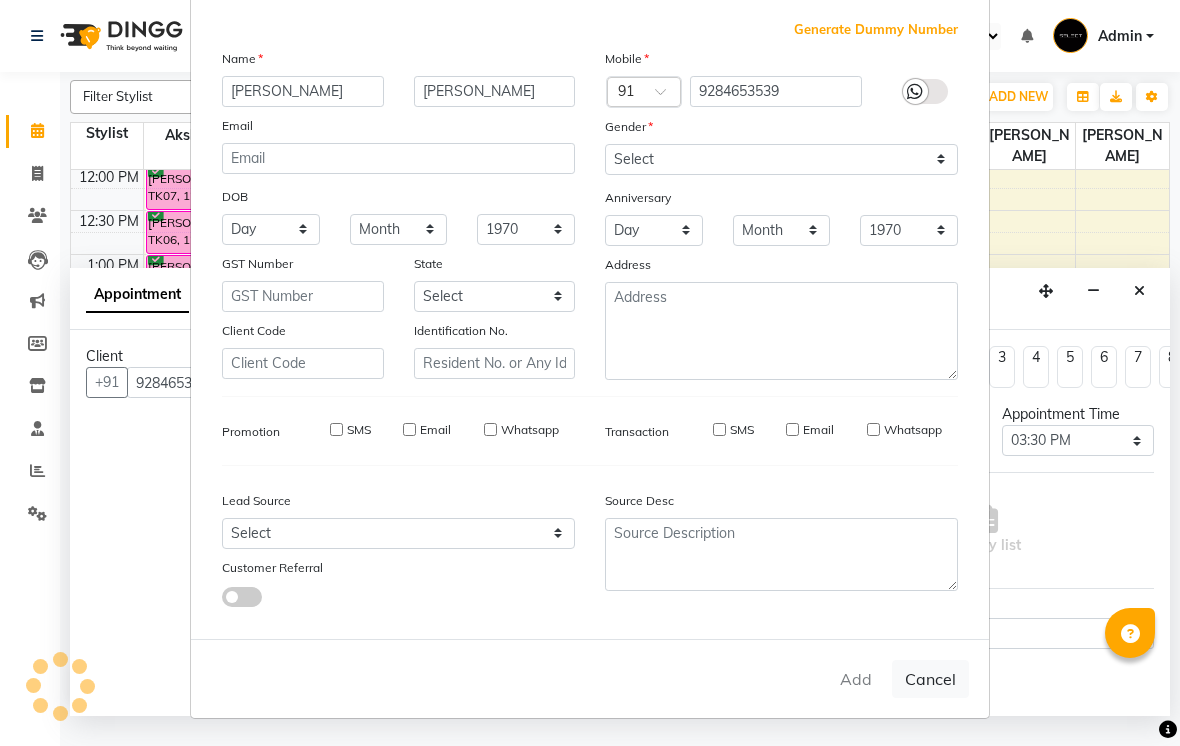 type 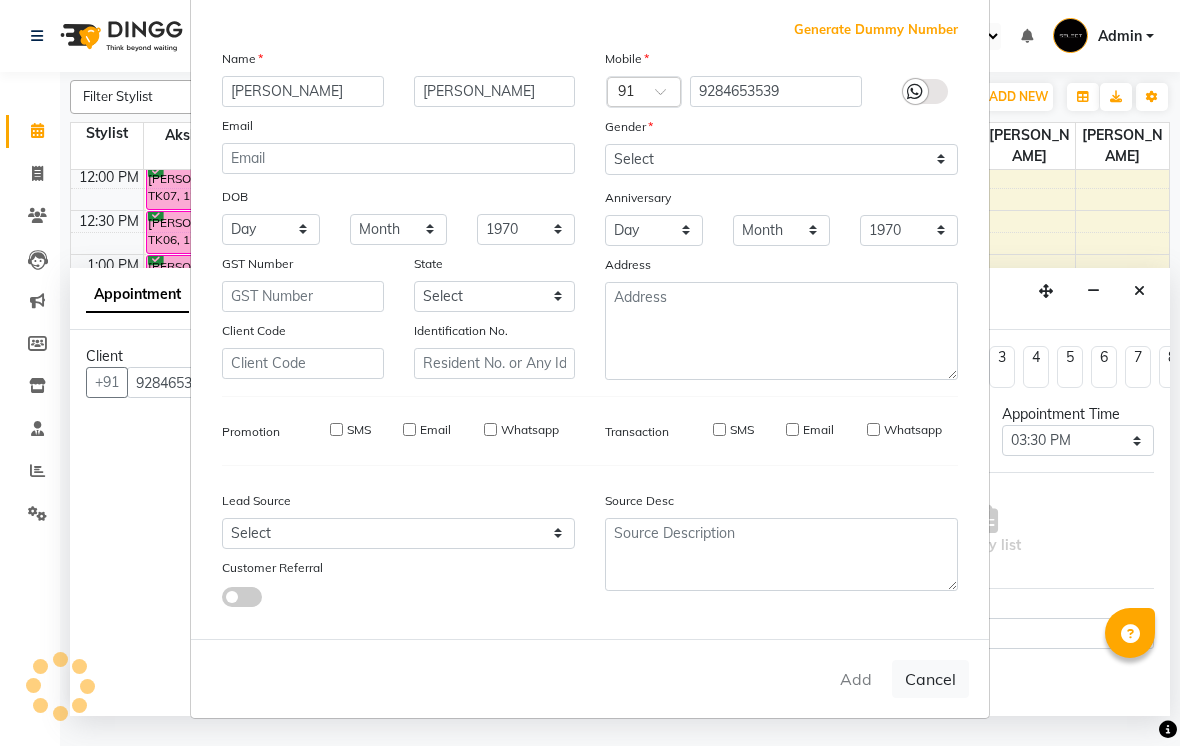 type 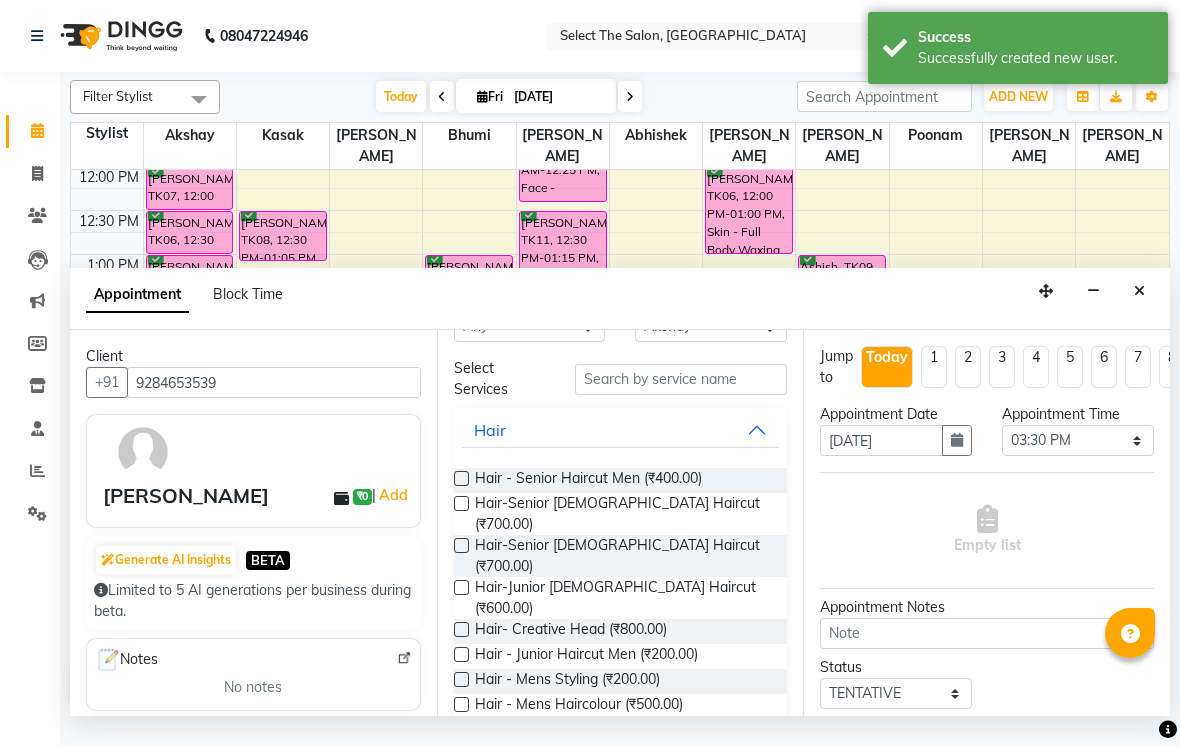 scroll, scrollTop: 44, scrollLeft: 0, axis: vertical 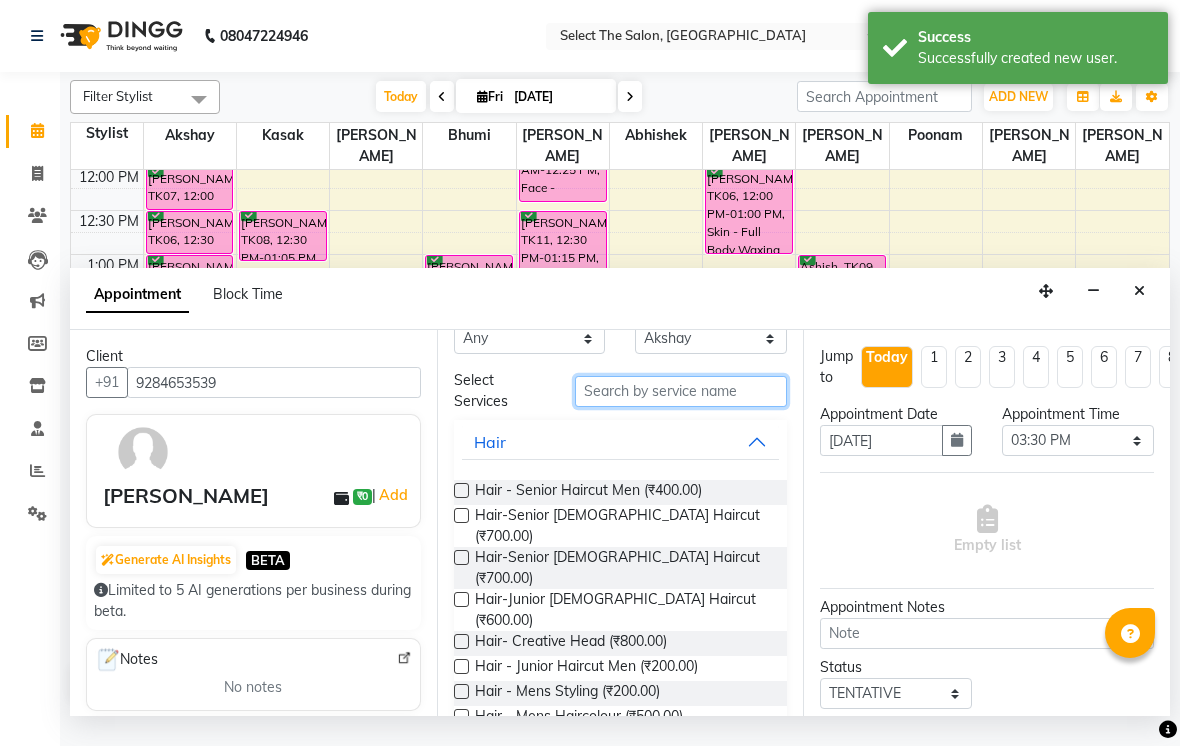 click at bounding box center (681, 391) 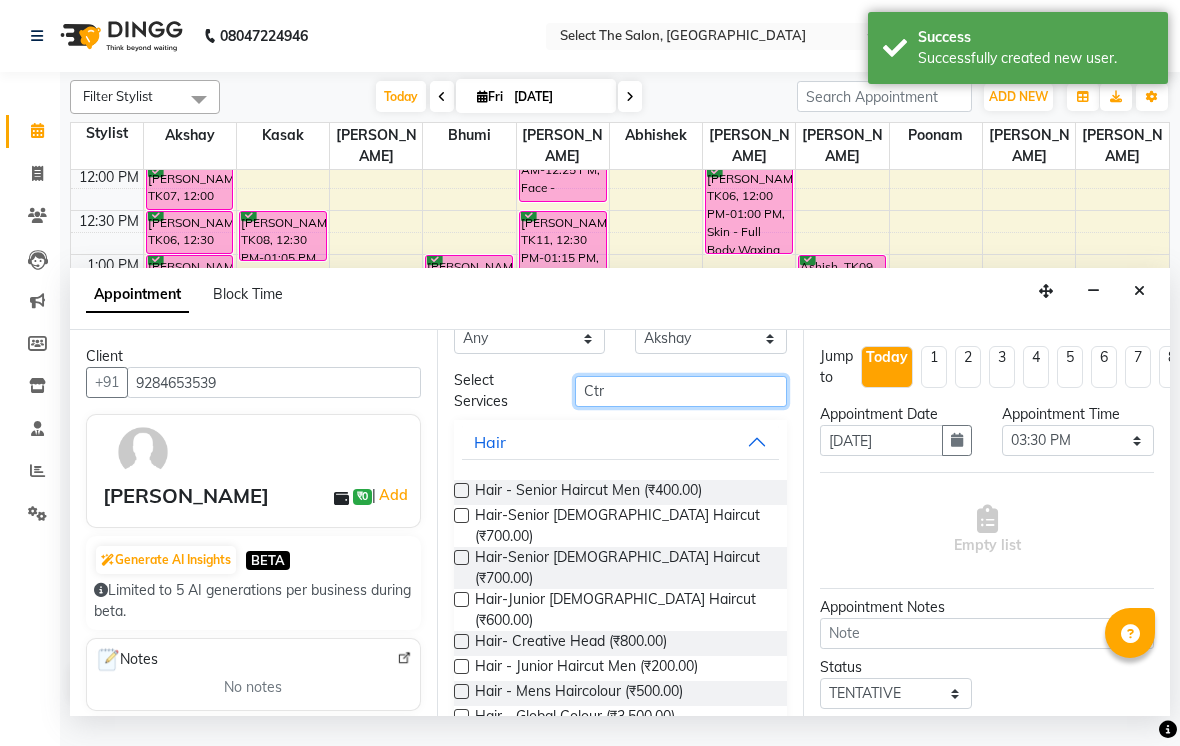 scroll, scrollTop: 0, scrollLeft: 0, axis: both 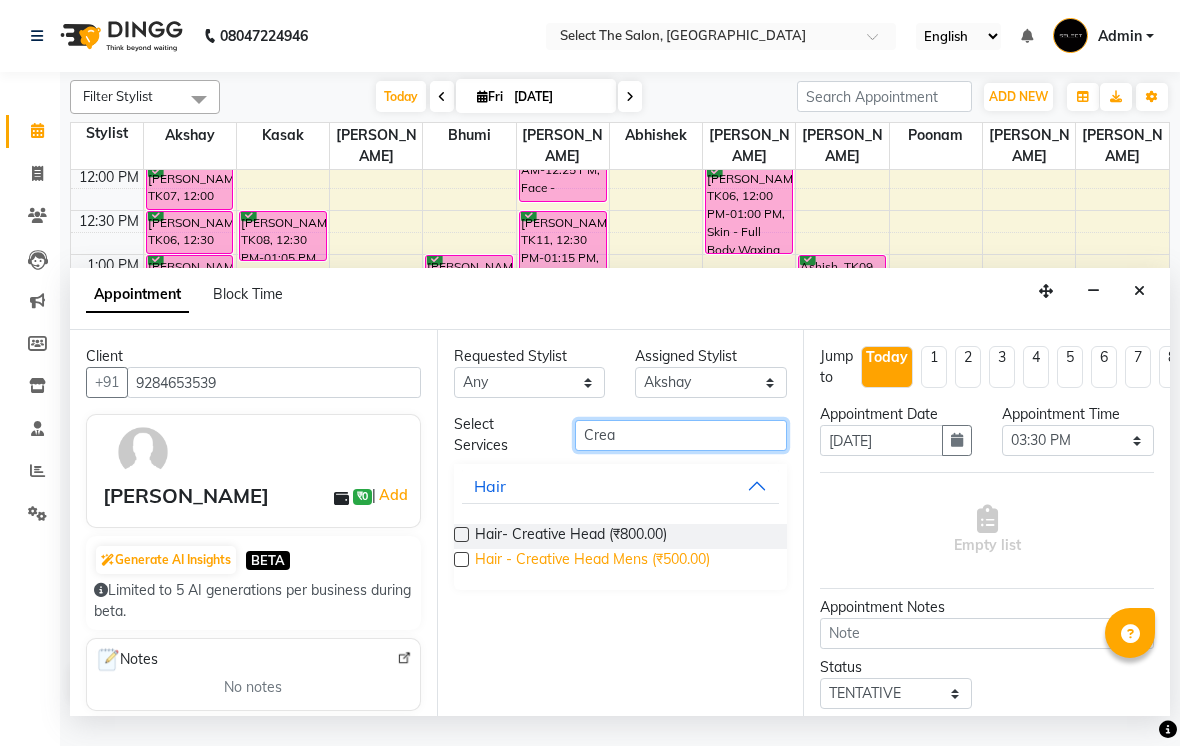 type on "Crea" 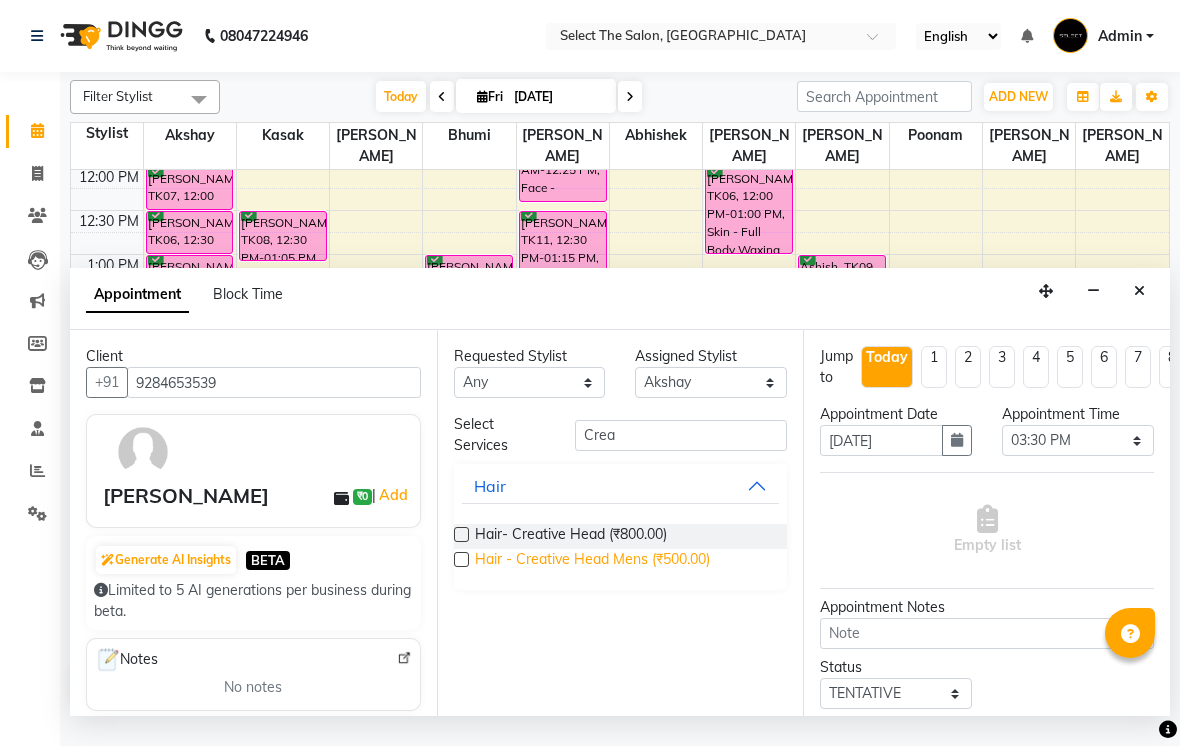 click on "Hair - Creative Head Mens (₹500.00)" at bounding box center (592, 561) 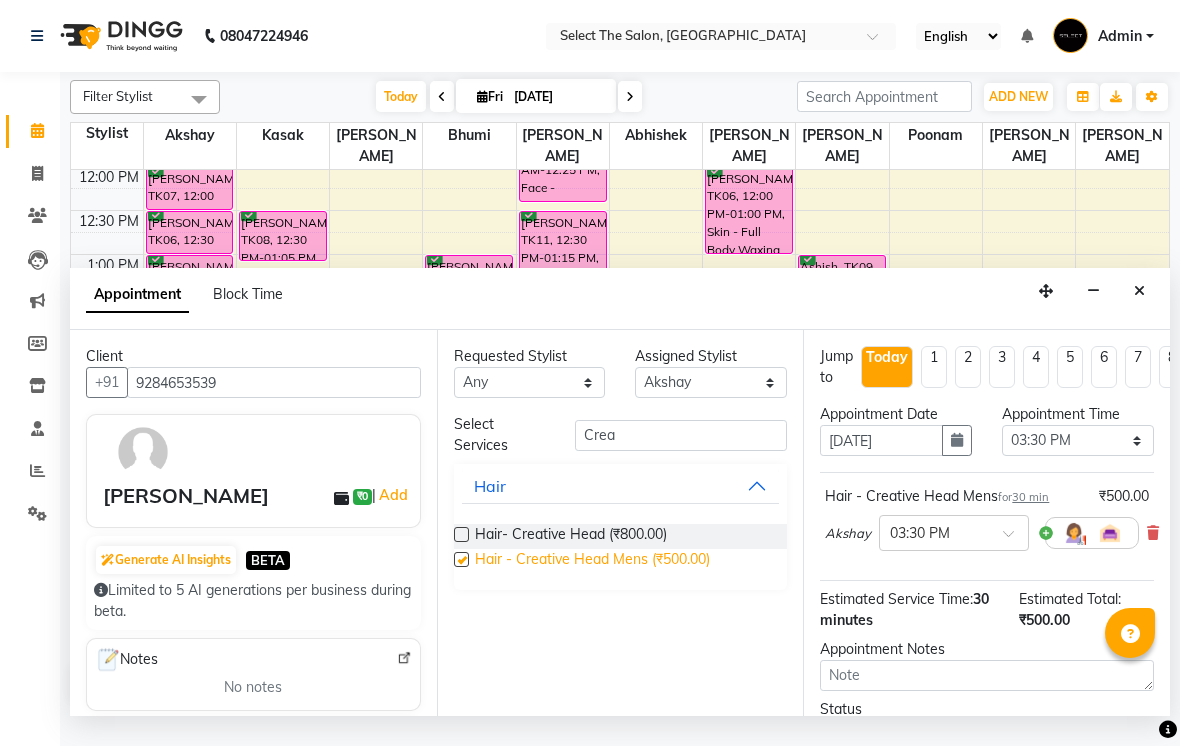 checkbox on "false" 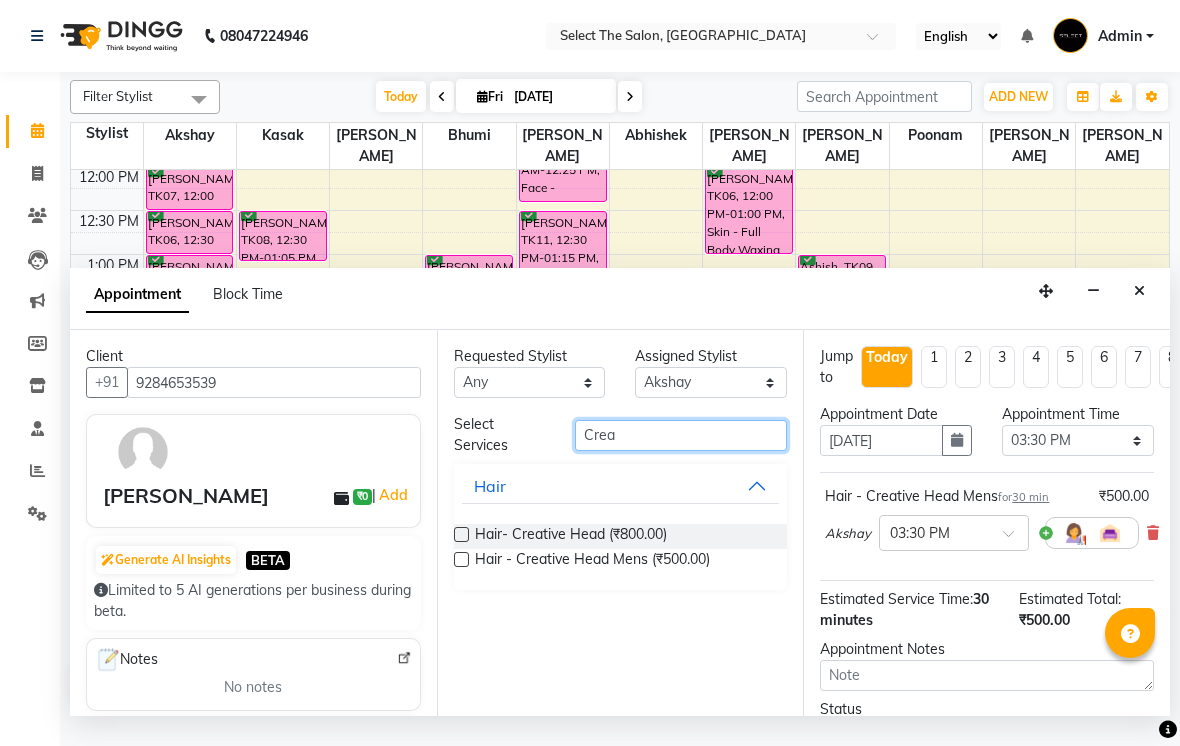 click on "Crea" at bounding box center [681, 435] 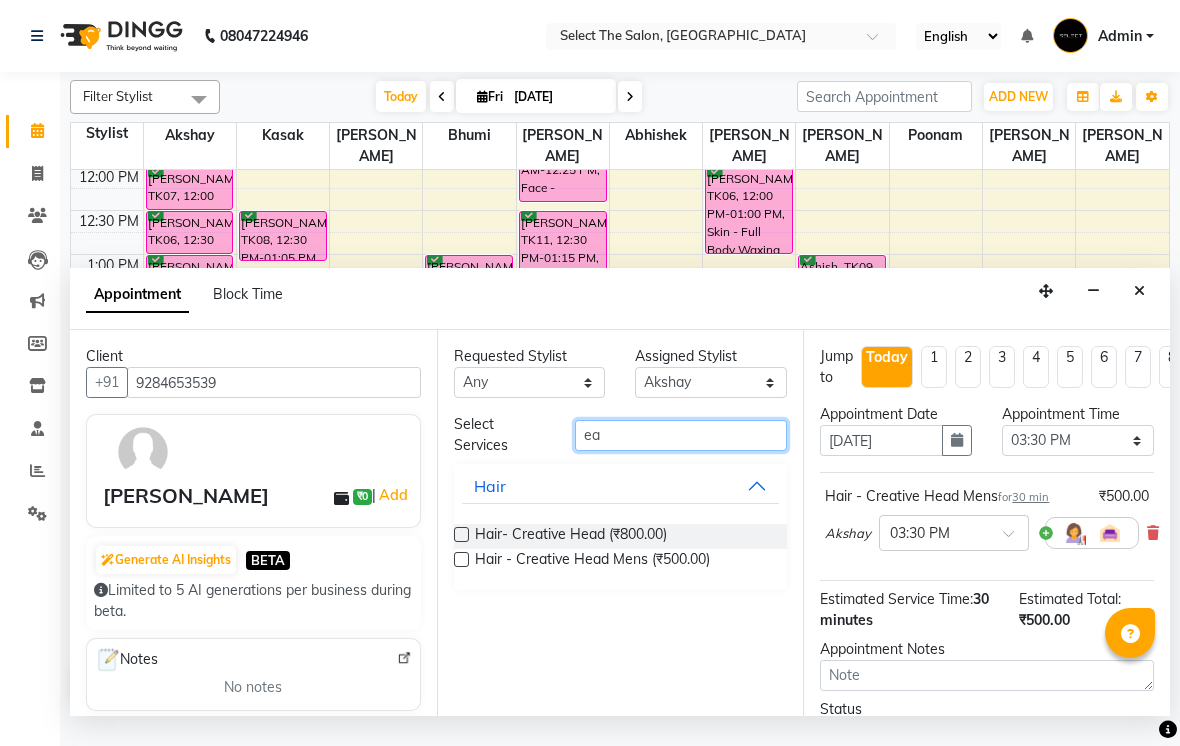 type on "a" 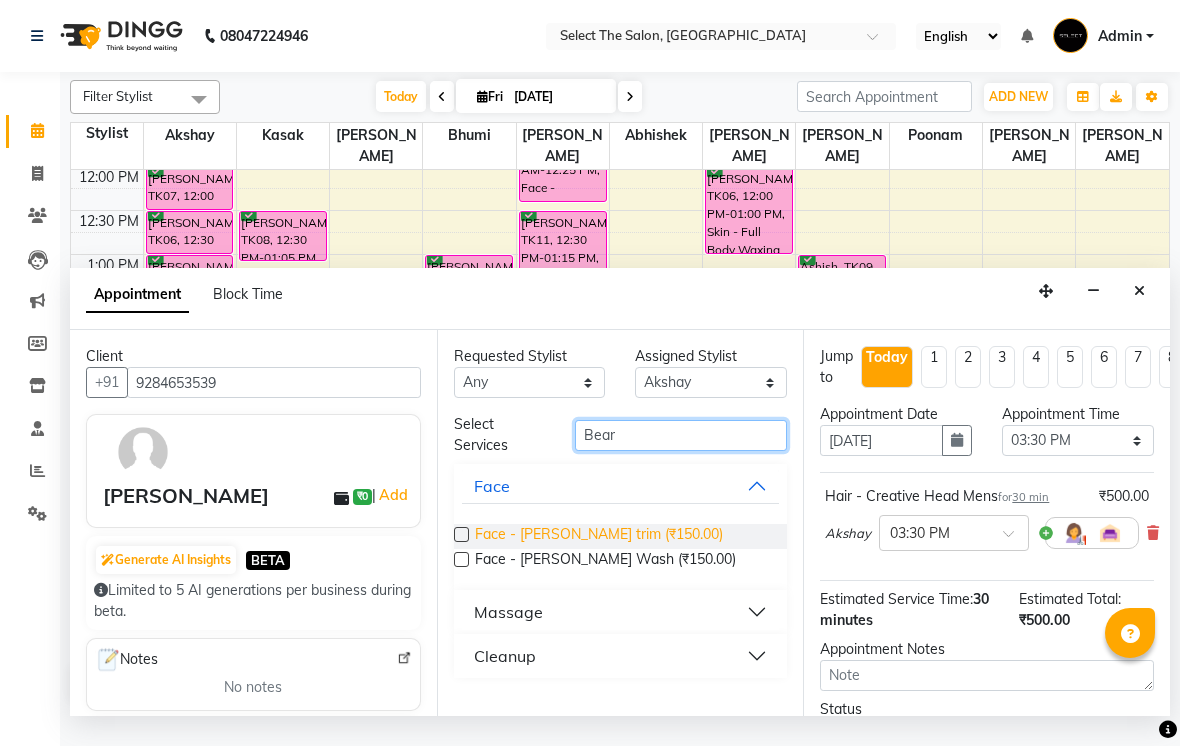 type on "Bear" 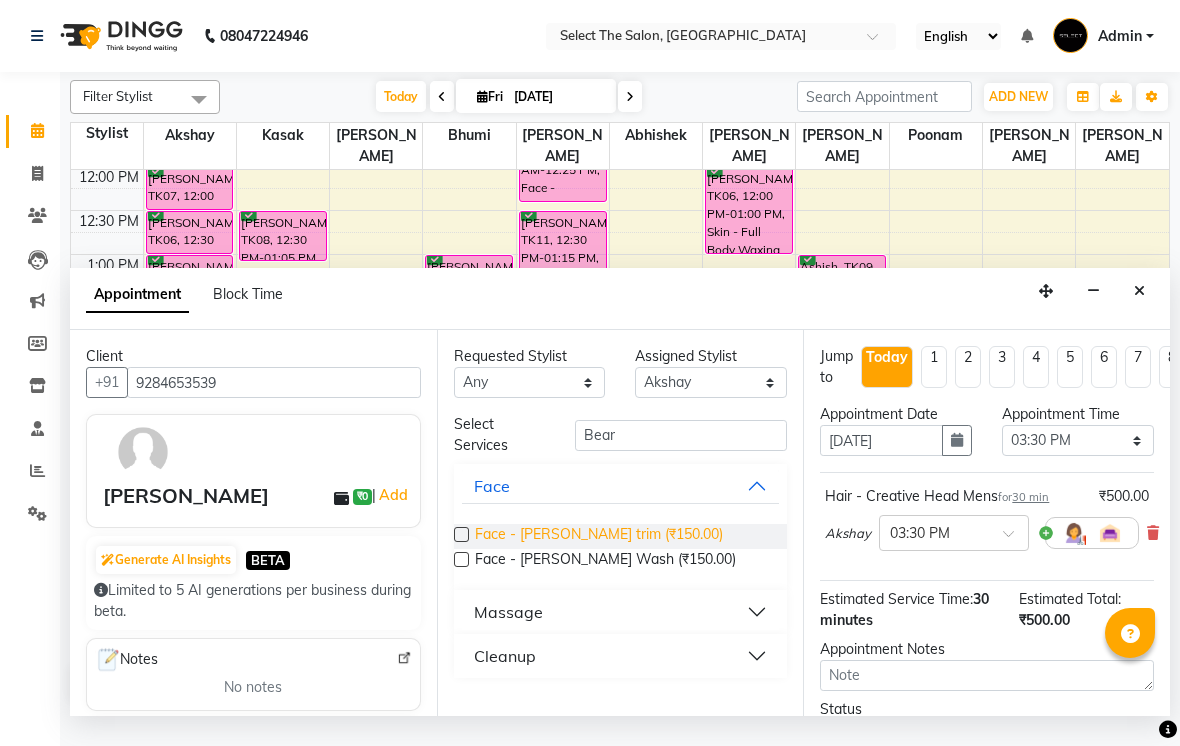 click on "Face - [PERSON_NAME] trim (₹150.00)" at bounding box center (599, 536) 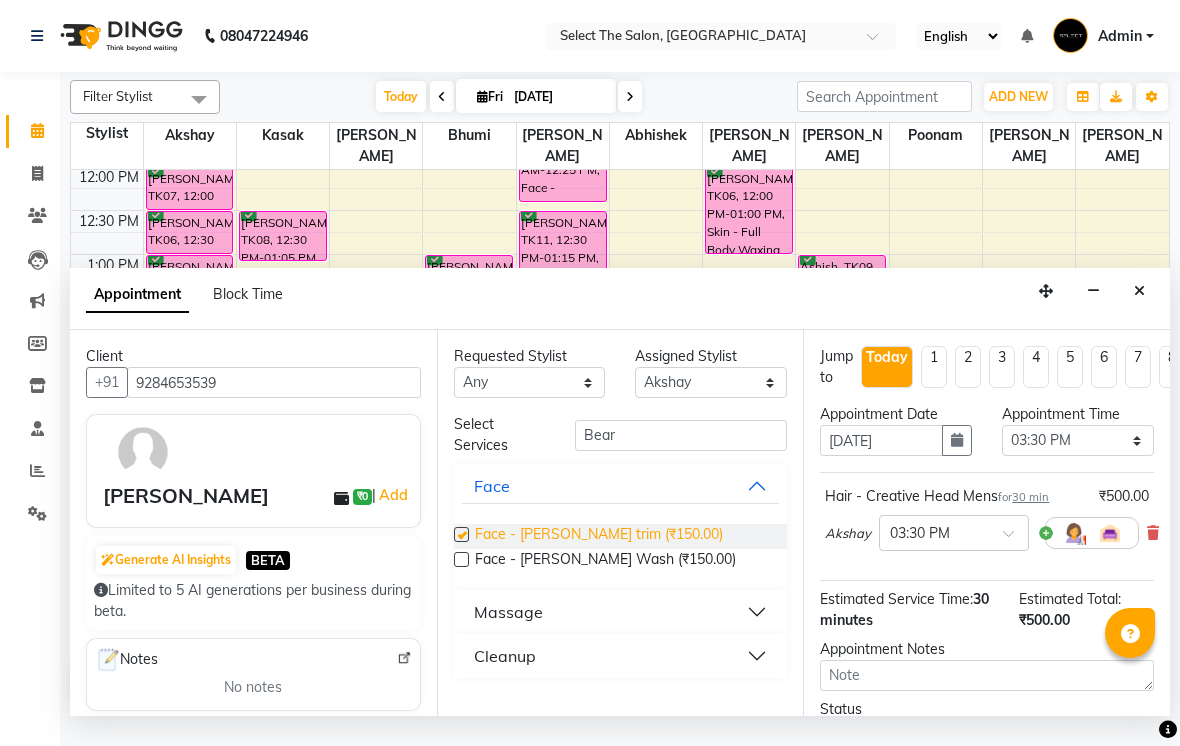 checkbox on "false" 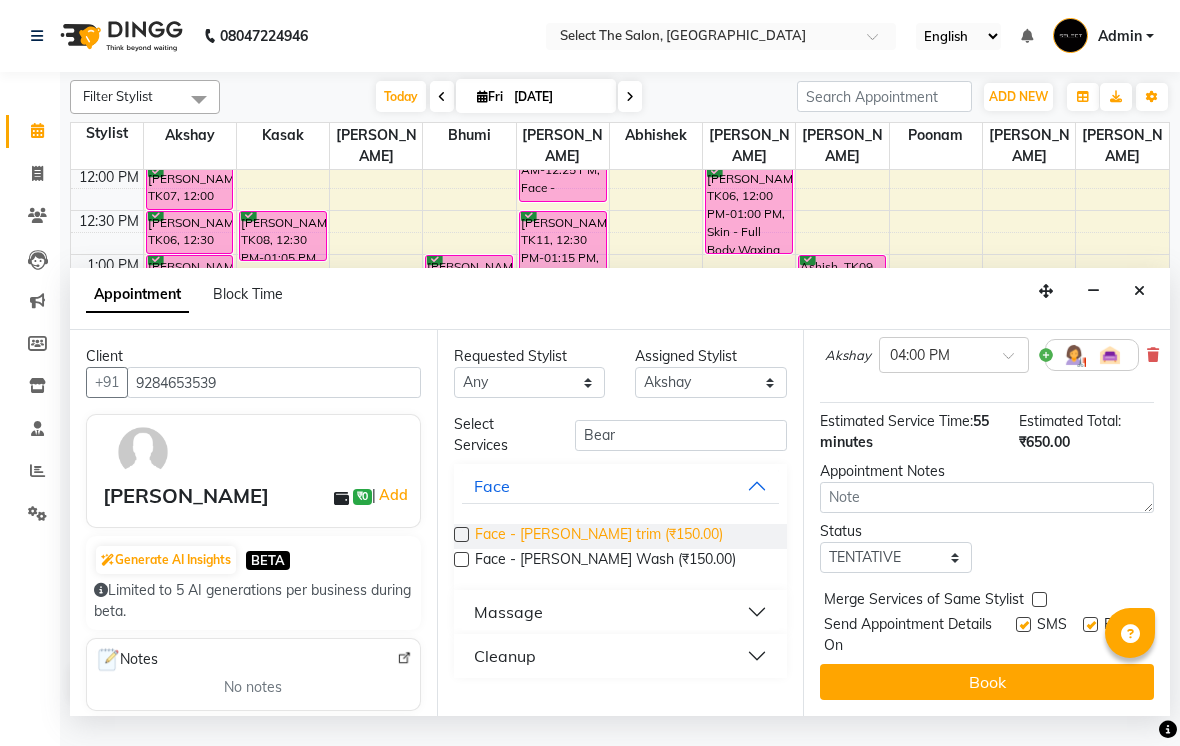 scroll, scrollTop: 267, scrollLeft: 0, axis: vertical 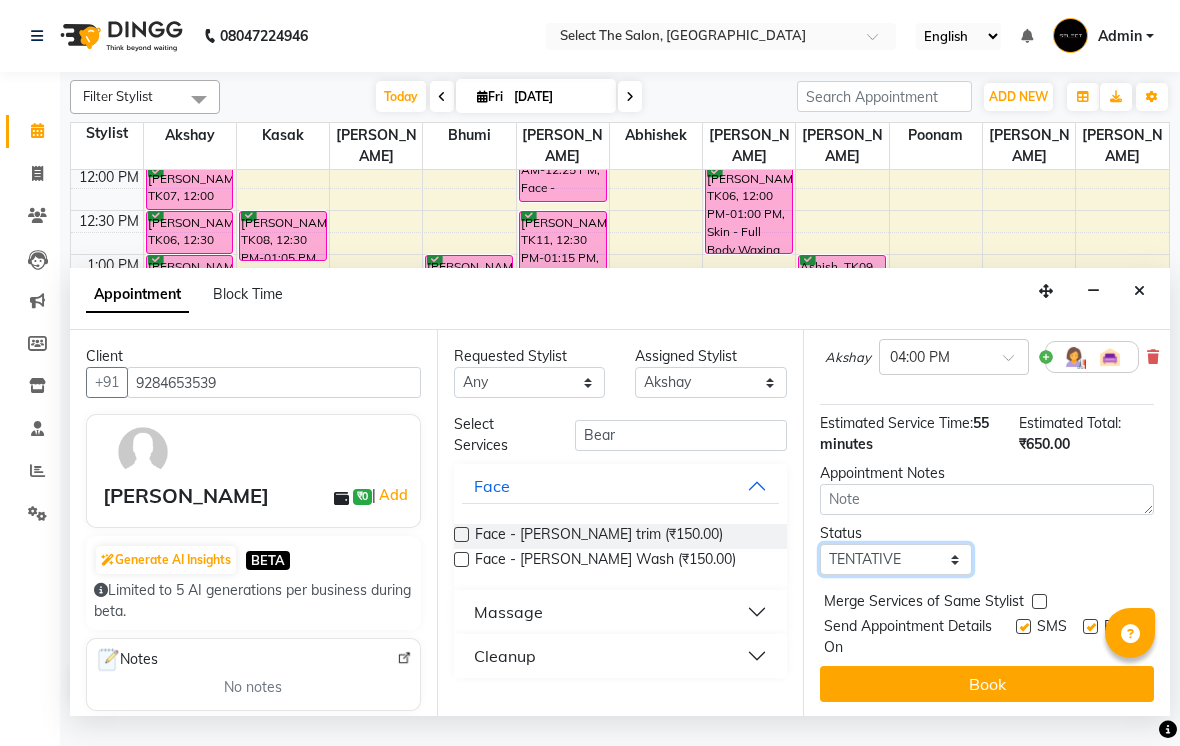 click on "Select TENTATIVE CONFIRM CHECK-IN UPCOMING" at bounding box center [896, 559] 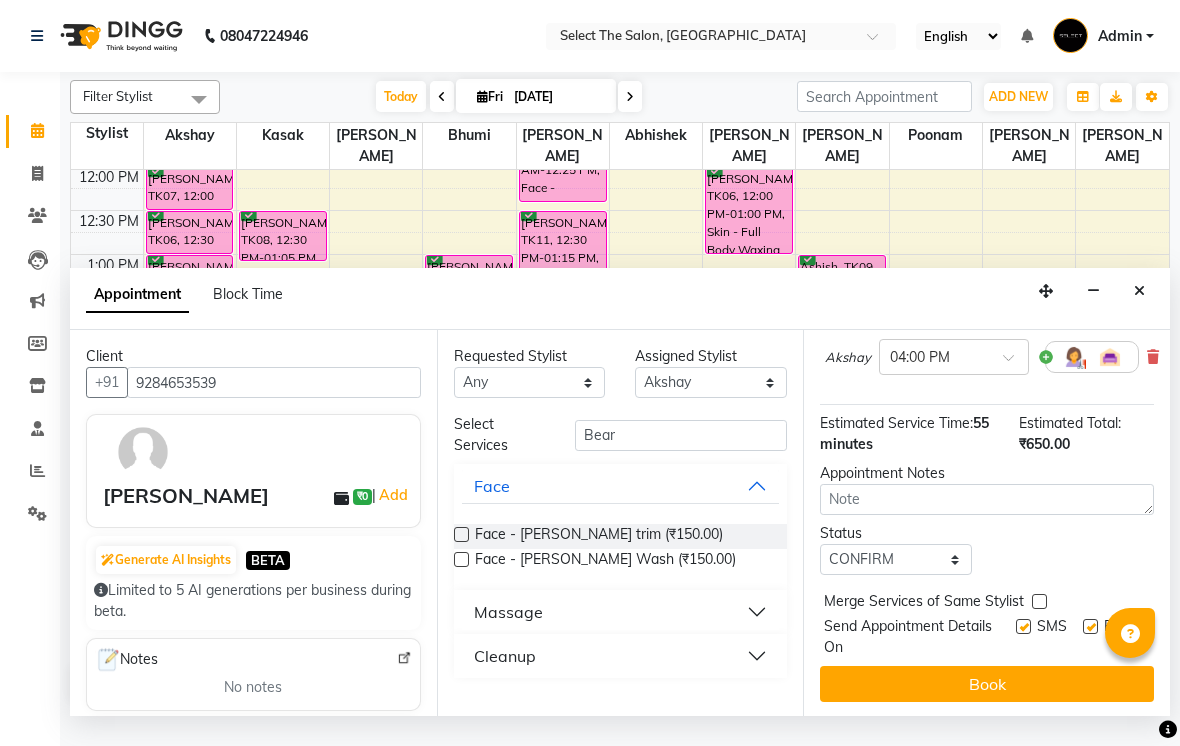 click at bounding box center (1023, 626) 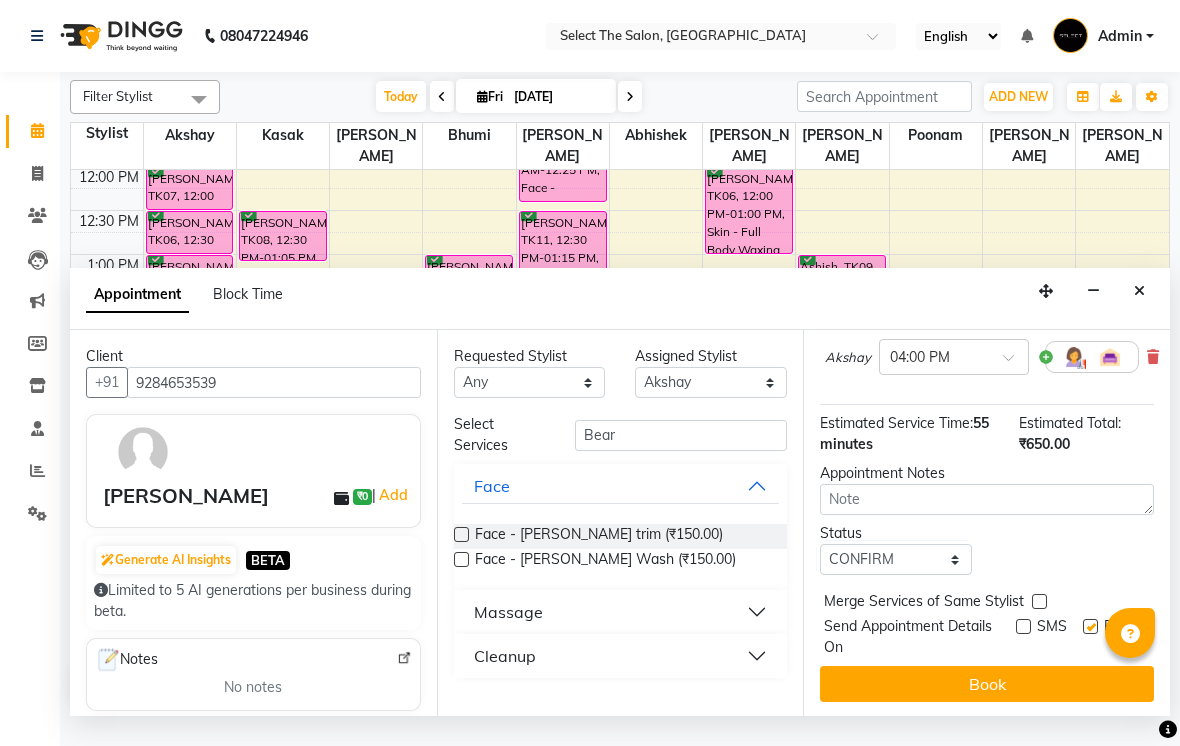 click at bounding box center [1090, 626] 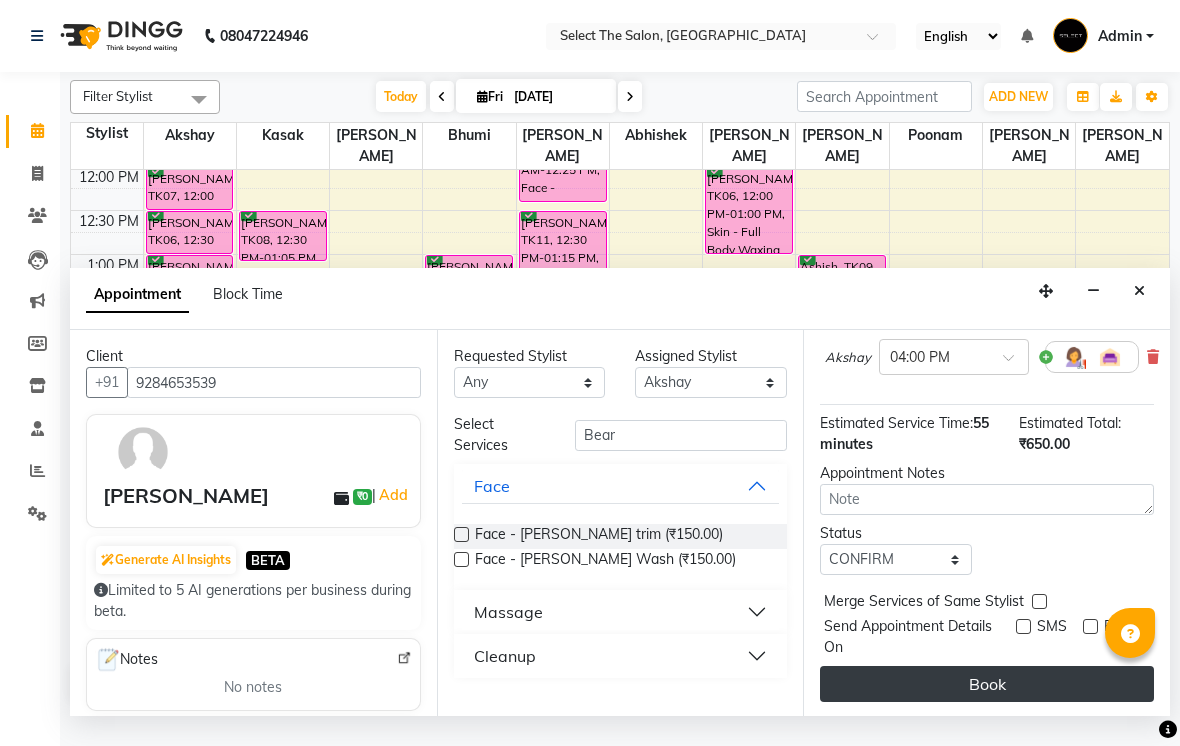 click on "Book" at bounding box center (987, 684) 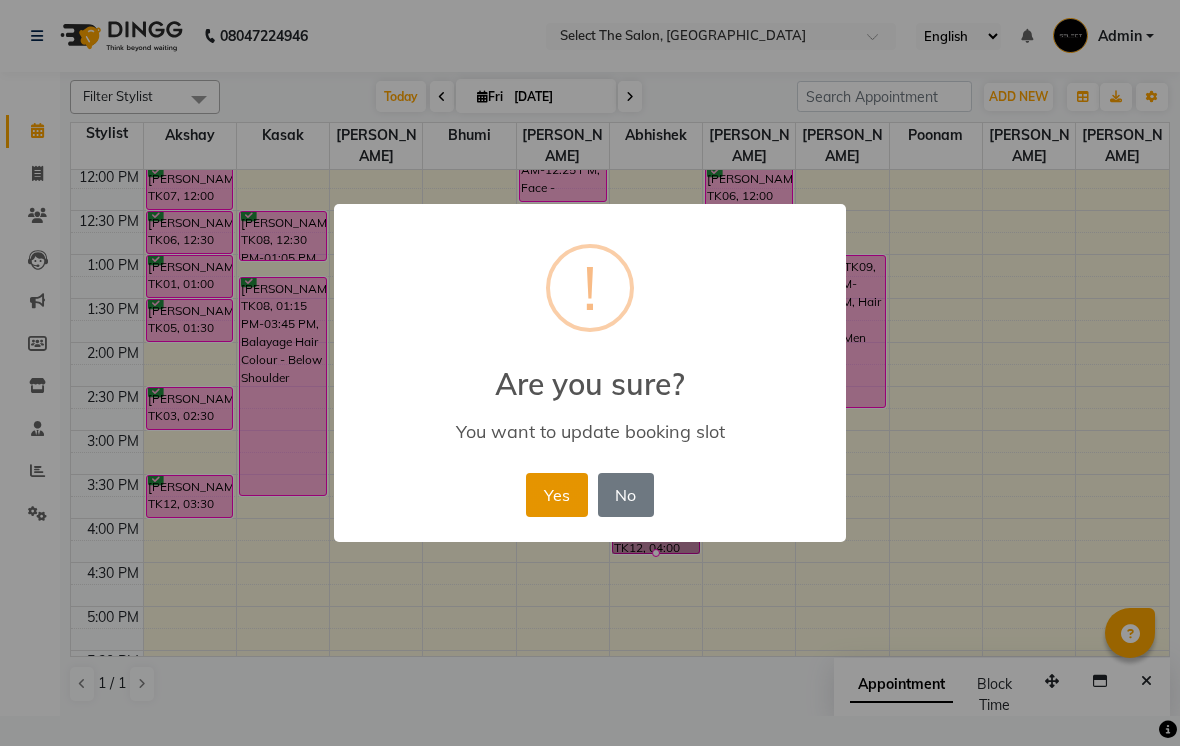 click on "Yes" at bounding box center [556, 495] 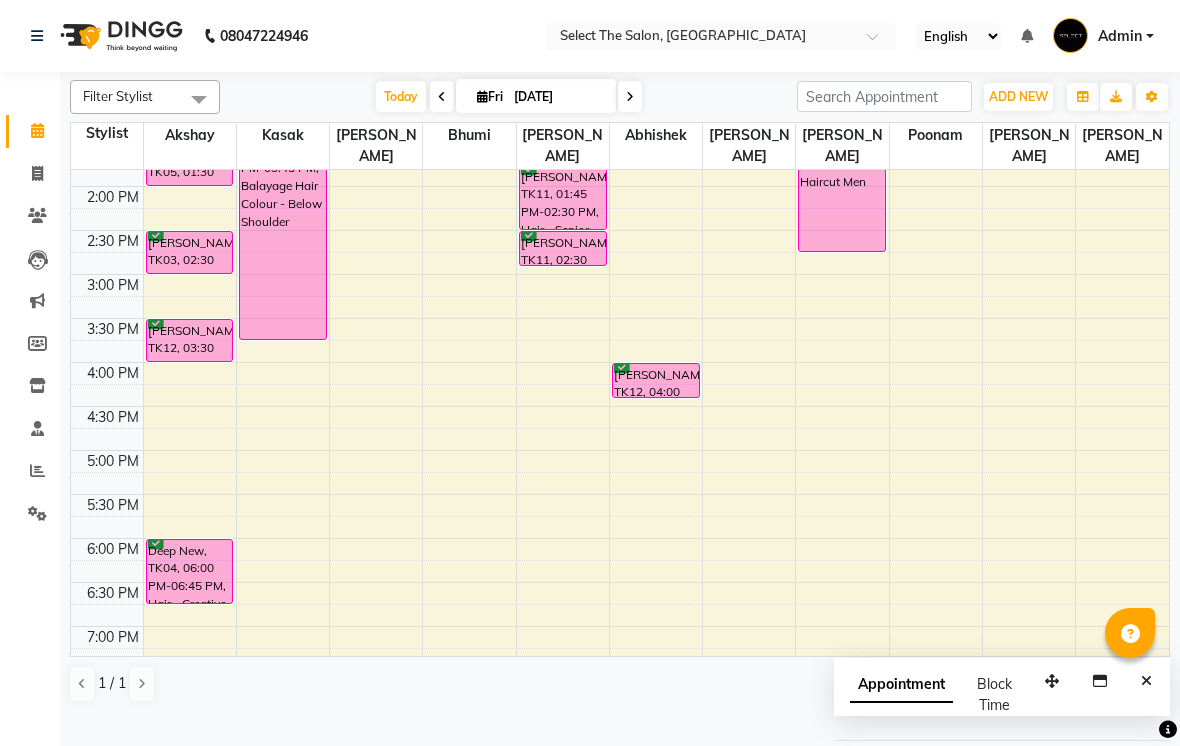 scroll, scrollTop: 513, scrollLeft: 0, axis: vertical 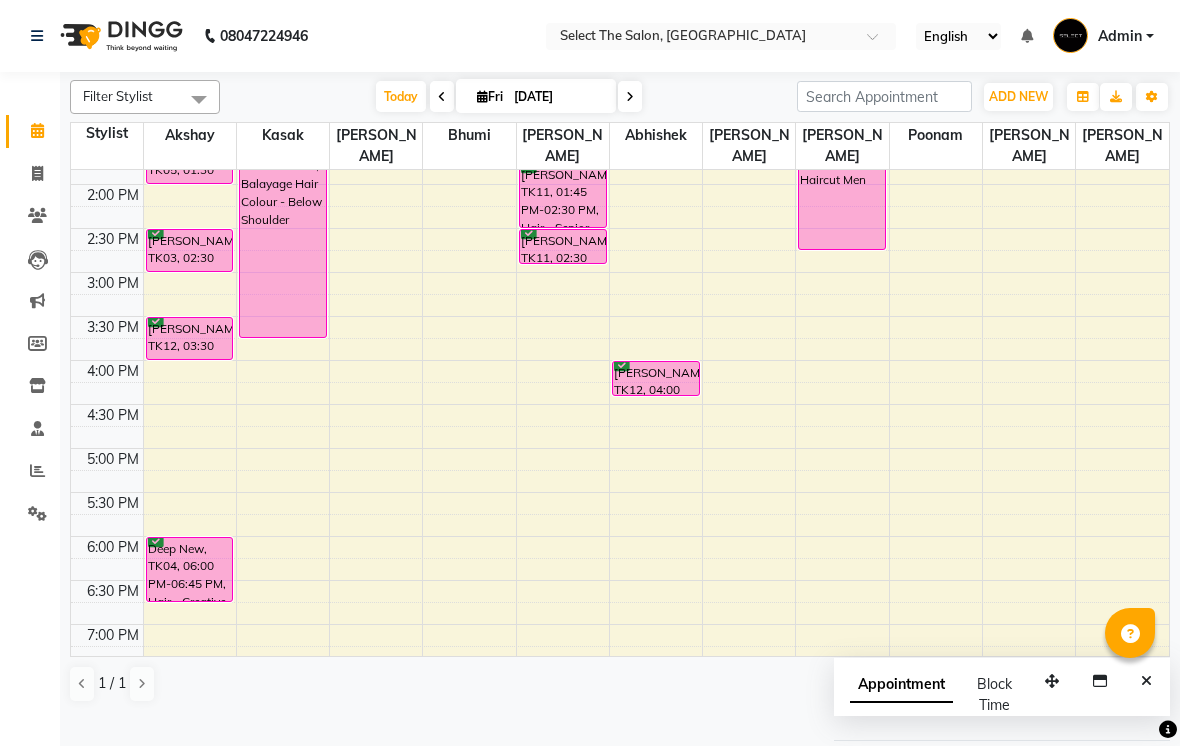 click at bounding box center [656, 371] 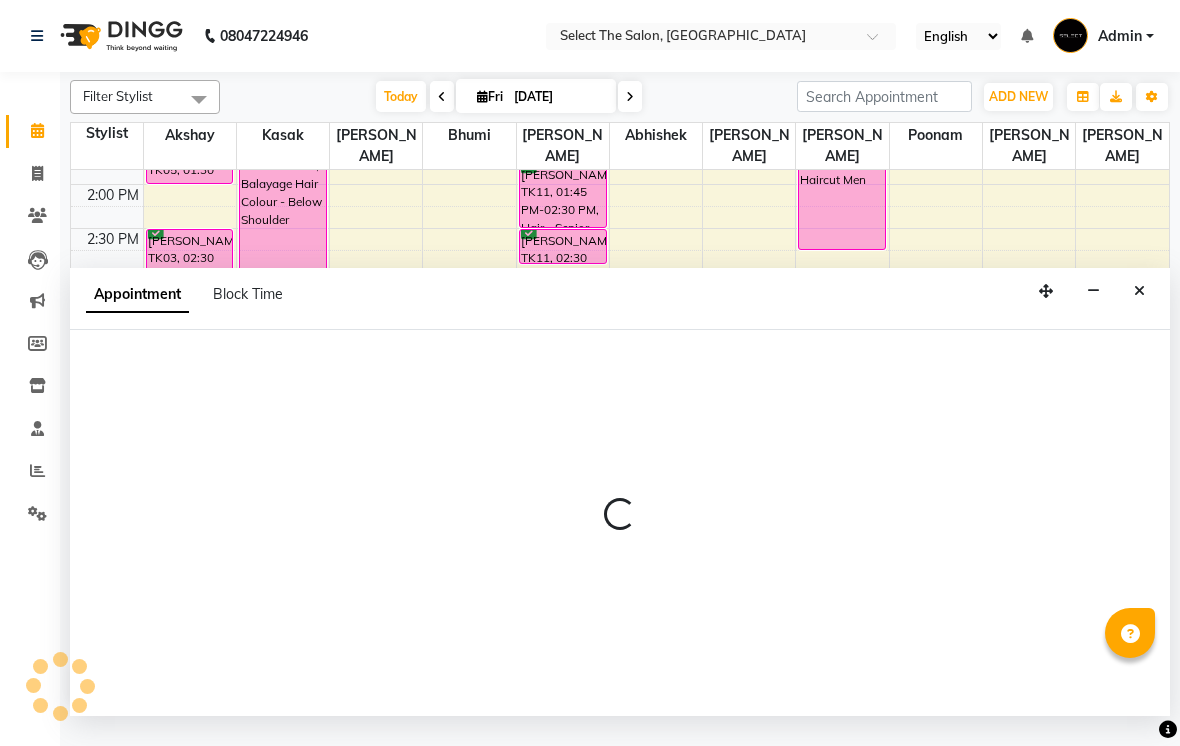 select on "31289" 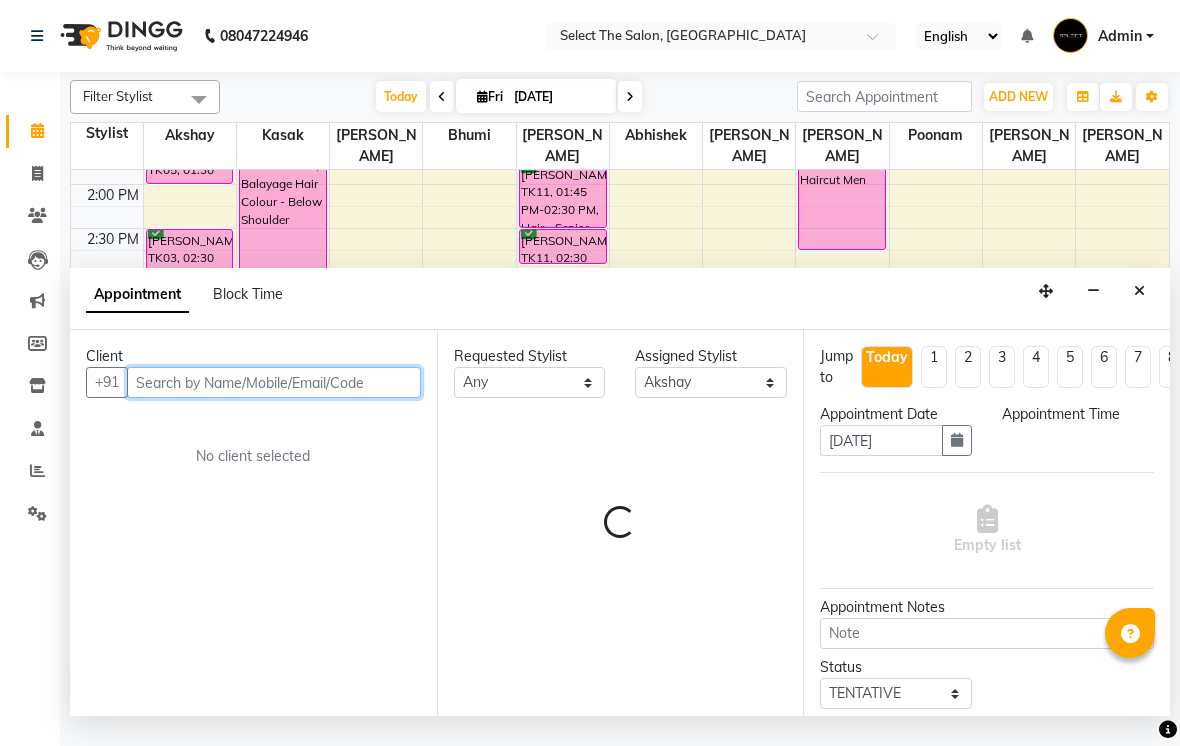 select on "960" 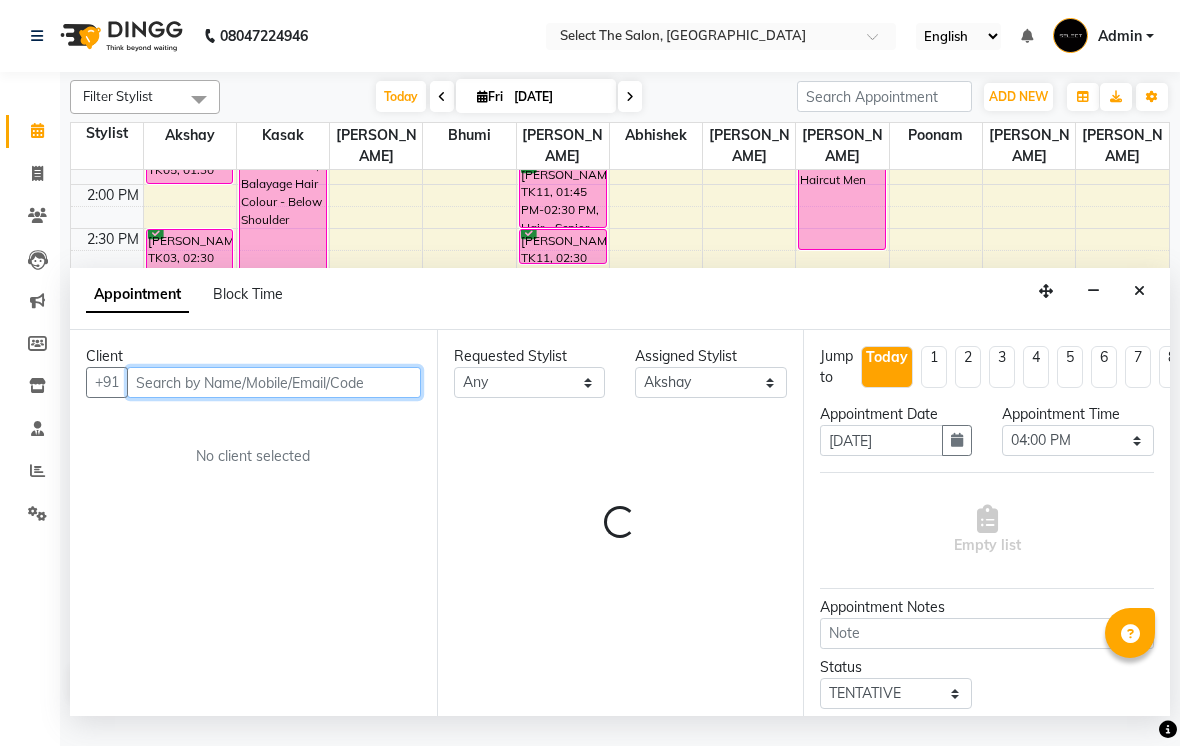 click at bounding box center (274, 382) 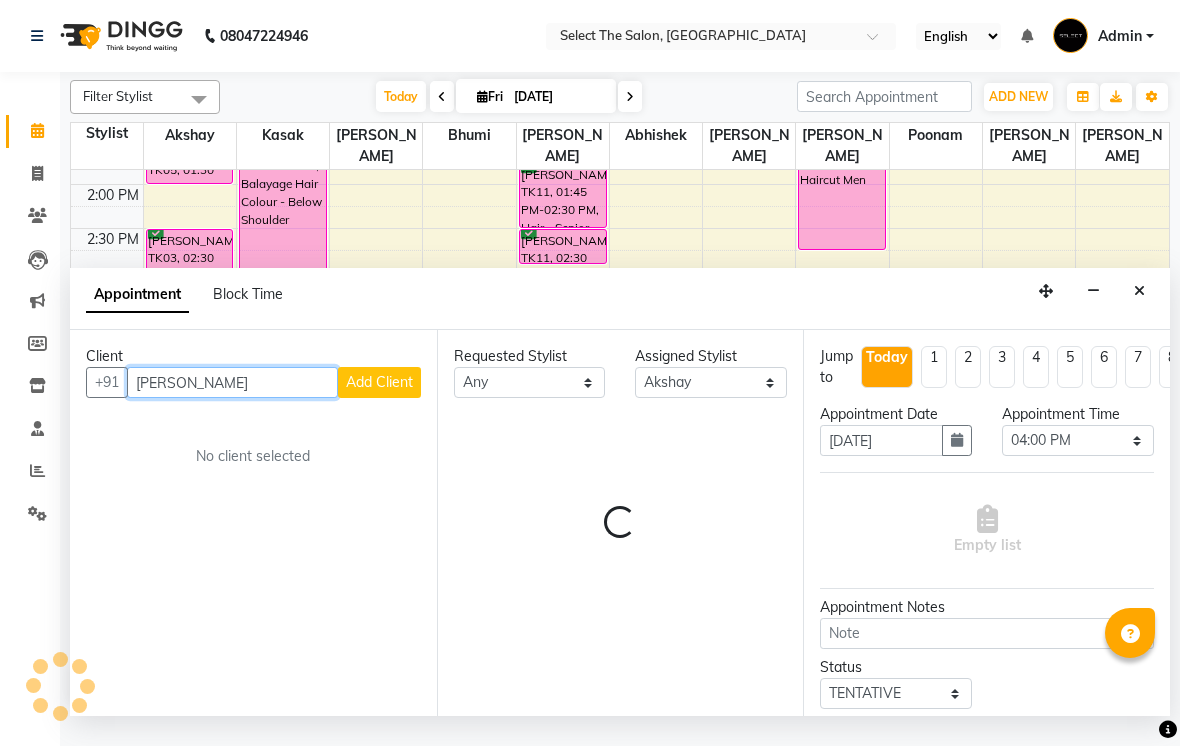 click on "[PERSON_NAME]" at bounding box center [232, 382] 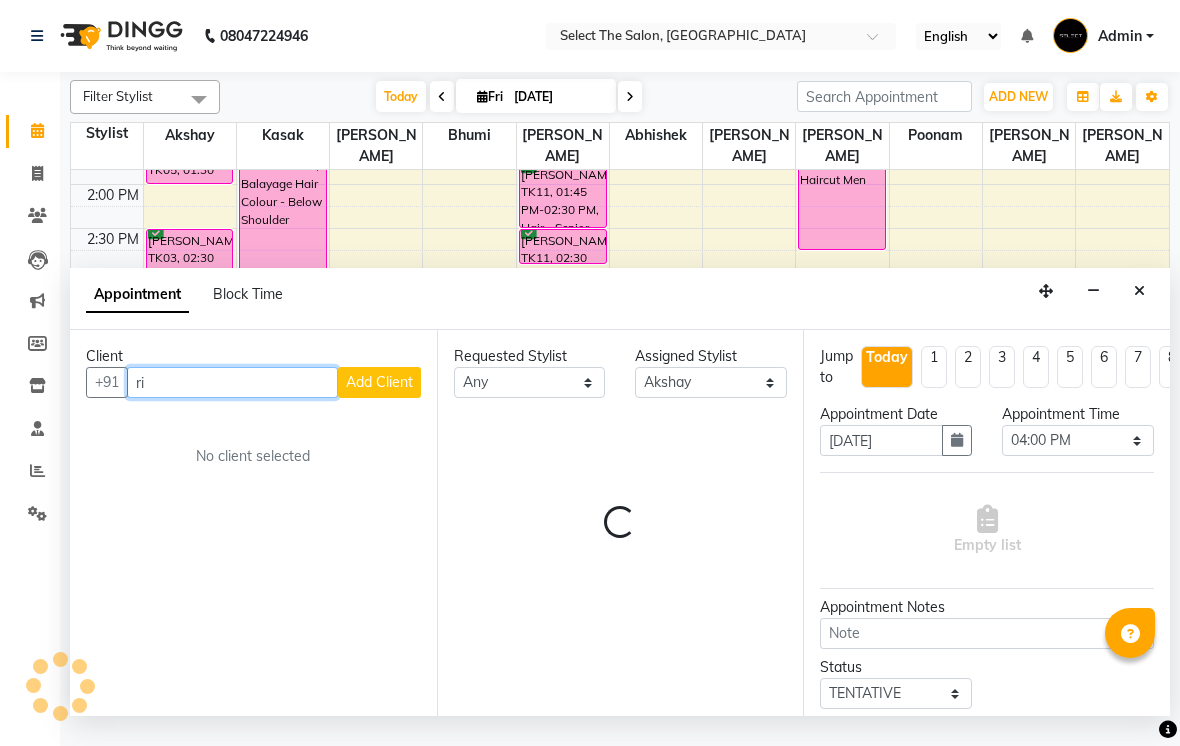 type on "r" 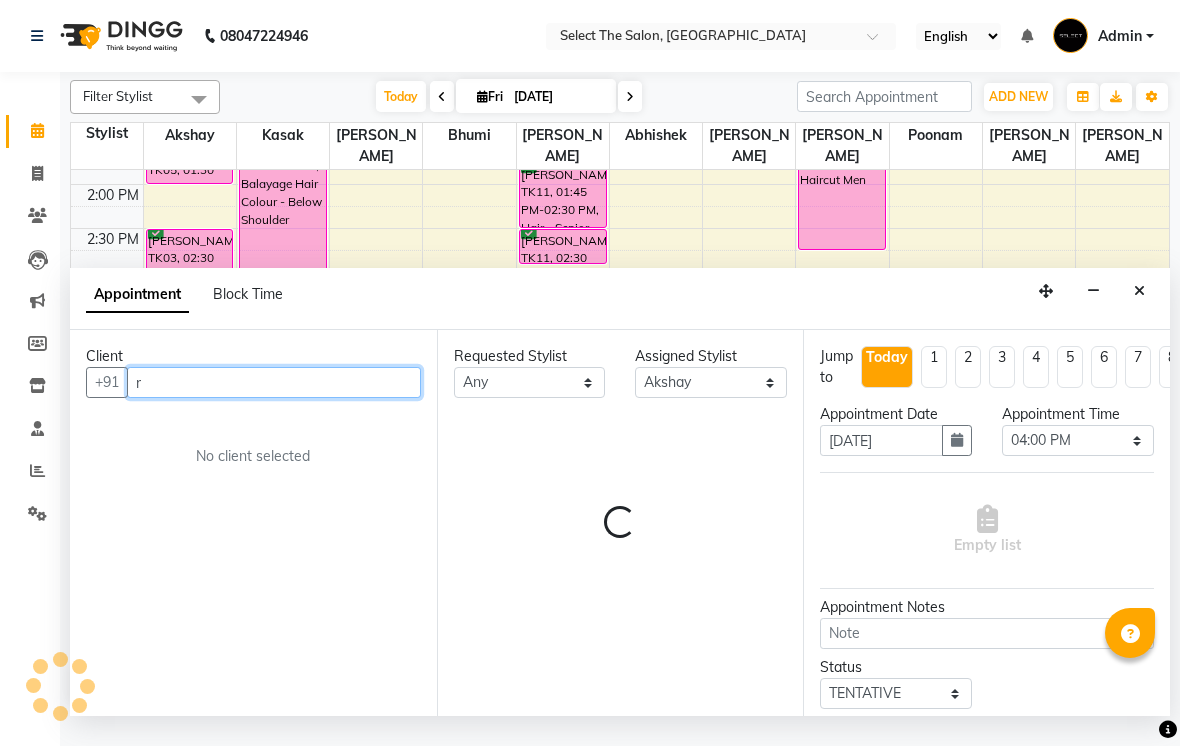 type 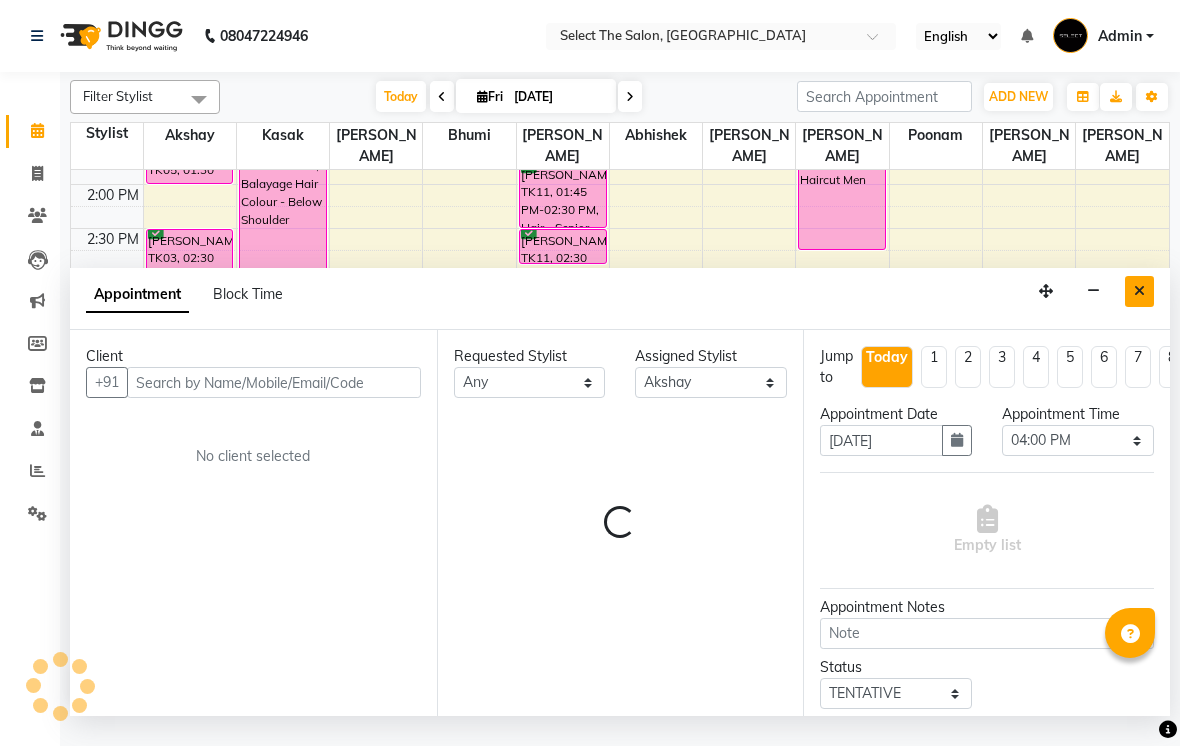 click at bounding box center [1139, 291] 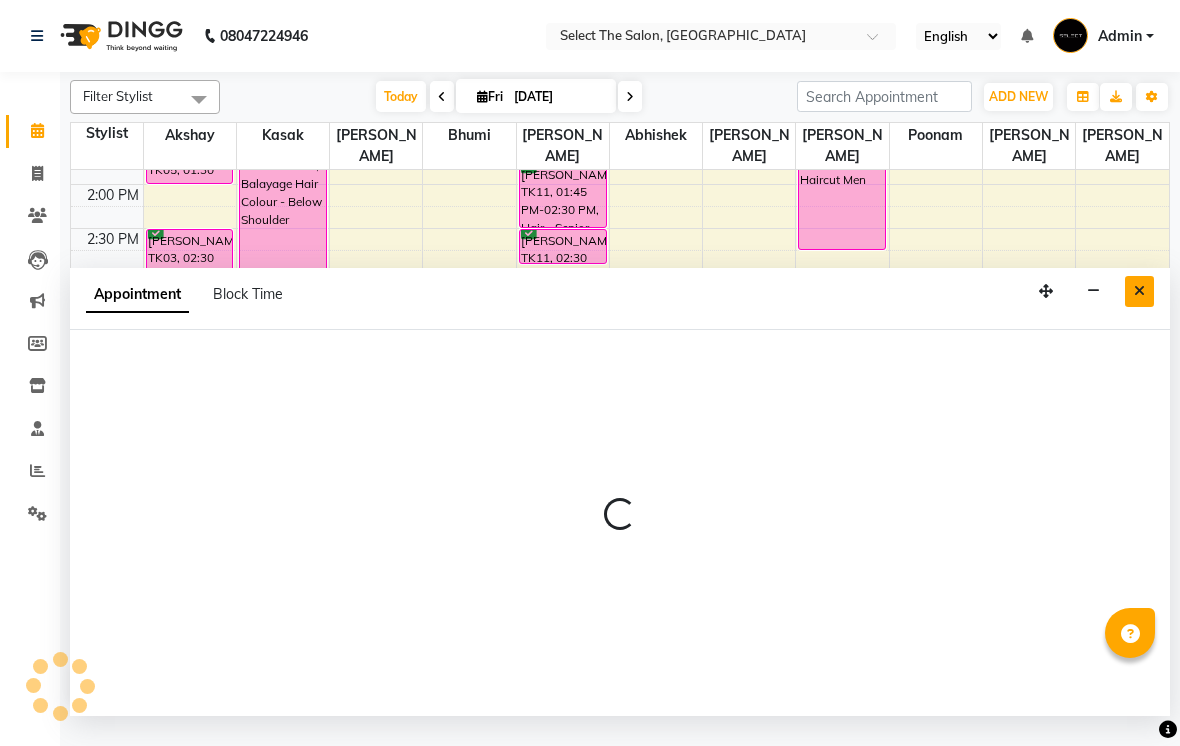 click at bounding box center [1139, 291] 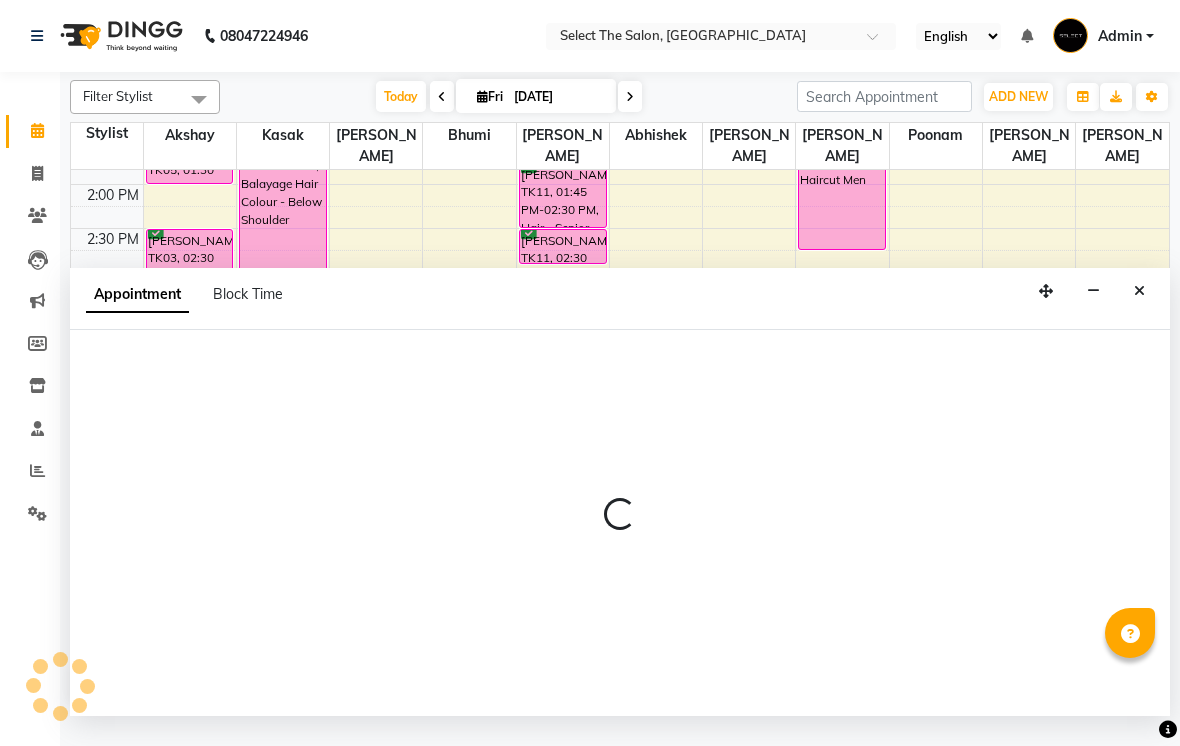 select on "960" 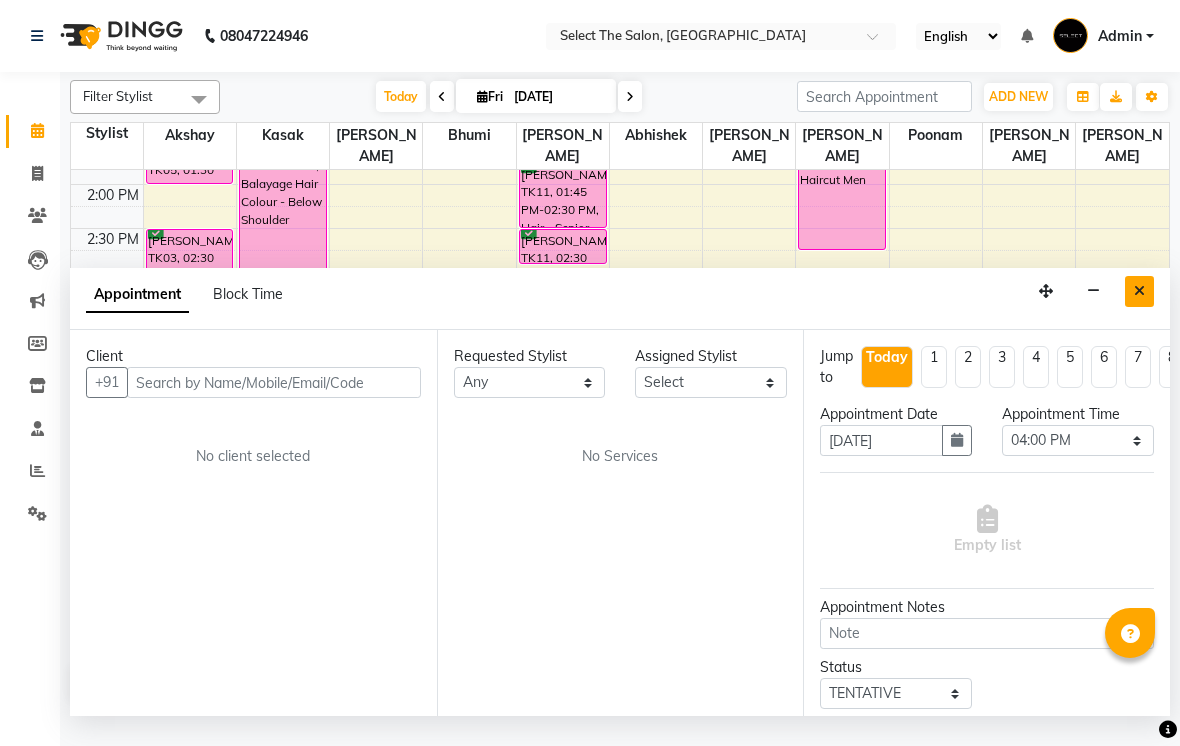click at bounding box center (1139, 291) 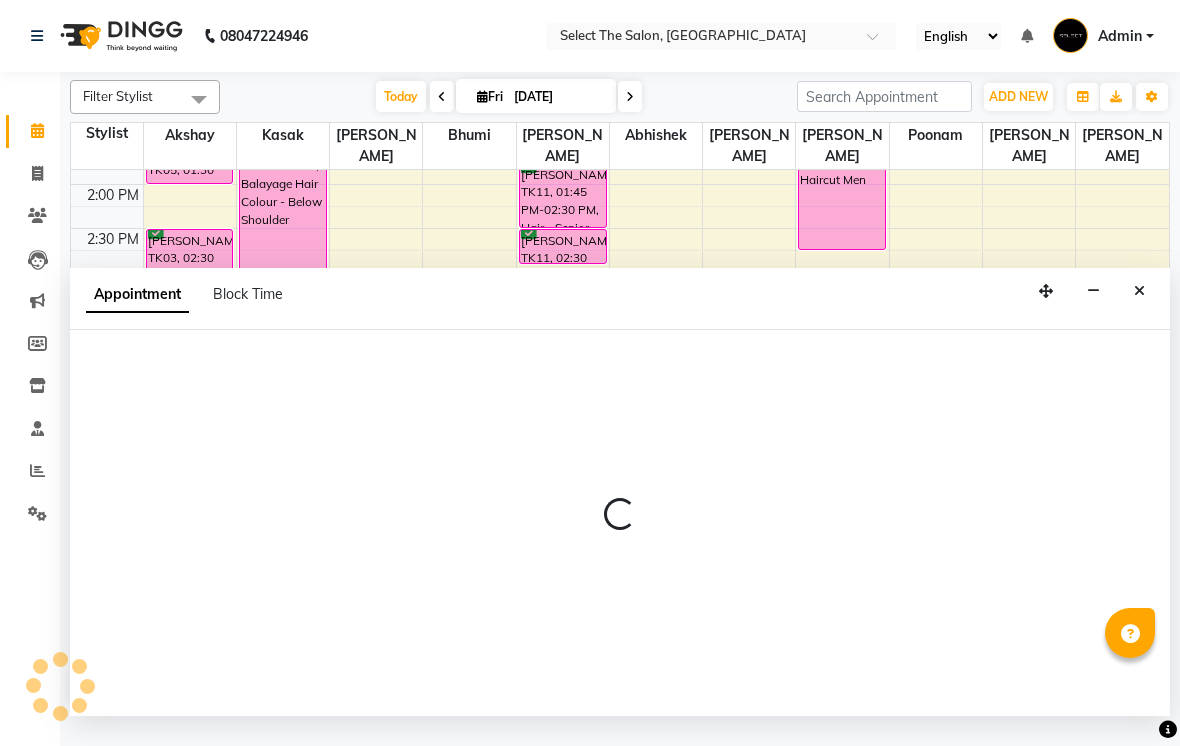 select on "31289" 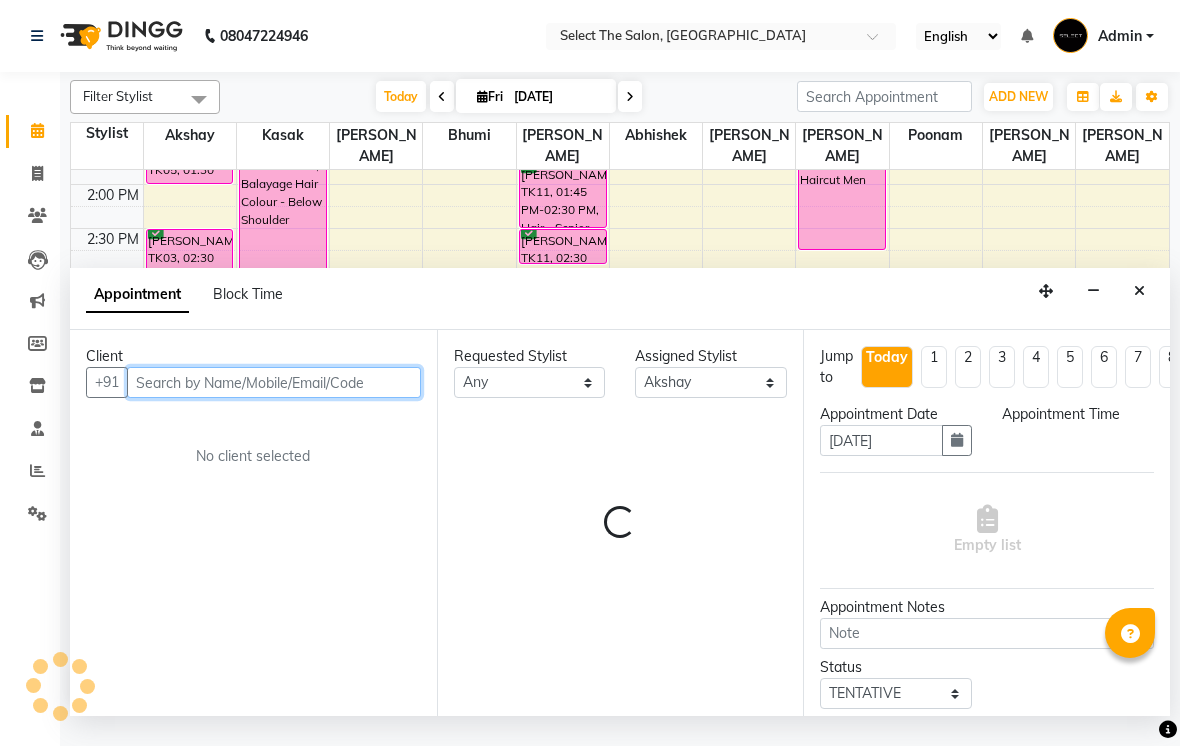 select on "960" 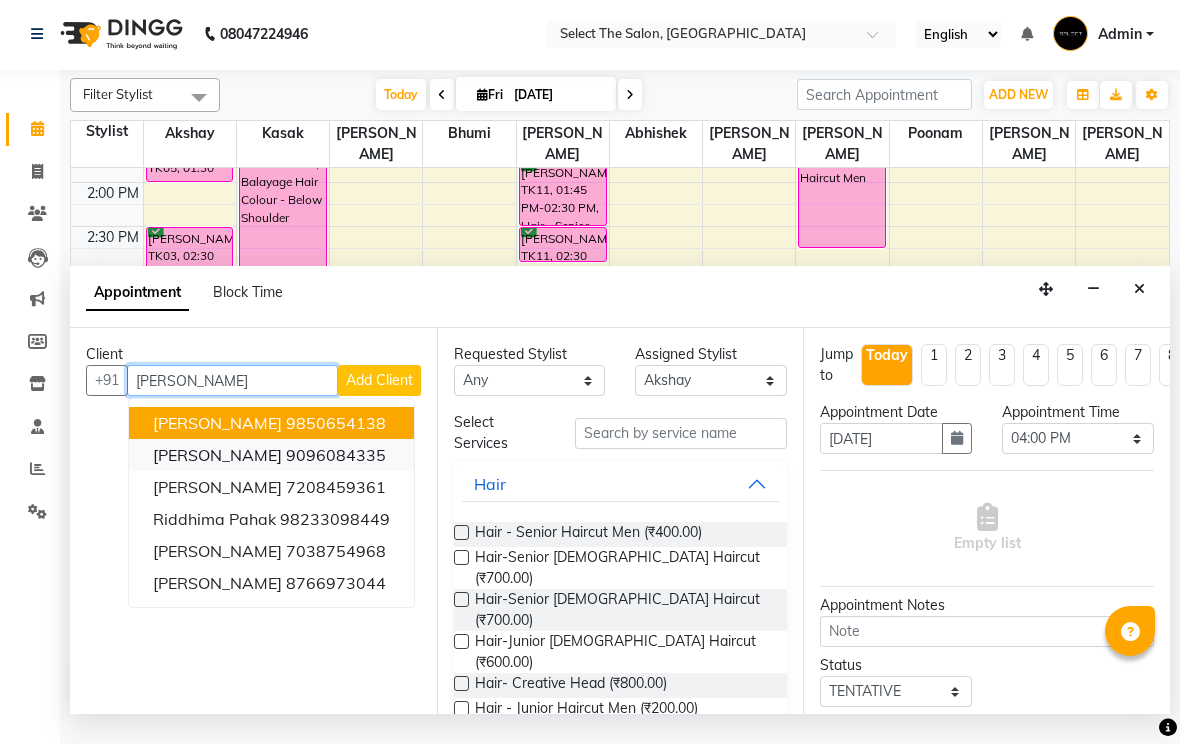 click on "9096084335" at bounding box center (336, 457) 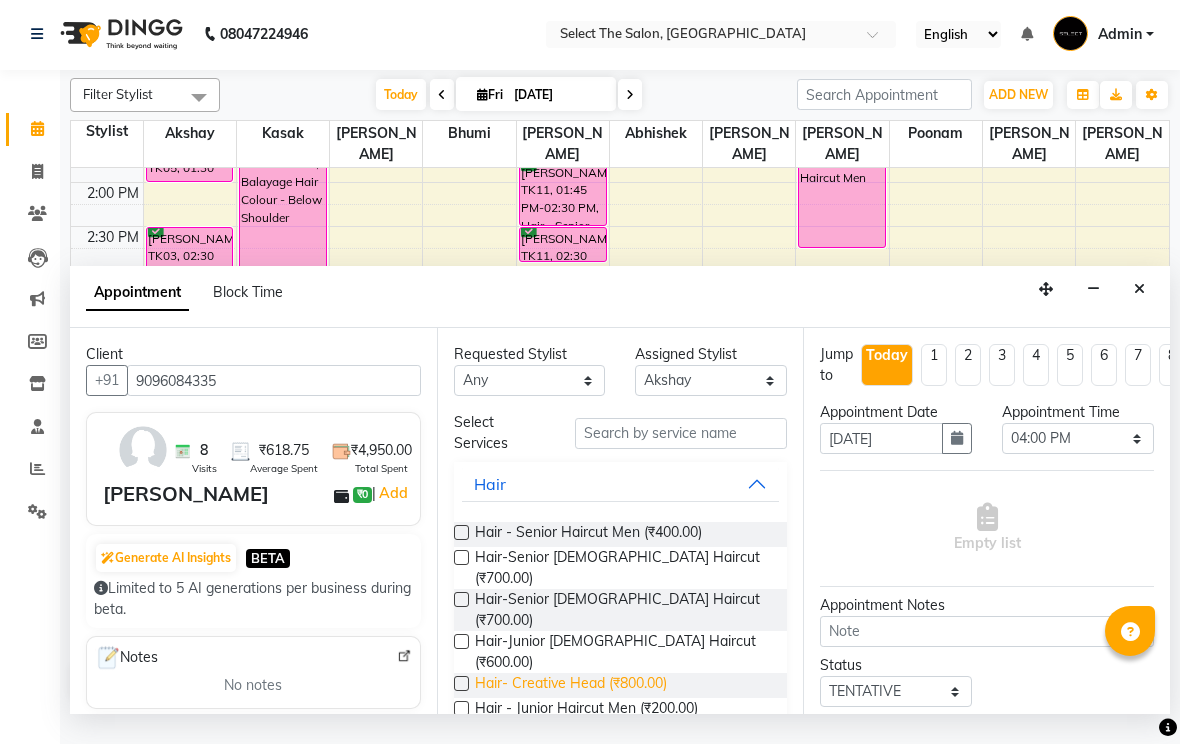 click on "Hair- Creative Head  (₹800.00)" at bounding box center [571, 687] 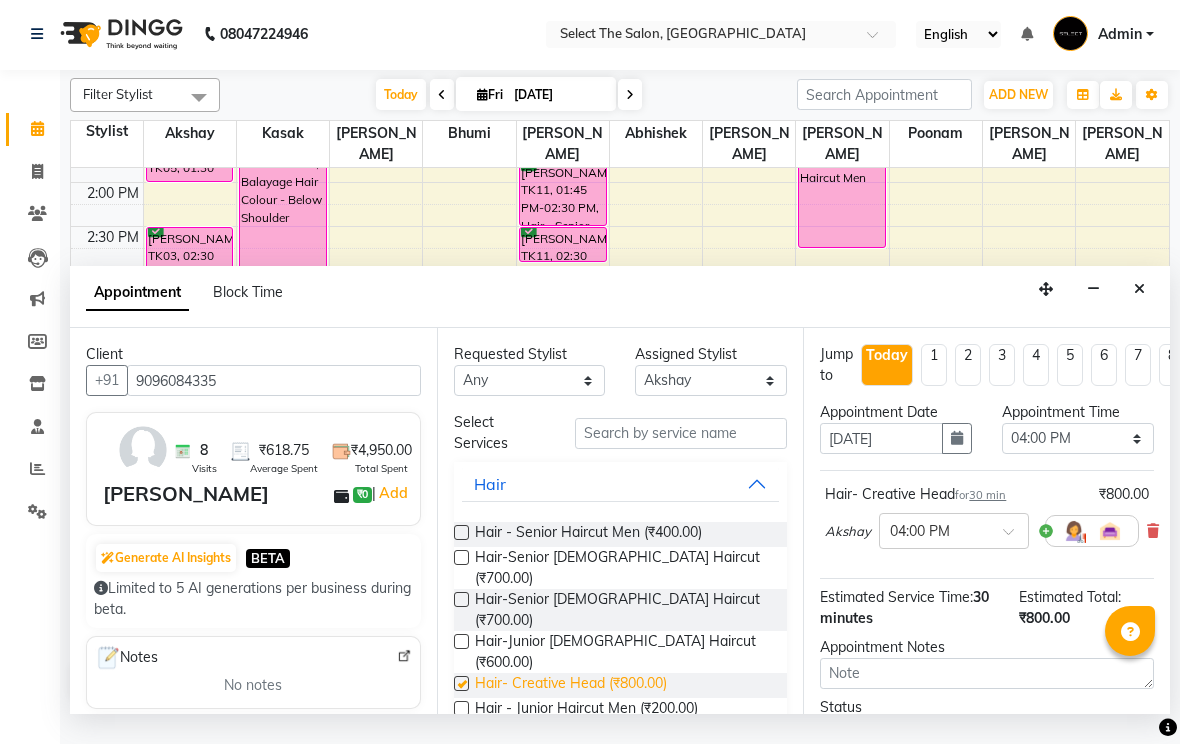 checkbox on "false" 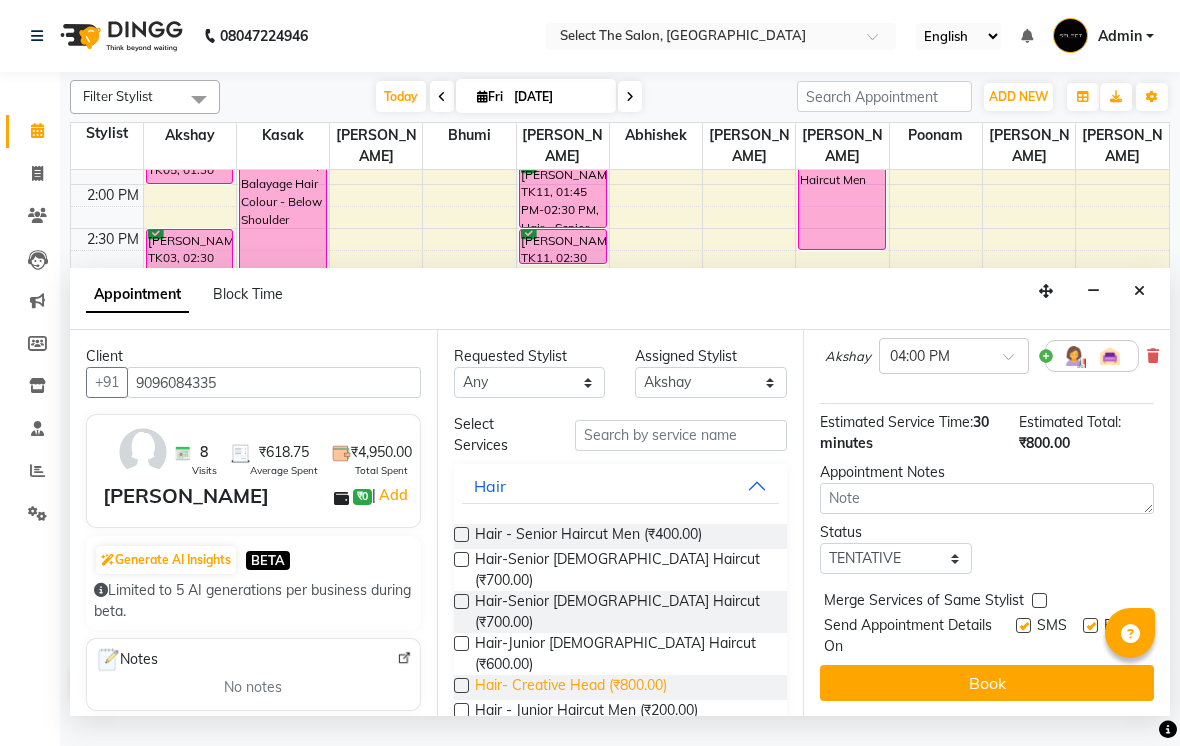 scroll, scrollTop: 176, scrollLeft: 0, axis: vertical 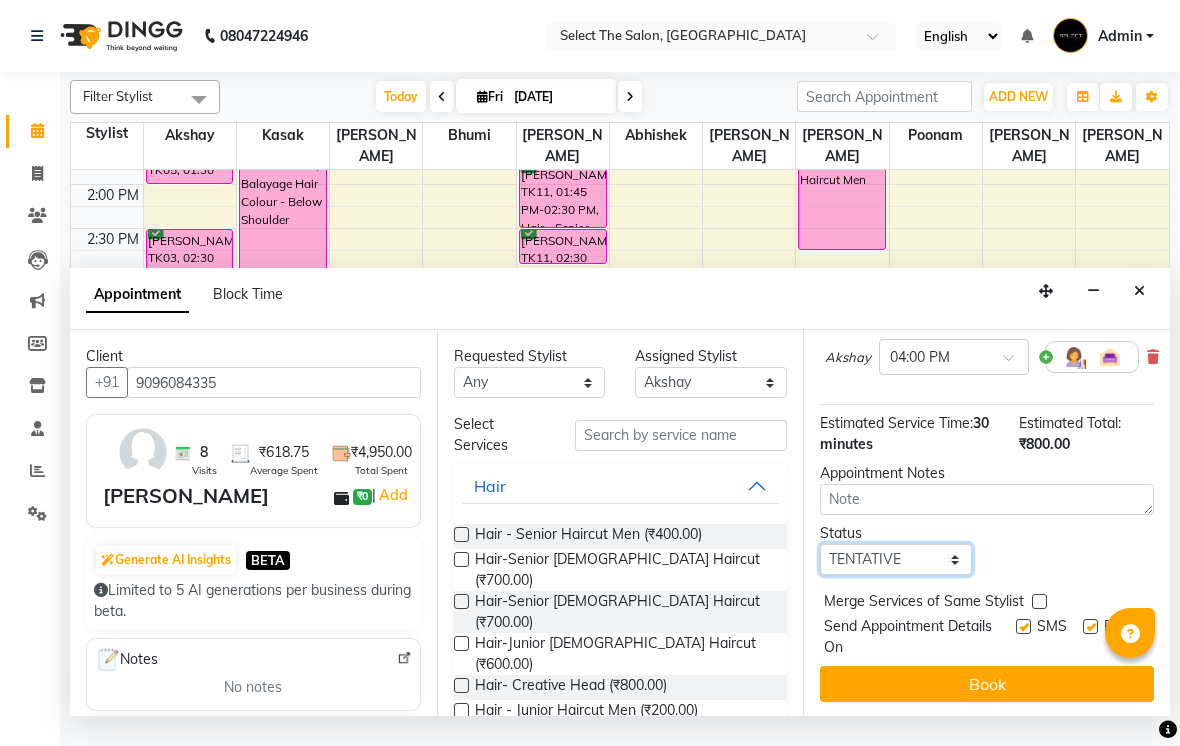 click on "Select TENTATIVE CONFIRM CHECK-IN UPCOMING" at bounding box center (896, 559) 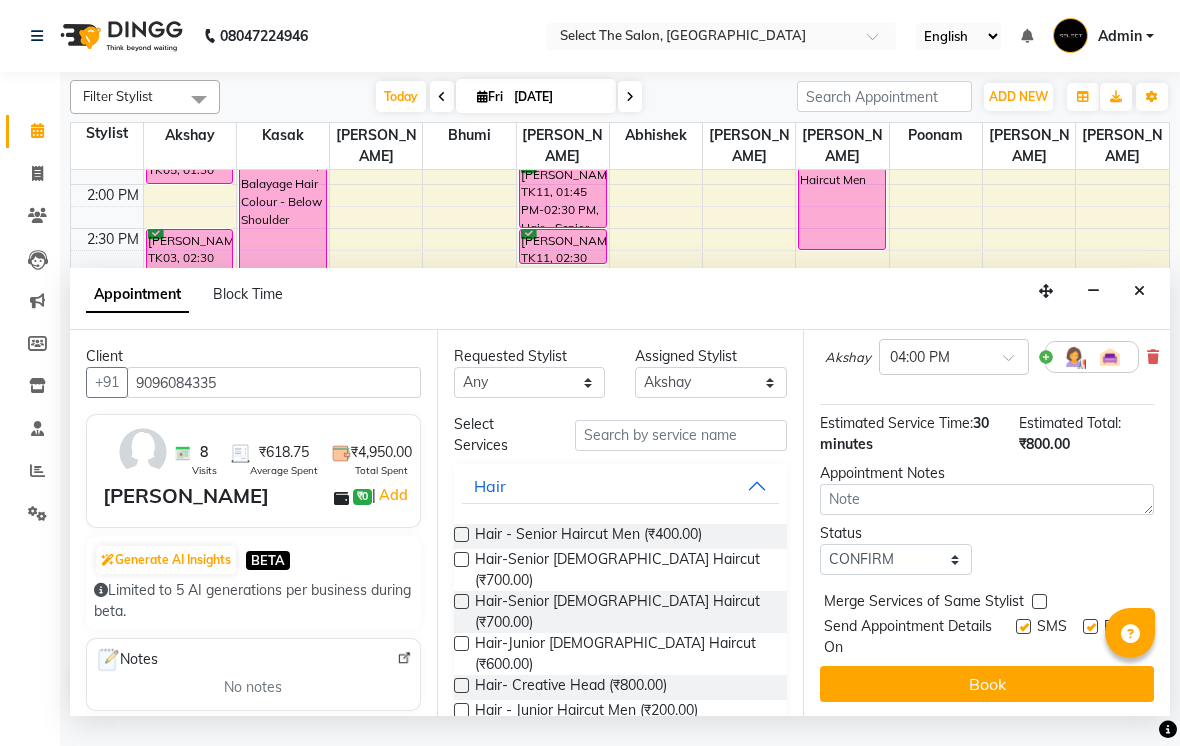 click on "Send Appointment Details On SMS Email" at bounding box center [989, 637] 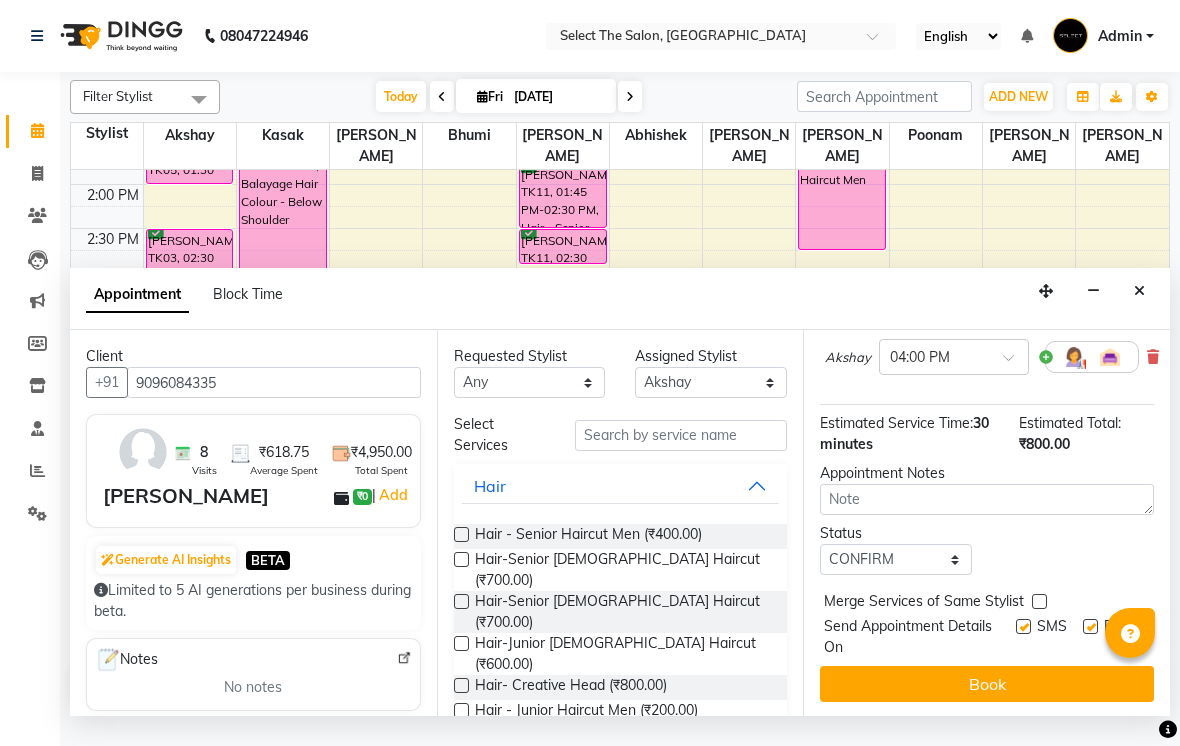 click at bounding box center [1090, 626] 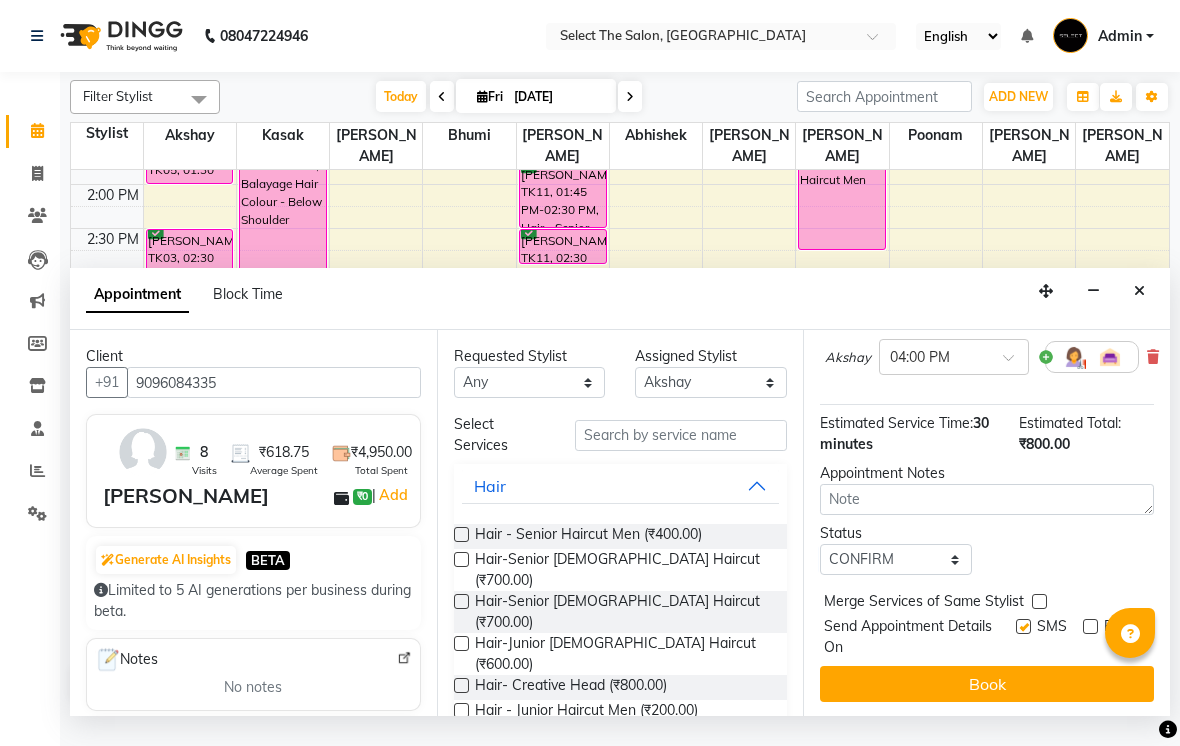 click on "Merge Services of Same Stylist" at bounding box center [924, 603] 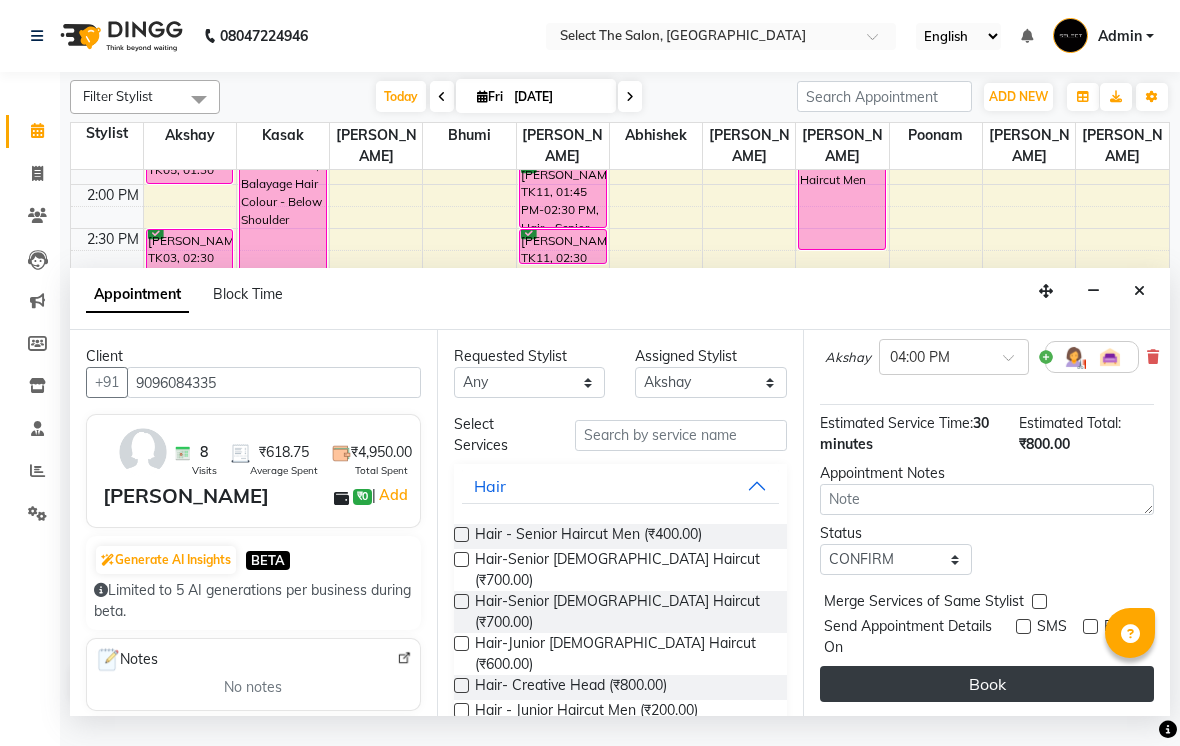 click on "Book" at bounding box center (987, 684) 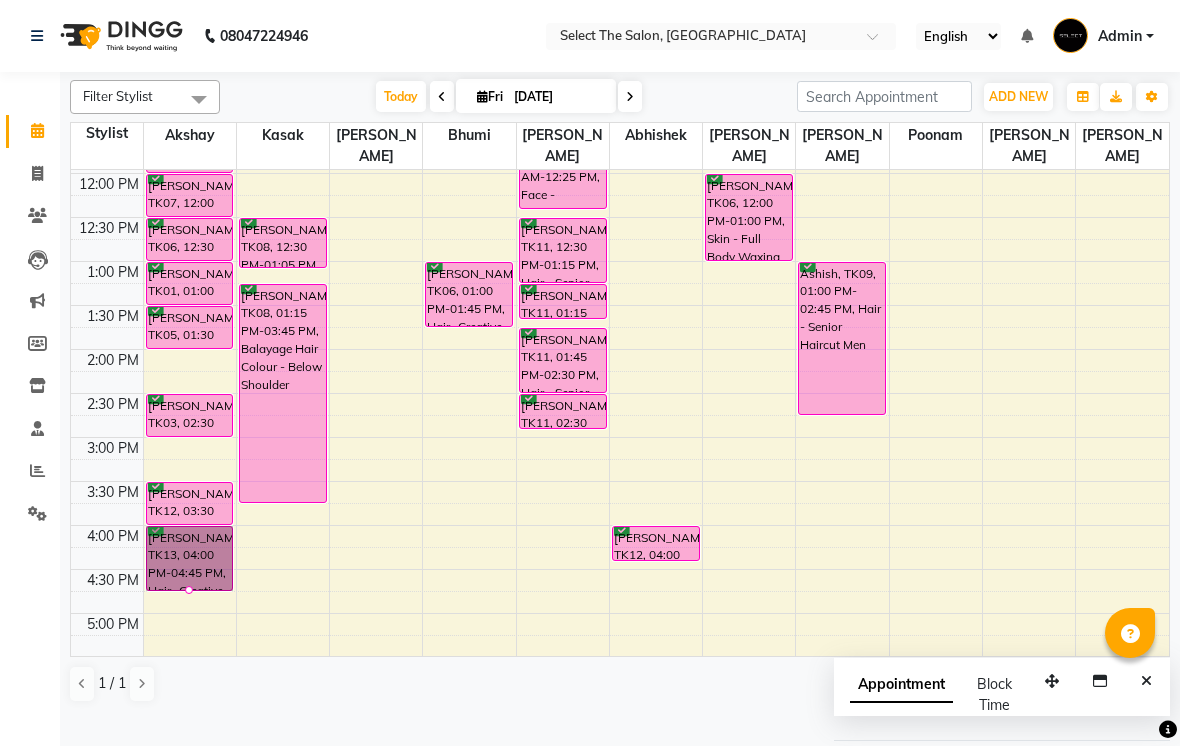 scroll, scrollTop: 285, scrollLeft: 0, axis: vertical 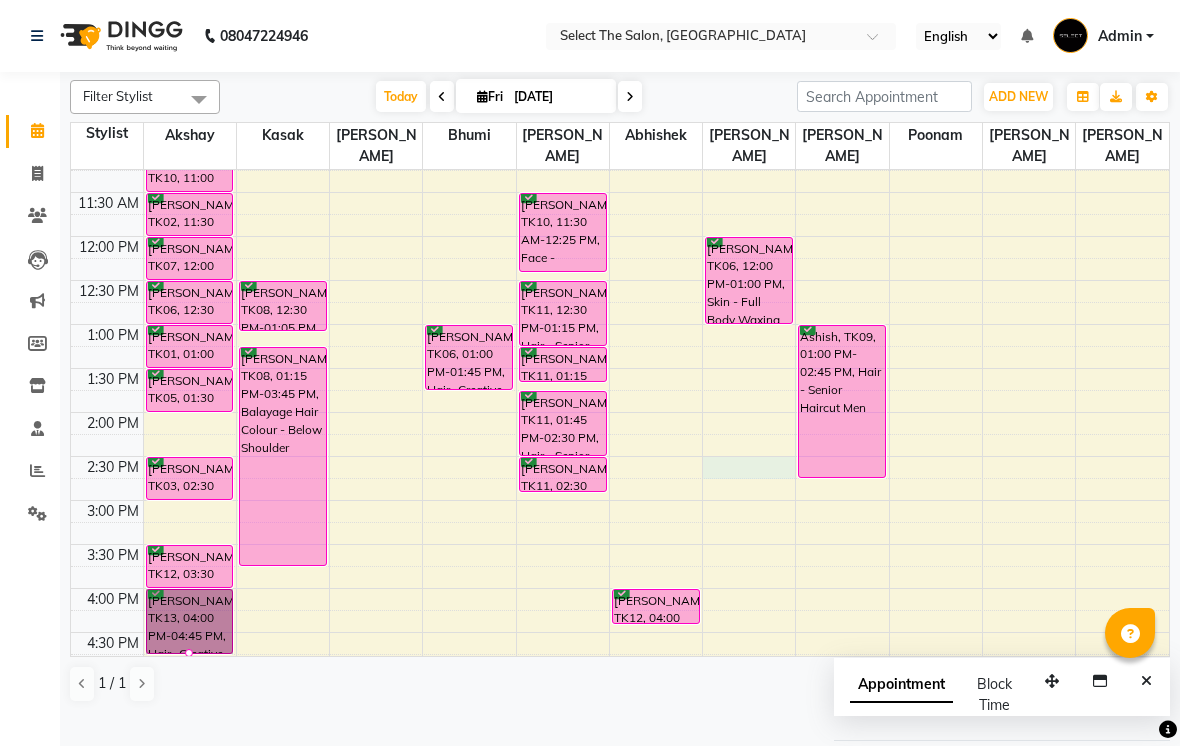select on "68846" 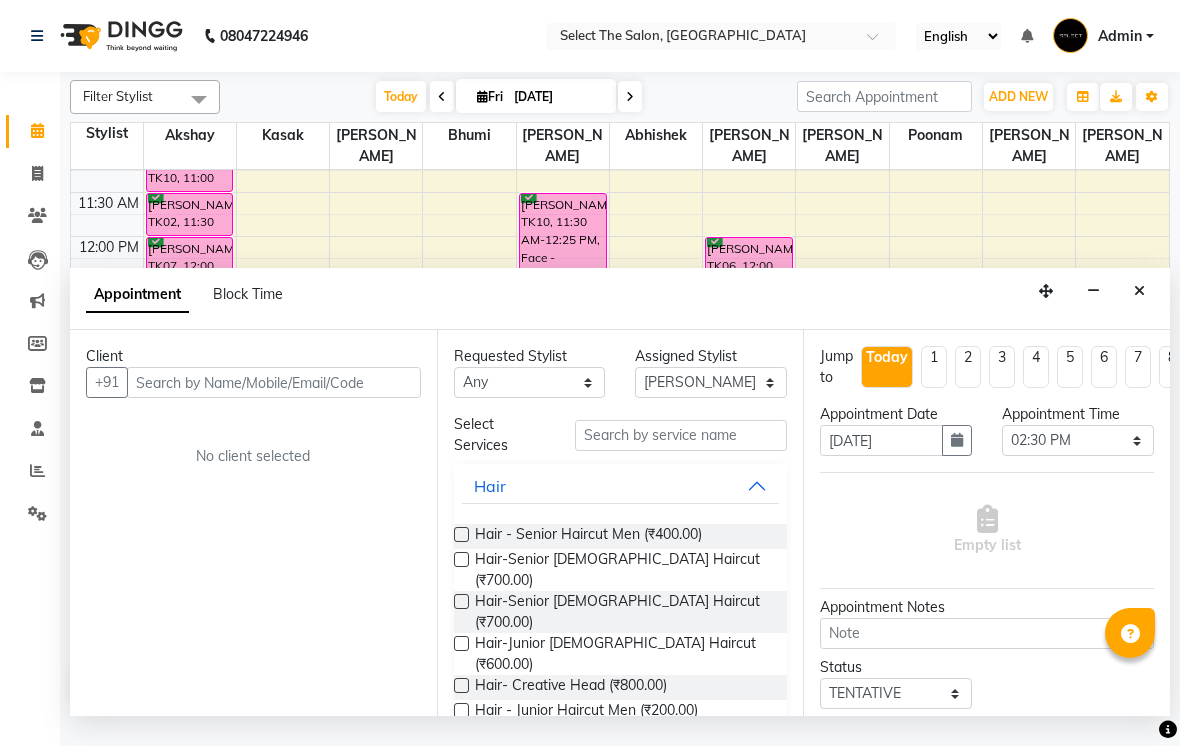 click at bounding box center (274, 382) 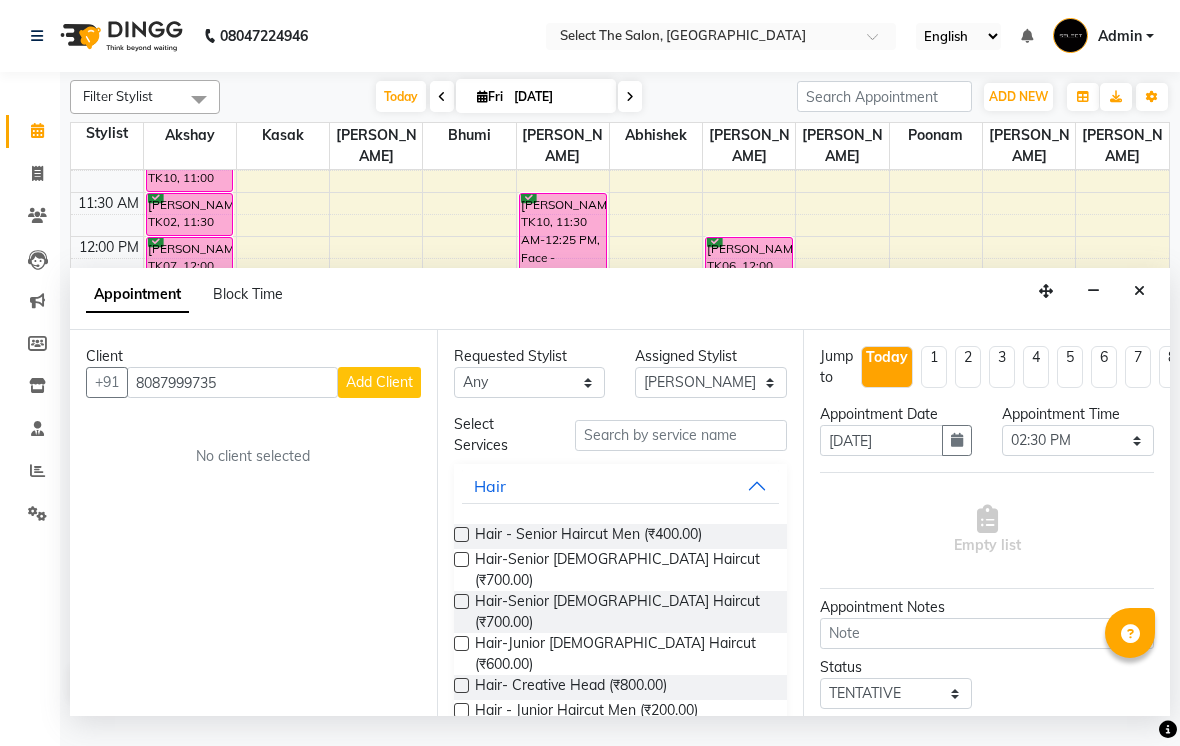type on "8087999735" 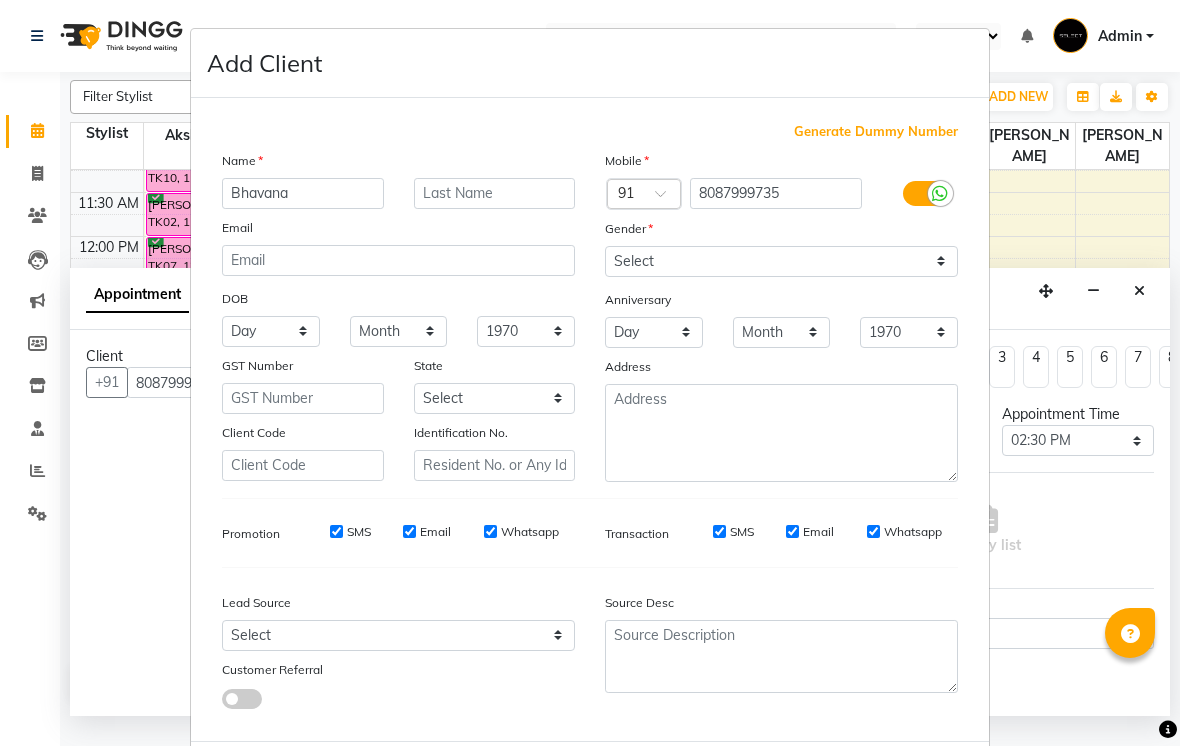 type on "Bhavana" 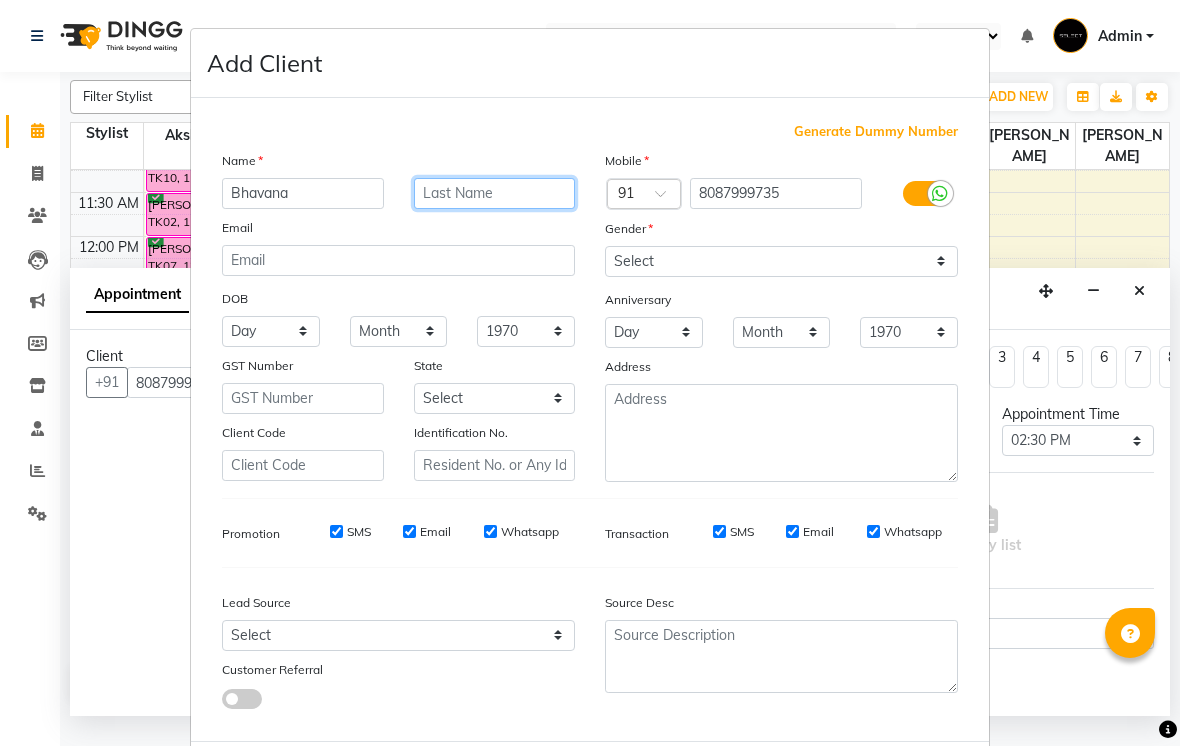 click at bounding box center (495, 193) 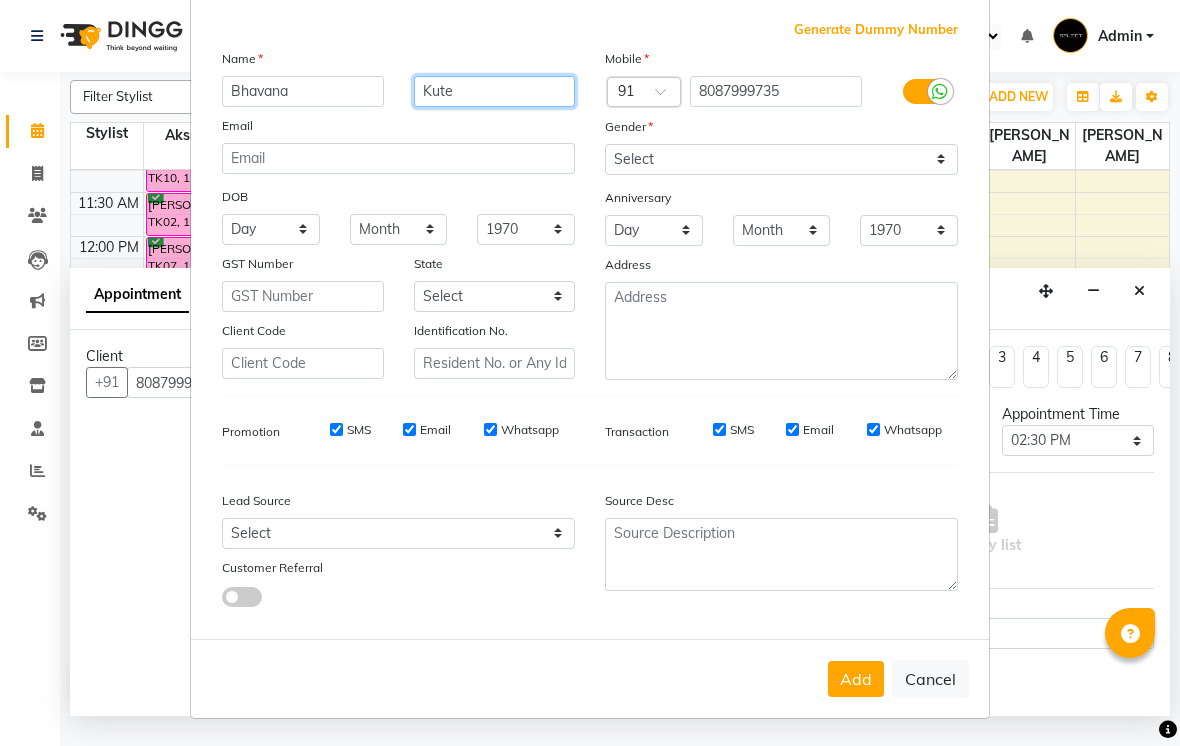 scroll, scrollTop: 102, scrollLeft: 0, axis: vertical 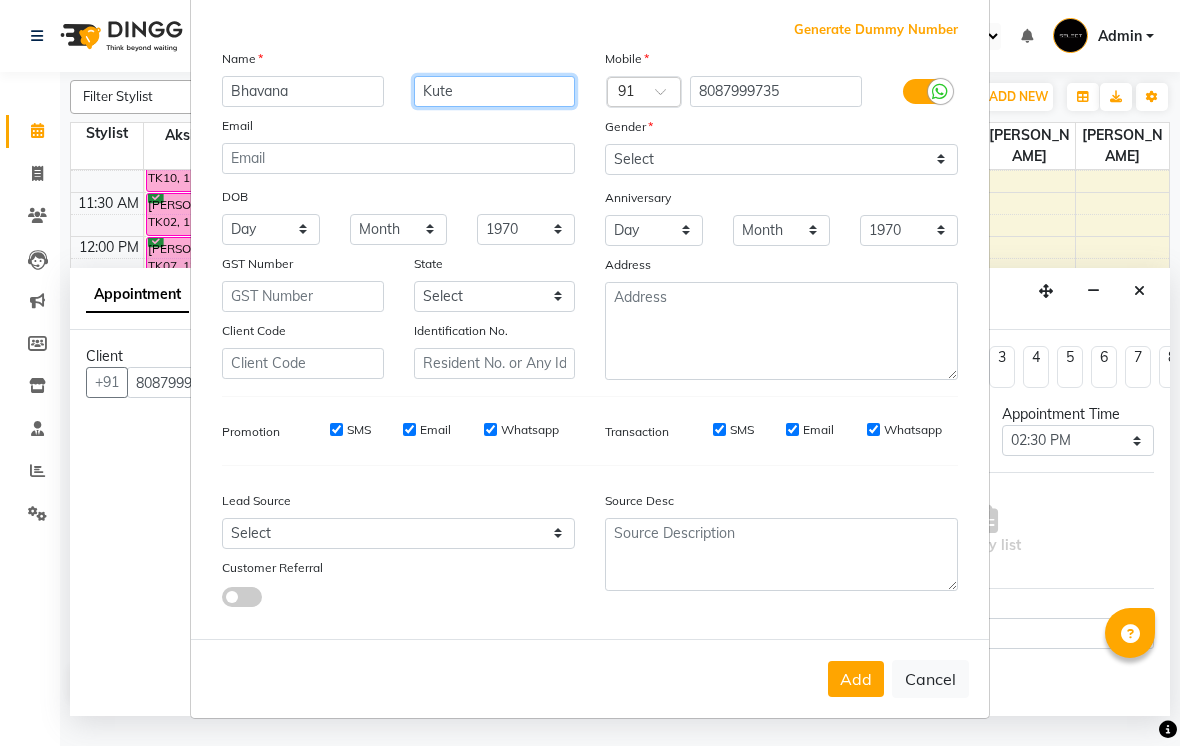 type on "Kute" 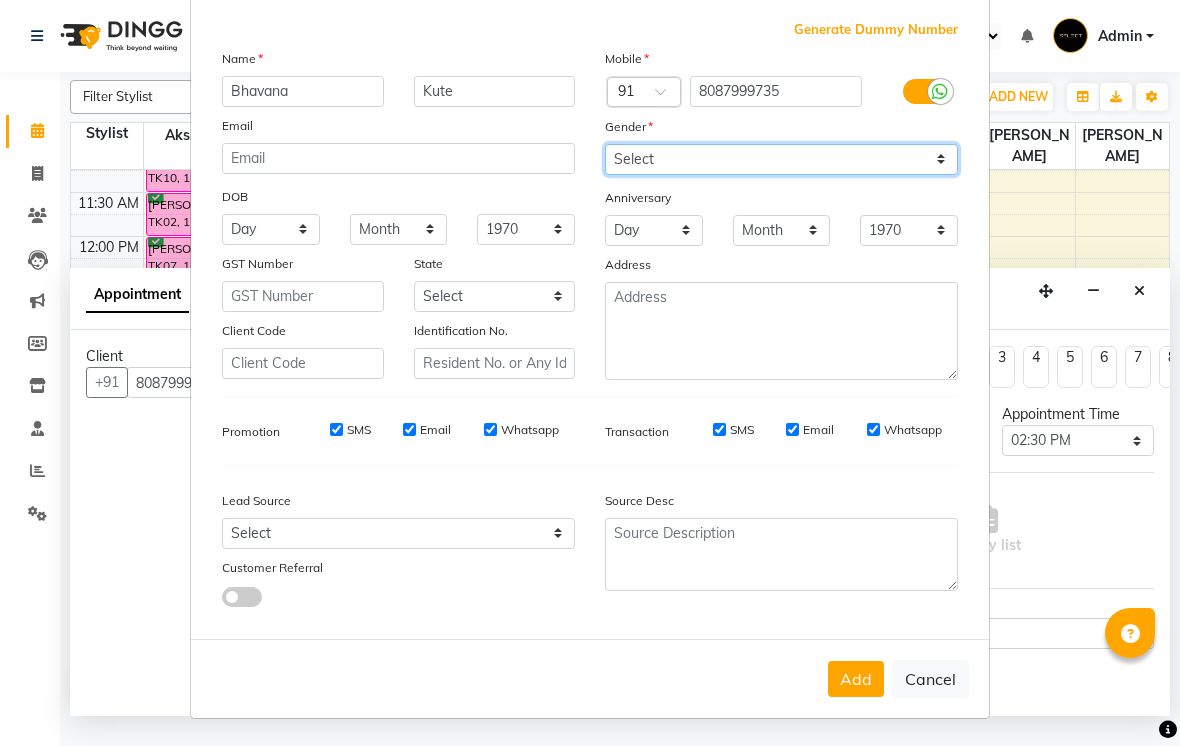 click on "Select [DEMOGRAPHIC_DATA] [DEMOGRAPHIC_DATA] Other Prefer Not To Say" at bounding box center [781, 159] 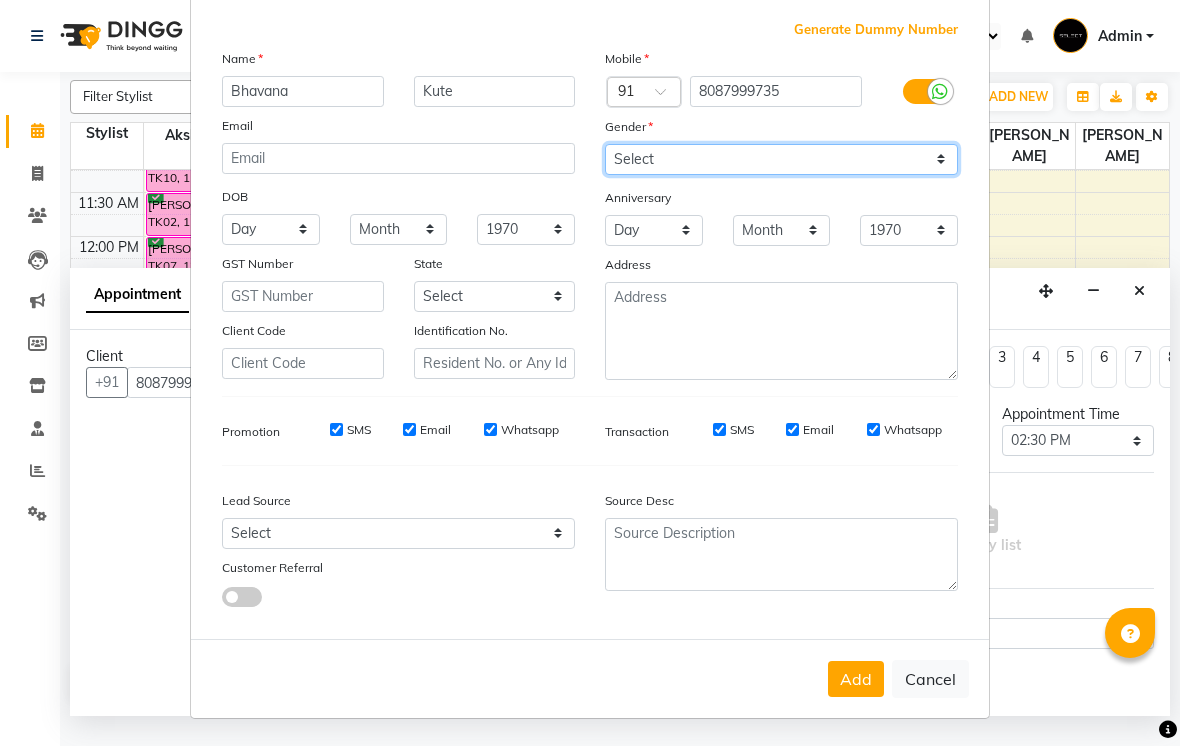 select on "[DEMOGRAPHIC_DATA]" 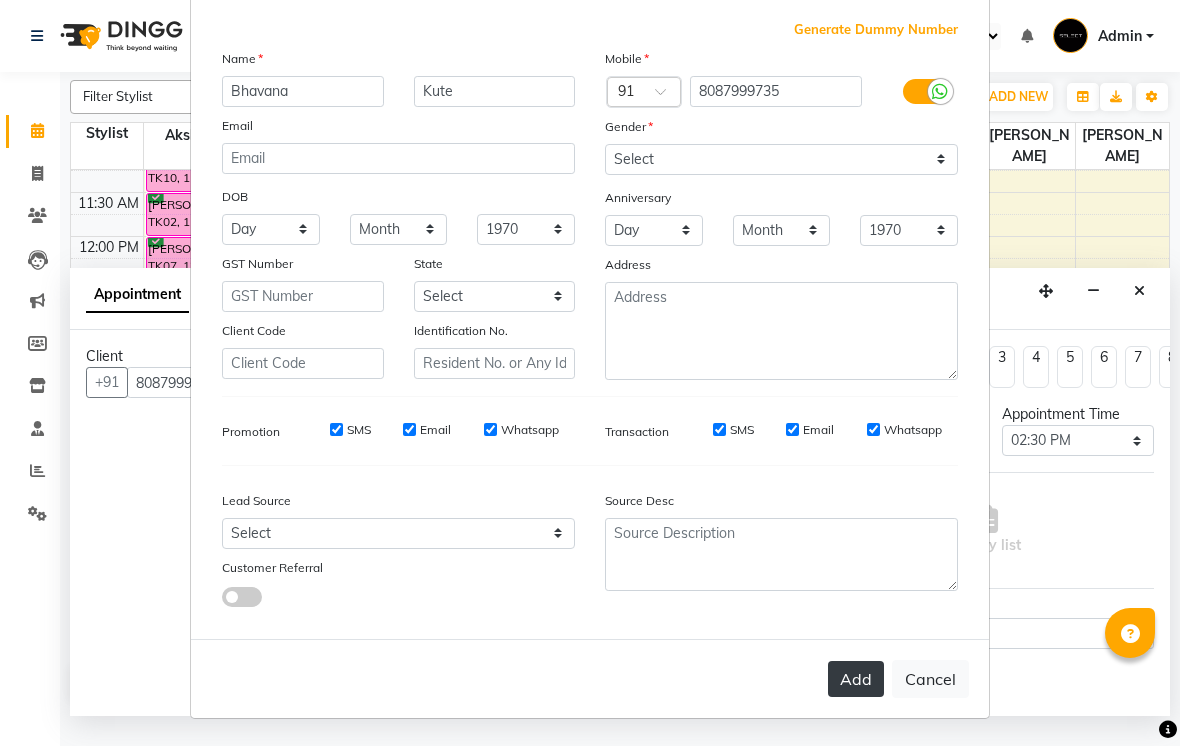 click on "Add" at bounding box center (856, 679) 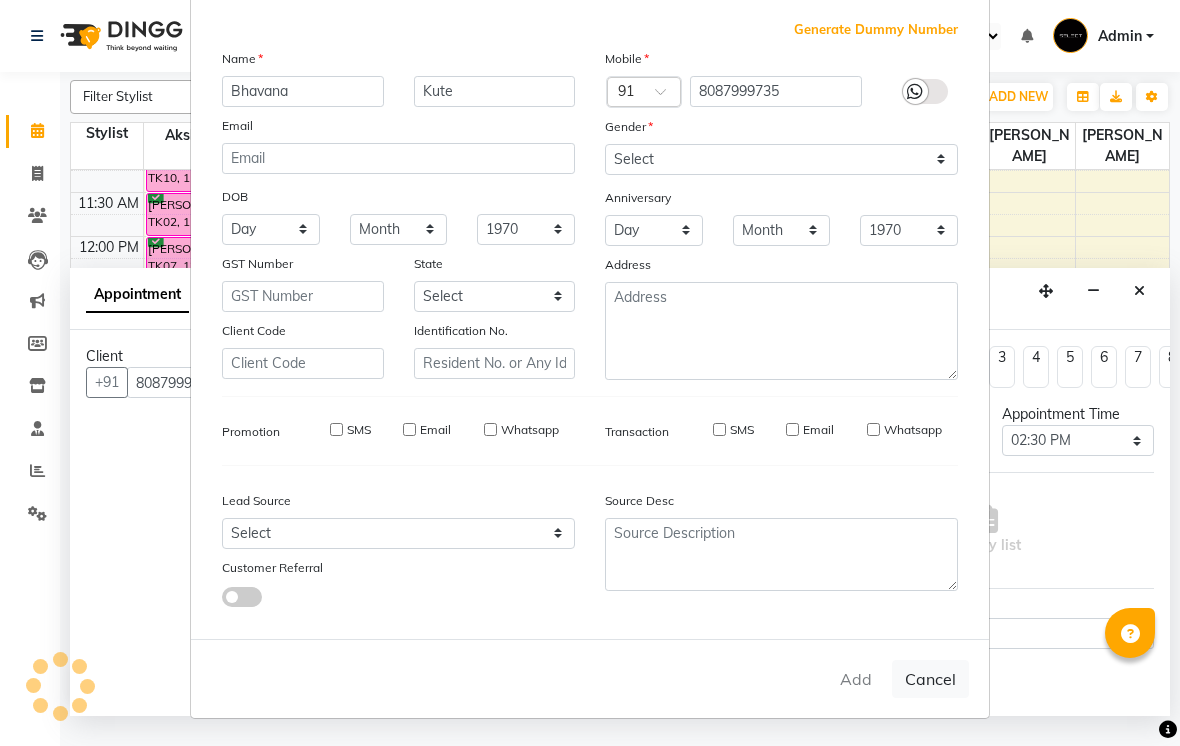 type 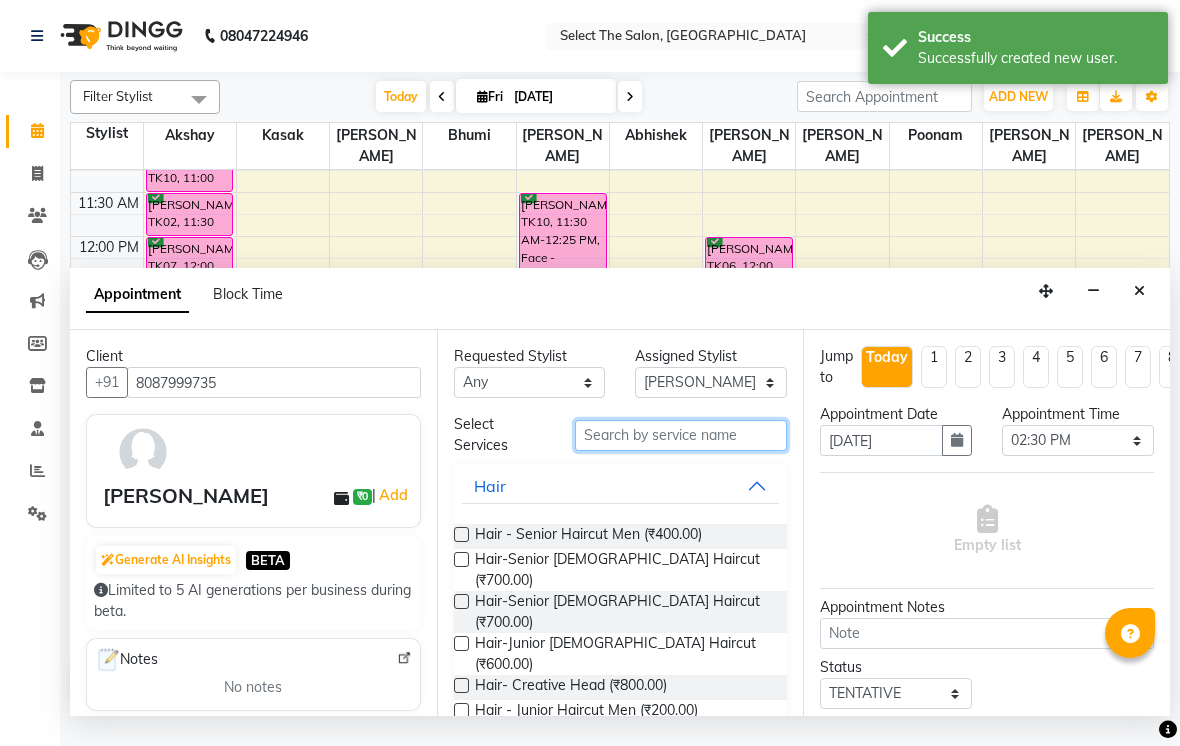 click at bounding box center [681, 435] 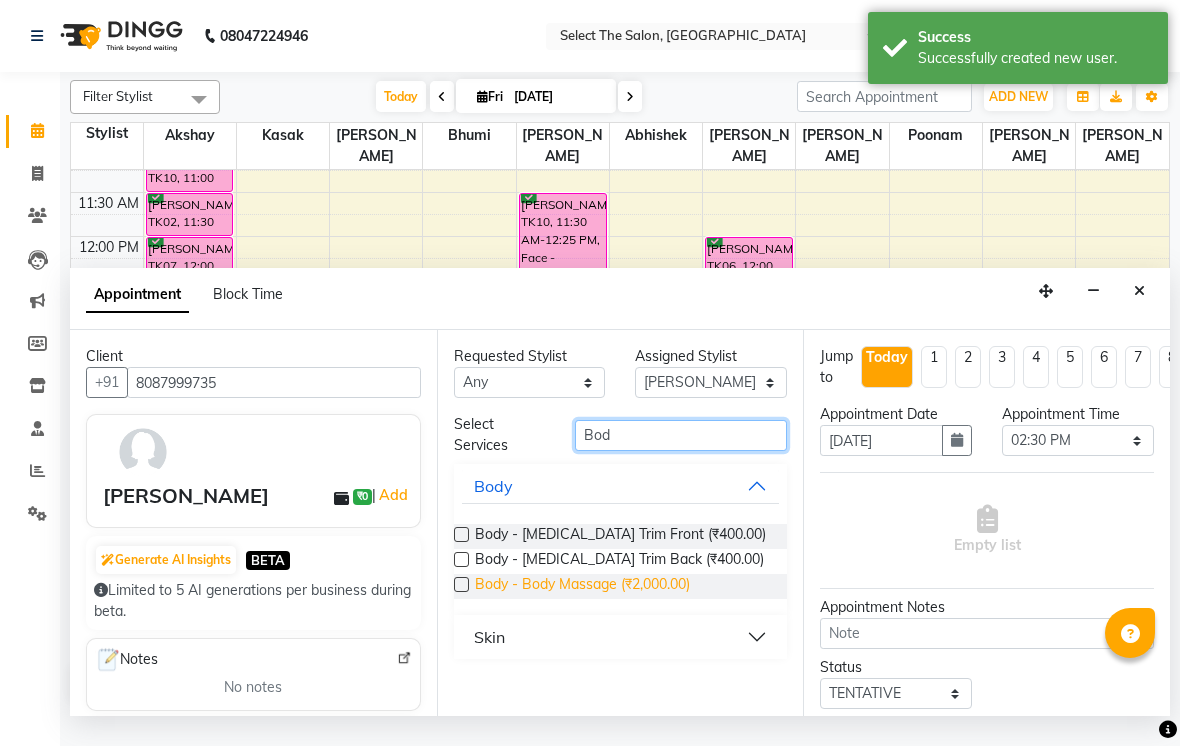 type on "Bod" 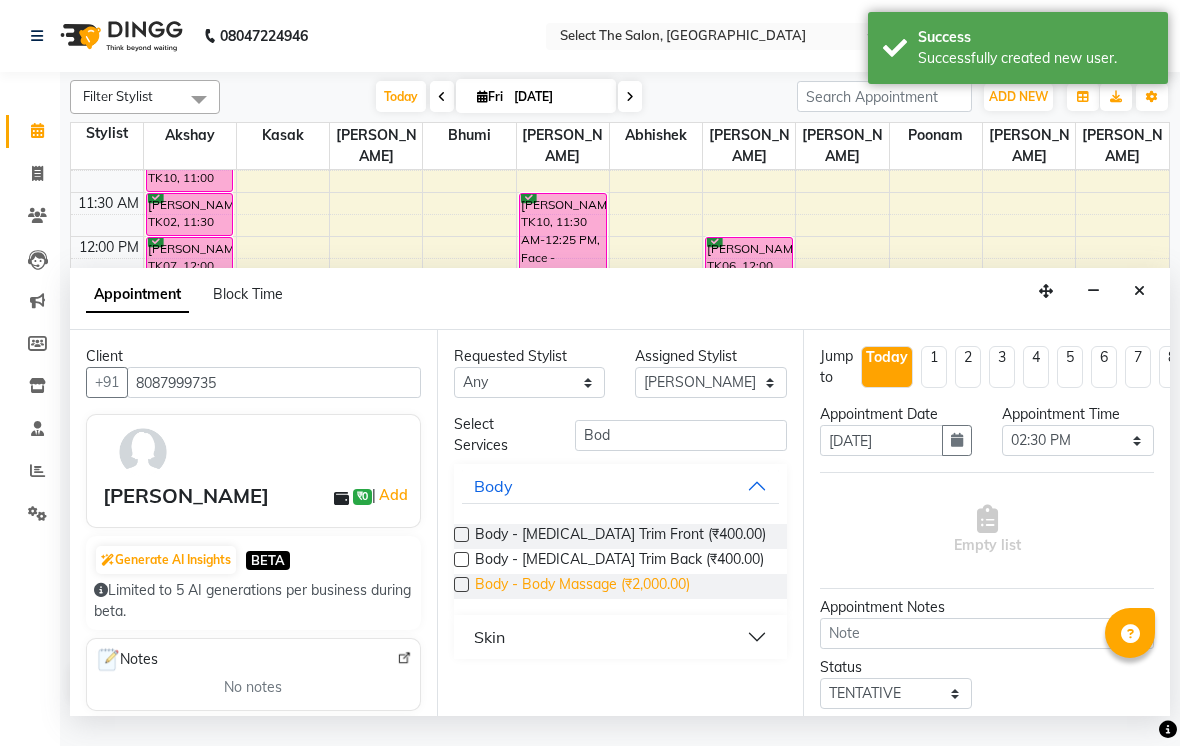 click on "Body - Body Massage (₹2,000.00)" at bounding box center [582, 586] 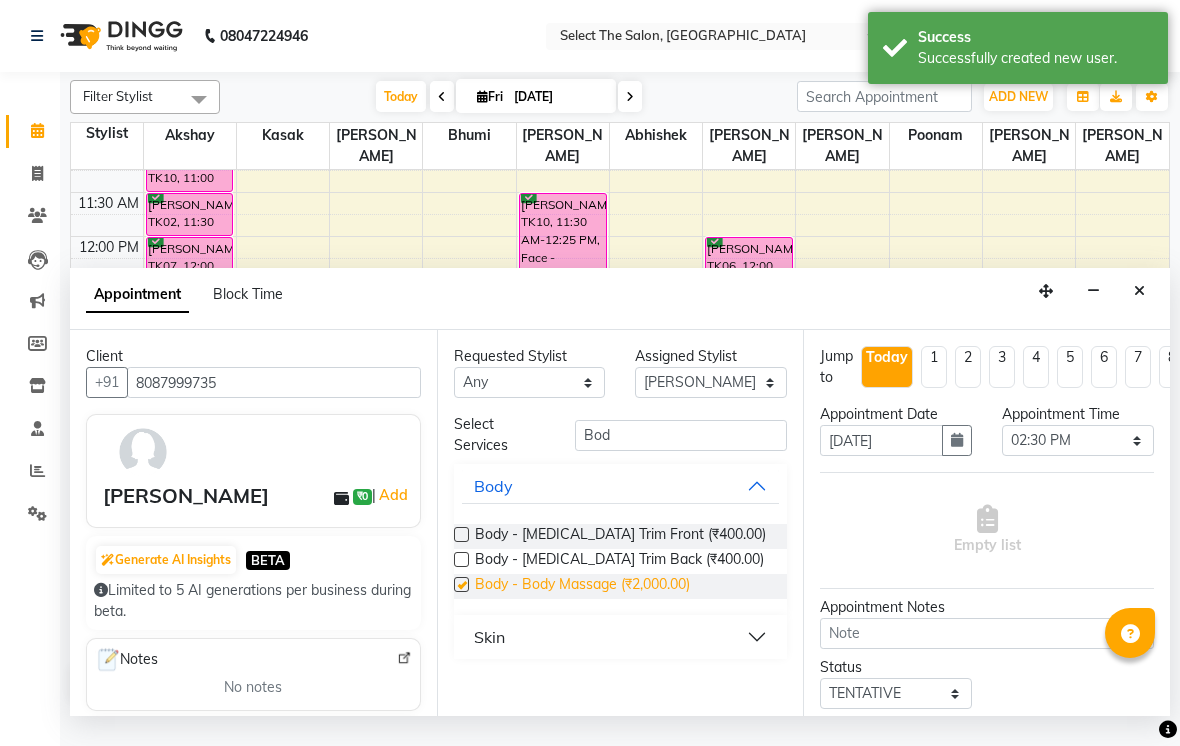 checkbox on "false" 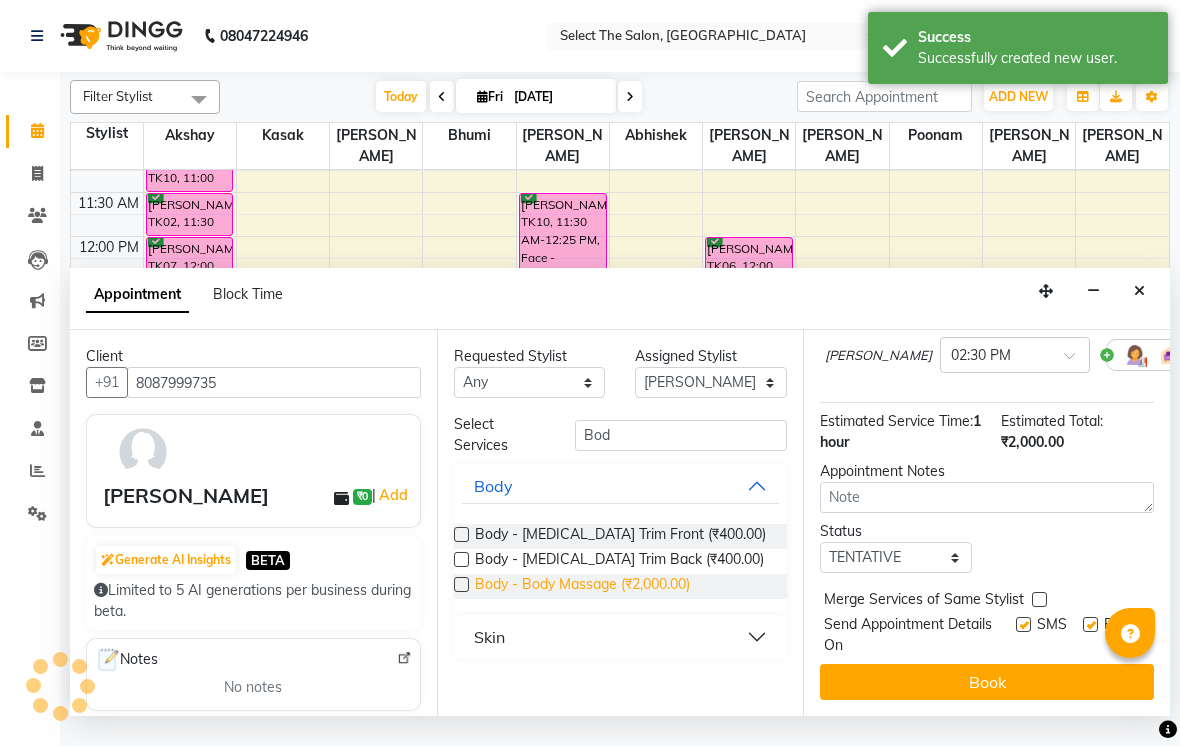 scroll, scrollTop: 176, scrollLeft: 0, axis: vertical 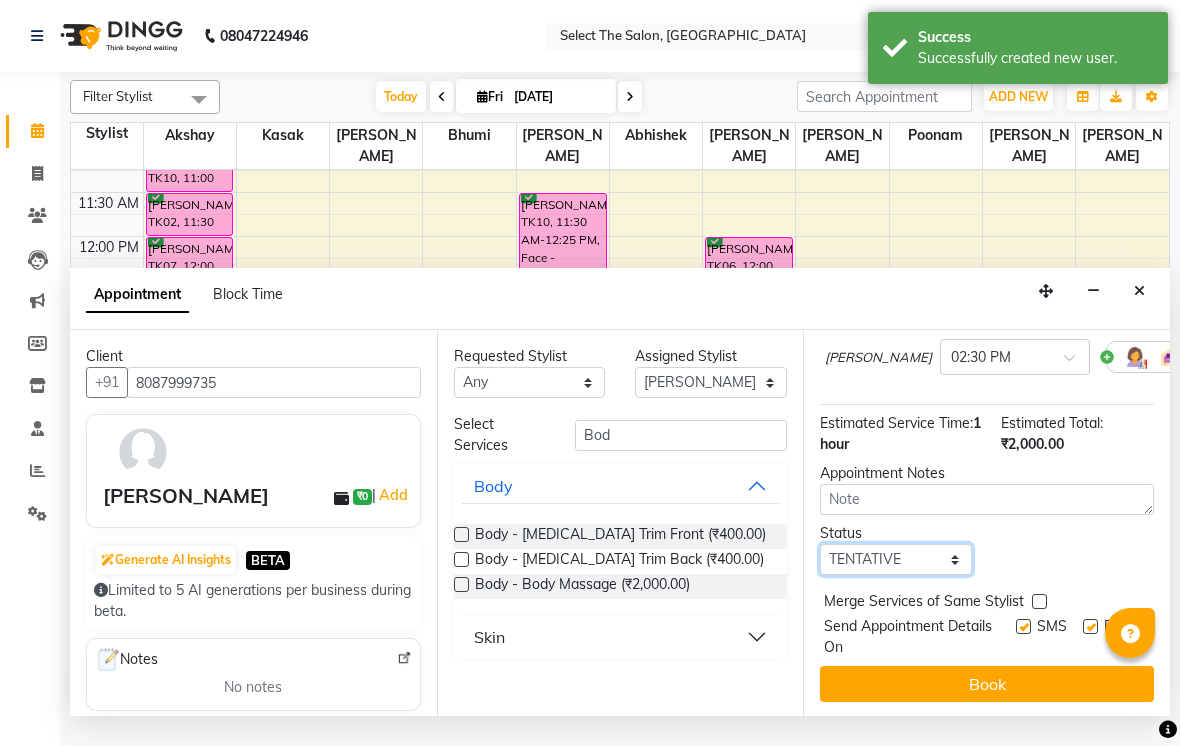 click on "Select TENTATIVE CONFIRM CHECK-IN UPCOMING" at bounding box center (896, 559) 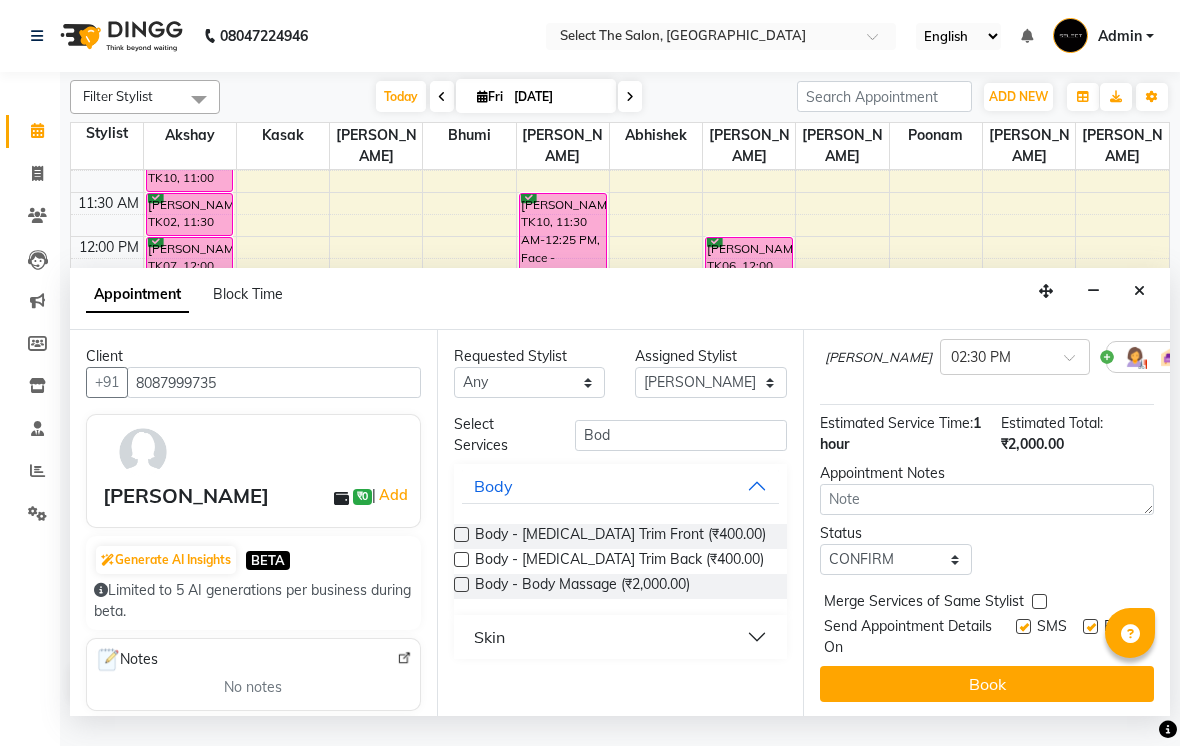 click at bounding box center [1023, 626] 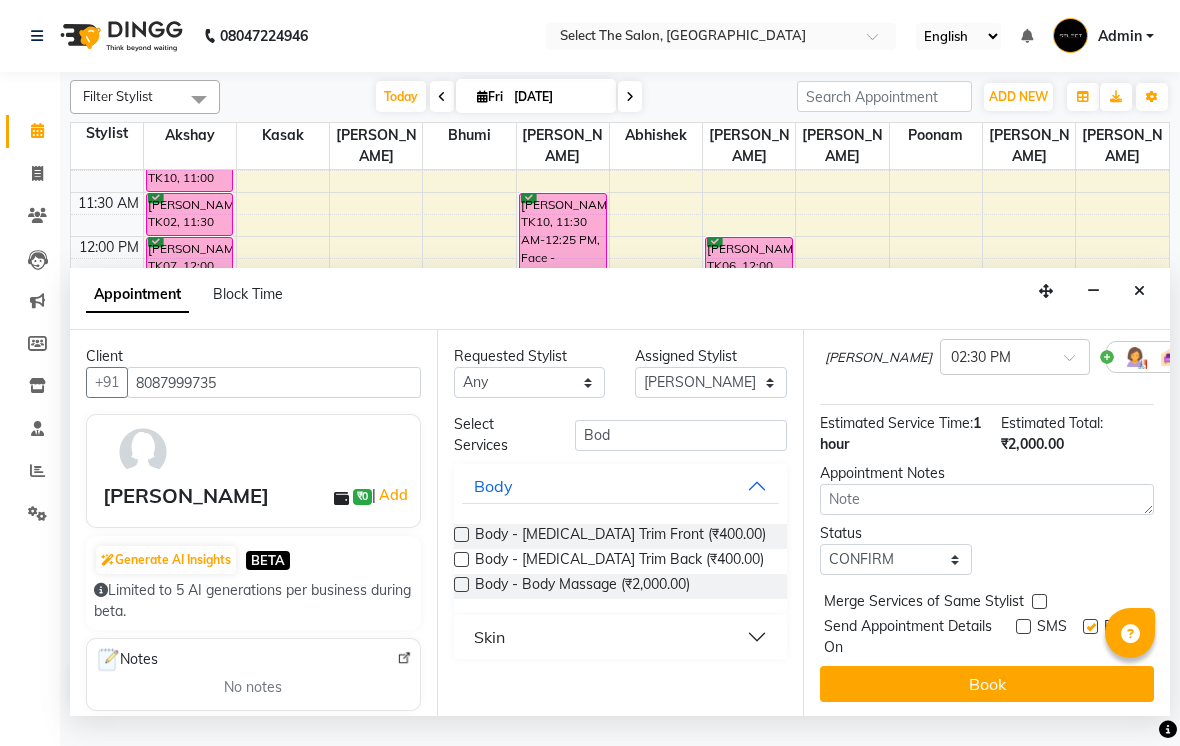 click at bounding box center [1090, 626] 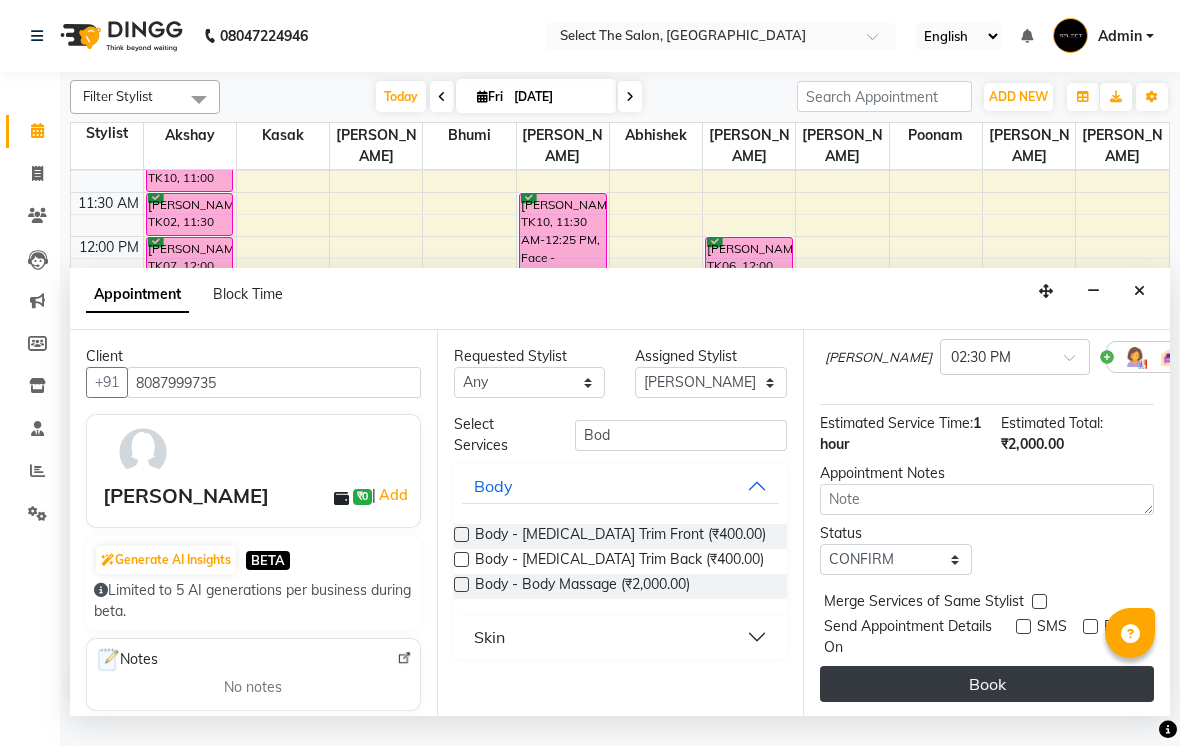 click on "Book" at bounding box center [987, 684] 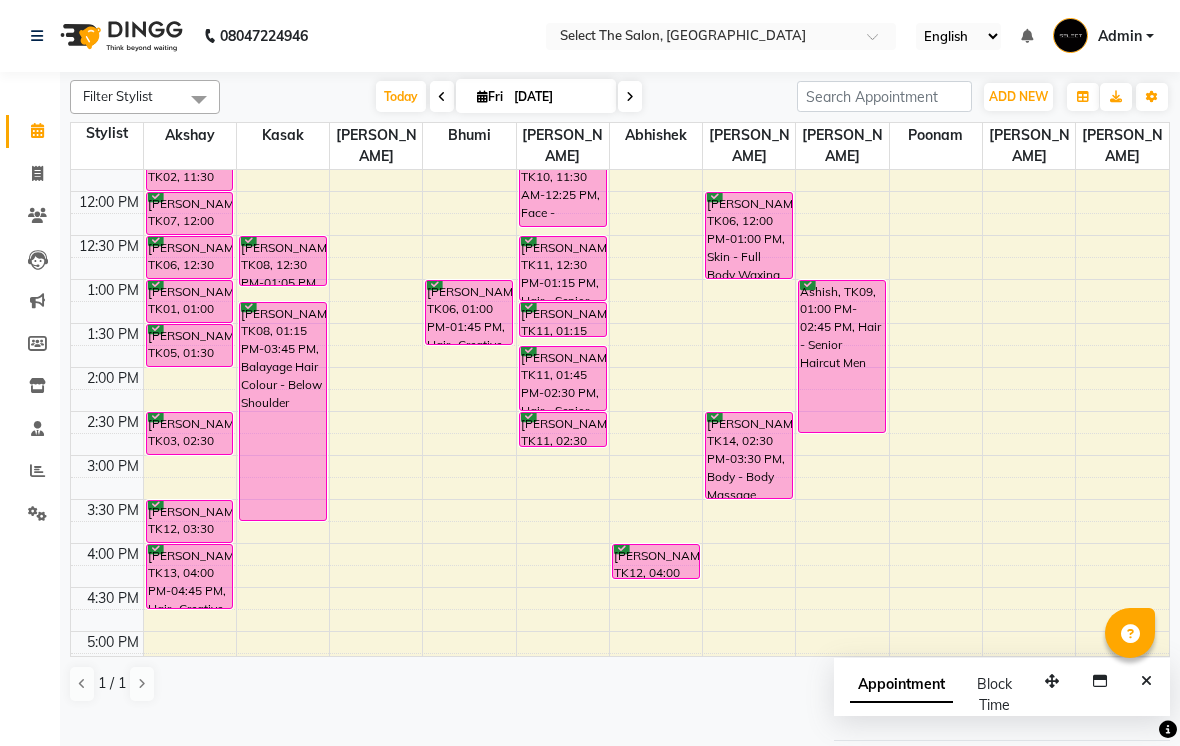 scroll, scrollTop: 466, scrollLeft: 0, axis: vertical 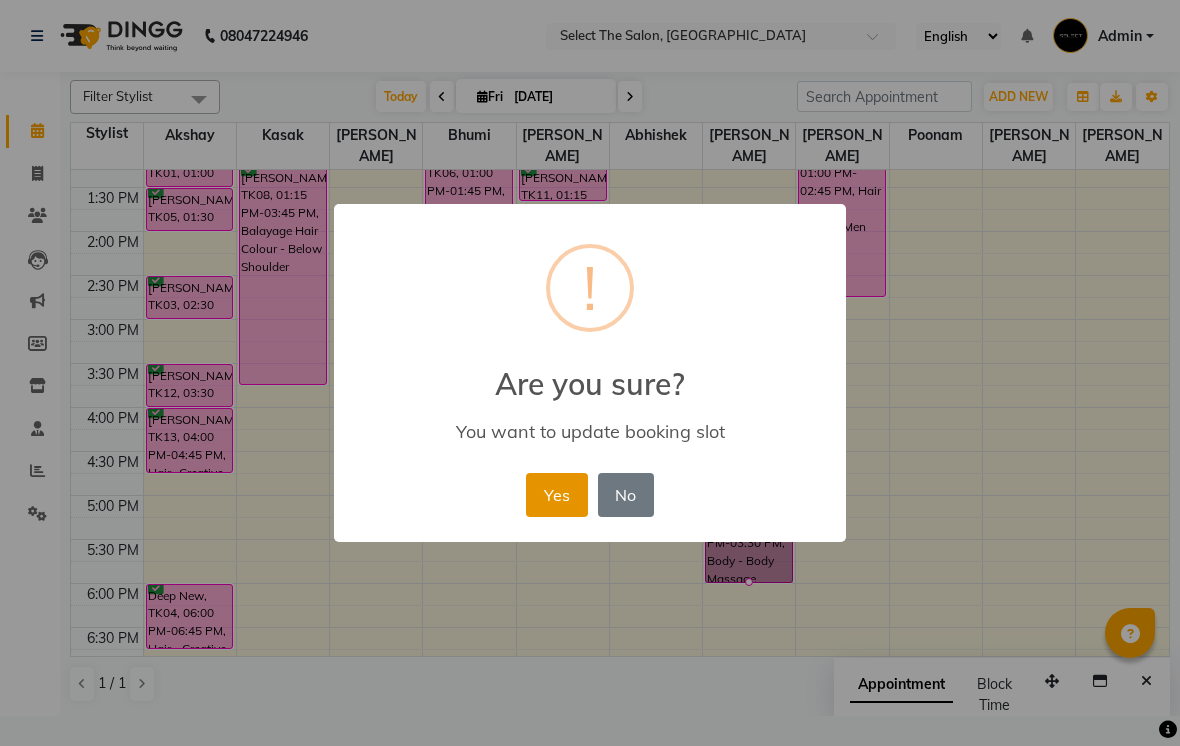 click on "Yes" at bounding box center (556, 495) 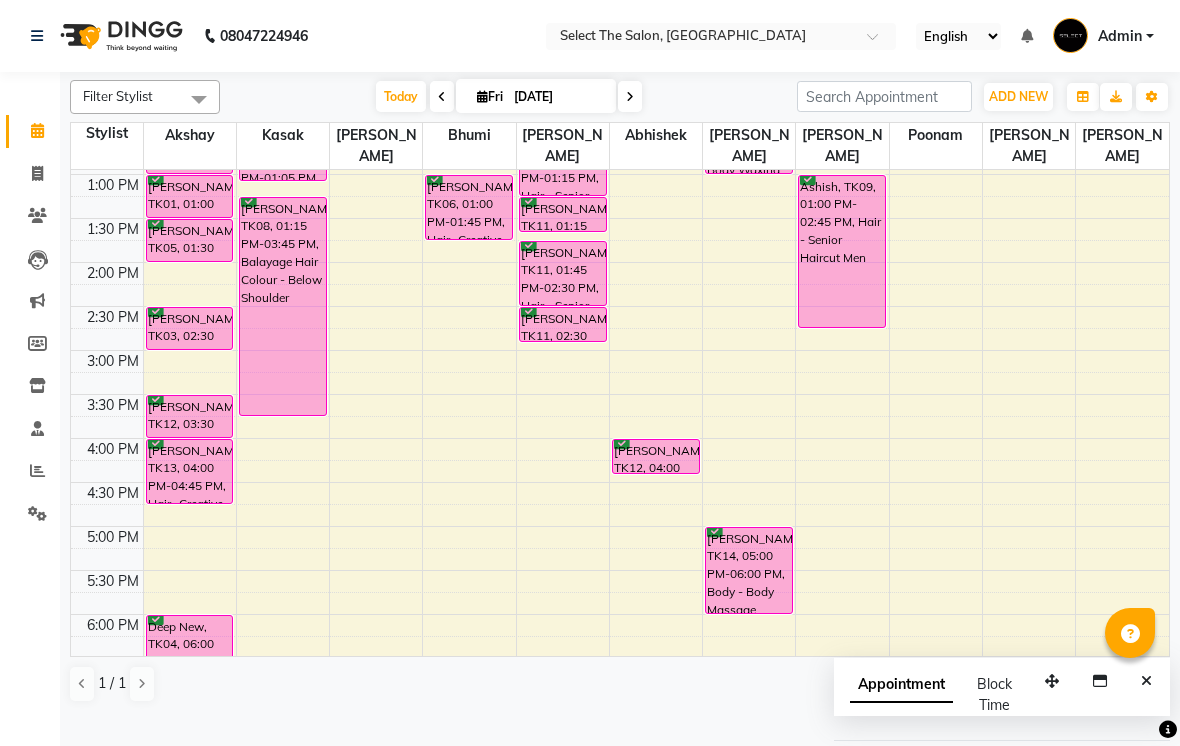 scroll, scrollTop: 441, scrollLeft: 0, axis: vertical 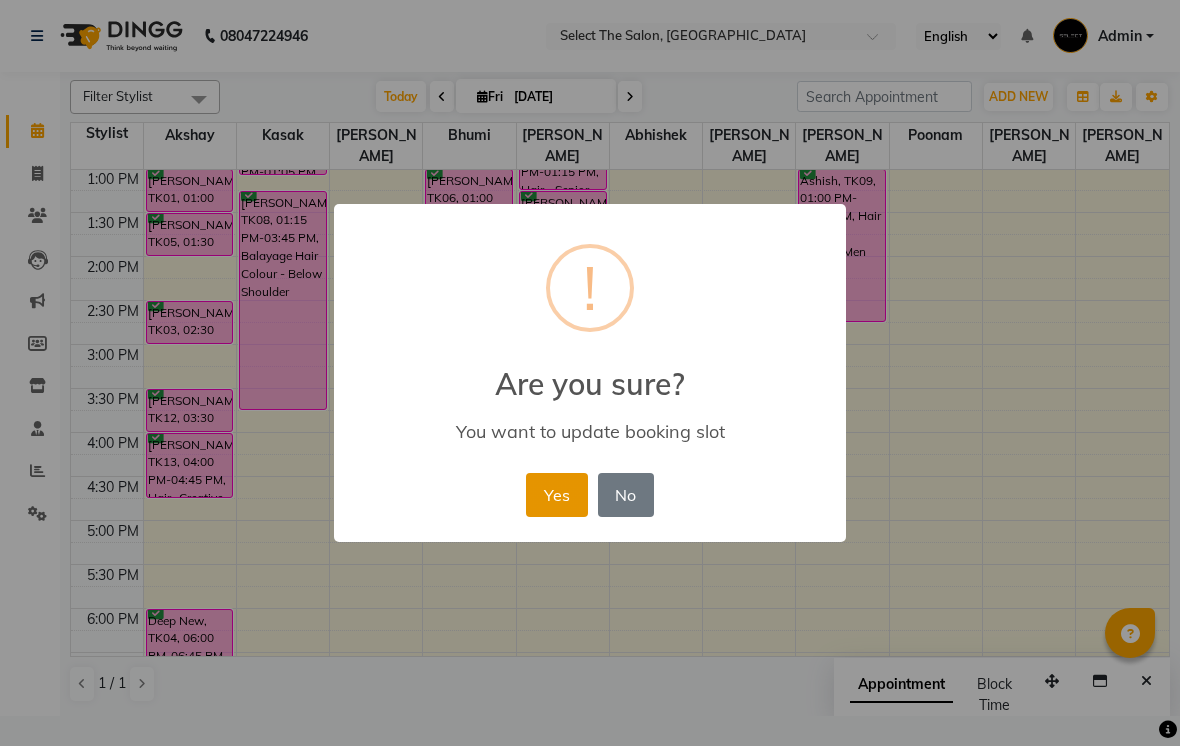 click on "Yes" at bounding box center [556, 495] 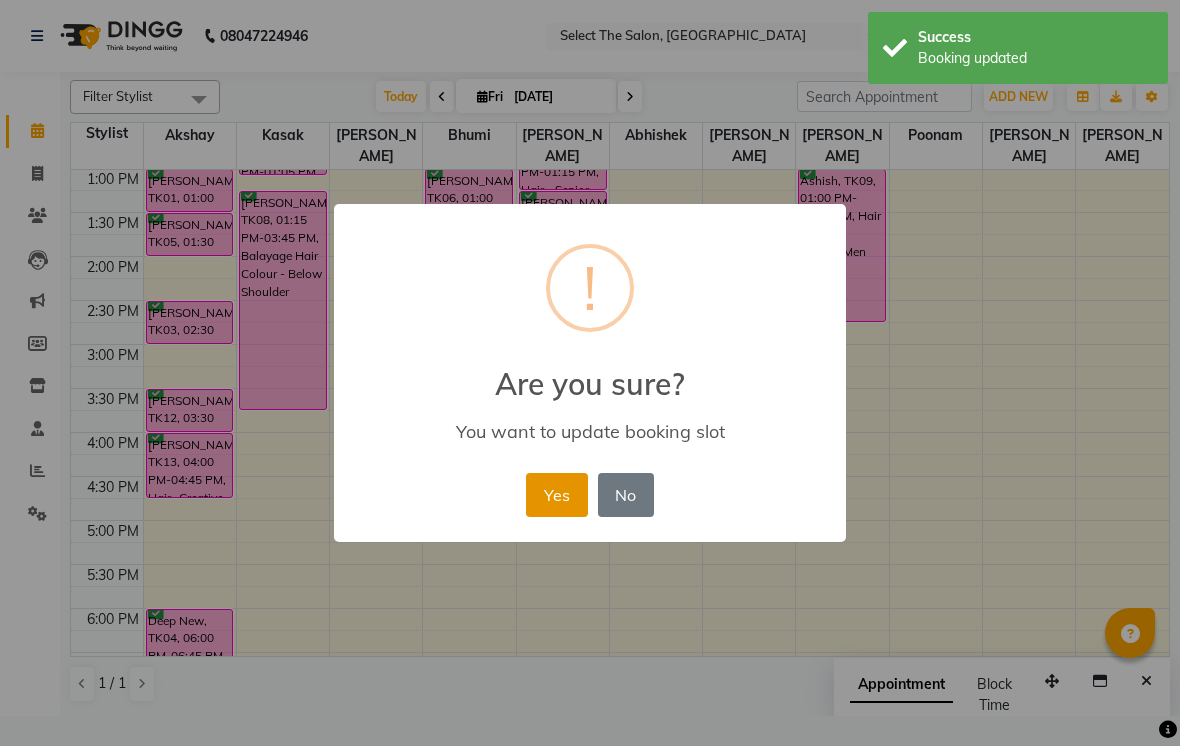 click on "Yes" at bounding box center [556, 495] 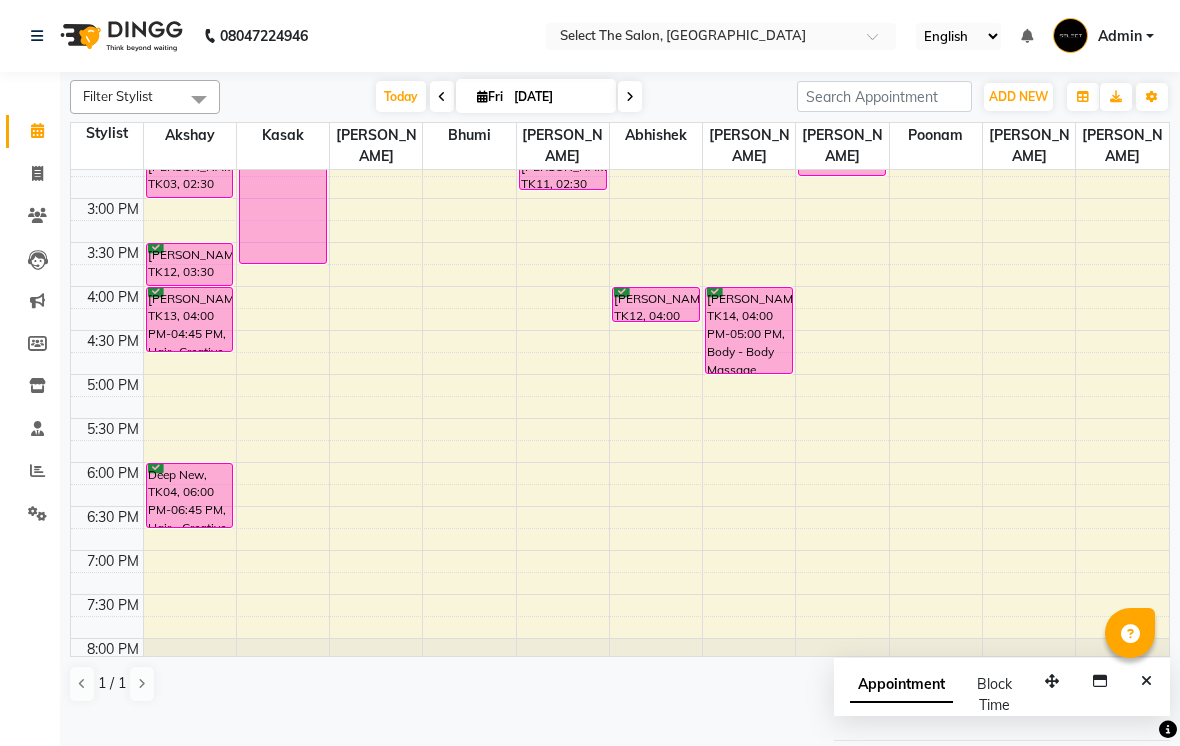 scroll, scrollTop: 598, scrollLeft: 0, axis: vertical 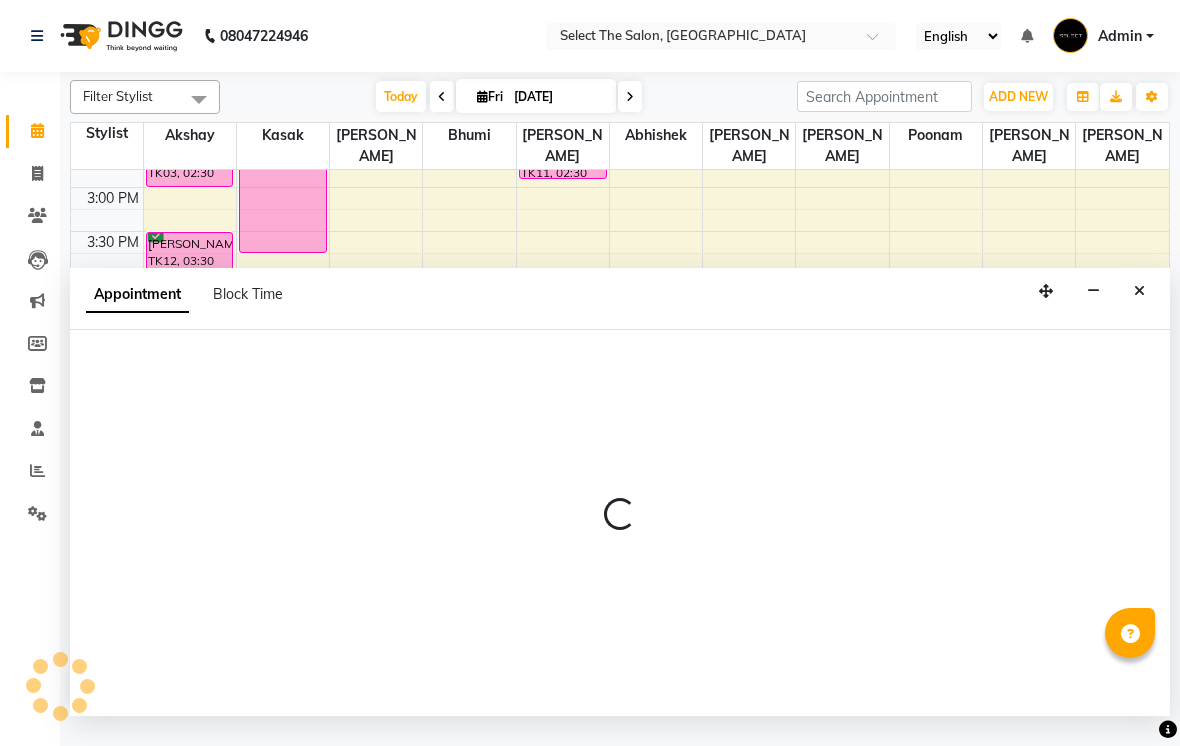 select on "58559" 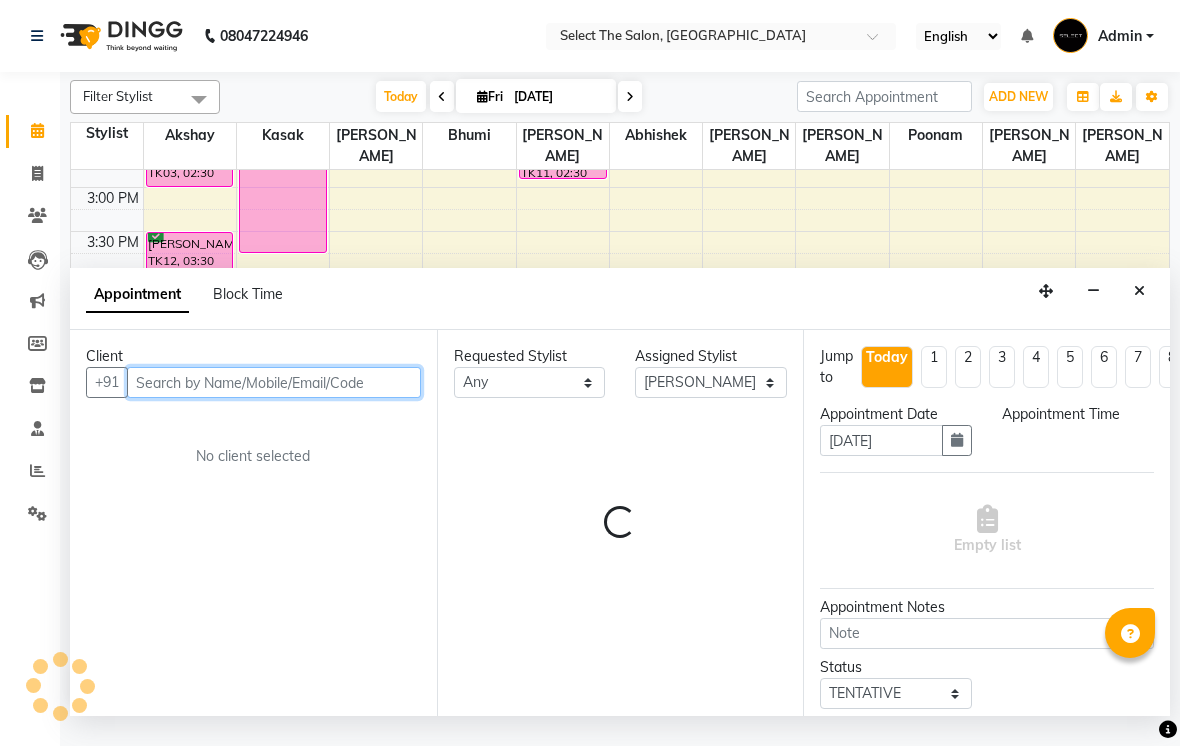 select on "1140" 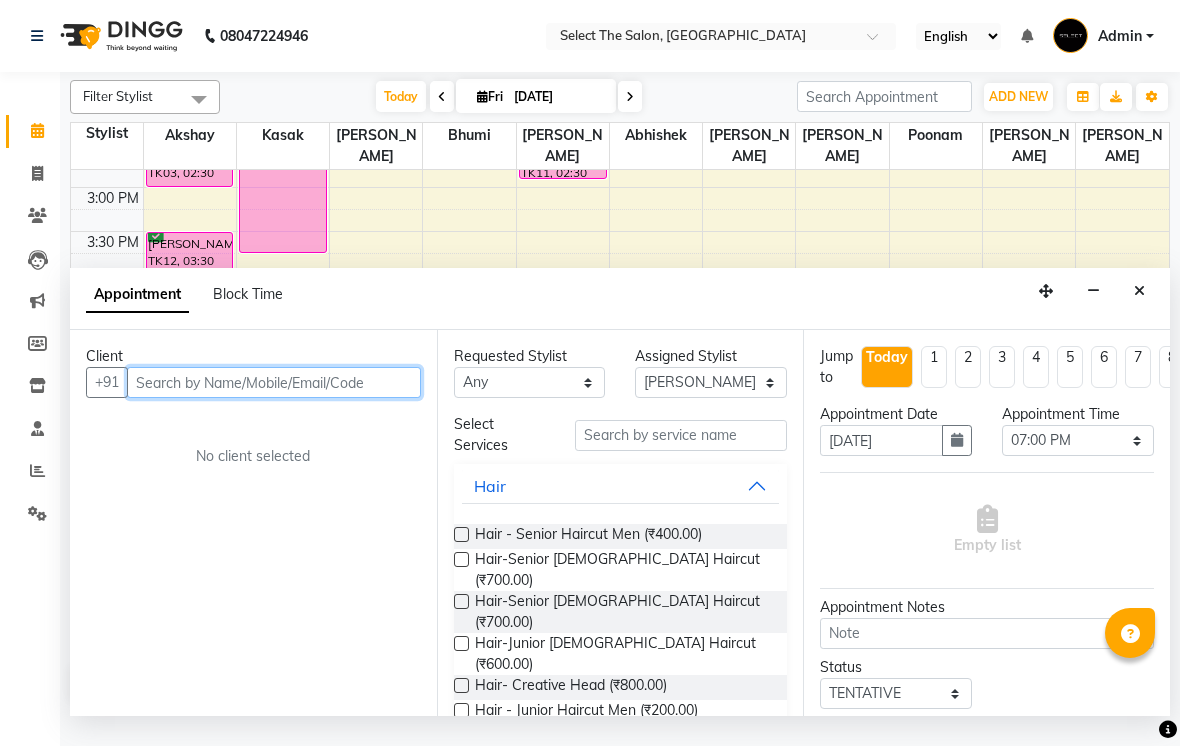 click at bounding box center [274, 382] 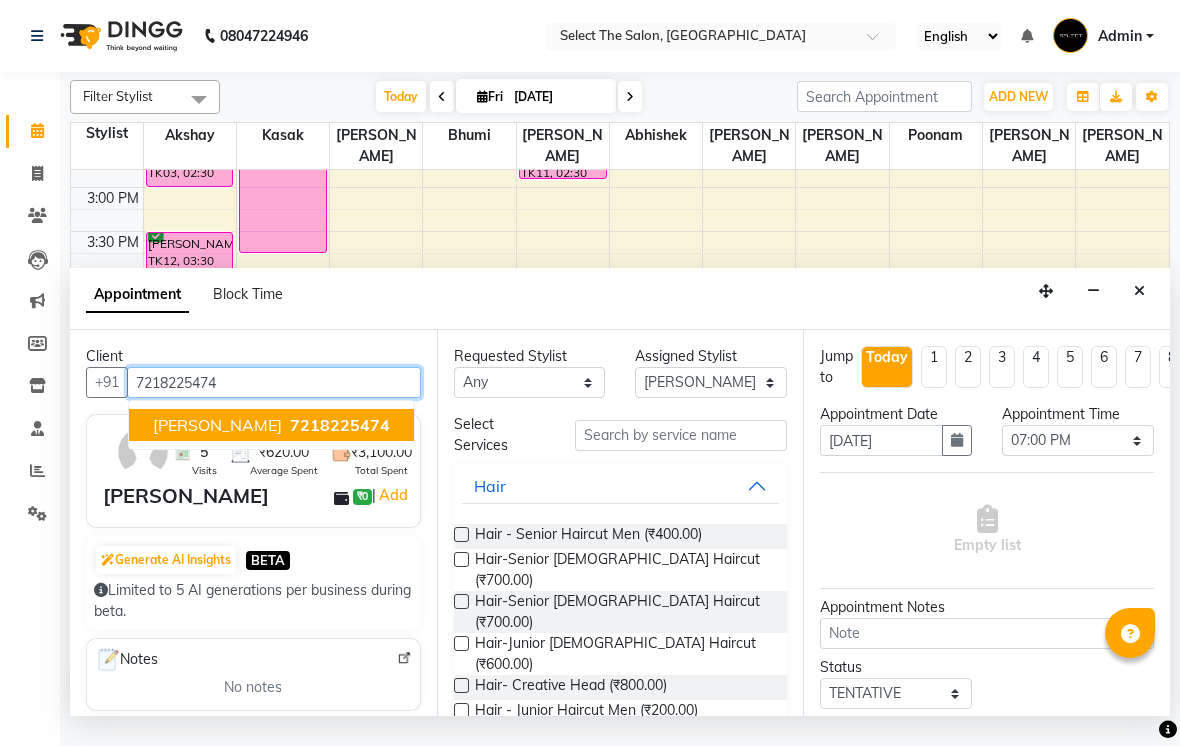 click on "7218225474" at bounding box center (340, 425) 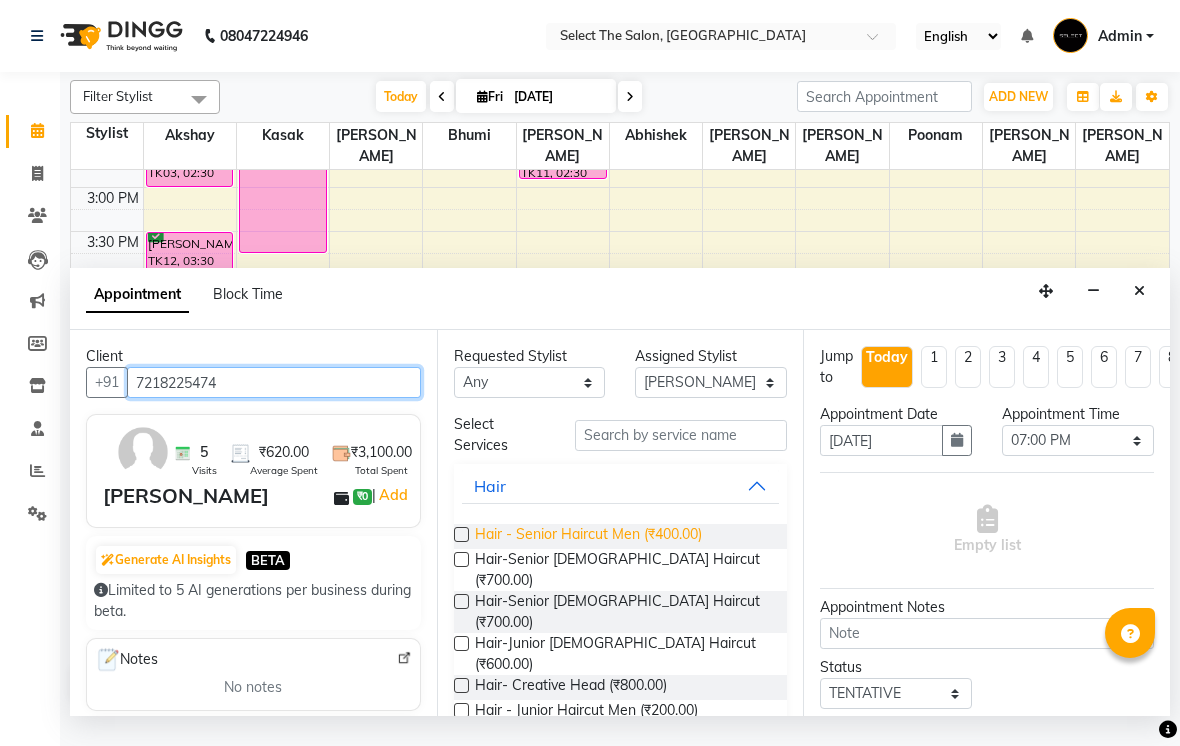 type on "7218225474" 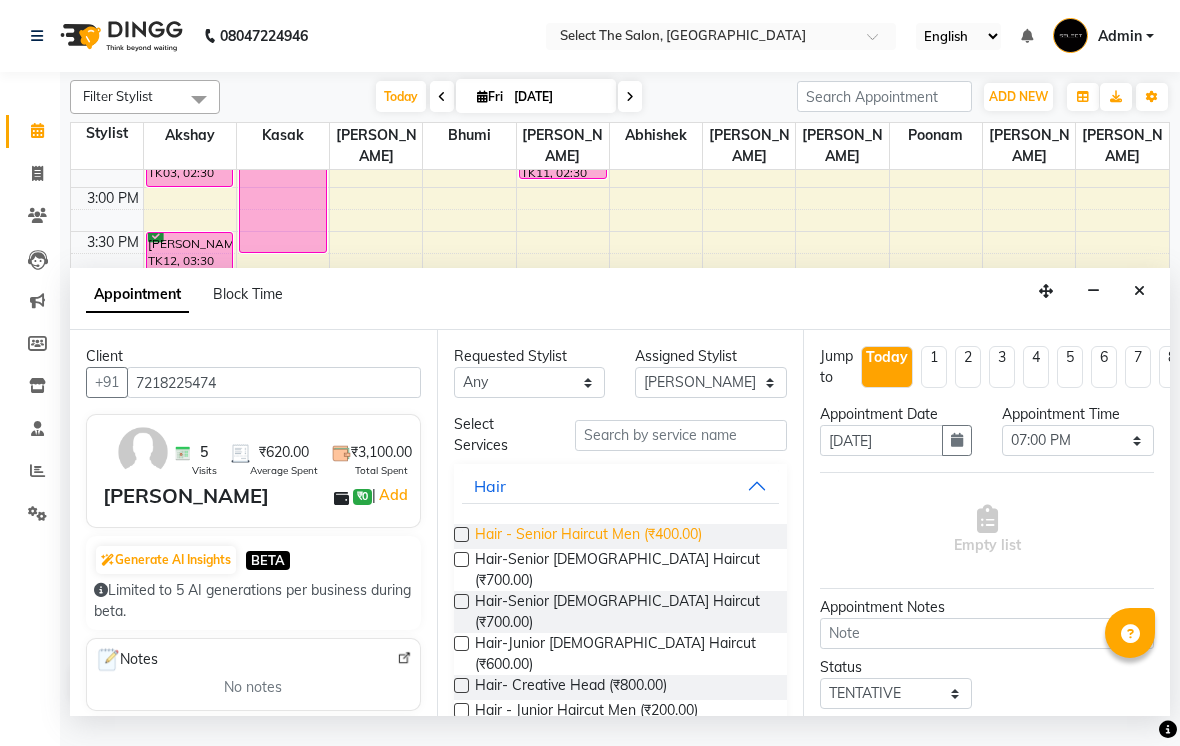 click on "Hair - Senior Haircut Men (₹400.00)" at bounding box center (588, 536) 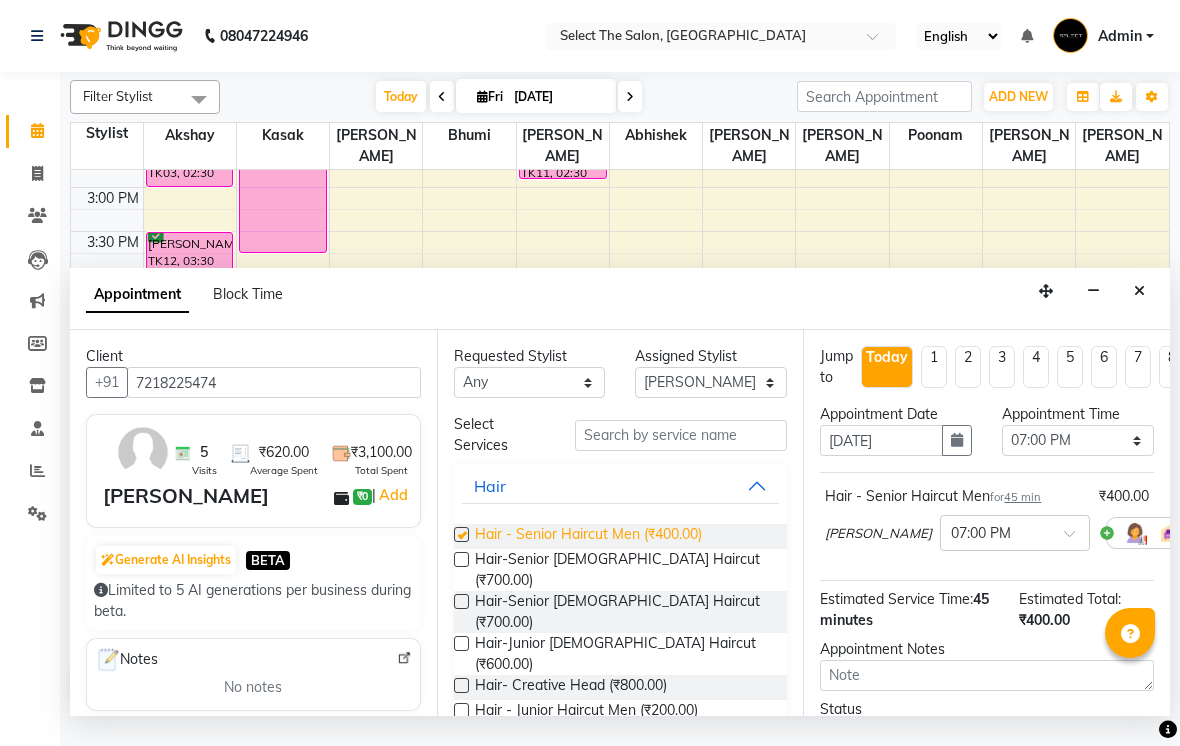 checkbox on "false" 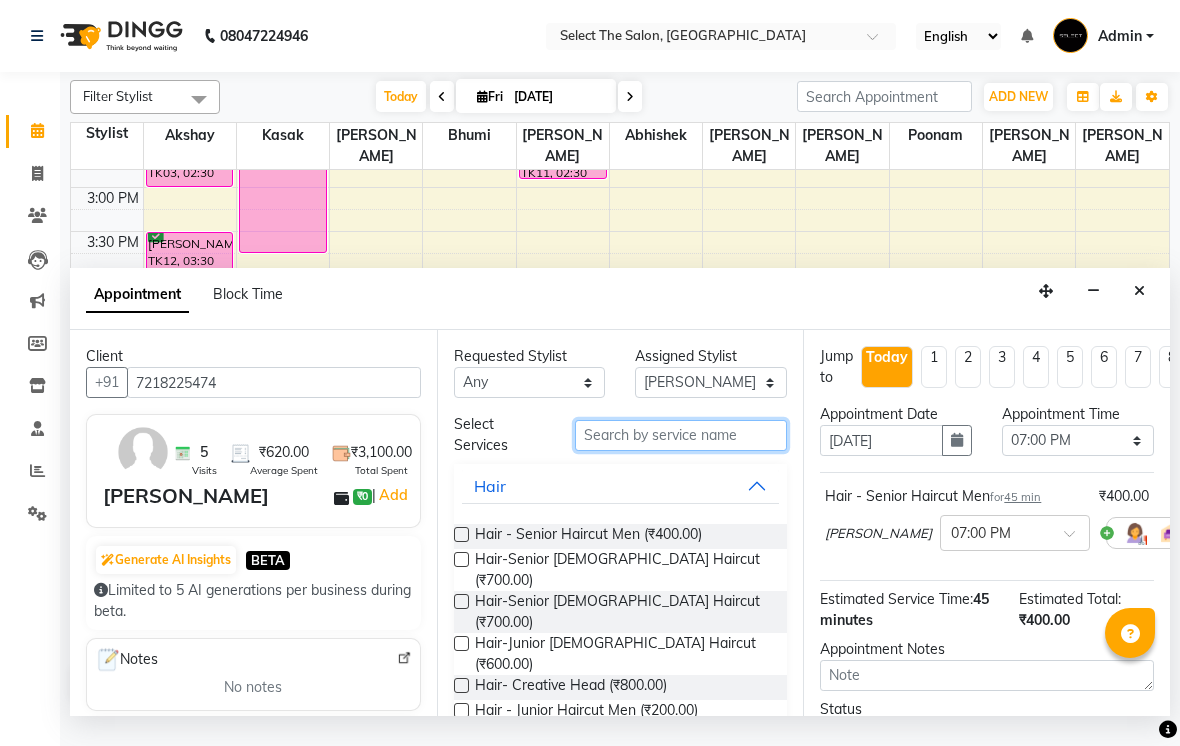 click at bounding box center [681, 435] 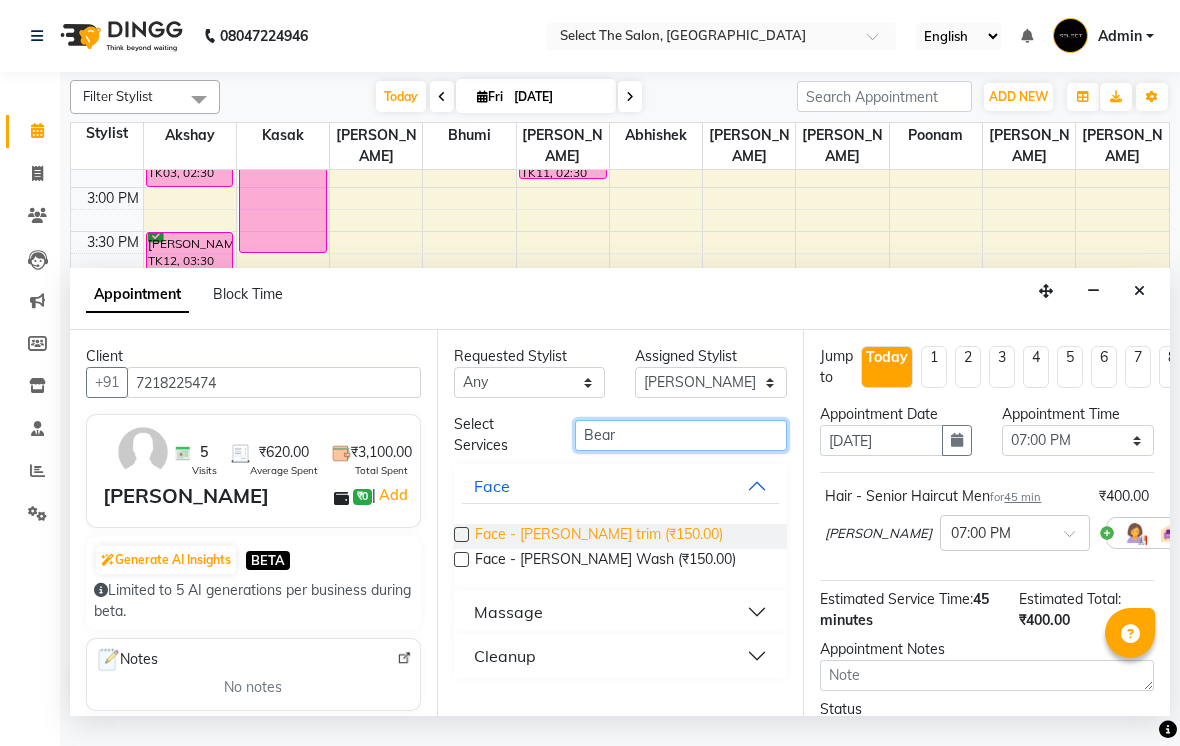 type on "Bear" 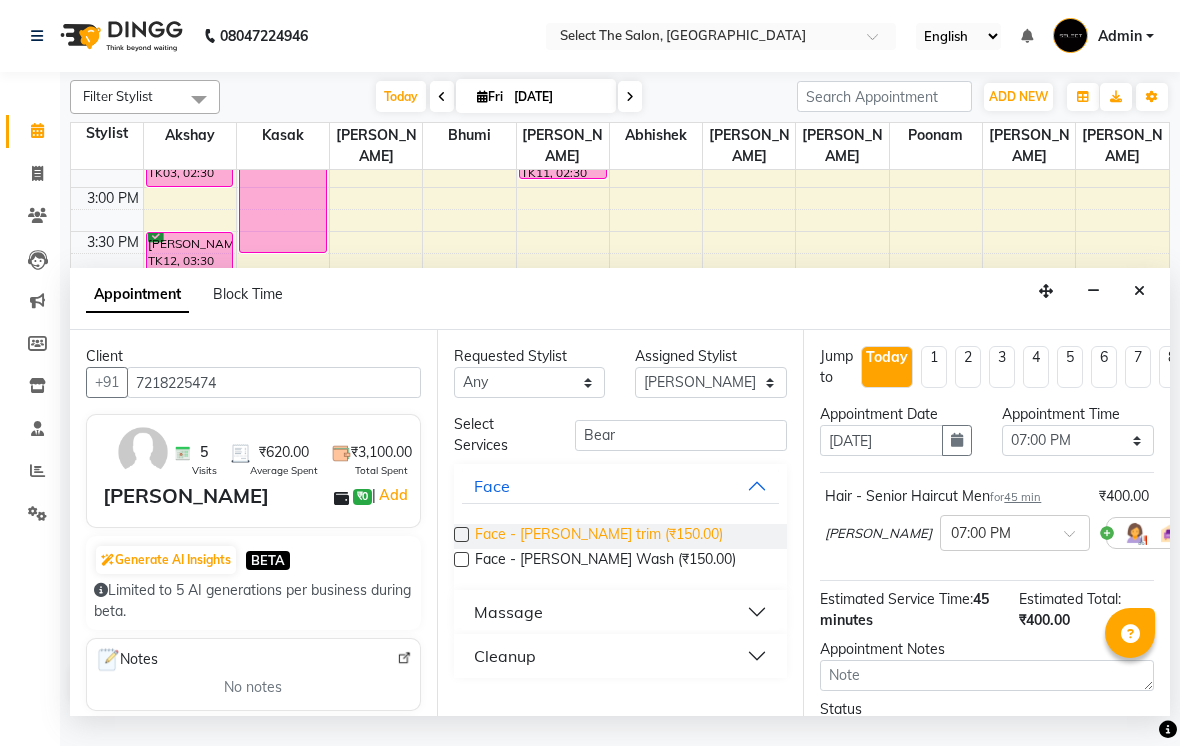 click on "Face - [PERSON_NAME] trim (₹150.00)" at bounding box center [599, 536] 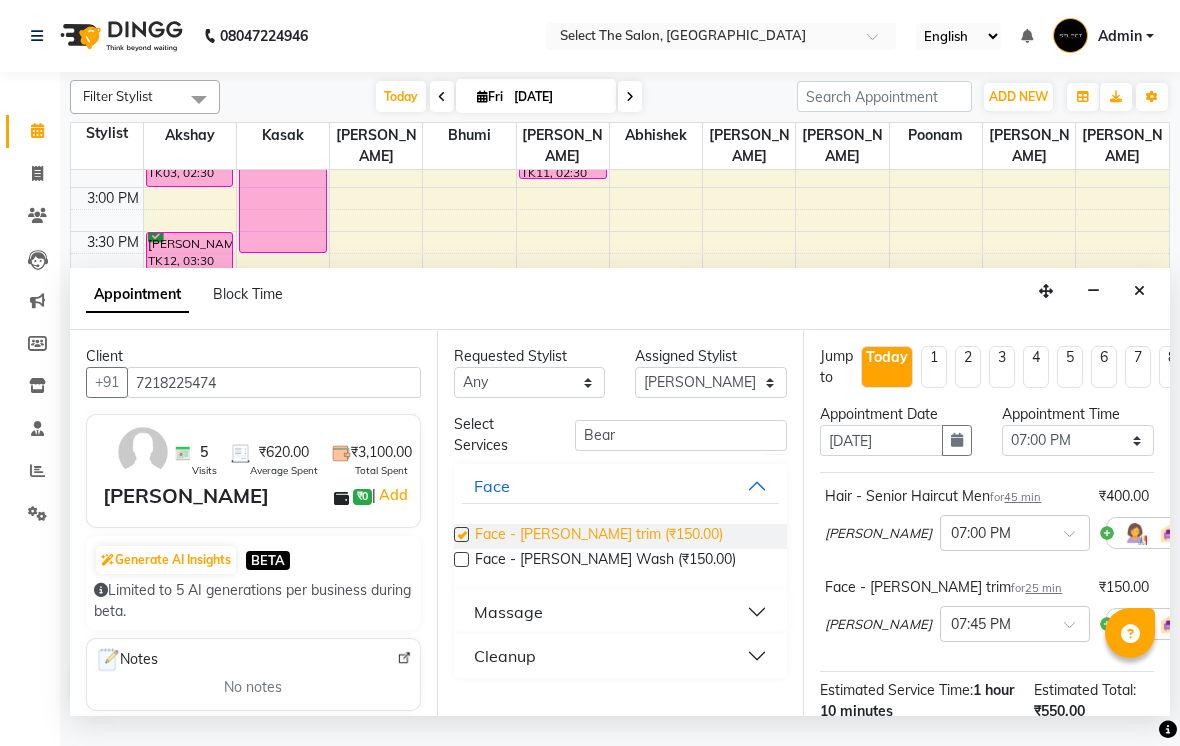 checkbox on "false" 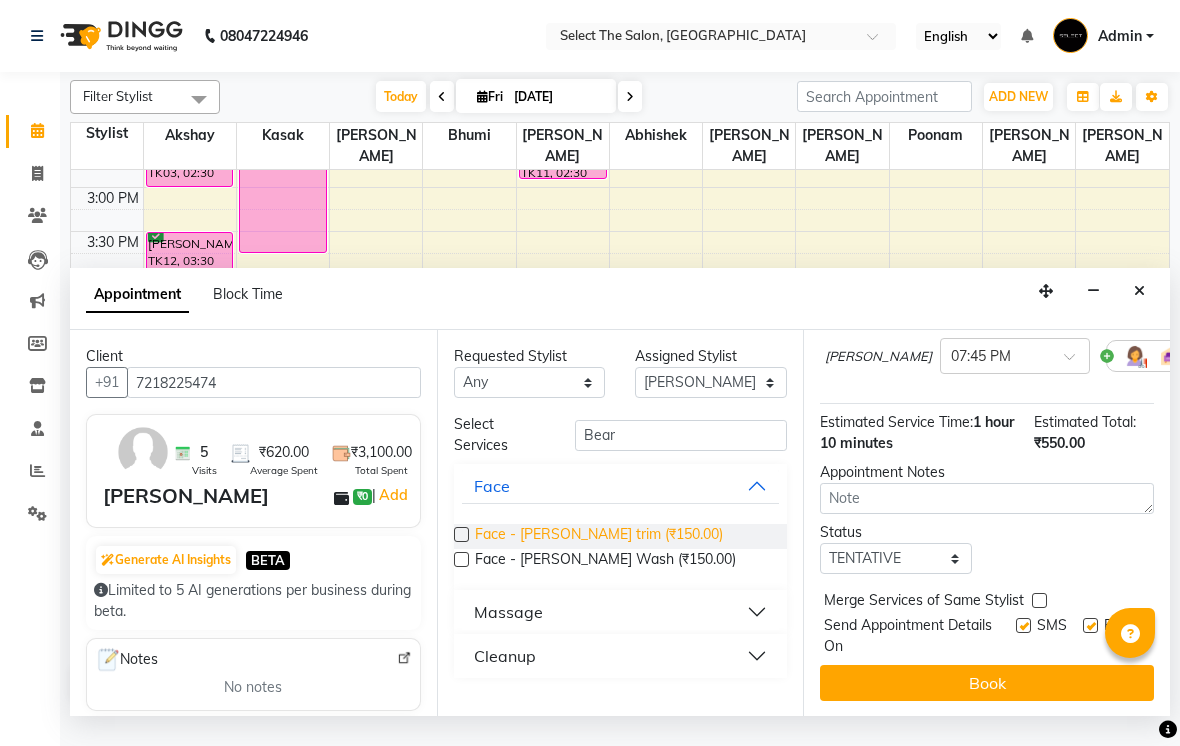 scroll, scrollTop: 267, scrollLeft: 0, axis: vertical 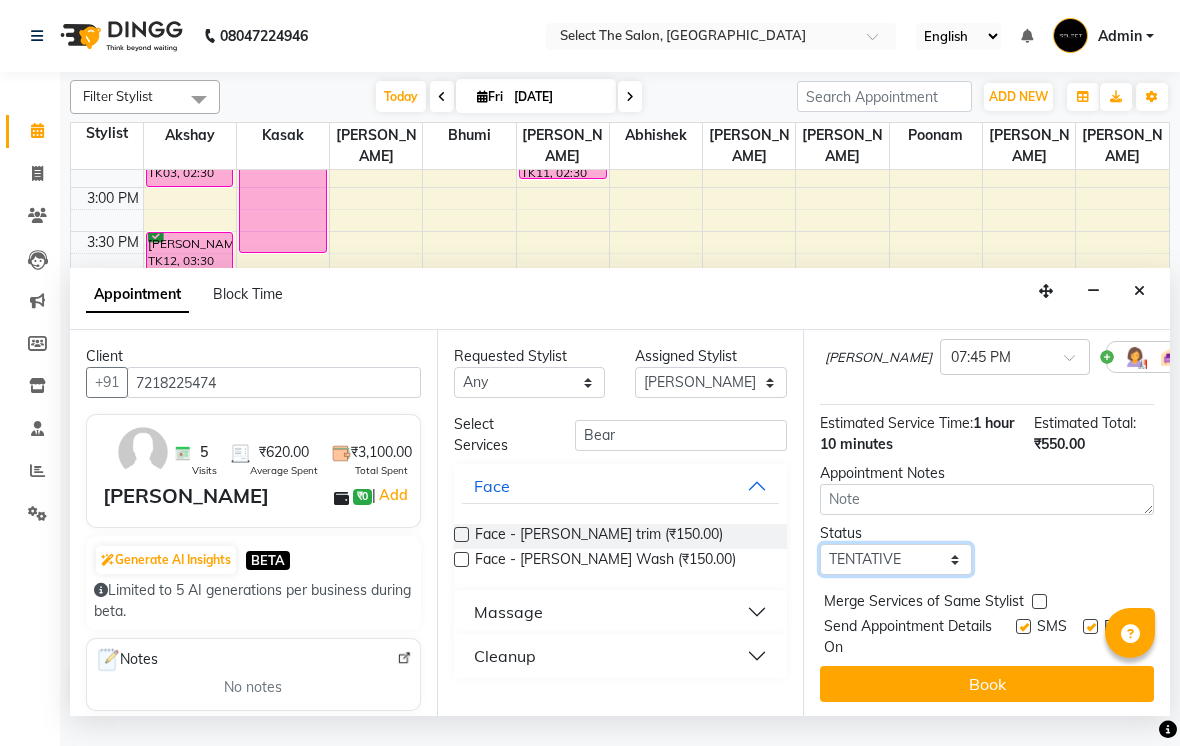 click on "Select TENTATIVE CONFIRM CHECK-IN UPCOMING" at bounding box center [896, 559] 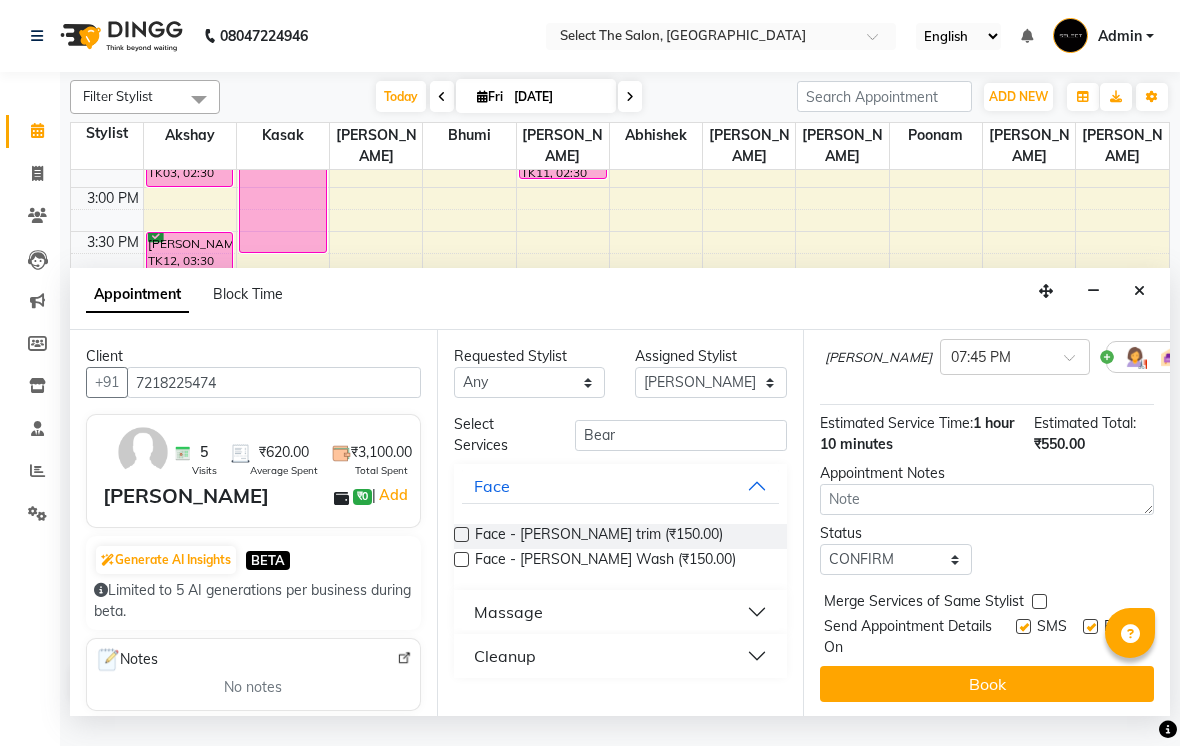 click at bounding box center [1023, 626] 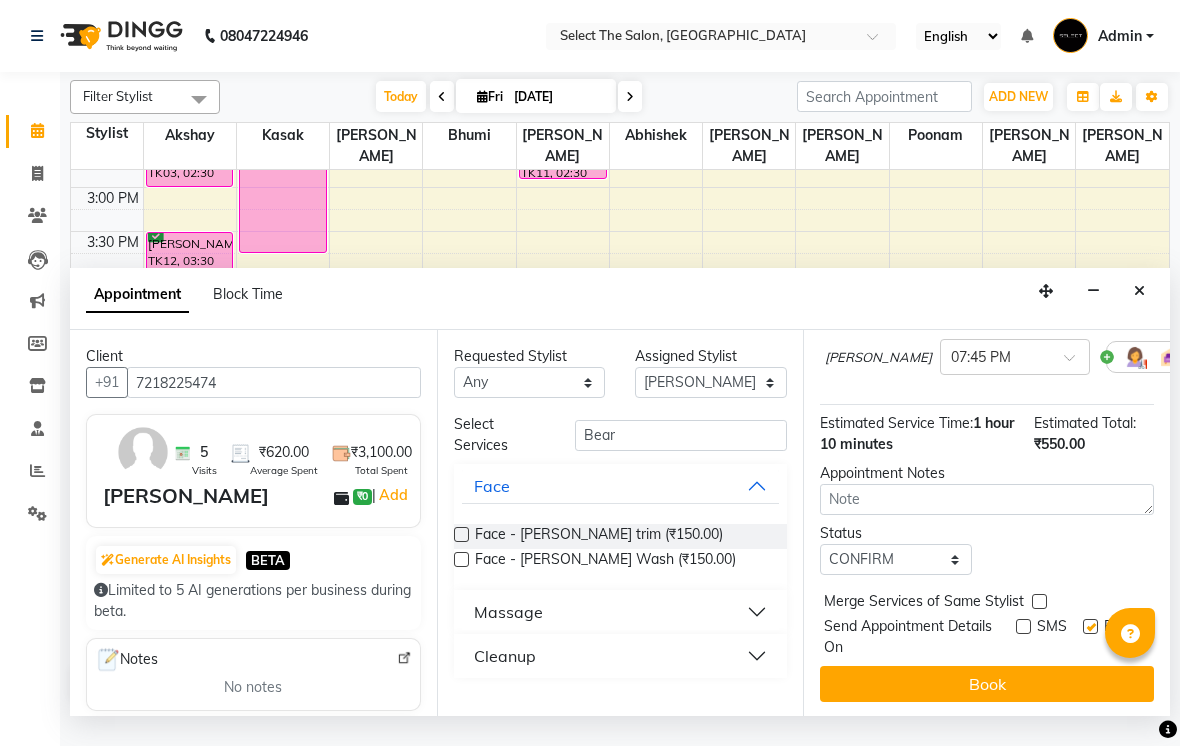 click on "Email" at bounding box center [1118, 637] 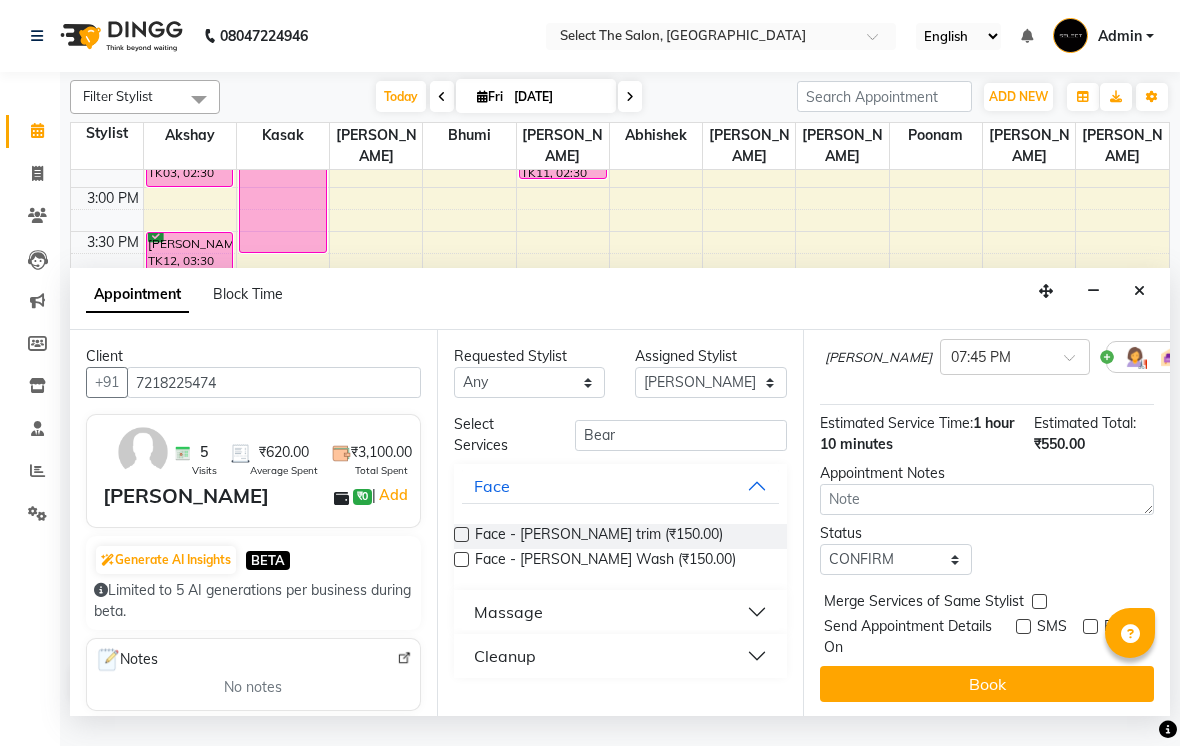 click at bounding box center (1023, 626) 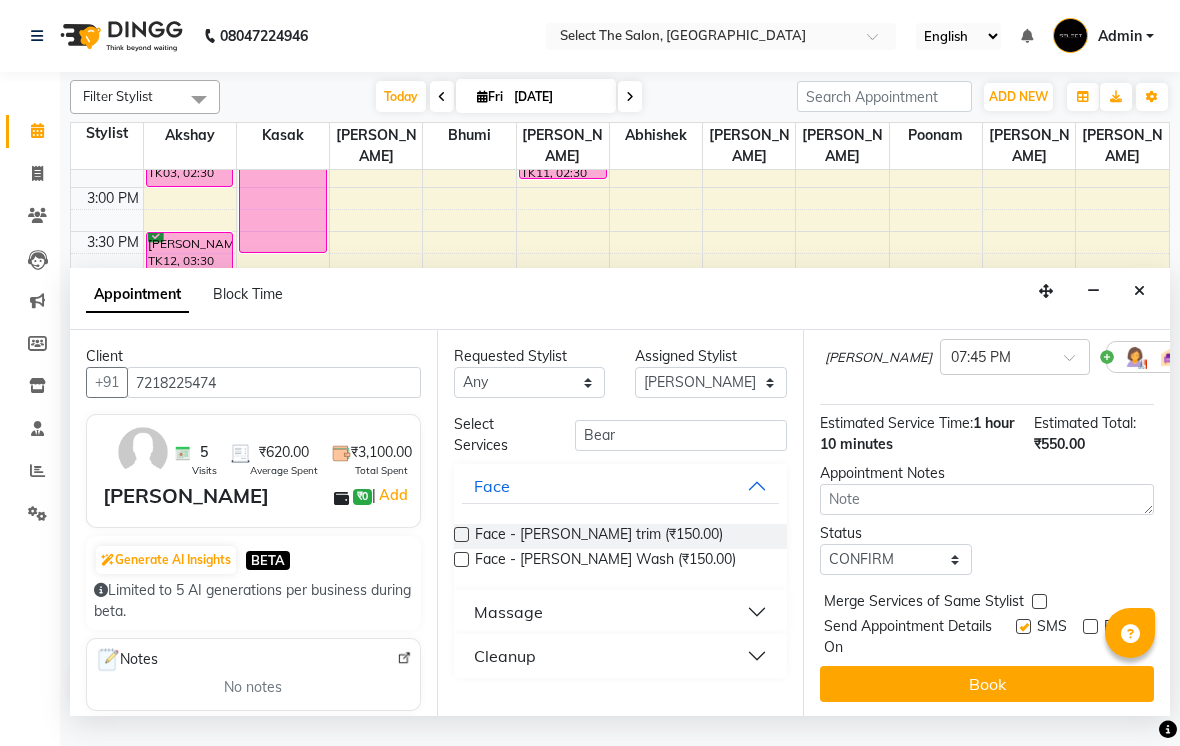 click at bounding box center [1023, 626] 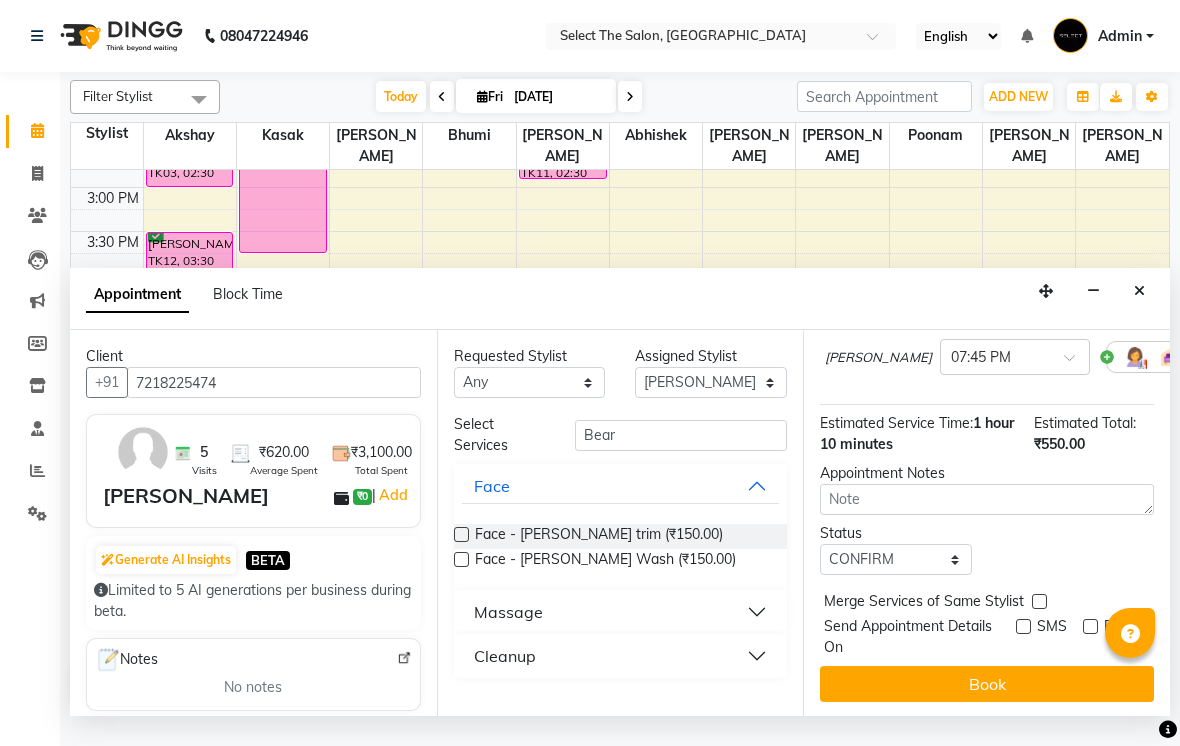 click at bounding box center (1023, 626) 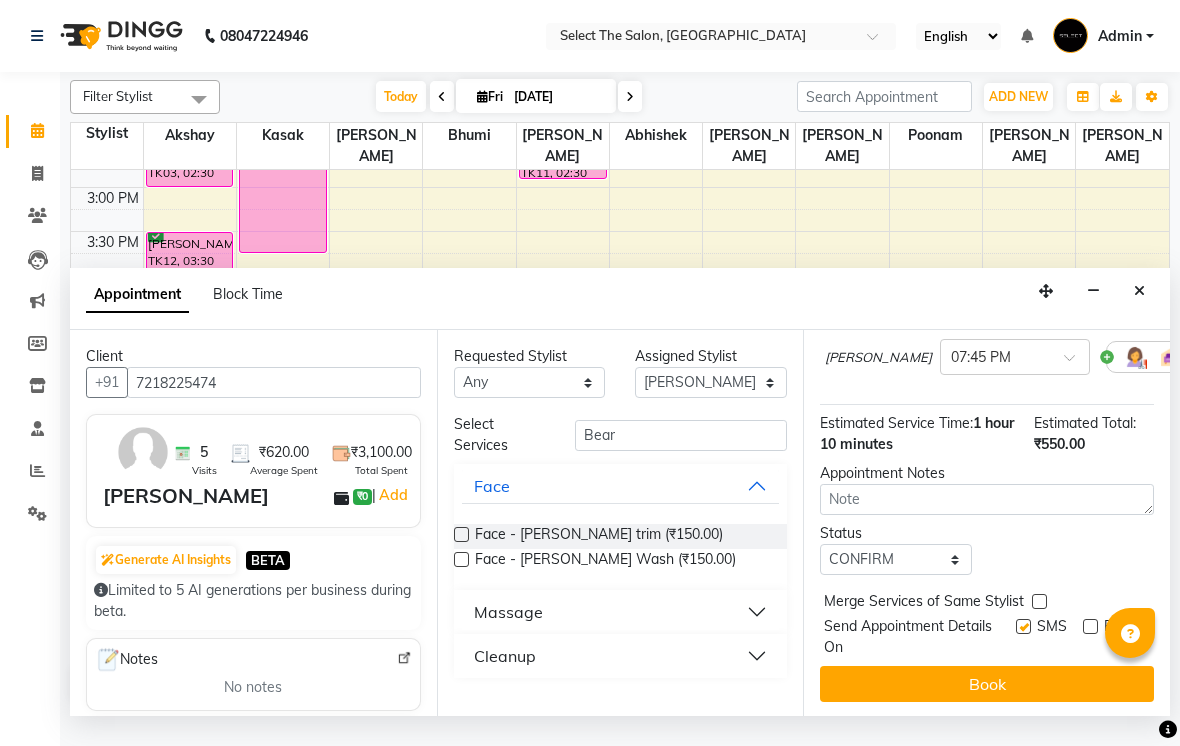 click at bounding box center [1023, 626] 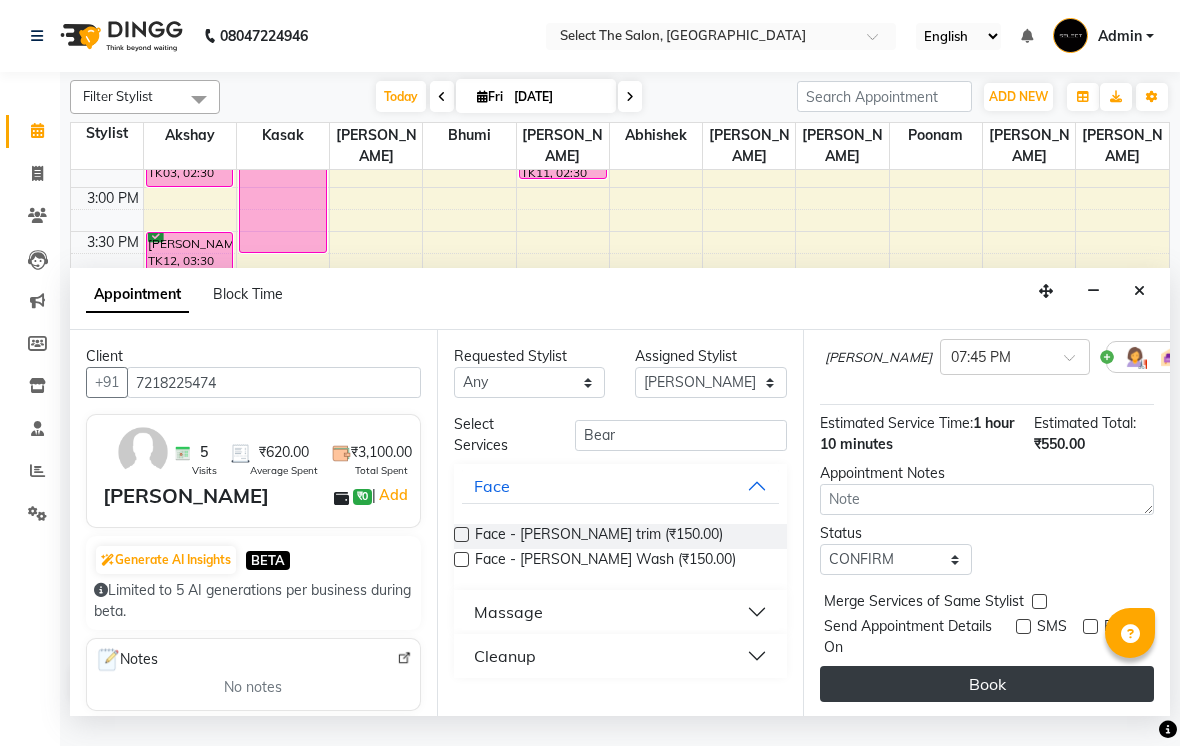 click on "Book" at bounding box center (987, 684) 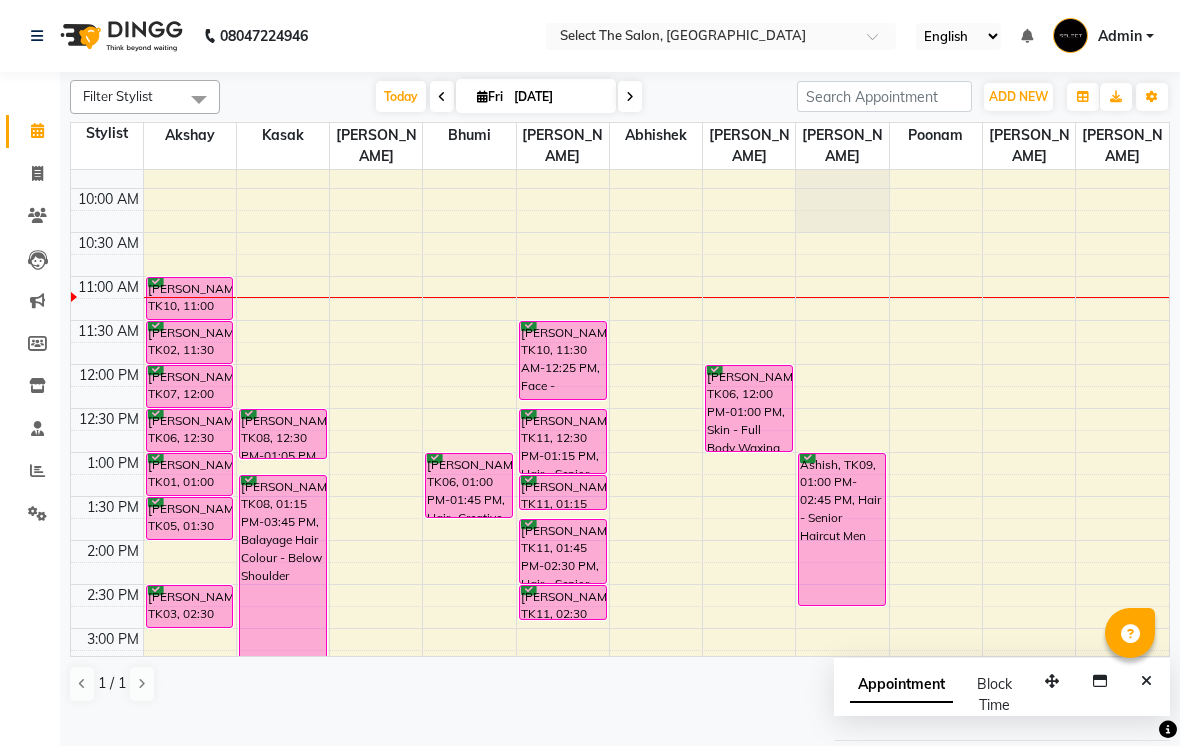 scroll, scrollTop: 158, scrollLeft: 0, axis: vertical 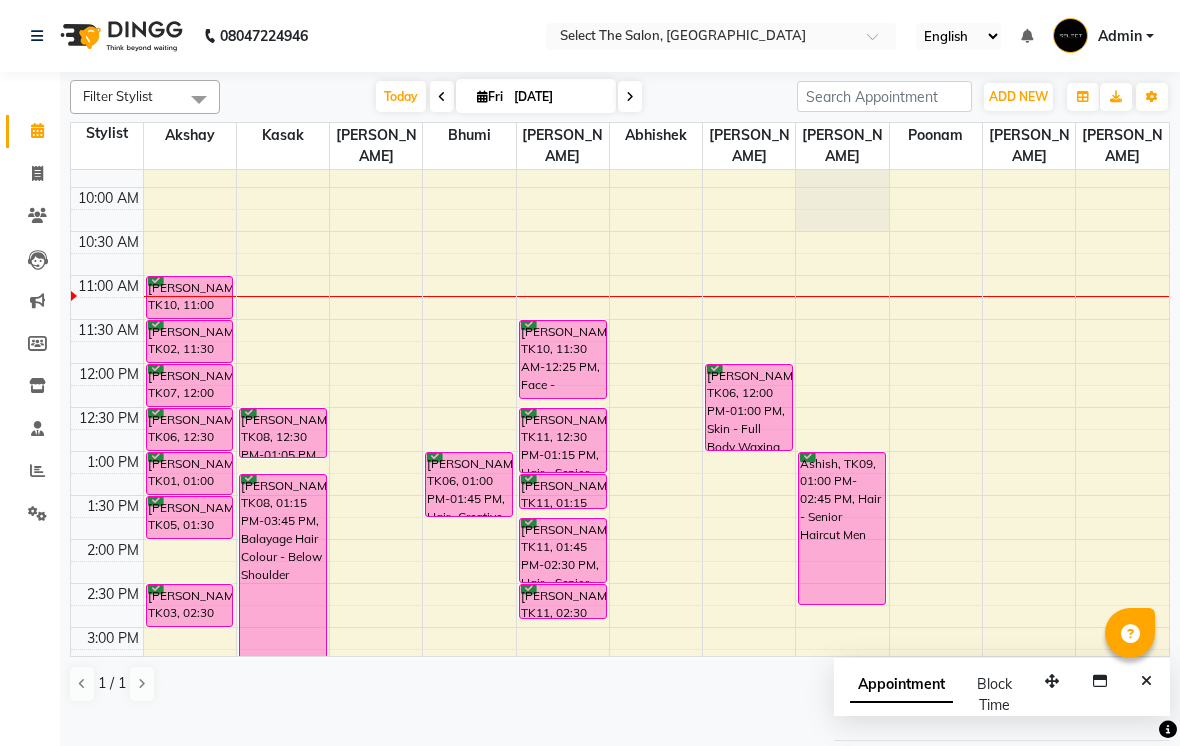click at bounding box center (630, 96) 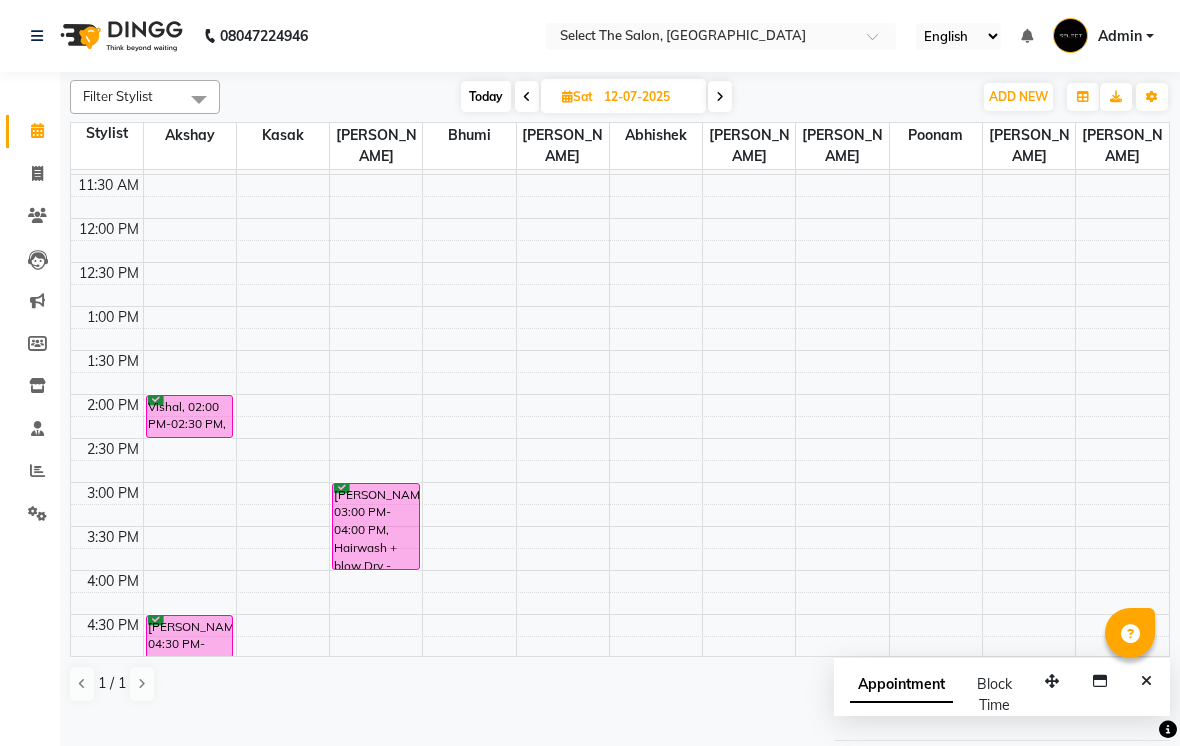 scroll, scrollTop: 292, scrollLeft: 0, axis: vertical 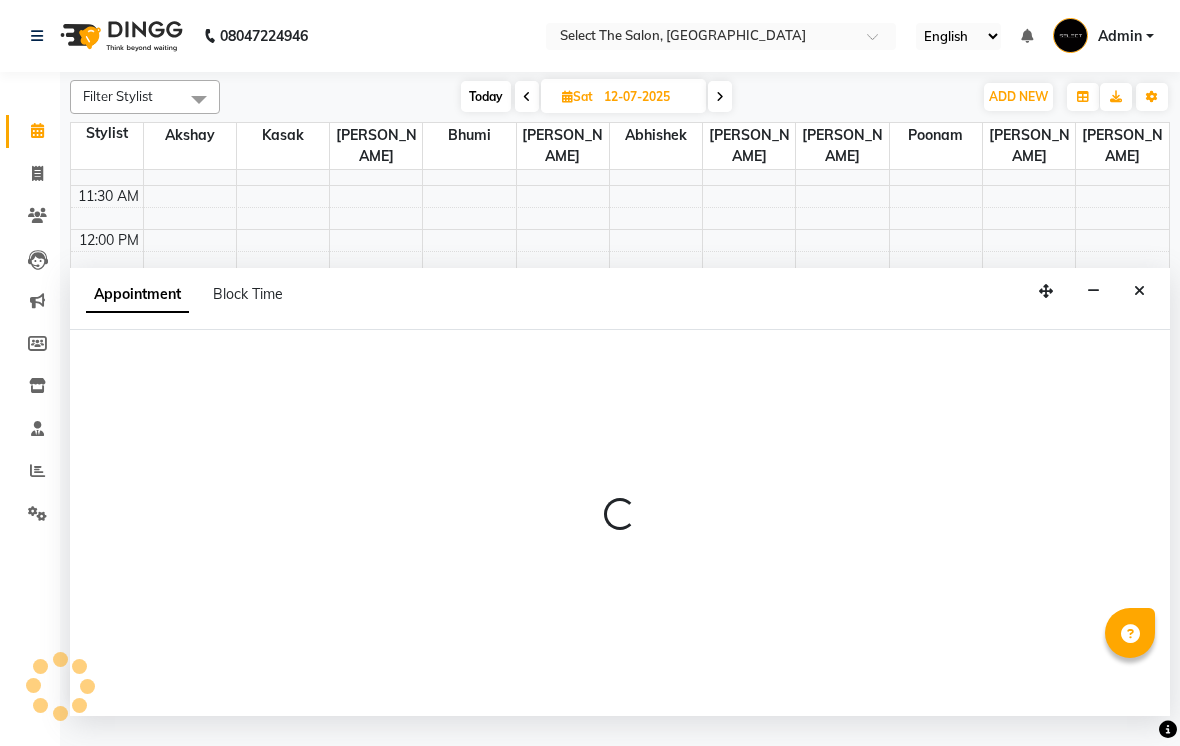 select on "50838" 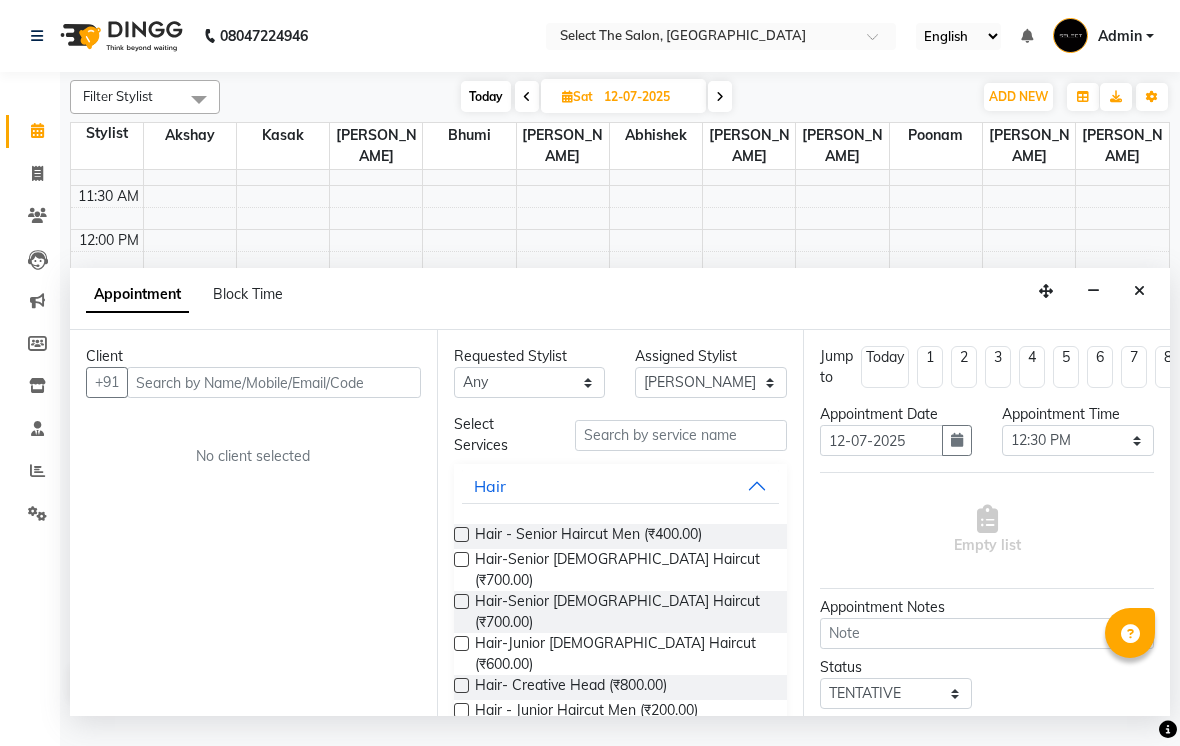 click at bounding box center (274, 382) 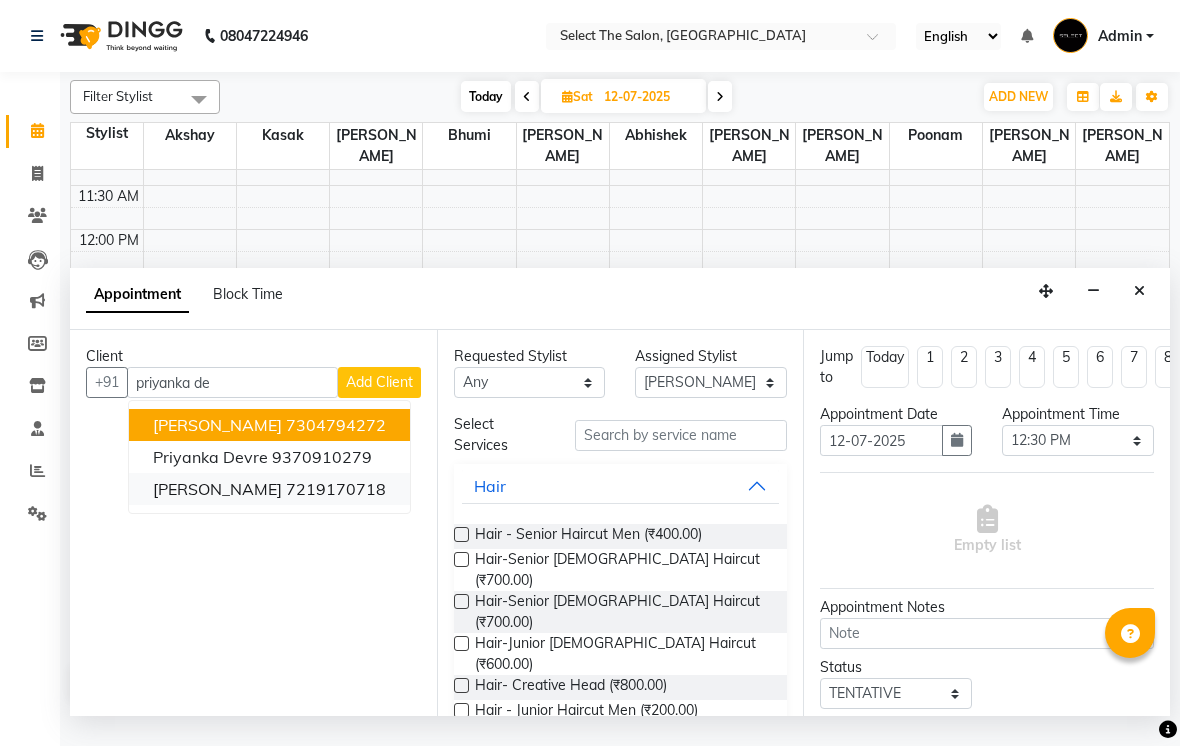 click on "7219170718" at bounding box center (336, 489) 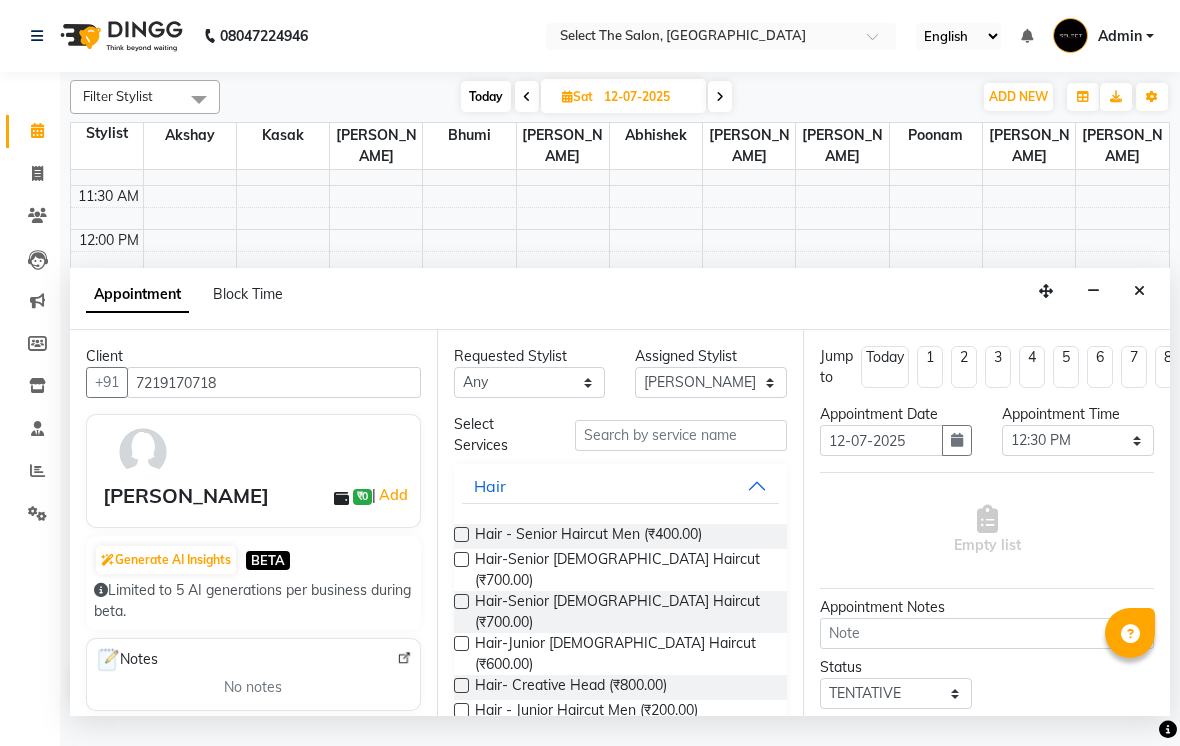scroll, scrollTop: 0, scrollLeft: 0, axis: both 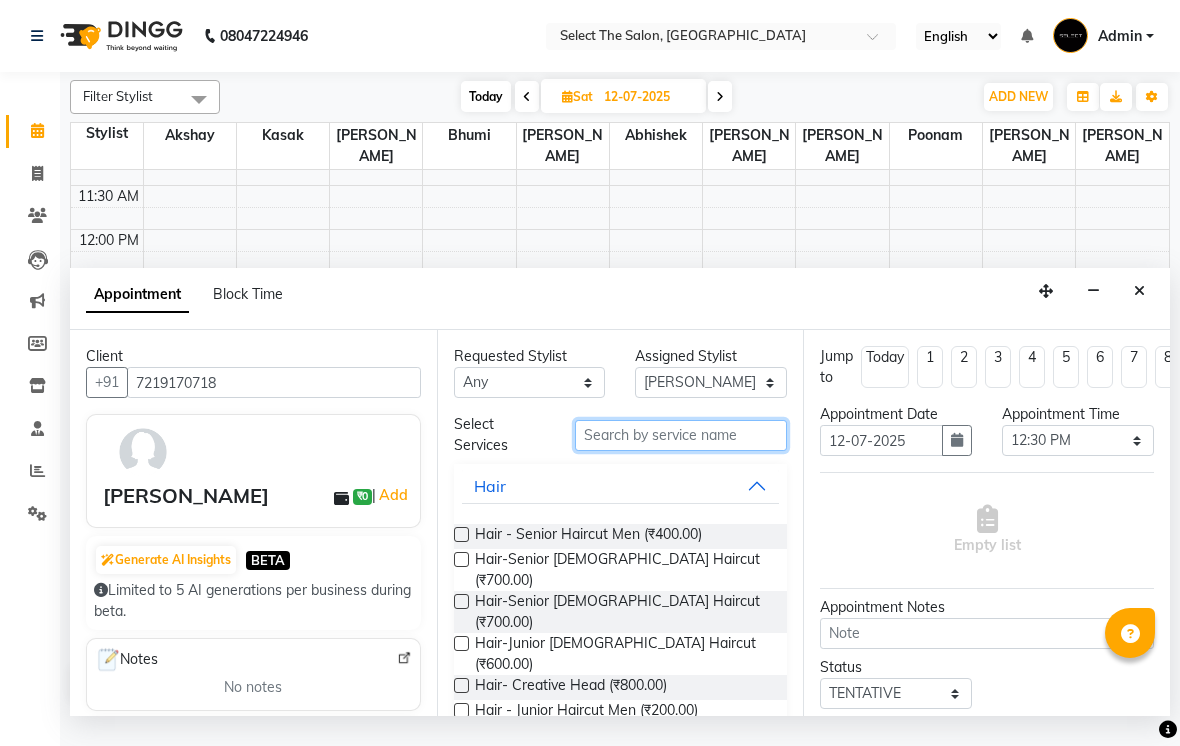 click at bounding box center [681, 435] 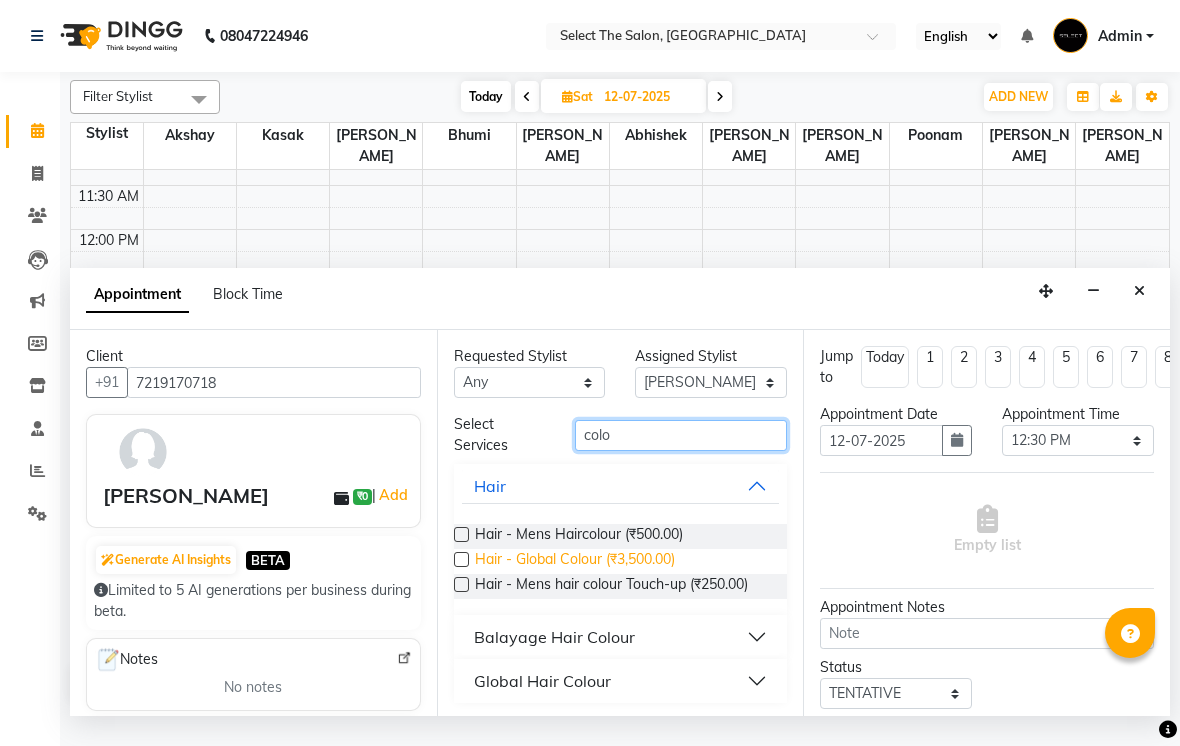 type on "colo" 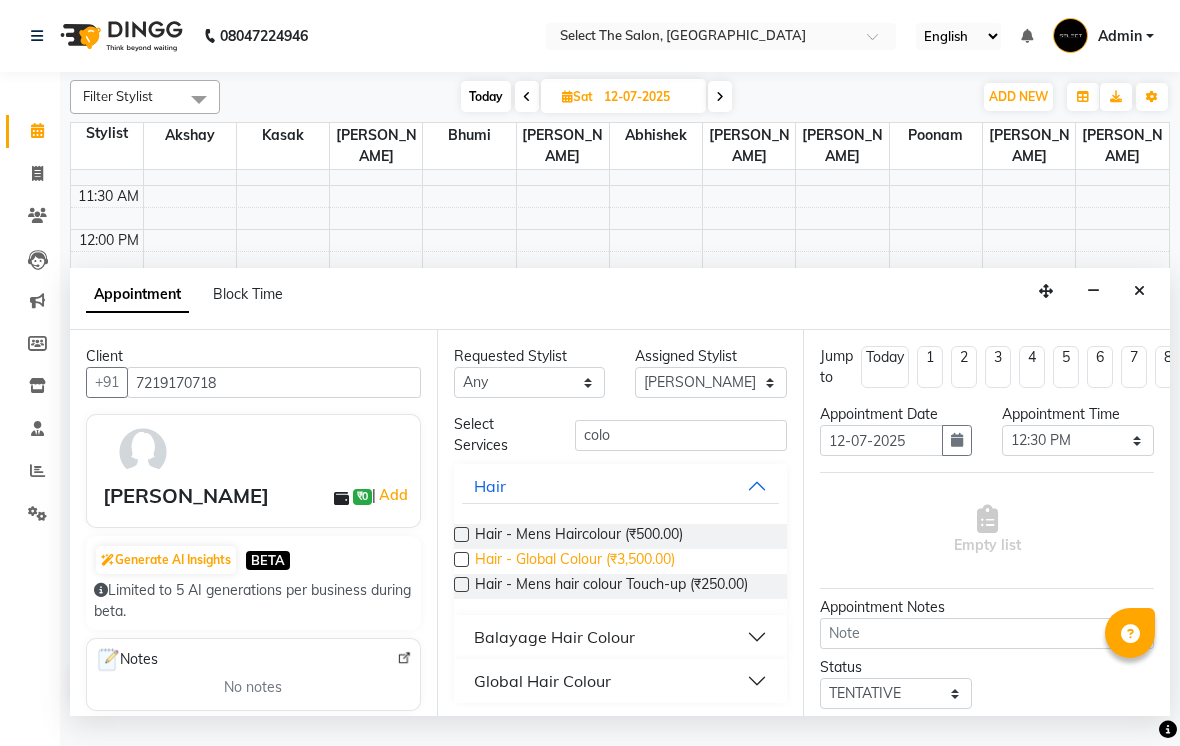 click on "Hair - Global Colour (₹3,500.00)" at bounding box center [575, 561] 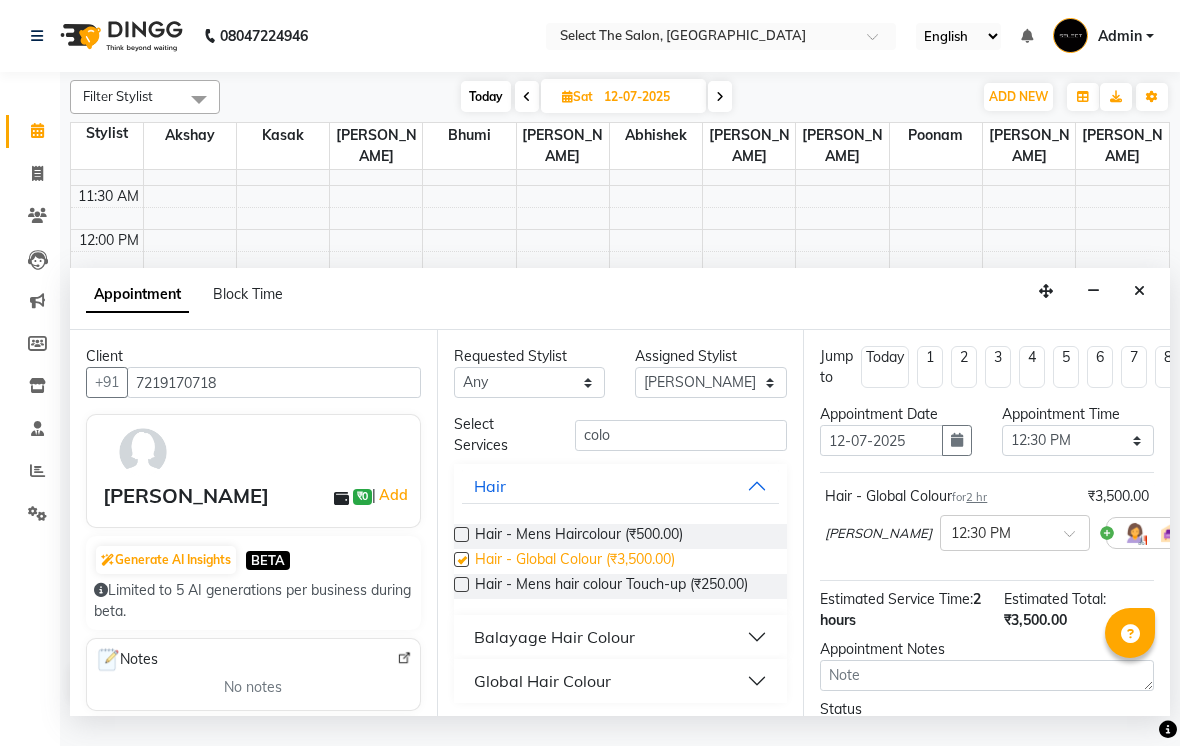 checkbox on "false" 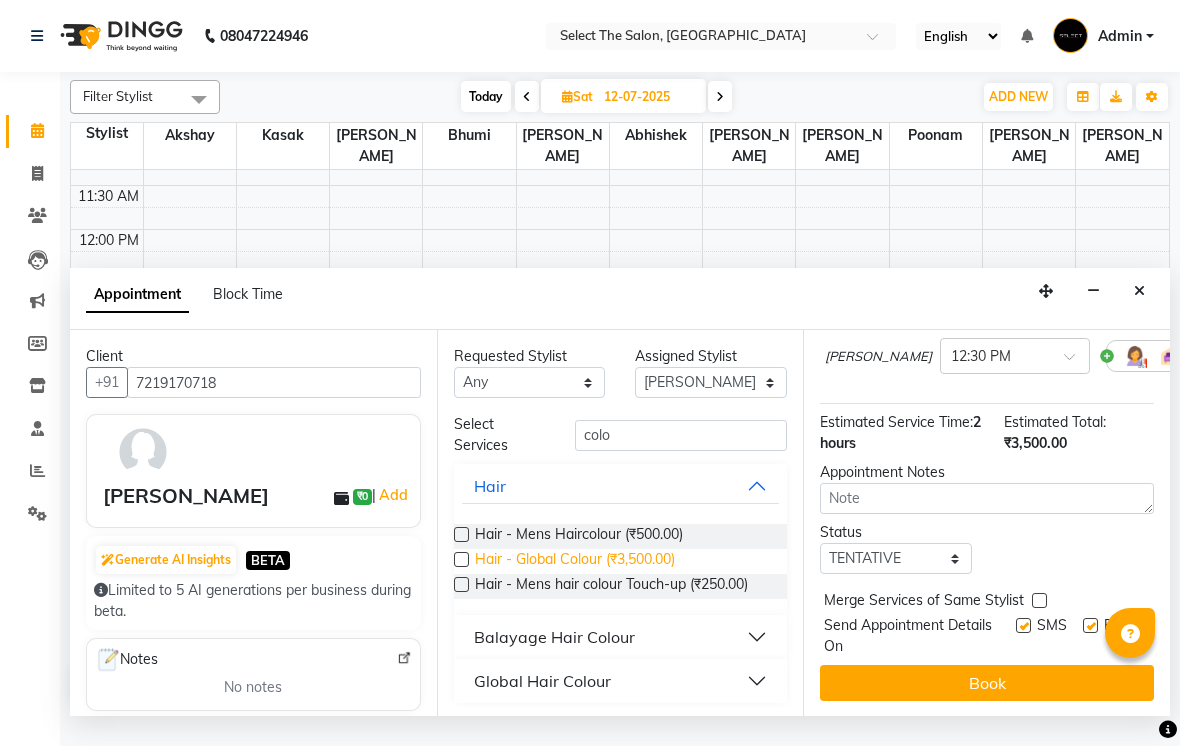 scroll, scrollTop: 176, scrollLeft: 0, axis: vertical 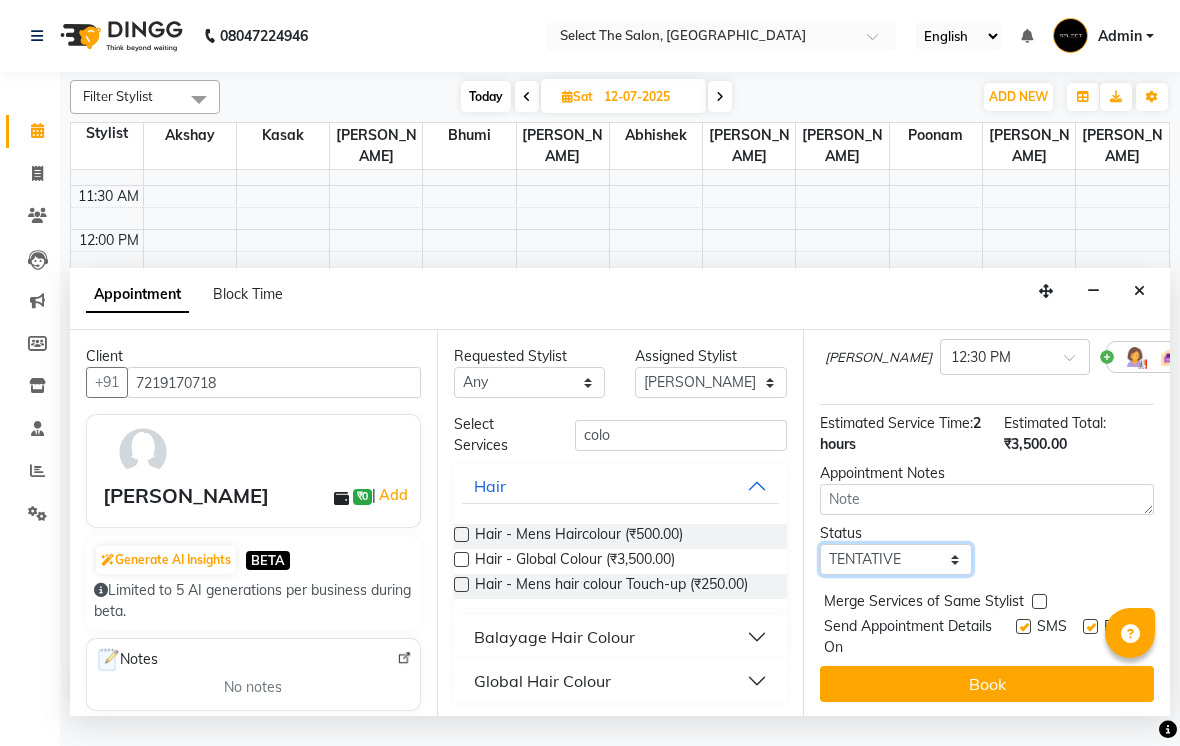 click on "Select TENTATIVE CONFIRM UPCOMING" at bounding box center (896, 559) 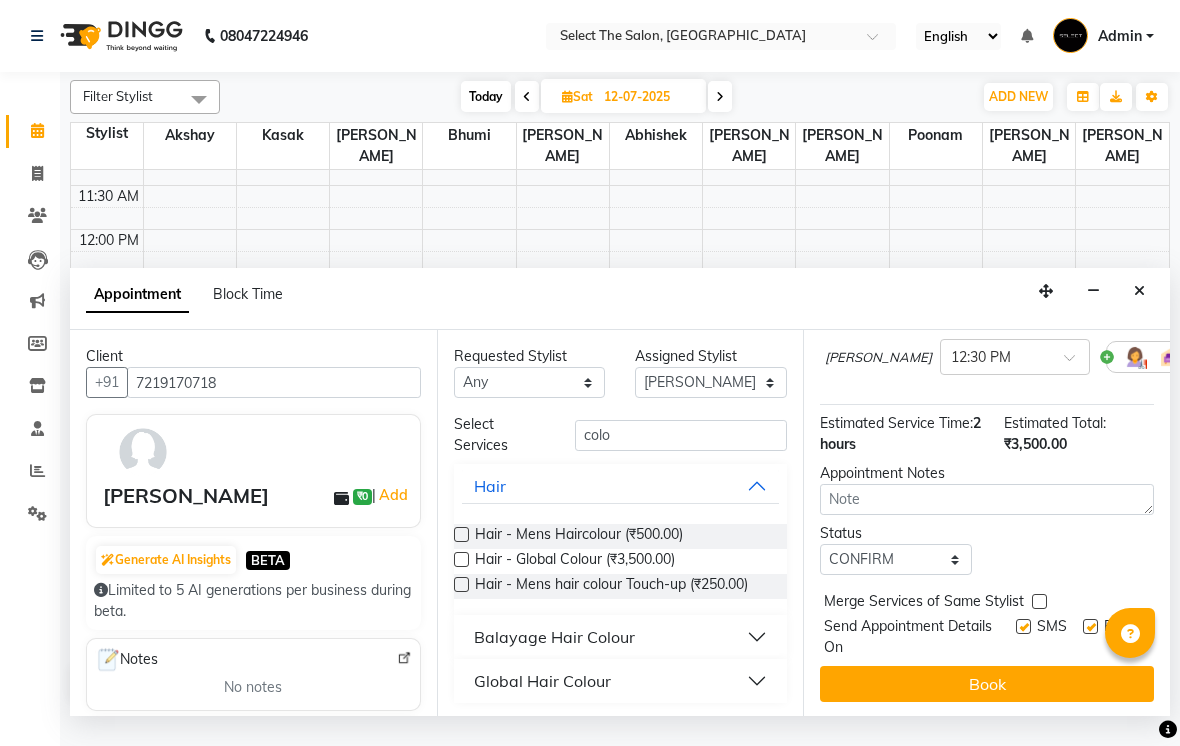 click at bounding box center [1022, 639] 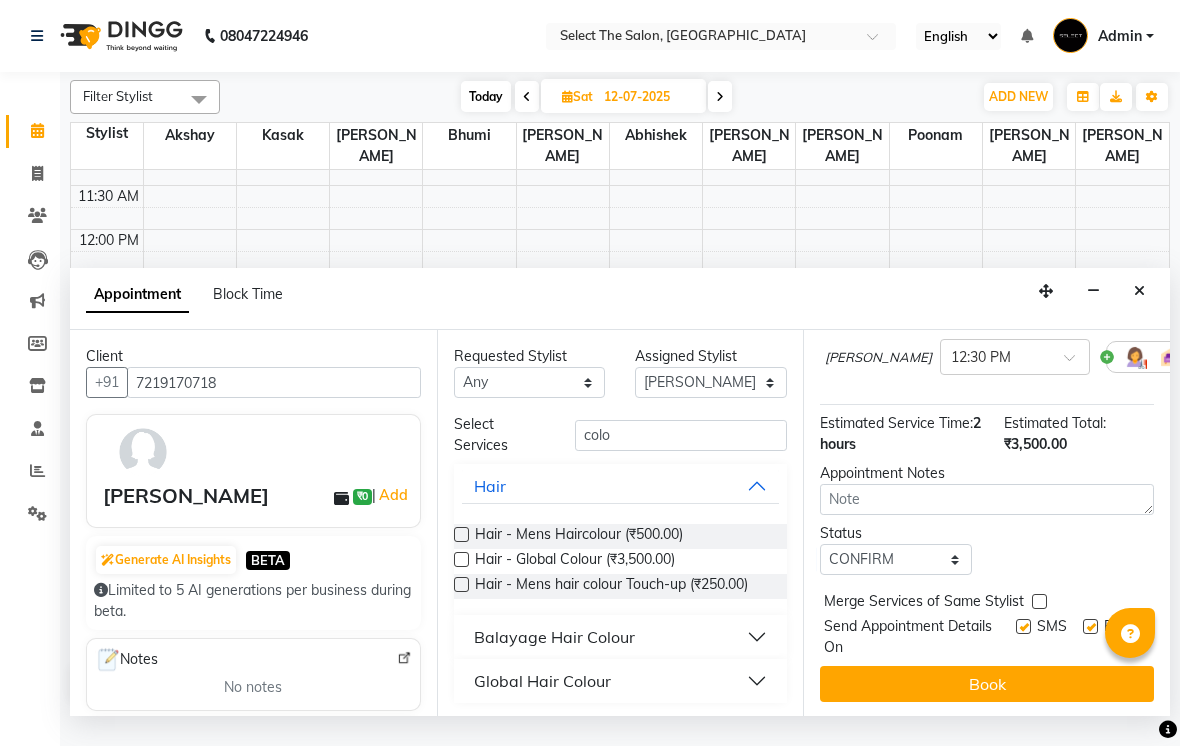 click at bounding box center (1090, 626) 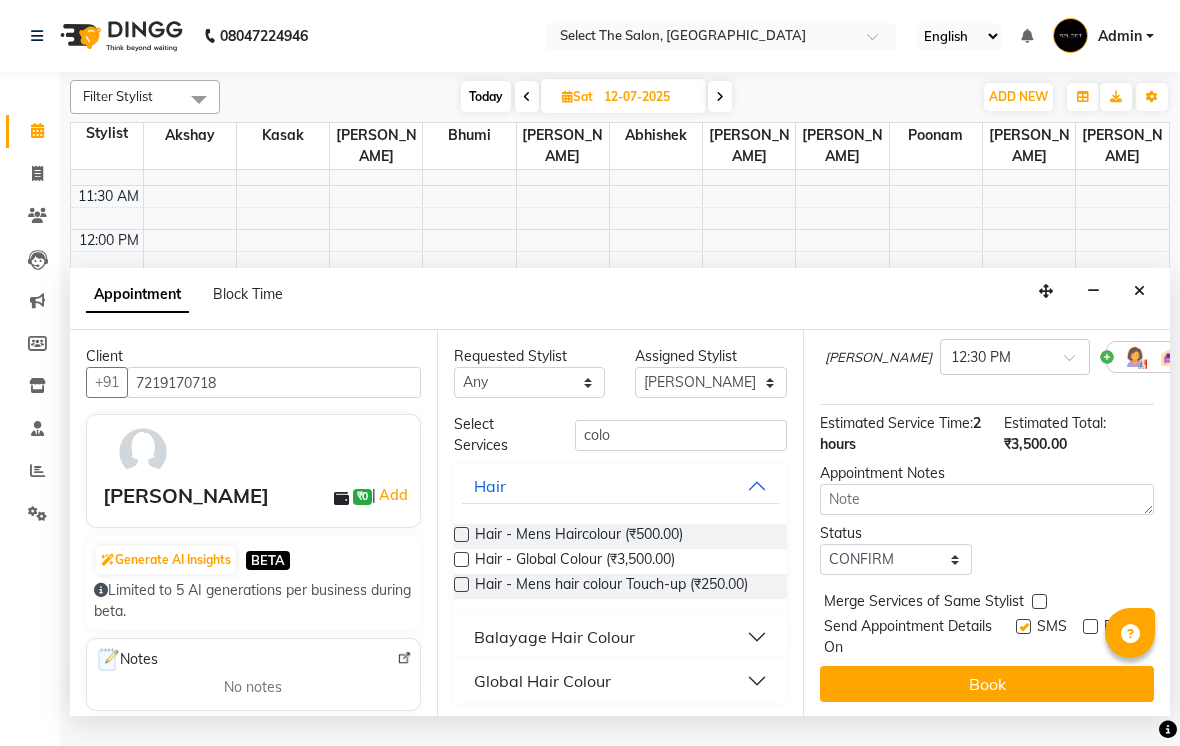 click at bounding box center (1023, 626) 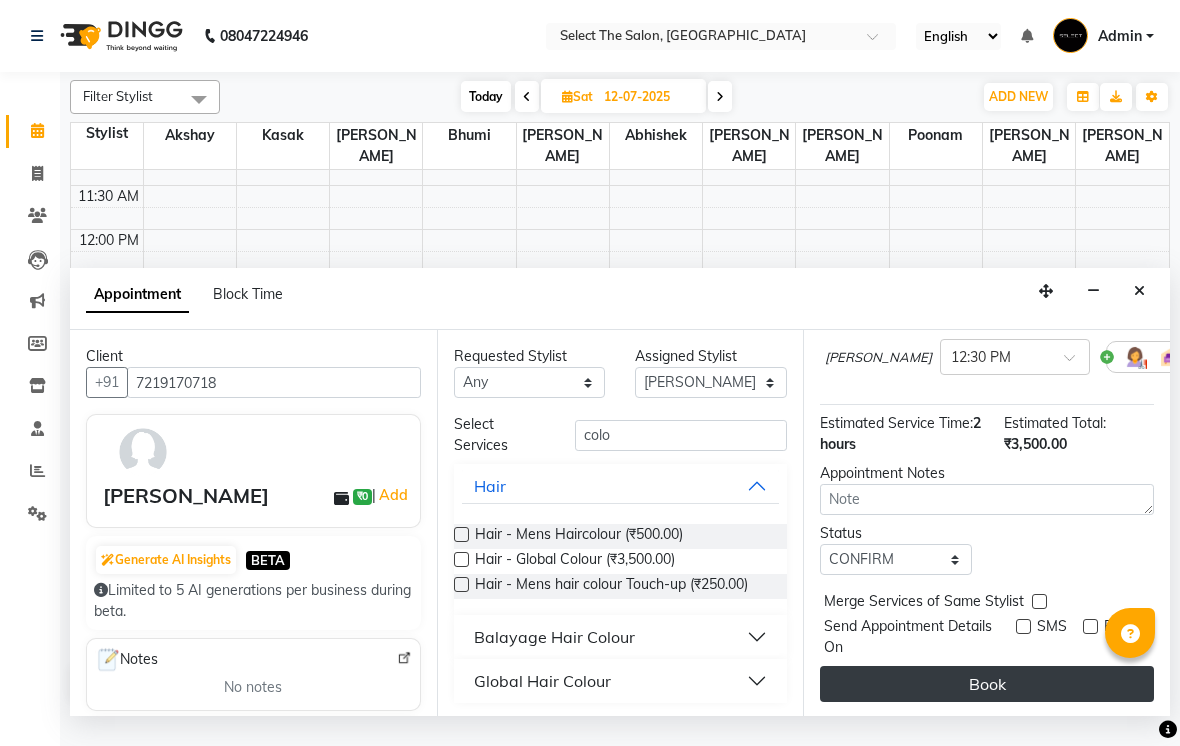 click on "Book" at bounding box center (987, 684) 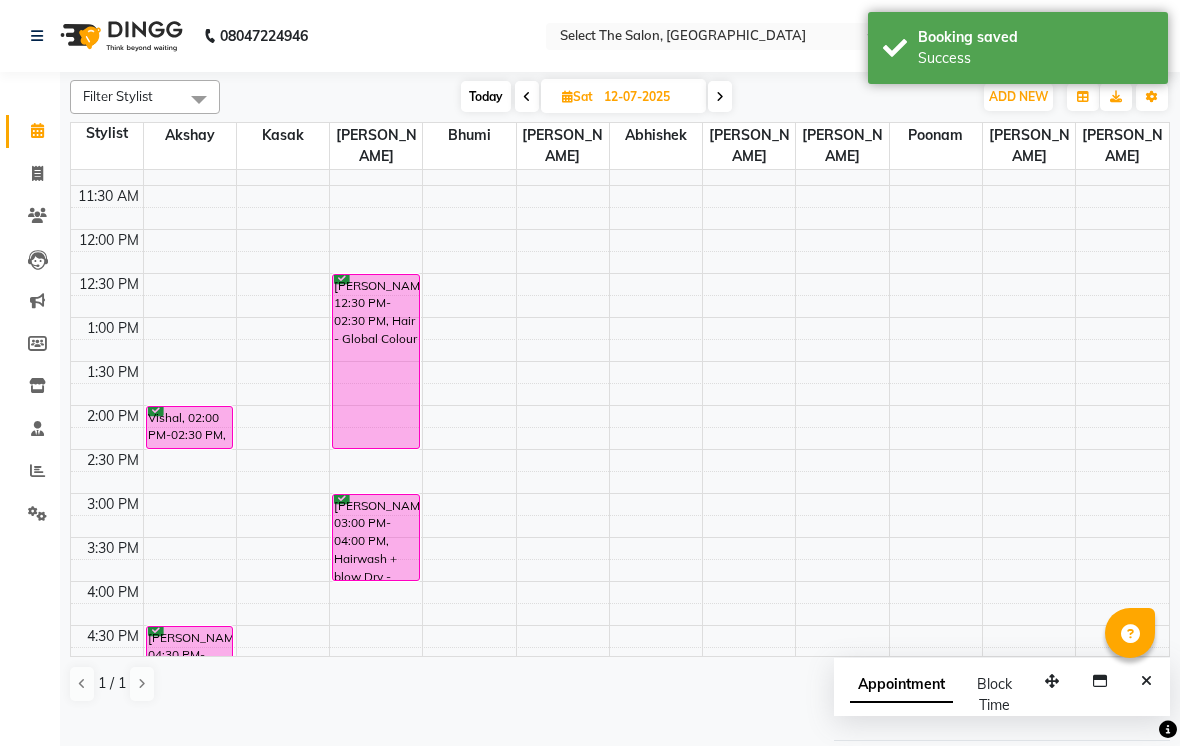 click at bounding box center (527, 96) 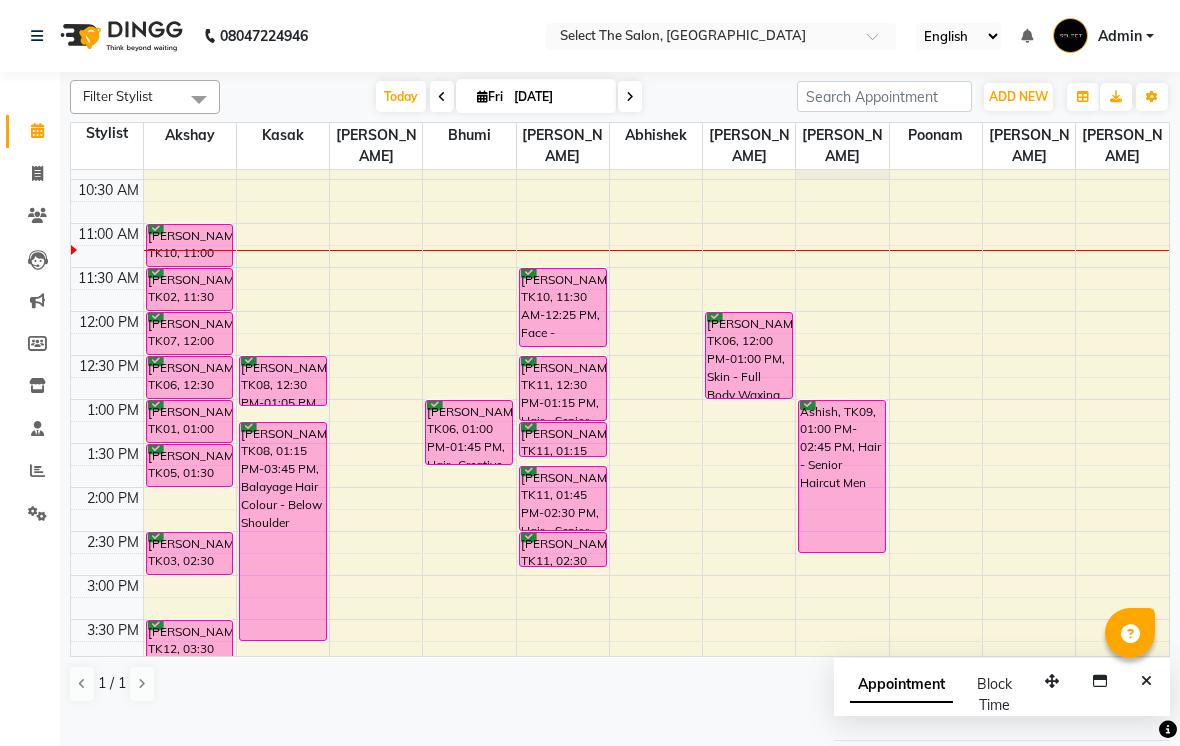 scroll, scrollTop: 200, scrollLeft: 0, axis: vertical 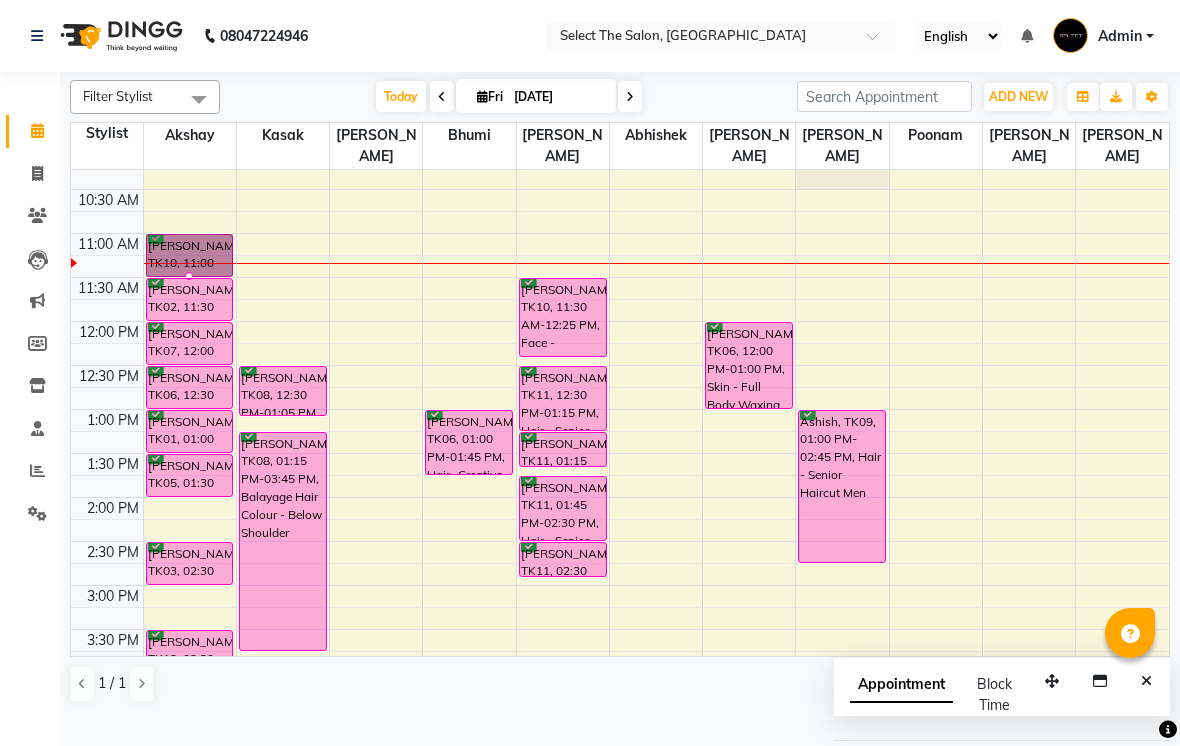 click at bounding box center (189, 276) 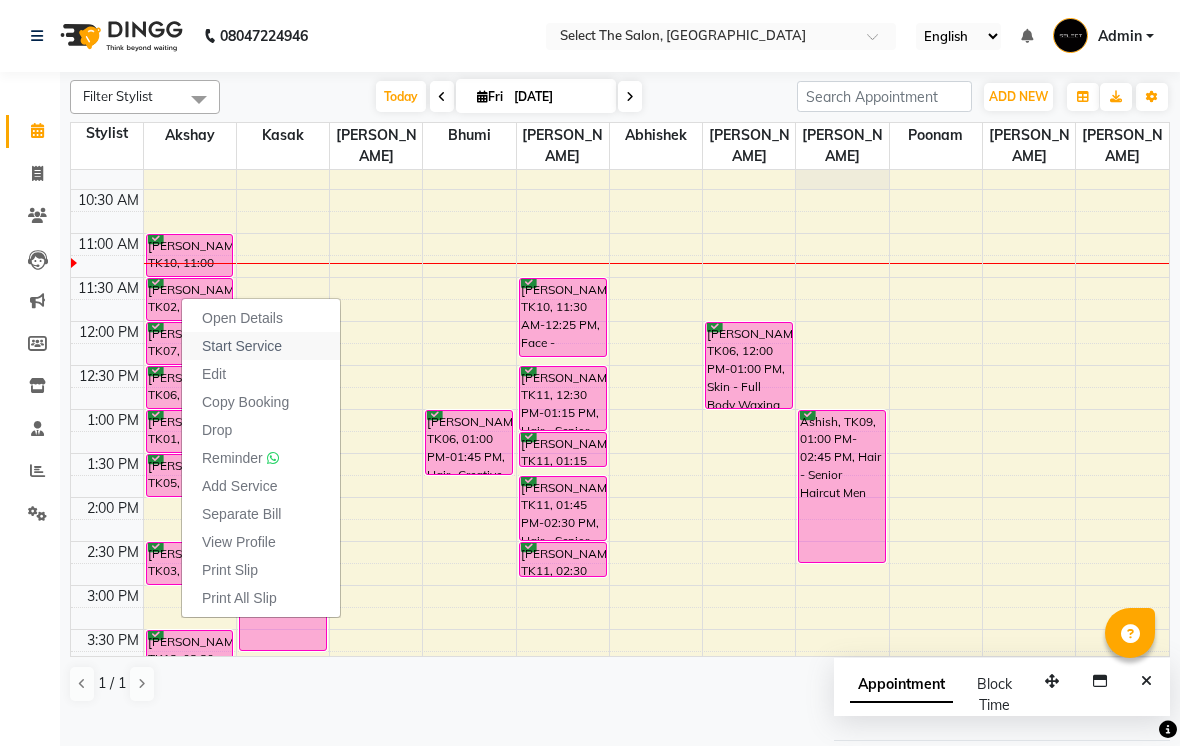 click on "Start Service" at bounding box center [242, 346] 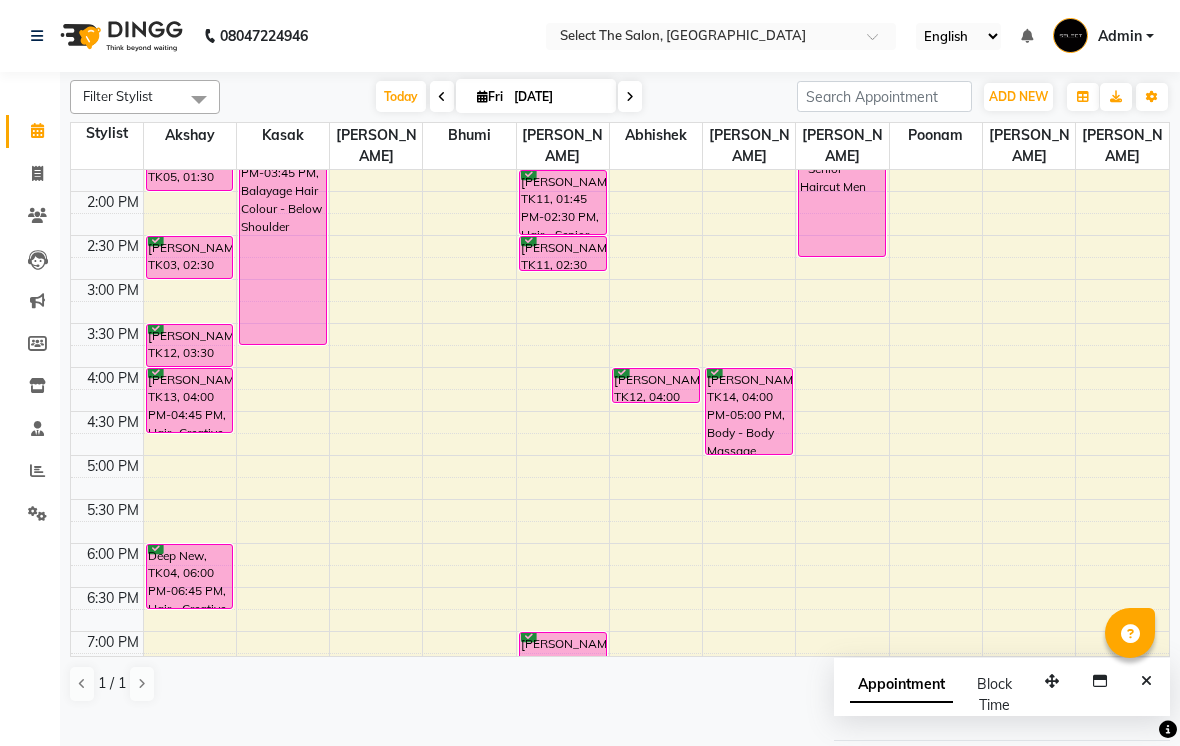 scroll, scrollTop: 517, scrollLeft: 0, axis: vertical 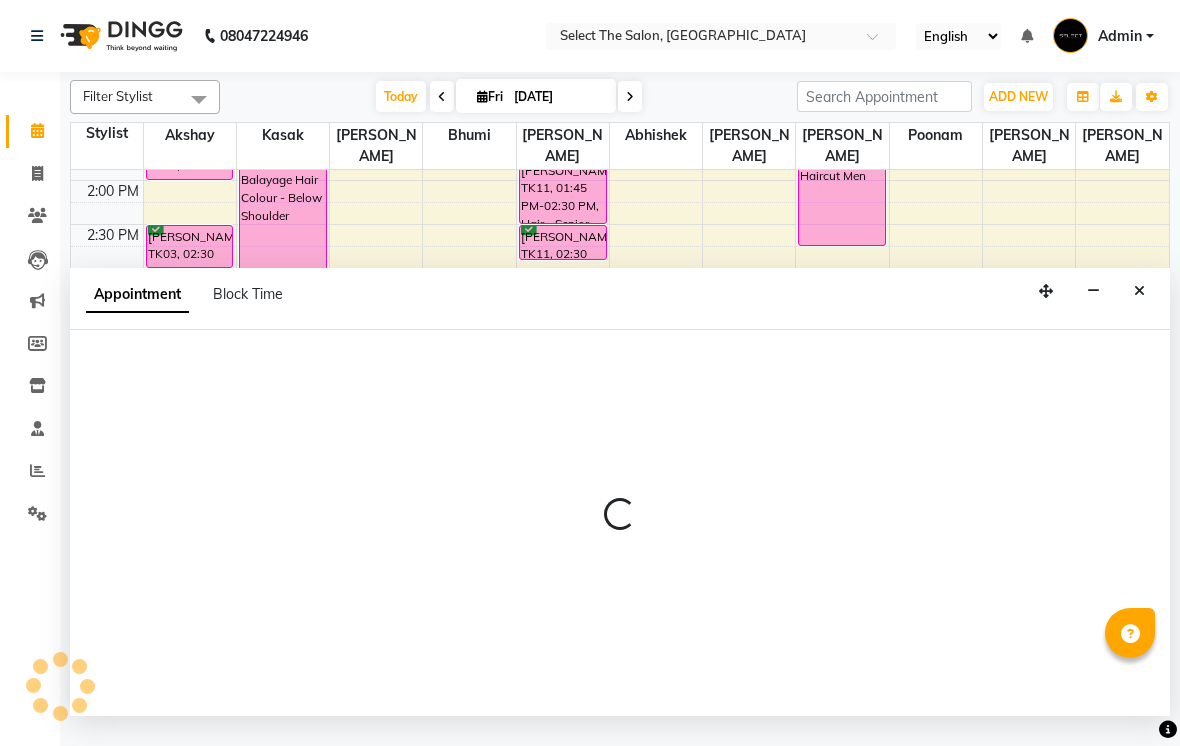 select on "50838" 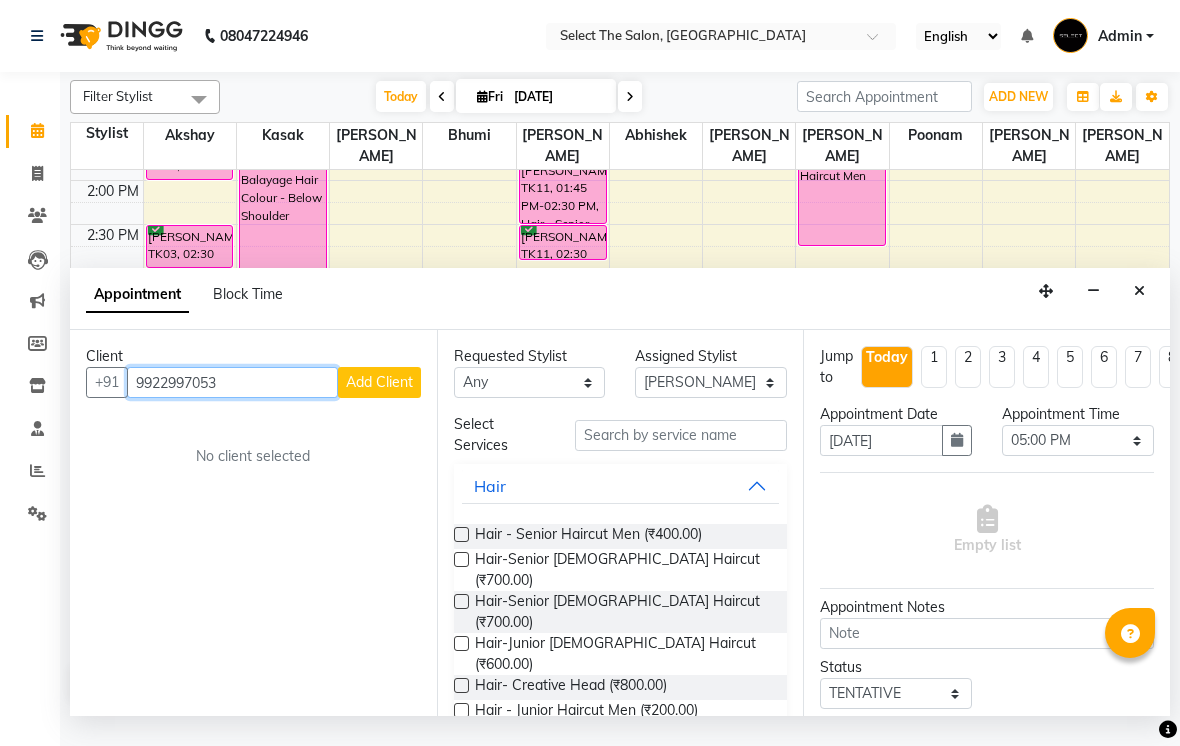 type on "9922997053" 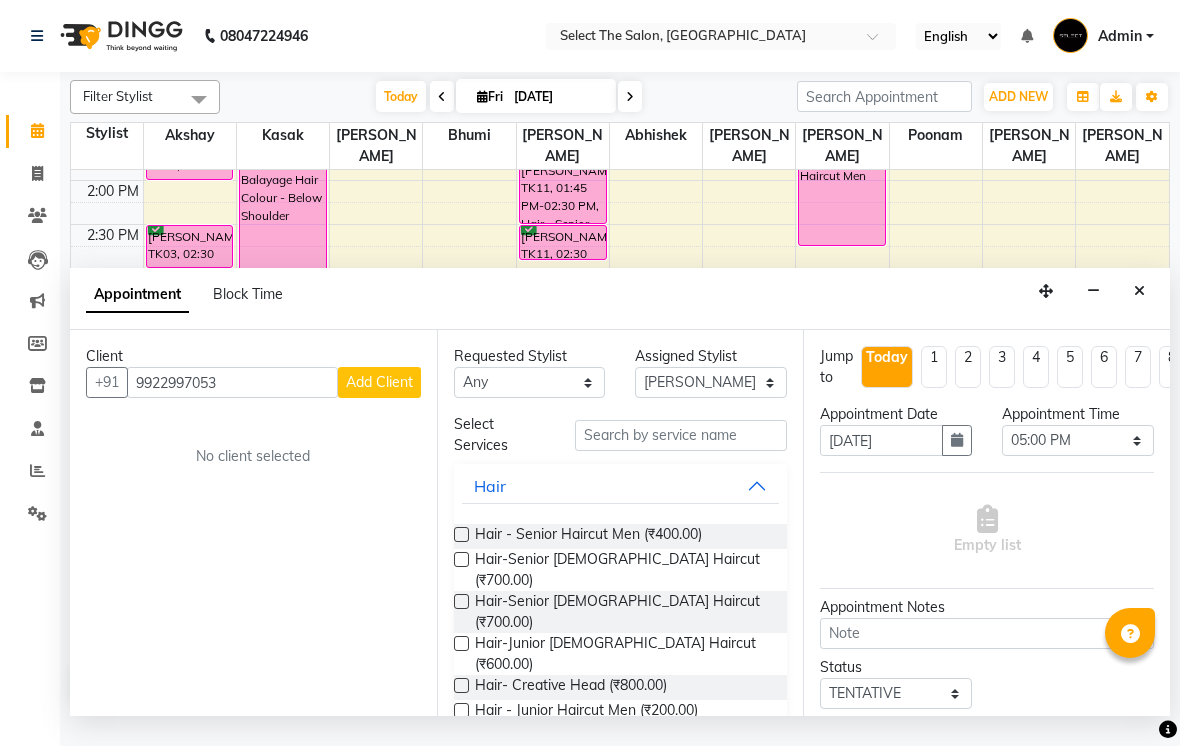 click on "Add Client" at bounding box center [379, 382] 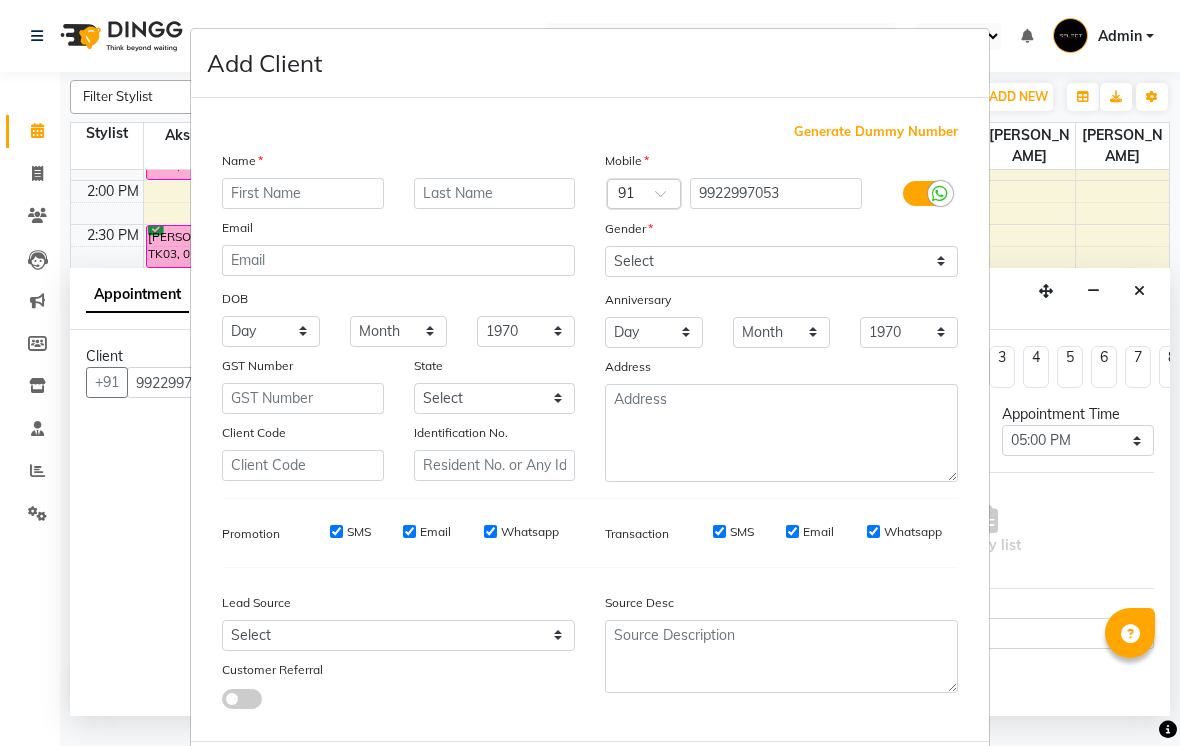 type on "i" 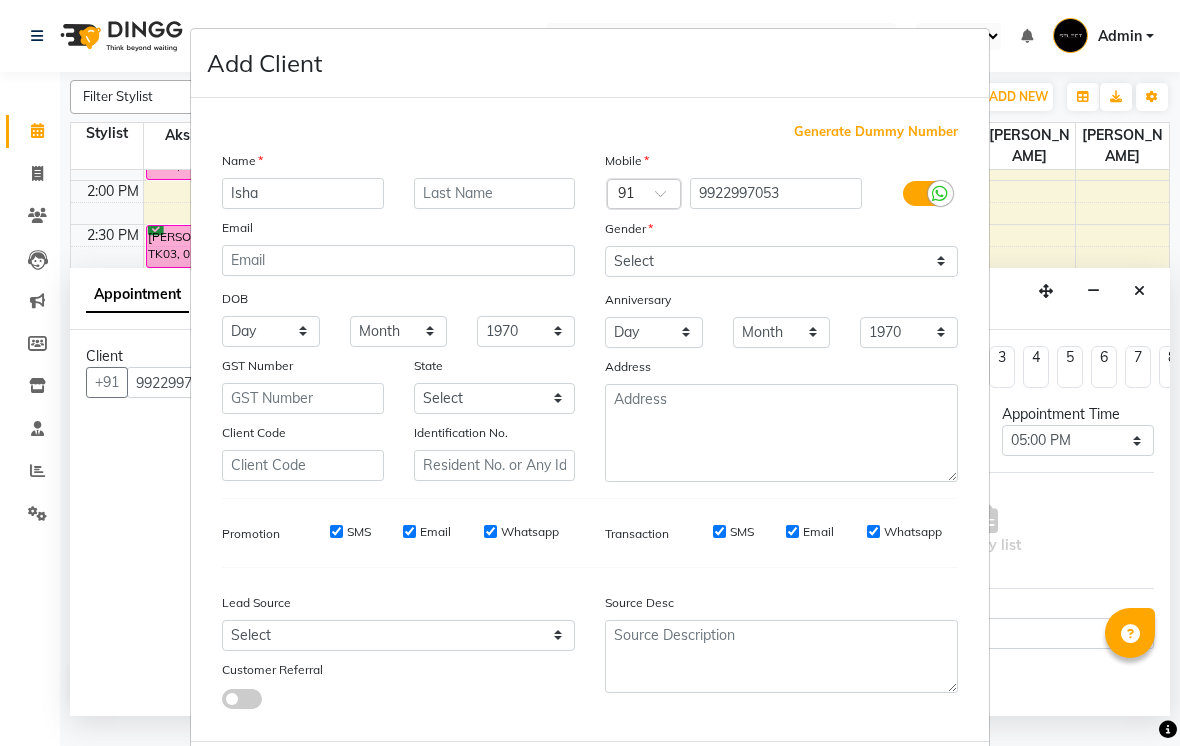 type on "Isha" 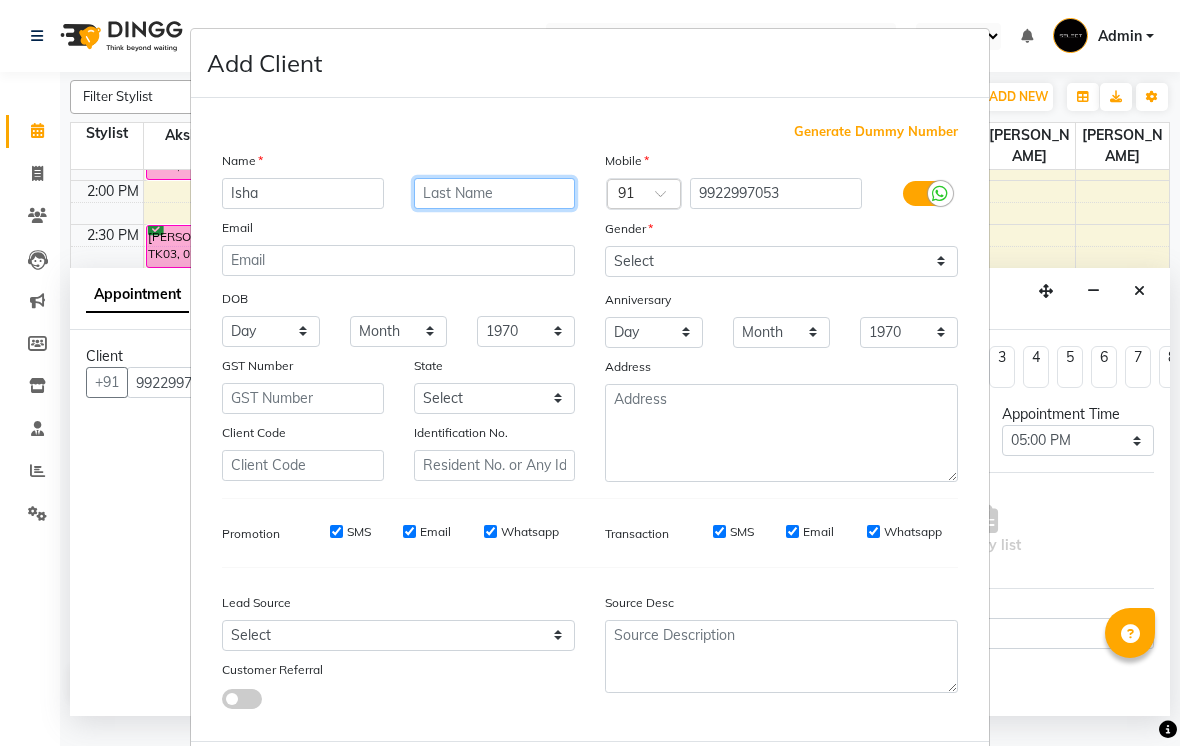 click at bounding box center [495, 193] 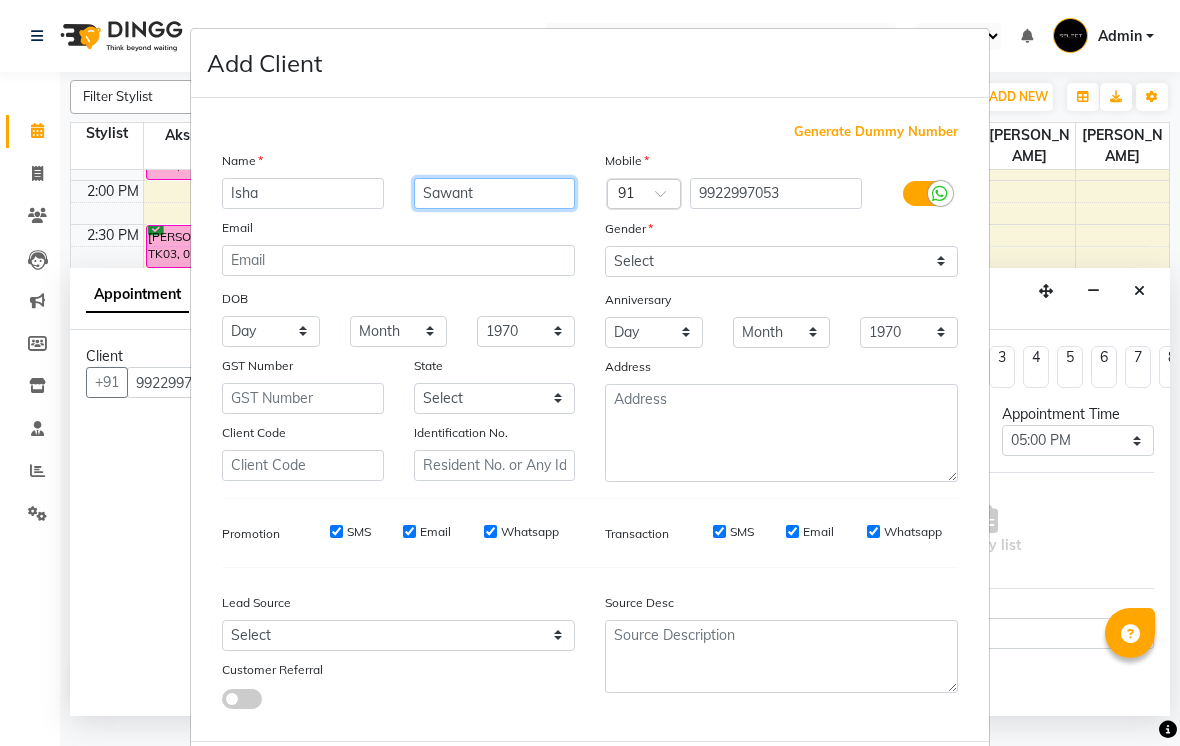 type on "Sawant" 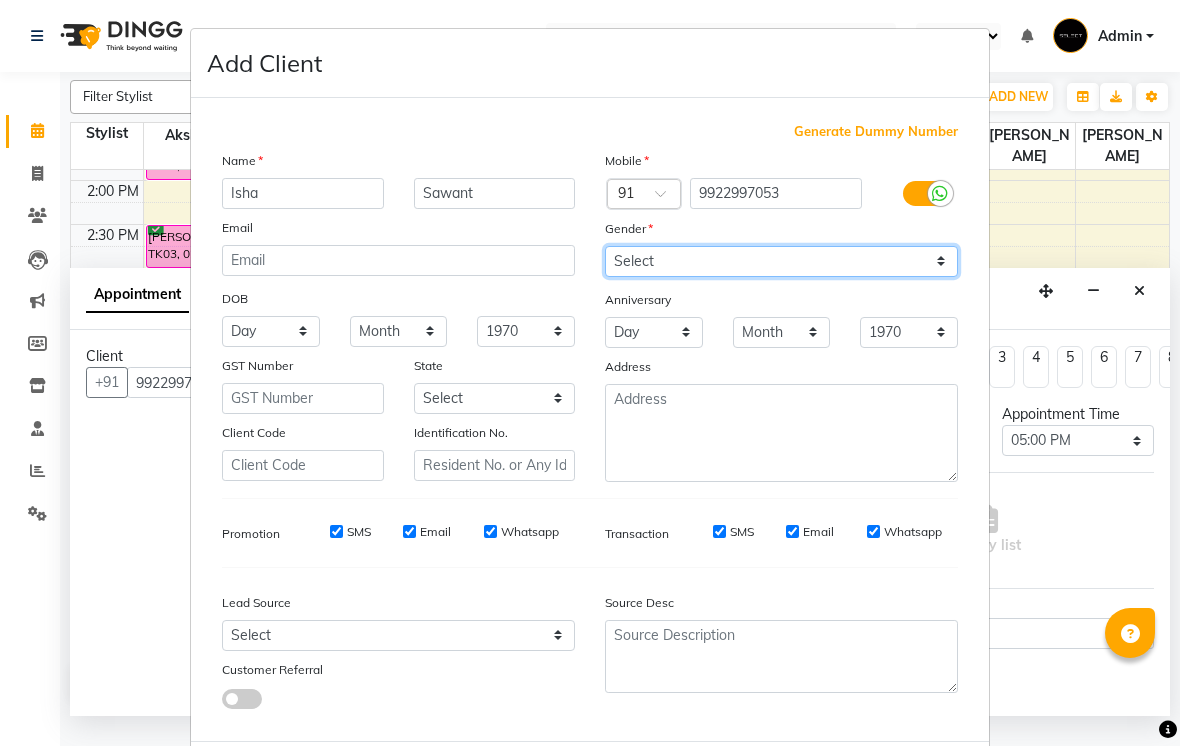 click on "Select [DEMOGRAPHIC_DATA] [DEMOGRAPHIC_DATA] Other Prefer Not To Say" at bounding box center (781, 261) 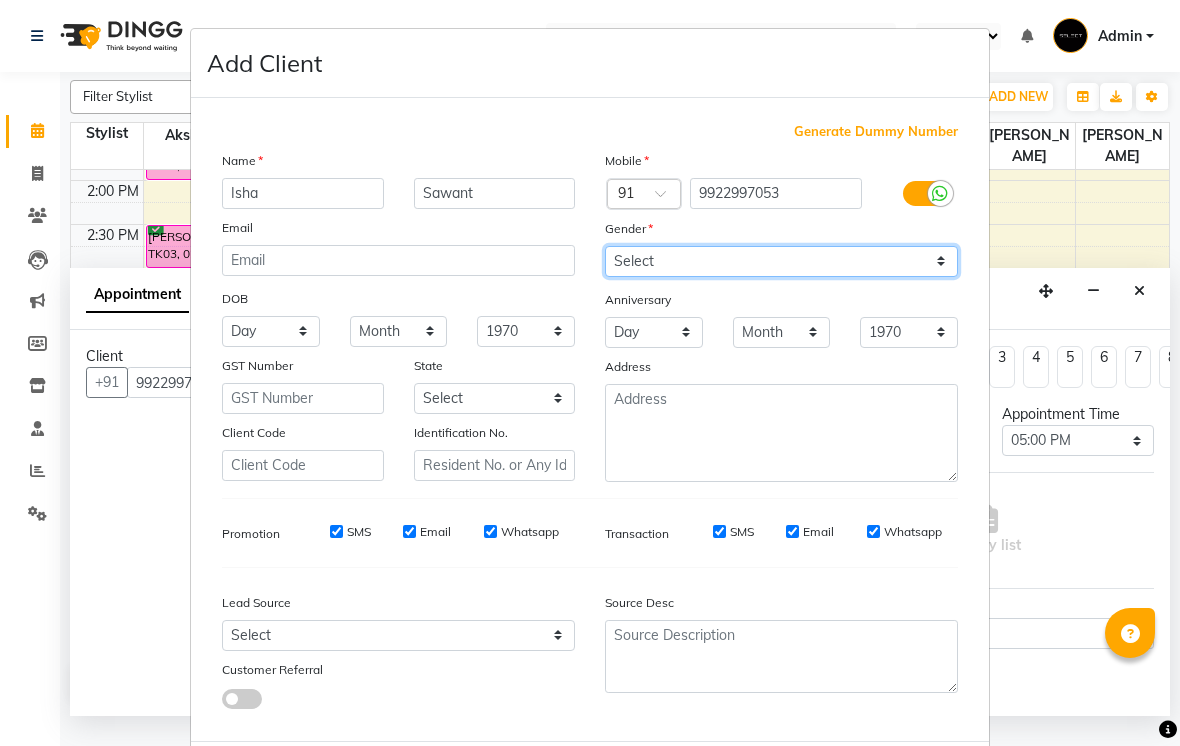 select on "[DEMOGRAPHIC_DATA]" 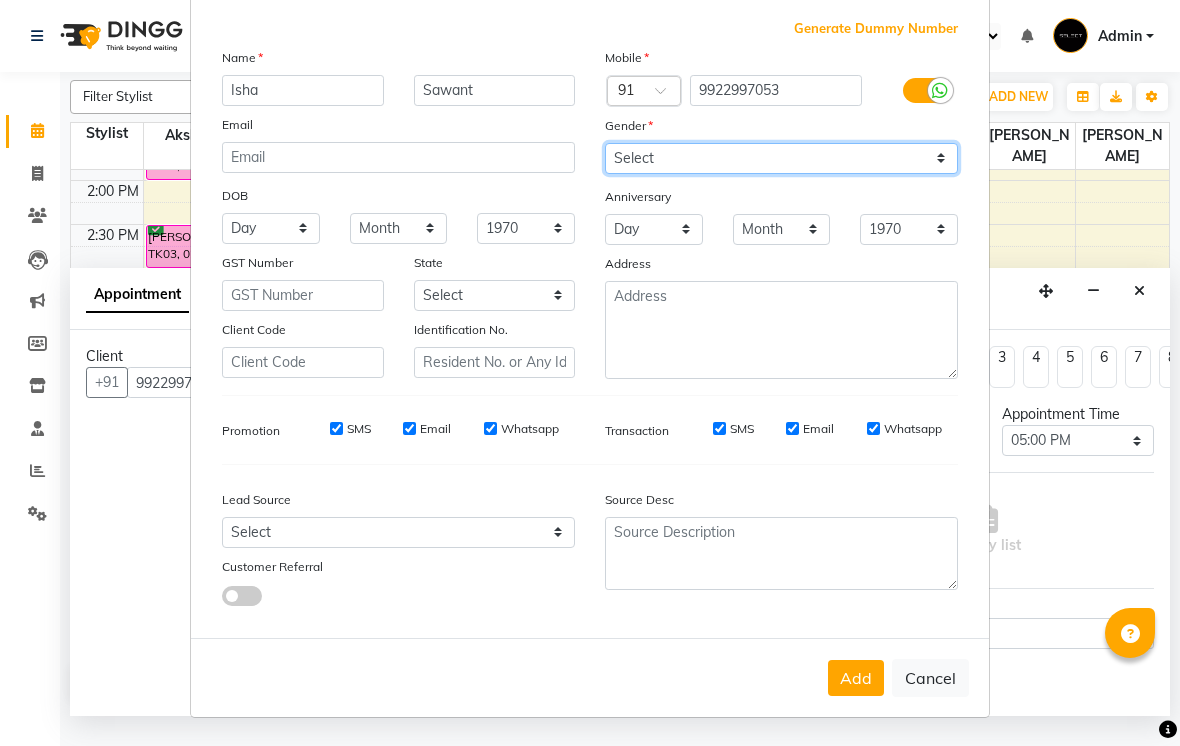 scroll, scrollTop: 102, scrollLeft: 0, axis: vertical 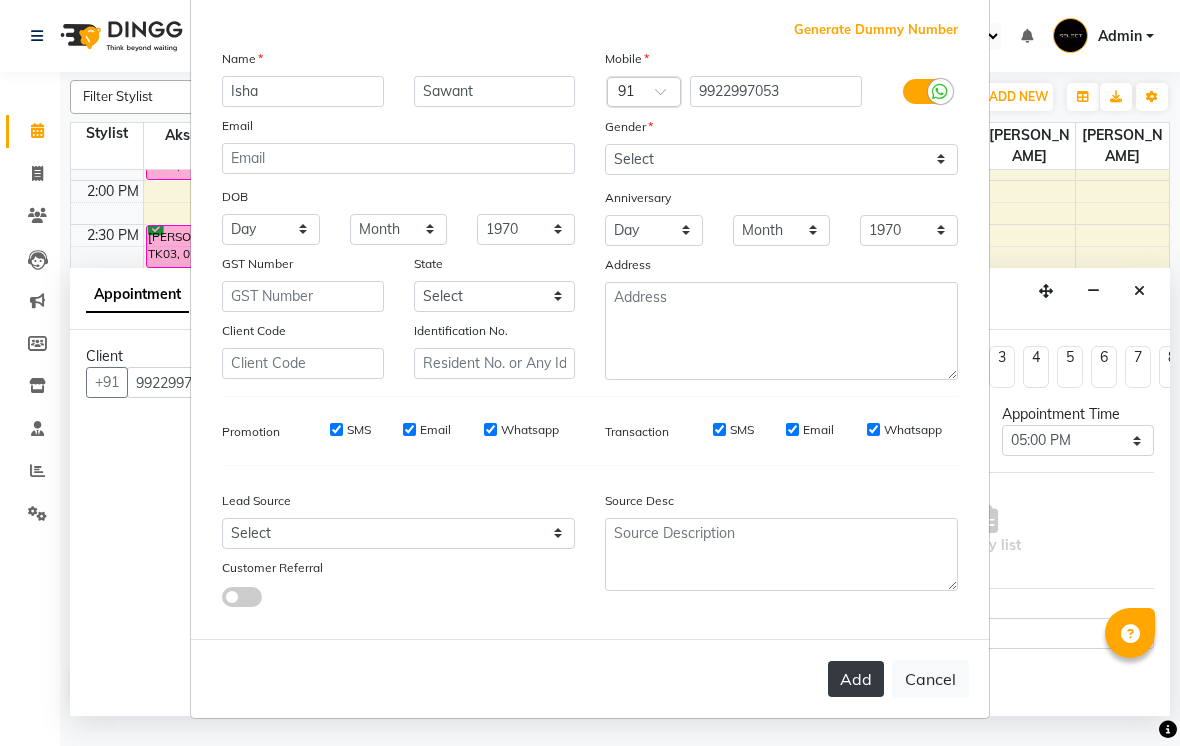 click on "Add" at bounding box center [856, 679] 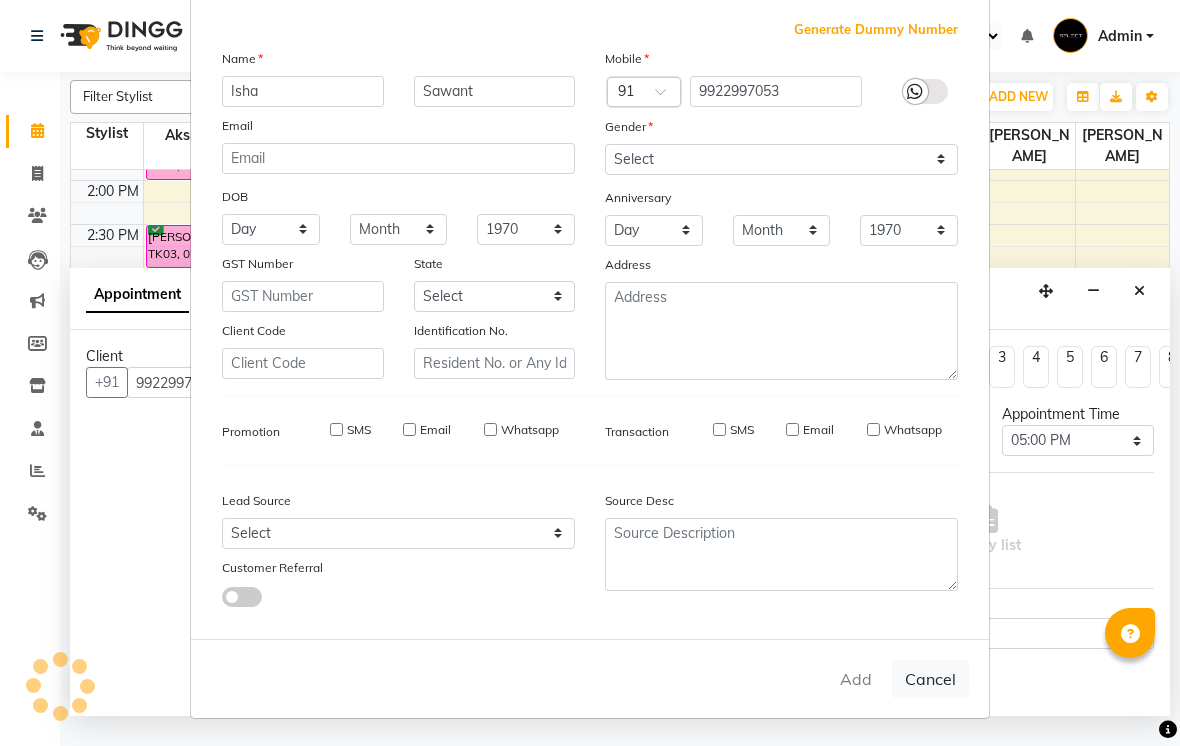 type 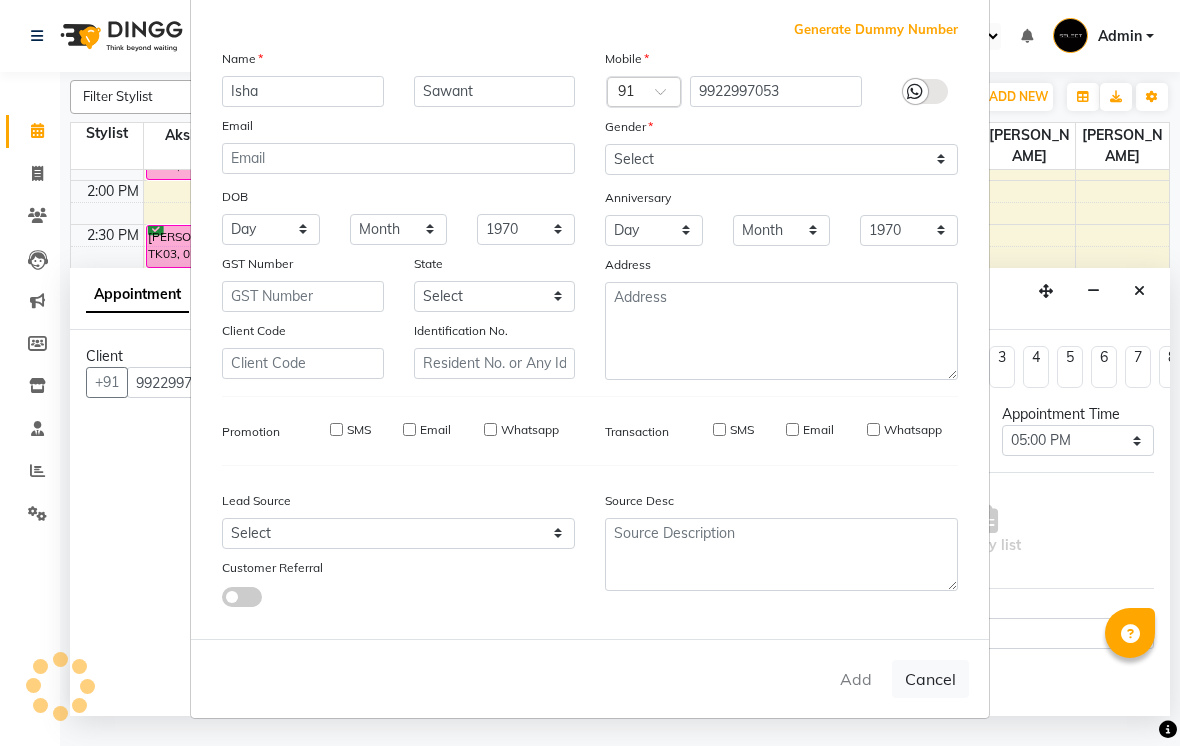 type 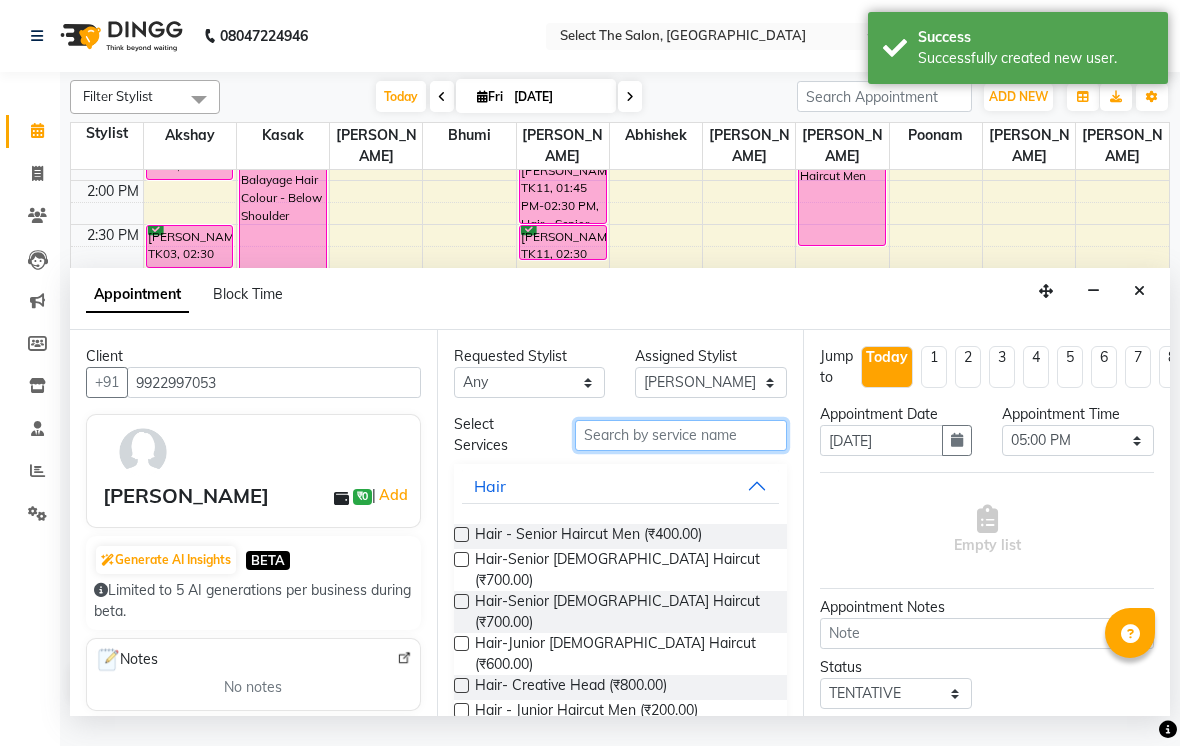 click at bounding box center (681, 435) 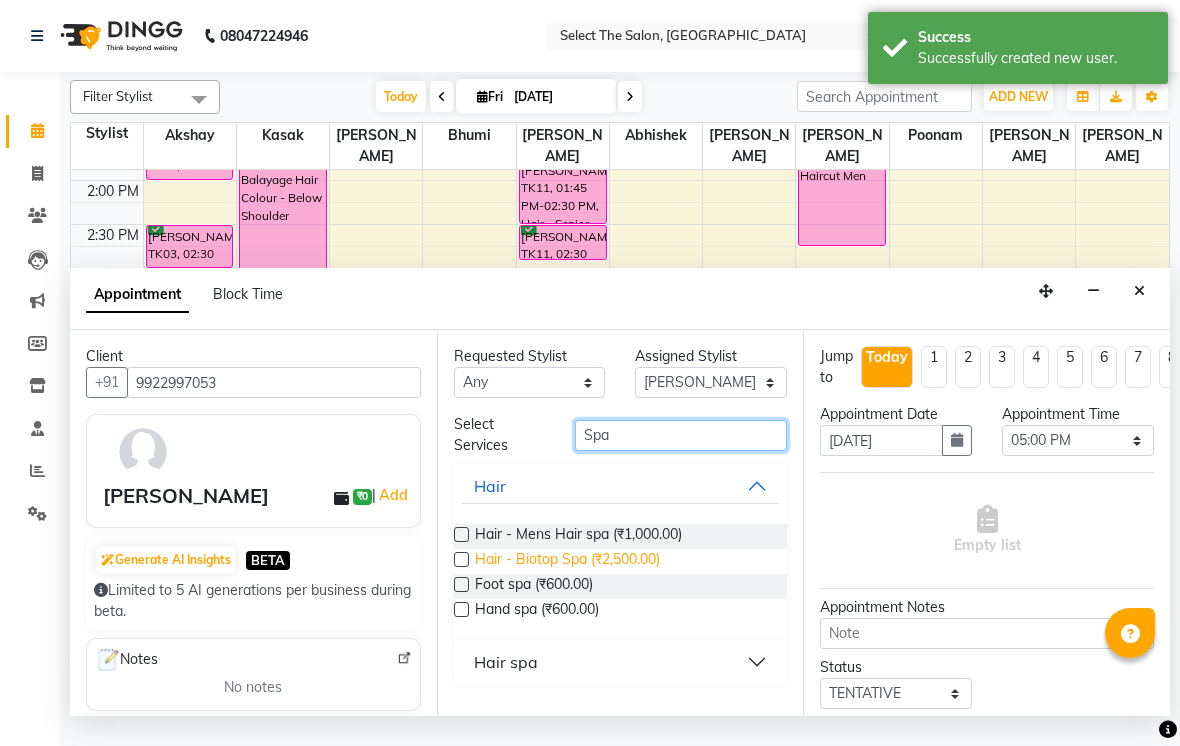 type on "Spa" 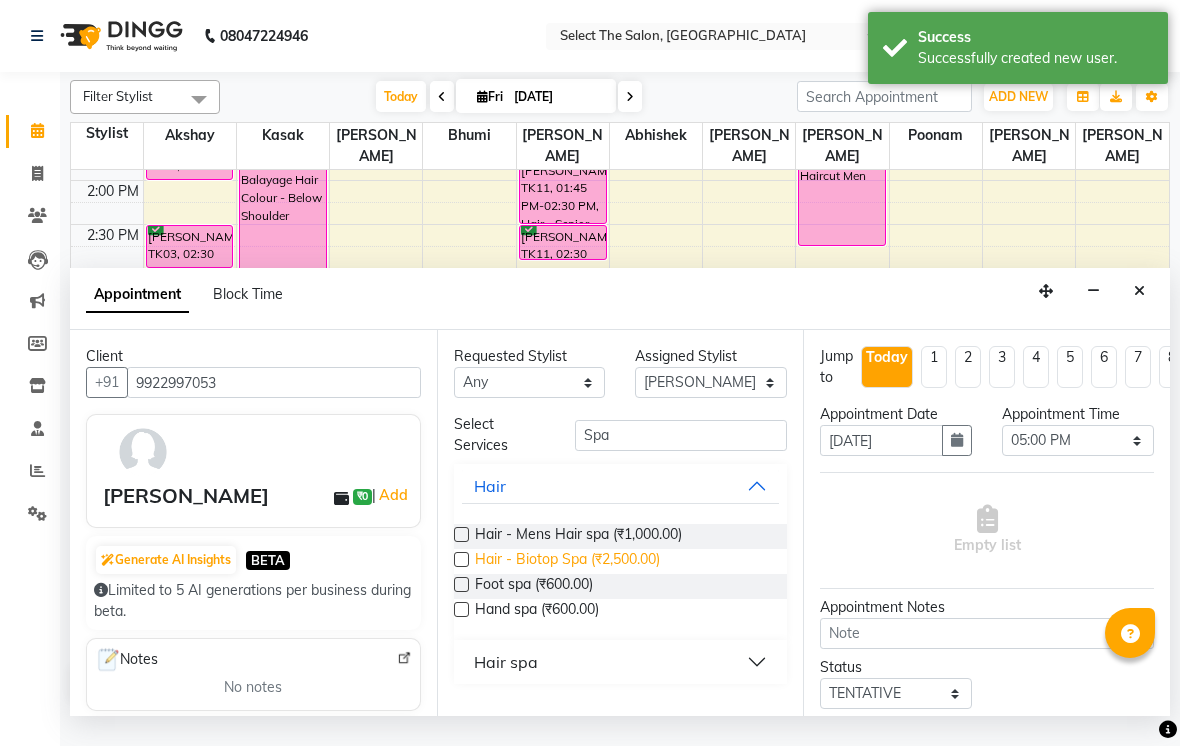 click on "Hair - Biotop Spa  (₹2,500.00)" at bounding box center (567, 561) 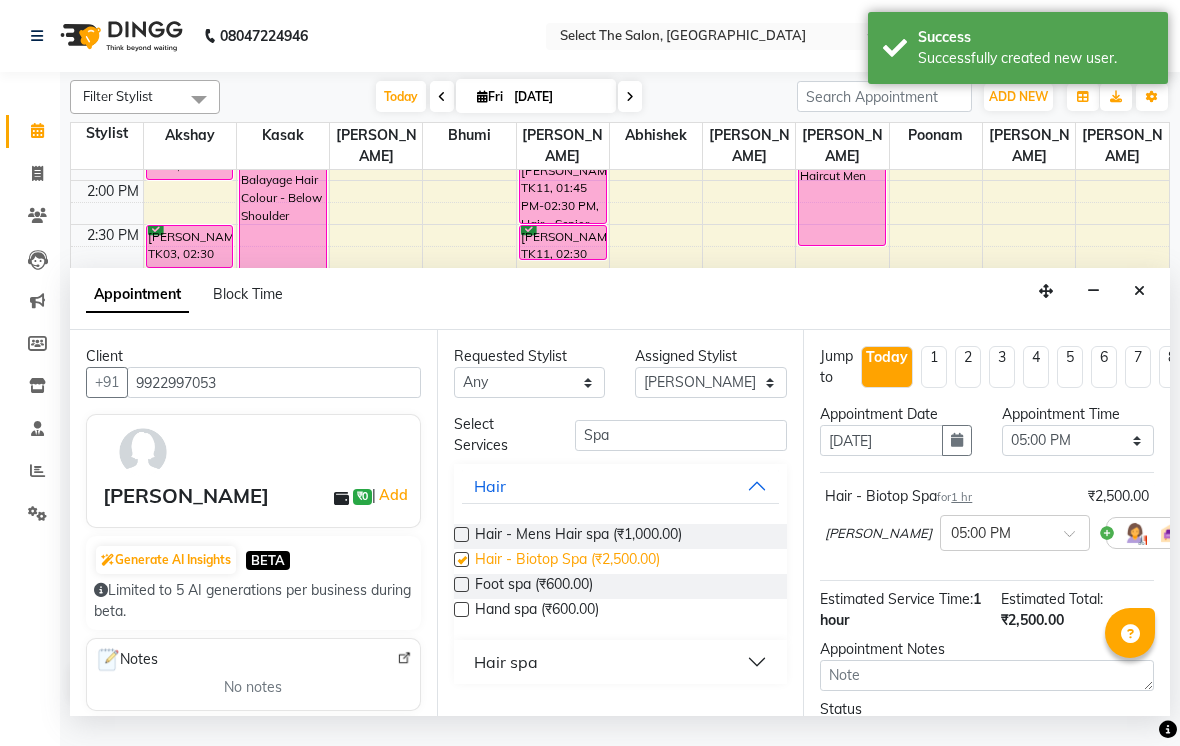 checkbox on "false" 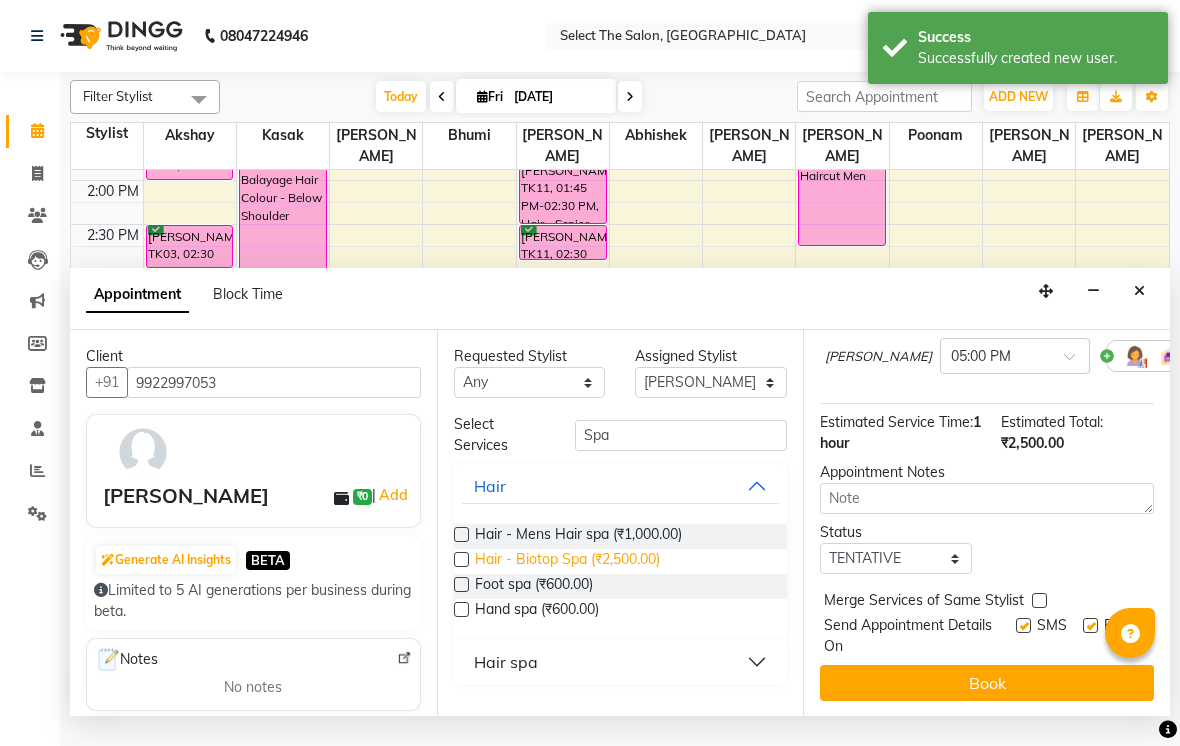 scroll, scrollTop: 176, scrollLeft: 0, axis: vertical 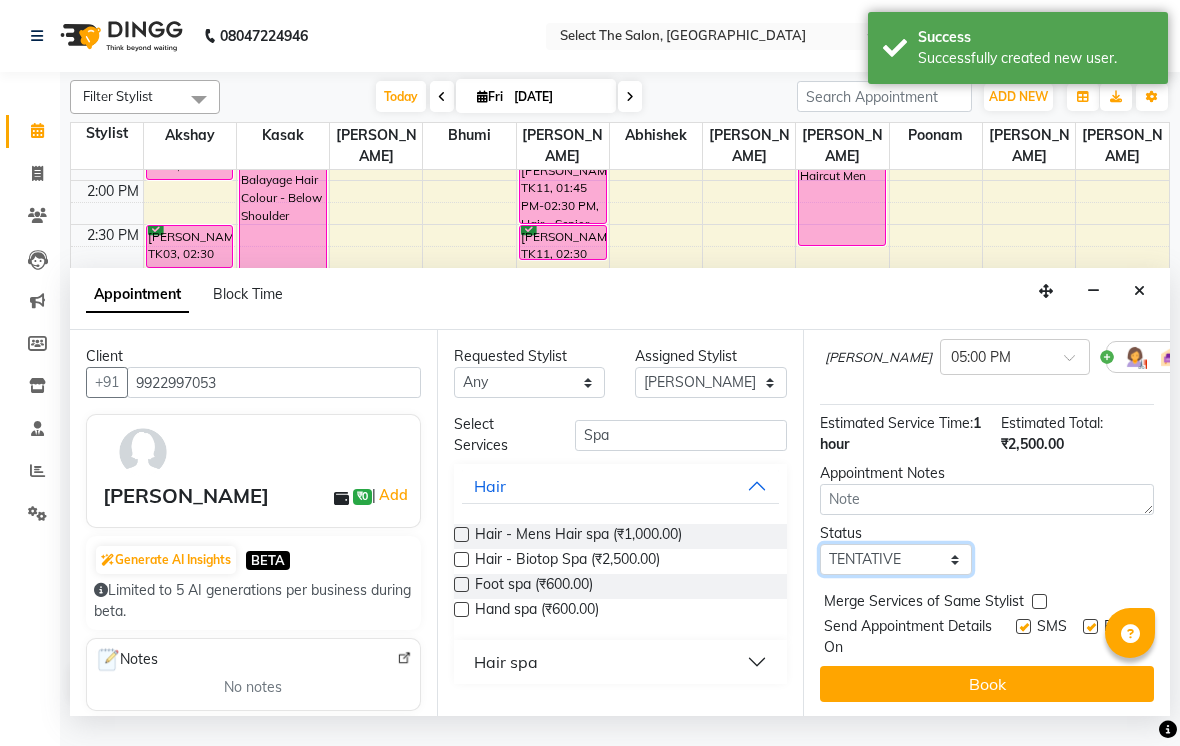 click on "Select TENTATIVE CONFIRM CHECK-IN UPCOMING" at bounding box center (896, 559) 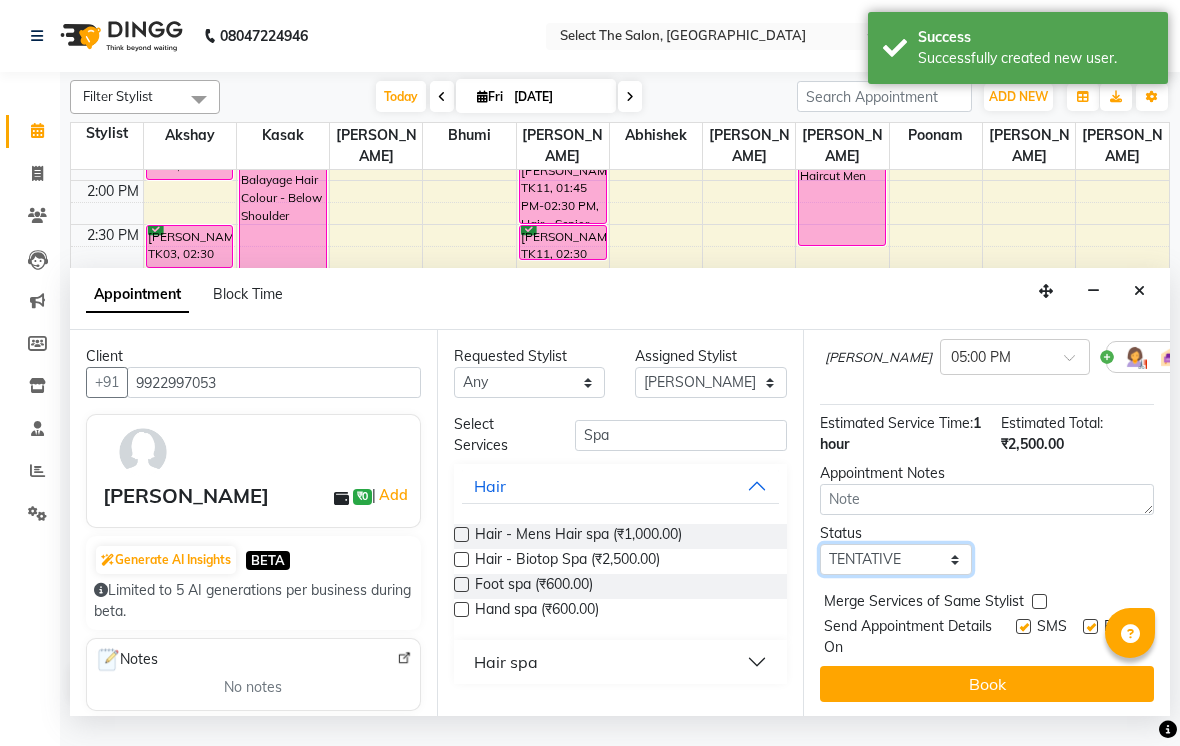 select on "confirm booking" 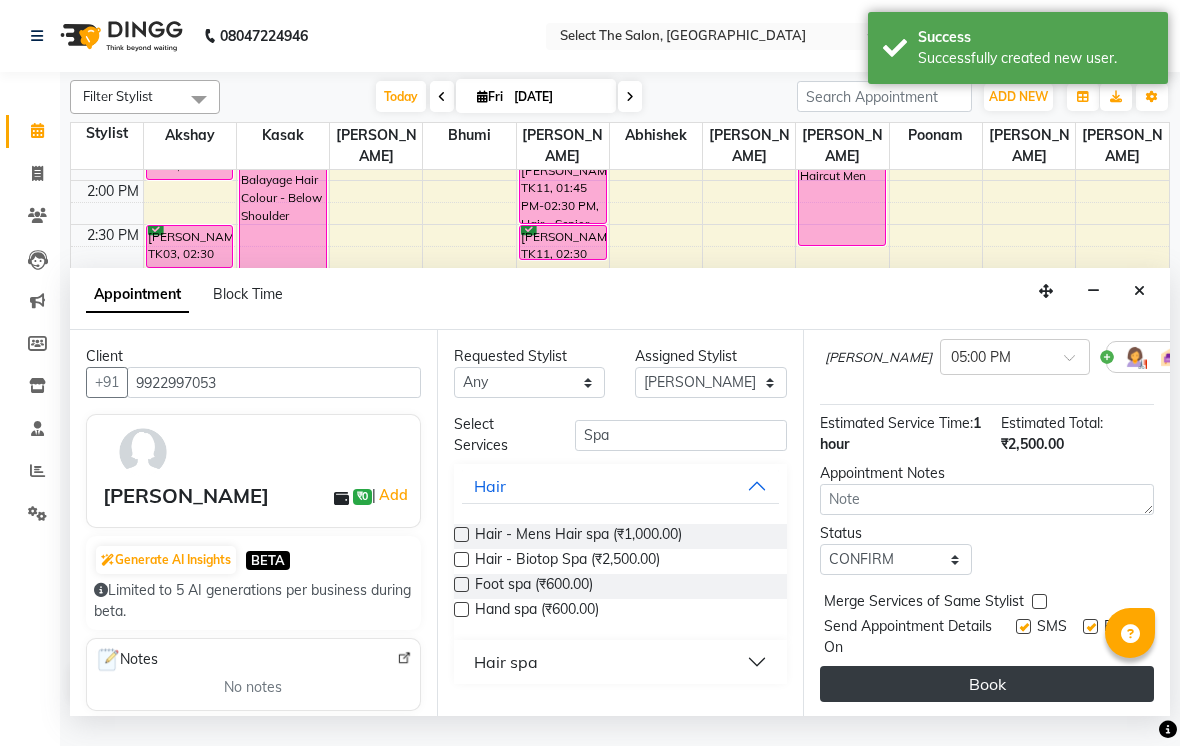 click on "Book" at bounding box center [987, 684] 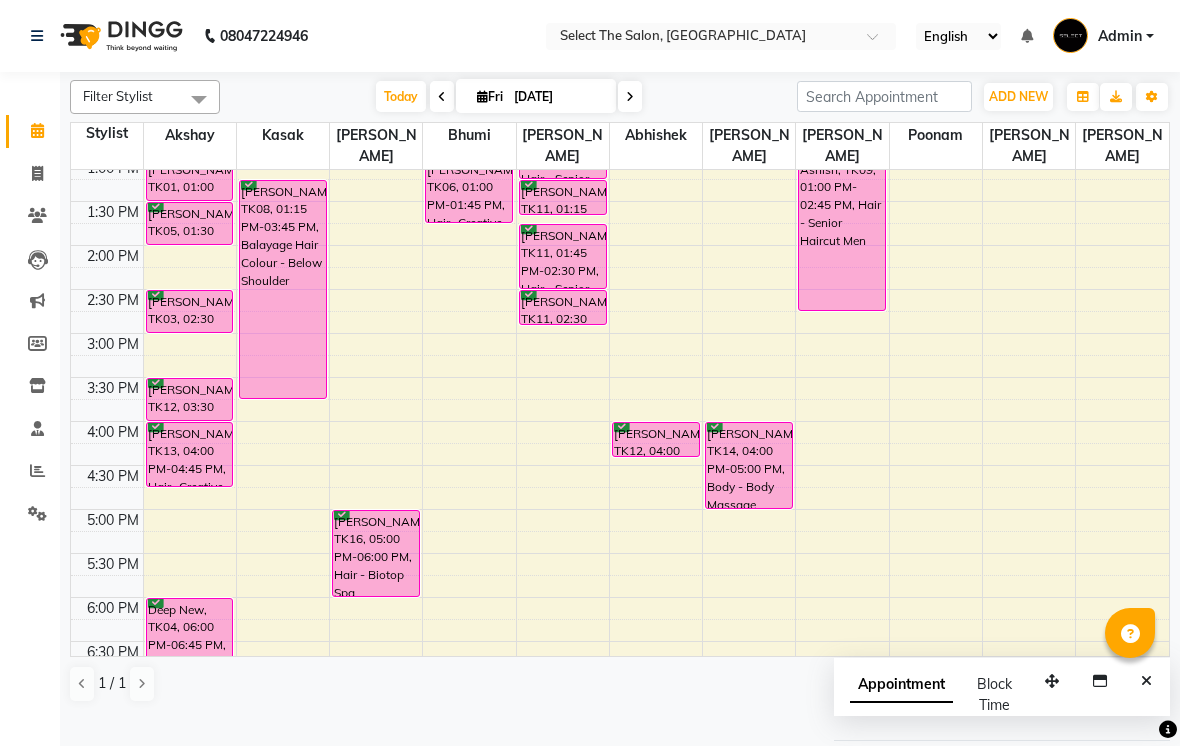 scroll, scrollTop: 571, scrollLeft: 0, axis: vertical 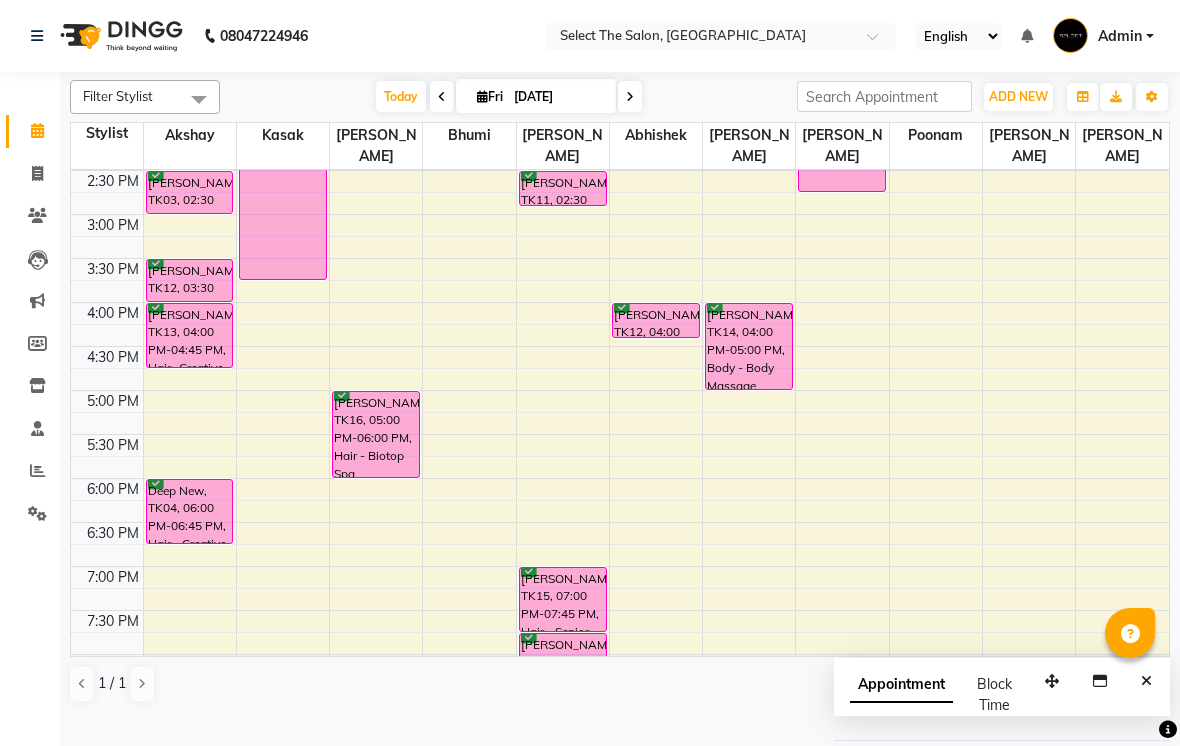 click on "Today" at bounding box center (401, 96) 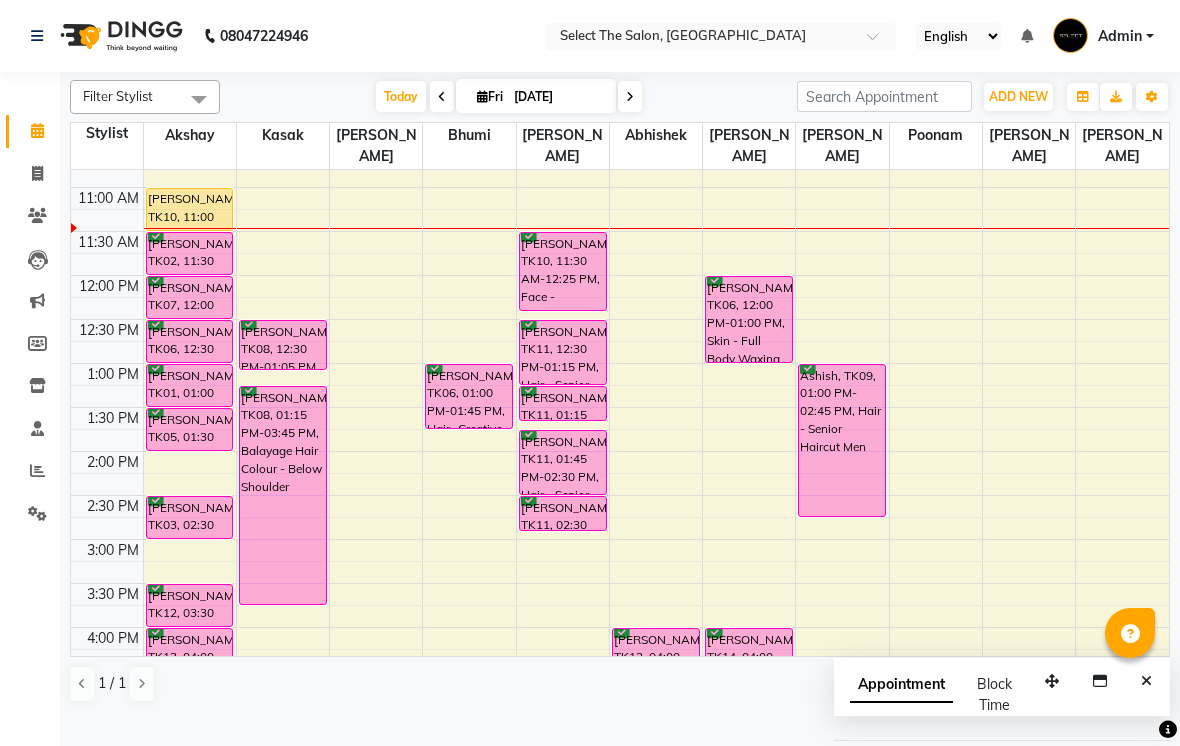 scroll, scrollTop: 210, scrollLeft: 0, axis: vertical 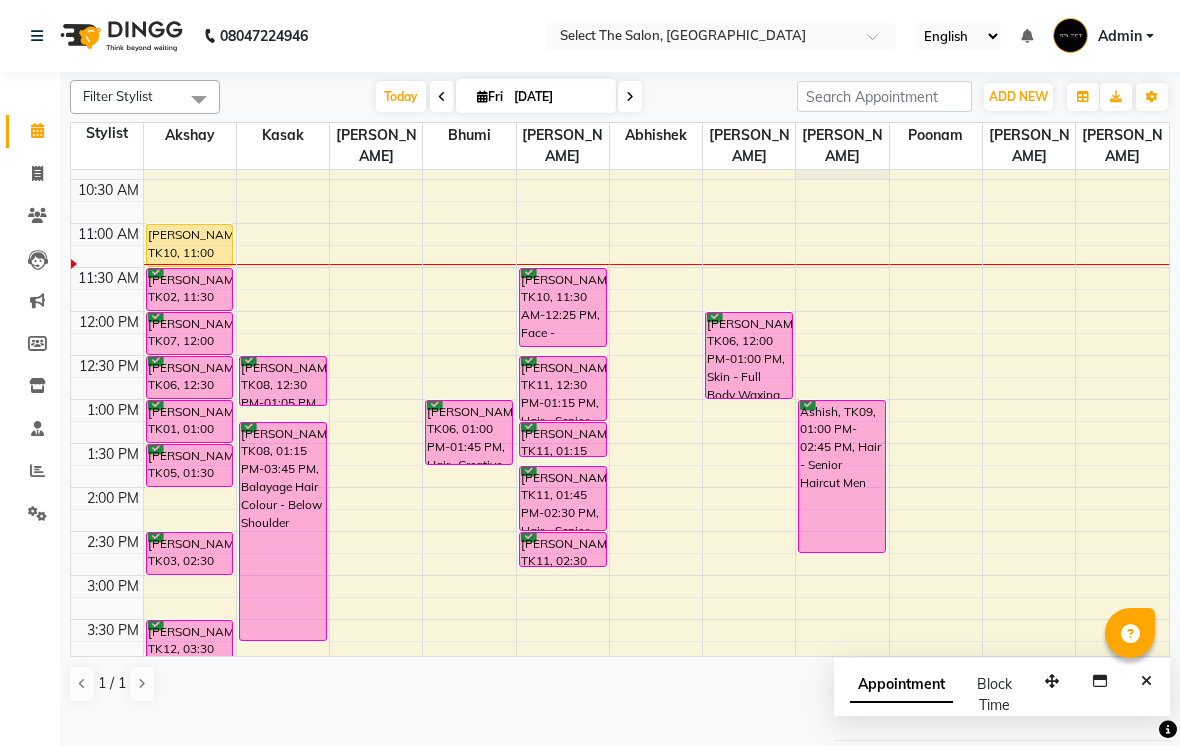 click on "[DATE]" at bounding box center (536, 96) 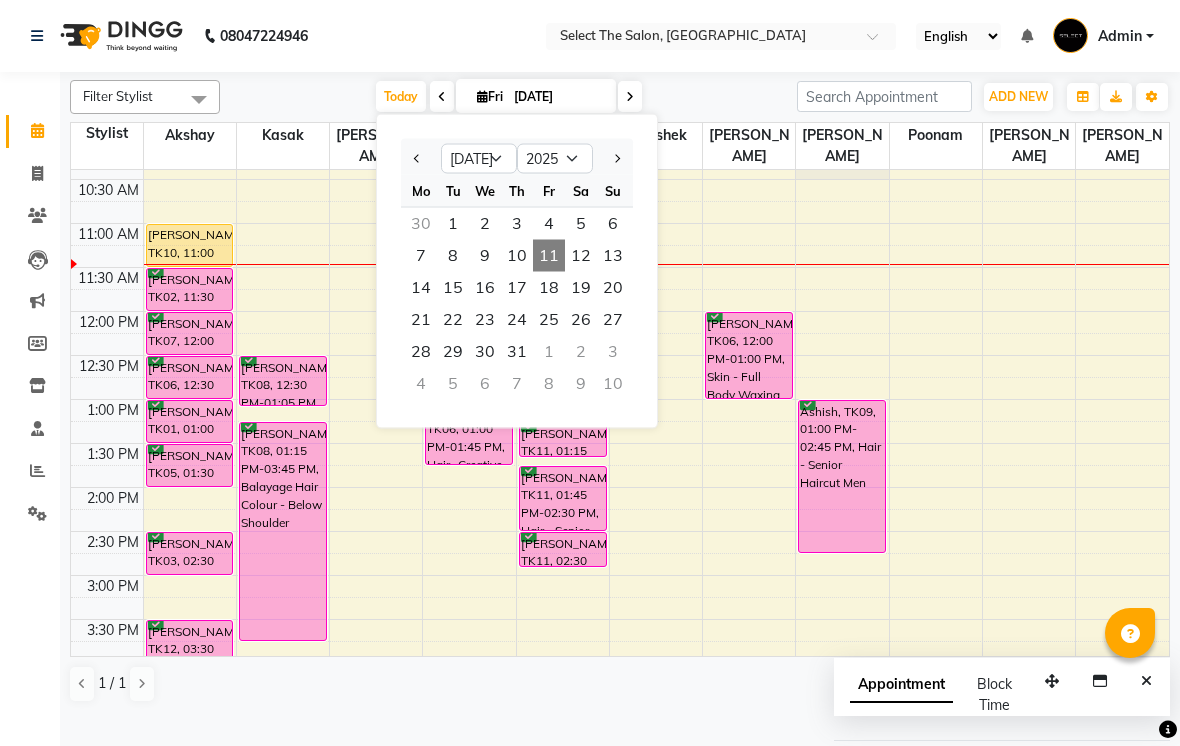 scroll, scrollTop: 202, scrollLeft: 0, axis: vertical 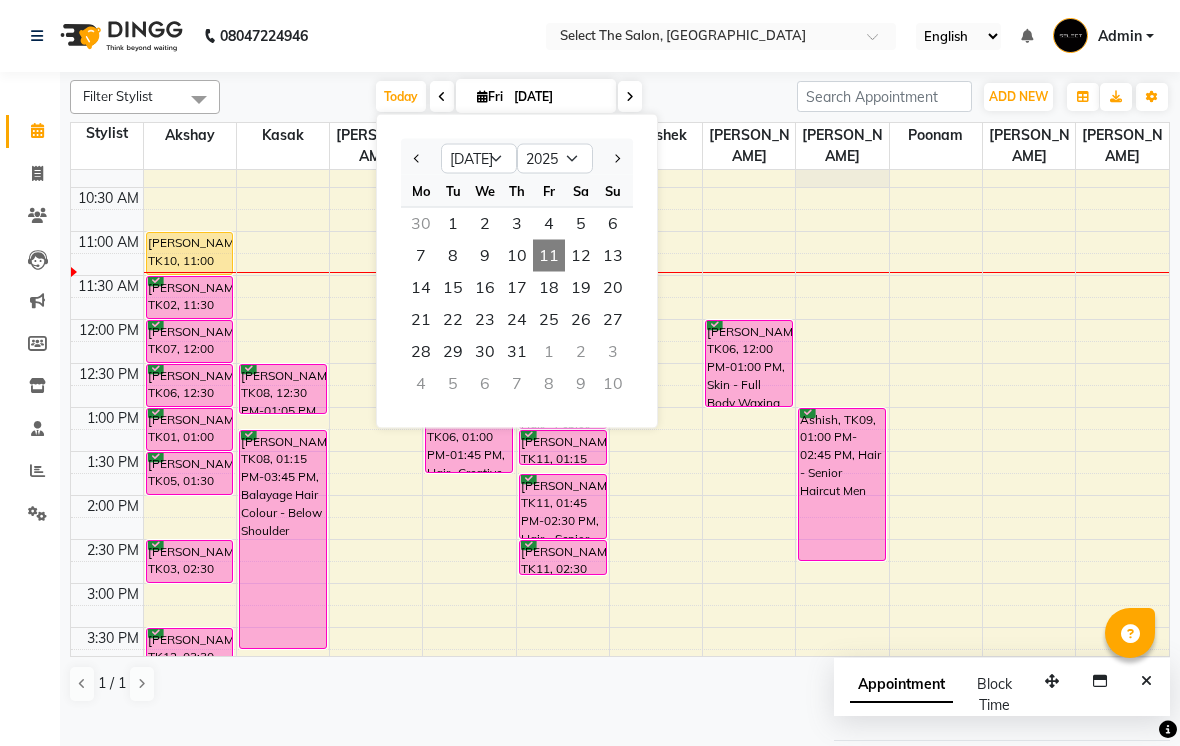 click at bounding box center (107, 484) 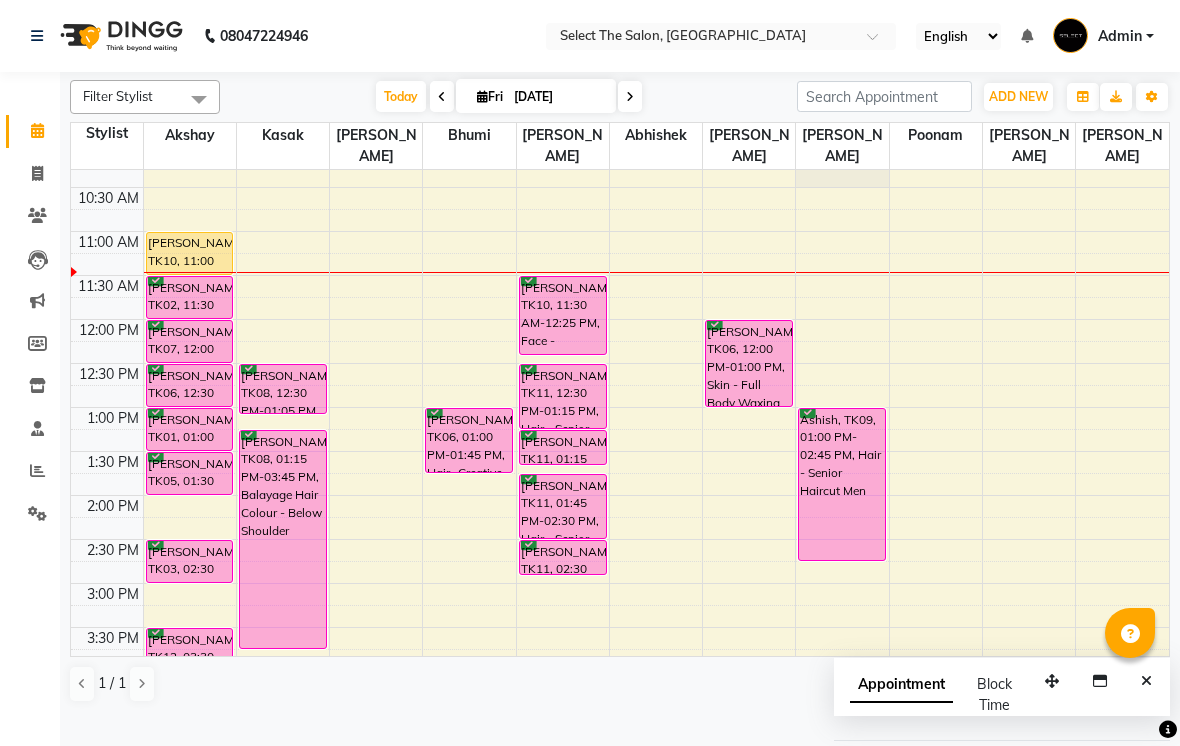 click at bounding box center [107, 484] 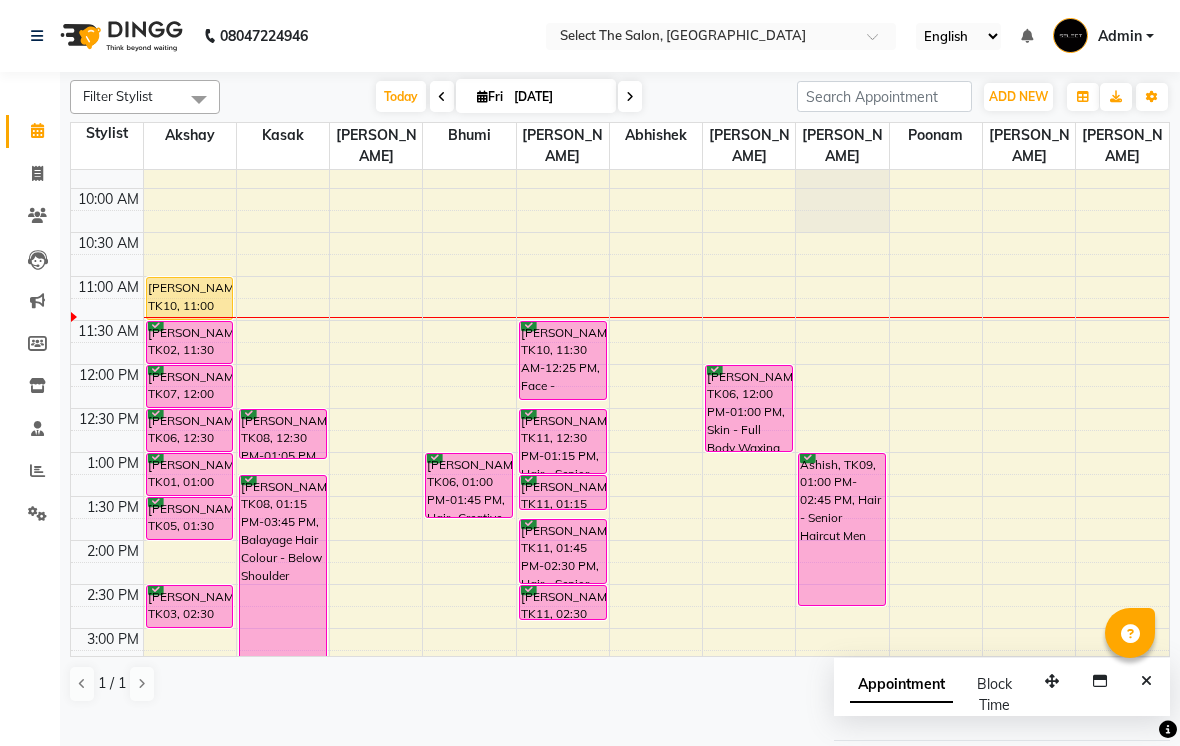 scroll, scrollTop: 78, scrollLeft: 0, axis: vertical 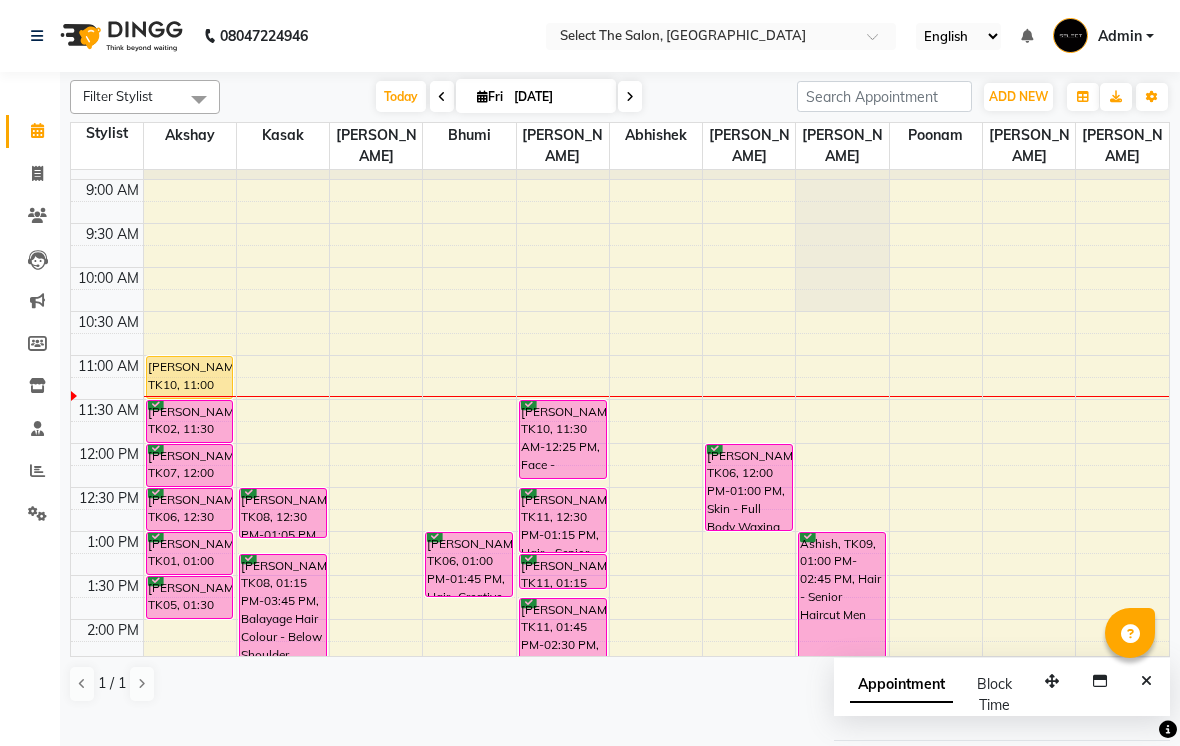 click on "Fri" at bounding box center [490, 96] 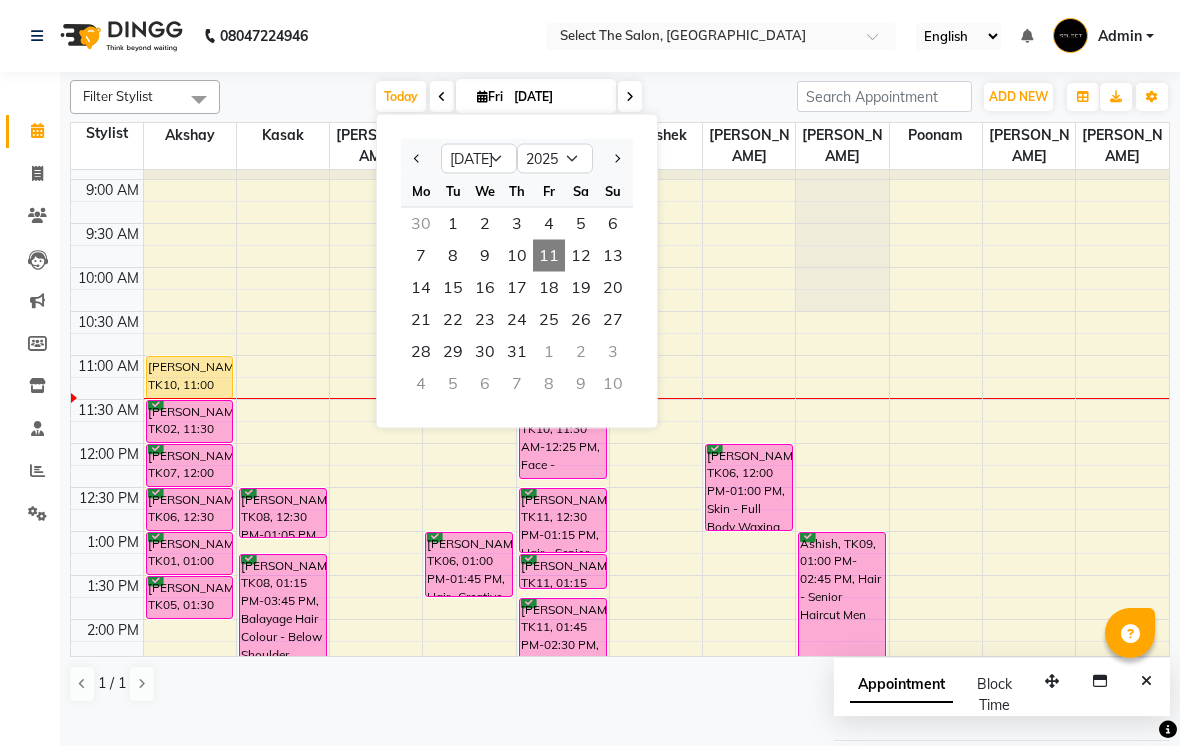 click on "18" at bounding box center [549, 288] 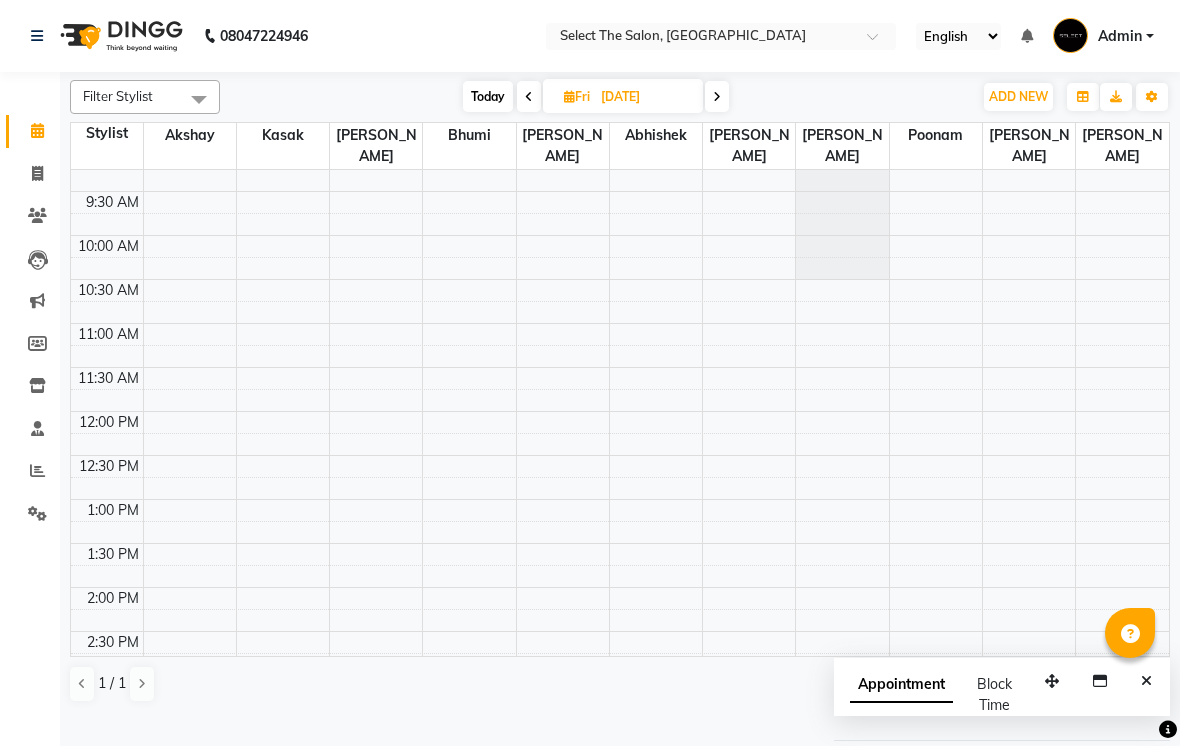 scroll, scrollTop: 236, scrollLeft: 0, axis: vertical 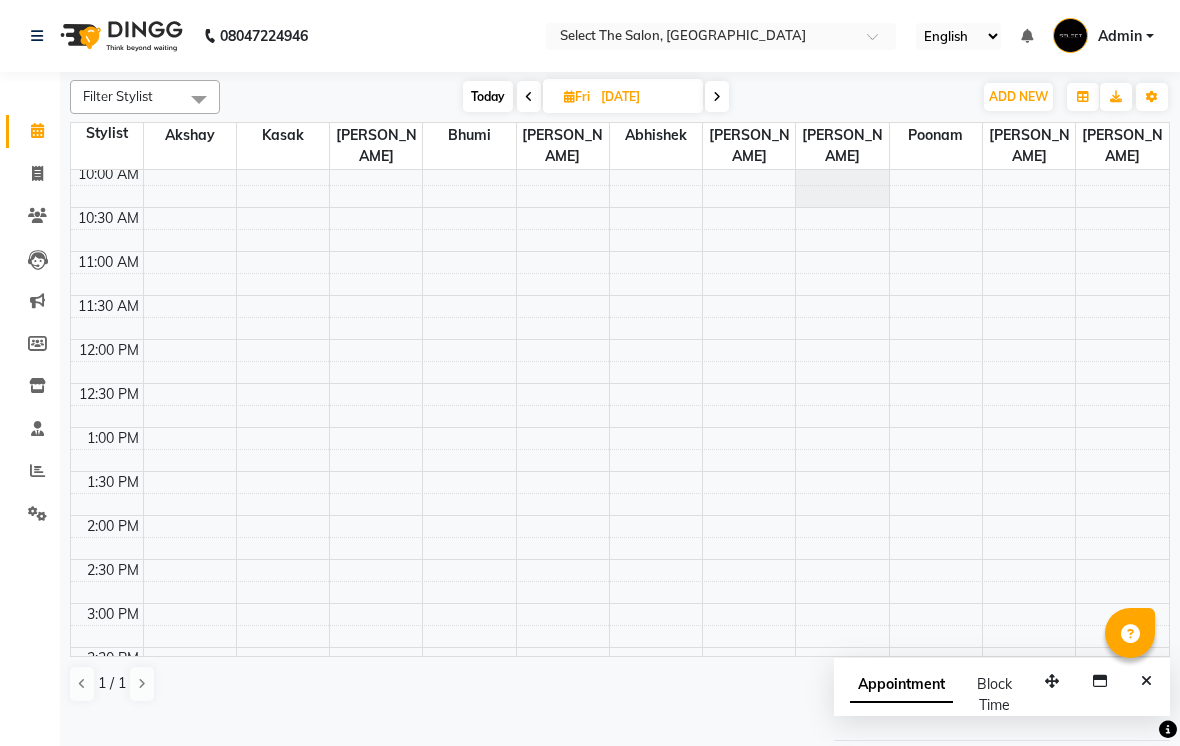 click on "1:30 PM" at bounding box center [113, 482] 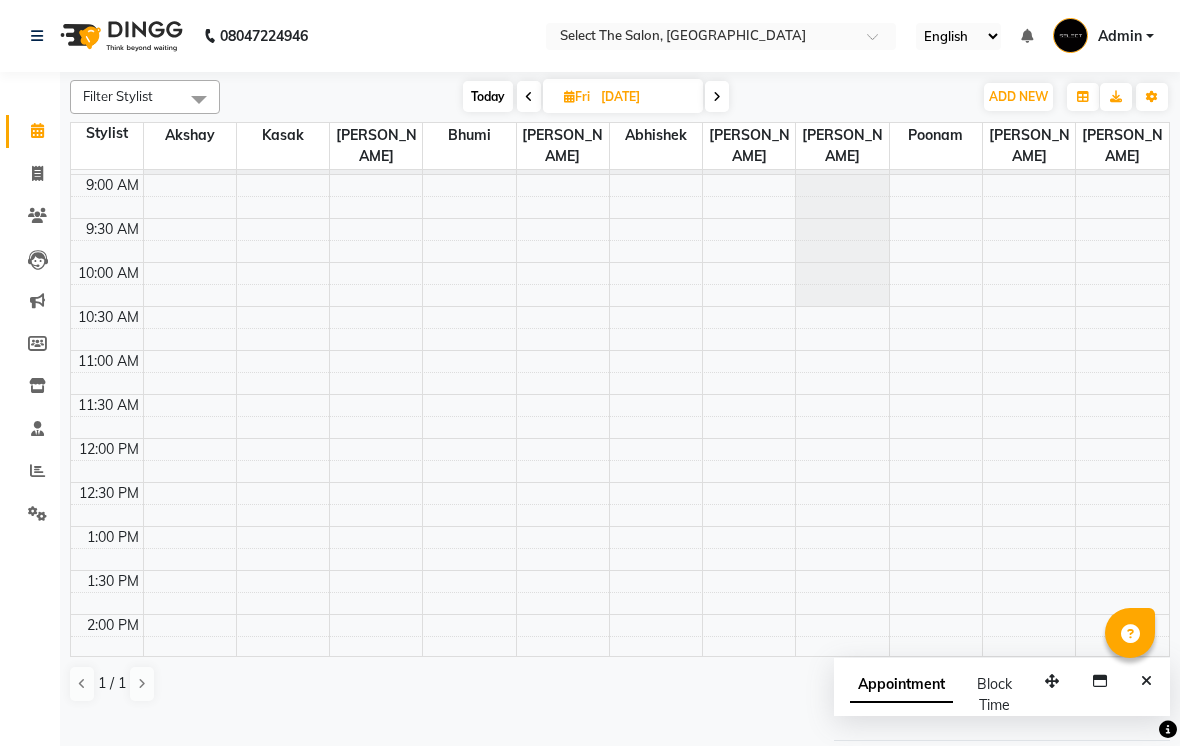 scroll, scrollTop: 3, scrollLeft: 0, axis: vertical 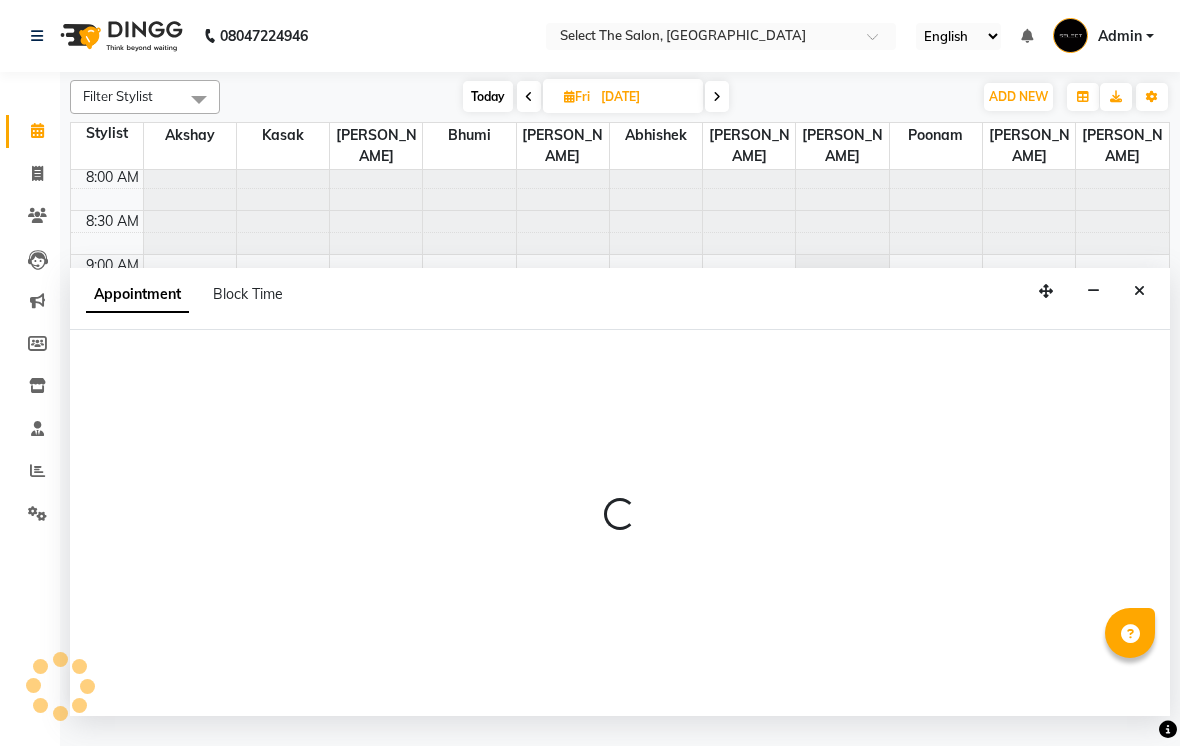 select on "36897" 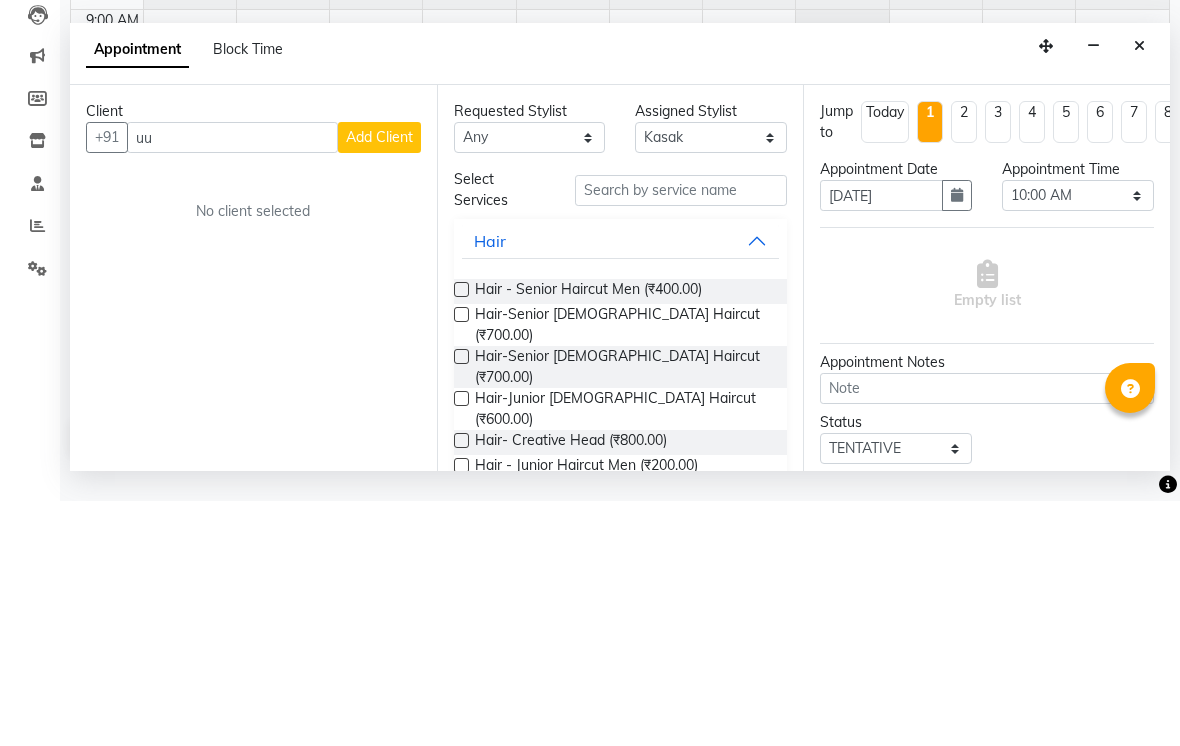 type on "u" 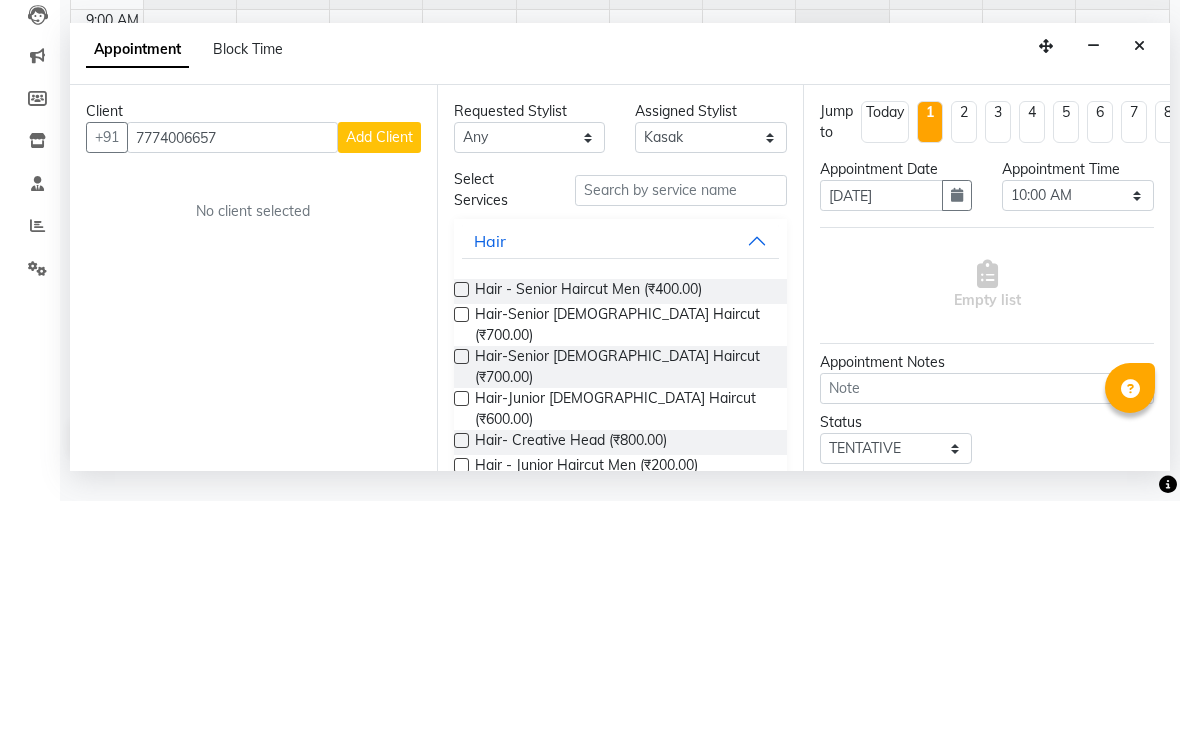 type on "7774006657" 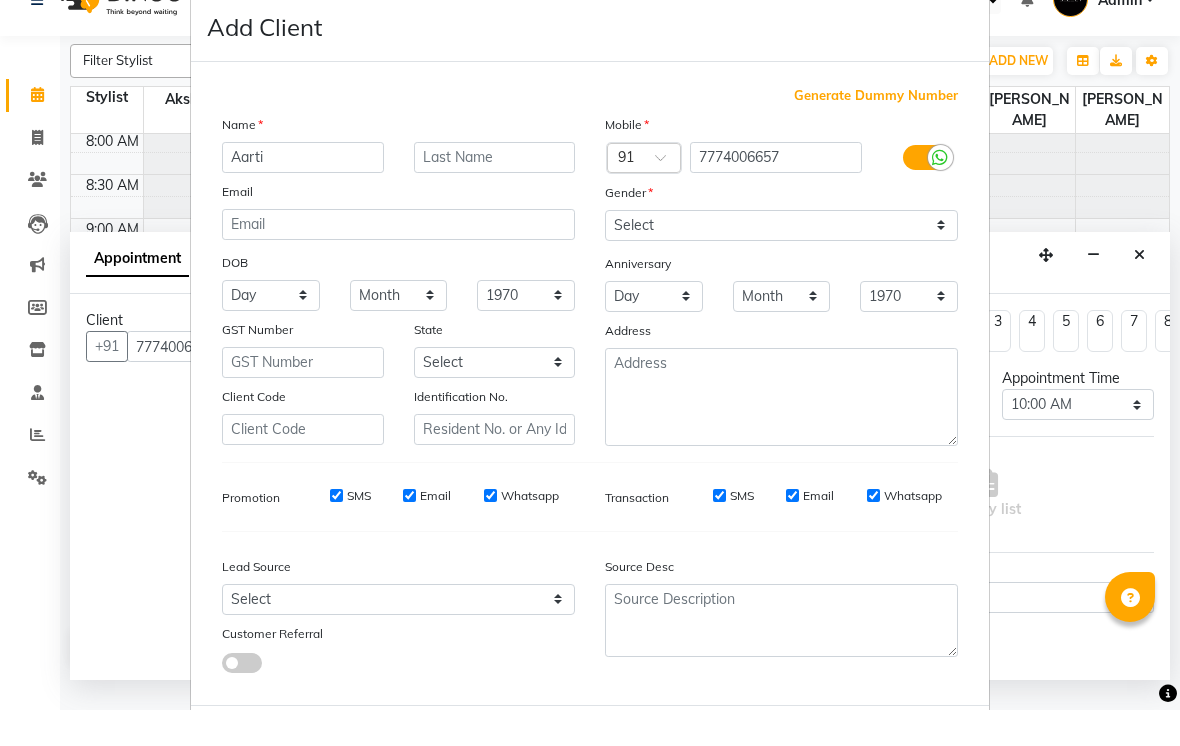 type on "Aarti" 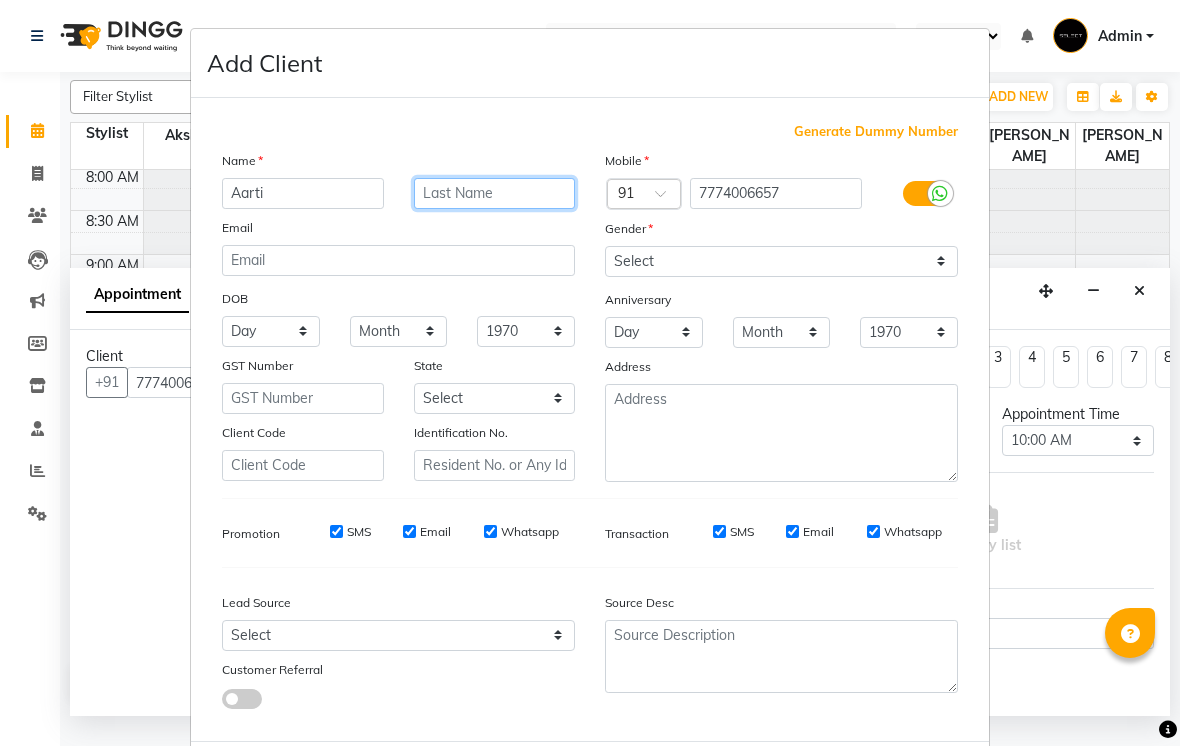 click at bounding box center [495, 193] 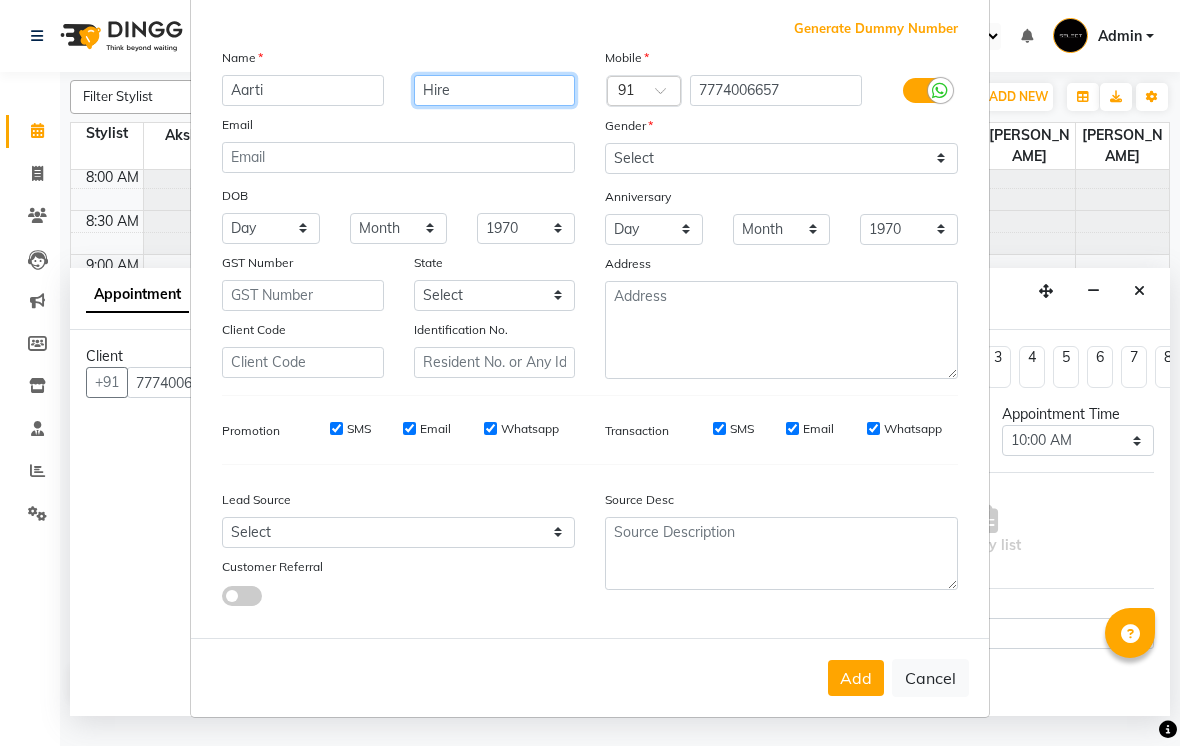 scroll, scrollTop: 102, scrollLeft: 0, axis: vertical 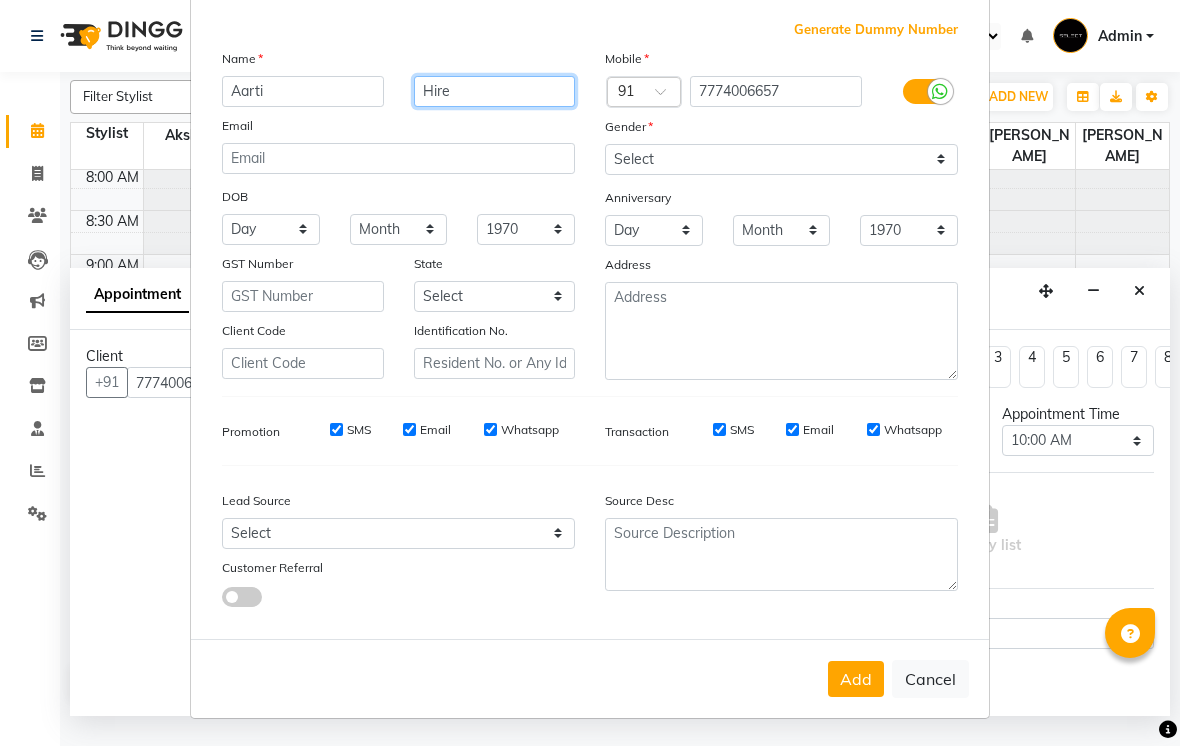 type on "Hire" 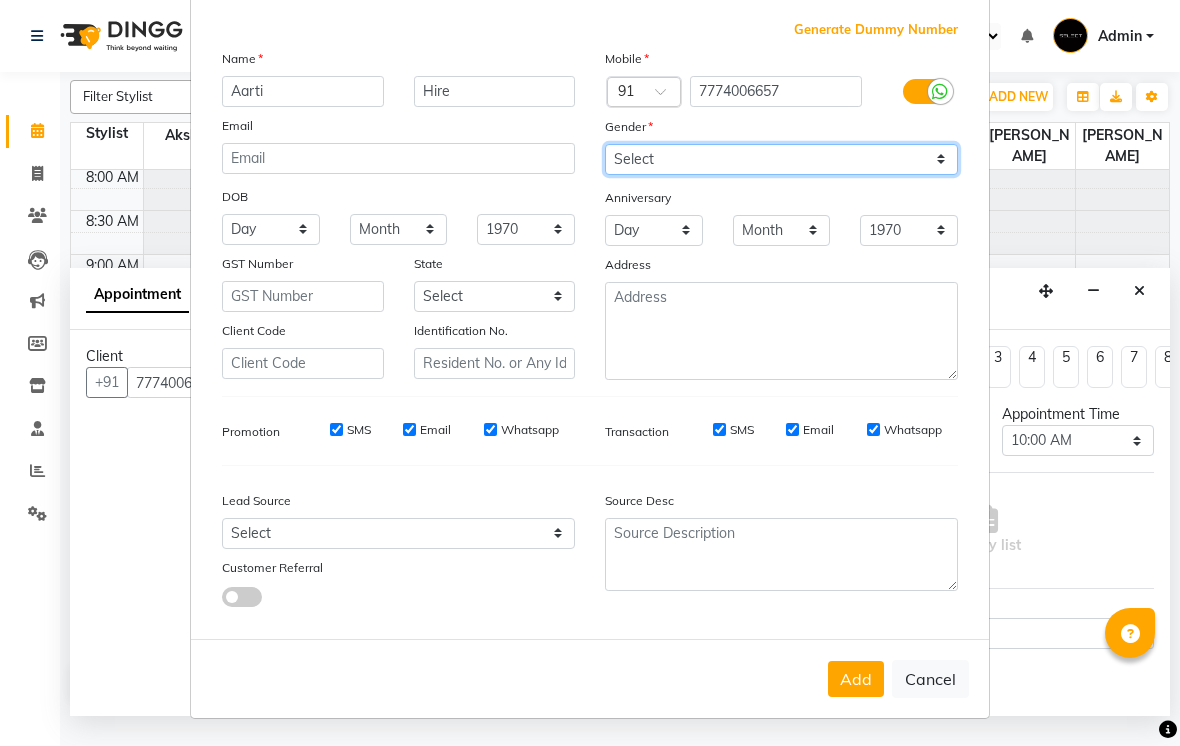 click on "Select [DEMOGRAPHIC_DATA] [DEMOGRAPHIC_DATA] Other Prefer Not To Say" at bounding box center (781, 159) 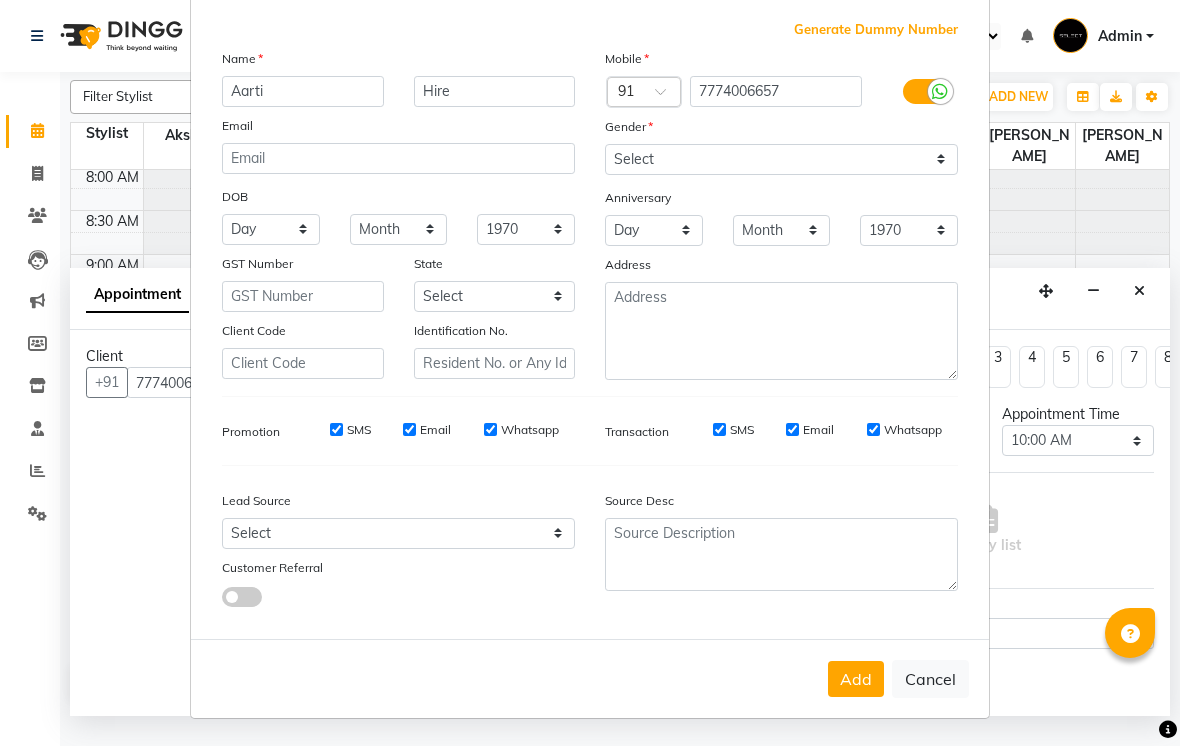 click on "Add" at bounding box center (856, 679) 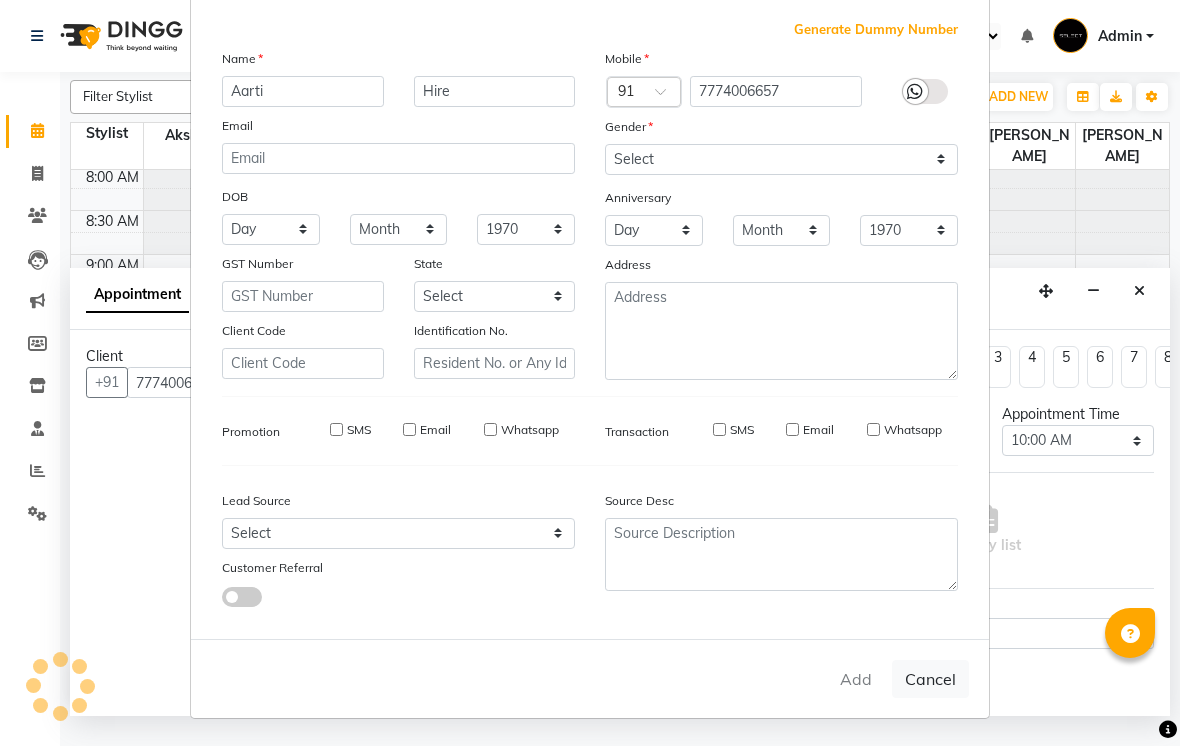type 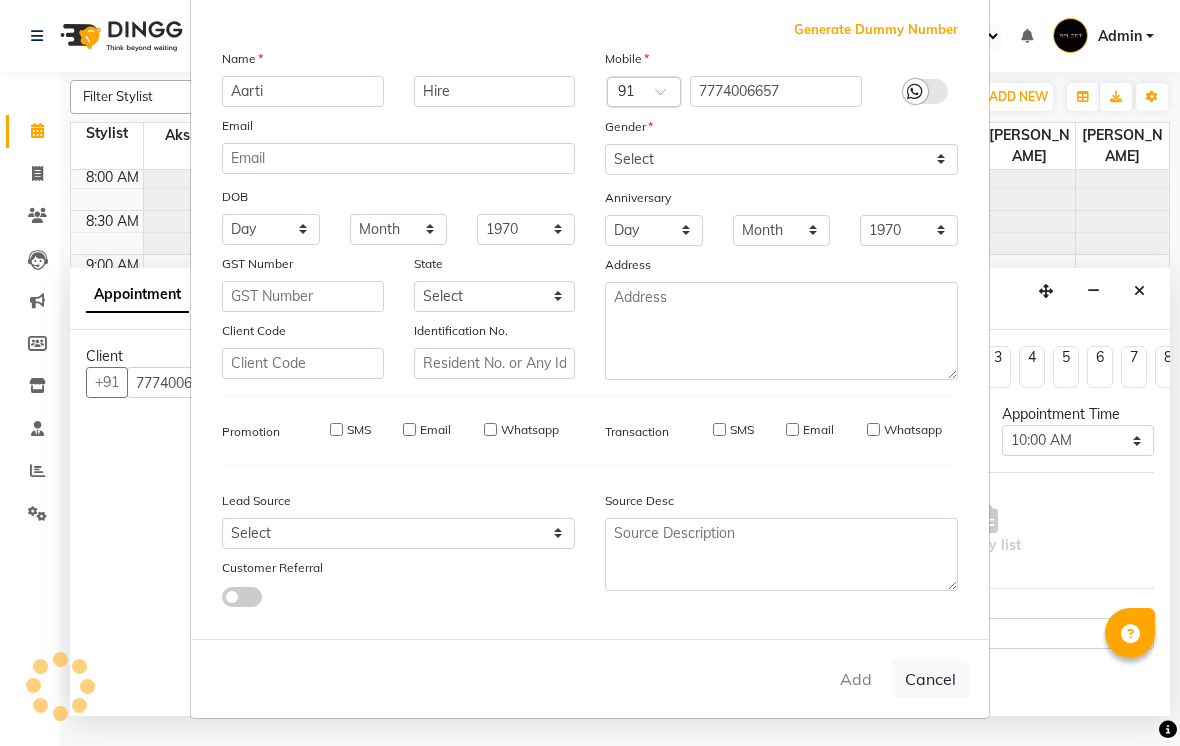 type 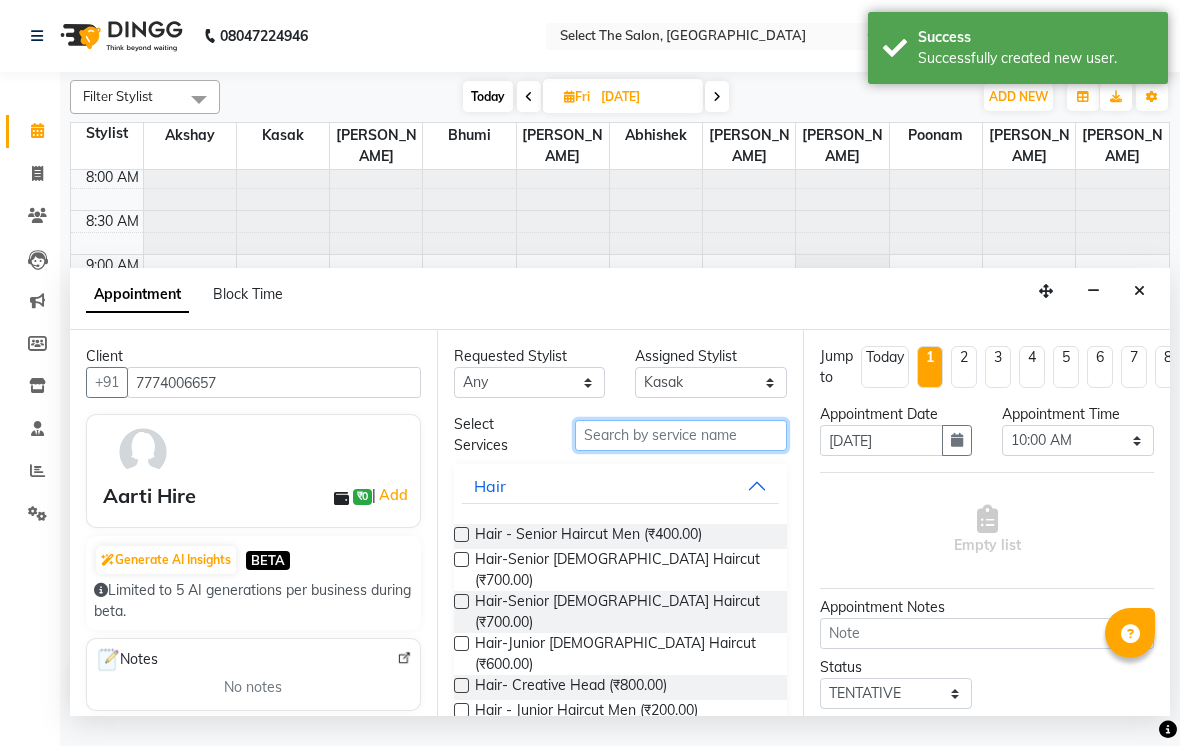click at bounding box center (681, 435) 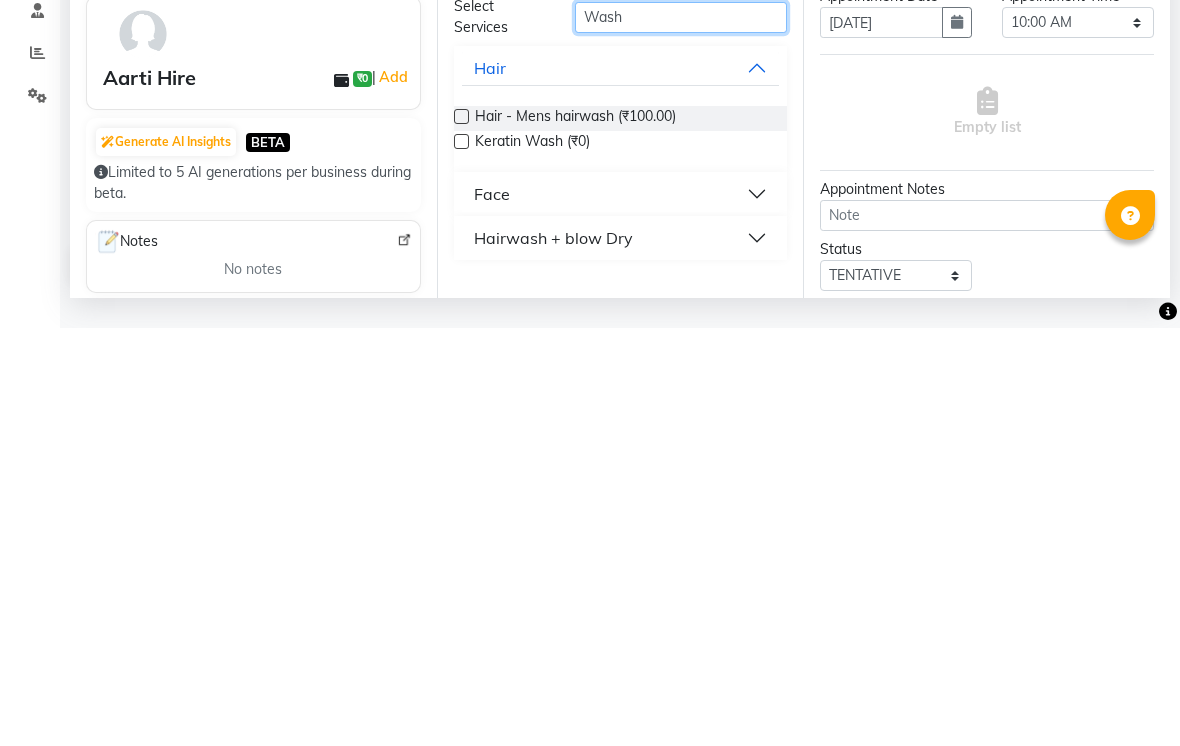 type on "Wash" 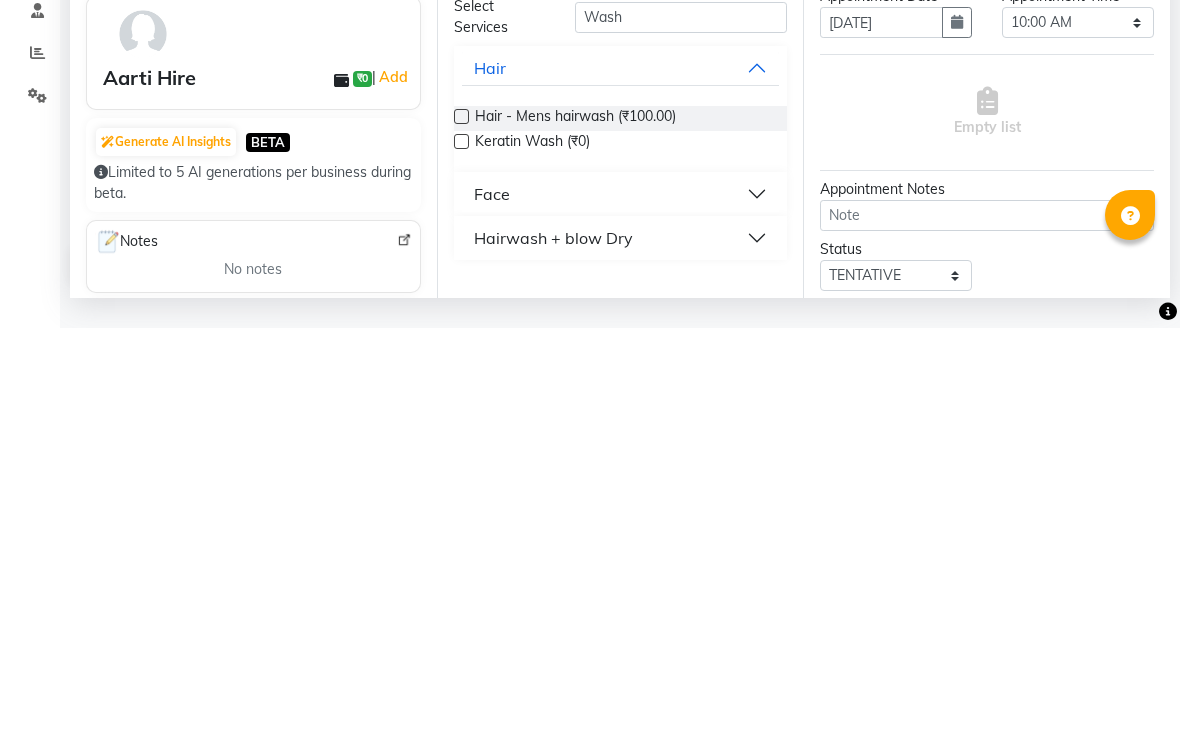 click on "Hairwash + blow Dry" at bounding box center (553, 656) 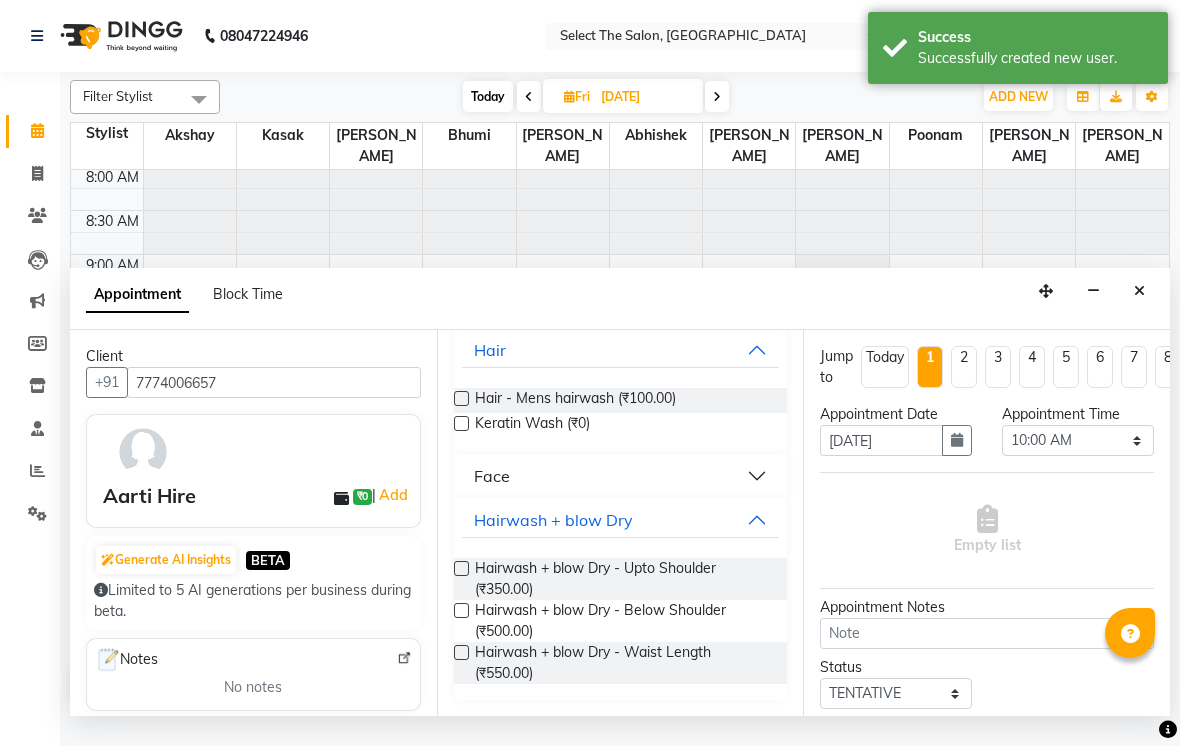 scroll, scrollTop: 134, scrollLeft: 0, axis: vertical 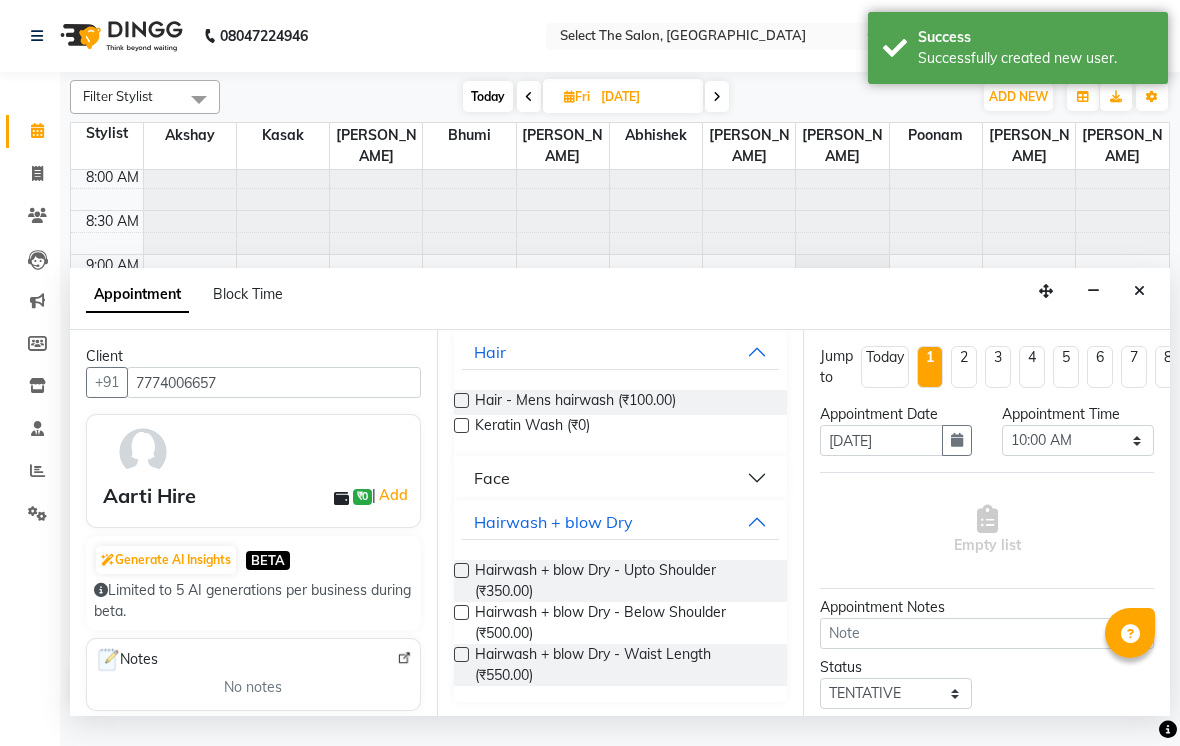 click on "Hairwash + blow Dry - Below Shoulder (₹500.00)" at bounding box center (623, 623) 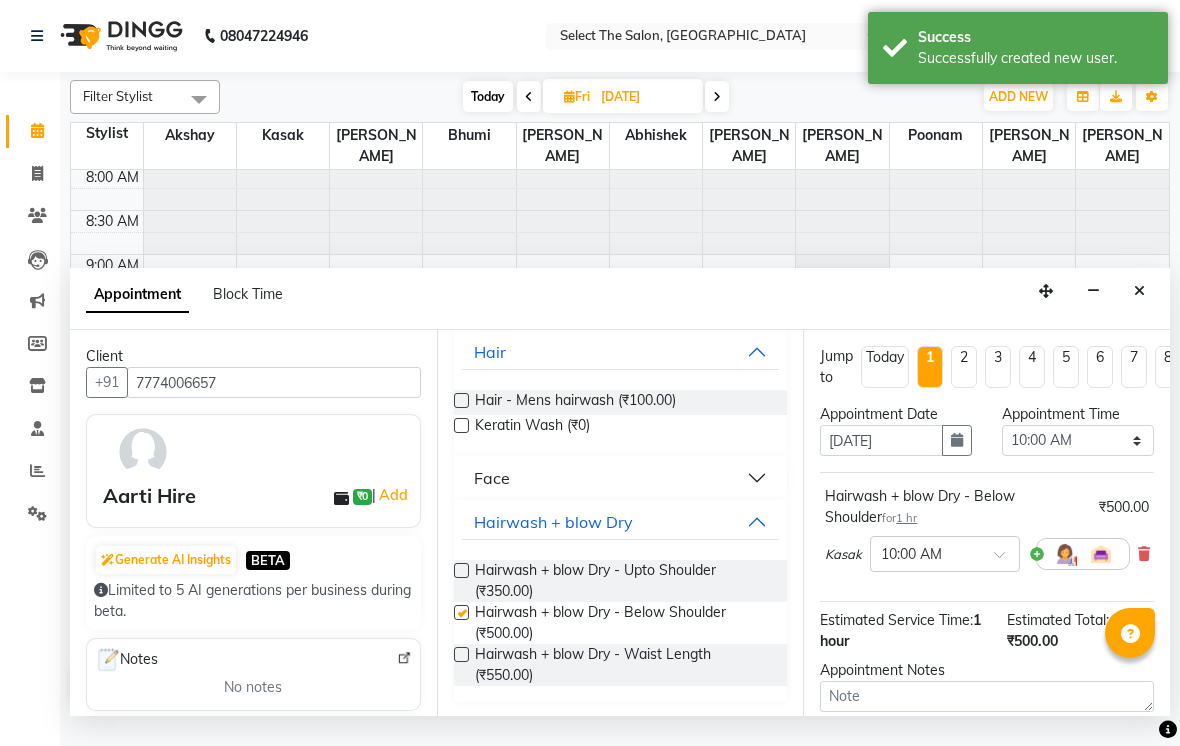 checkbox on "false" 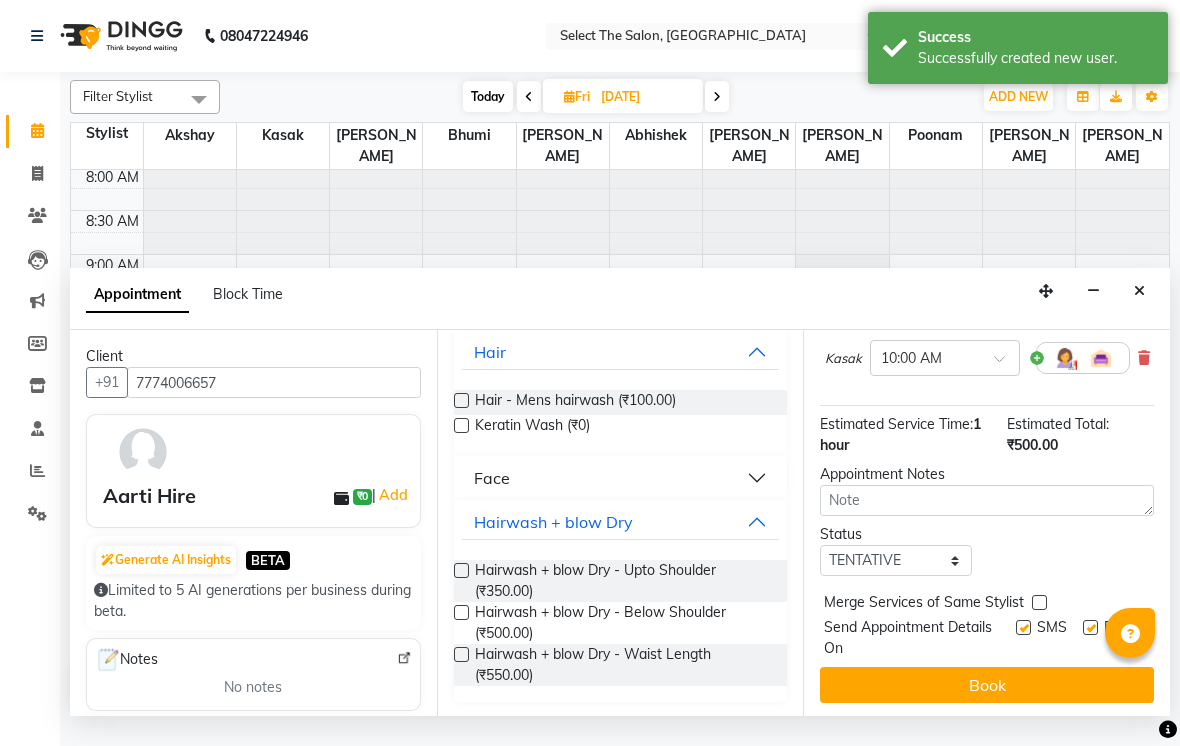 scroll, scrollTop: 196, scrollLeft: 0, axis: vertical 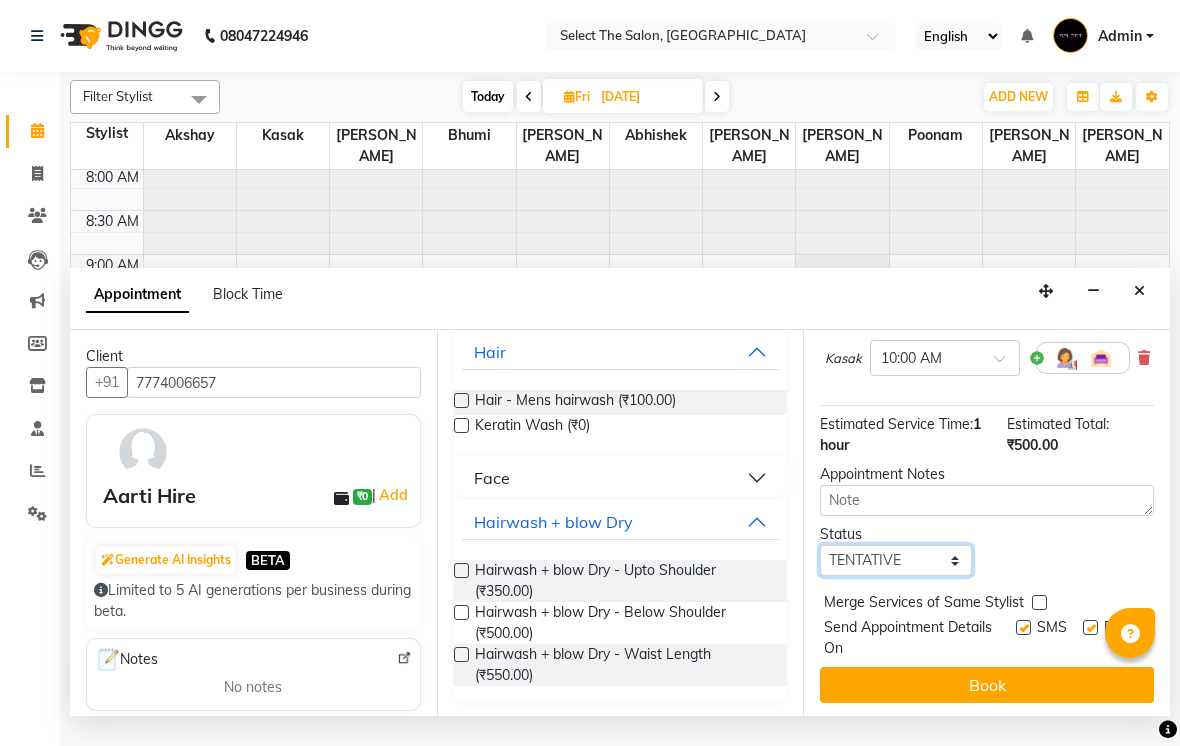 click on "Select TENTATIVE CONFIRM UPCOMING" at bounding box center (896, 560) 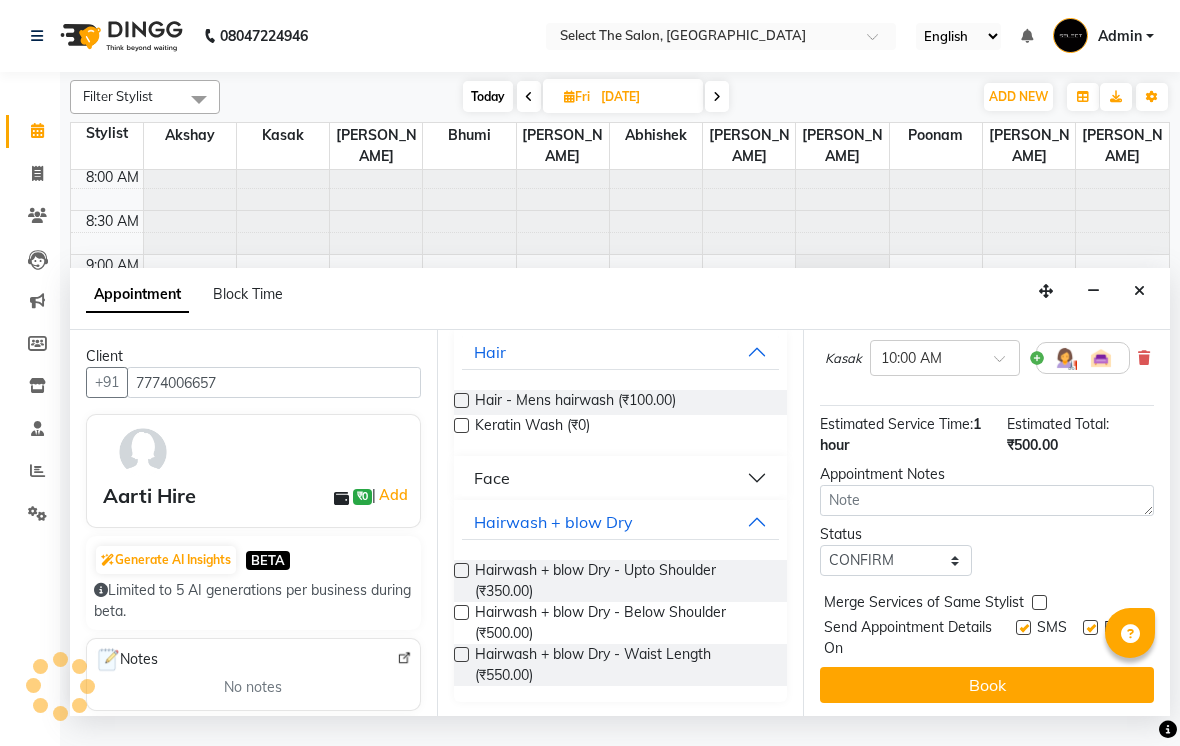 click on "Book" at bounding box center [987, 685] 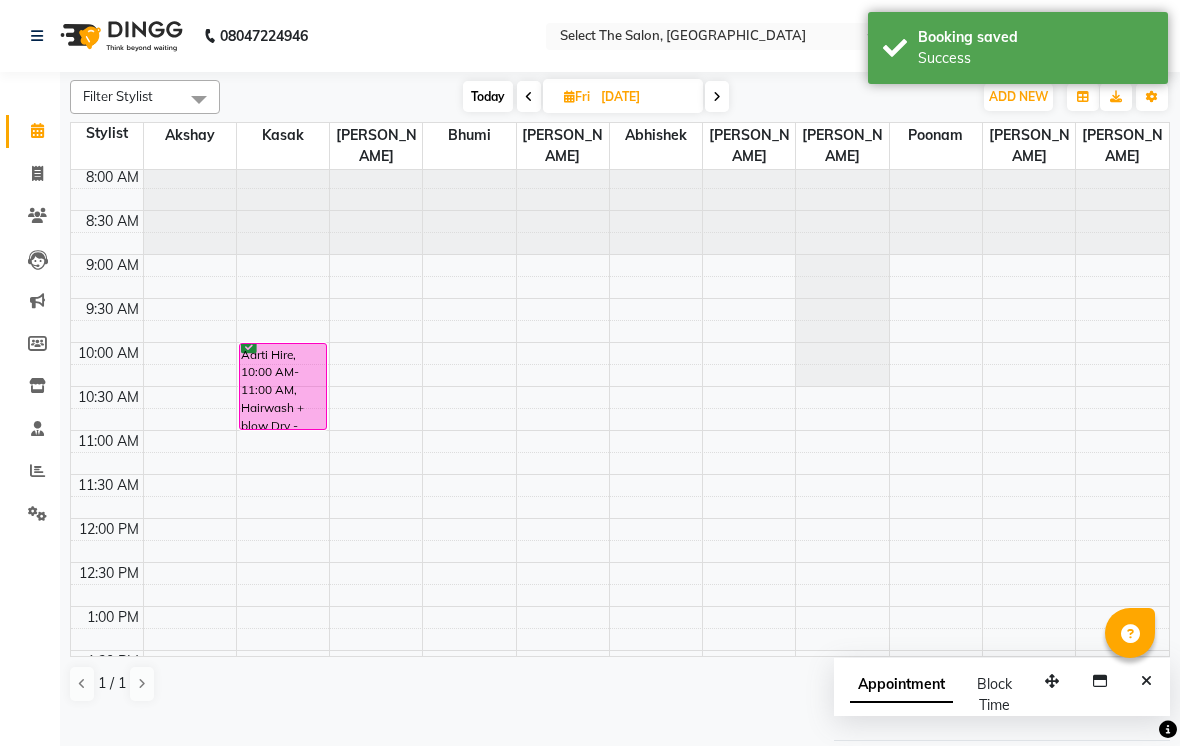 click on "Today" at bounding box center [488, 96] 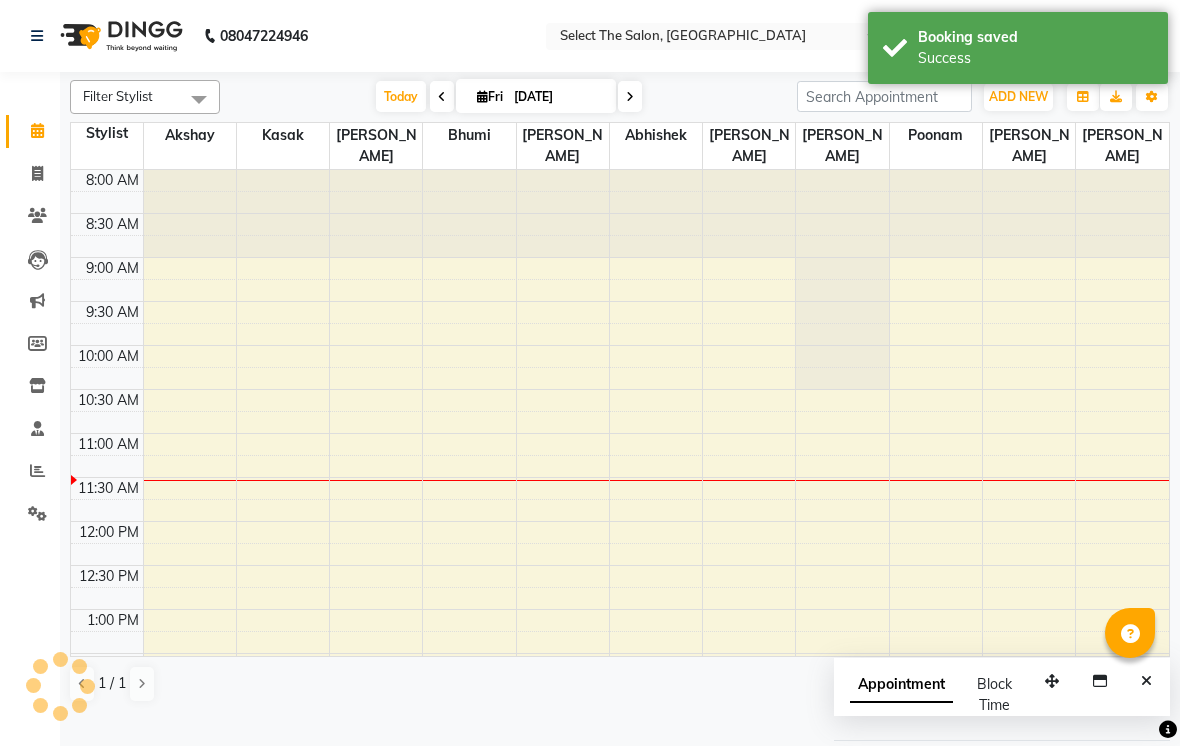 scroll, scrollTop: 265, scrollLeft: 0, axis: vertical 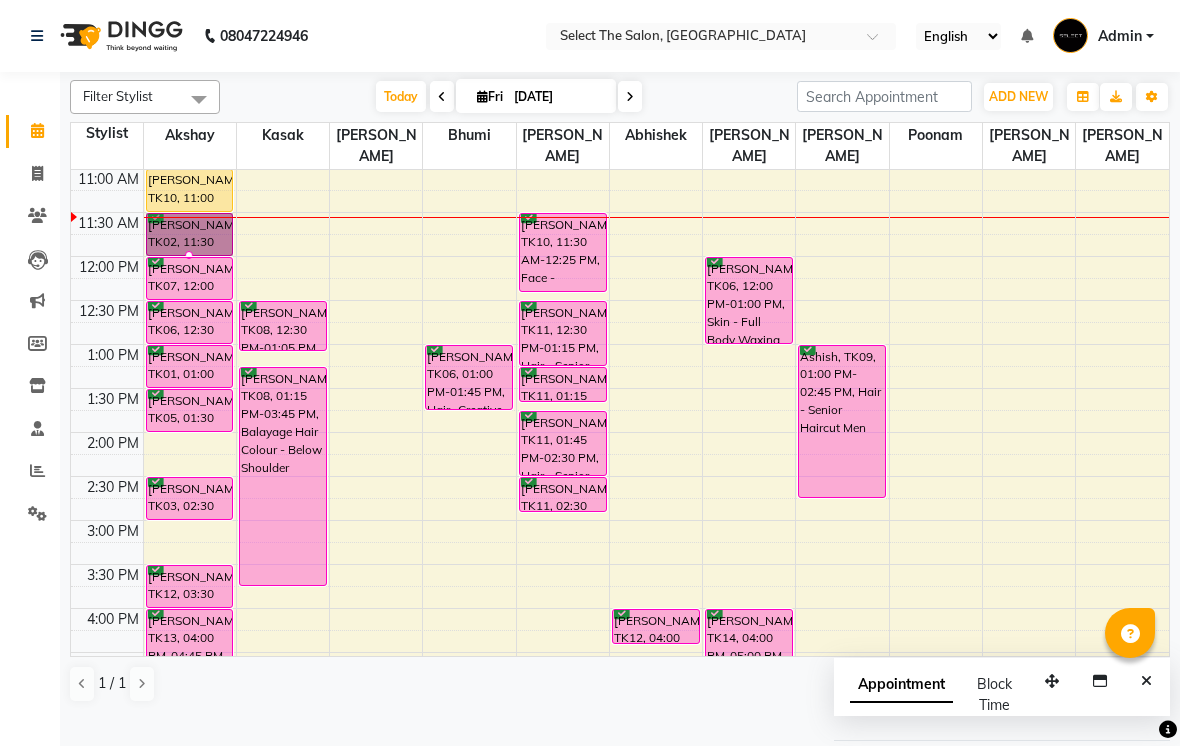click at bounding box center [189, 255] 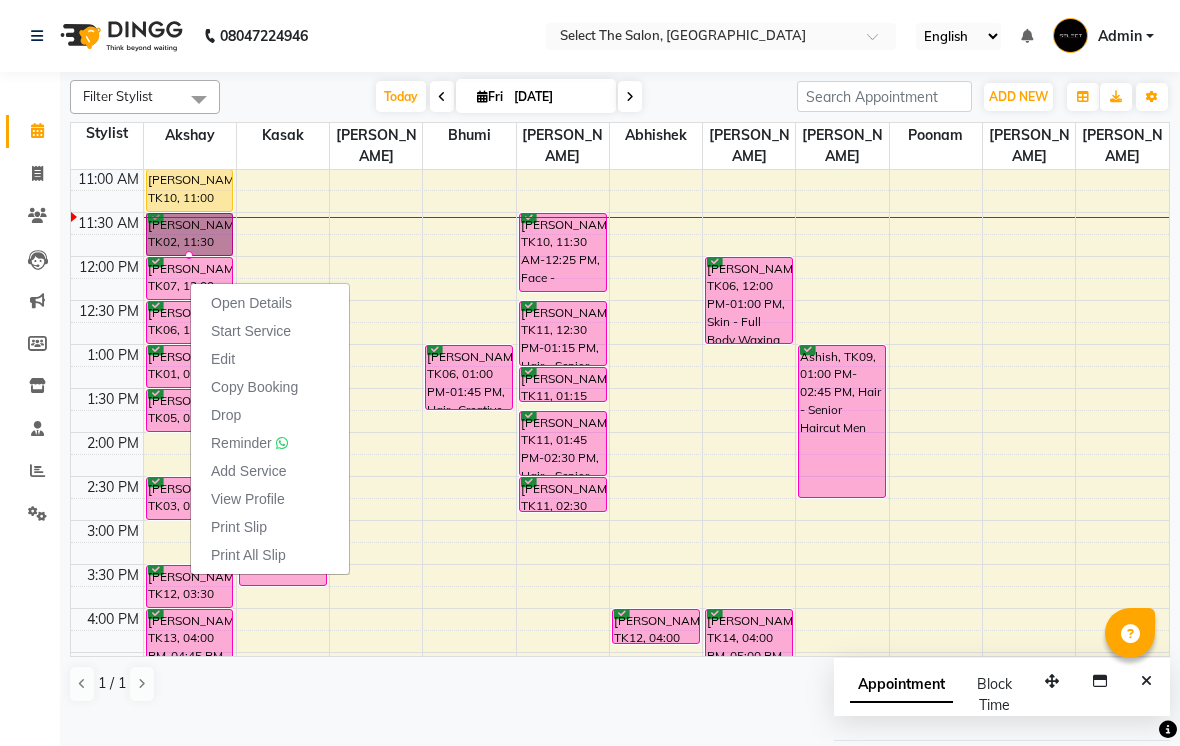 click on "Start Service" at bounding box center (251, 331) 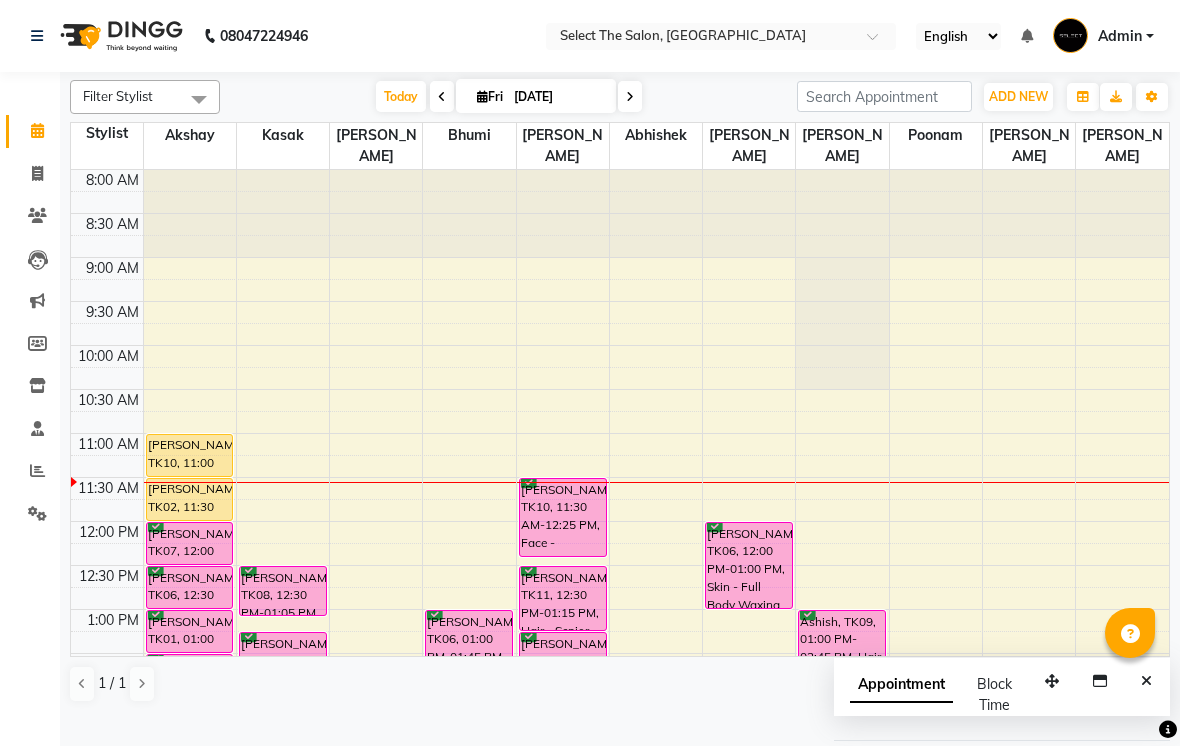 scroll, scrollTop: 0, scrollLeft: 0, axis: both 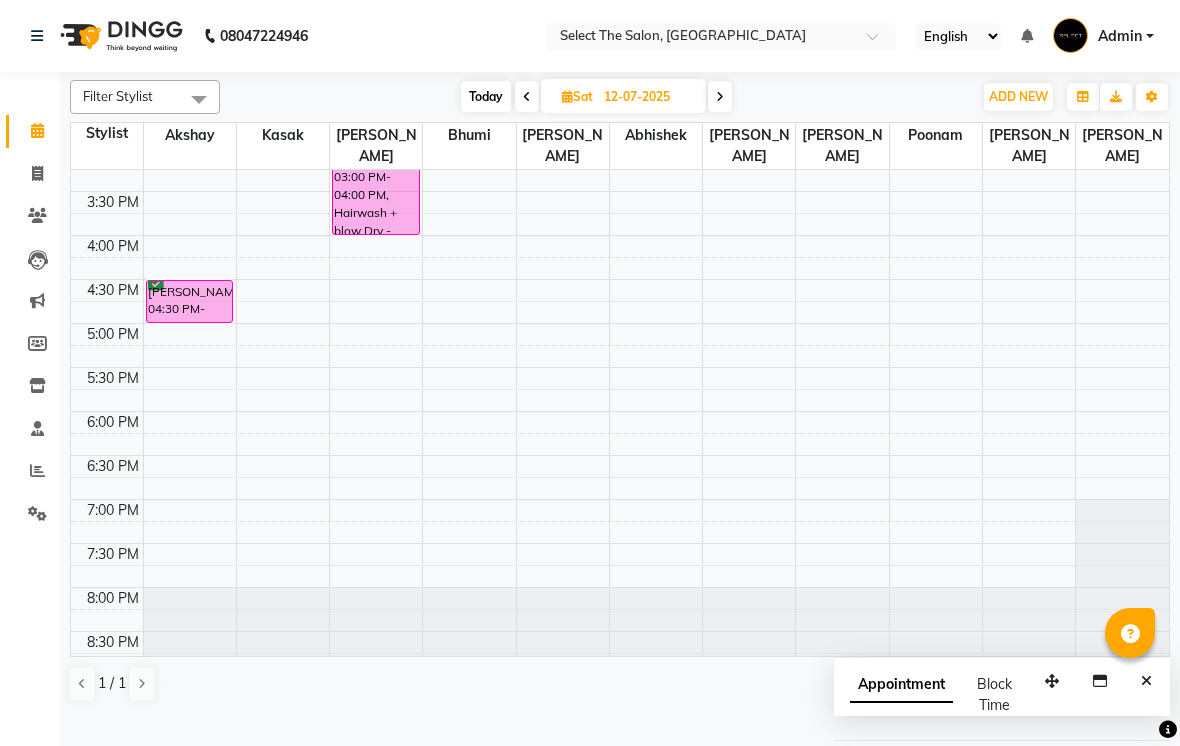 click on "Today" at bounding box center (486, 96) 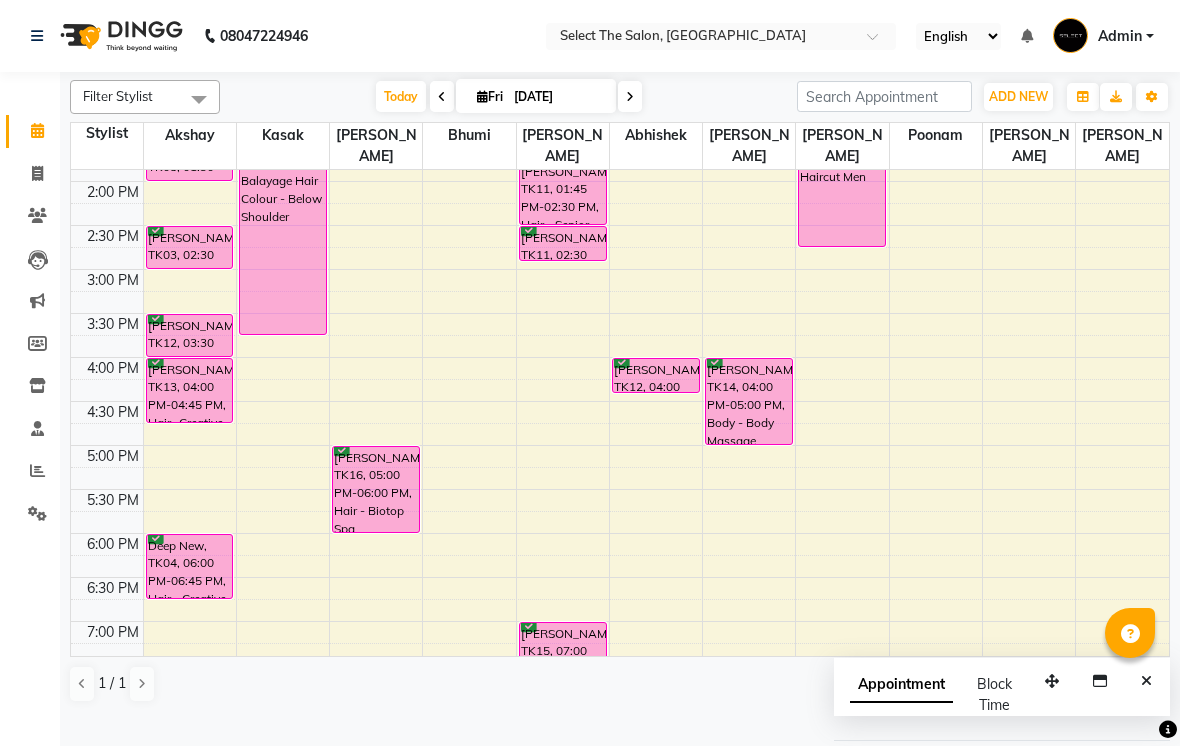 scroll, scrollTop: 520, scrollLeft: 0, axis: vertical 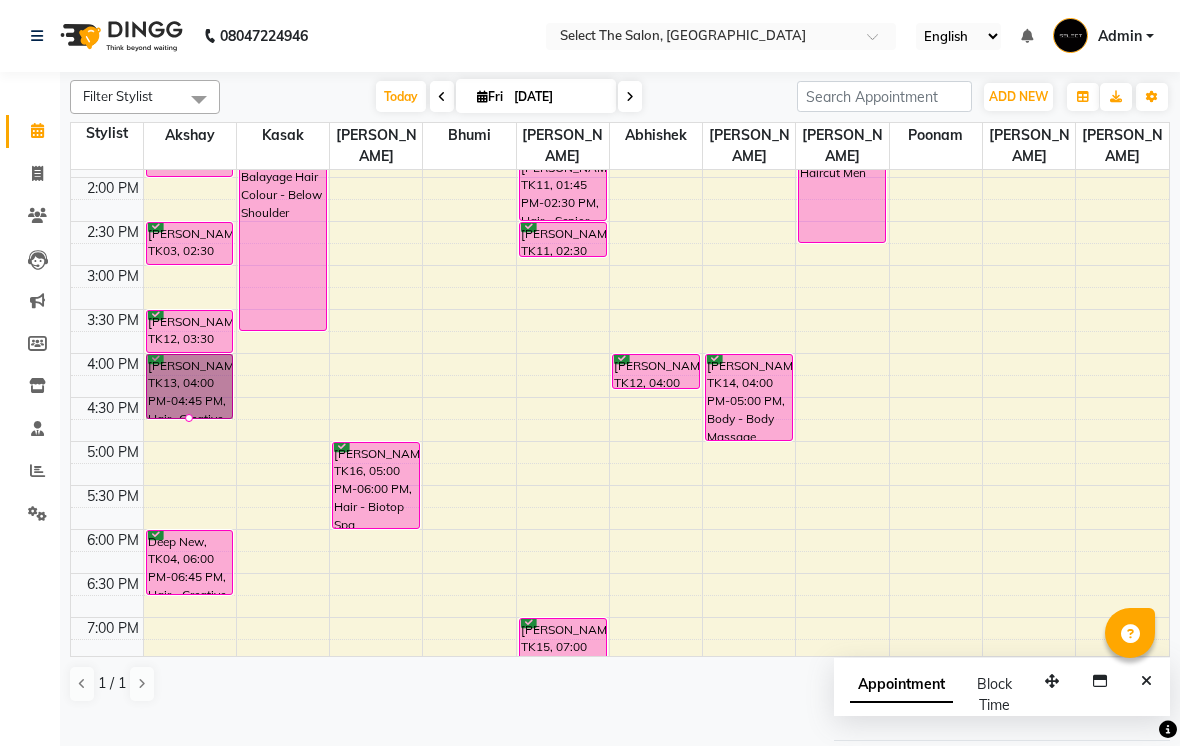 click at bounding box center (189, 418) 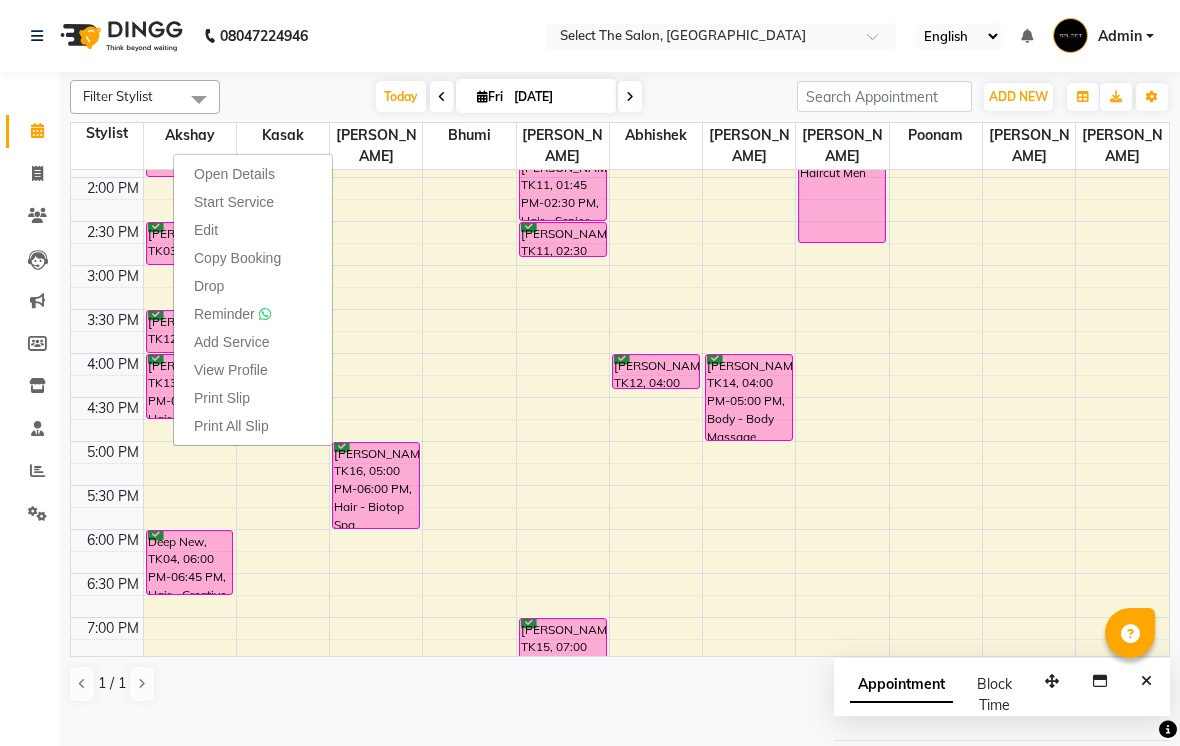 click at bounding box center (656, 320) 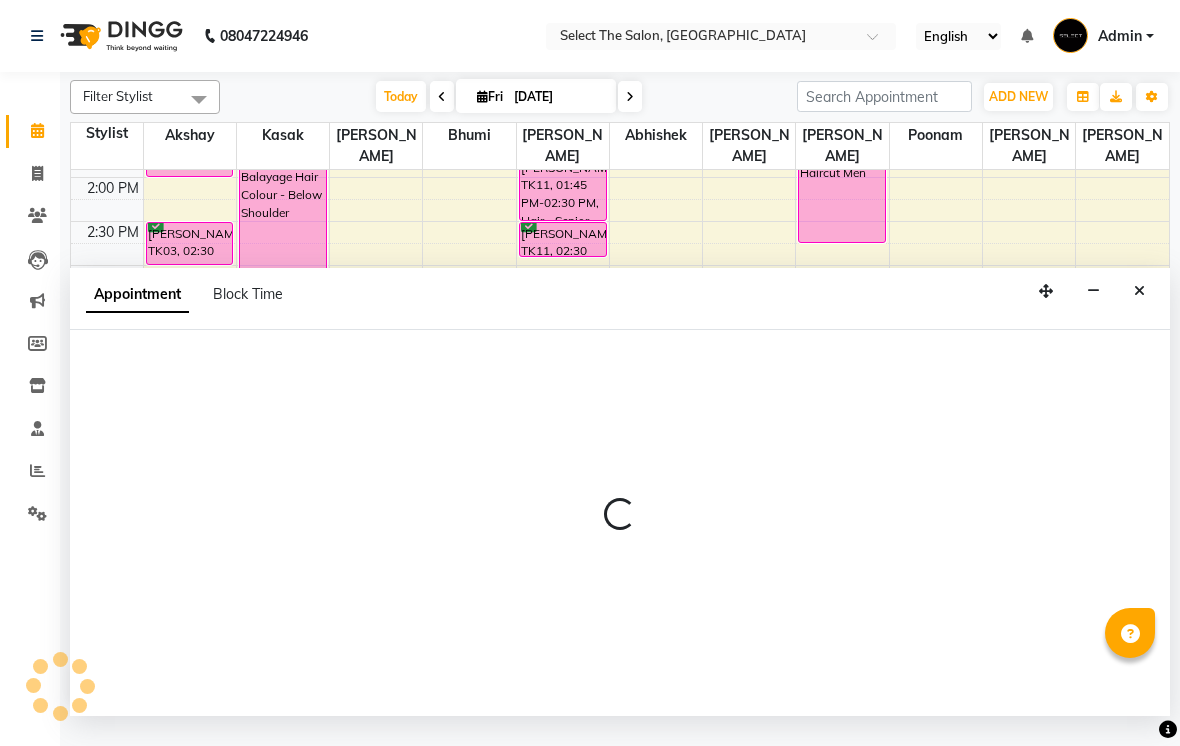 select on "31289" 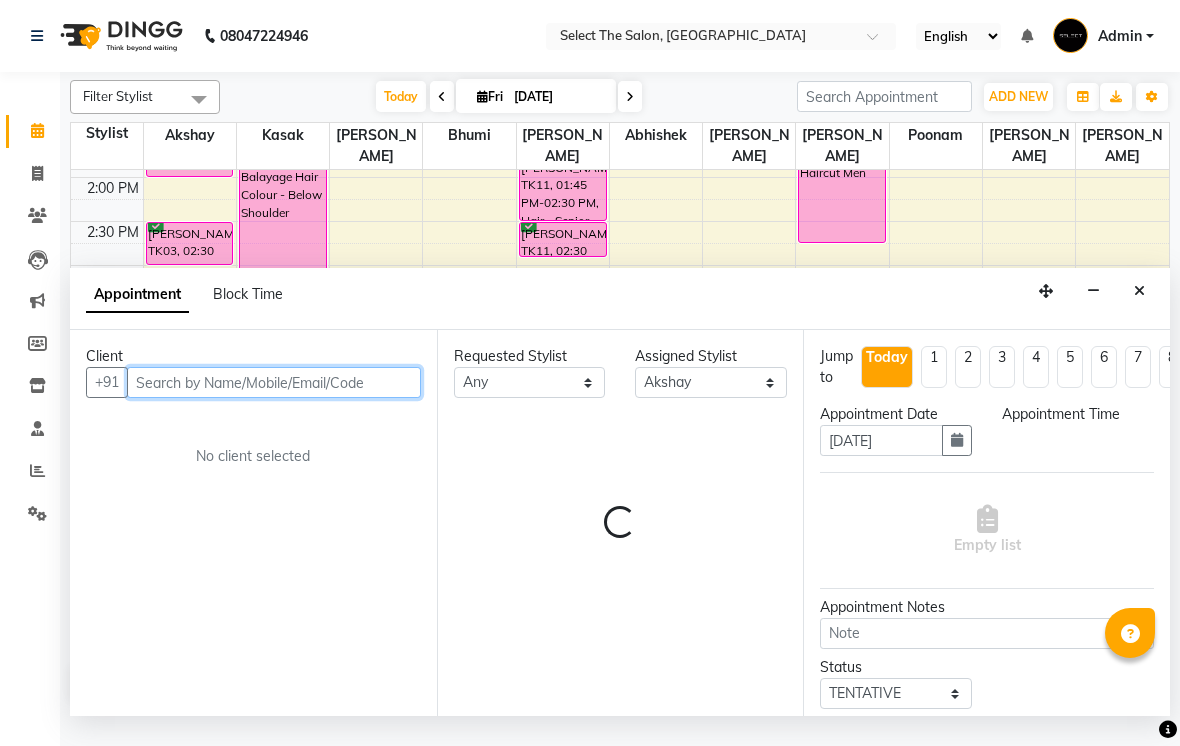 select on "1005" 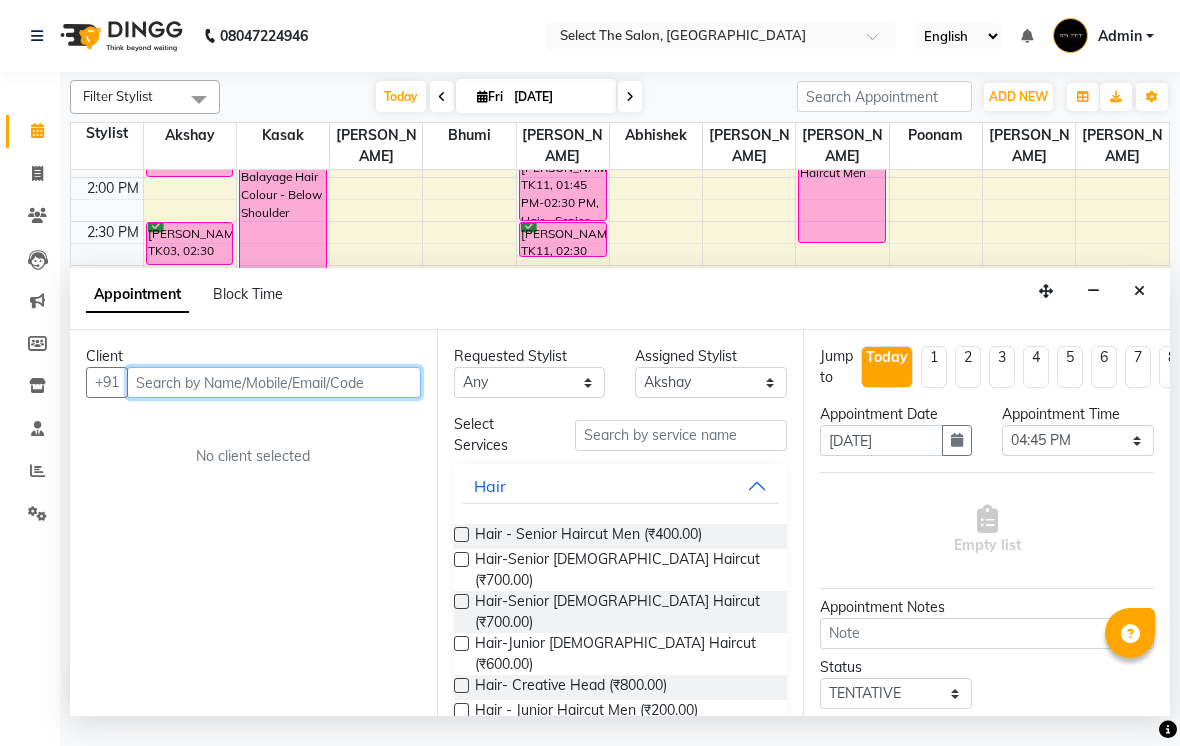 click at bounding box center [274, 382] 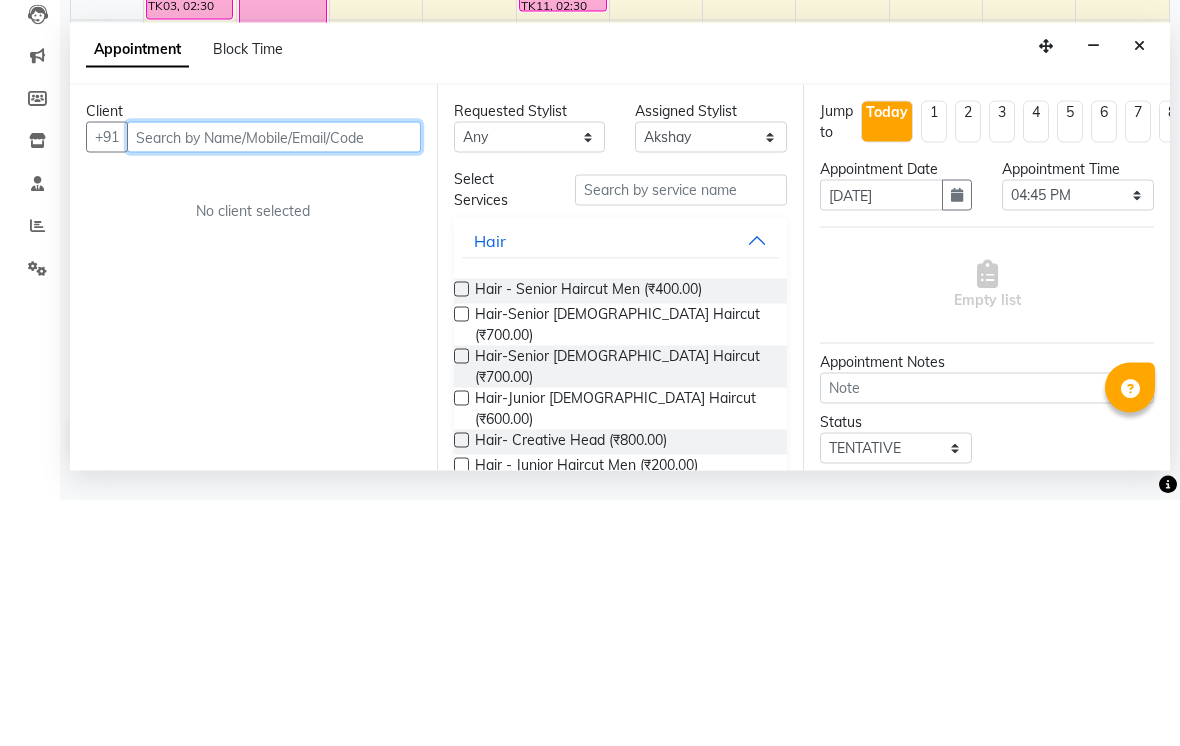 click at bounding box center (274, 382) 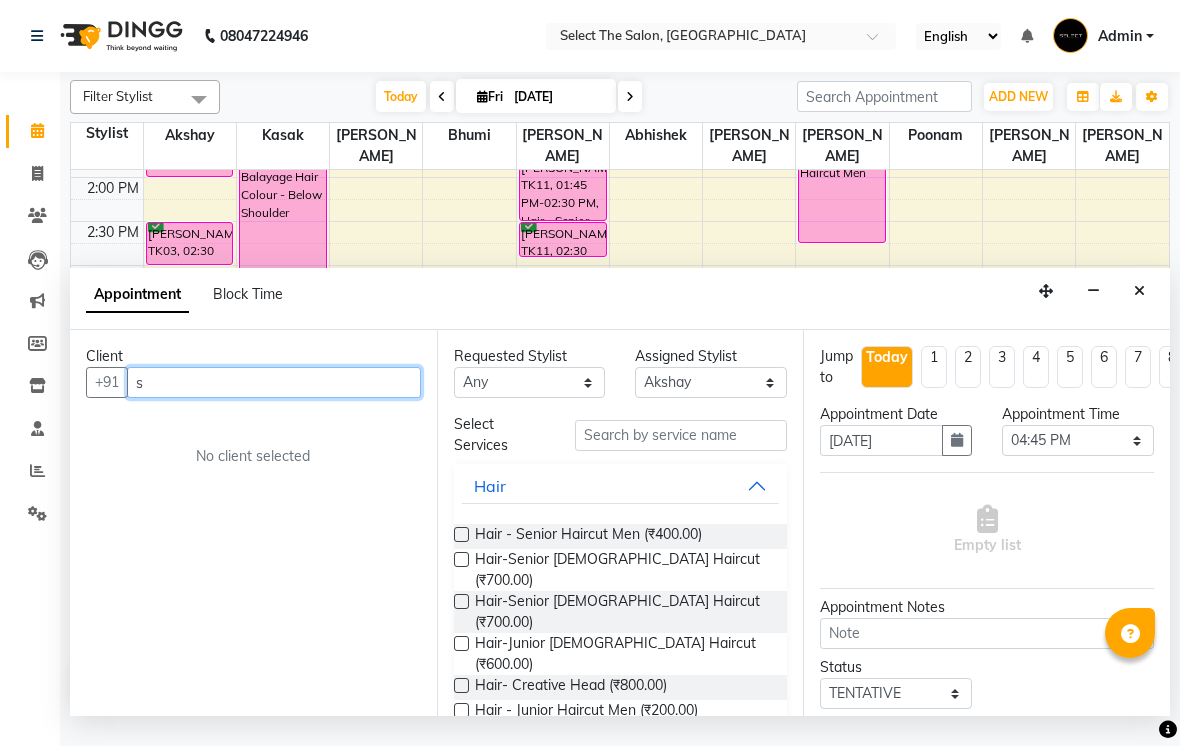 click on "s" at bounding box center (274, 382) 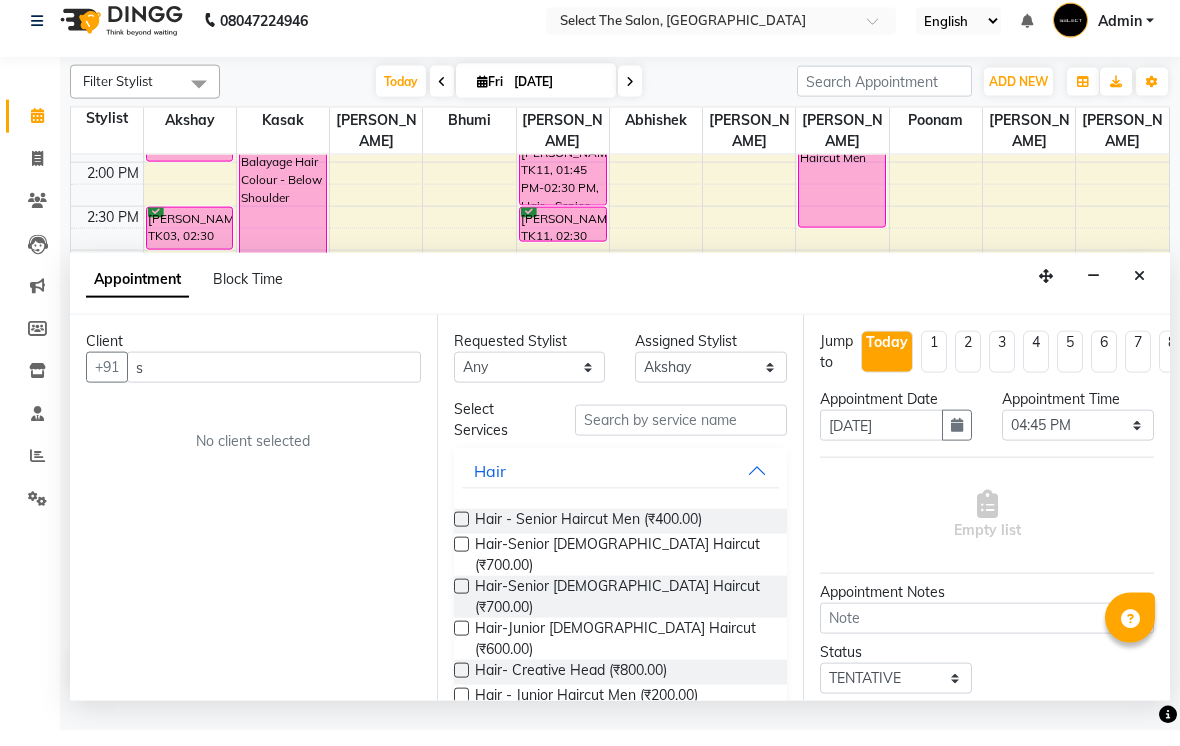 click on "Client +91 s  No client selected" at bounding box center [253, 523] 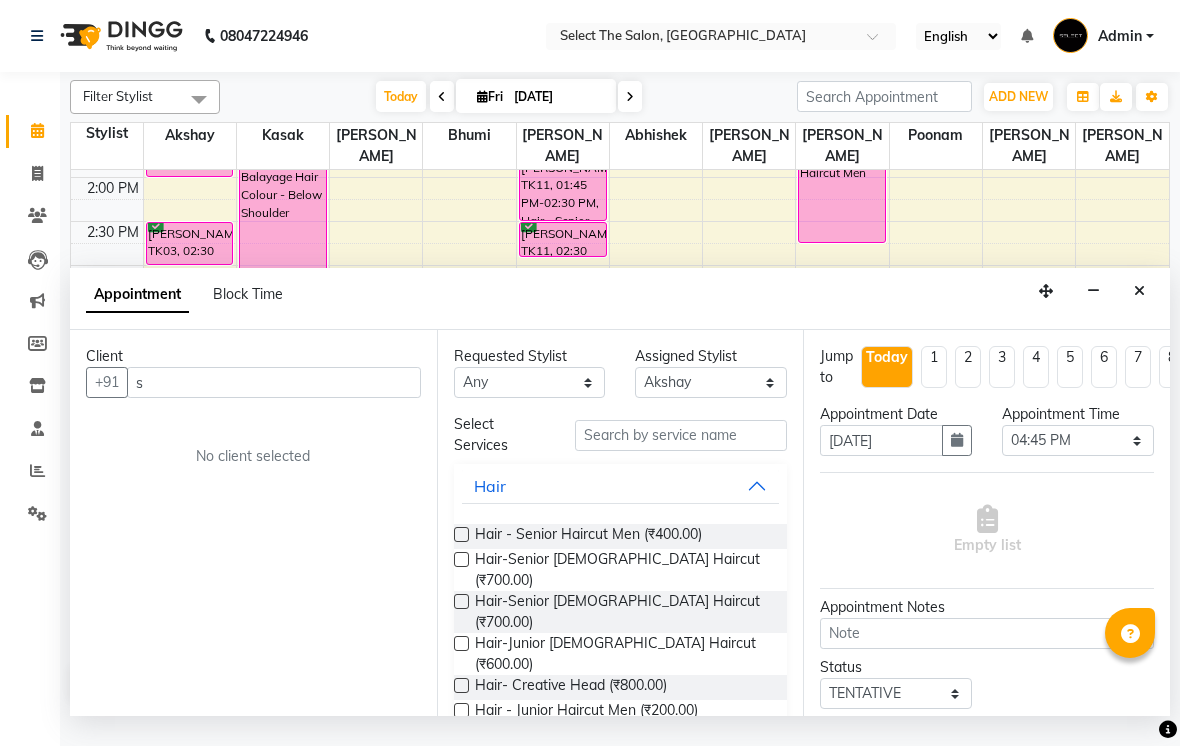 click on "Client" at bounding box center (253, 356) 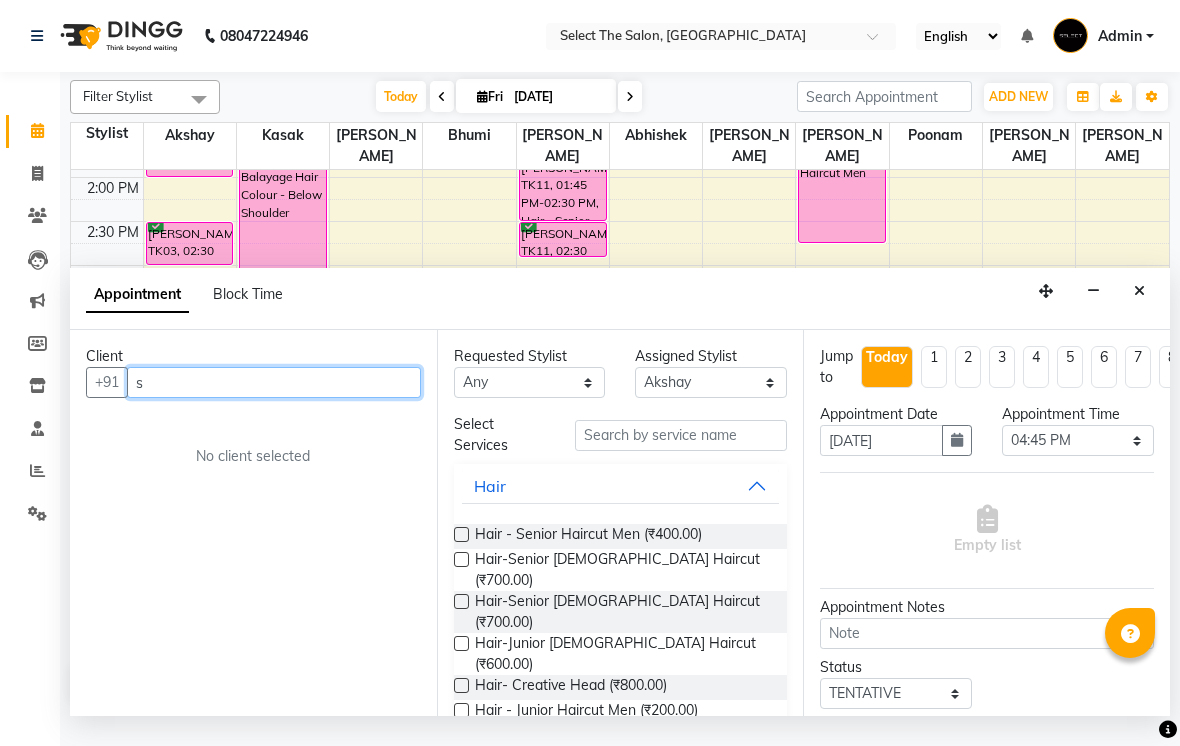 click on "s" at bounding box center (274, 382) 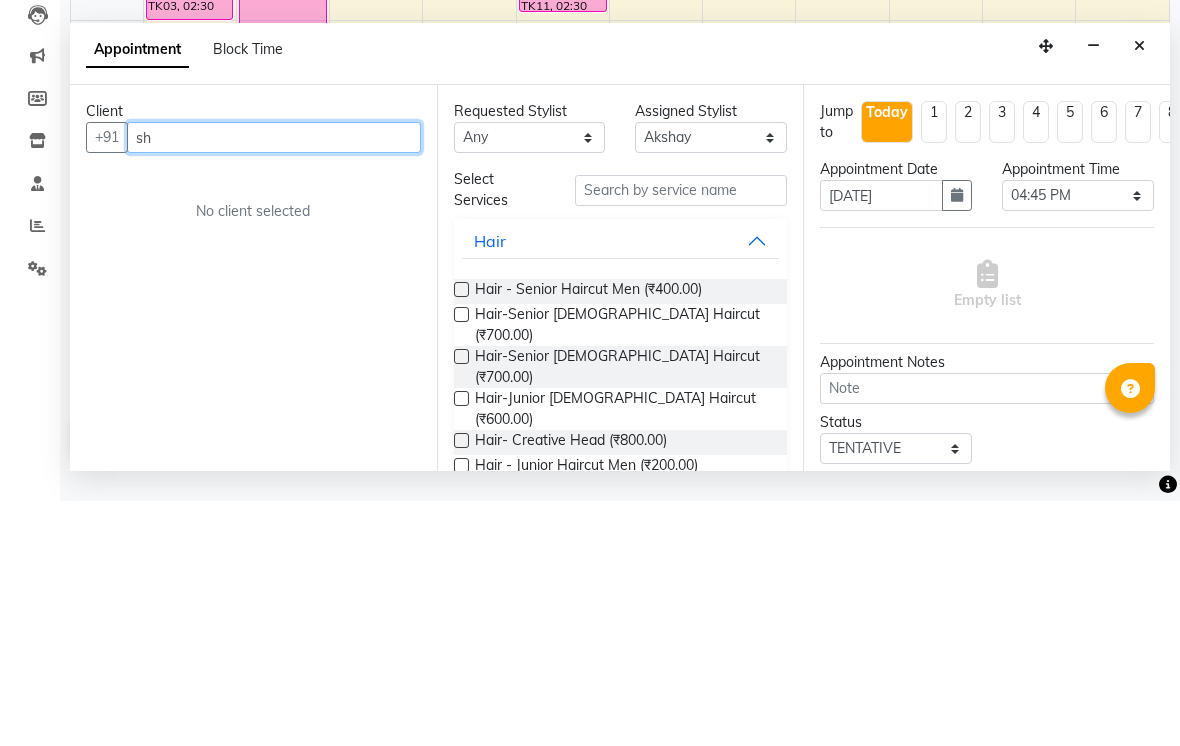type on "s" 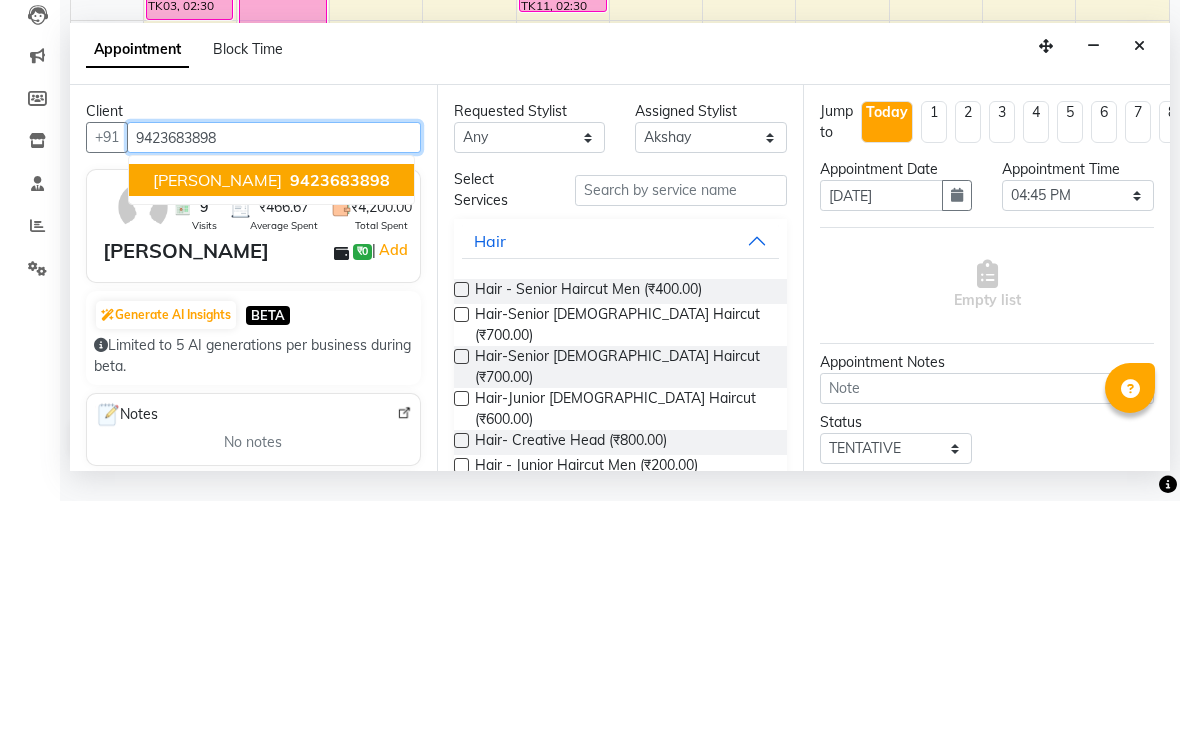 click on "9423683898" at bounding box center (340, 425) 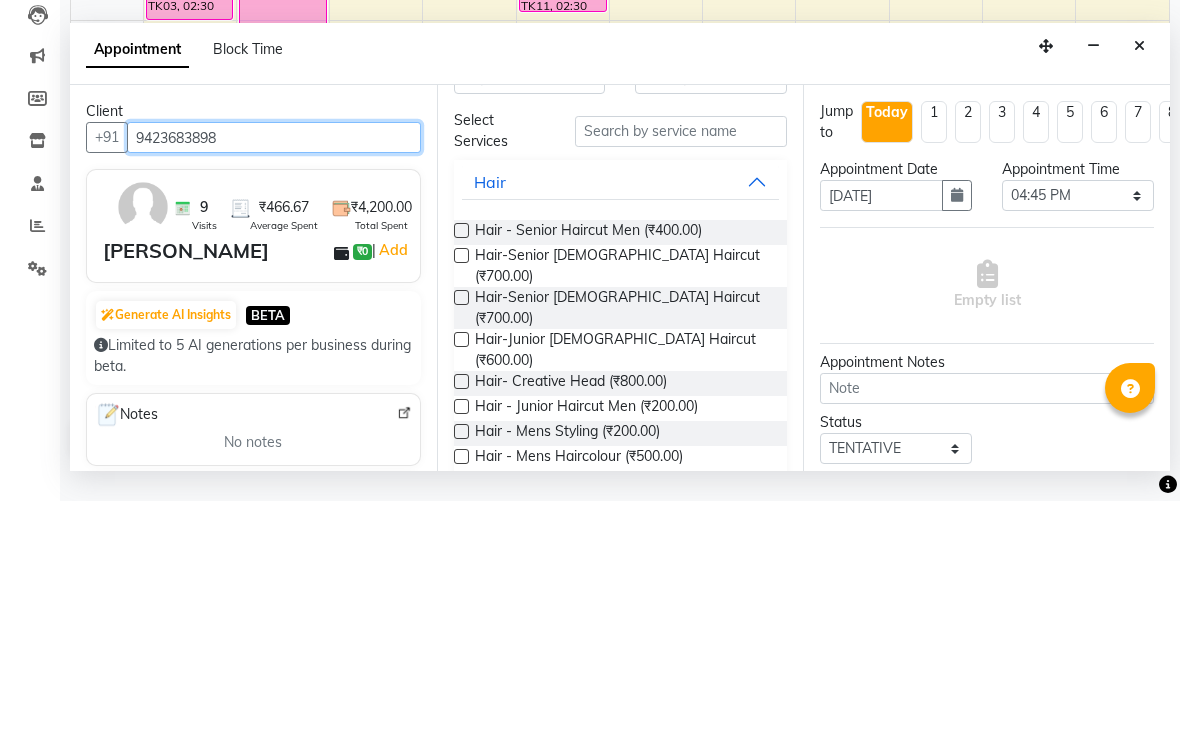 scroll, scrollTop: 42, scrollLeft: 0, axis: vertical 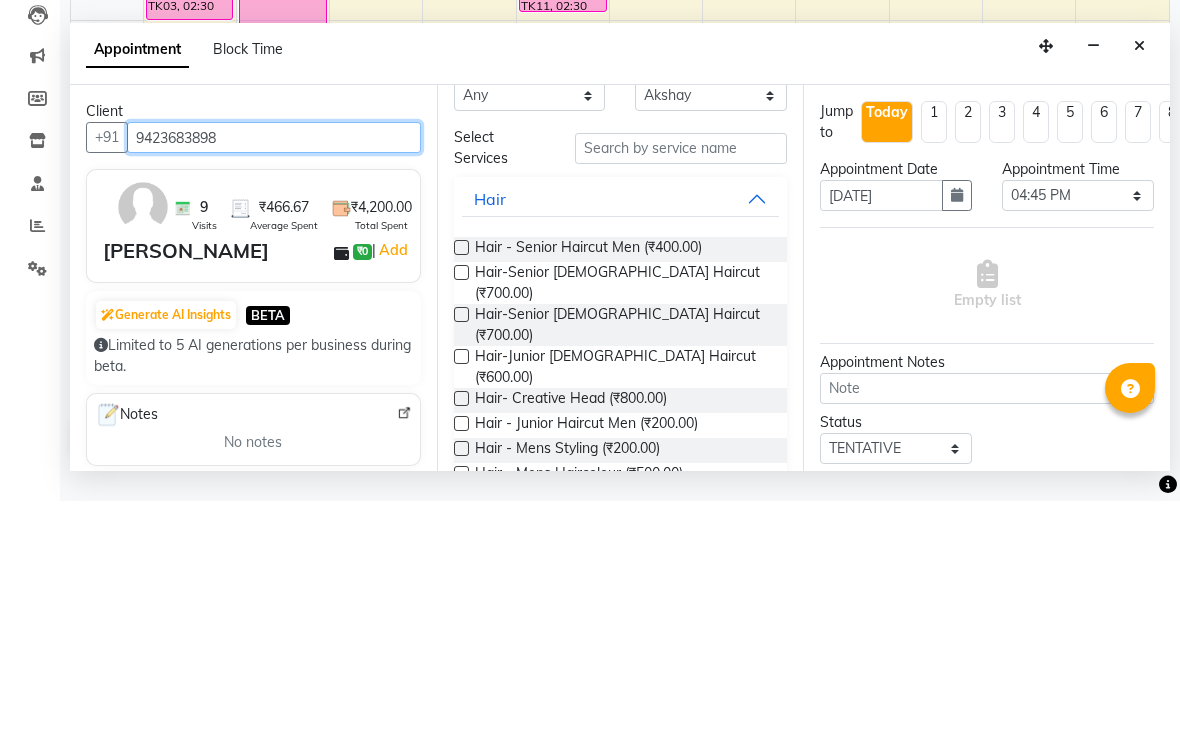 type on "9423683898" 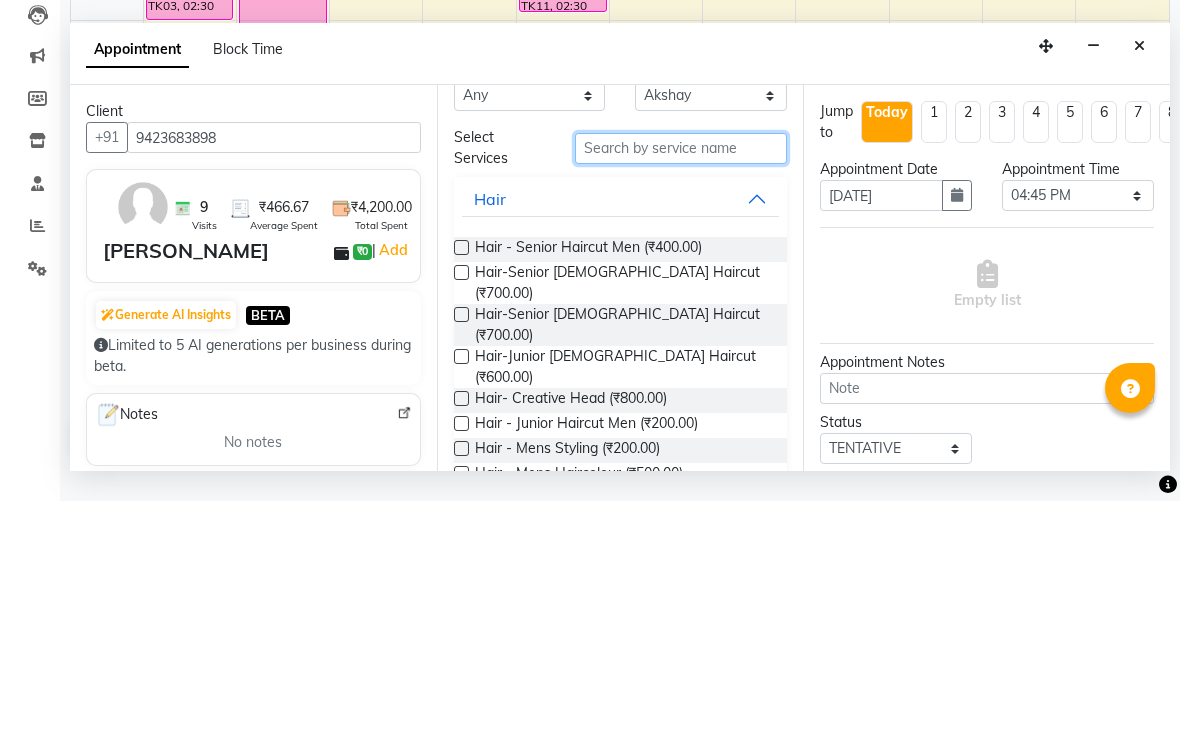 click at bounding box center (681, 393) 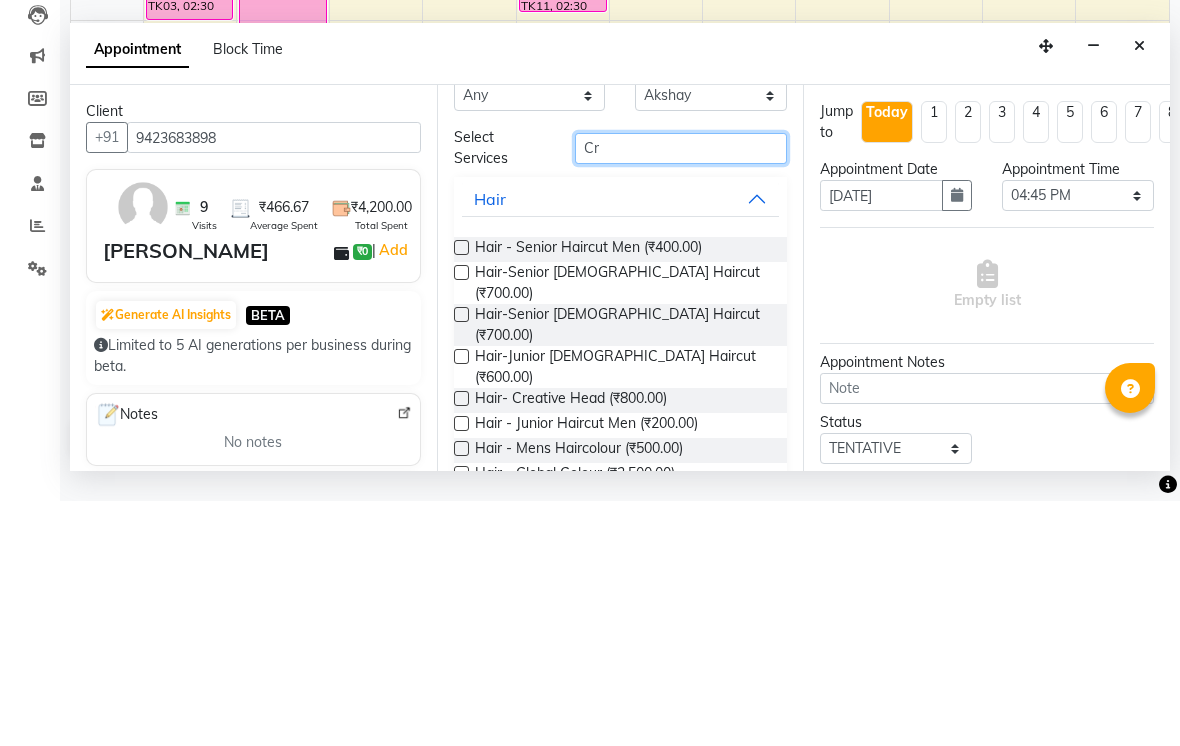 scroll, scrollTop: 0, scrollLeft: 0, axis: both 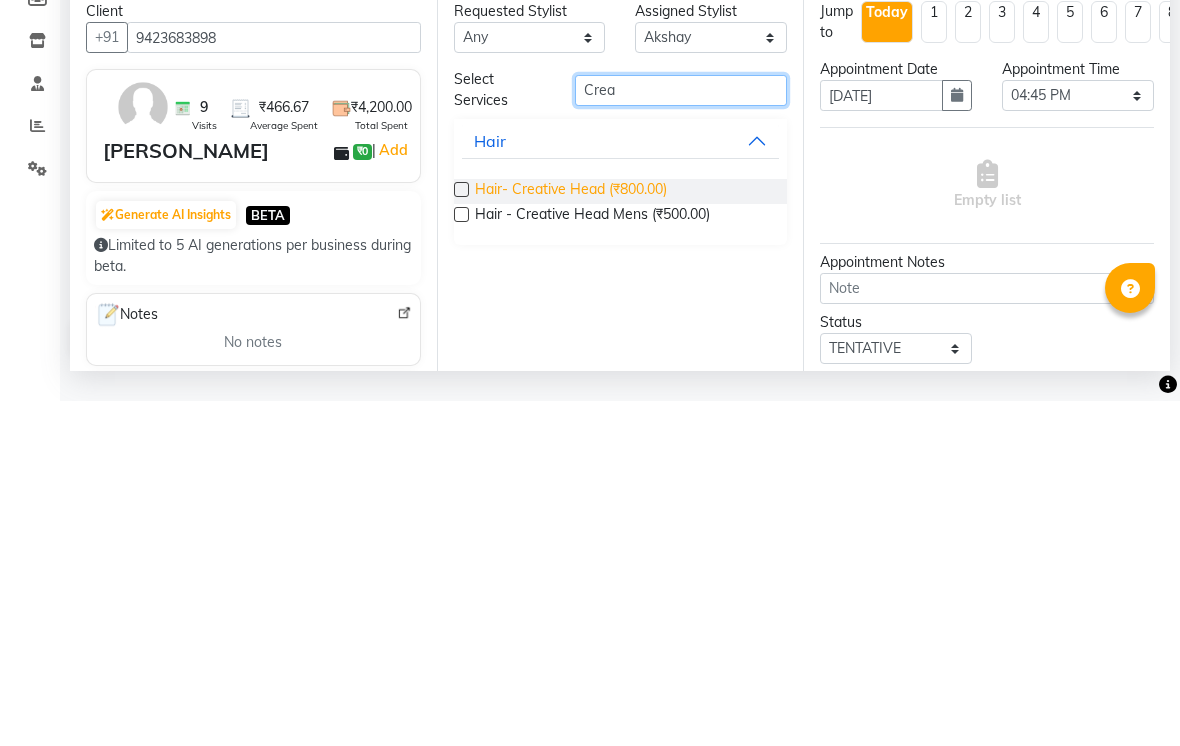 type on "Crea" 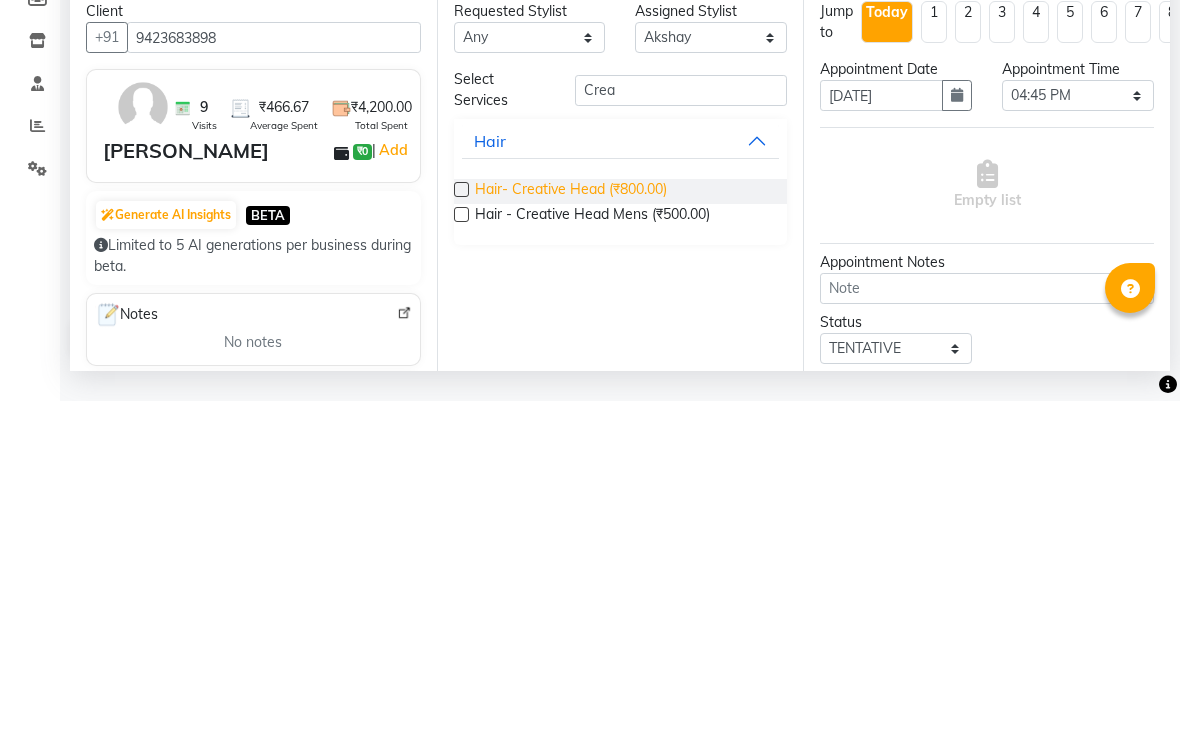 click on "Hair- Creative Head  (₹800.00)" at bounding box center (571, 536) 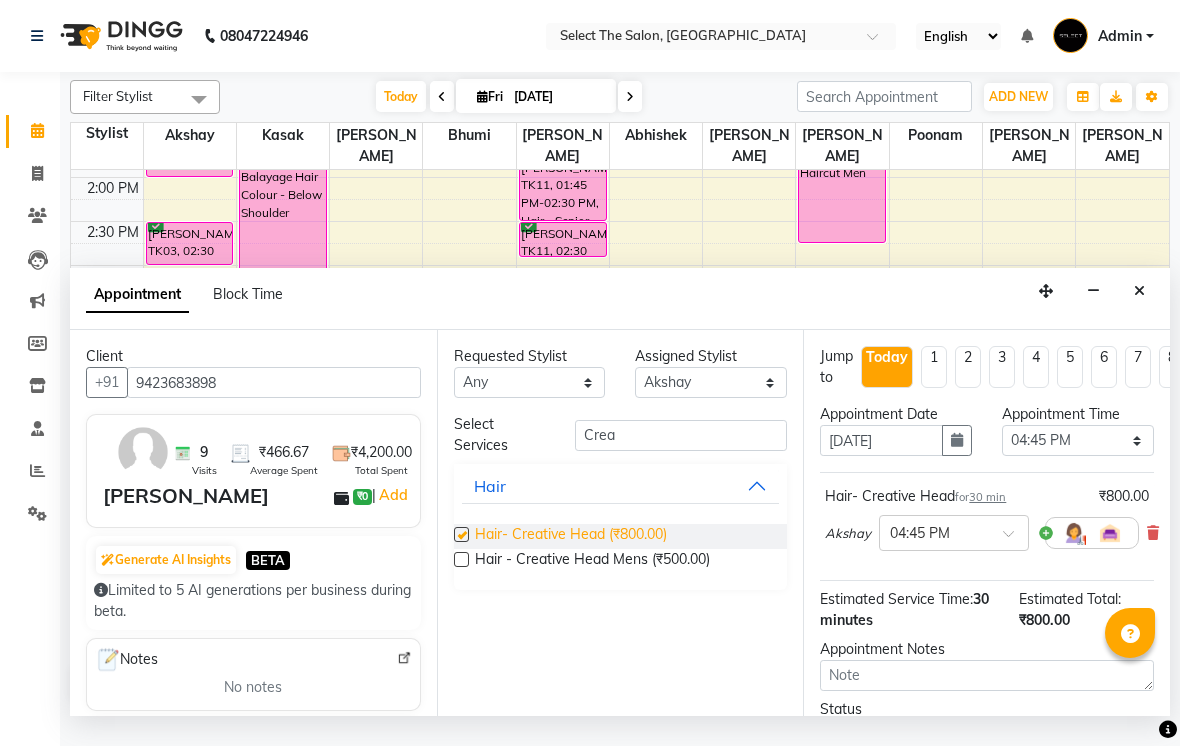 checkbox on "false" 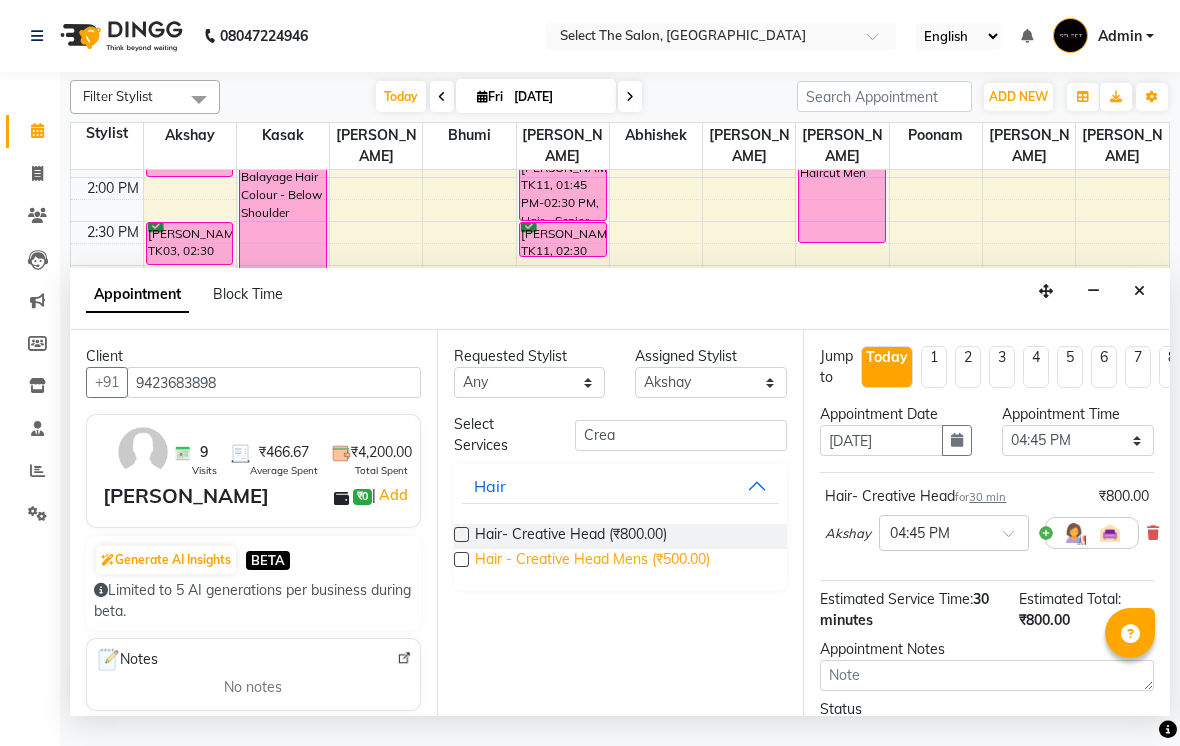 click on "Hair - Creative Head Mens (₹500.00)" at bounding box center (592, 561) 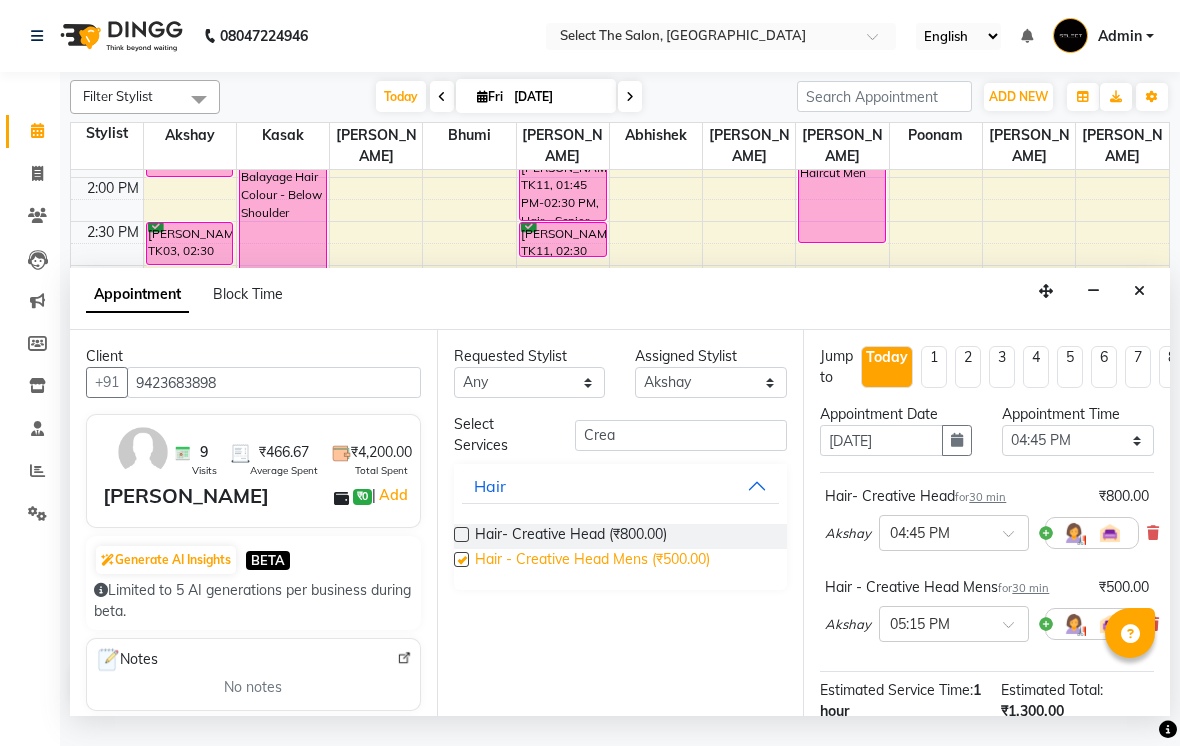 checkbox on "false" 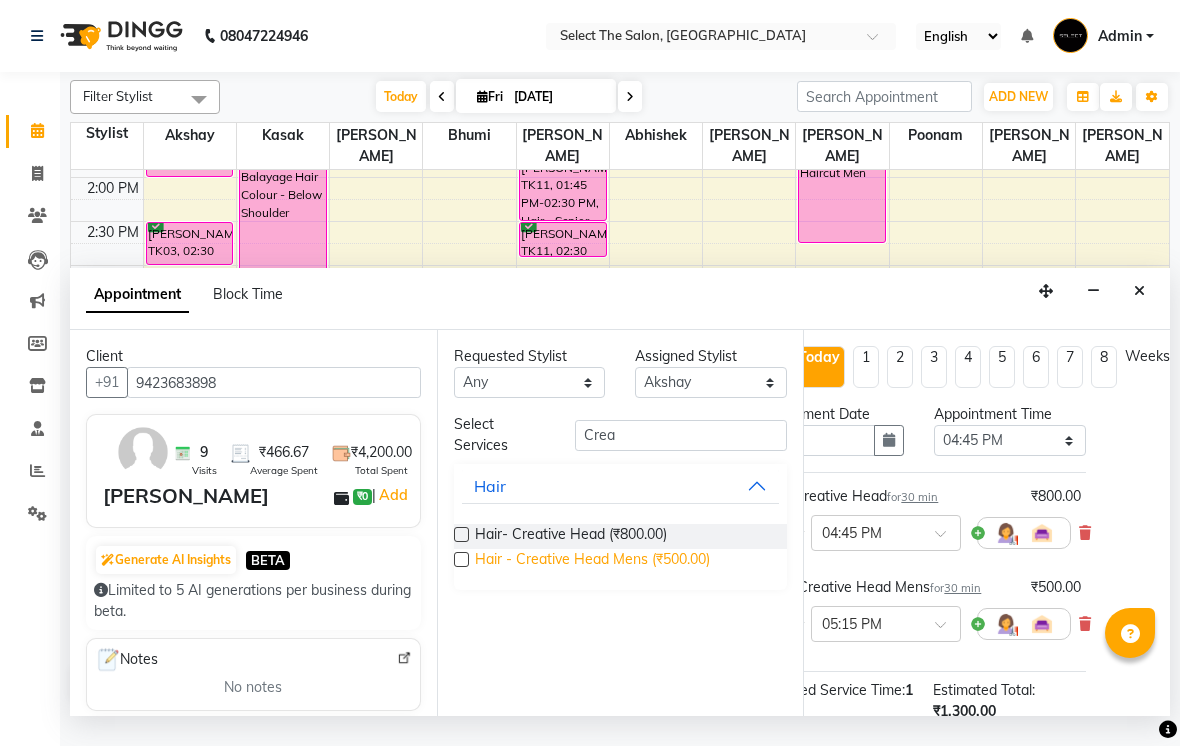scroll, scrollTop: 0, scrollLeft: 69, axis: horizontal 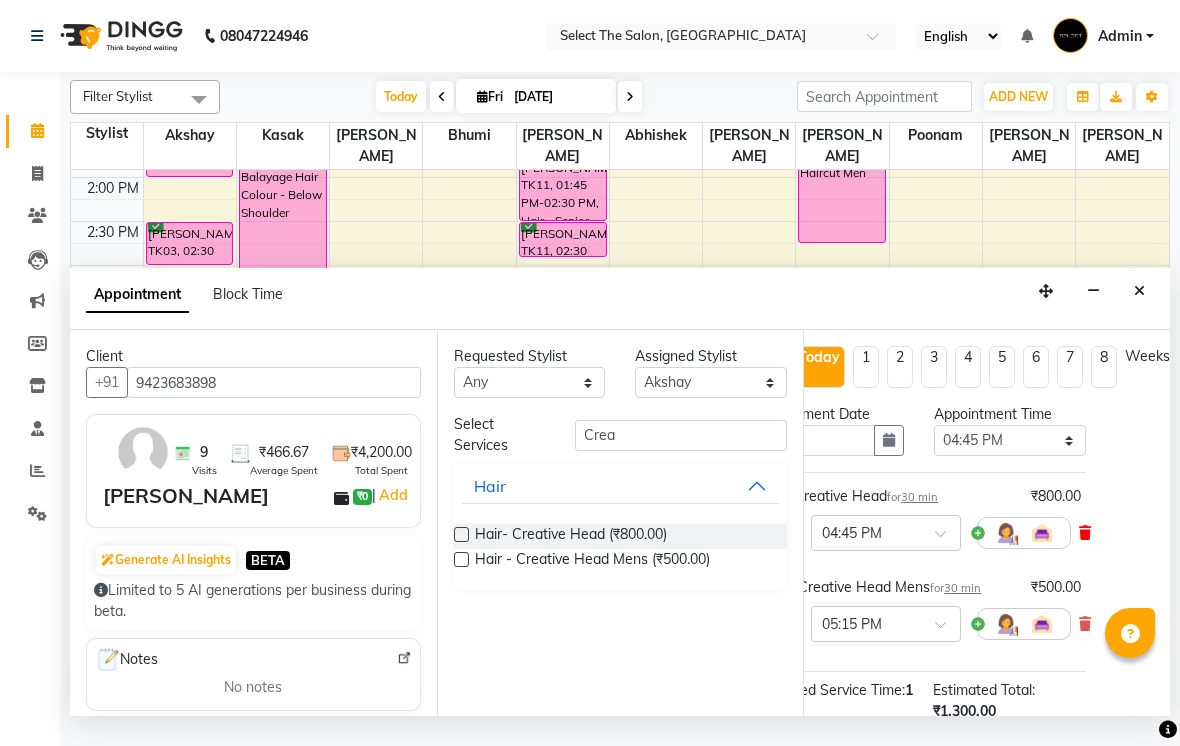 click at bounding box center [1085, 533] 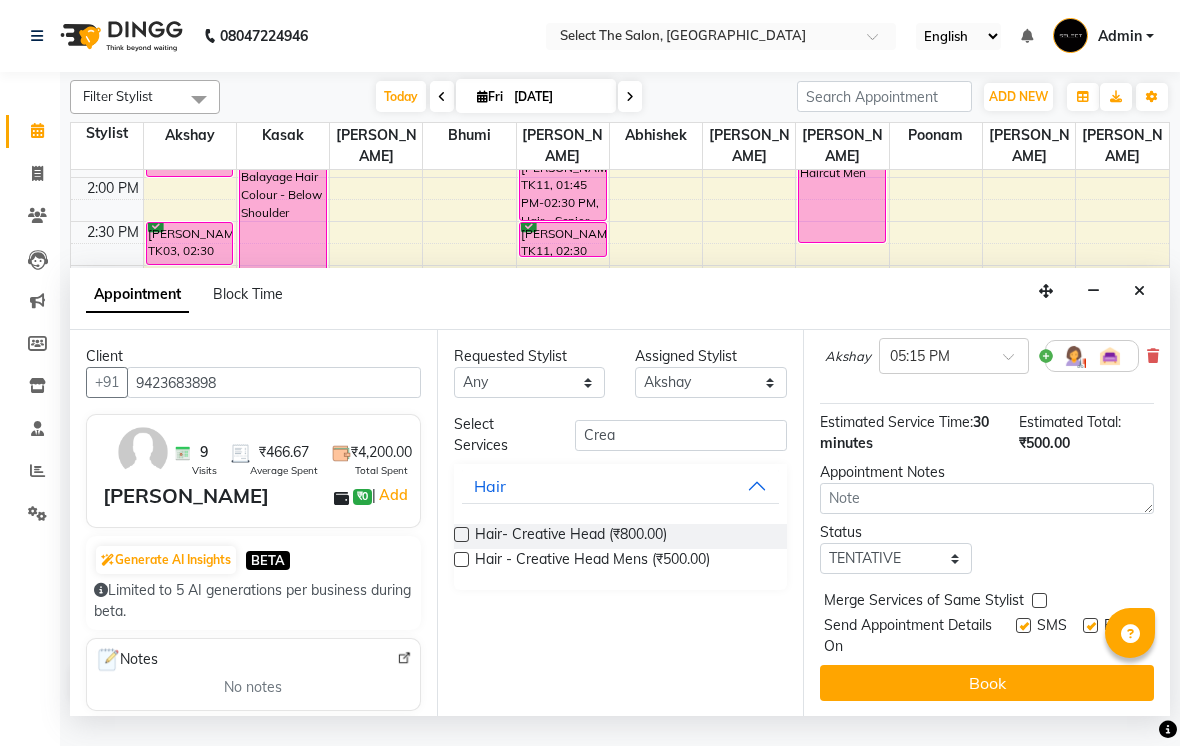 scroll, scrollTop: 176, scrollLeft: 0, axis: vertical 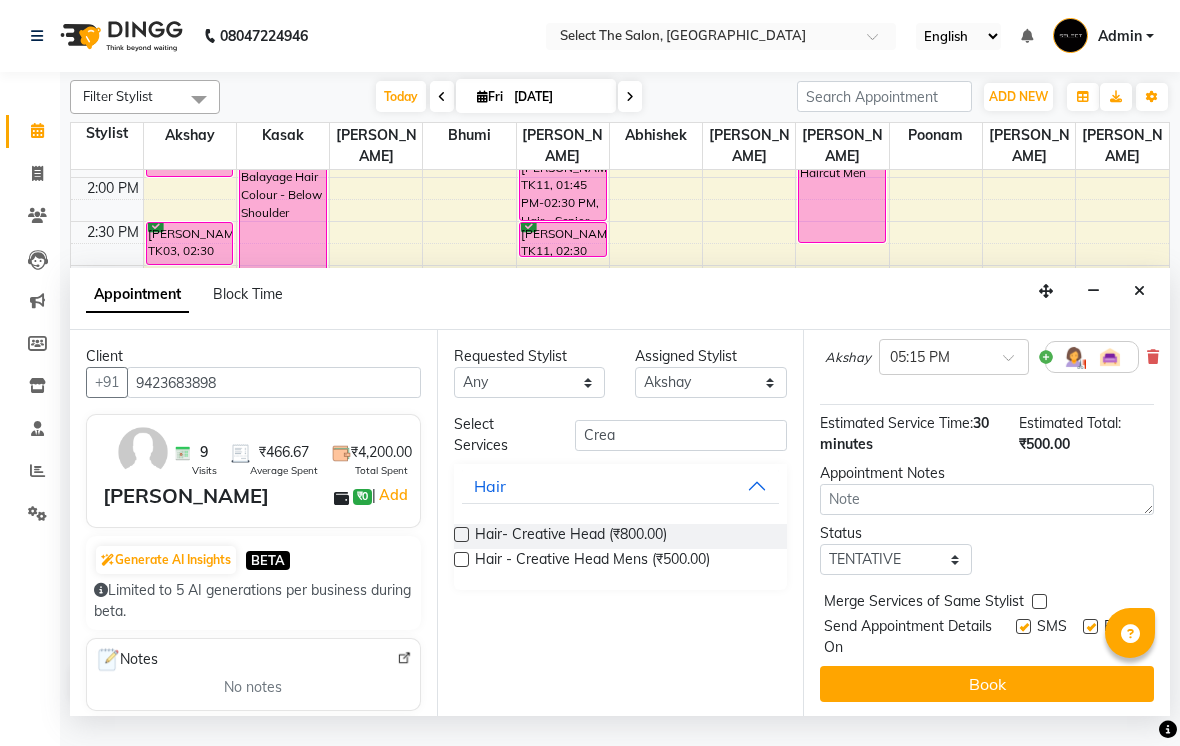 click at bounding box center [1023, 626] 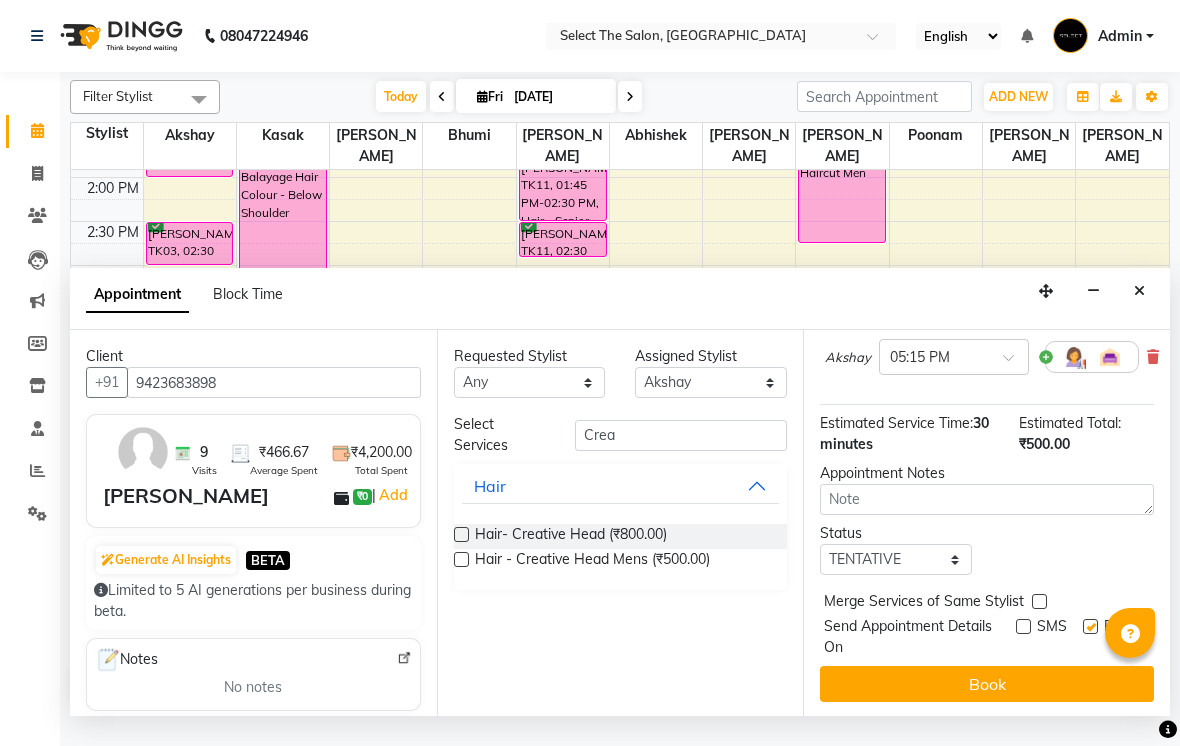 click at bounding box center [1090, 626] 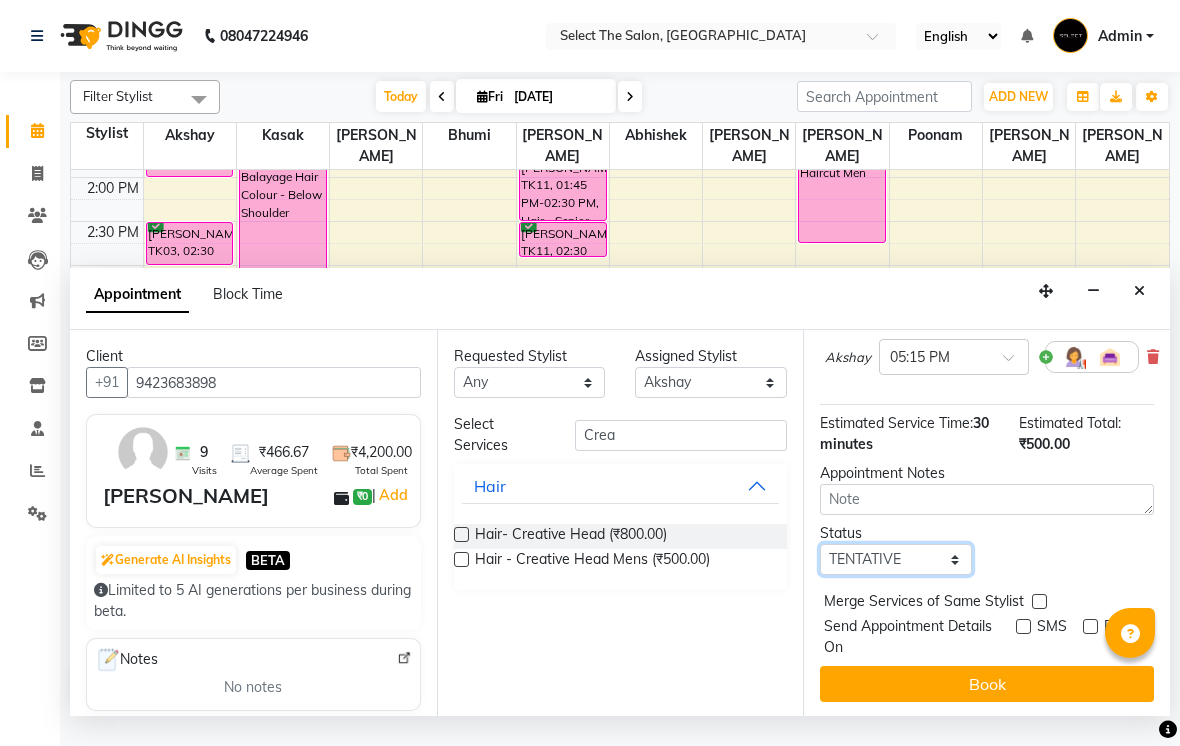 click on "Select TENTATIVE CONFIRM CHECK-IN UPCOMING" at bounding box center [896, 559] 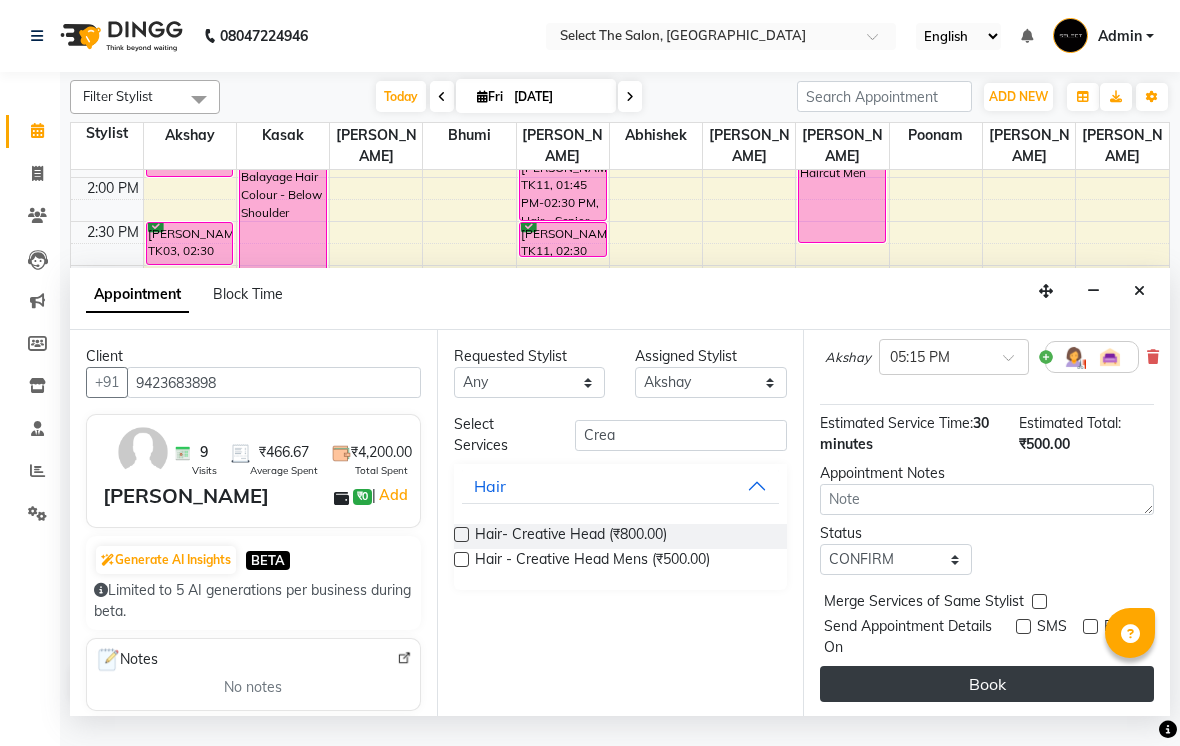 click on "Book" at bounding box center (987, 684) 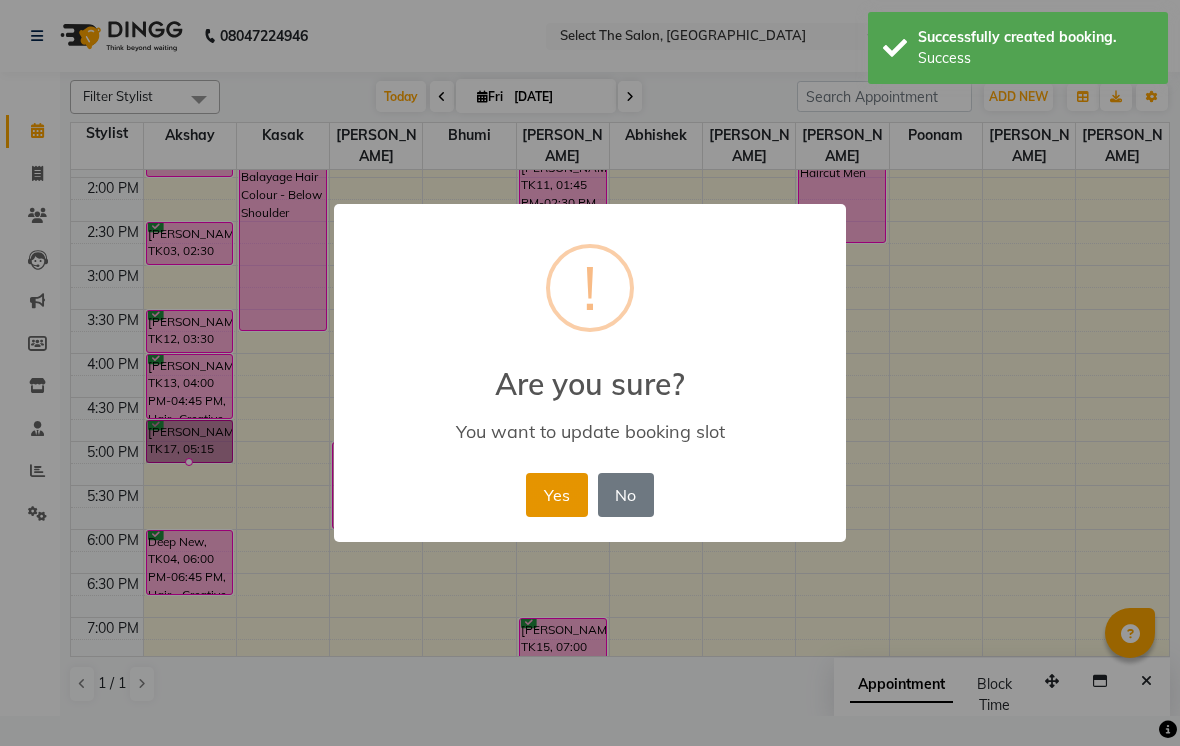 click on "Yes" at bounding box center [556, 495] 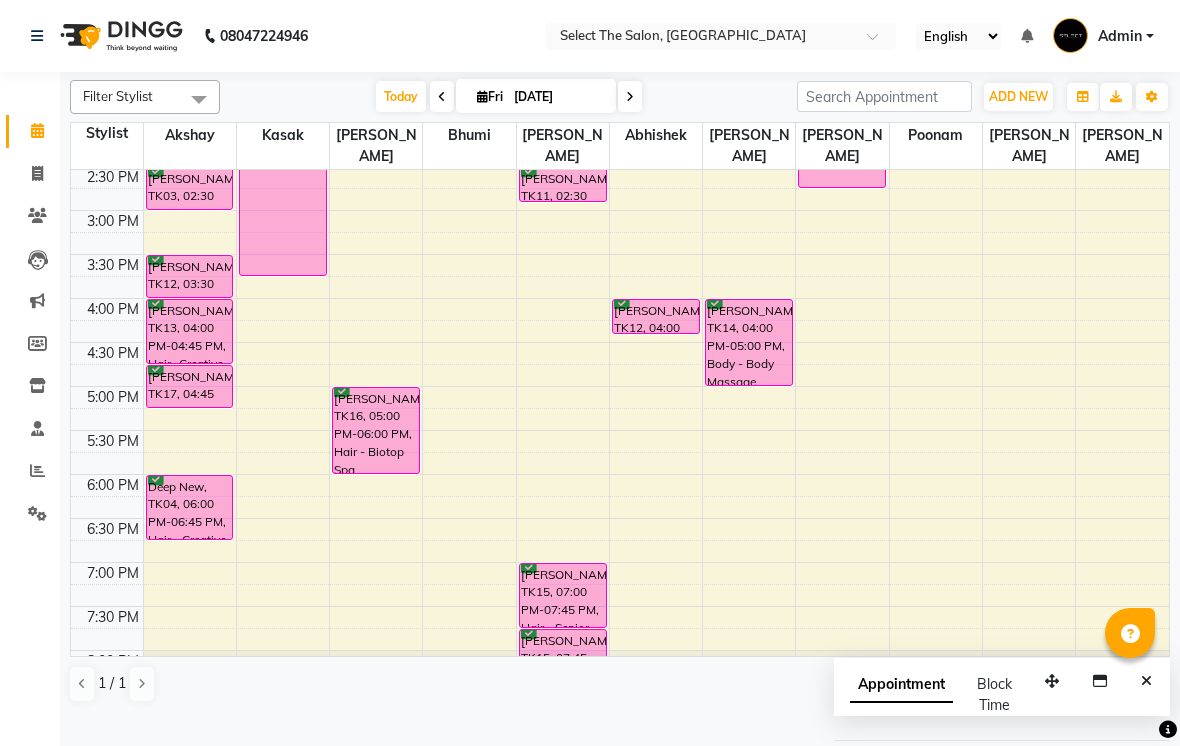 scroll, scrollTop: 583, scrollLeft: 0, axis: vertical 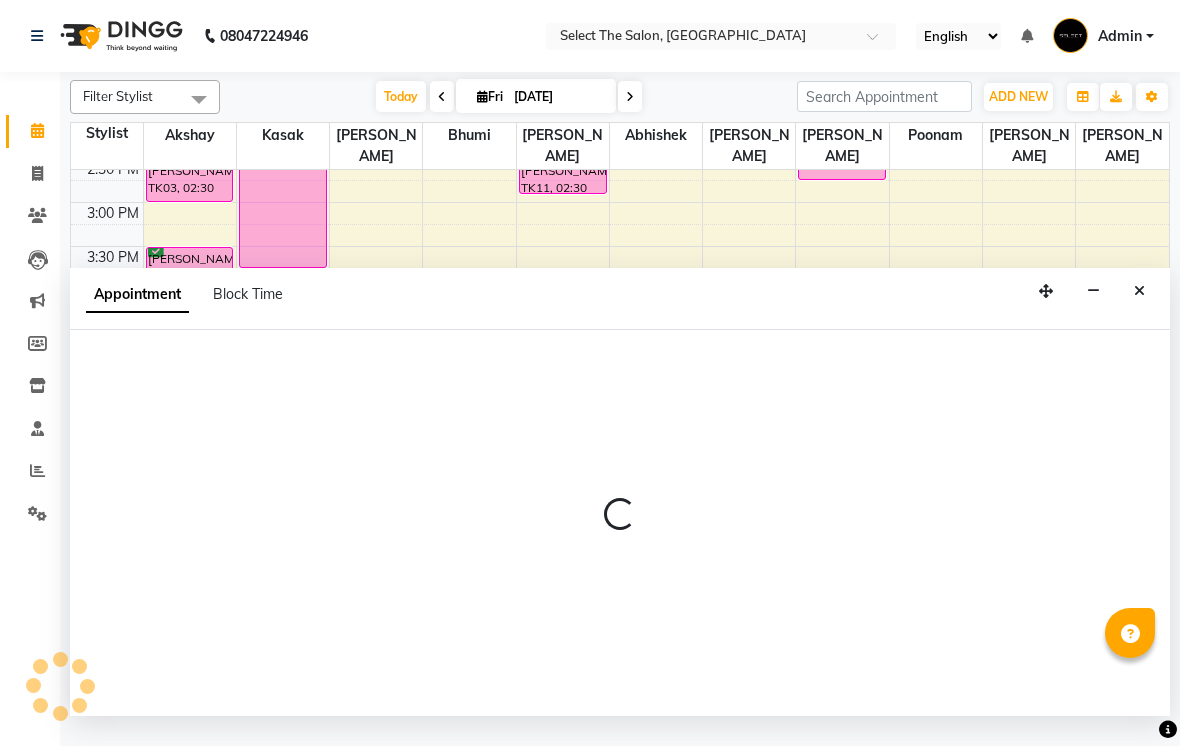 select on "31289" 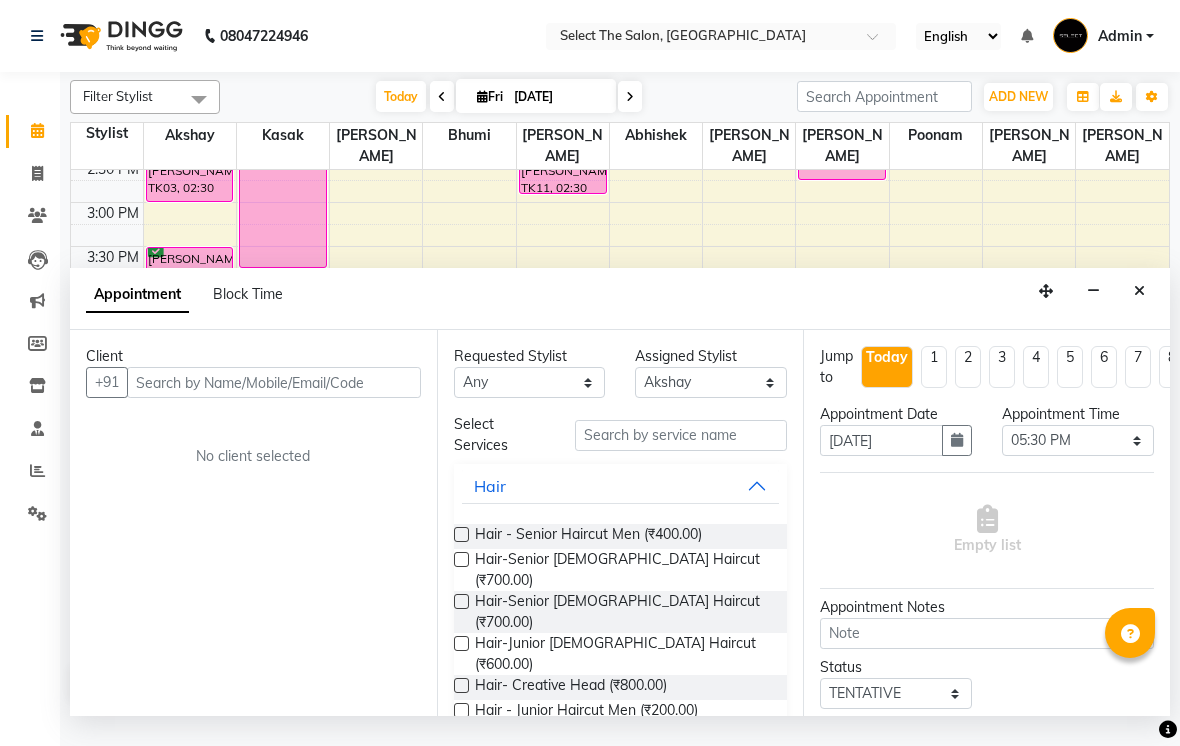 click at bounding box center (274, 382) 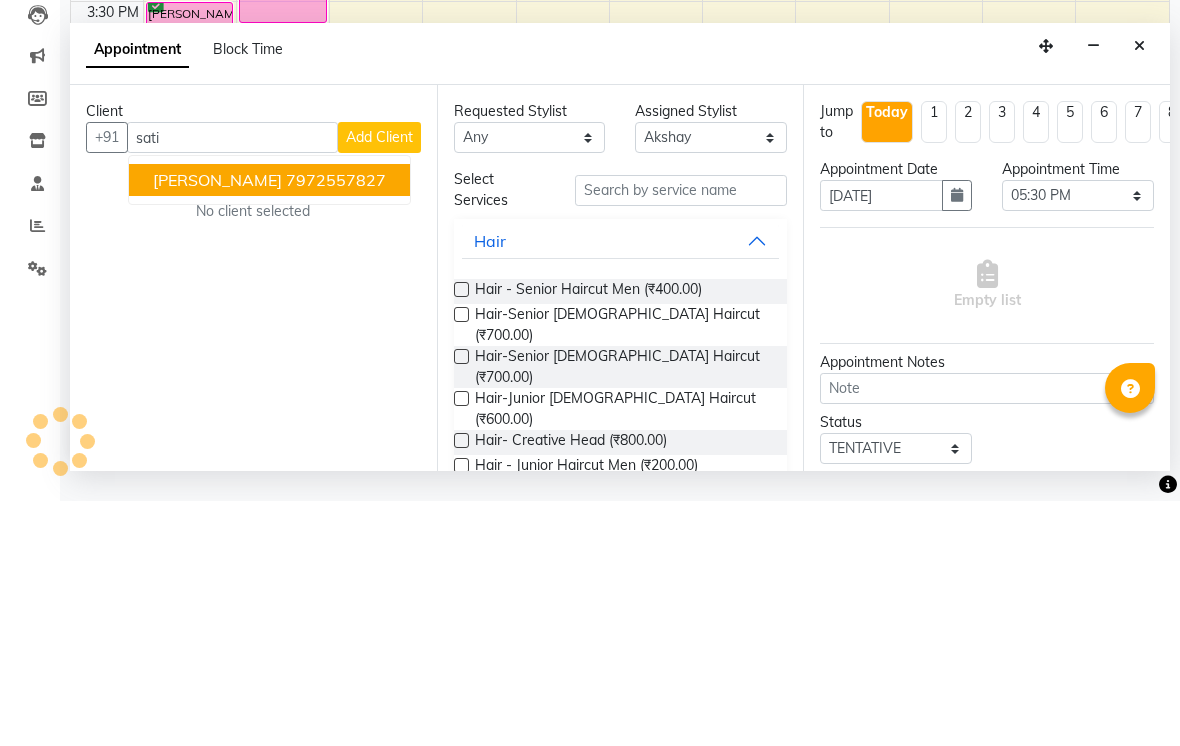 click on "[PERSON_NAME]" at bounding box center (217, 425) 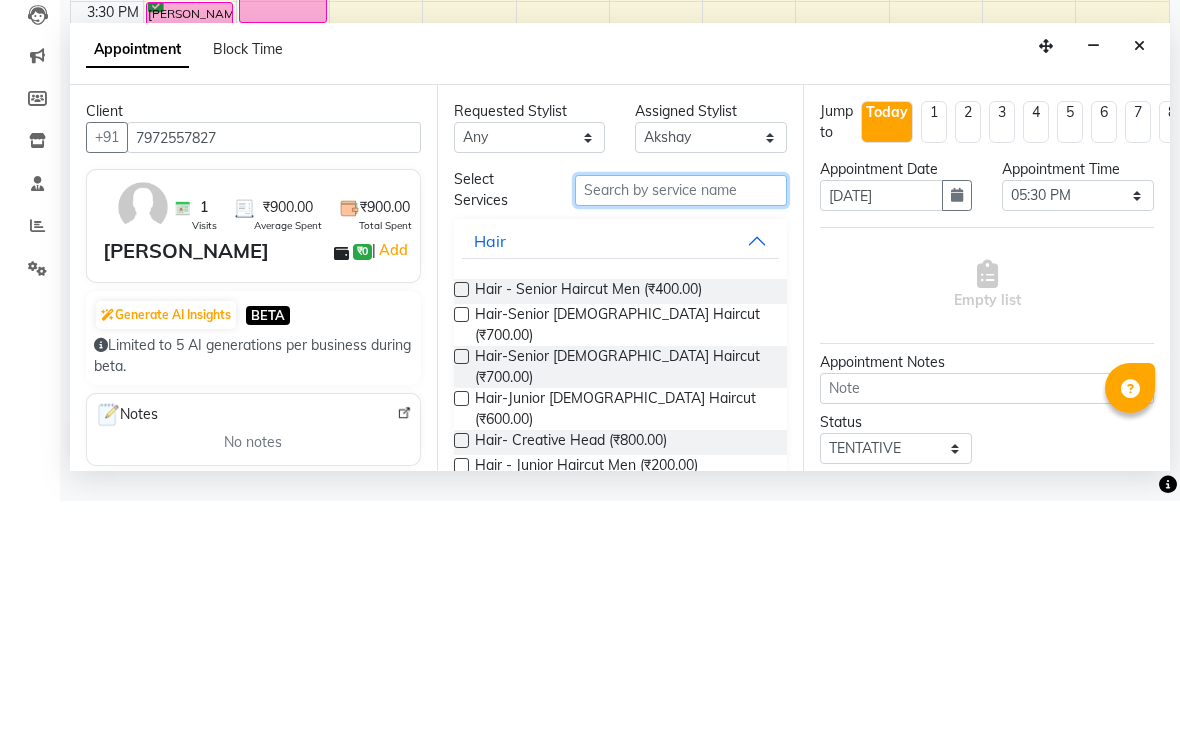 click at bounding box center (681, 435) 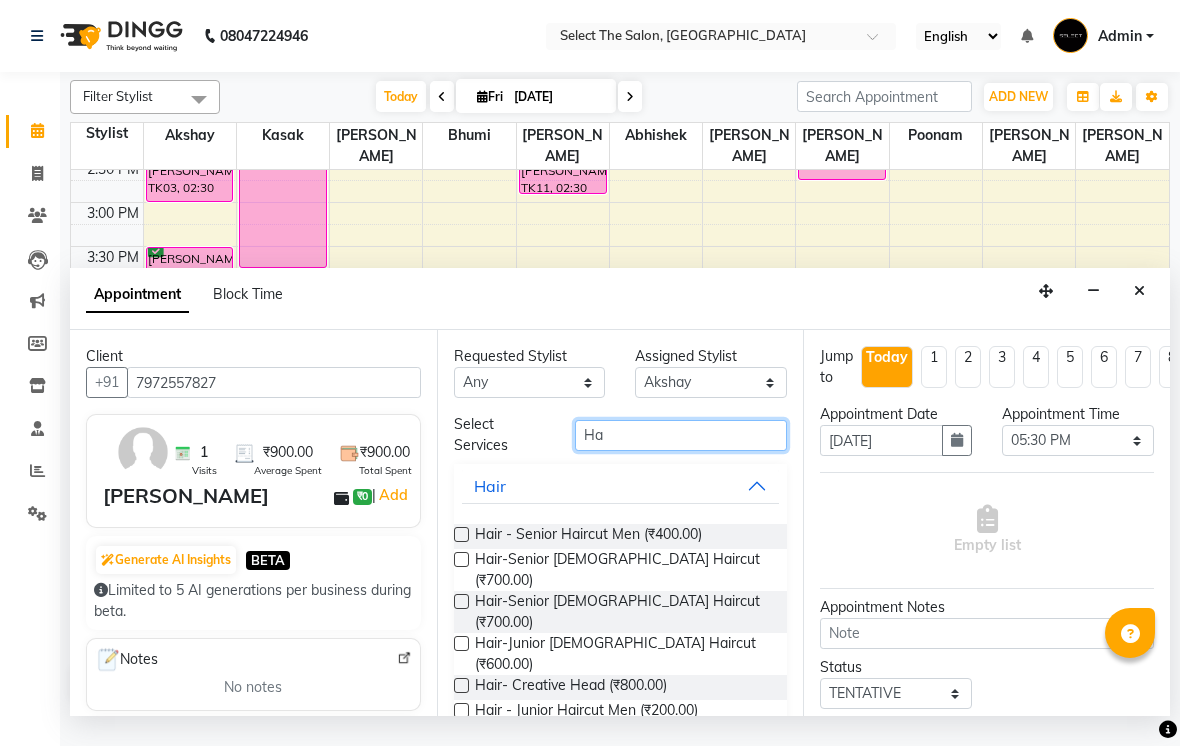 type on "H" 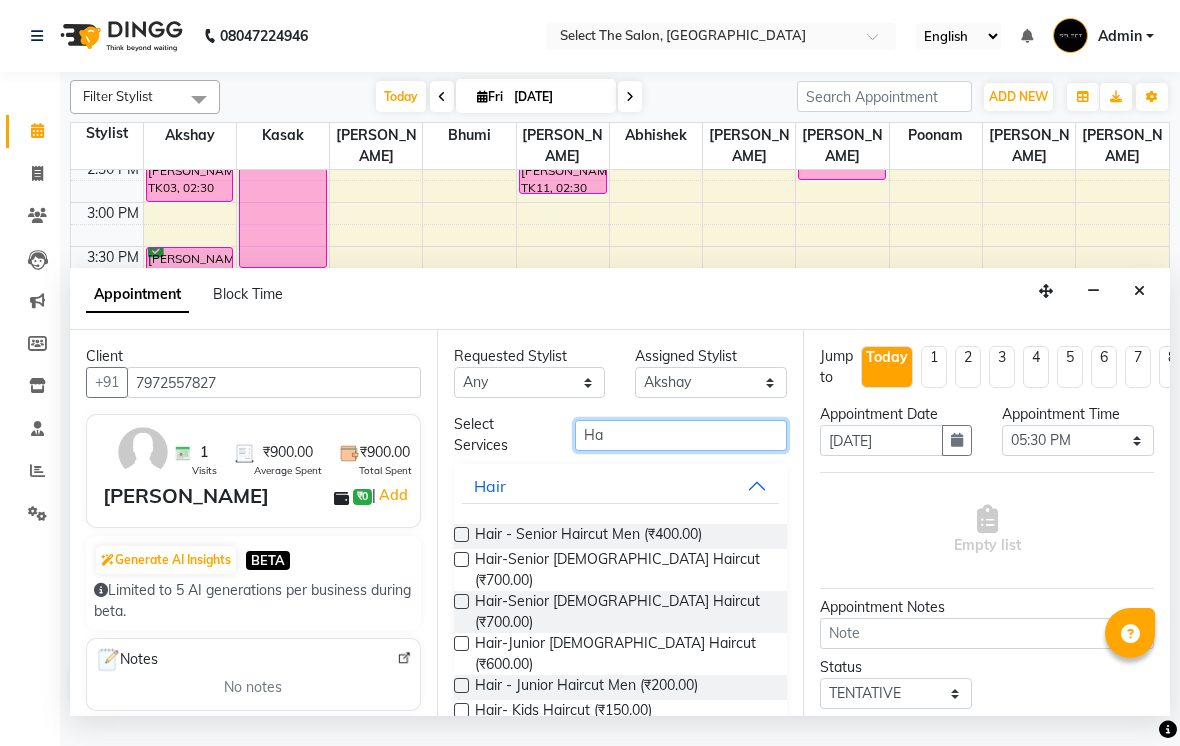 type on "H" 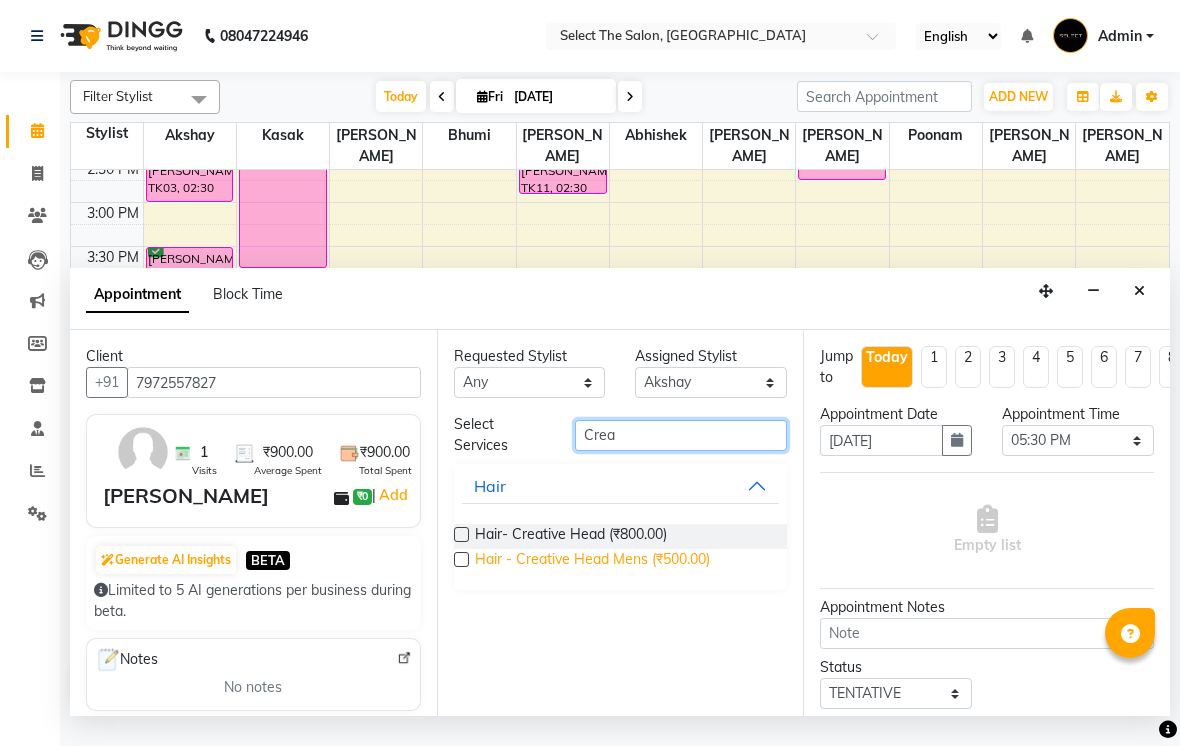 type on "Crea" 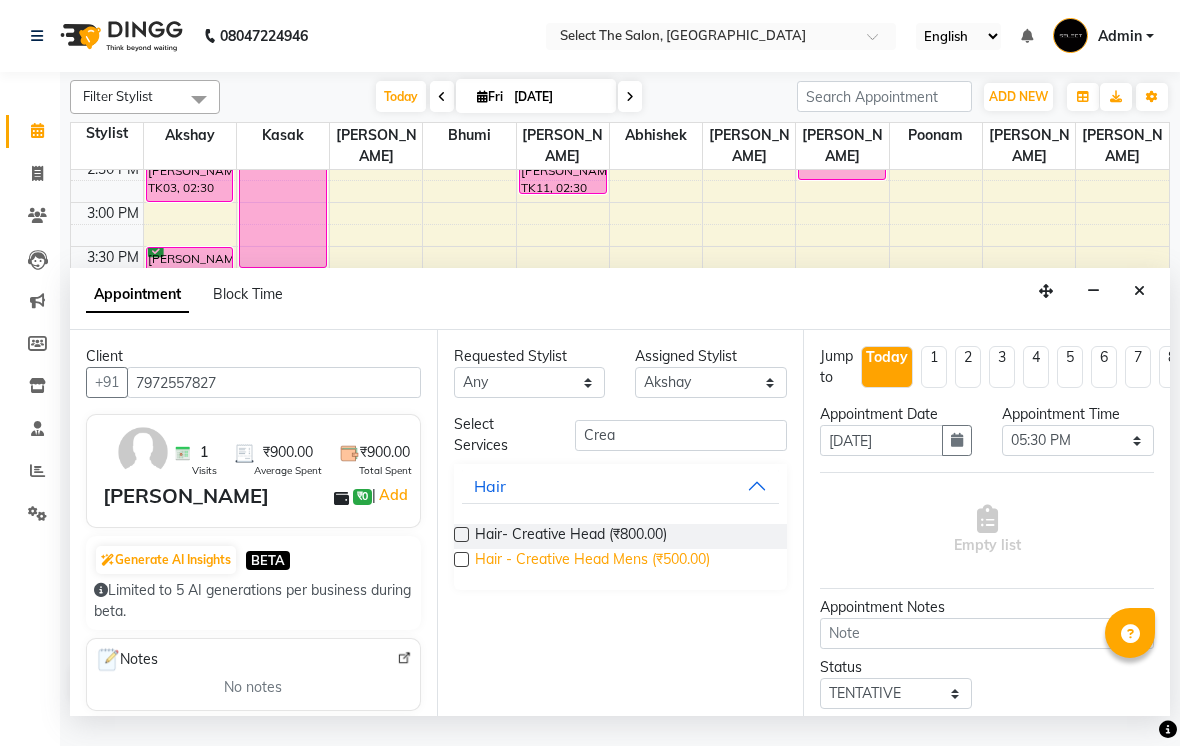 click on "Hair - Creative Head Mens (₹500.00)" at bounding box center [592, 561] 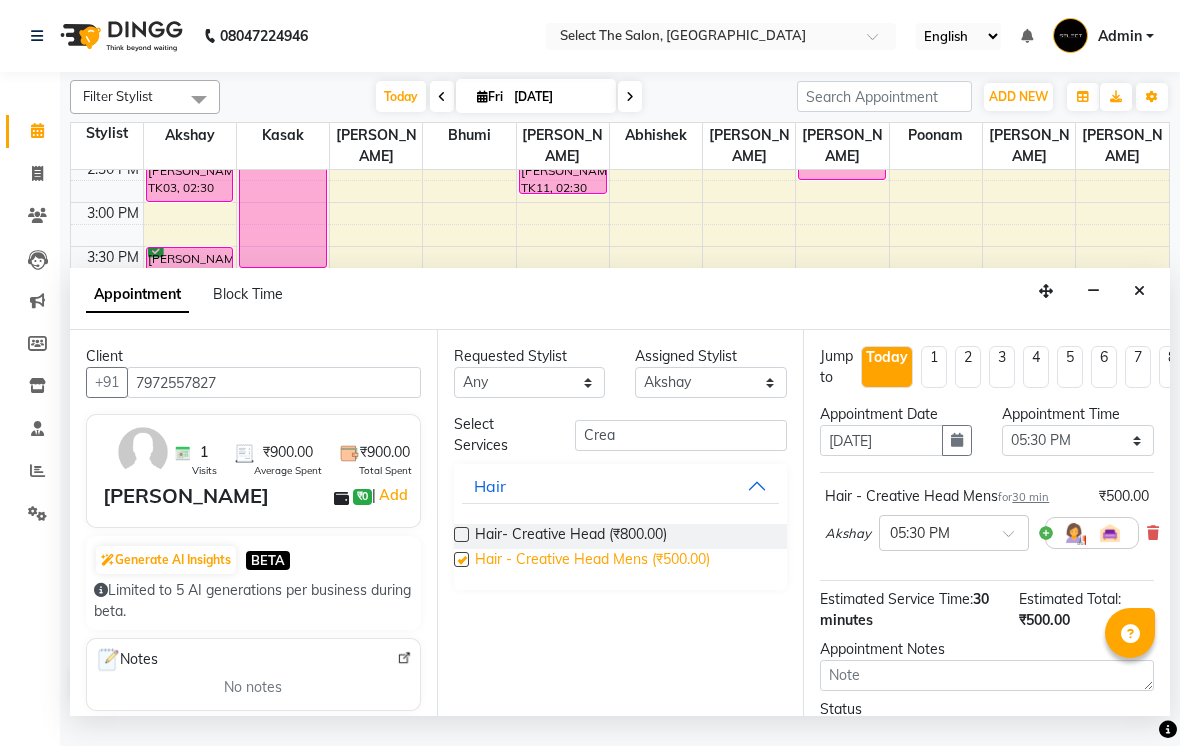 checkbox on "false" 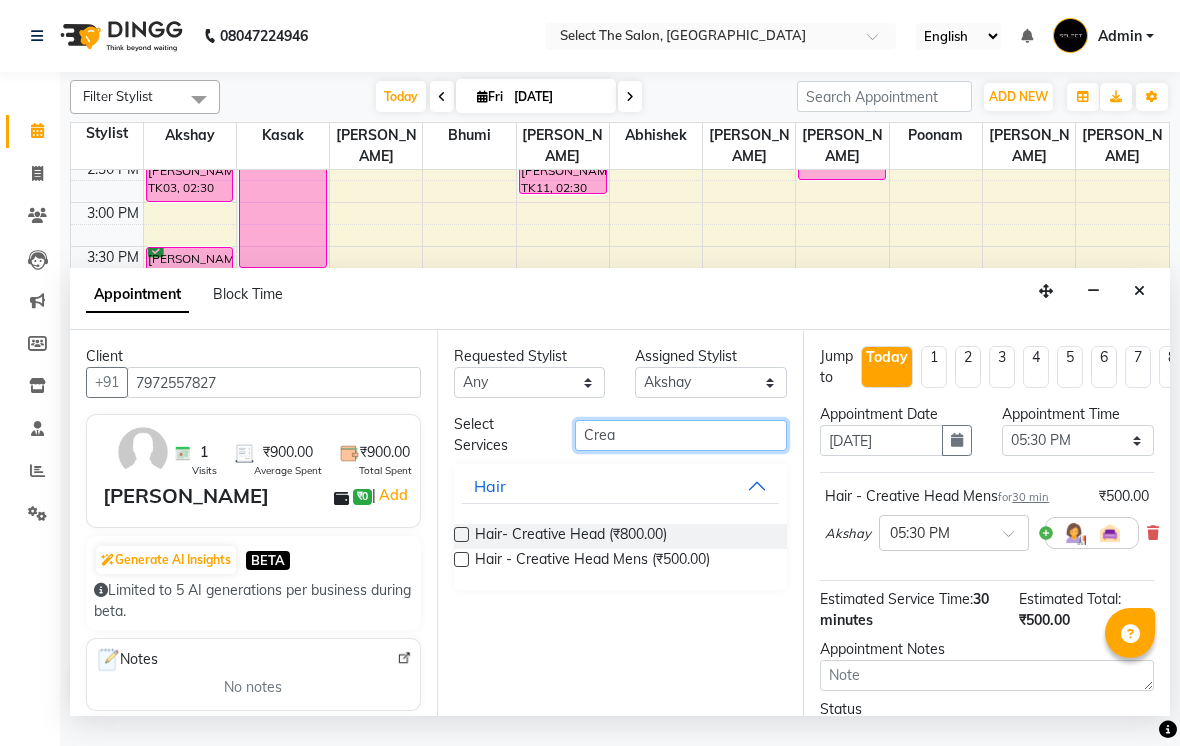 click on "Crea" at bounding box center (681, 435) 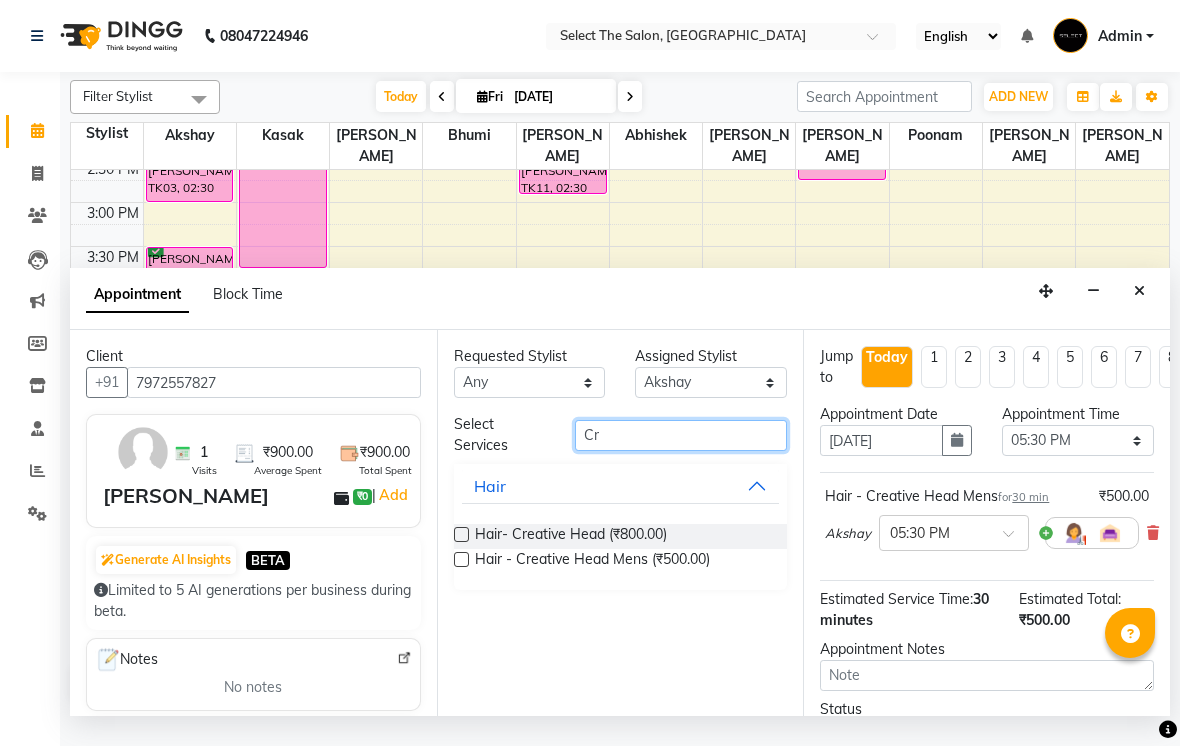 type on "C" 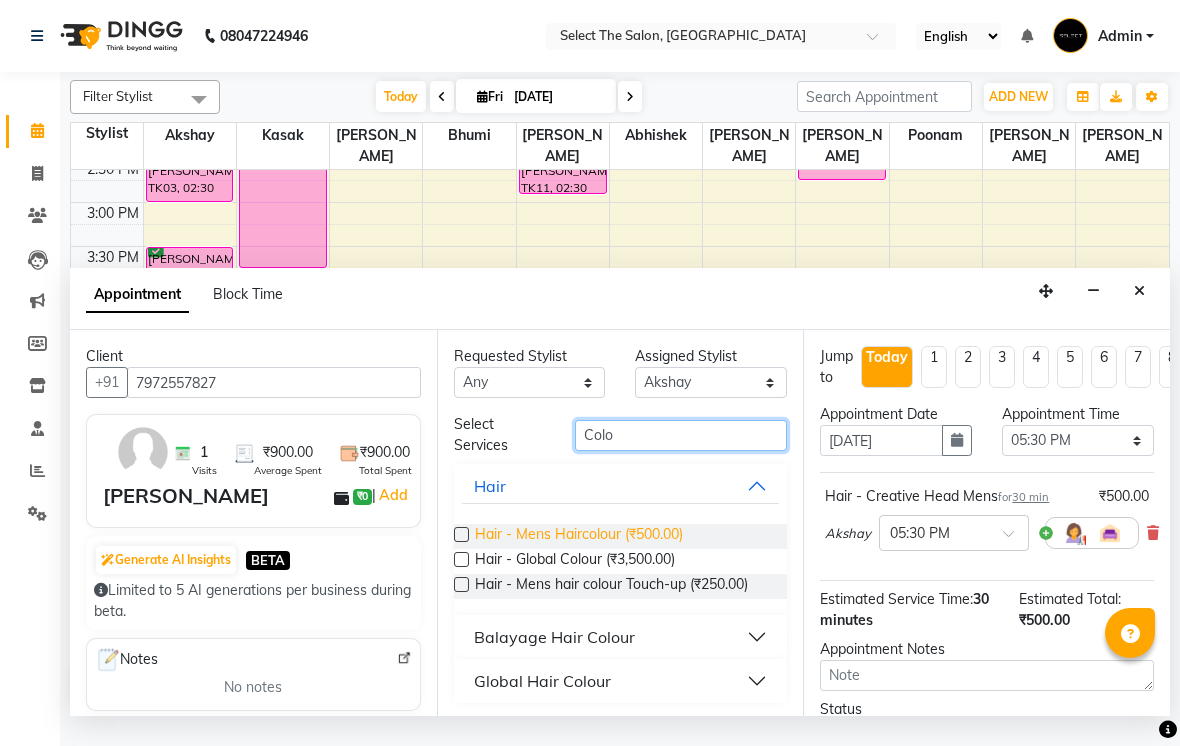 type on "Colo" 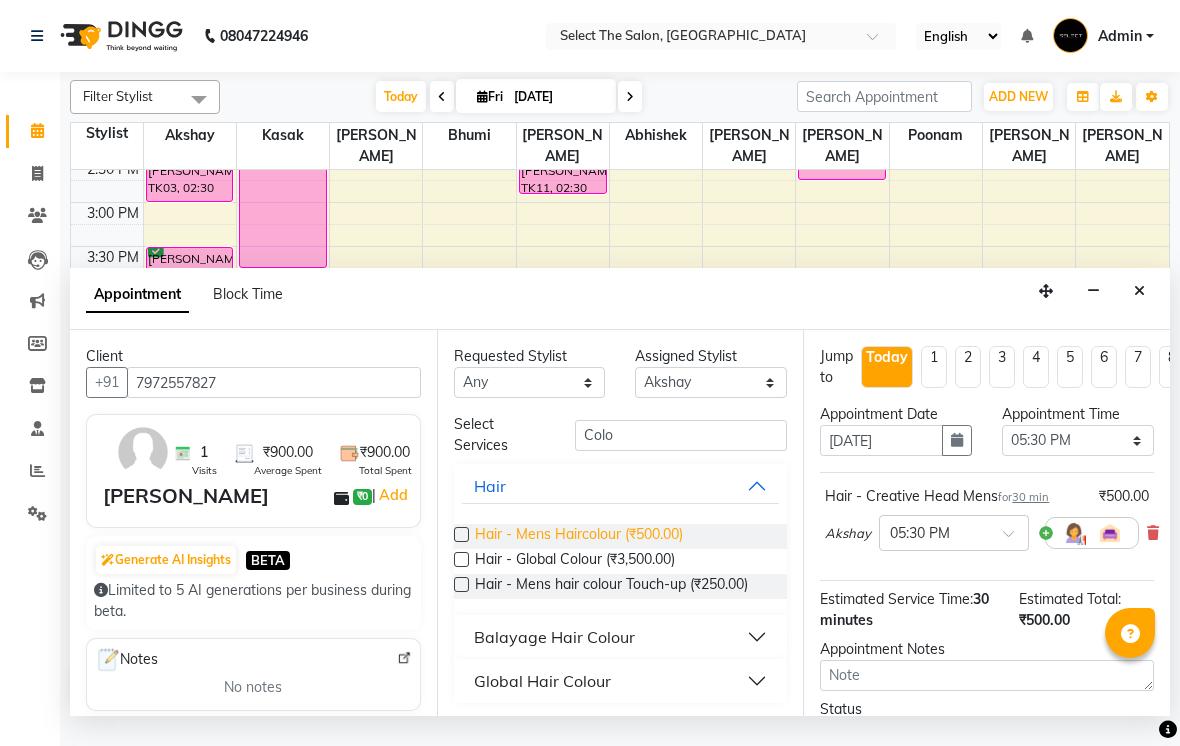 click on "Hair - Mens Haircolour (₹500.00)" at bounding box center (579, 536) 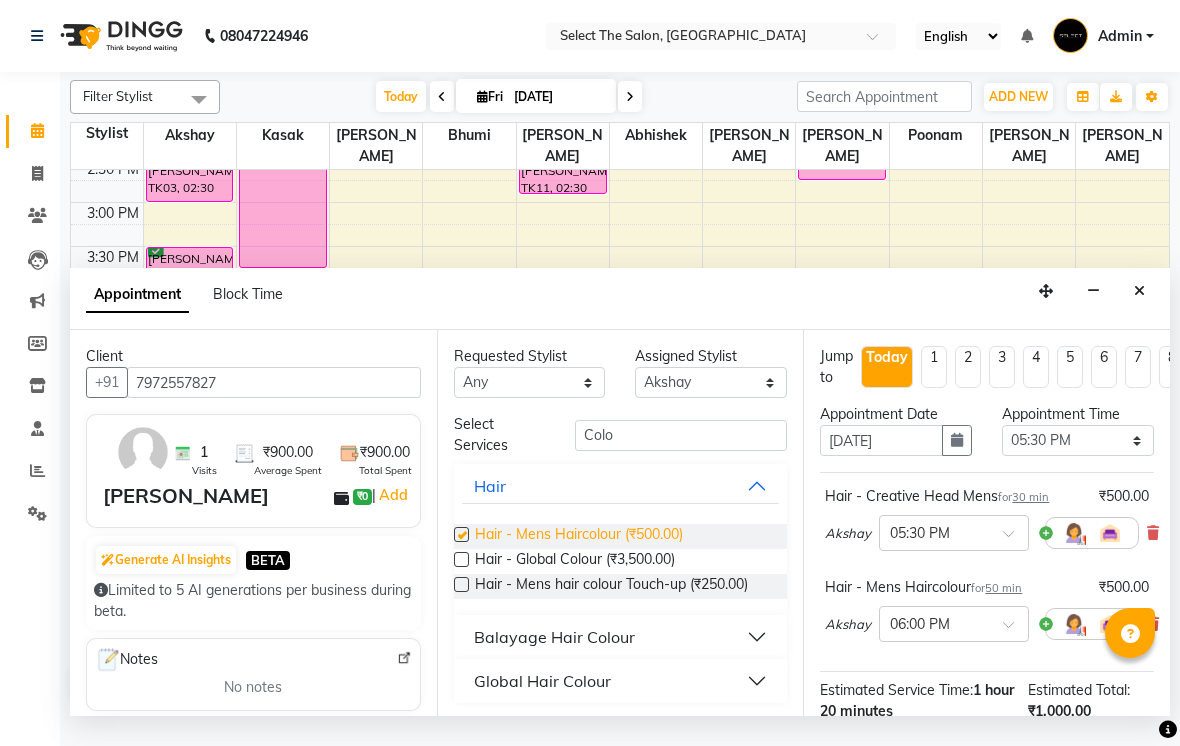 checkbox on "false" 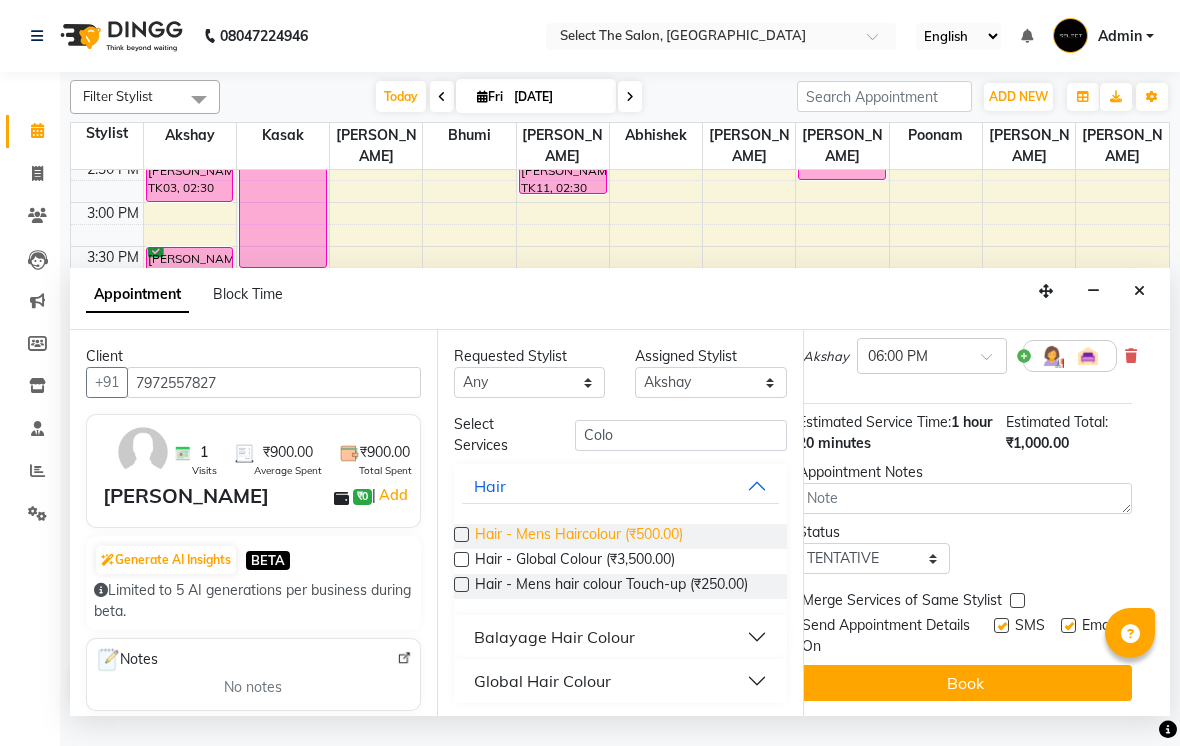 scroll, scrollTop: 267, scrollLeft: 37, axis: both 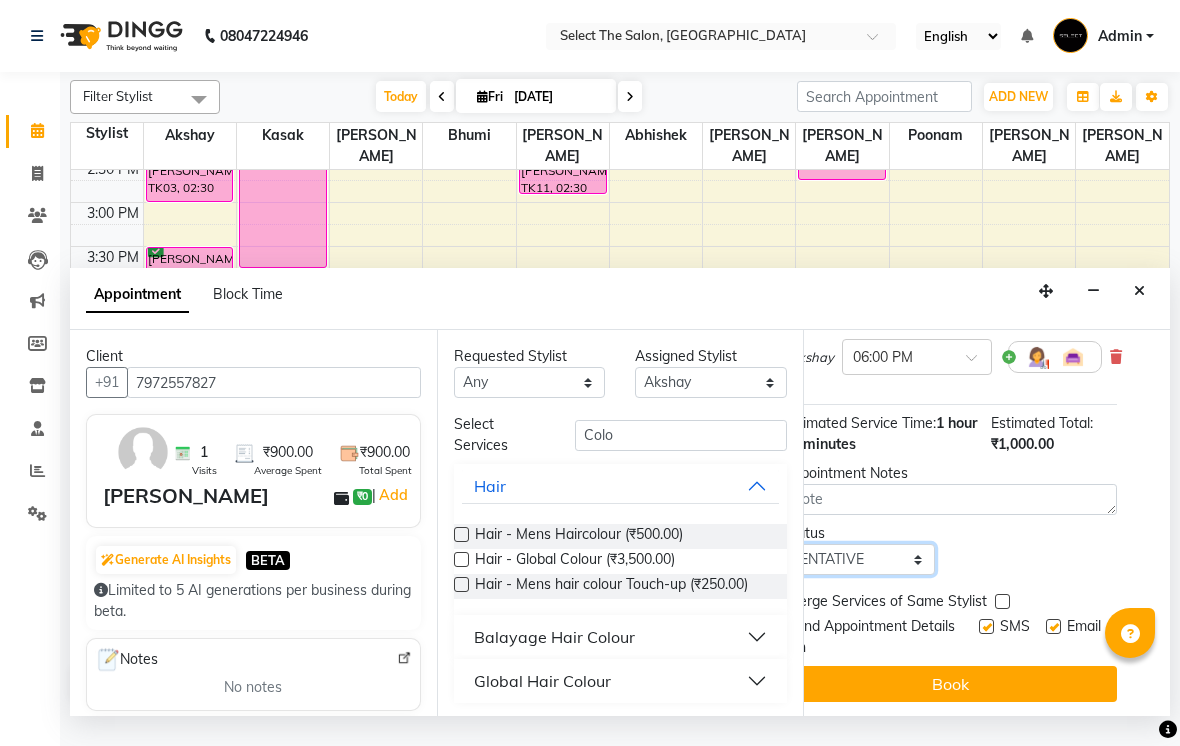 click on "Select TENTATIVE CONFIRM CHECK-IN UPCOMING" at bounding box center [859, 559] 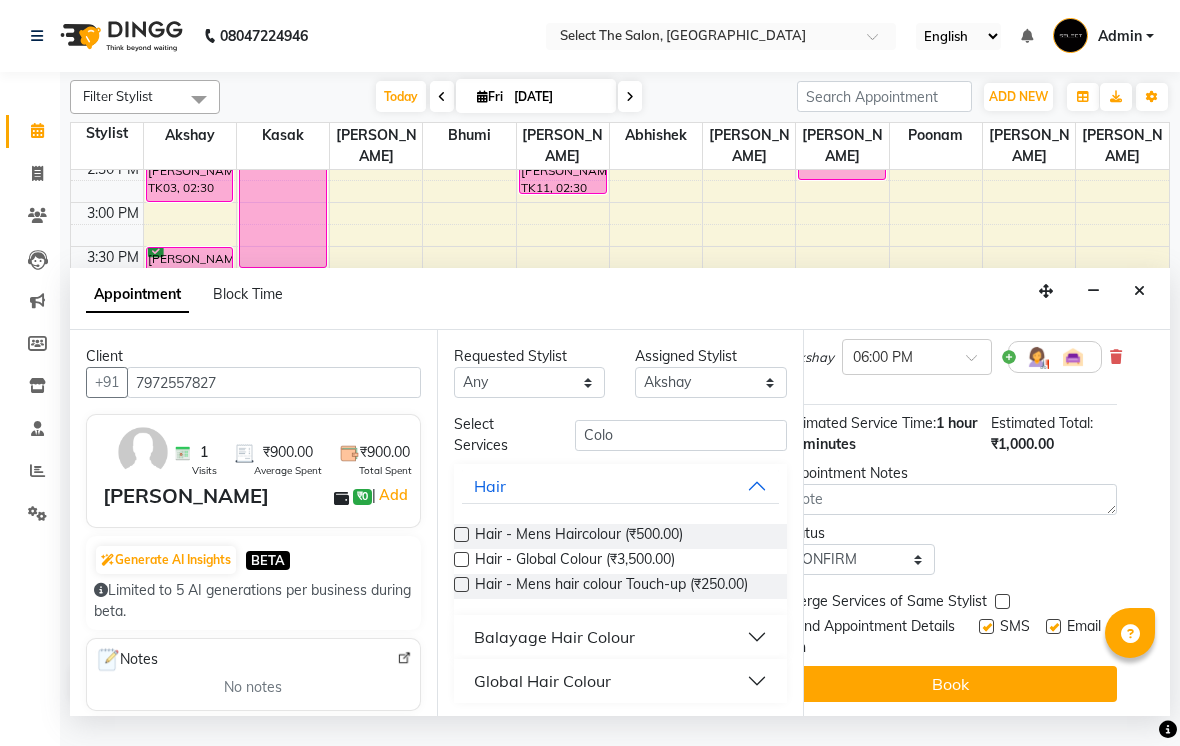 click at bounding box center (986, 626) 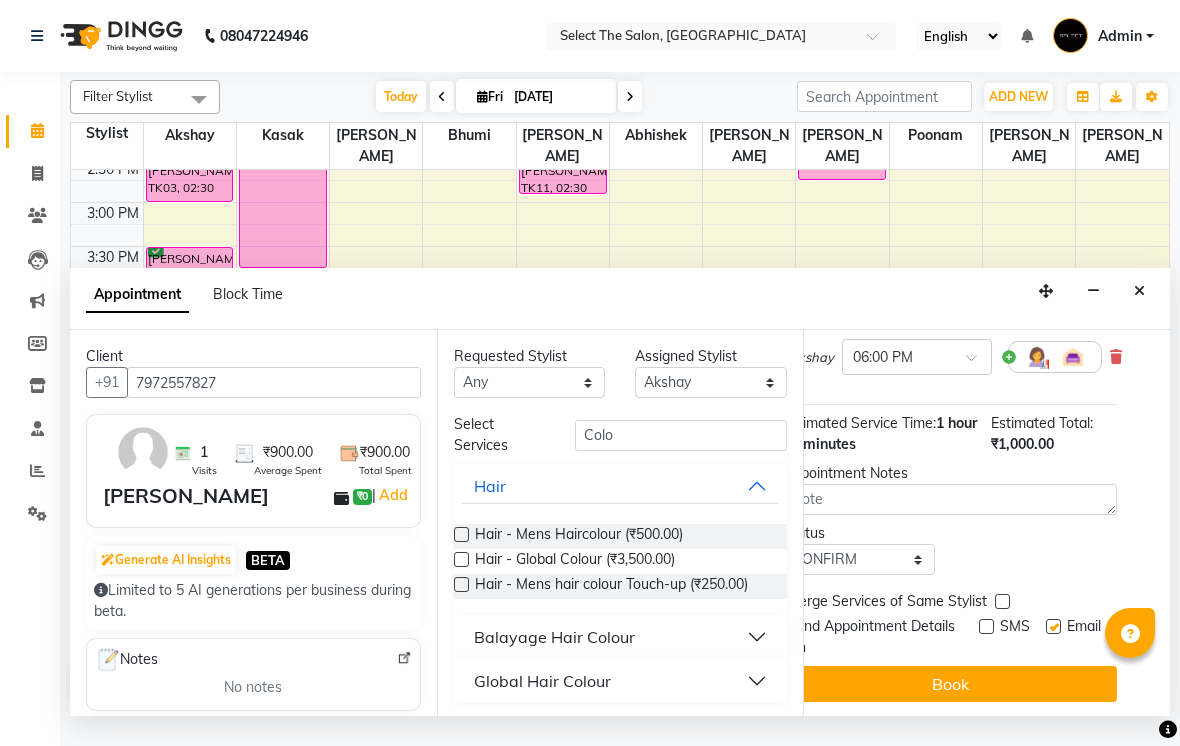 click at bounding box center [1053, 626] 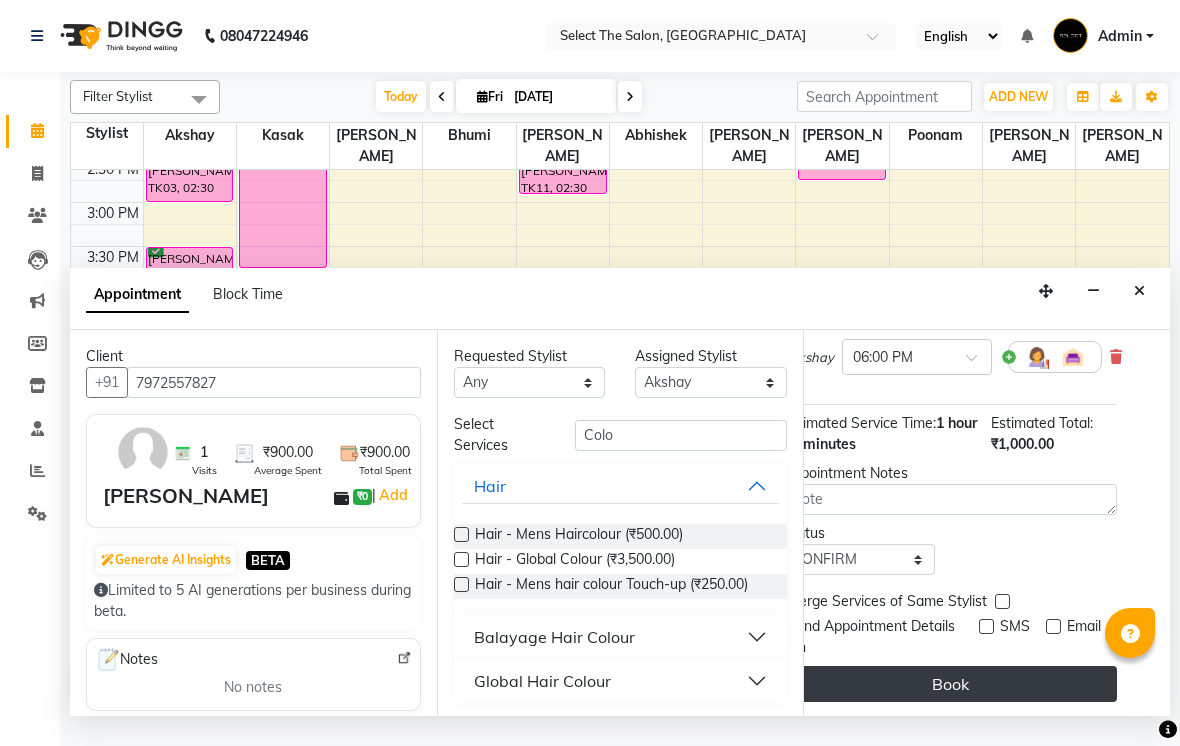 click on "Book" at bounding box center [950, 684] 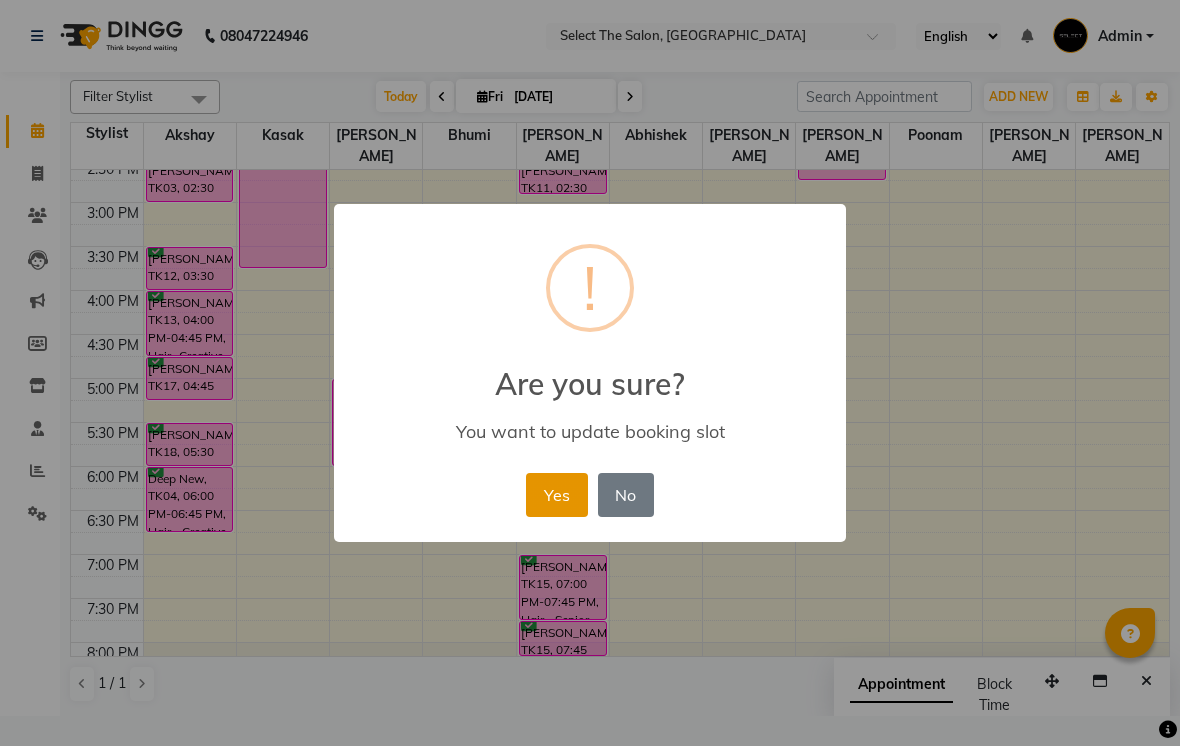 click on "Yes" at bounding box center (556, 495) 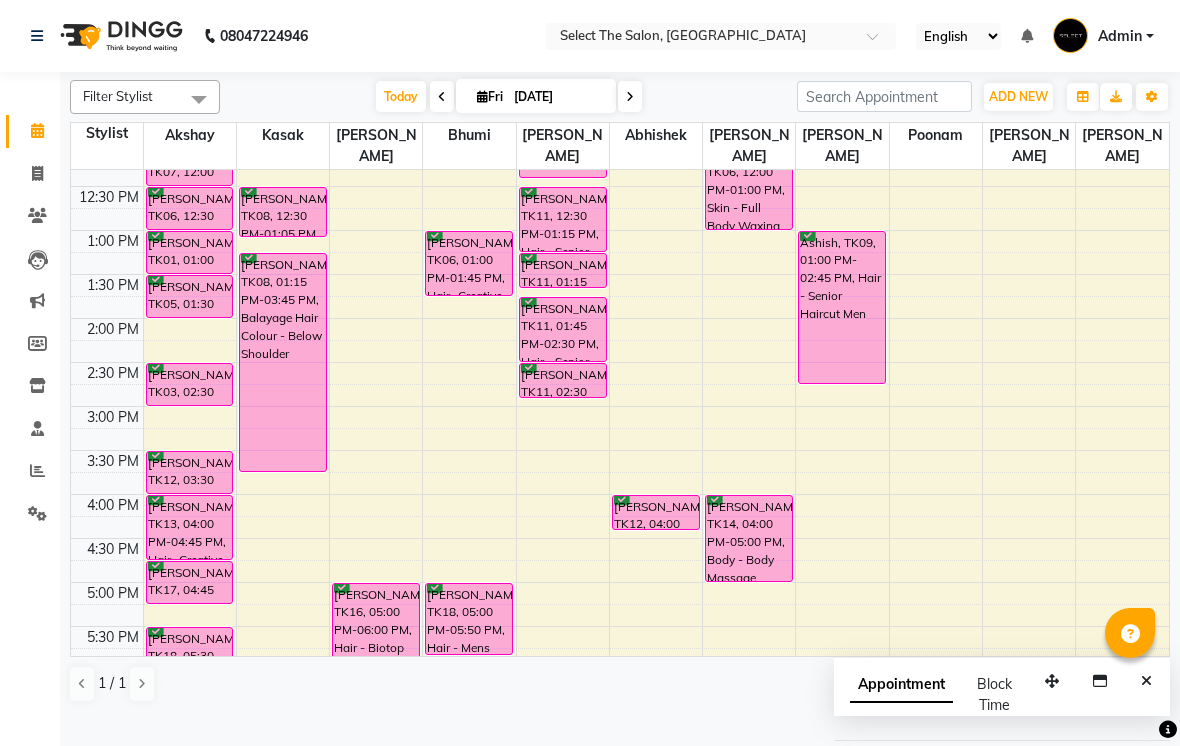 scroll, scrollTop: 378, scrollLeft: 0, axis: vertical 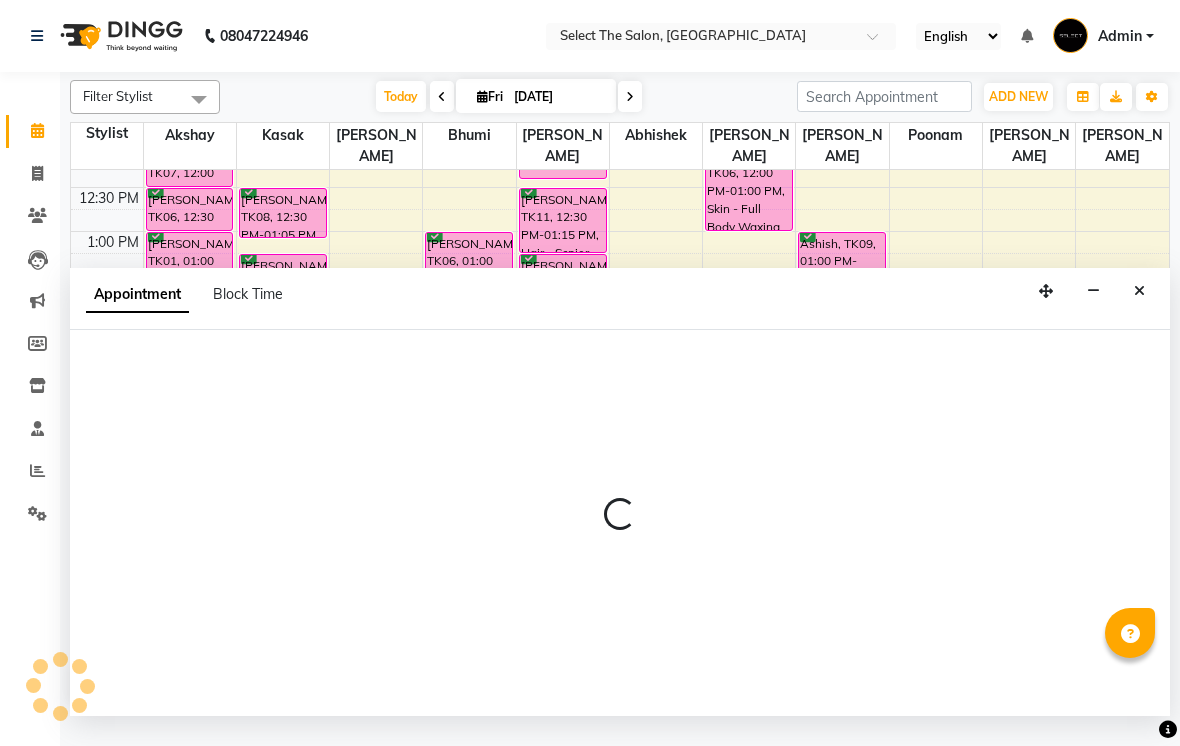select on "50838" 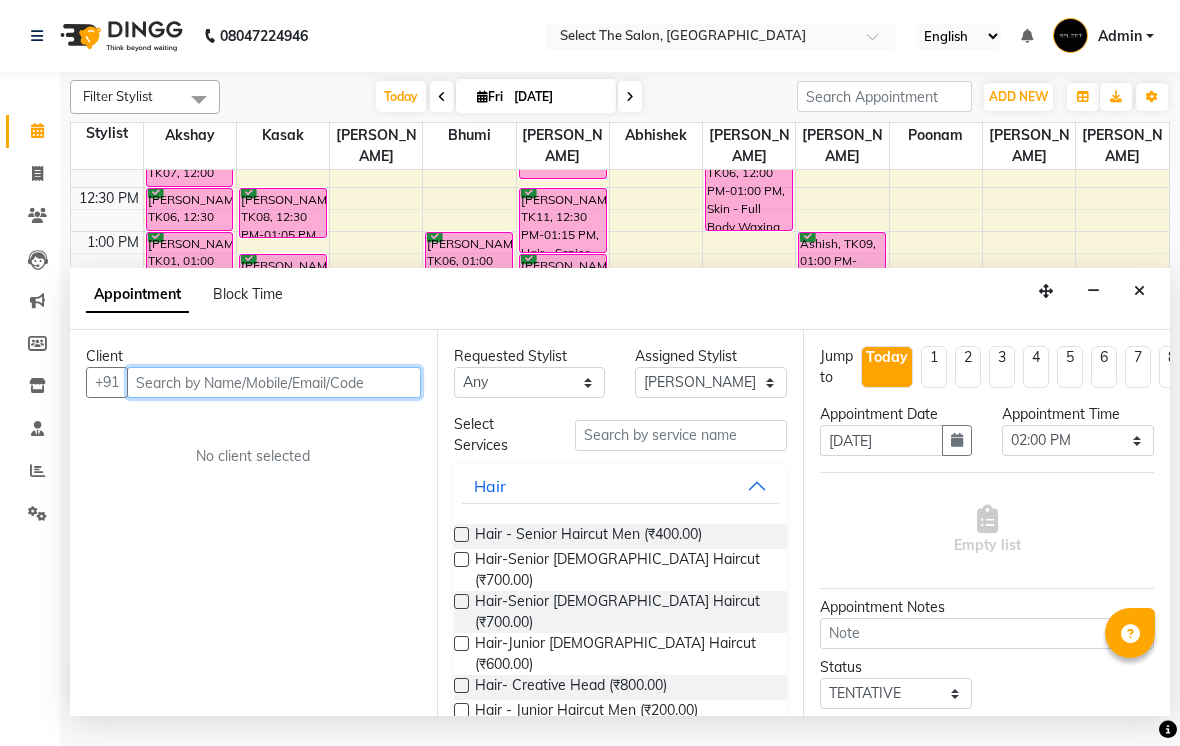 click at bounding box center (274, 382) 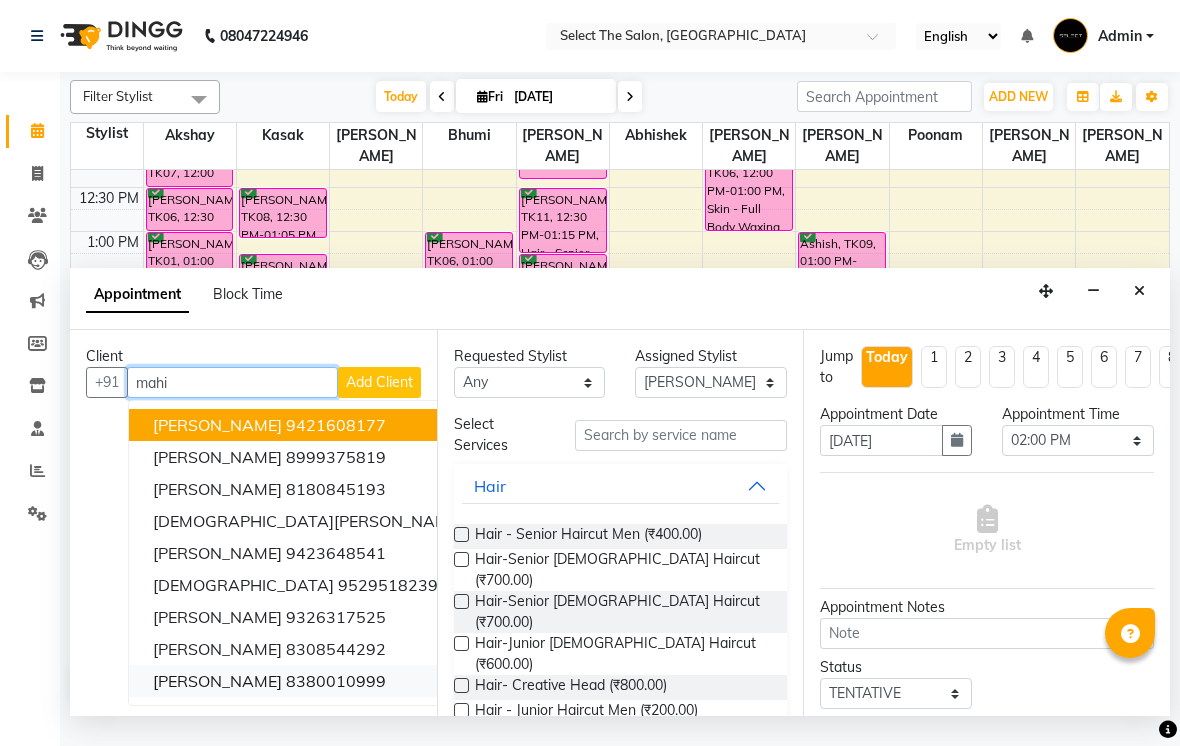 click on "[PERSON_NAME]" at bounding box center [217, 681] 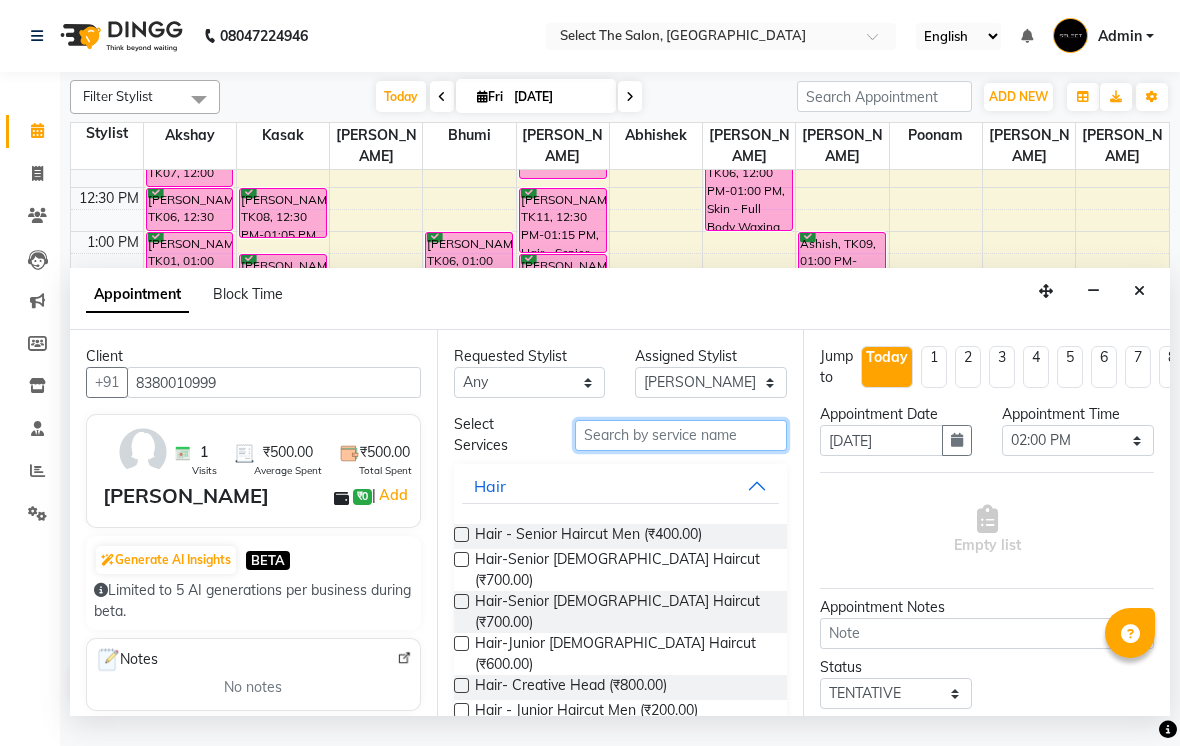 click at bounding box center (681, 435) 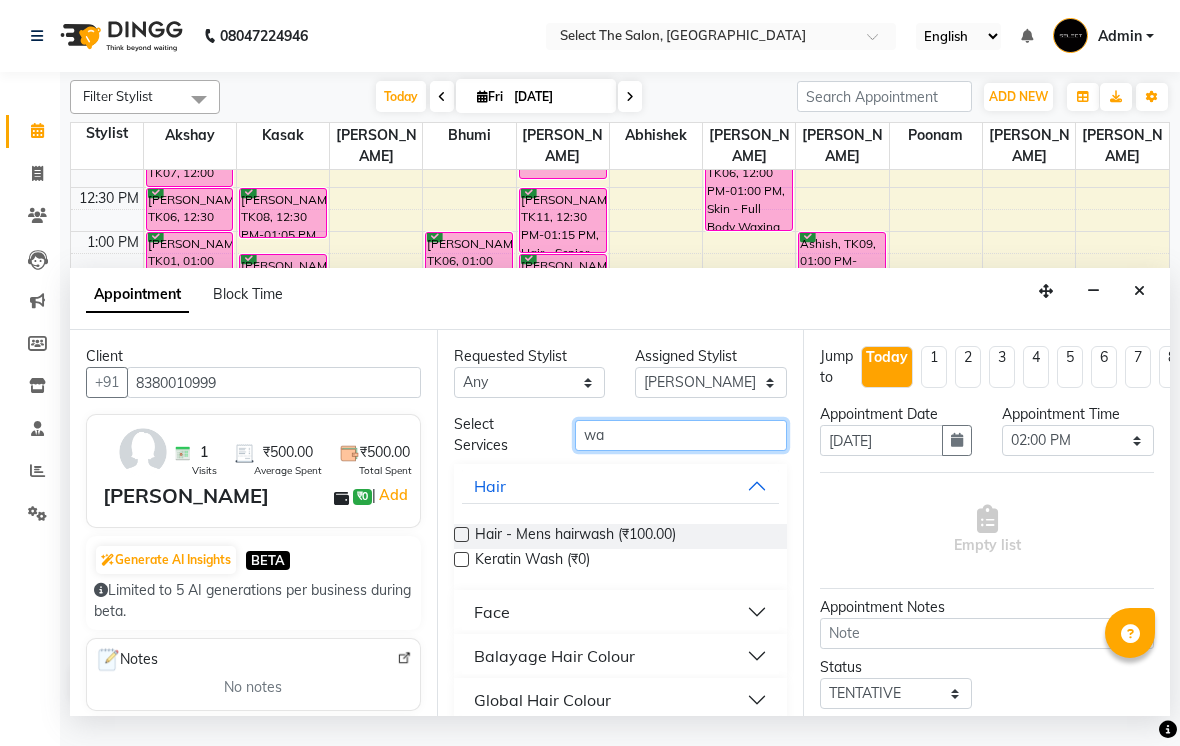 type on "w" 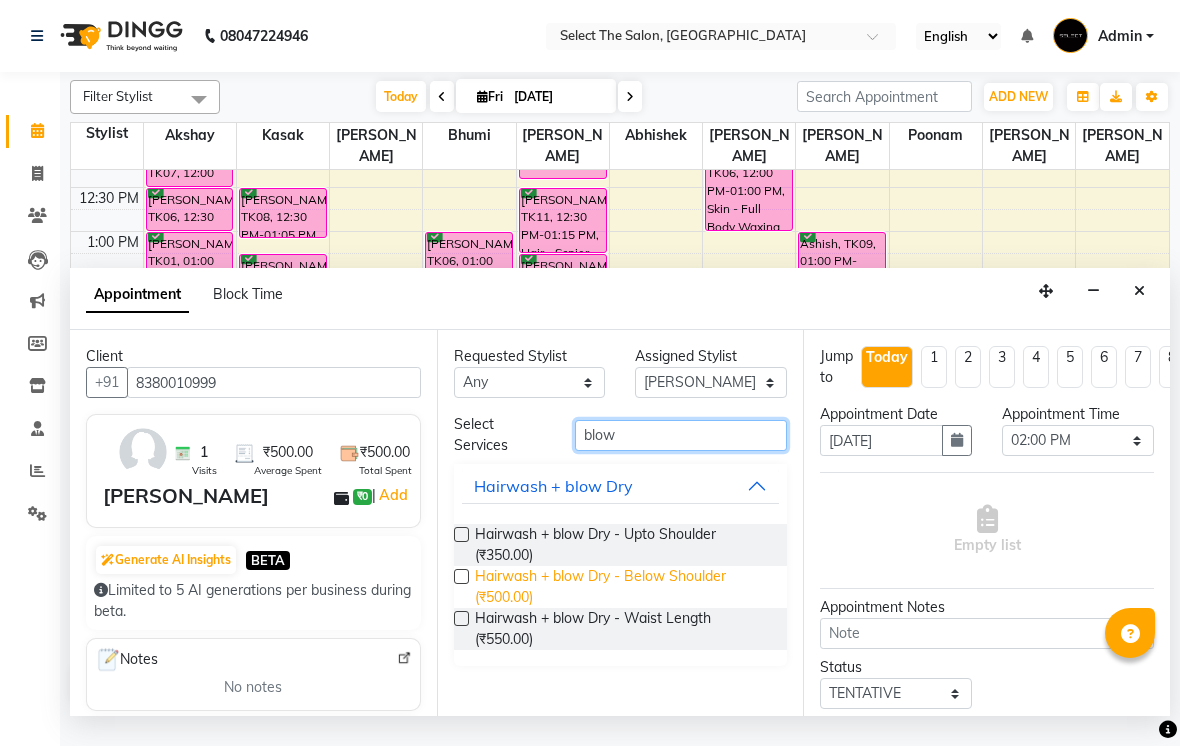 type on "blow" 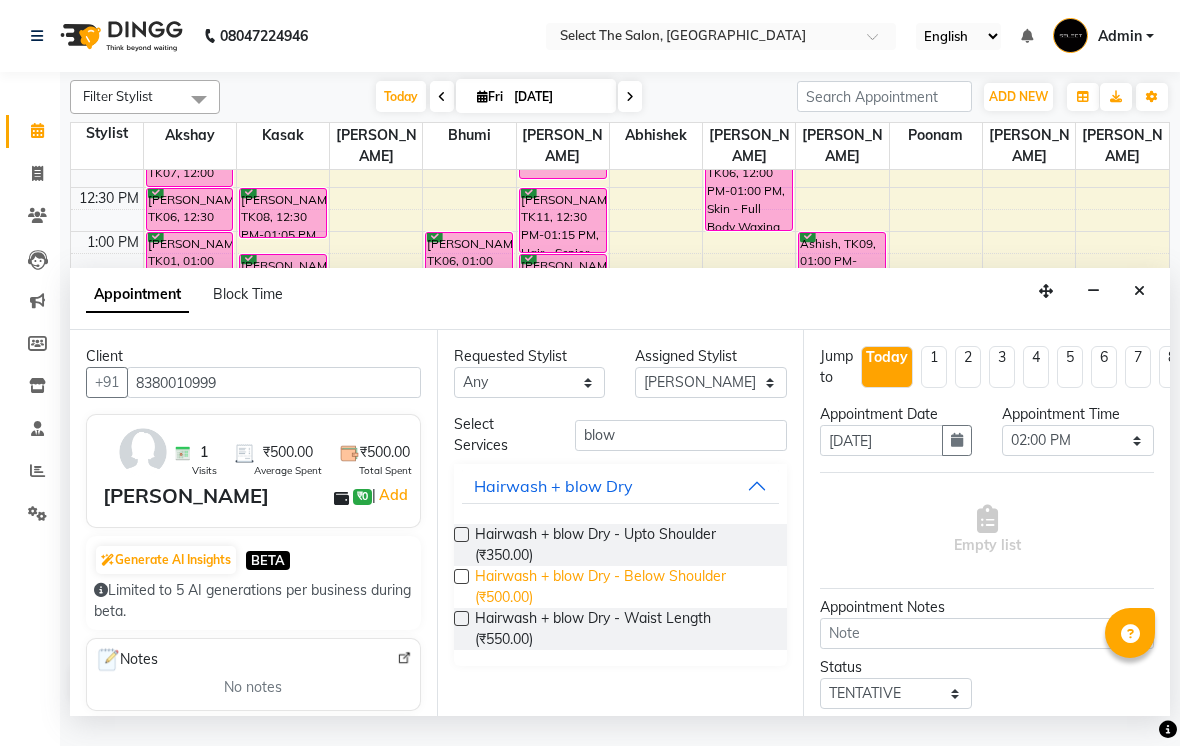 click on "Hairwash + blow Dry - Below Shoulder (₹500.00)" at bounding box center (623, 587) 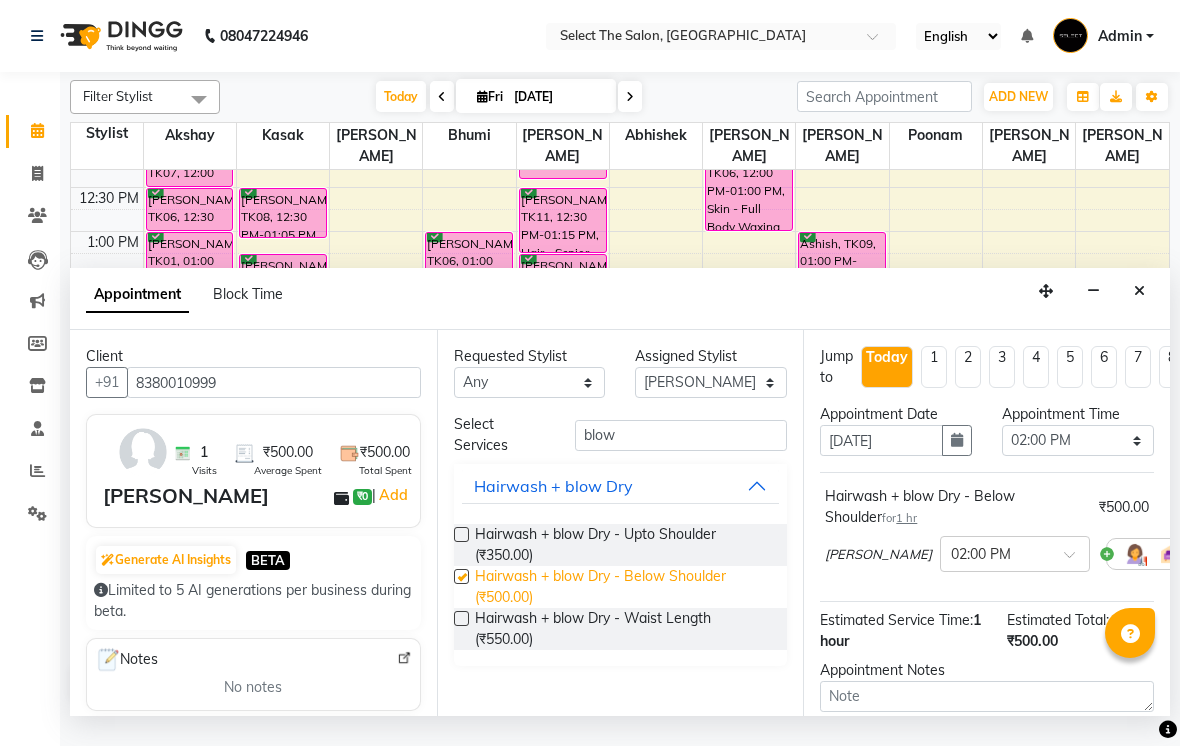 checkbox on "false" 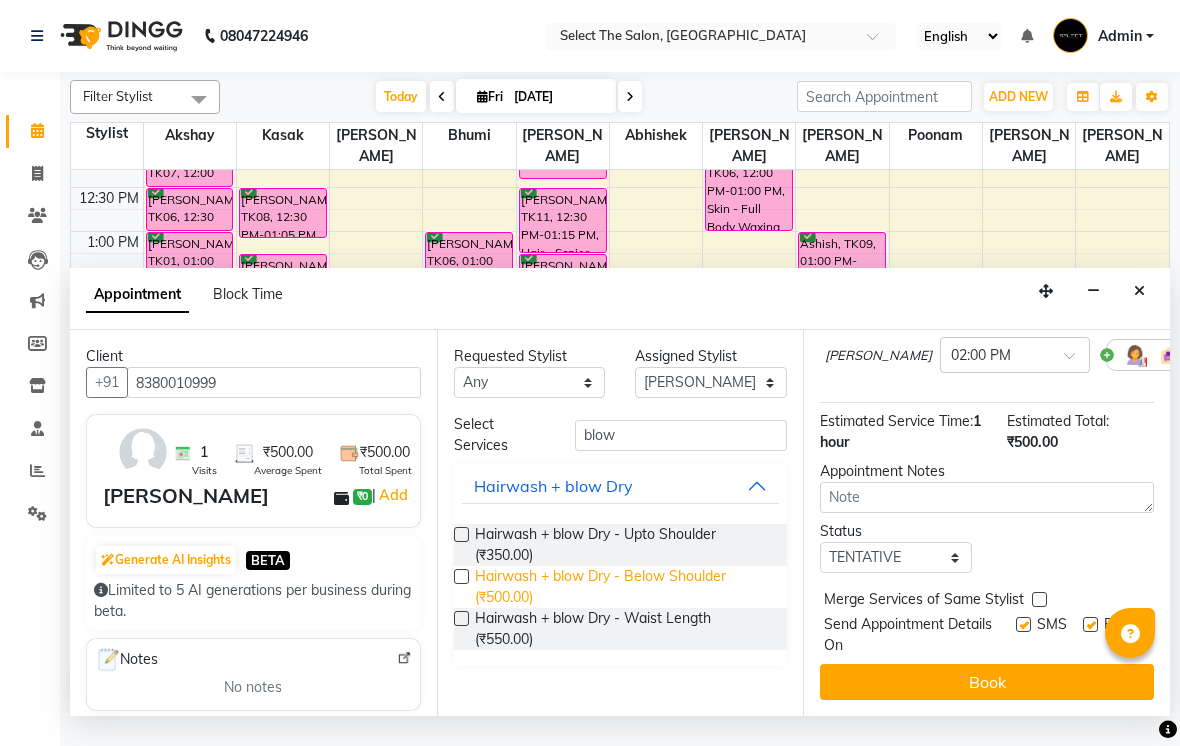 scroll, scrollTop: 197, scrollLeft: 0, axis: vertical 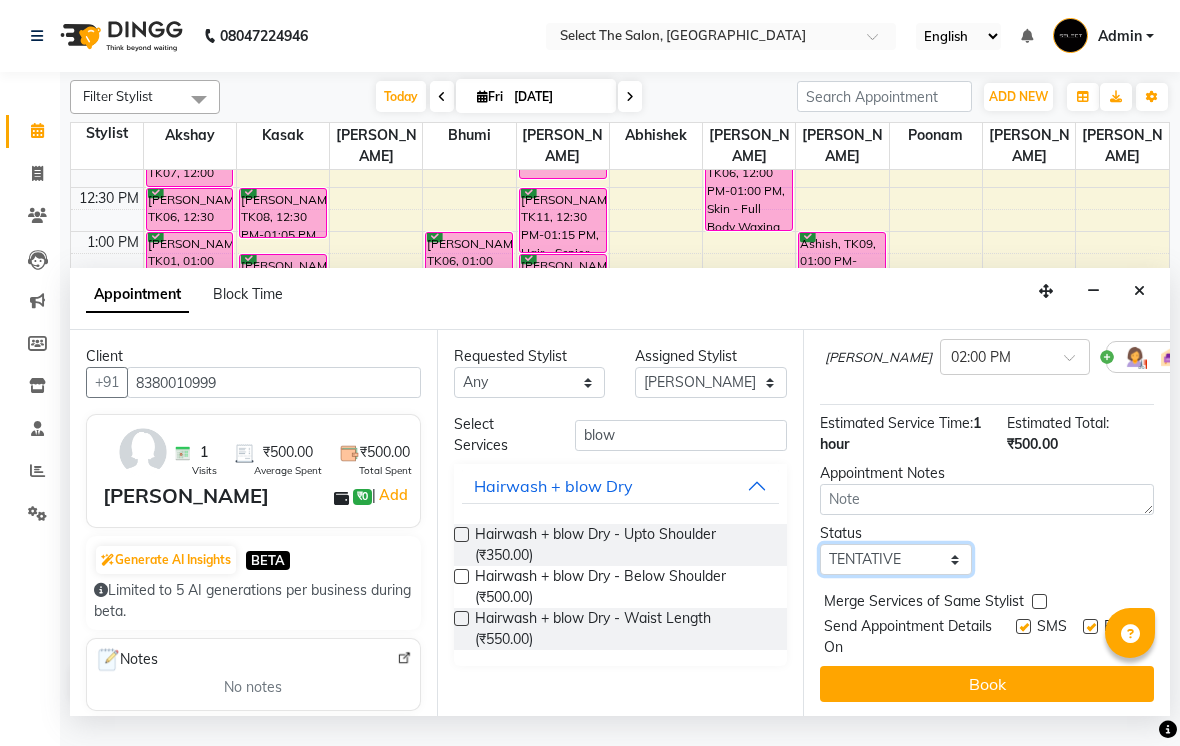 click on "Select TENTATIVE CONFIRM CHECK-IN UPCOMING" at bounding box center (896, 559) 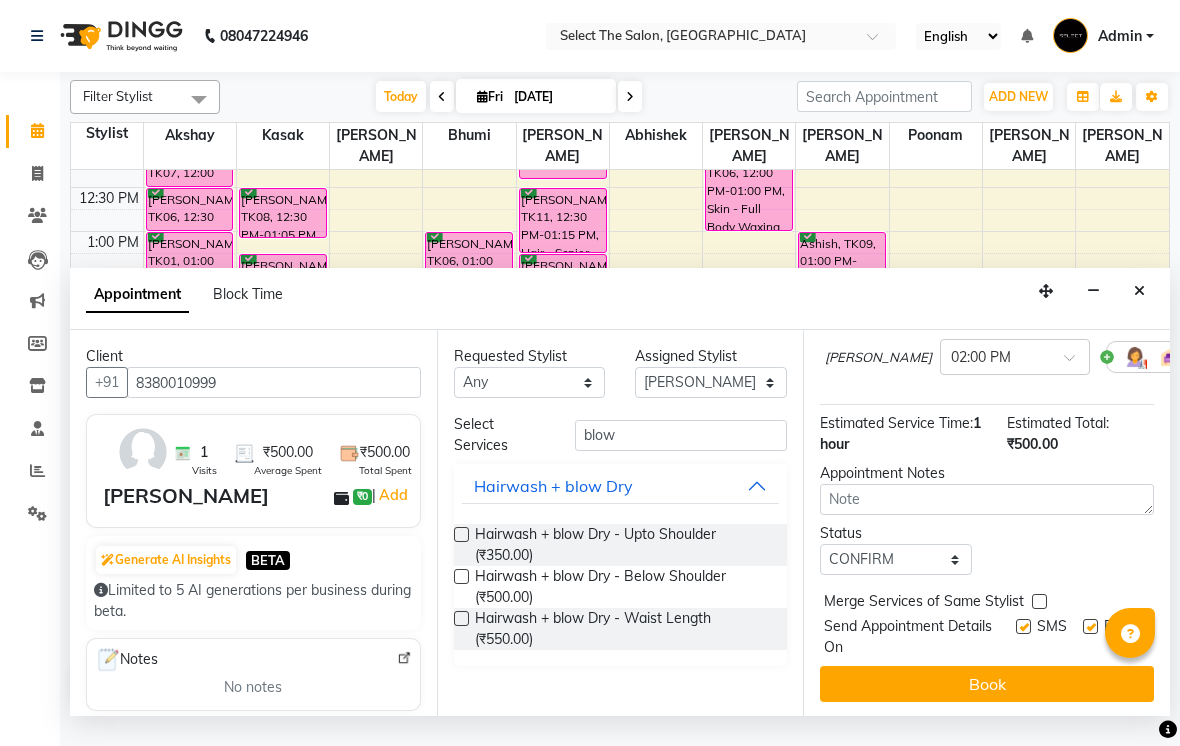 click at bounding box center (1023, 626) 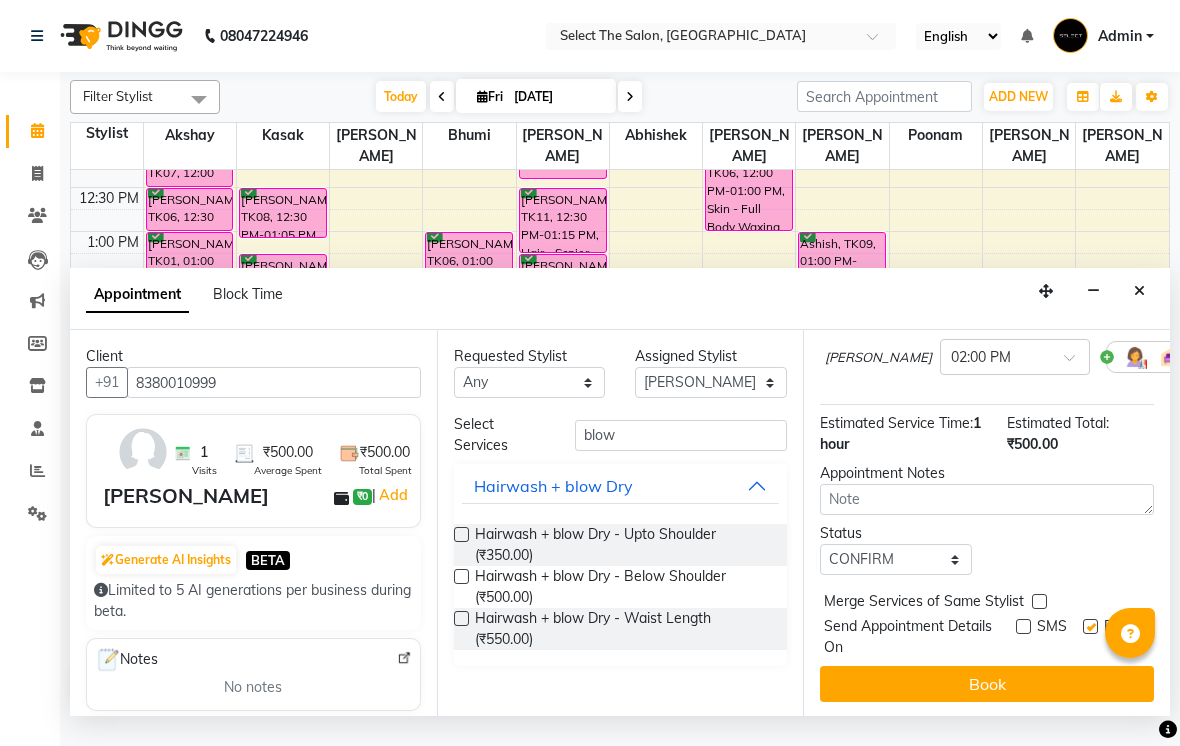 click on "Merge Services of Same Stylist" at bounding box center [987, 603] 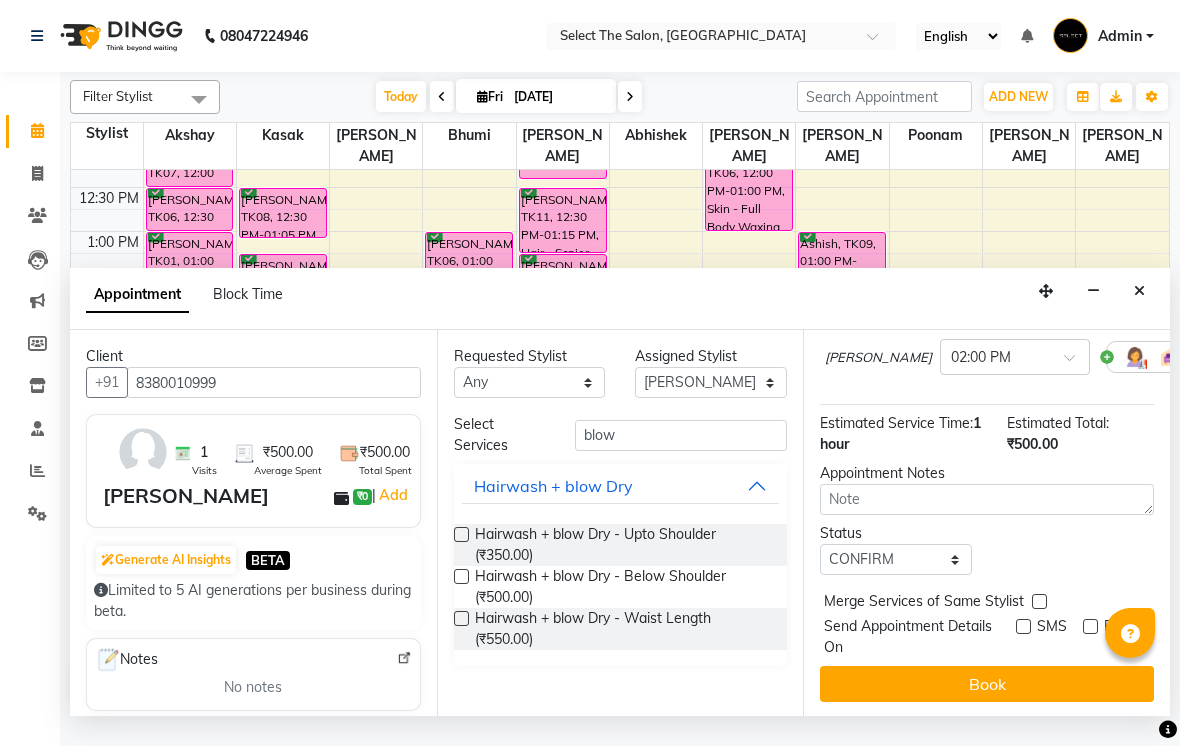 click on "Email" at bounding box center [1118, 637] 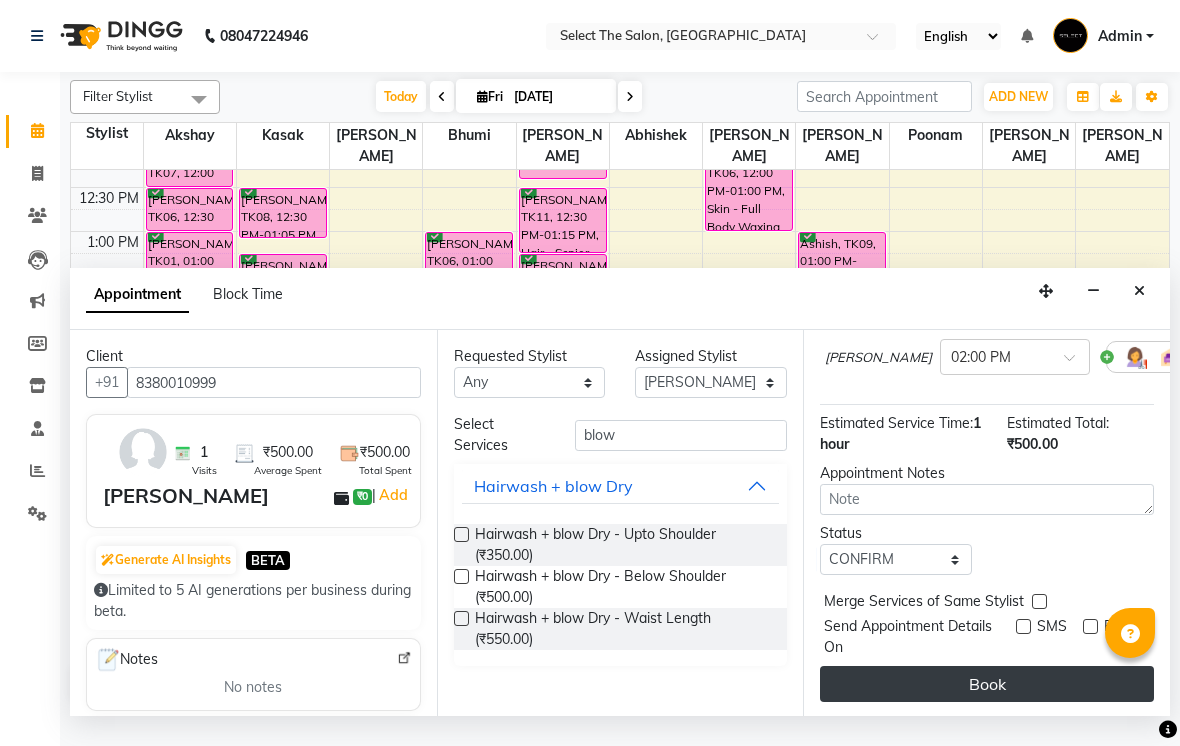 click on "Book" at bounding box center [987, 684] 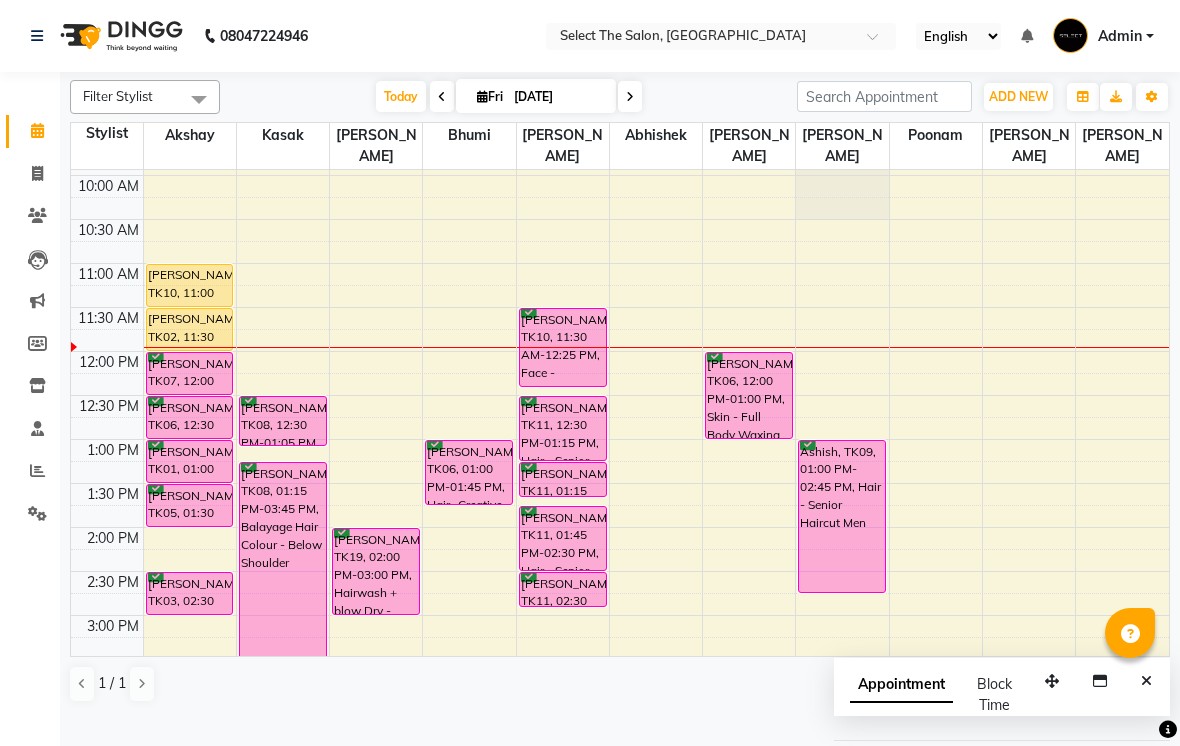 scroll, scrollTop: 169, scrollLeft: 0, axis: vertical 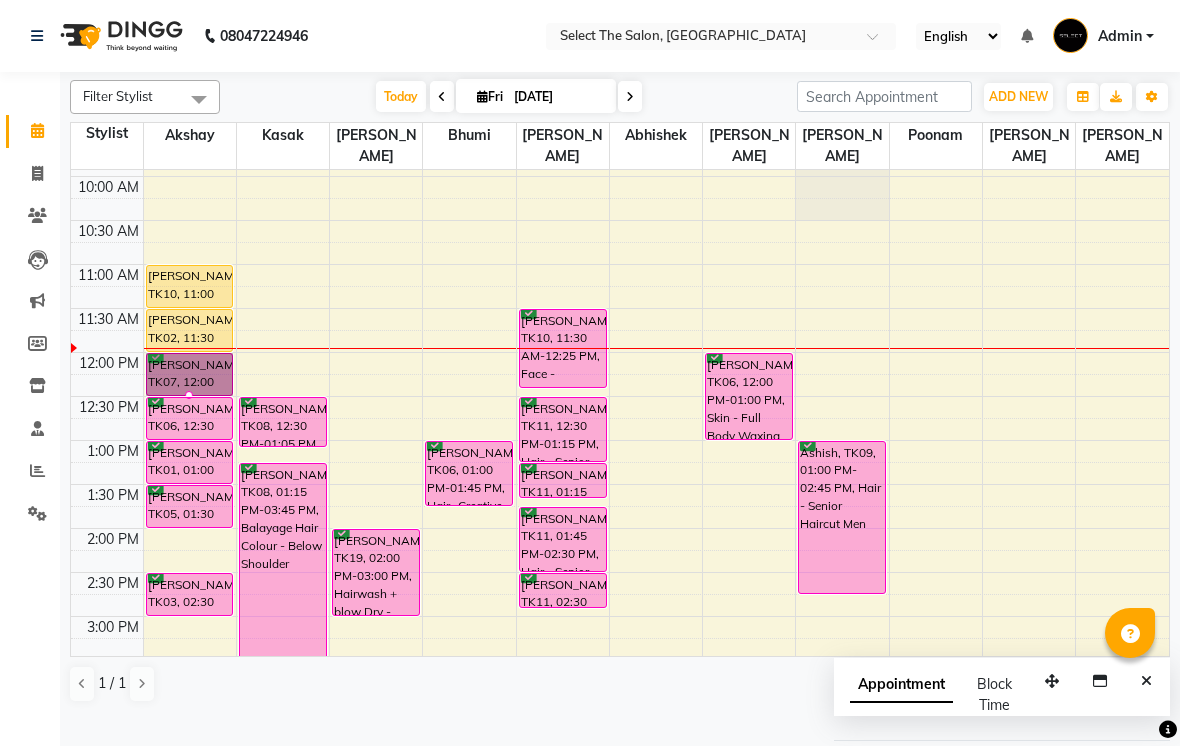 click at bounding box center (189, 395) 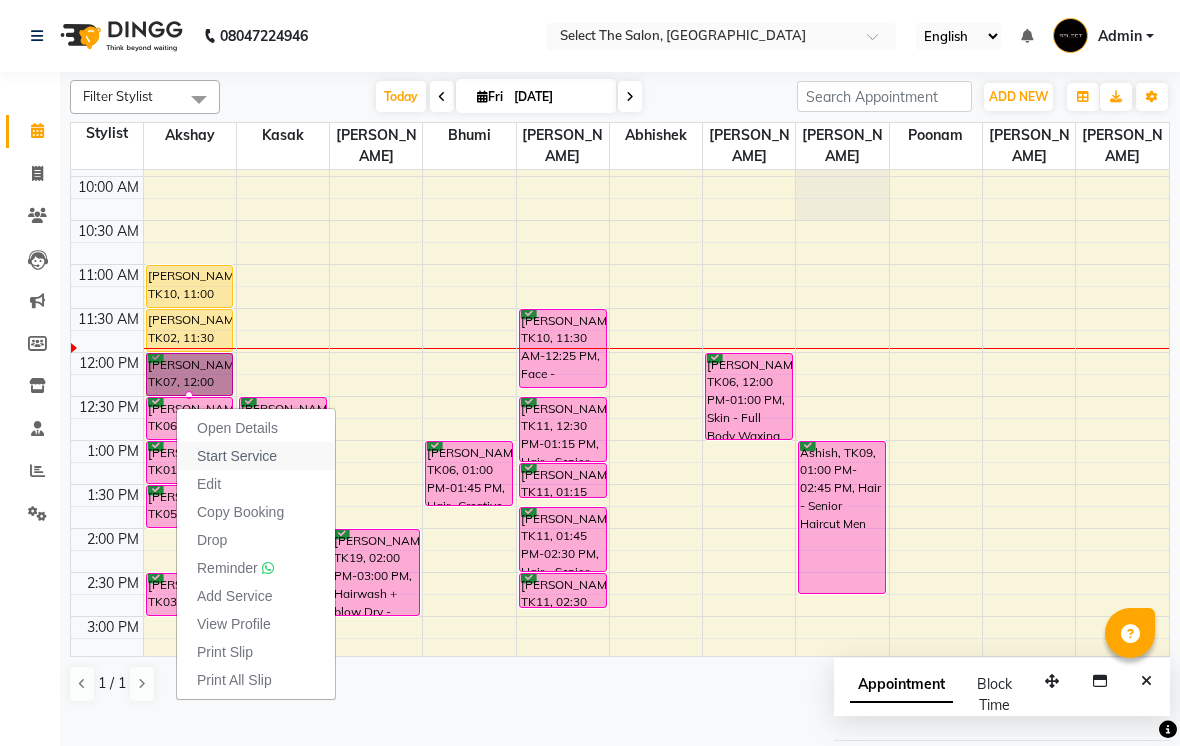 click on "Start Service" at bounding box center [237, 456] 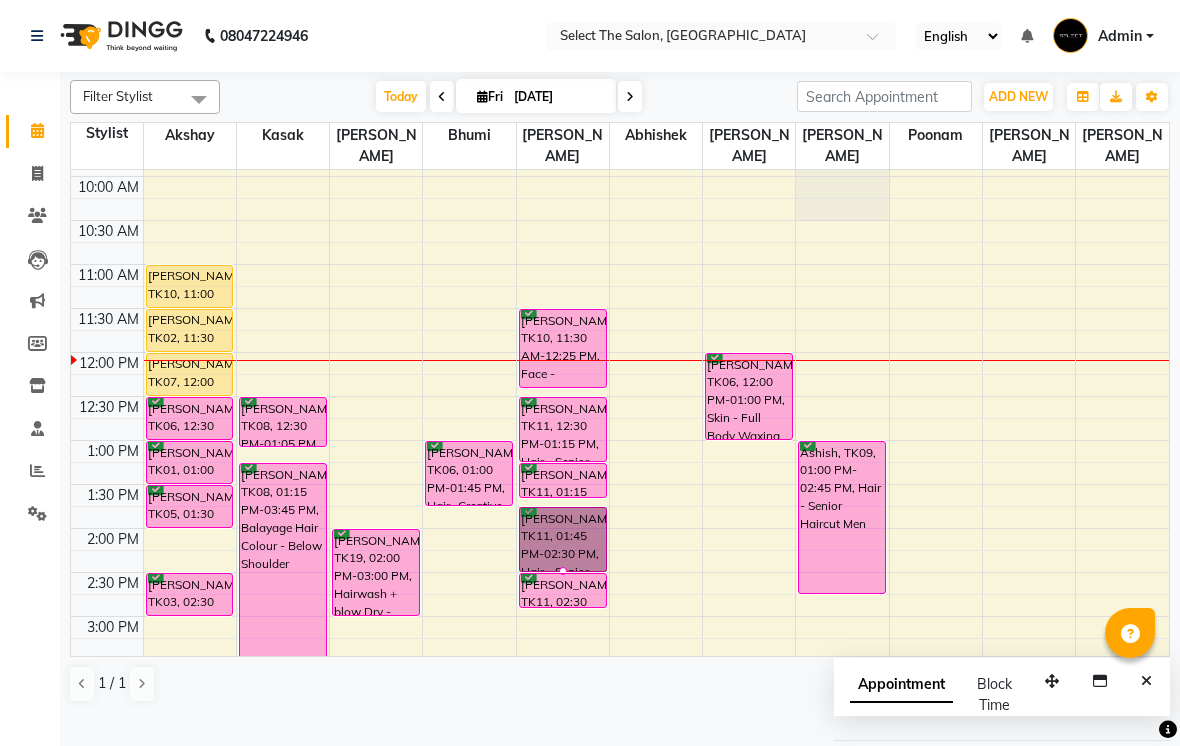 click at bounding box center (563, 571) 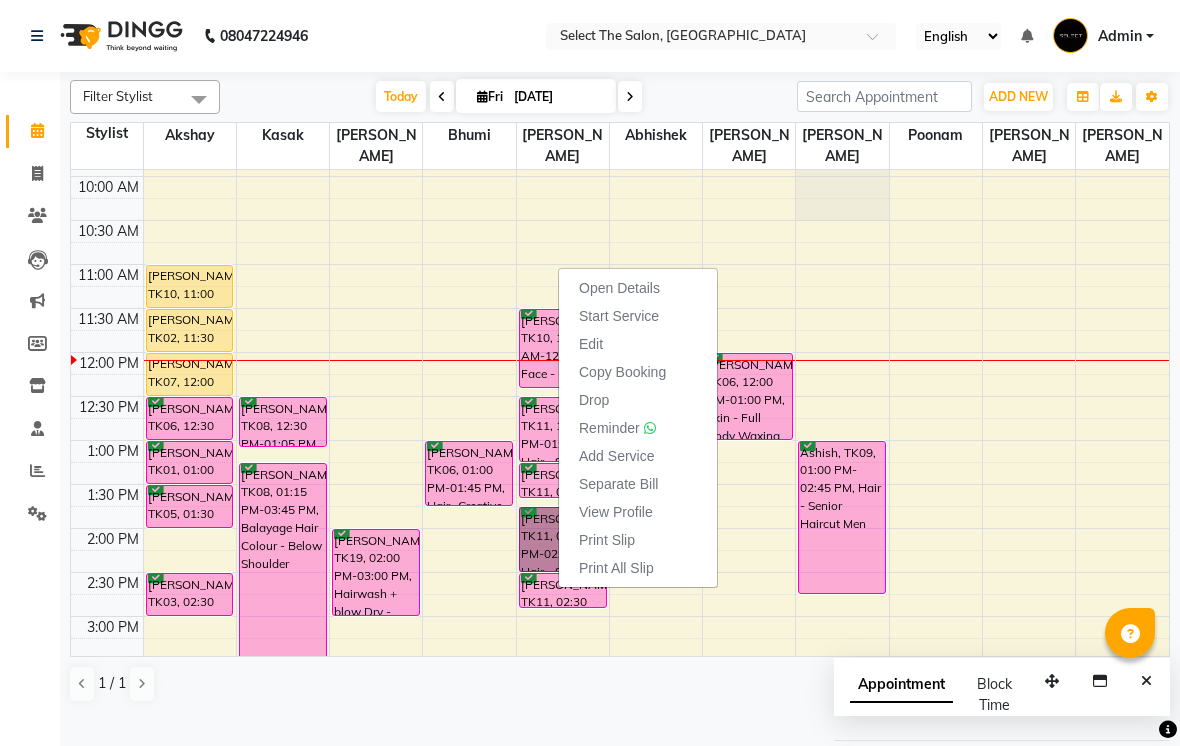 click on "Open Details" at bounding box center [619, 288] 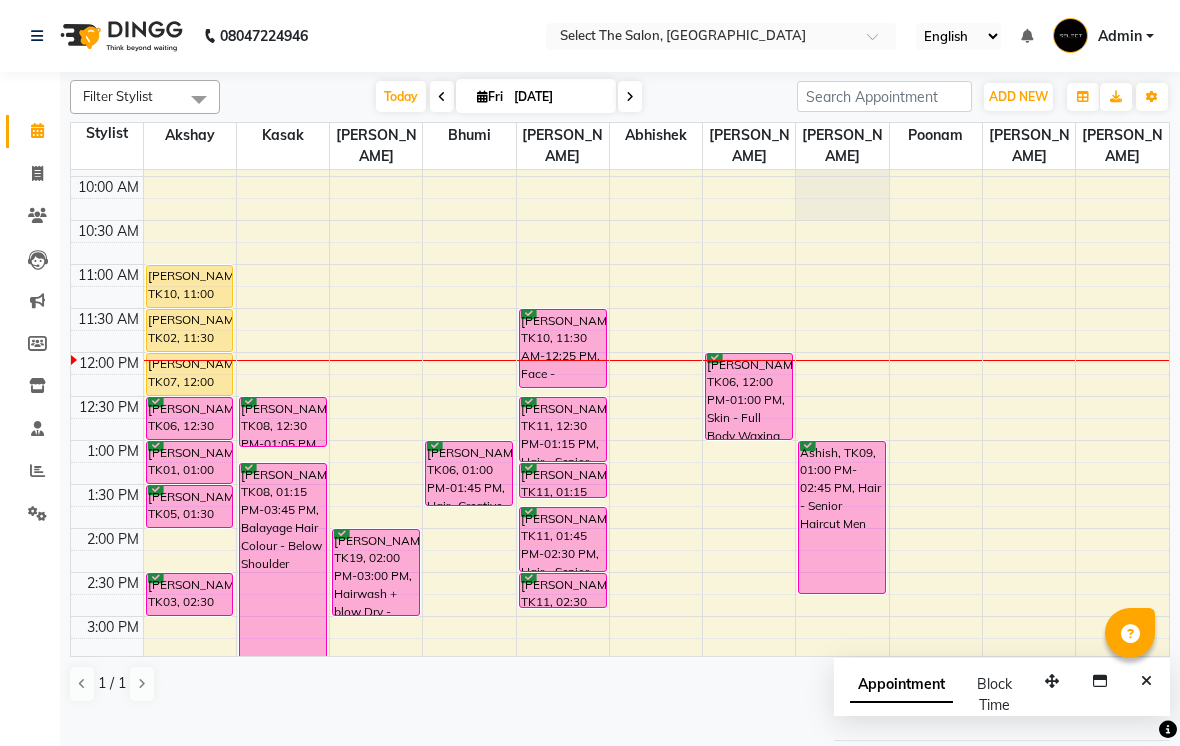 click at bounding box center (0, 0) 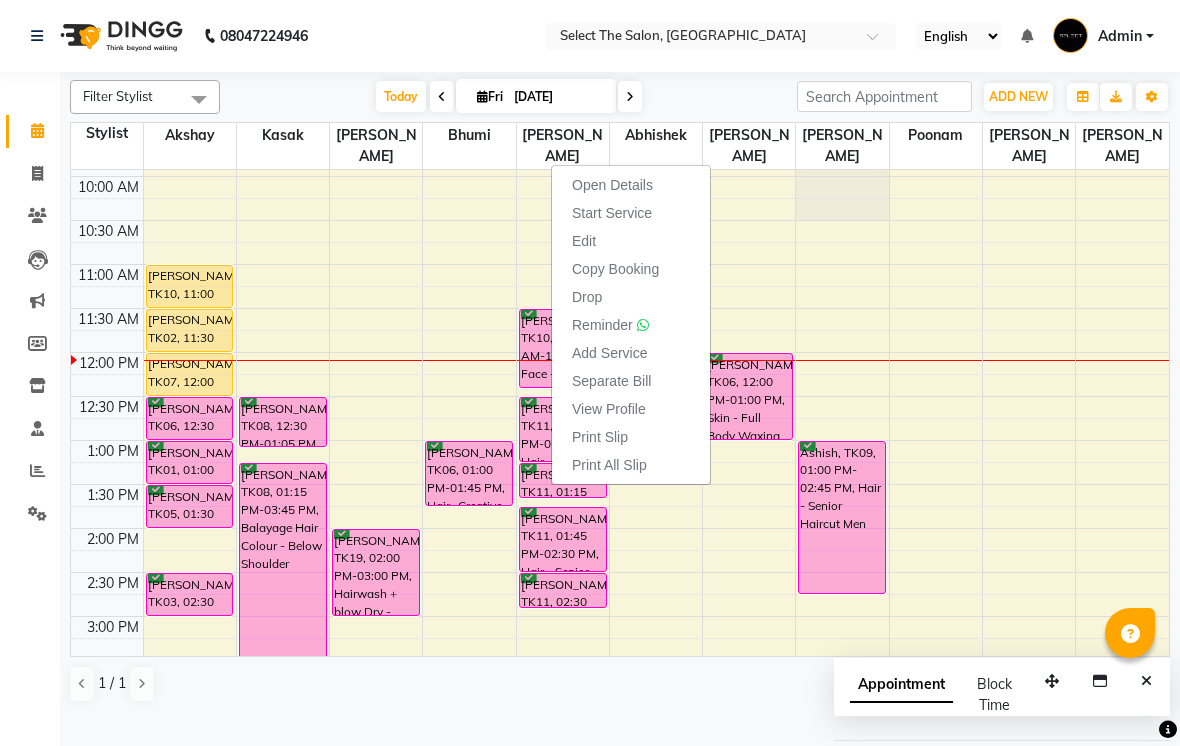 click on "Open Details" at bounding box center [631, 185] 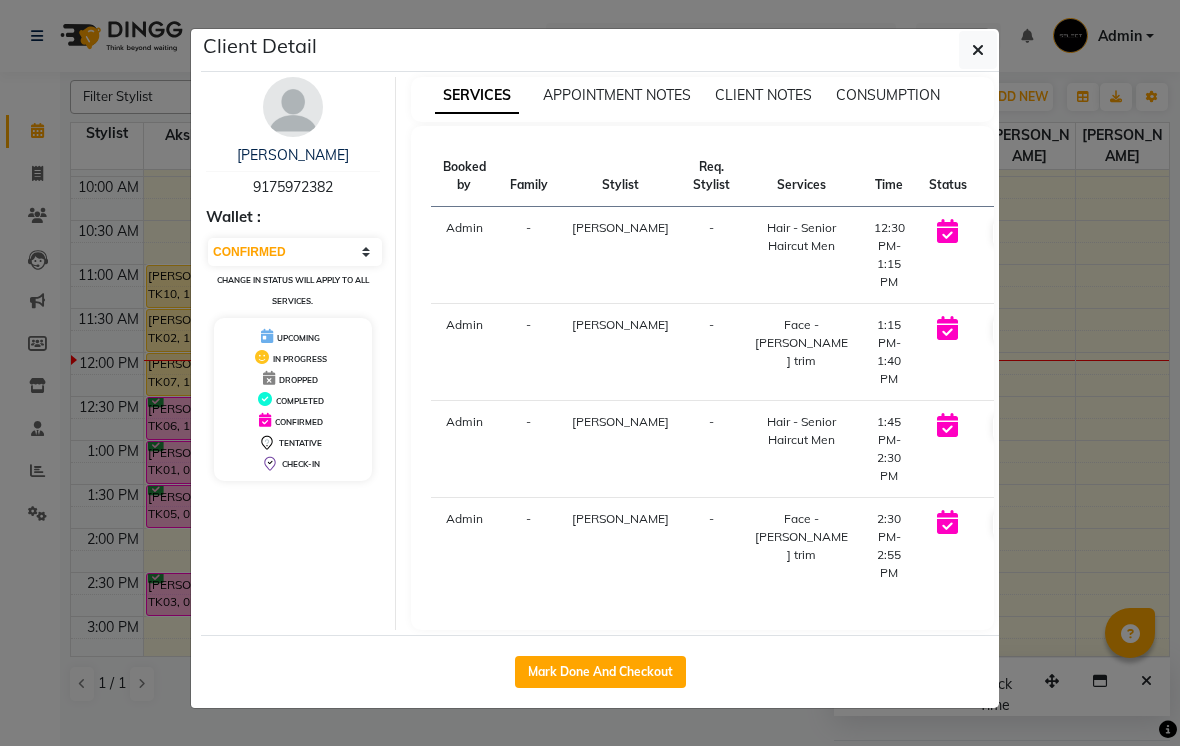 click 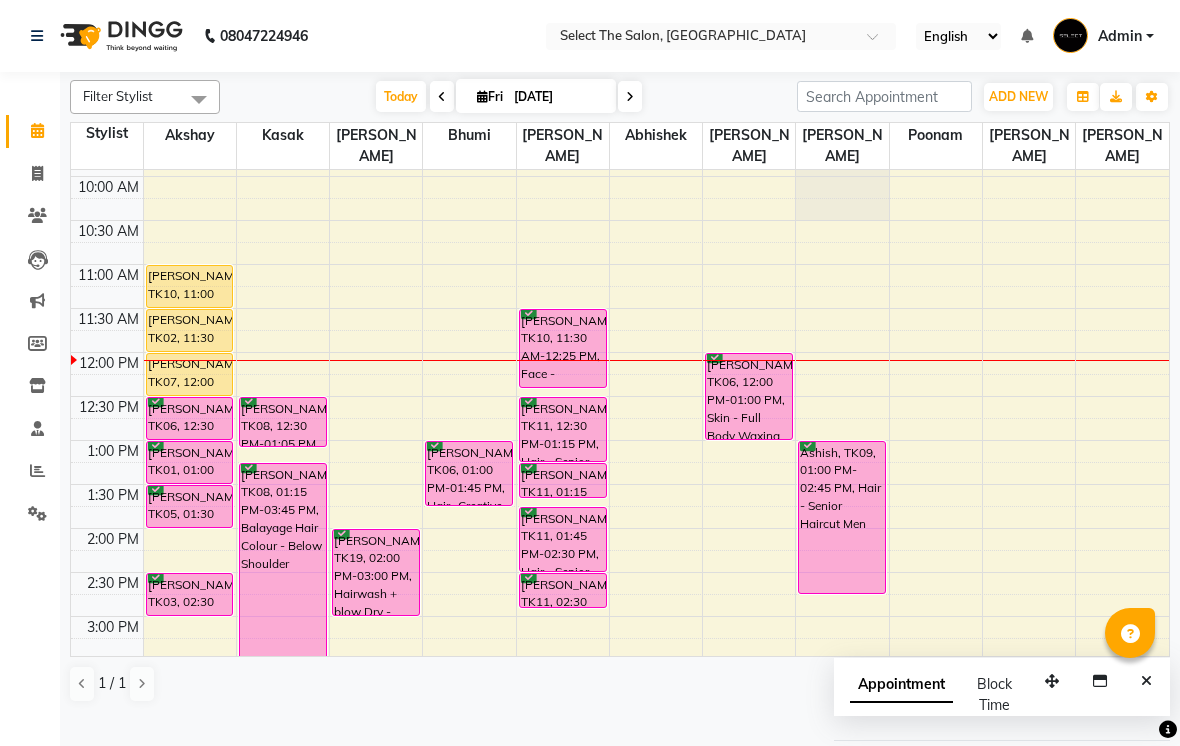 click on "[PERSON_NAME], TK11, 12:30 PM-01:15 PM, Hair - Senior Haircut Men" at bounding box center (563, 429) 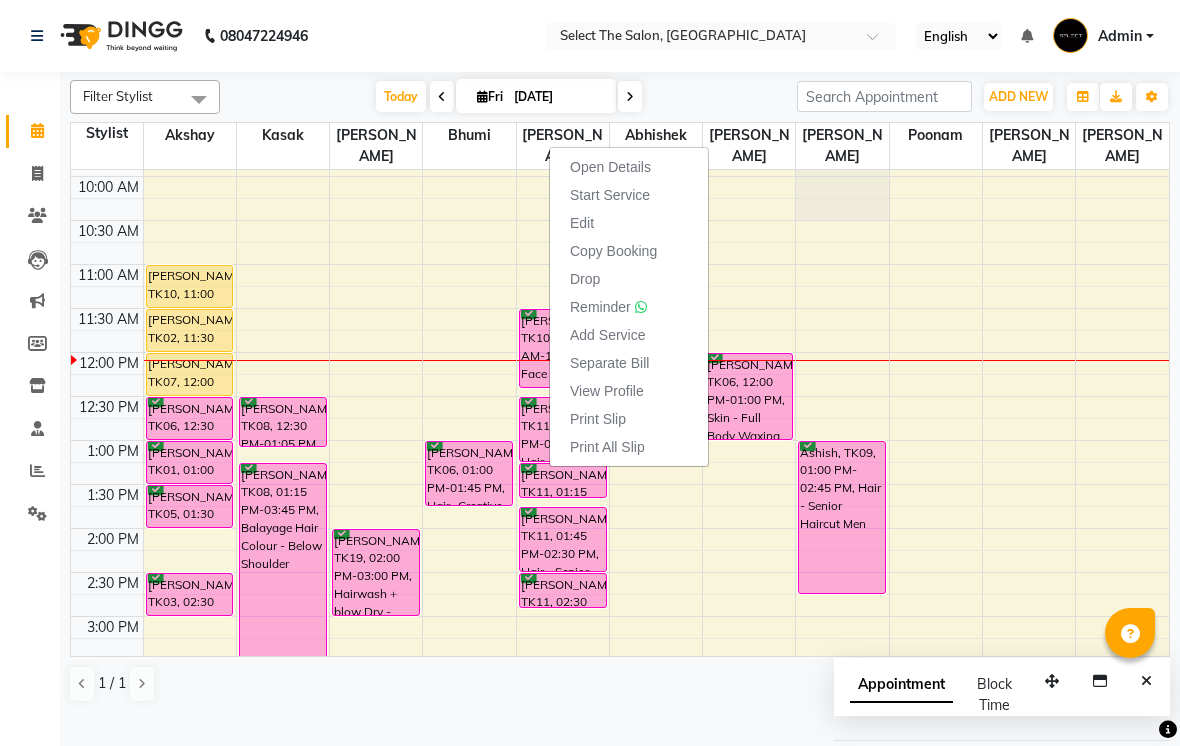click on "Edit" at bounding box center (582, 223) 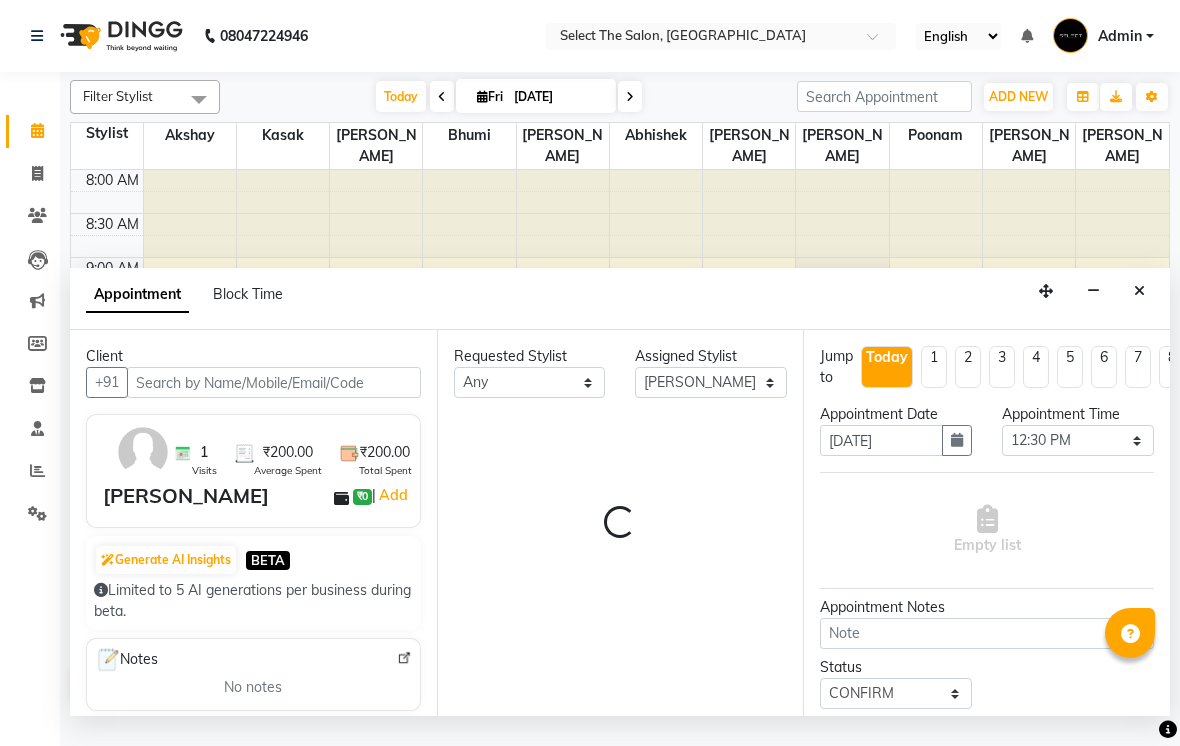 scroll, scrollTop: 353, scrollLeft: 0, axis: vertical 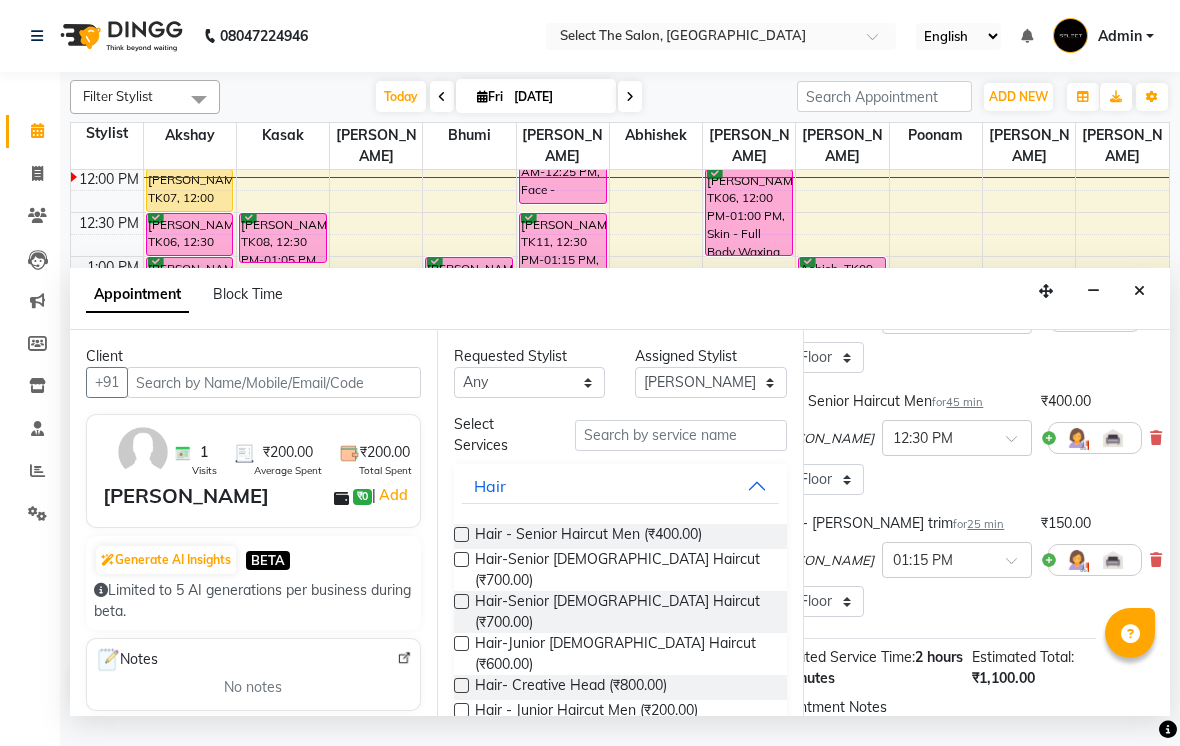 click at bounding box center (1156, 438) 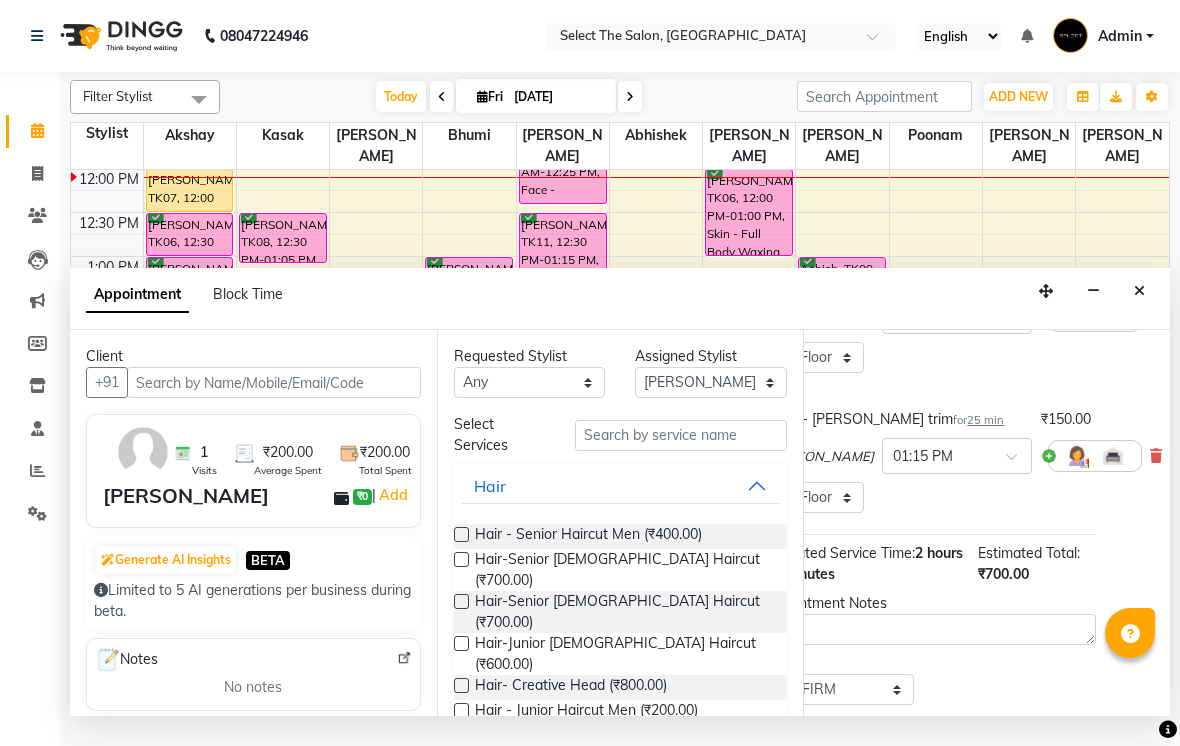 click at bounding box center (1156, 456) 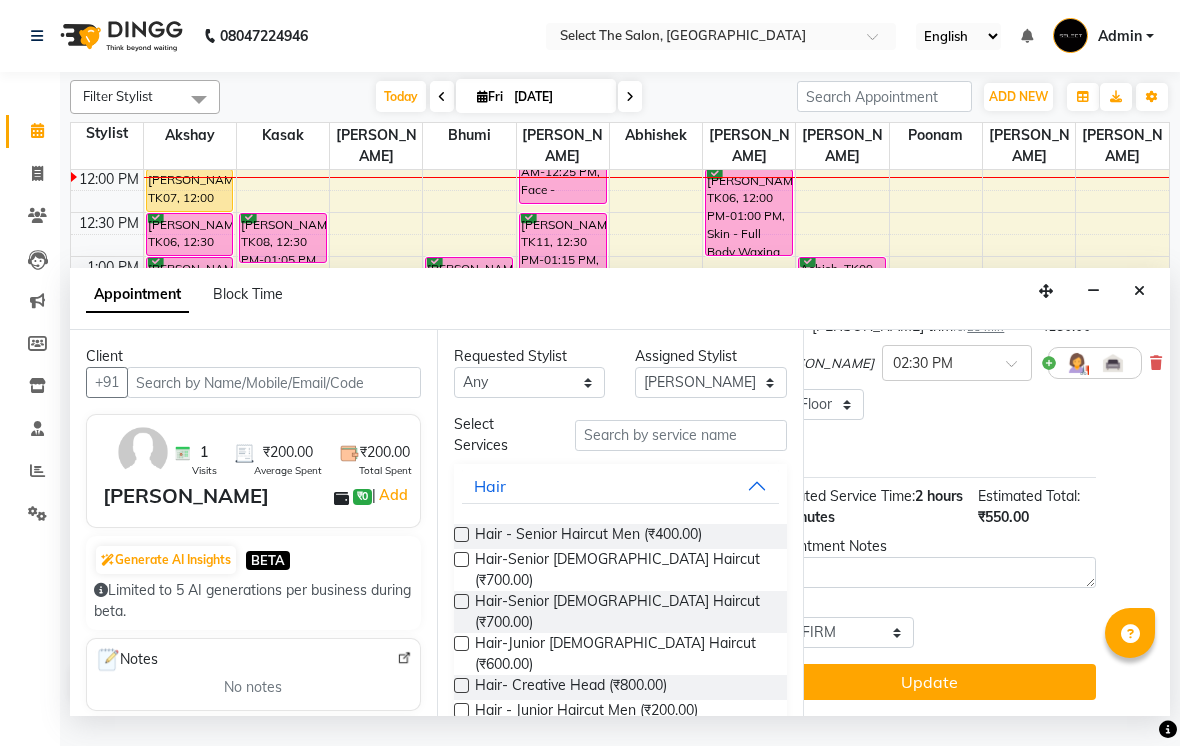 scroll, scrollTop: 290, scrollLeft: 58, axis: both 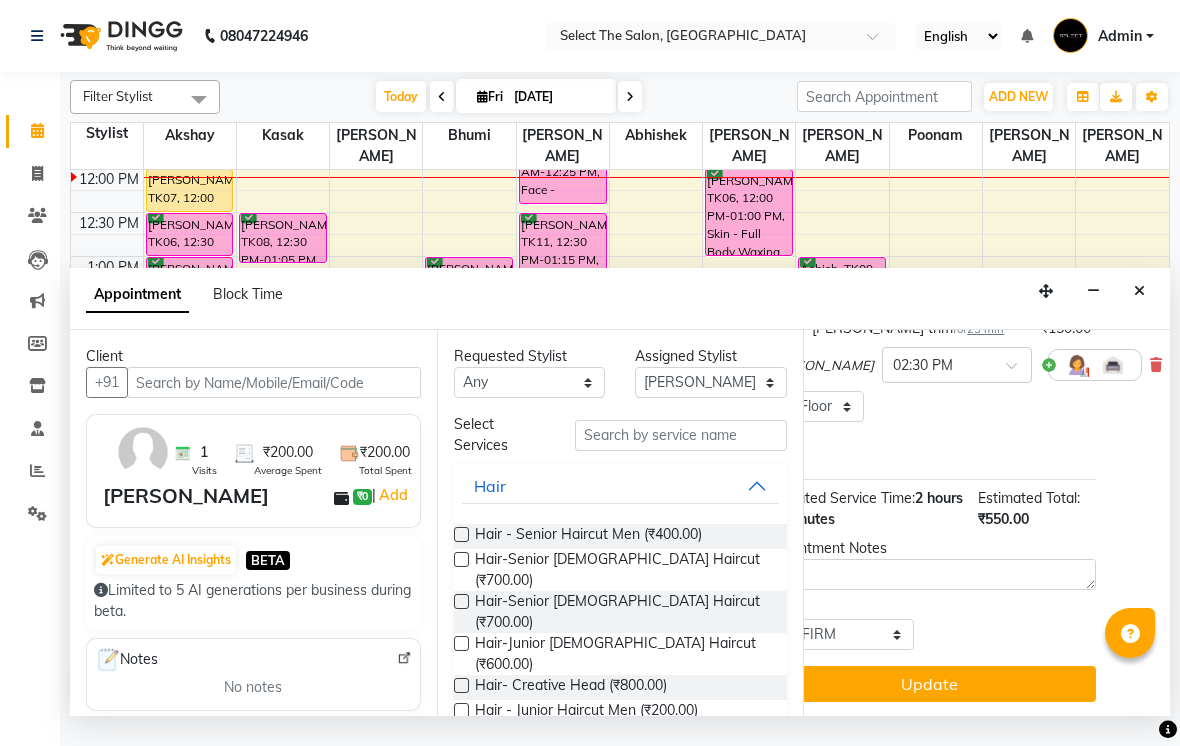 click on "Update" at bounding box center [929, 684] 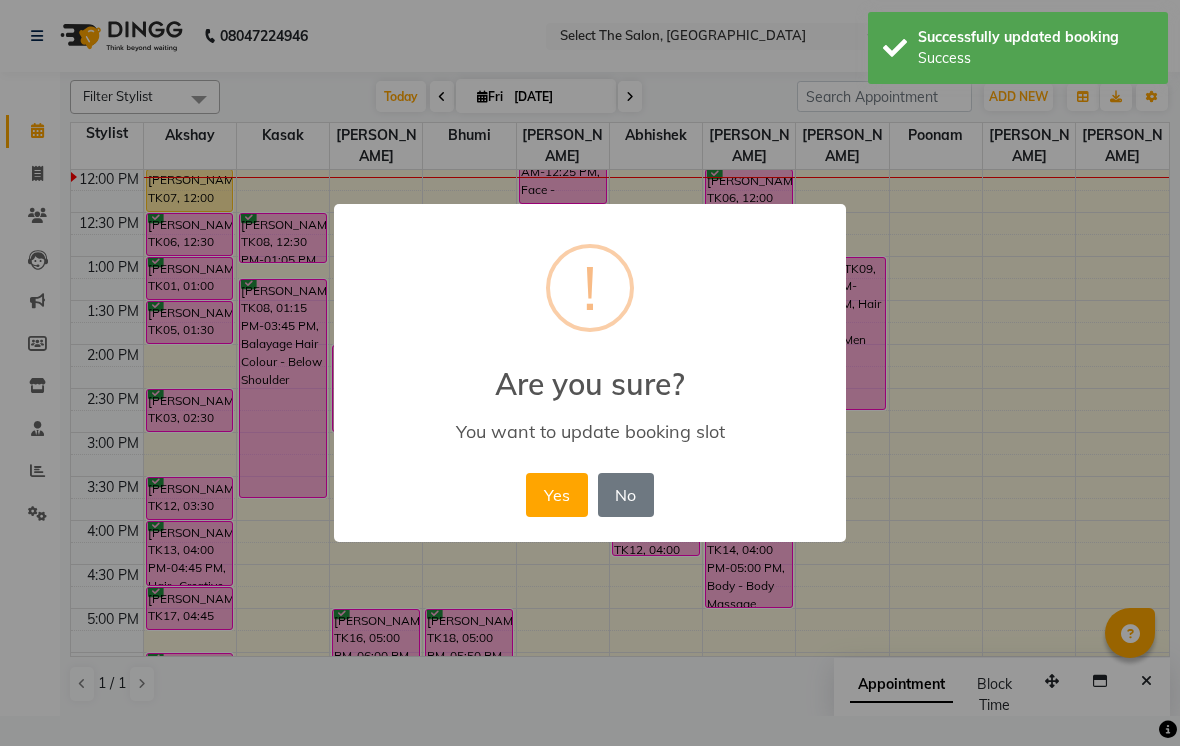 click on "Yes" at bounding box center (556, 495) 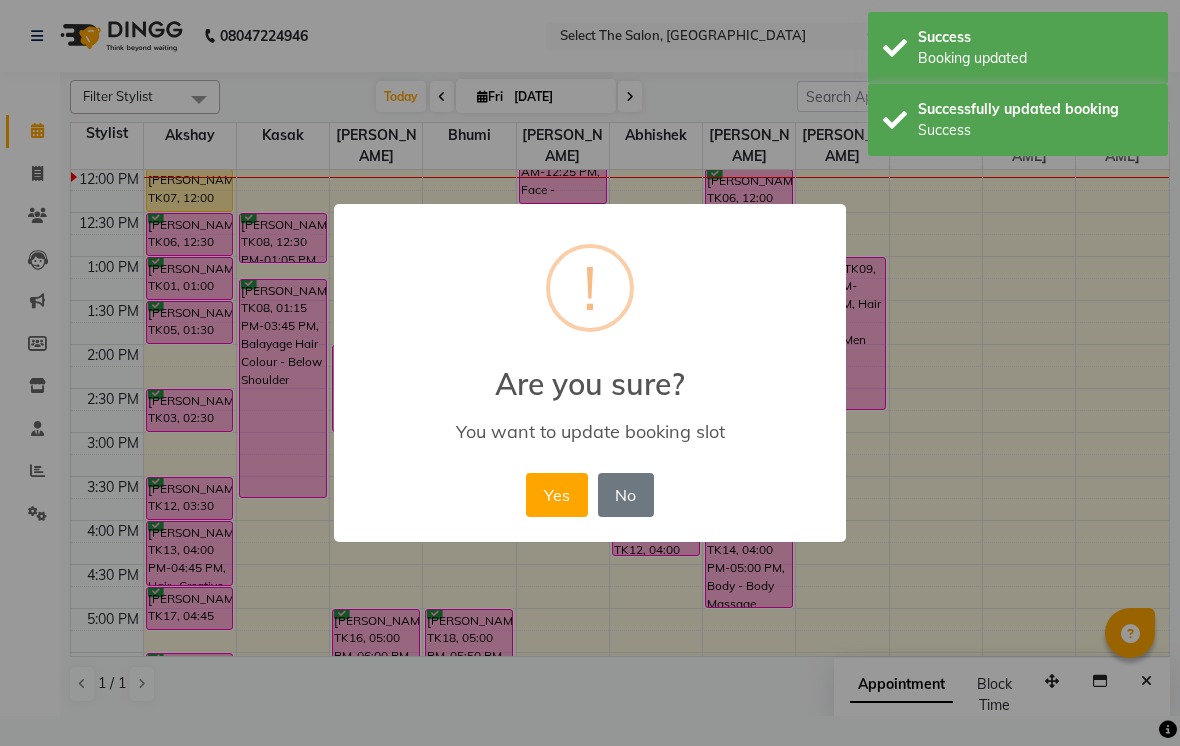 click on "Yes" at bounding box center (556, 495) 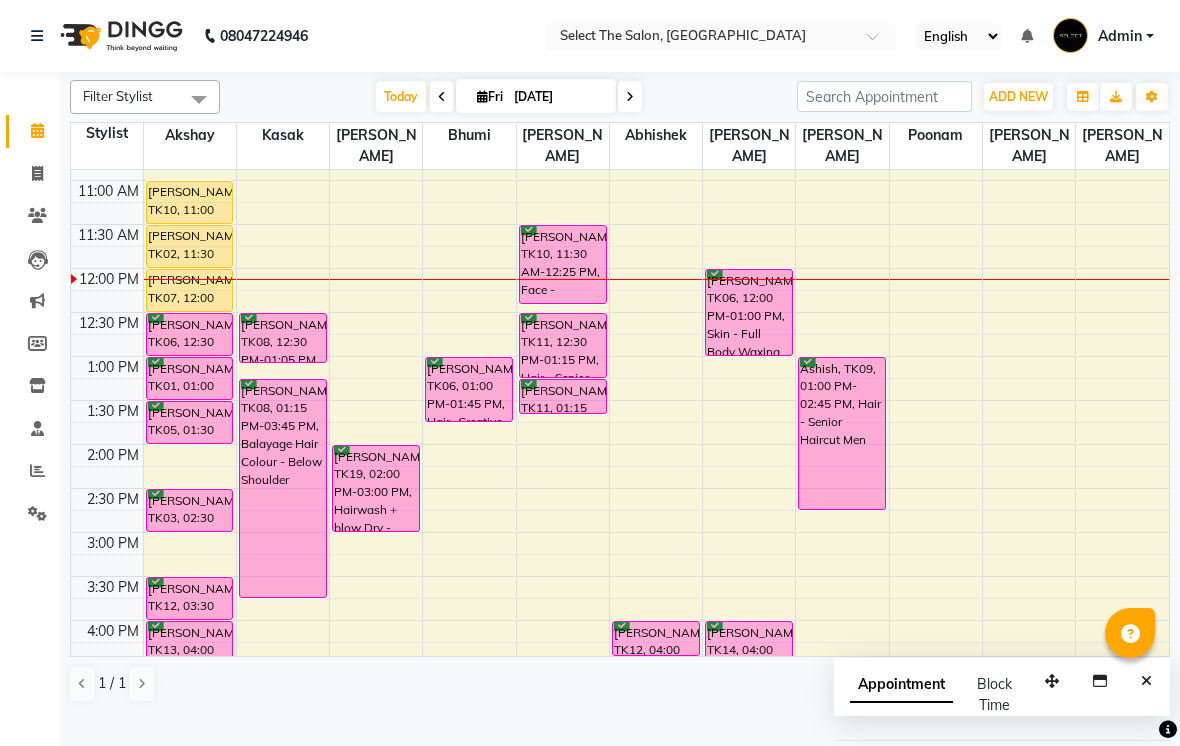 scroll, scrollTop: 252, scrollLeft: 0, axis: vertical 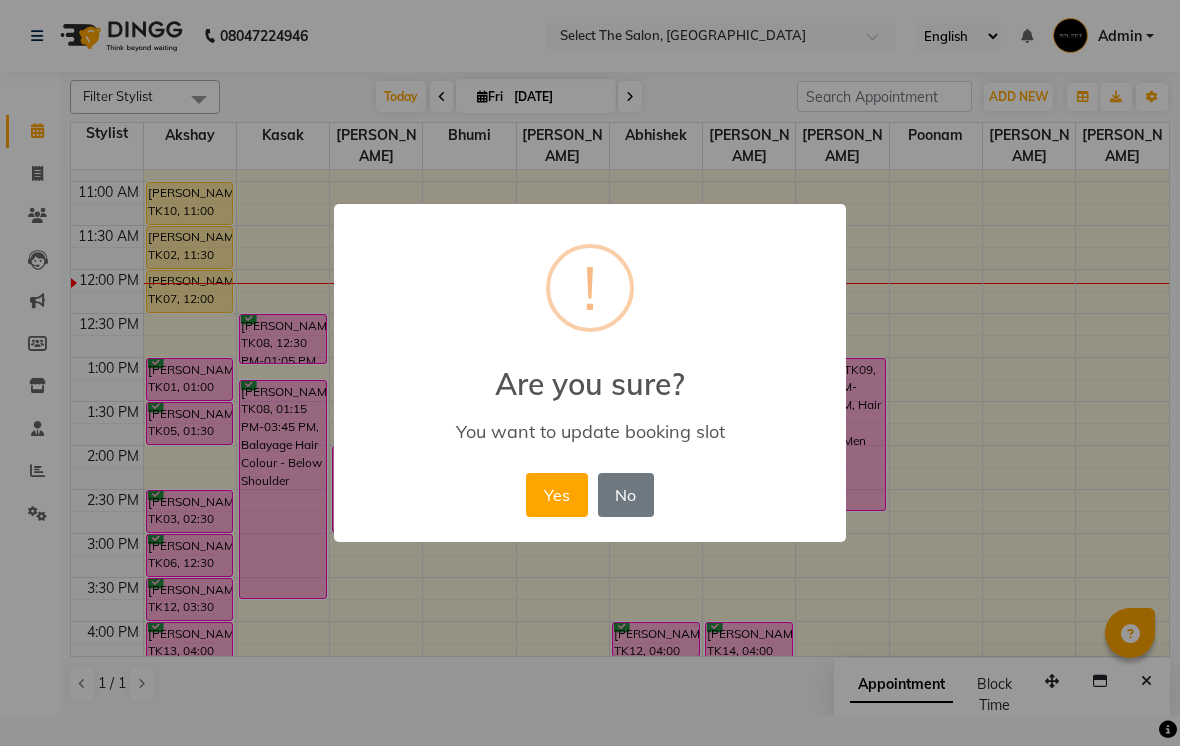click on "Yes" at bounding box center (556, 495) 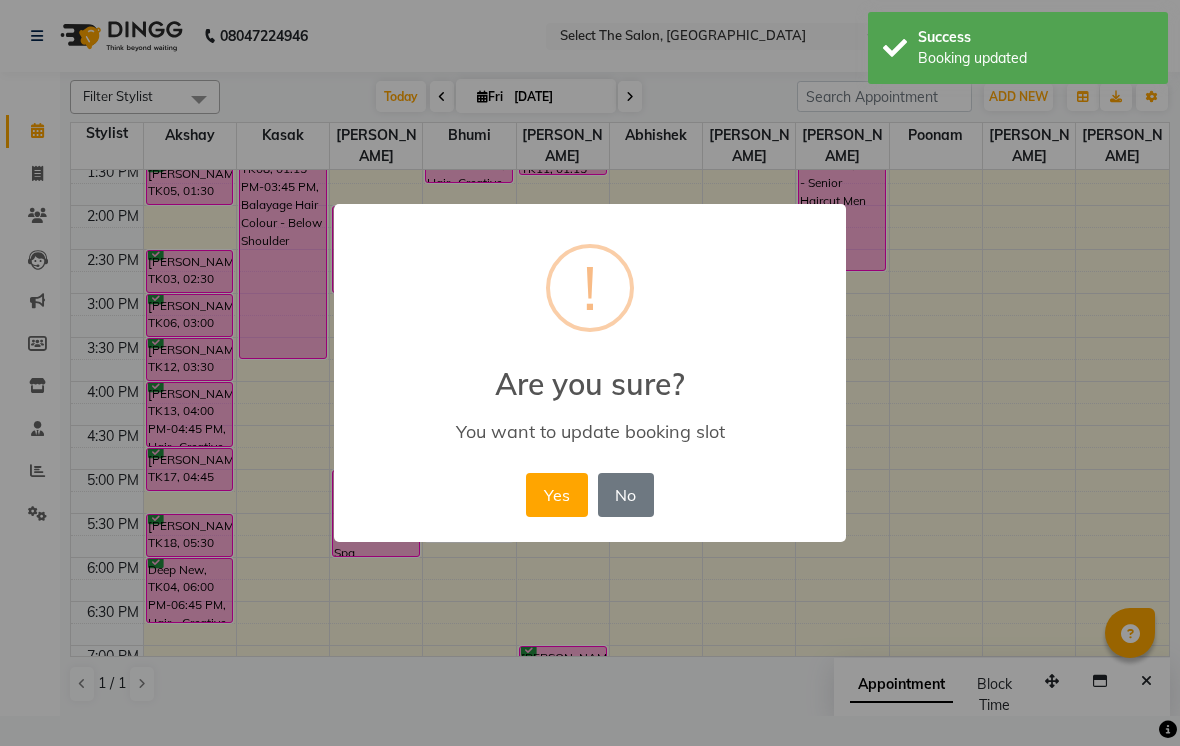 click on "No" at bounding box center (626, 495) 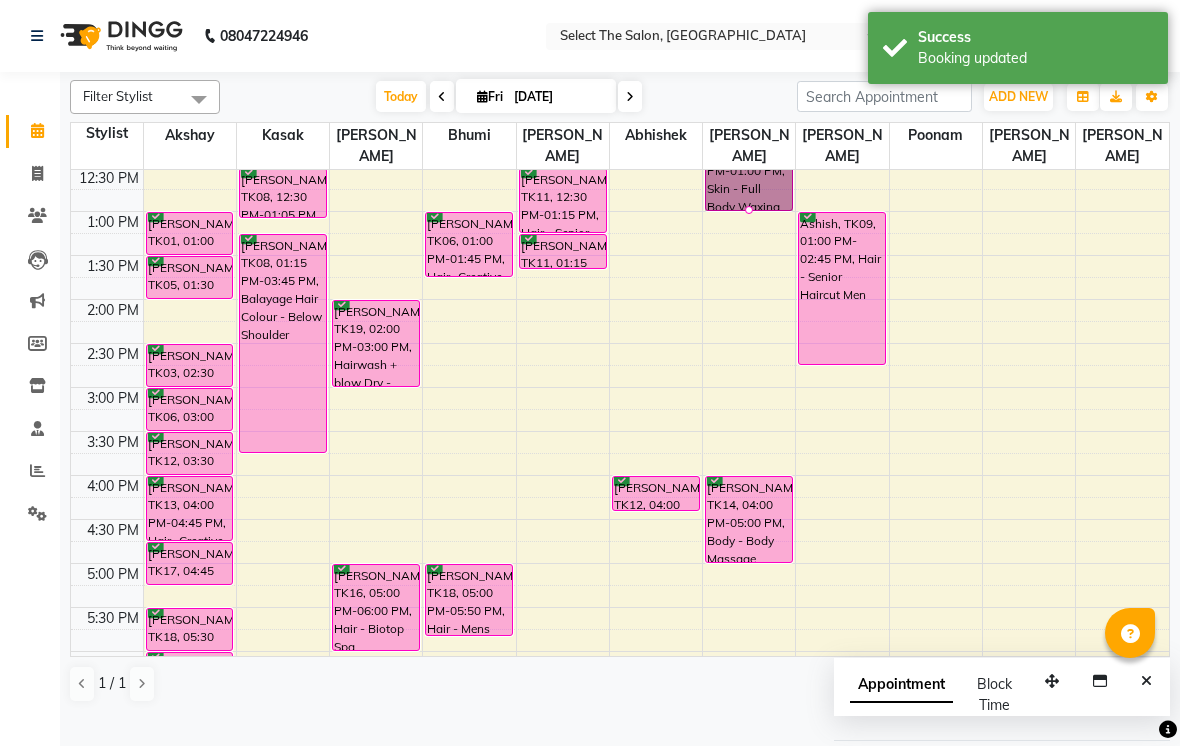 scroll, scrollTop: 397, scrollLeft: 0, axis: vertical 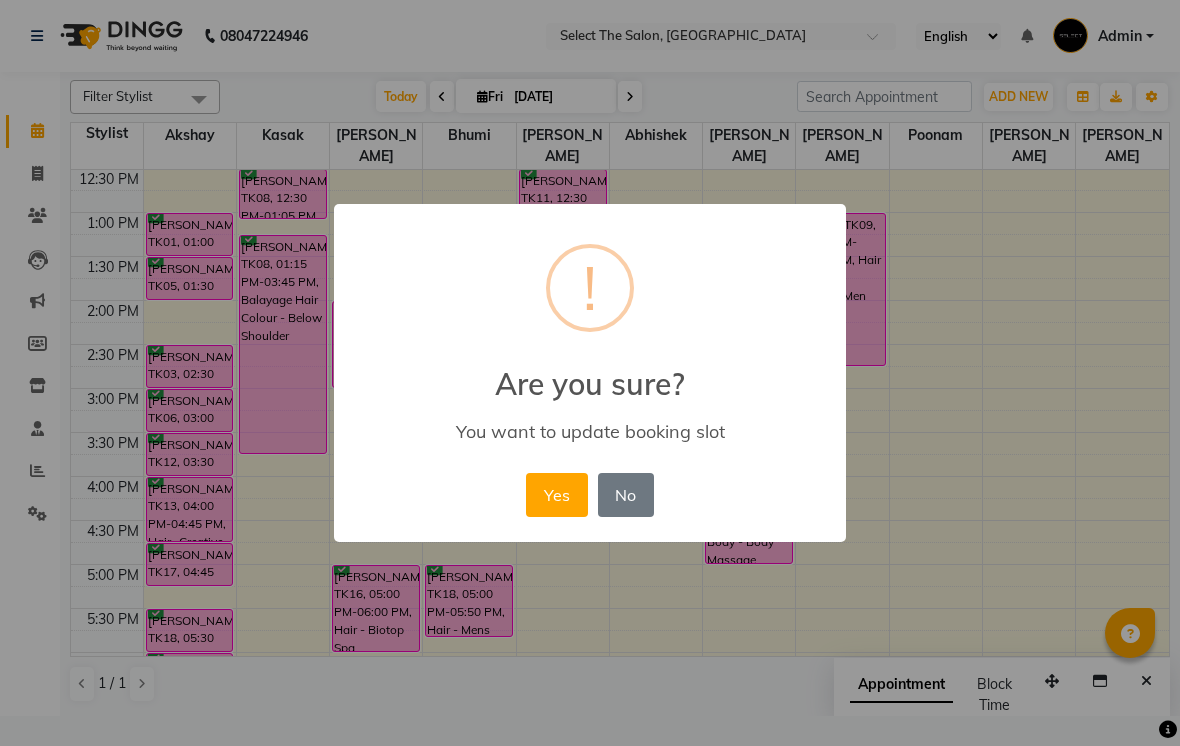 click on "Yes" at bounding box center (556, 495) 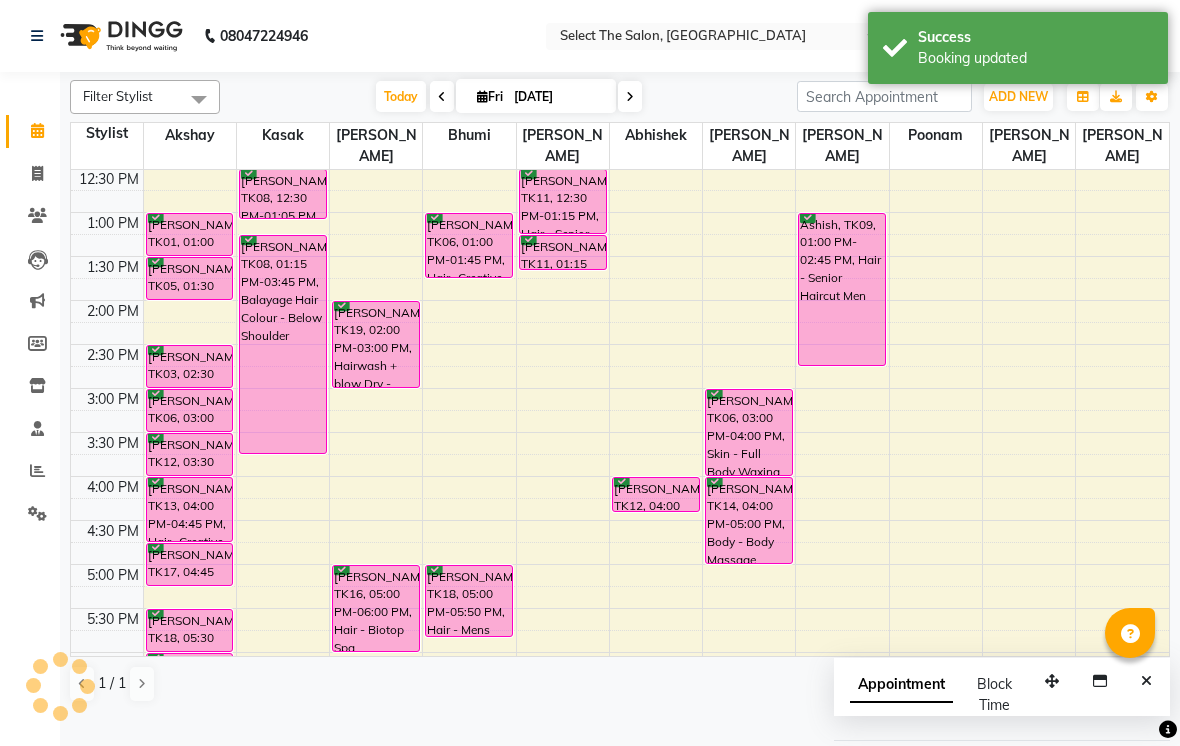 click on "[PERSON_NAME], TK14, 04:00 PM-05:00 PM, Body - Body Massage" at bounding box center (749, 520) 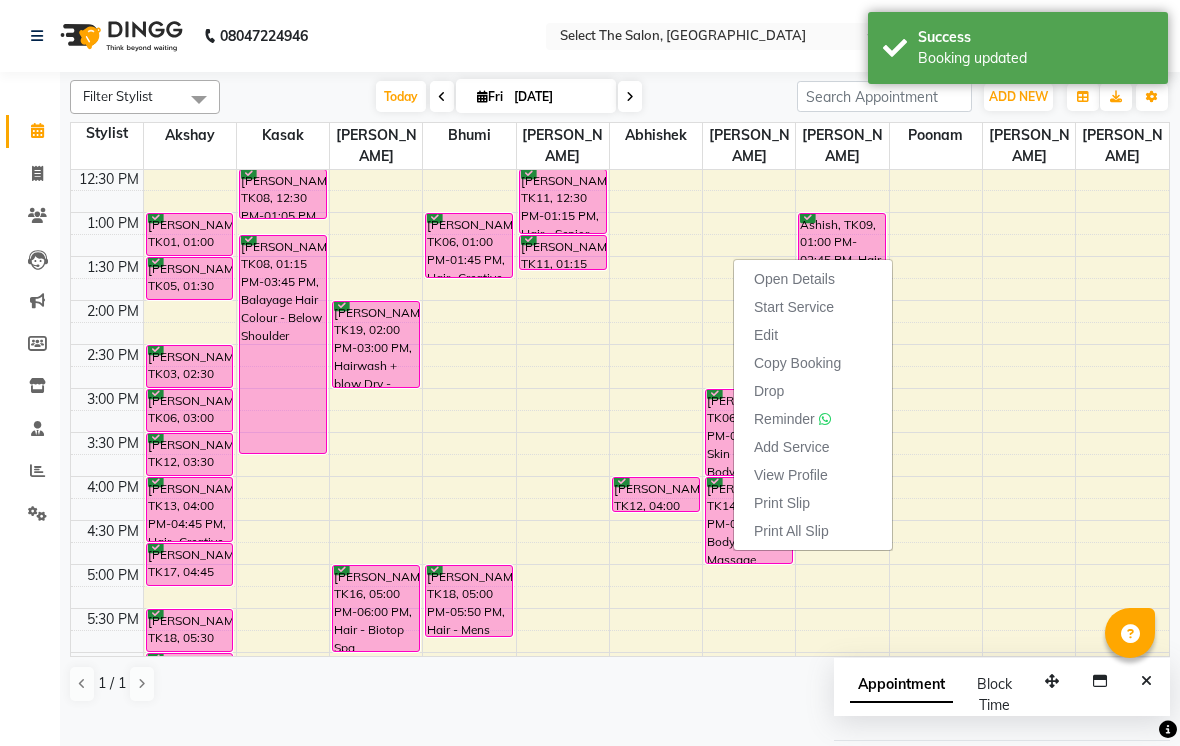 click on "Edit" at bounding box center (766, 335) 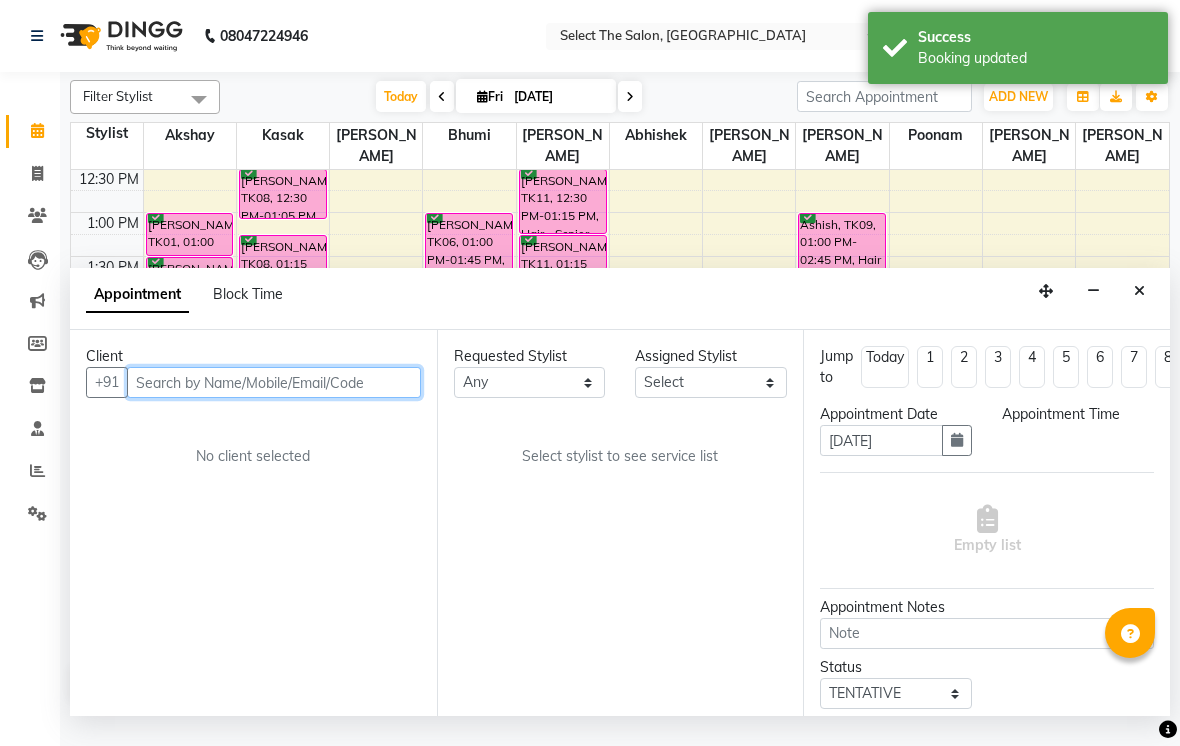 scroll, scrollTop: 0, scrollLeft: 0, axis: both 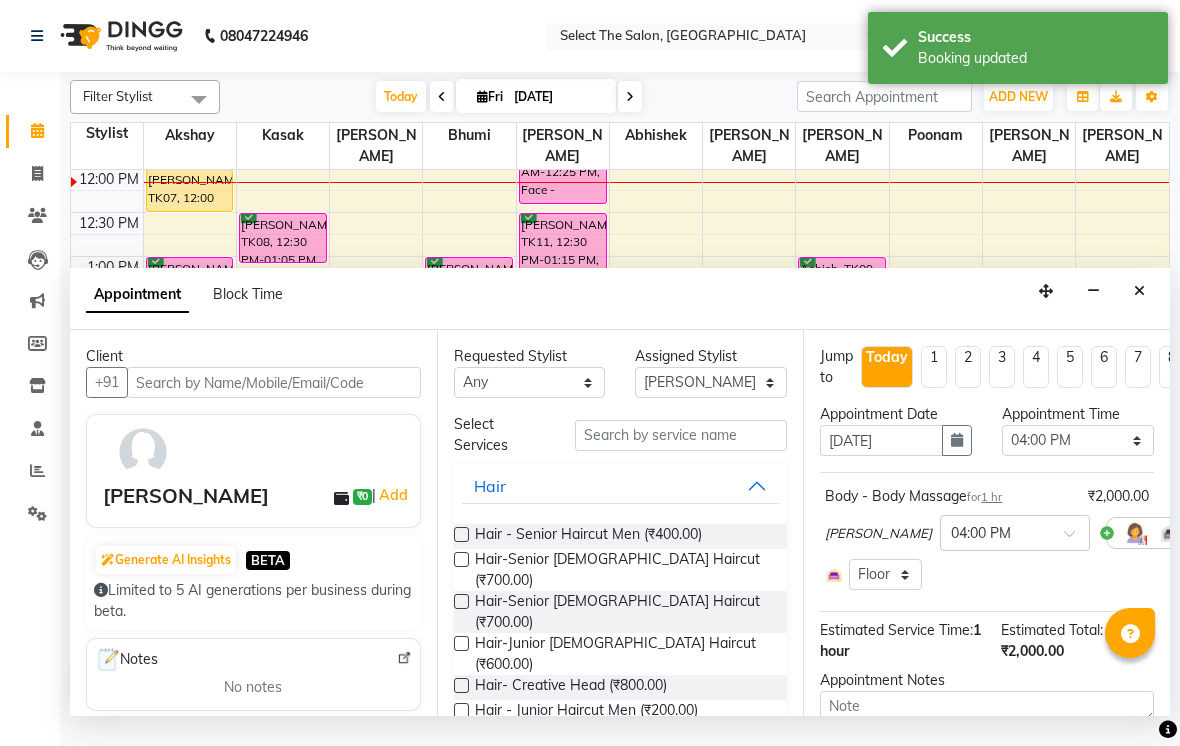 click at bounding box center (957, 440) 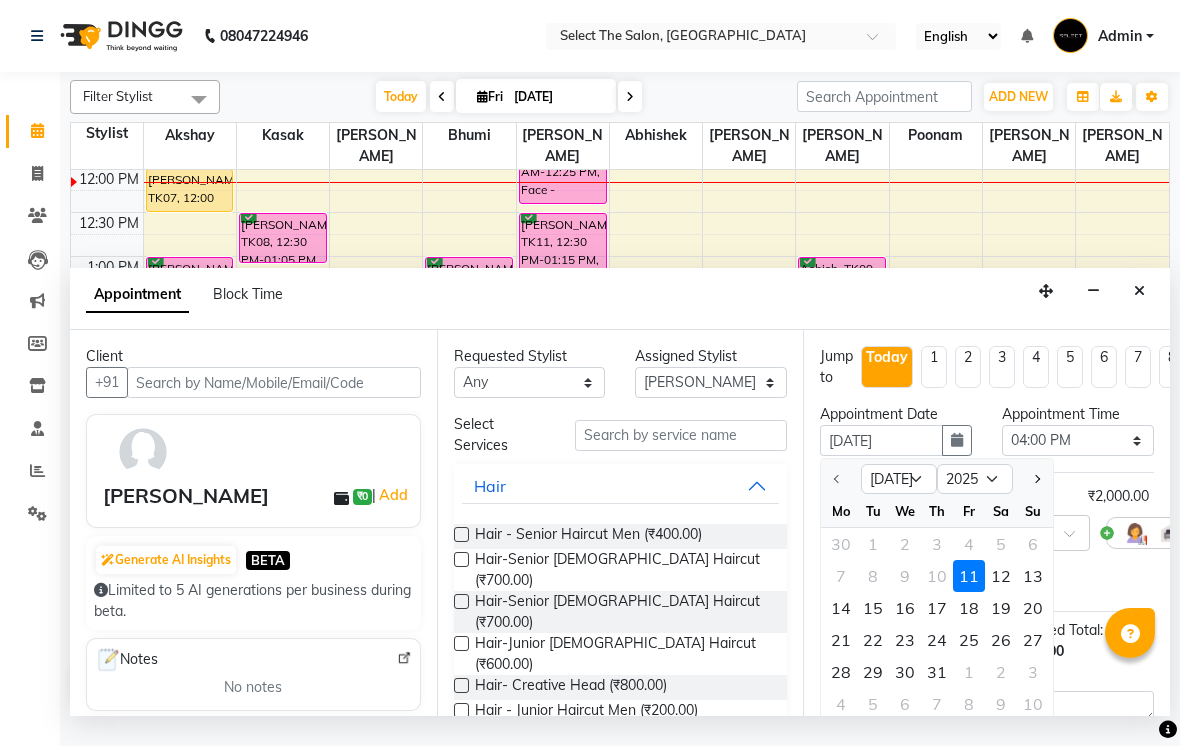 click on "15" at bounding box center (873, 608) 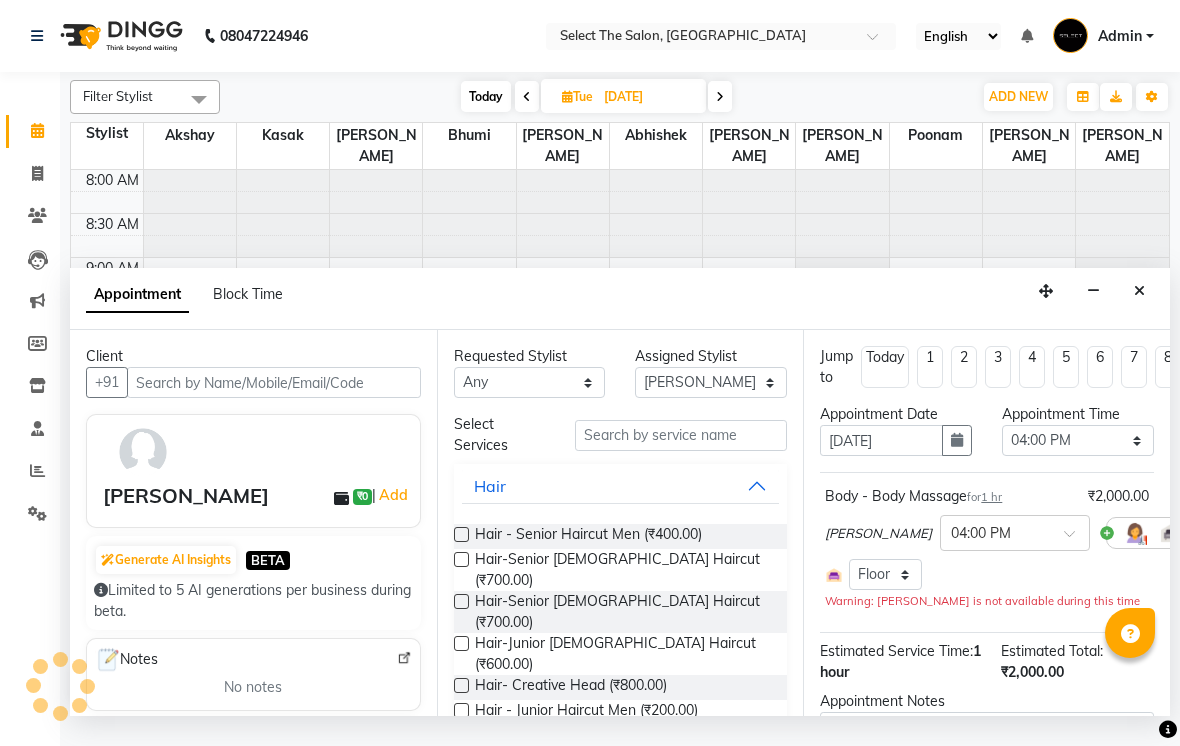 scroll, scrollTop: 353, scrollLeft: 0, axis: vertical 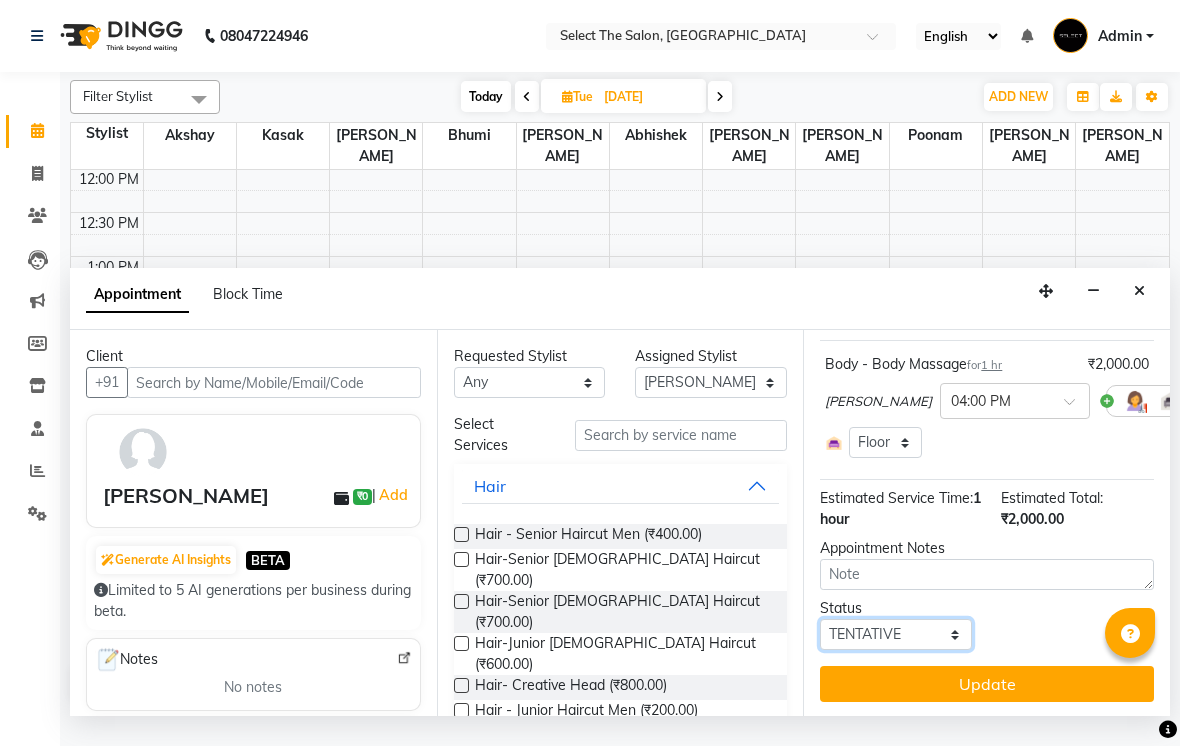 click on "Select TENTATIVE CONFIRM UPCOMING" at bounding box center [896, 634] 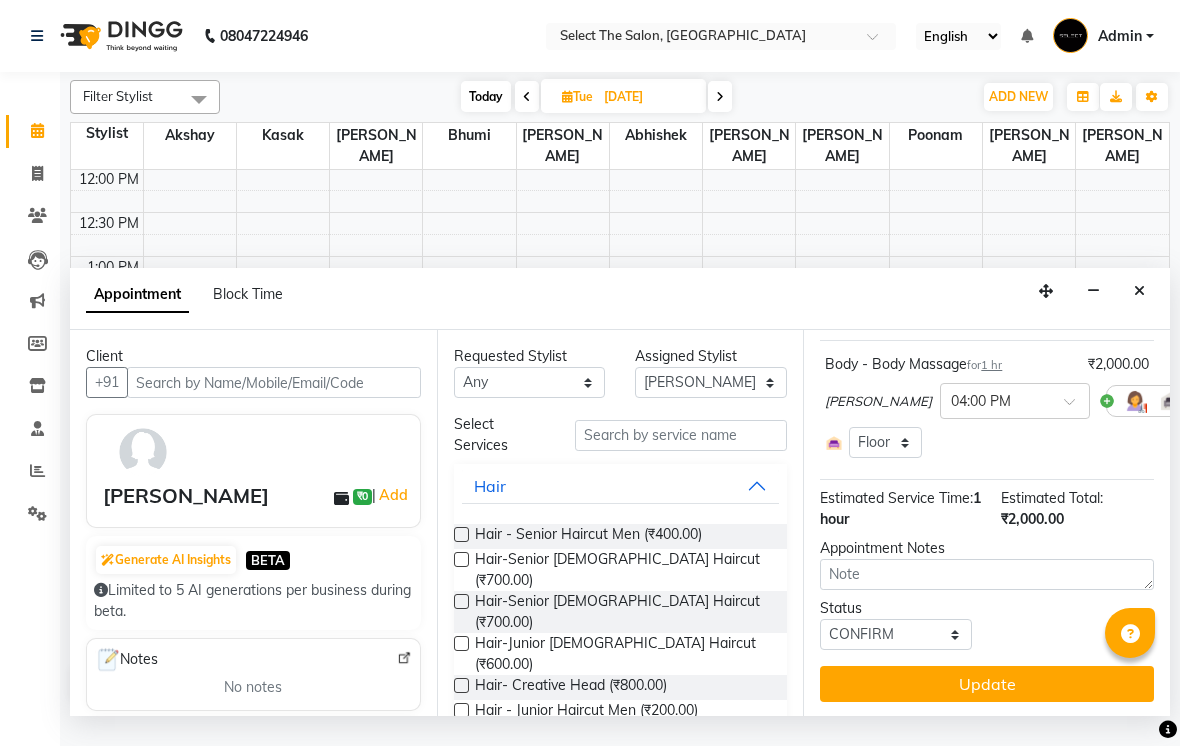 click on "Update" at bounding box center (987, 684) 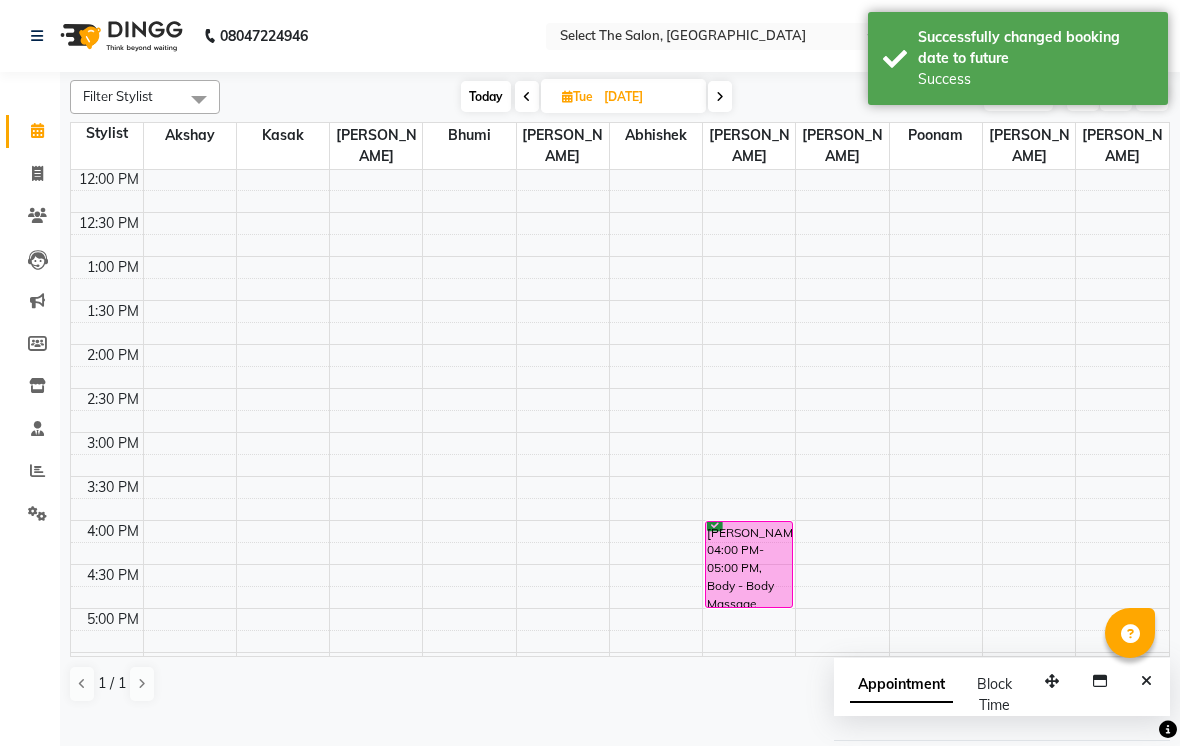 click on "Today" at bounding box center (486, 96) 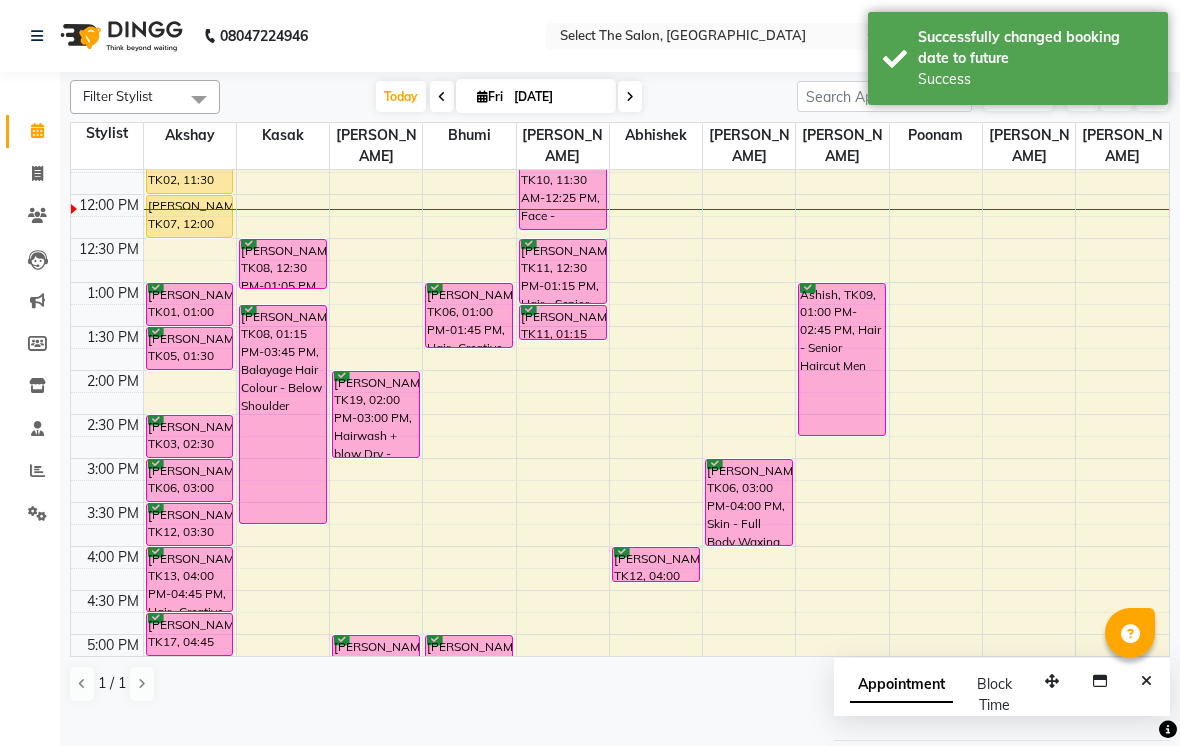 scroll, scrollTop: 326, scrollLeft: 0, axis: vertical 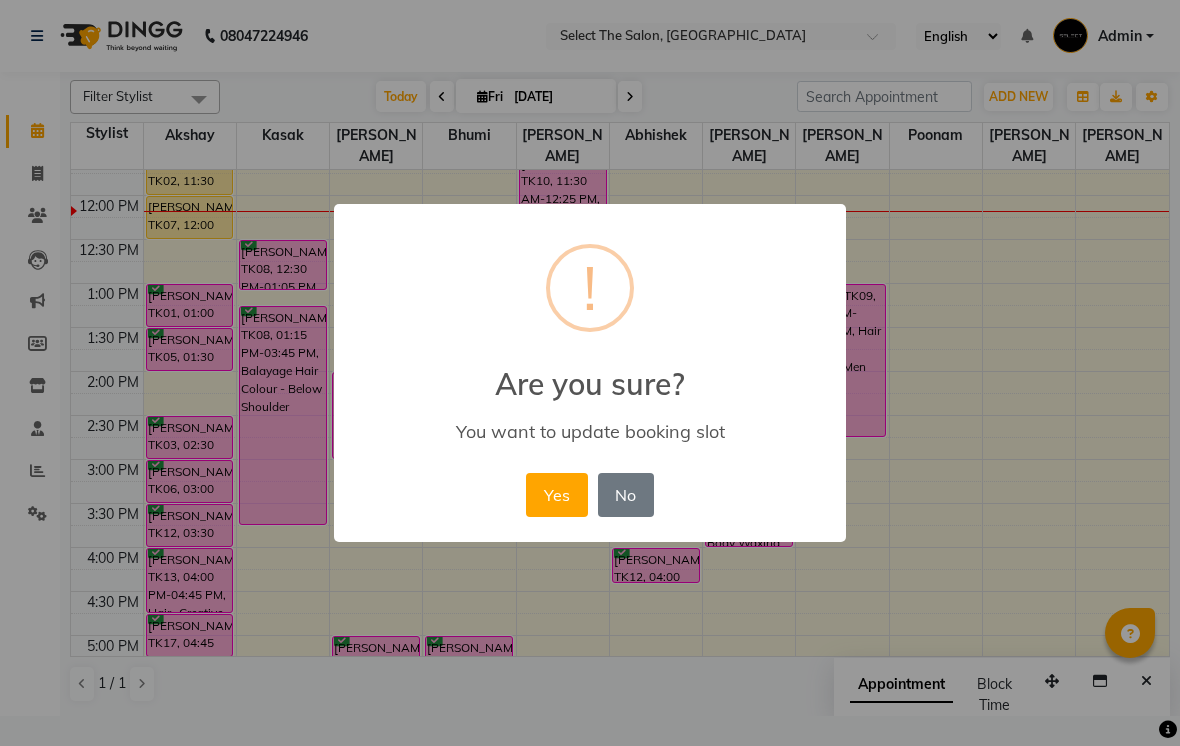 click on "Yes" at bounding box center [556, 495] 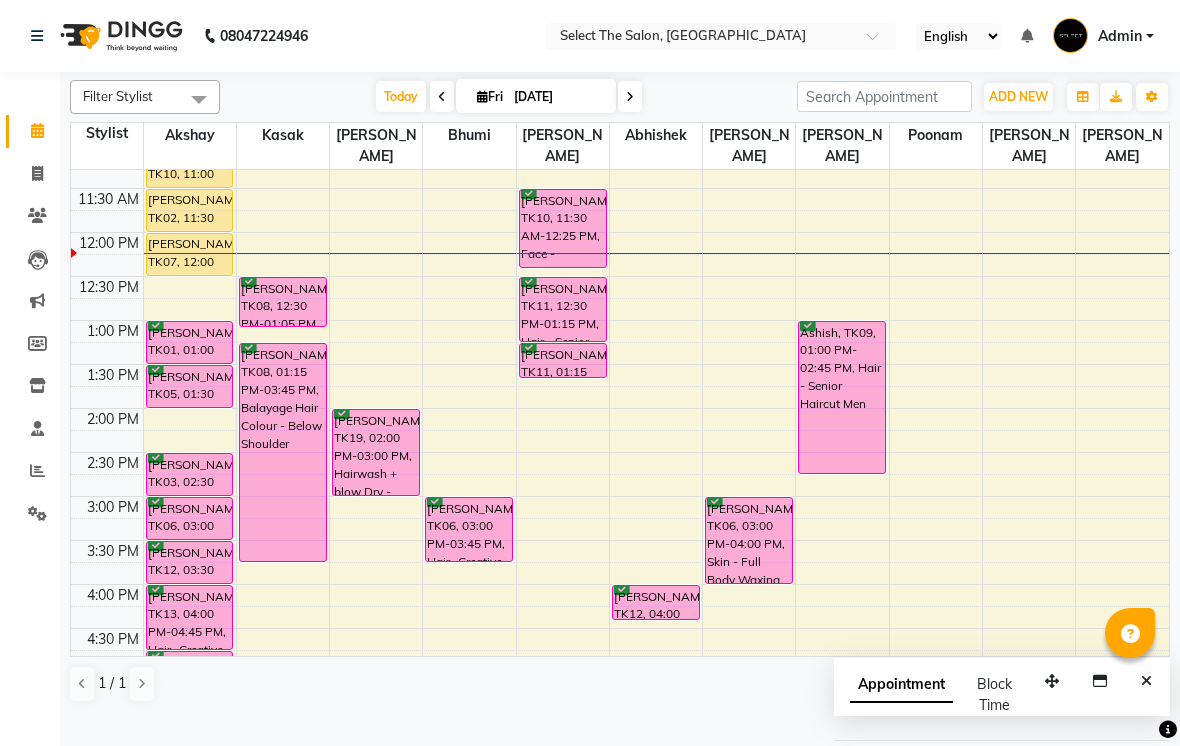 scroll, scrollTop: 288, scrollLeft: 0, axis: vertical 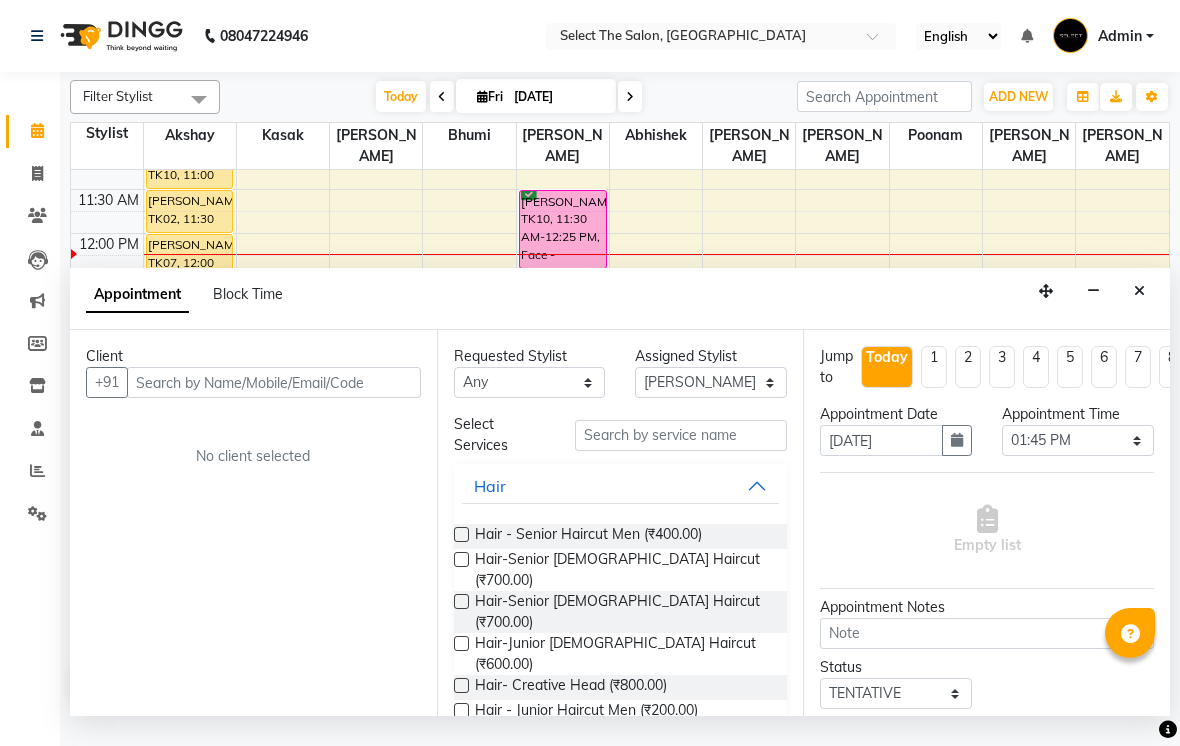 click at bounding box center [274, 382] 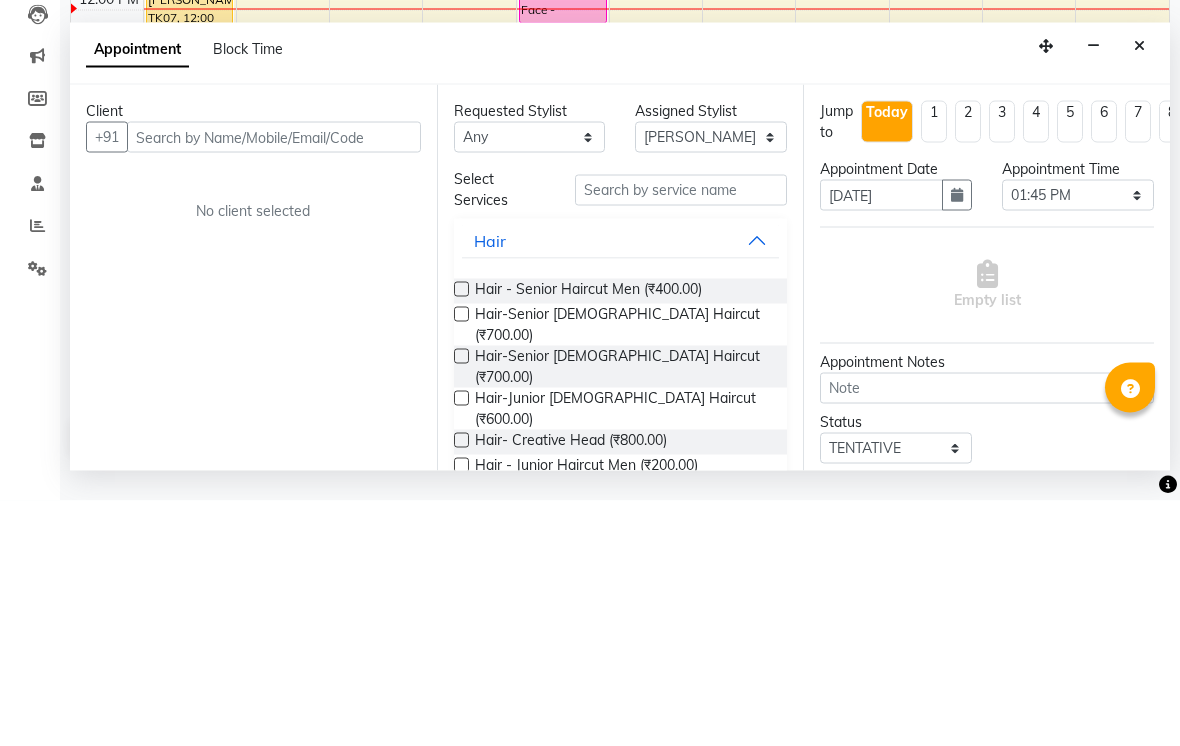 click at bounding box center (1139, 291) 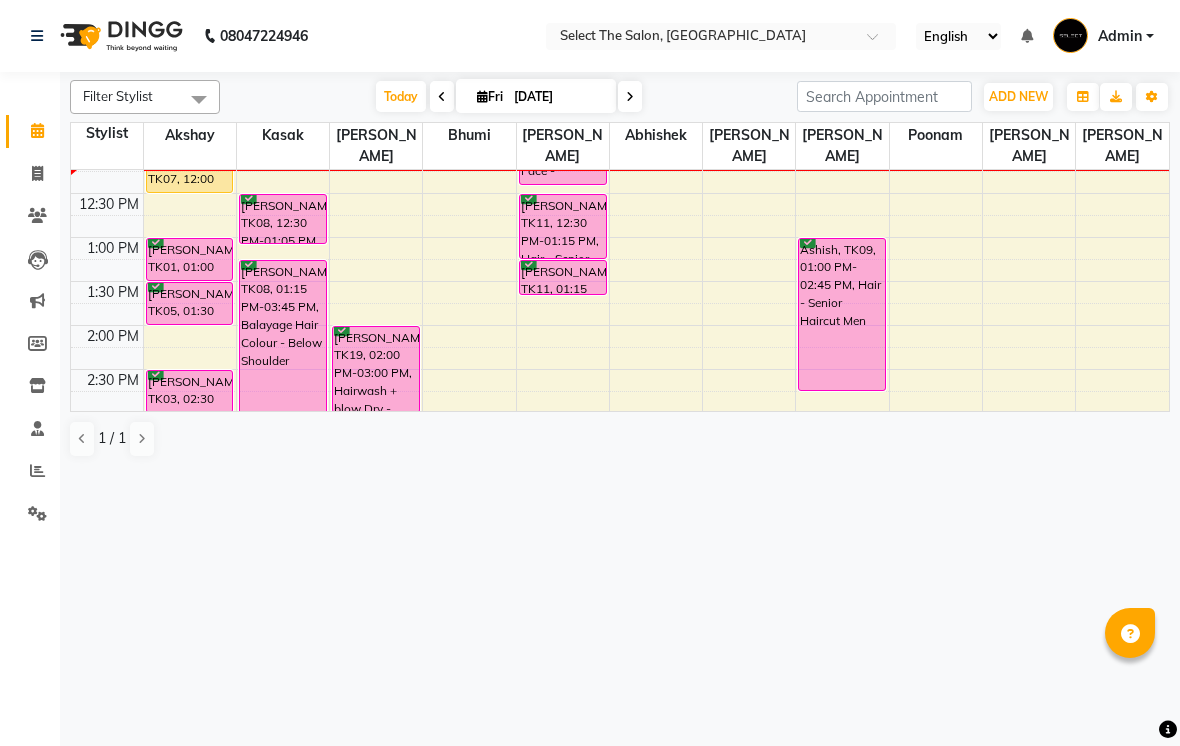 scroll, scrollTop: 373, scrollLeft: 0, axis: vertical 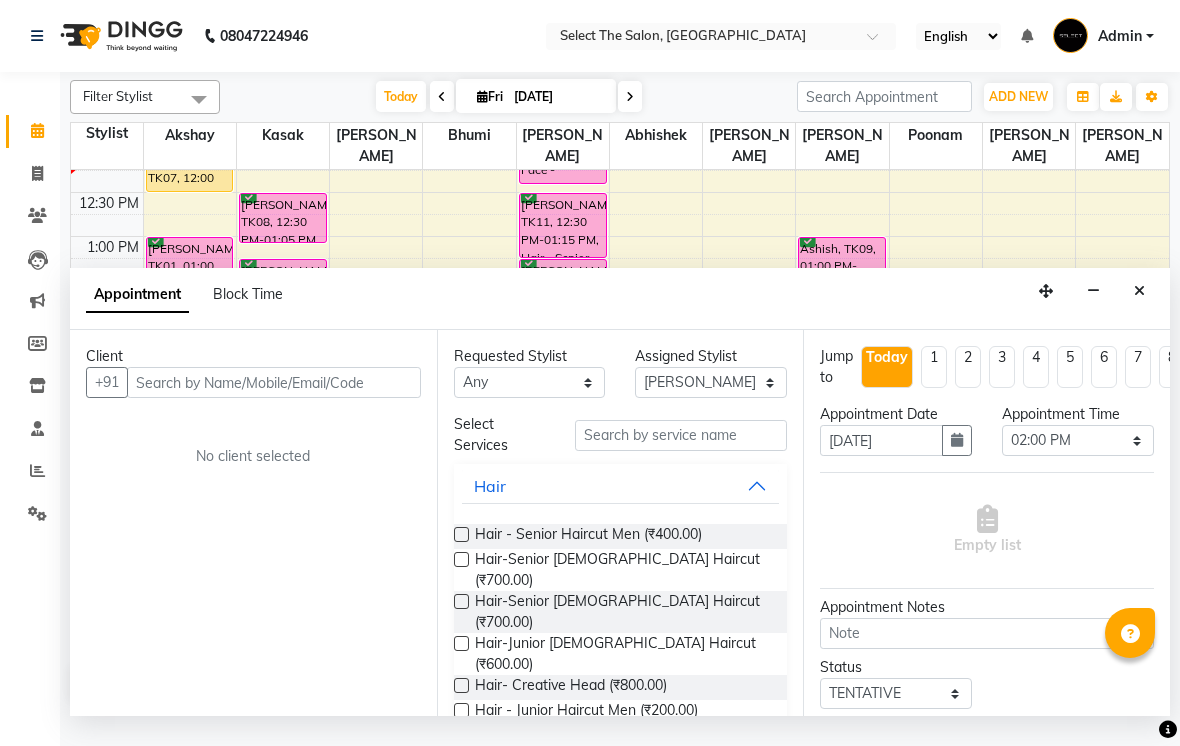 click at bounding box center (274, 382) 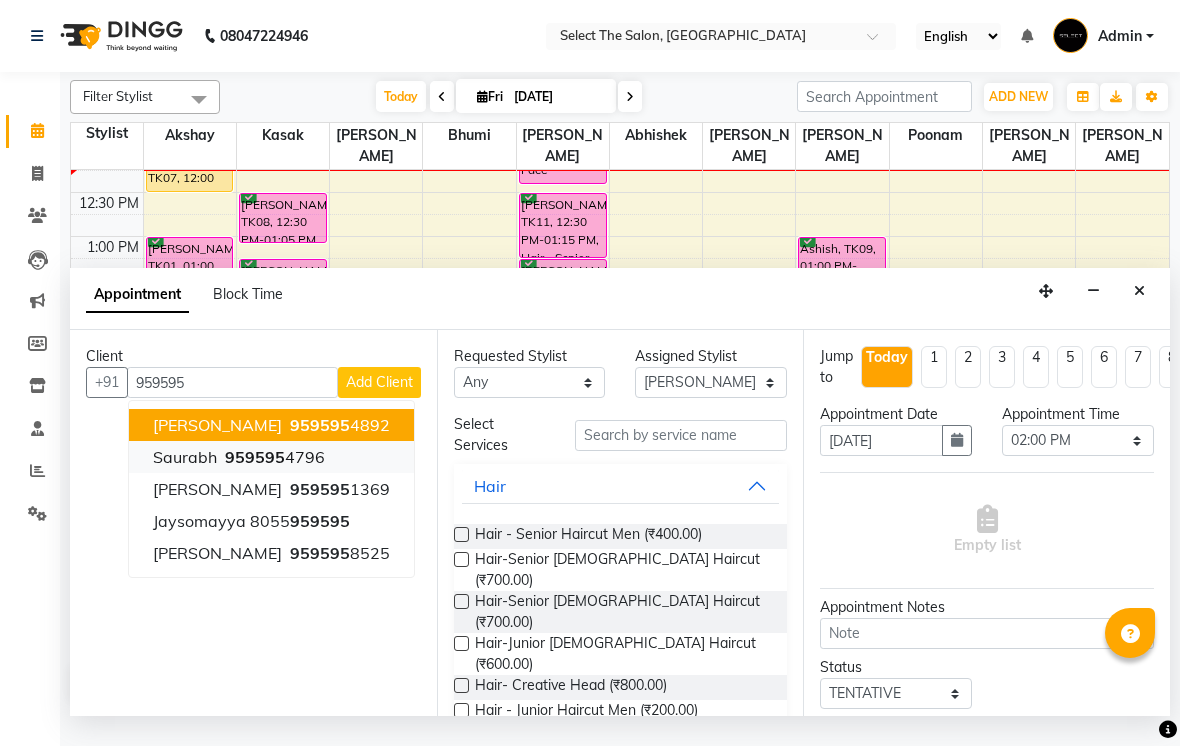 click on "959595 4796" at bounding box center [273, 457] 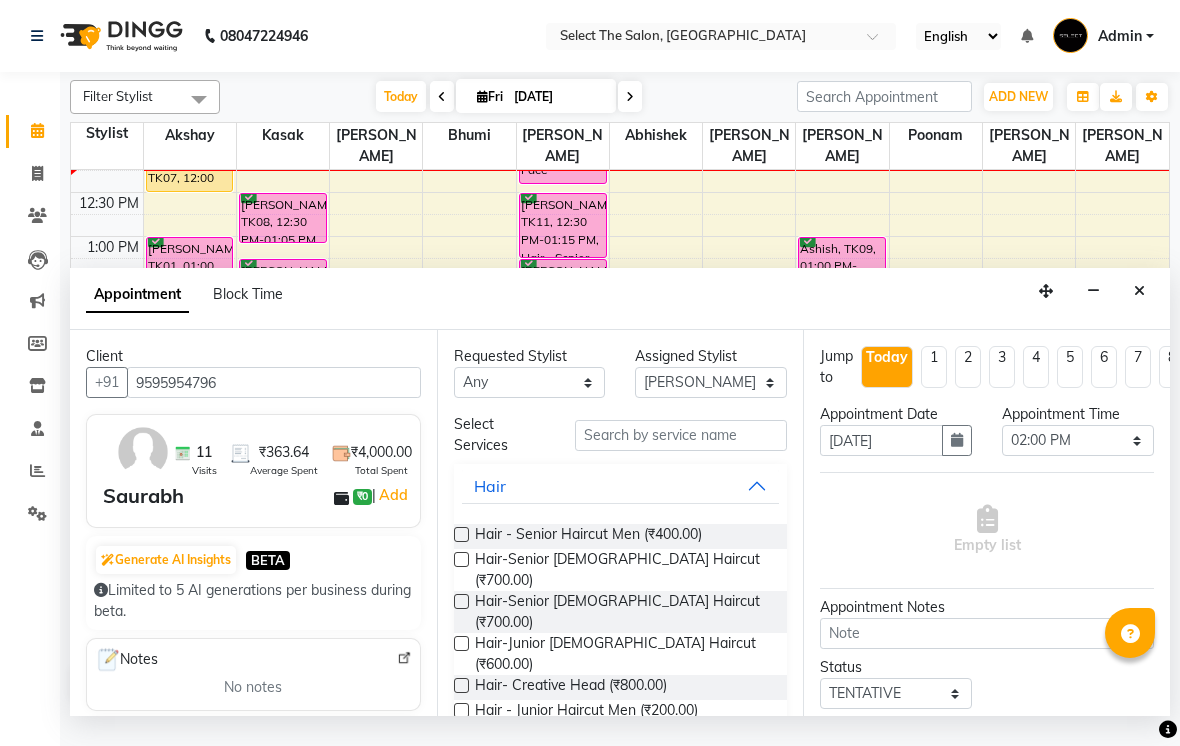 scroll, scrollTop: 61, scrollLeft: 0, axis: vertical 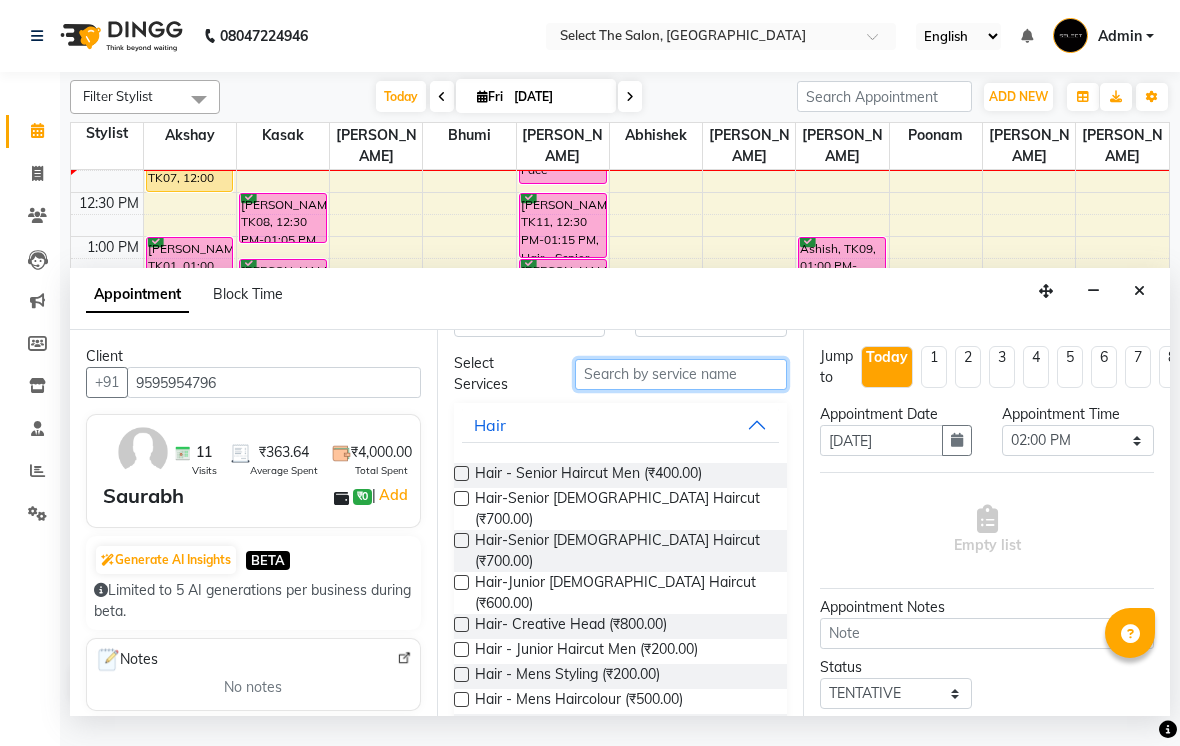 click at bounding box center (681, 374) 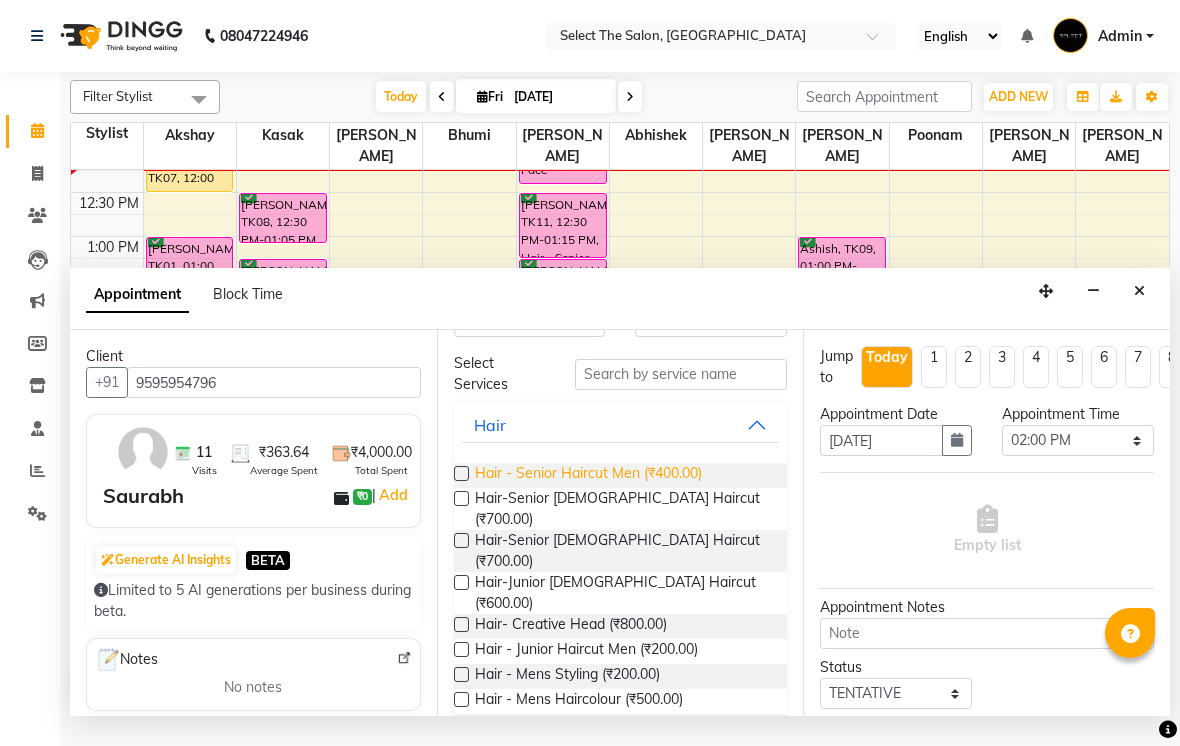 click on "Hair - Senior Haircut Men (₹400.00)" at bounding box center [588, 475] 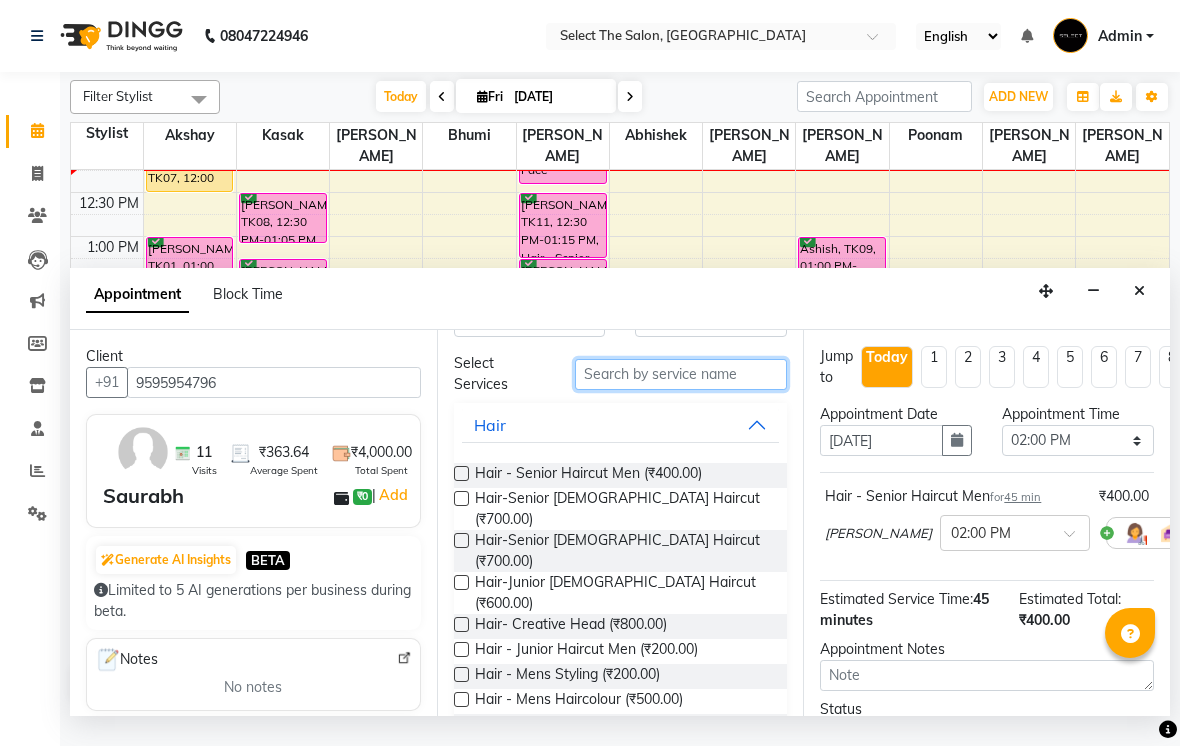 click at bounding box center [681, 374] 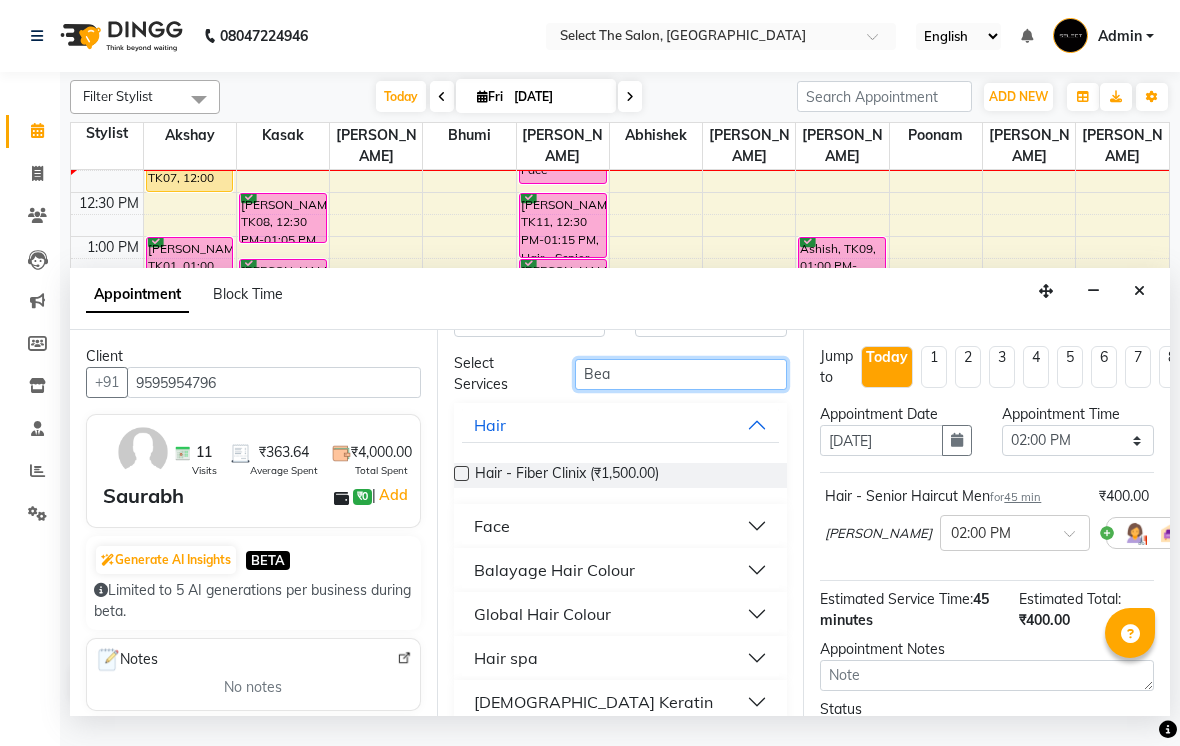 scroll, scrollTop: 0, scrollLeft: 0, axis: both 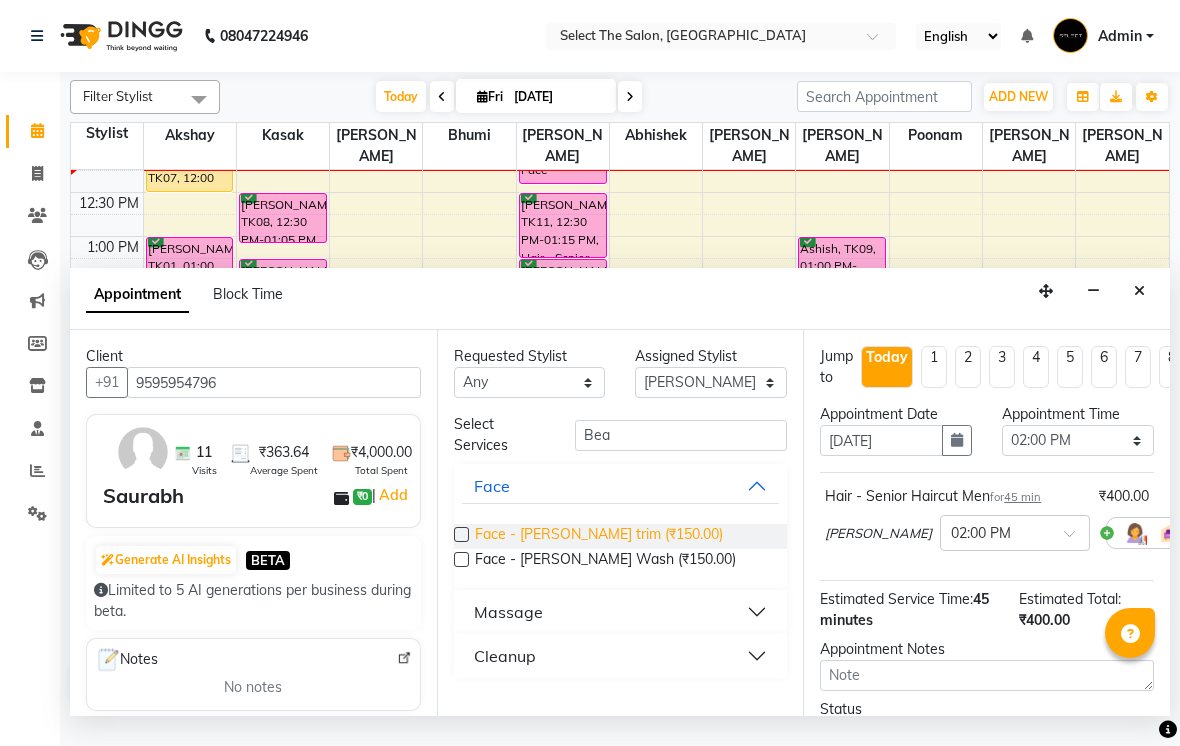click on "Face - [PERSON_NAME] trim (₹150.00)" at bounding box center [599, 536] 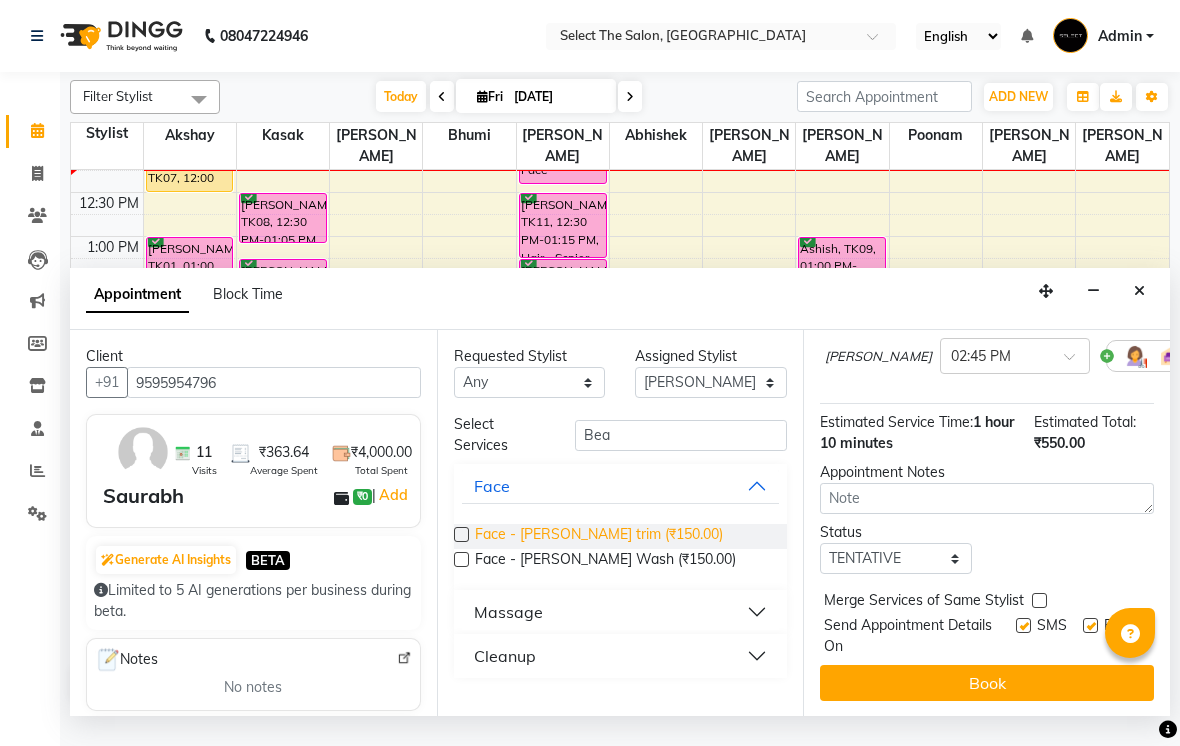 scroll, scrollTop: 267, scrollLeft: 0, axis: vertical 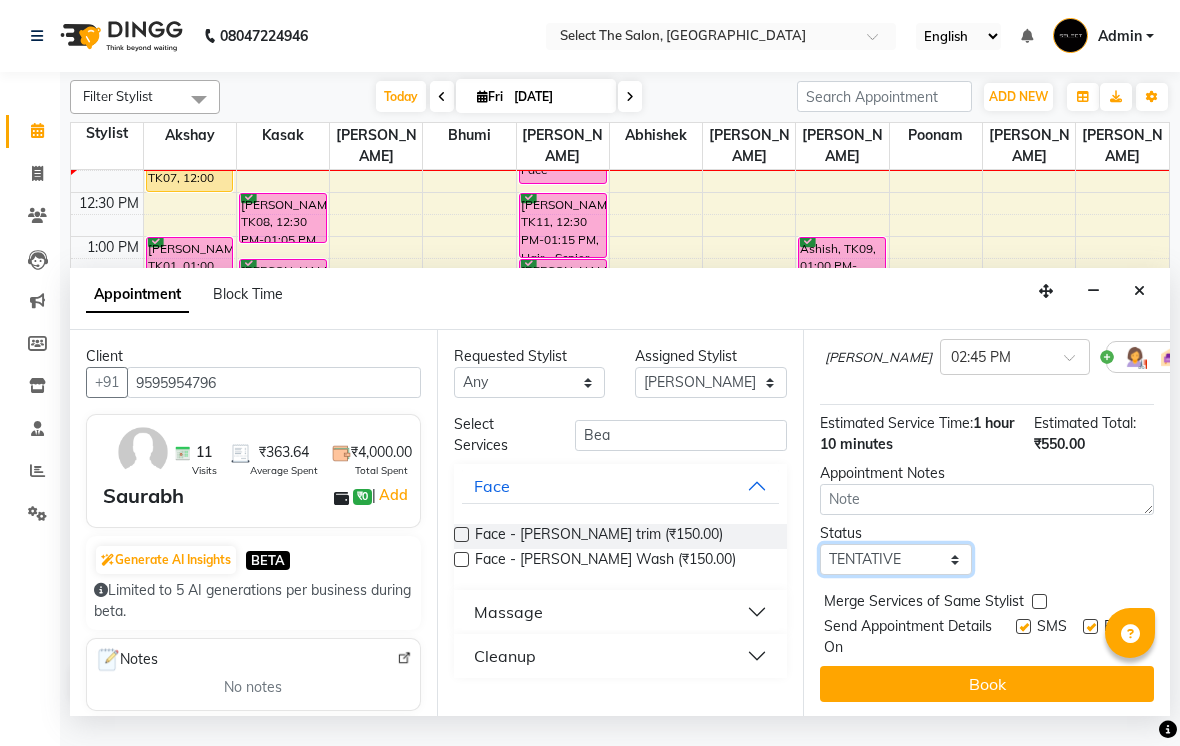 click on "Select TENTATIVE CONFIRM CHECK-IN UPCOMING" at bounding box center (896, 559) 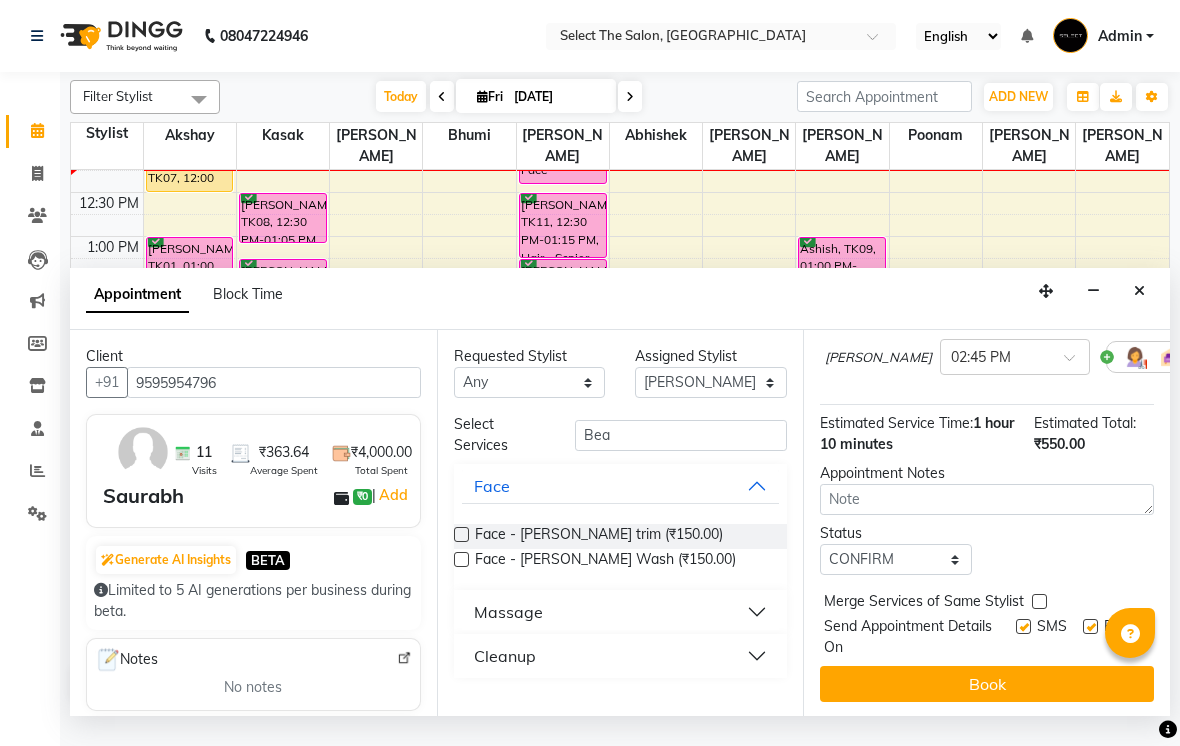 click on "Send Appointment Details On SMS Email" at bounding box center [989, 637] 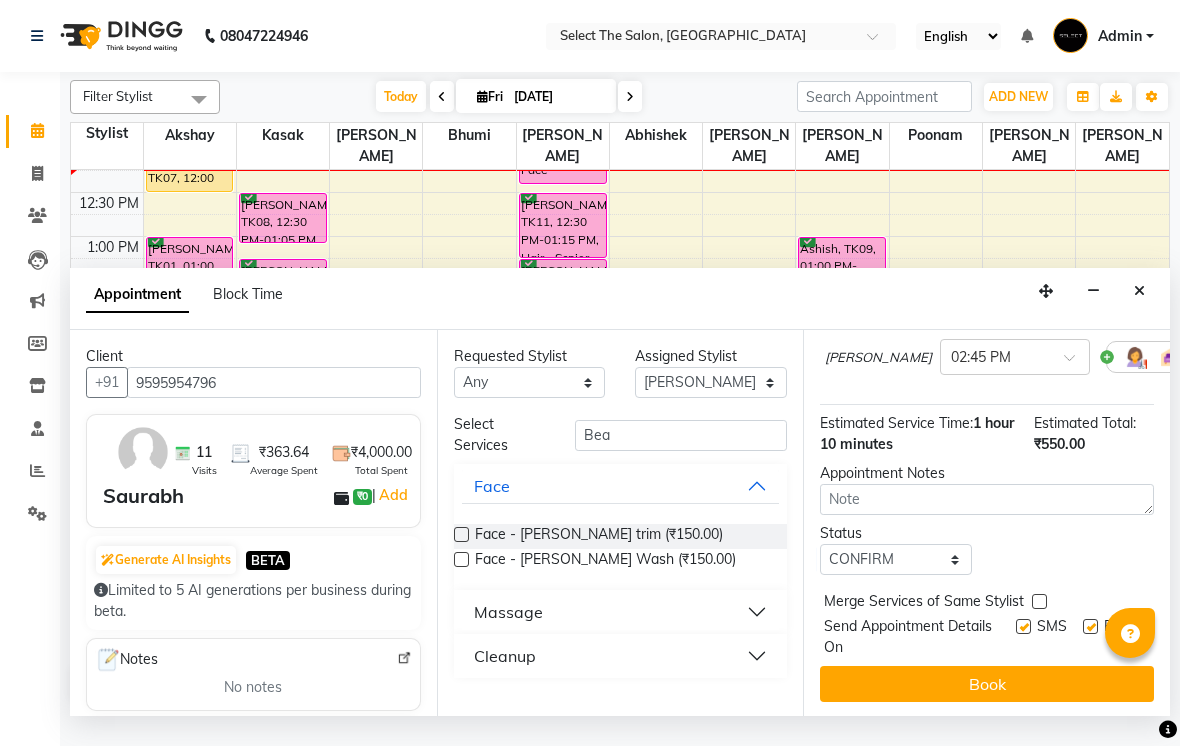 click on "SMS" at bounding box center (1052, 637) 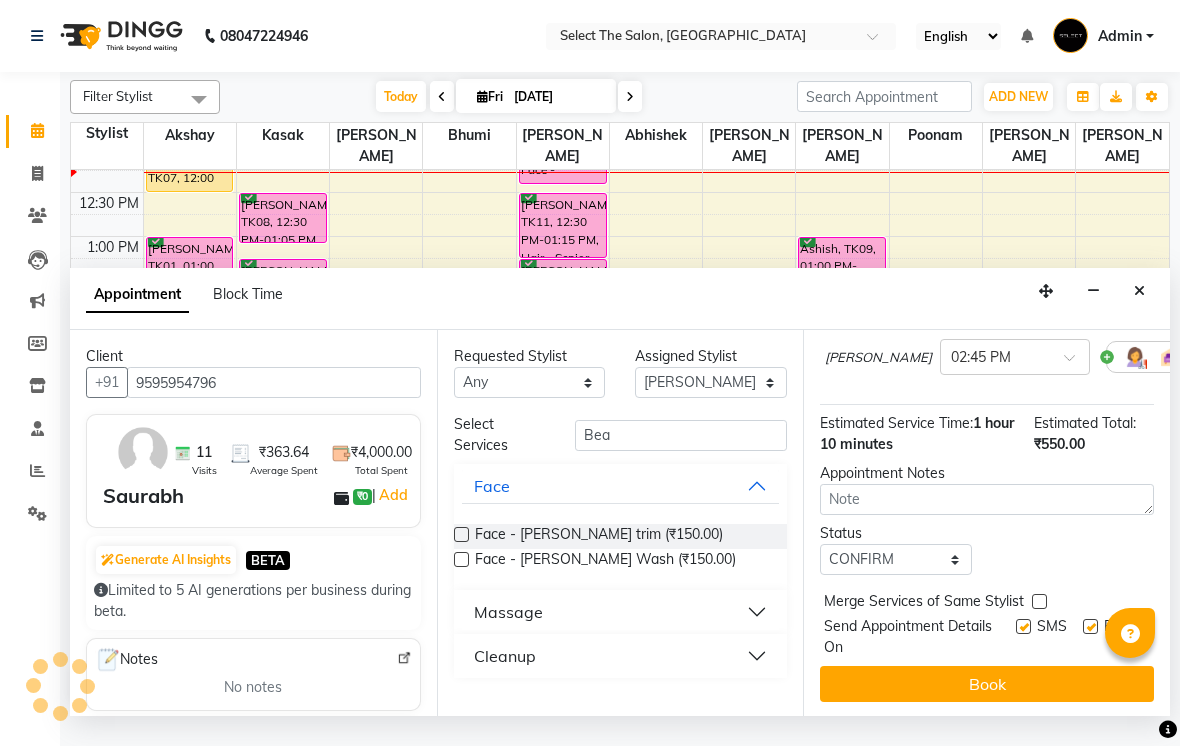 click on "Merge Services of Same Stylist" at bounding box center (987, 603) 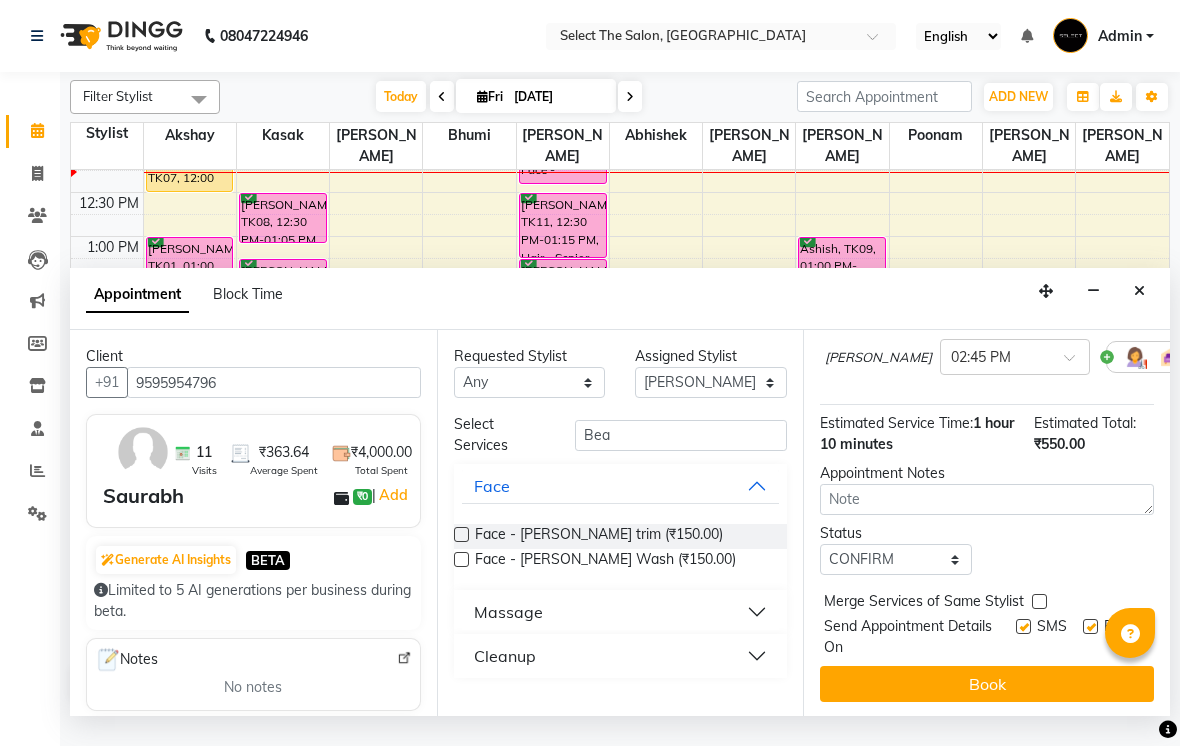 click at bounding box center (1090, 626) 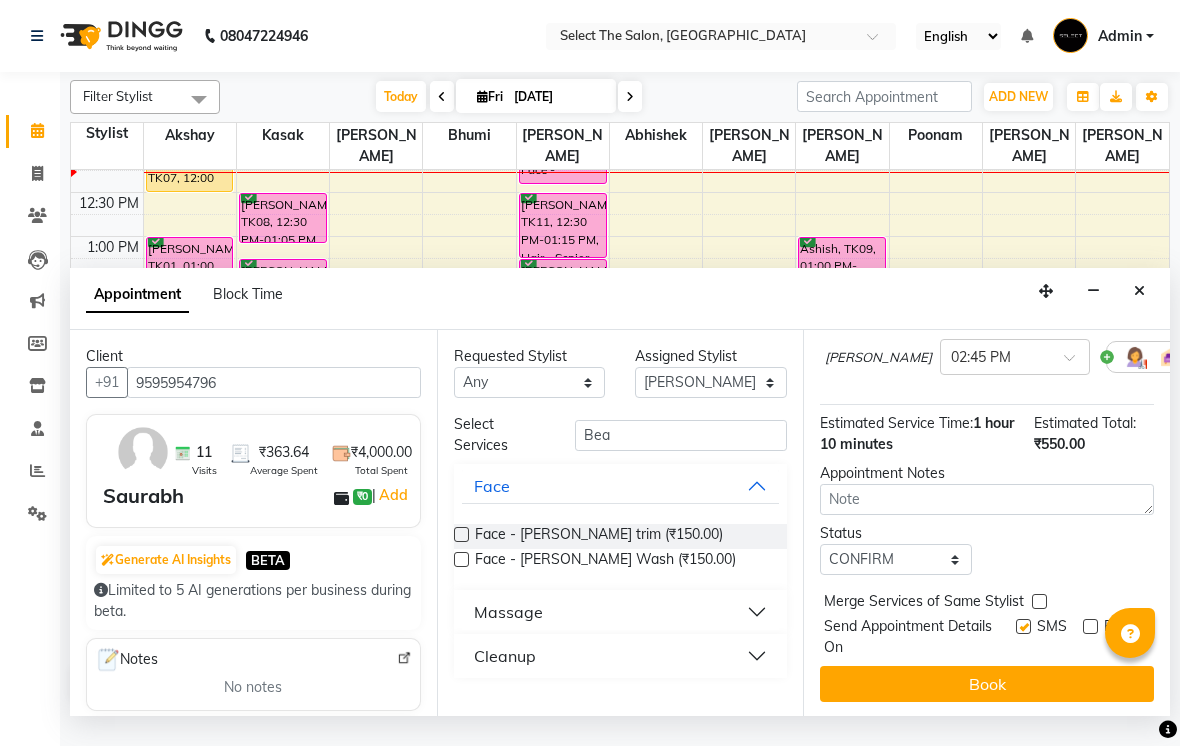 click at bounding box center [1023, 626] 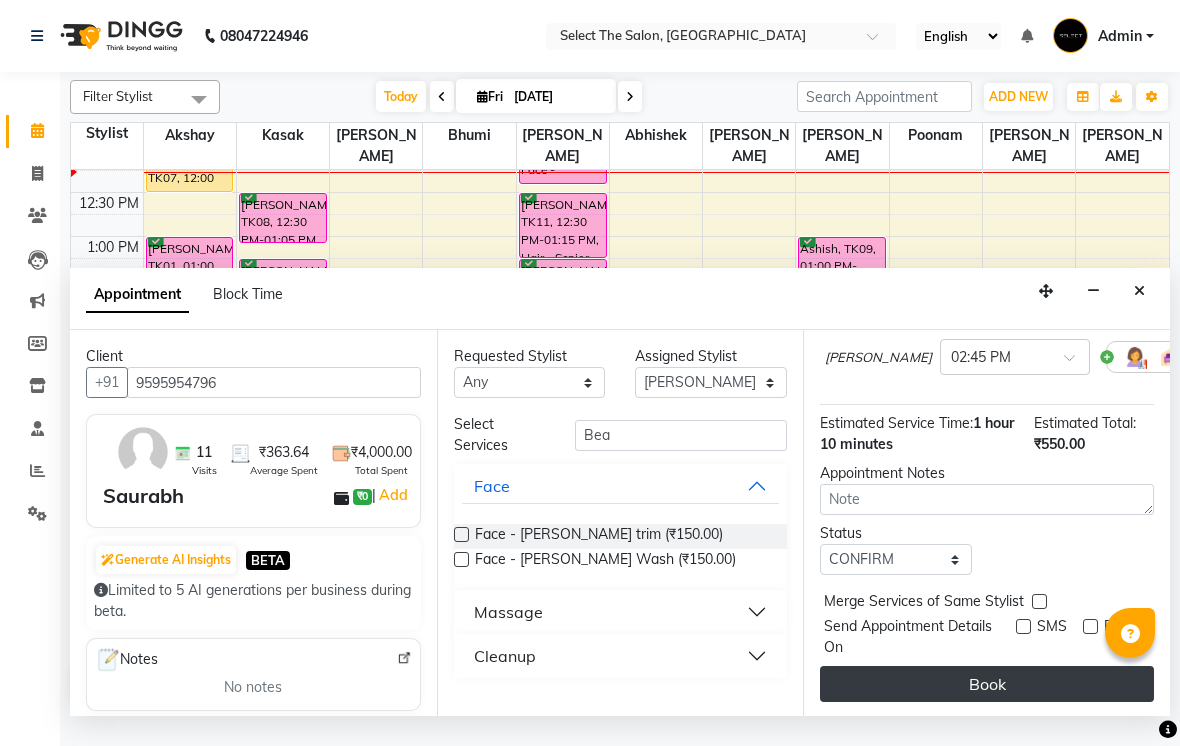 click on "Book" at bounding box center (987, 684) 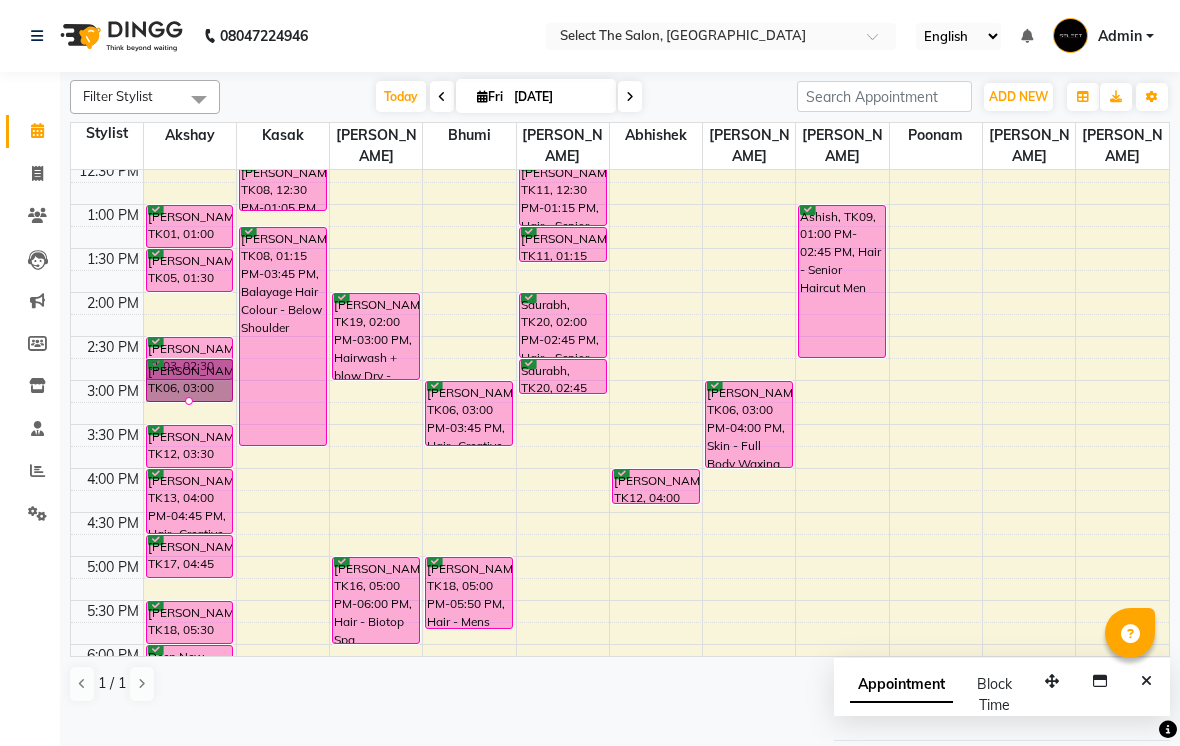scroll, scrollTop: 406, scrollLeft: 0, axis: vertical 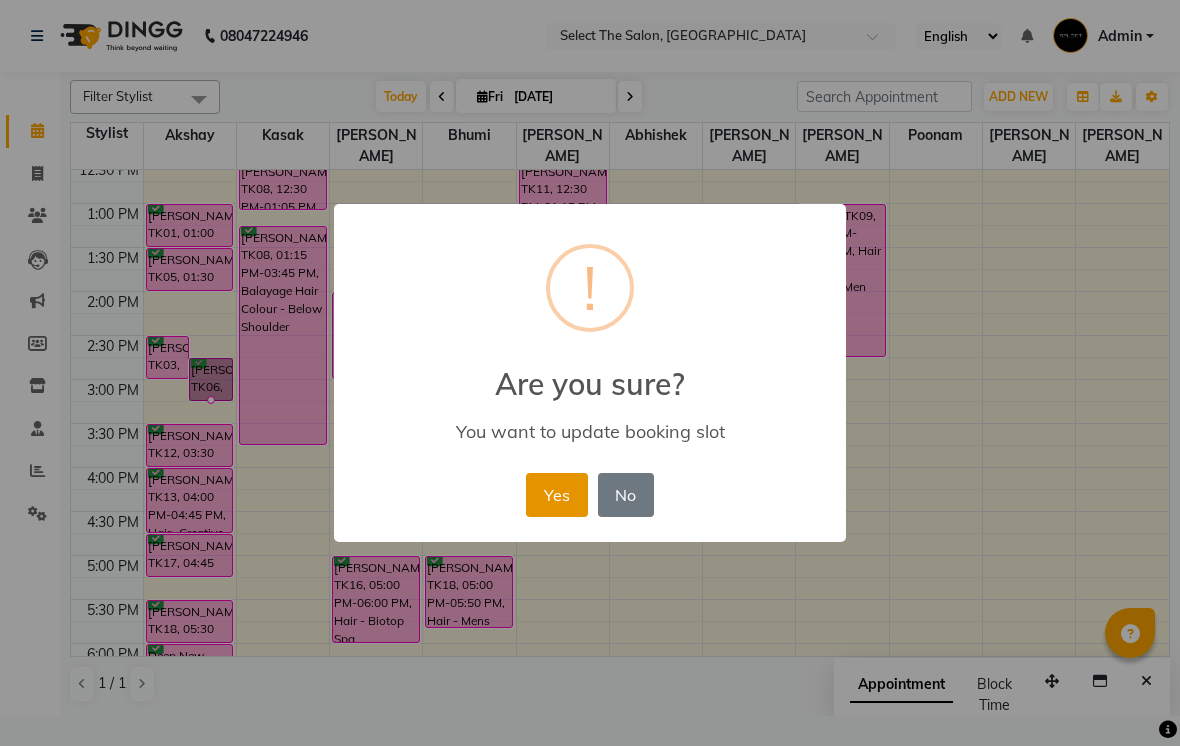 click on "Yes" at bounding box center (556, 495) 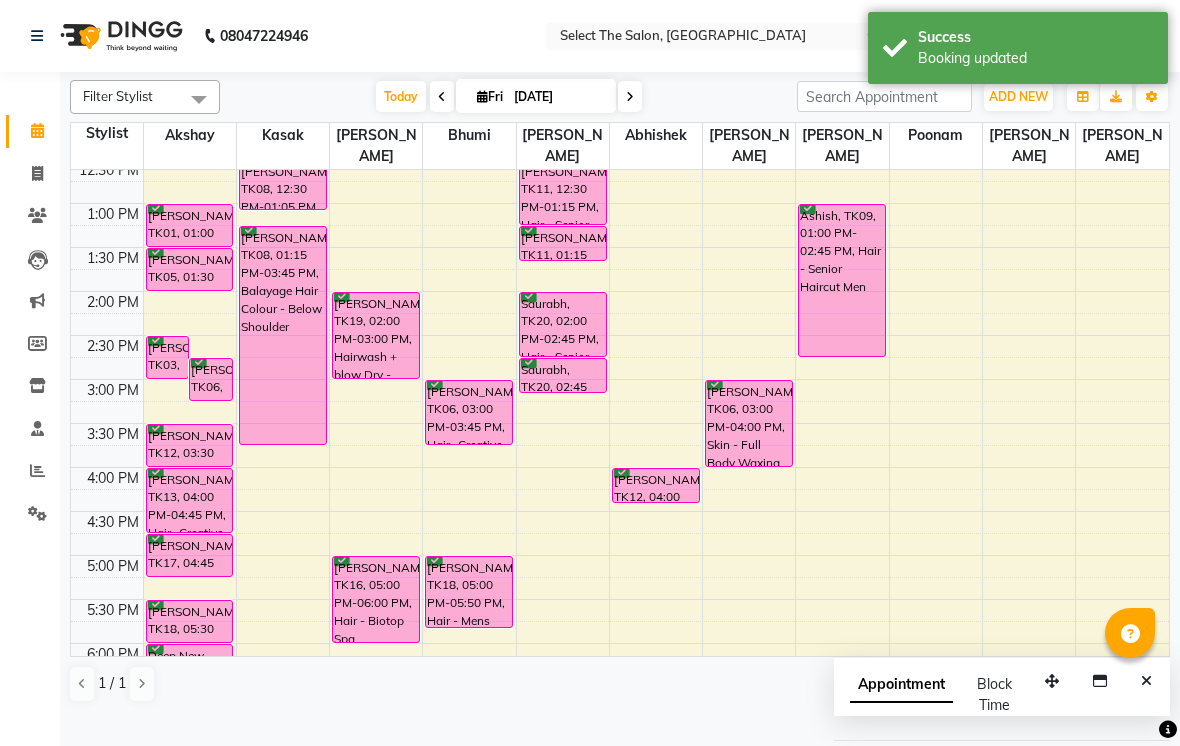 click at bounding box center (442, 97) 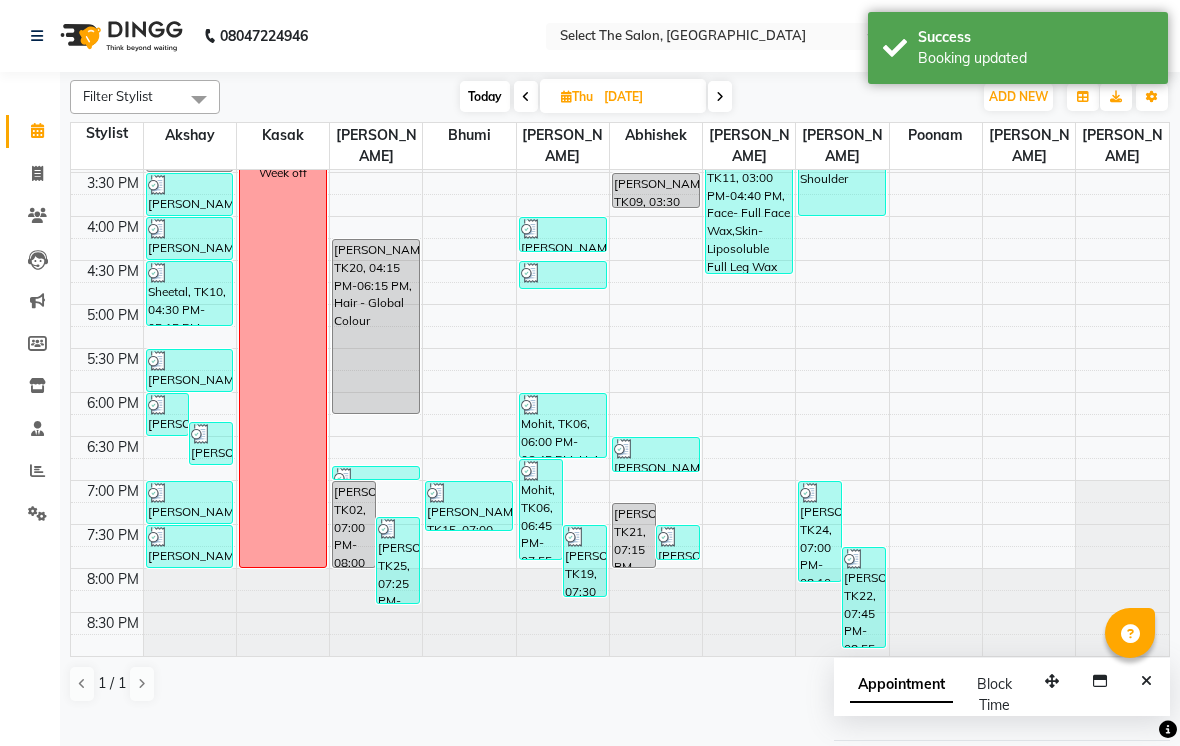 scroll, scrollTop: 657, scrollLeft: 0, axis: vertical 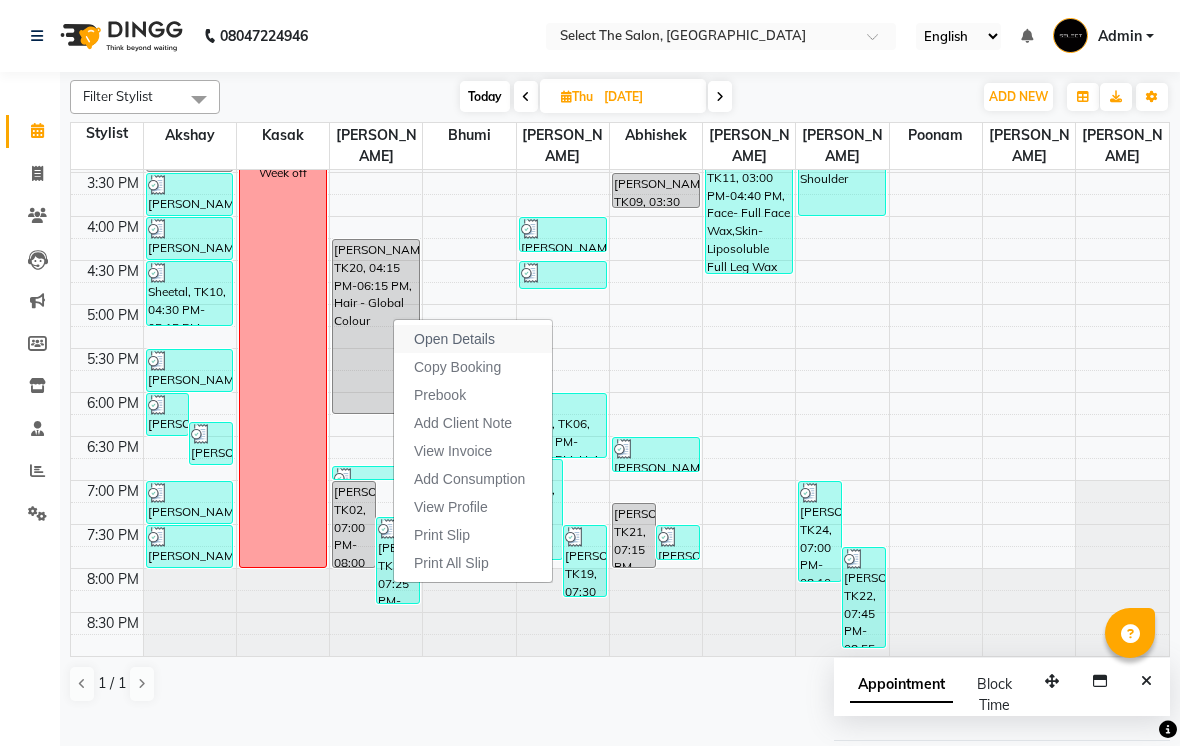 click on "Open Details" at bounding box center [454, 339] 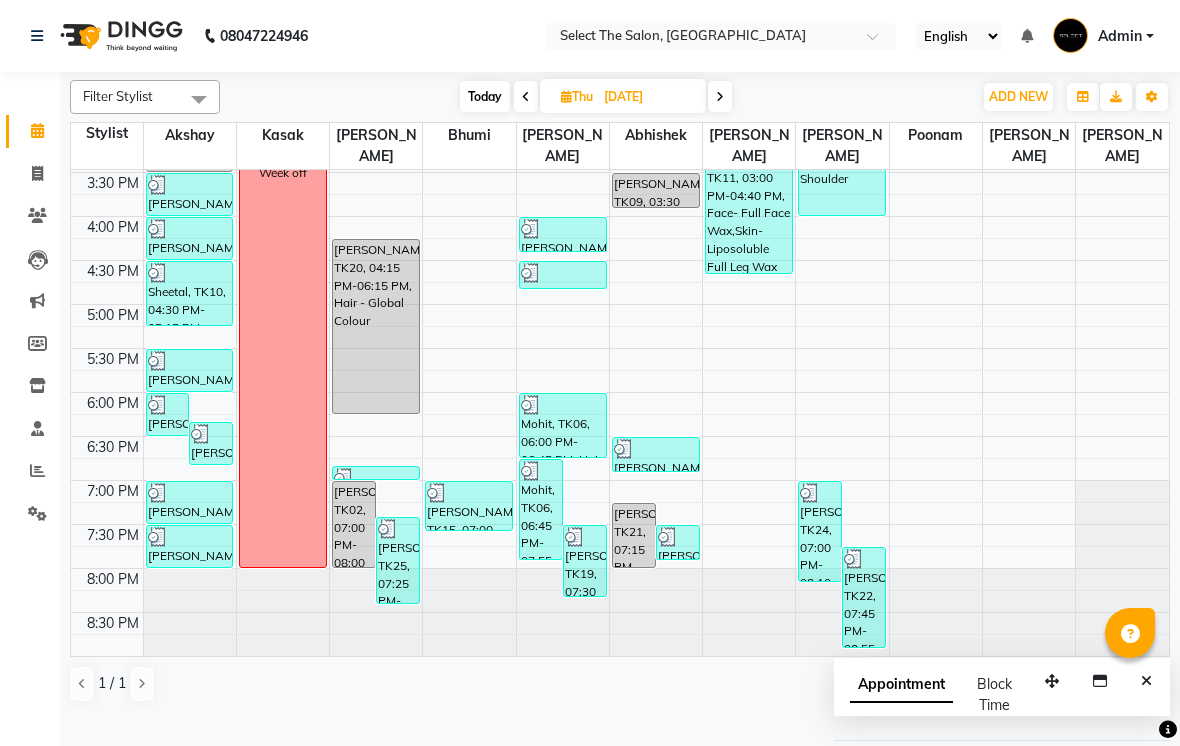 click on "[PERSON_NAME], TK25, 07:25 PM-08:25 PM, Global Hair Colour - Below Shoulder" at bounding box center (398, 560) 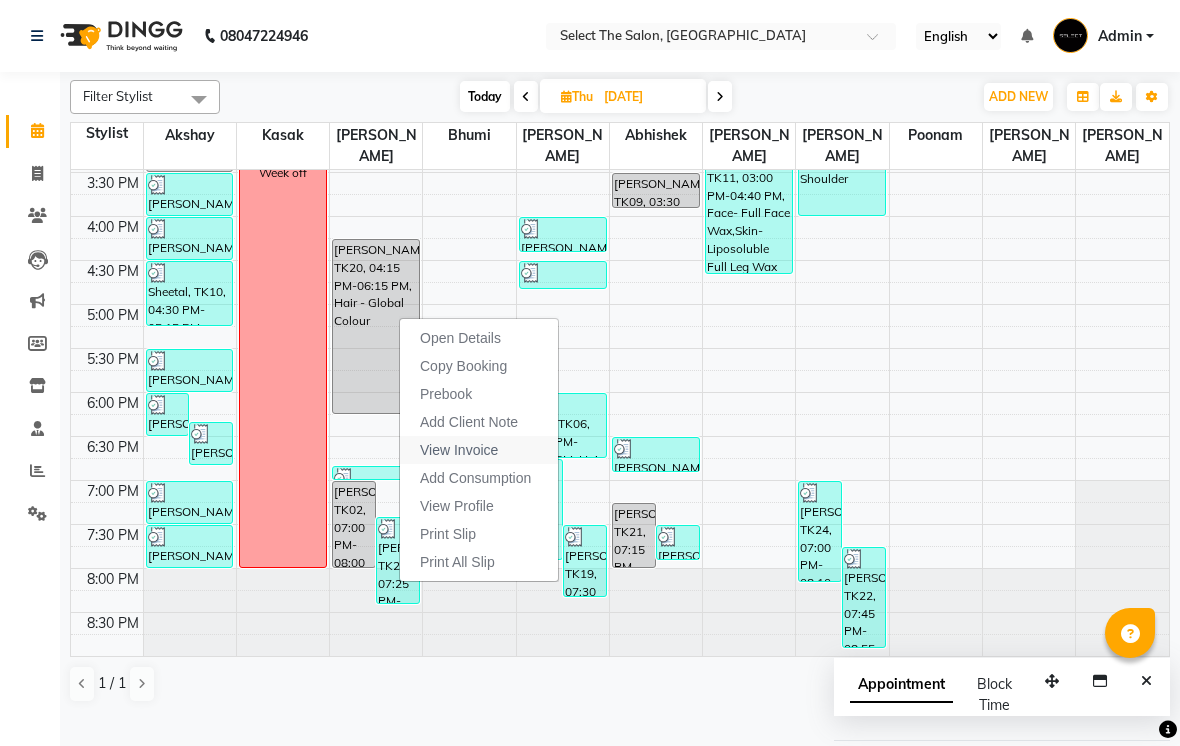 click on "View Invoice" at bounding box center [459, 450] 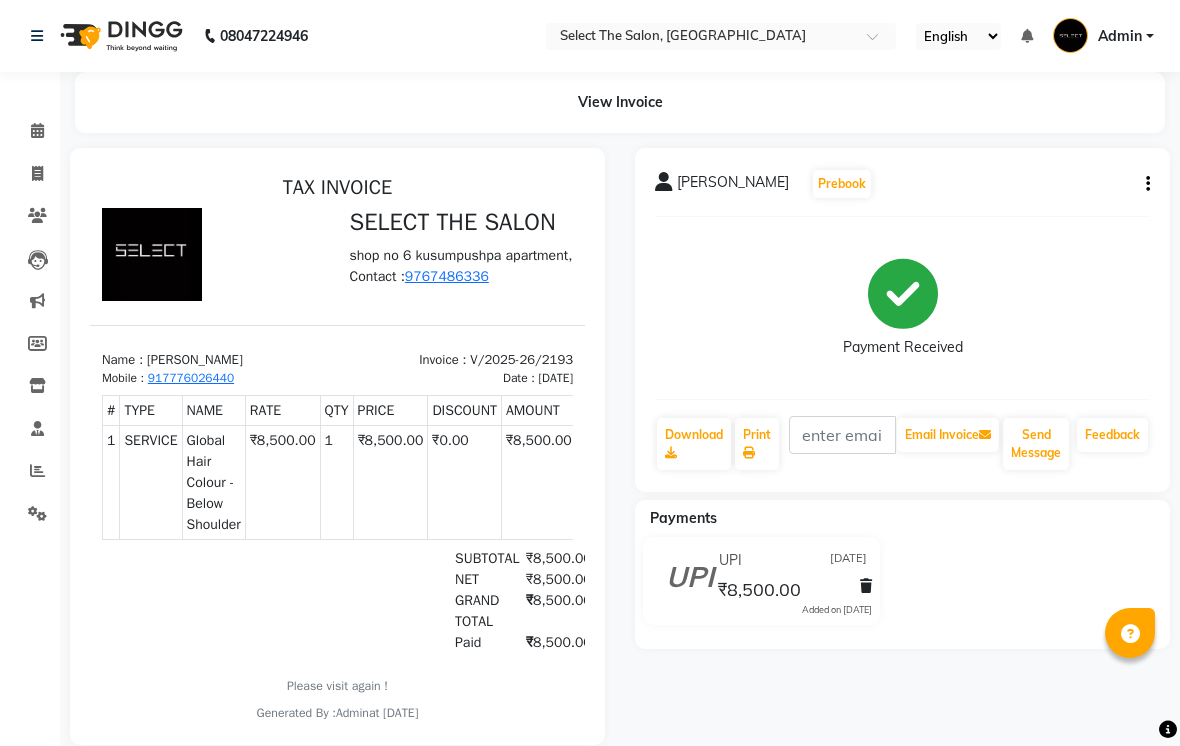 scroll, scrollTop: 0, scrollLeft: 0, axis: both 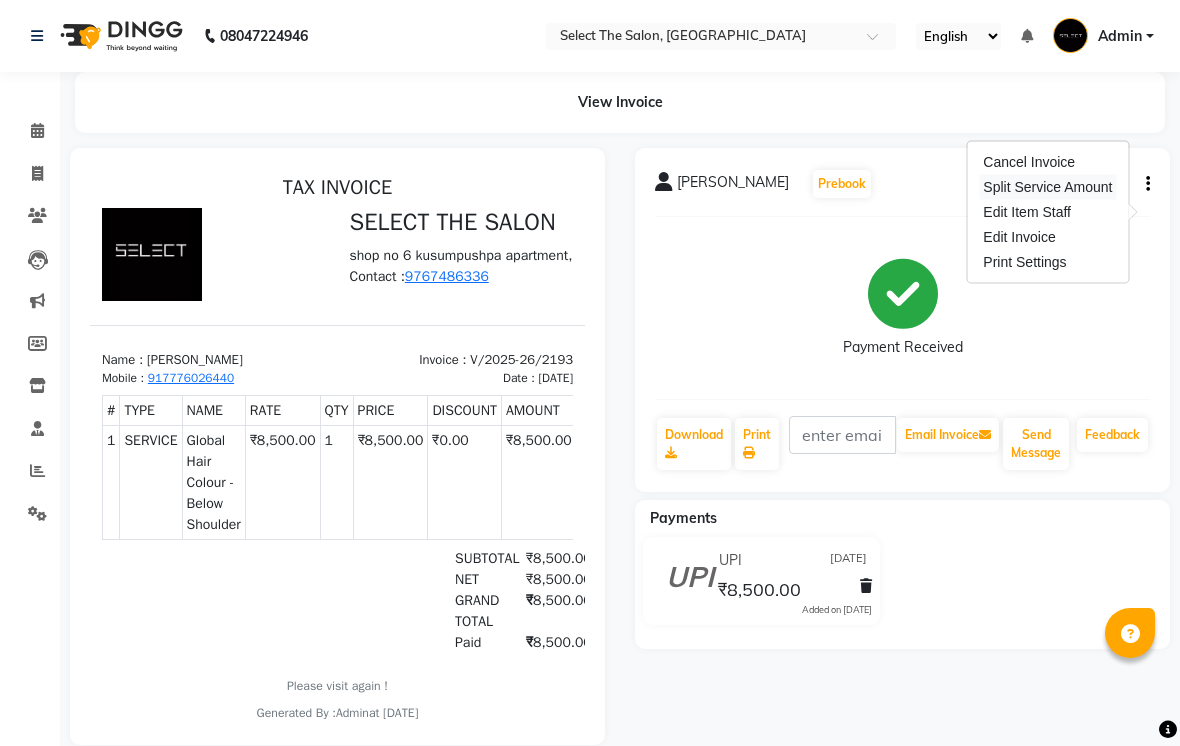 click on "Split Service Amount" at bounding box center (1047, 187) 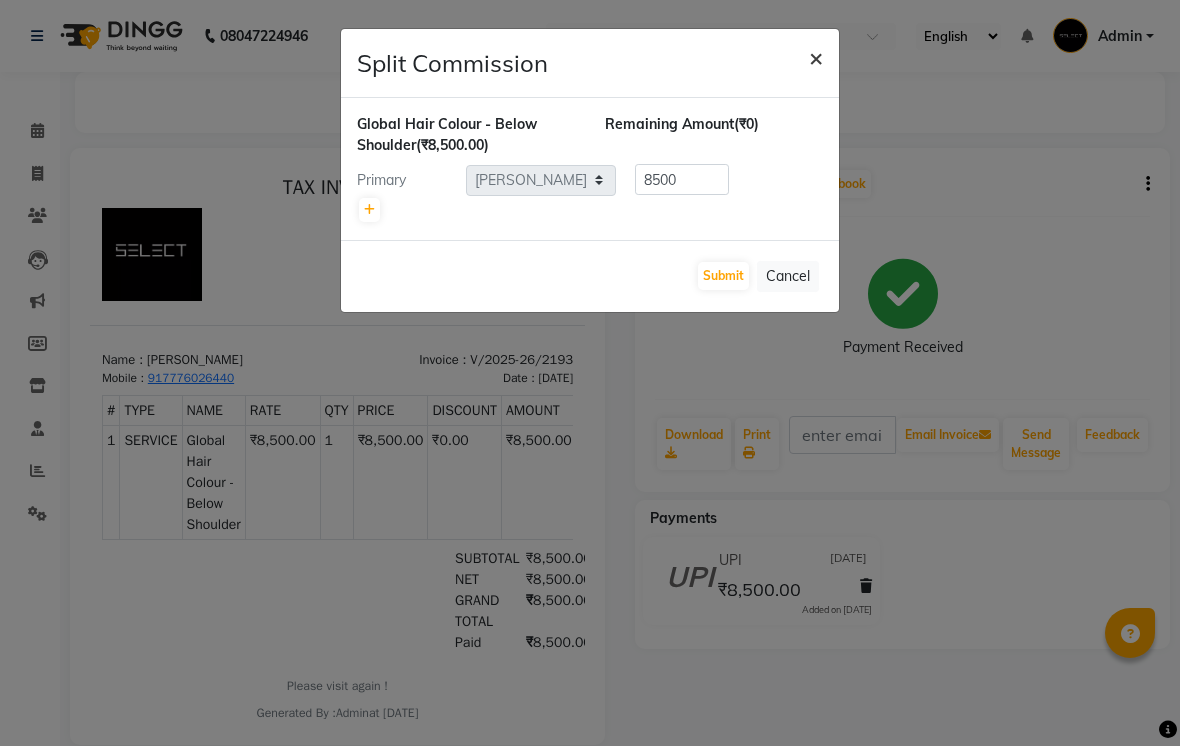 click on "×" 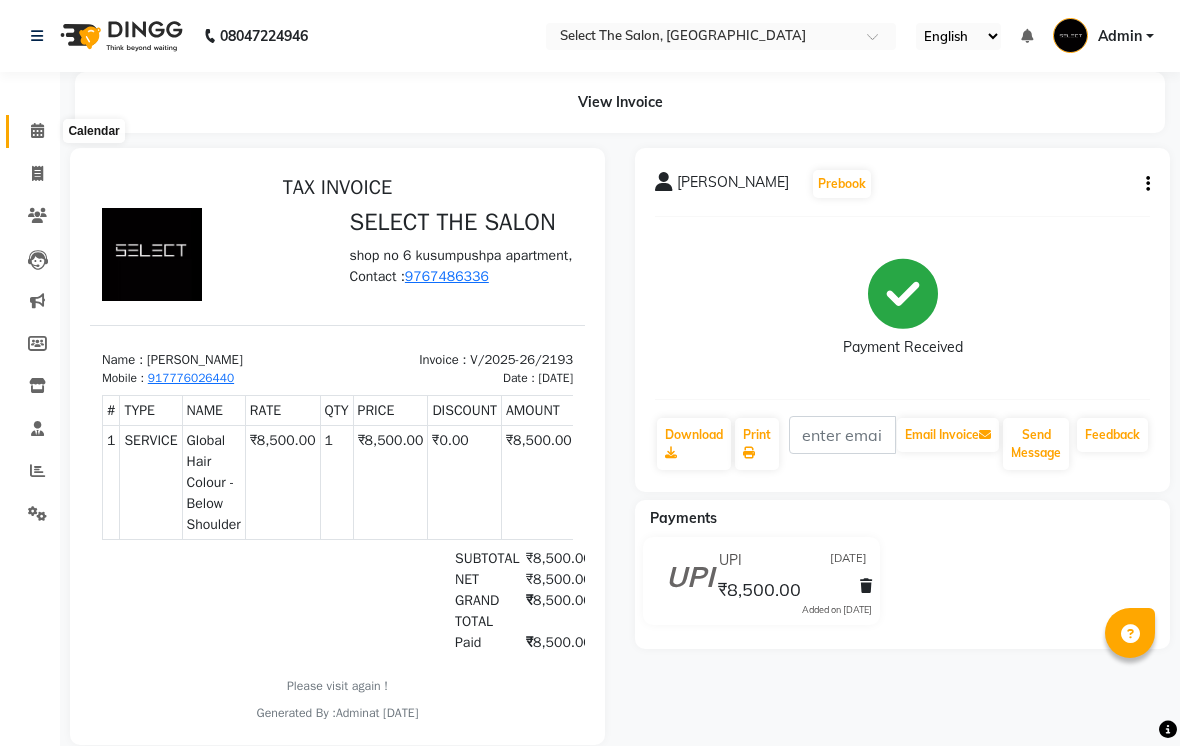 click 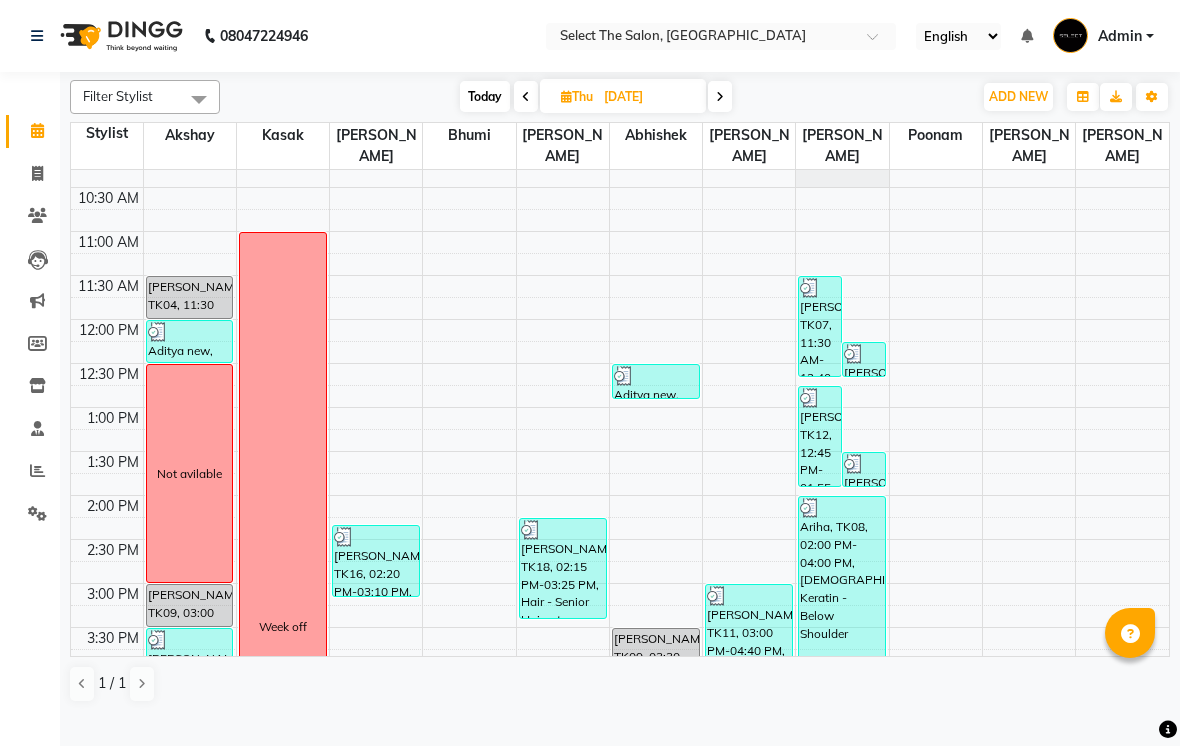 scroll, scrollTop: 214, scrollLeft: 0, axis: vertical 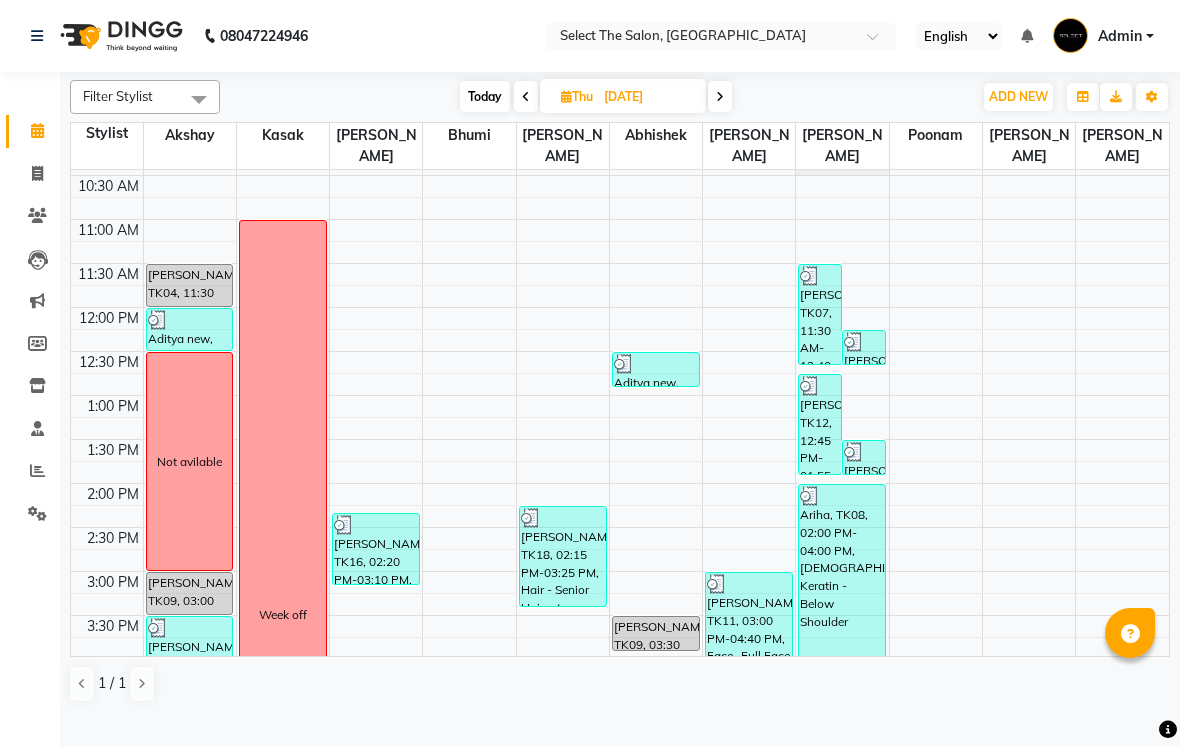 click on "Today" at bounding box center [485, 96] 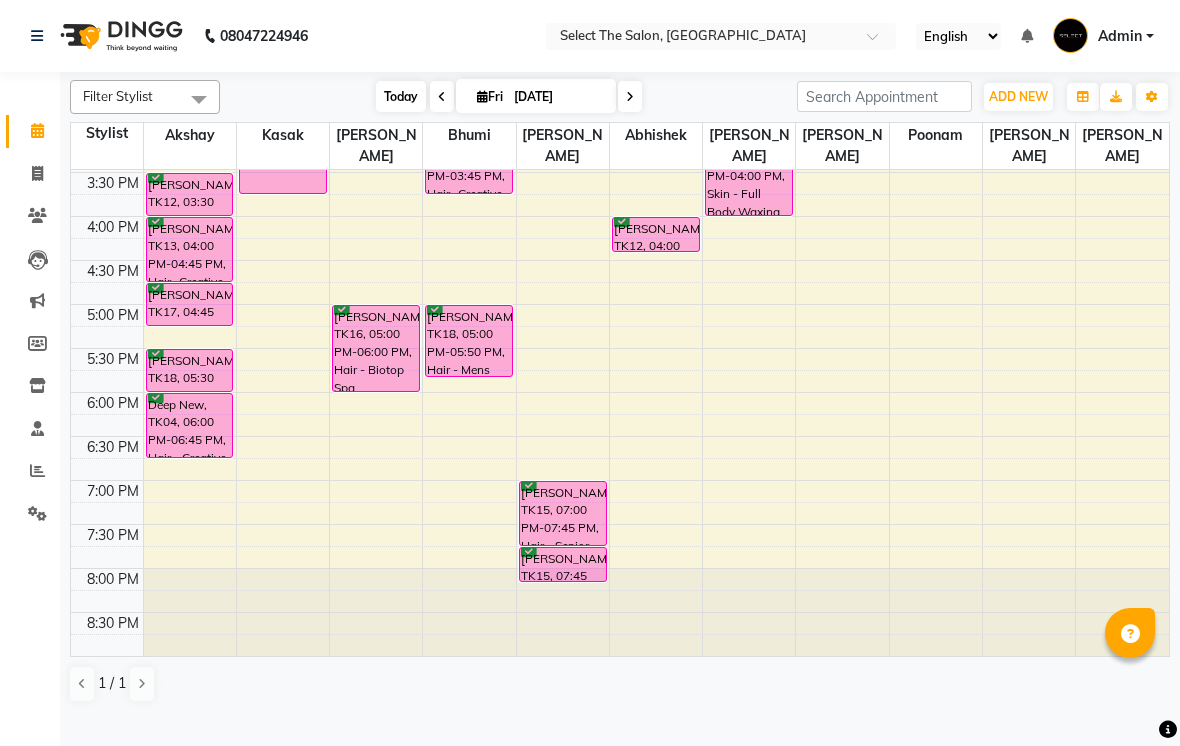 scroll, scrollTop: 657, scrollLeft: 0, axis: vertical 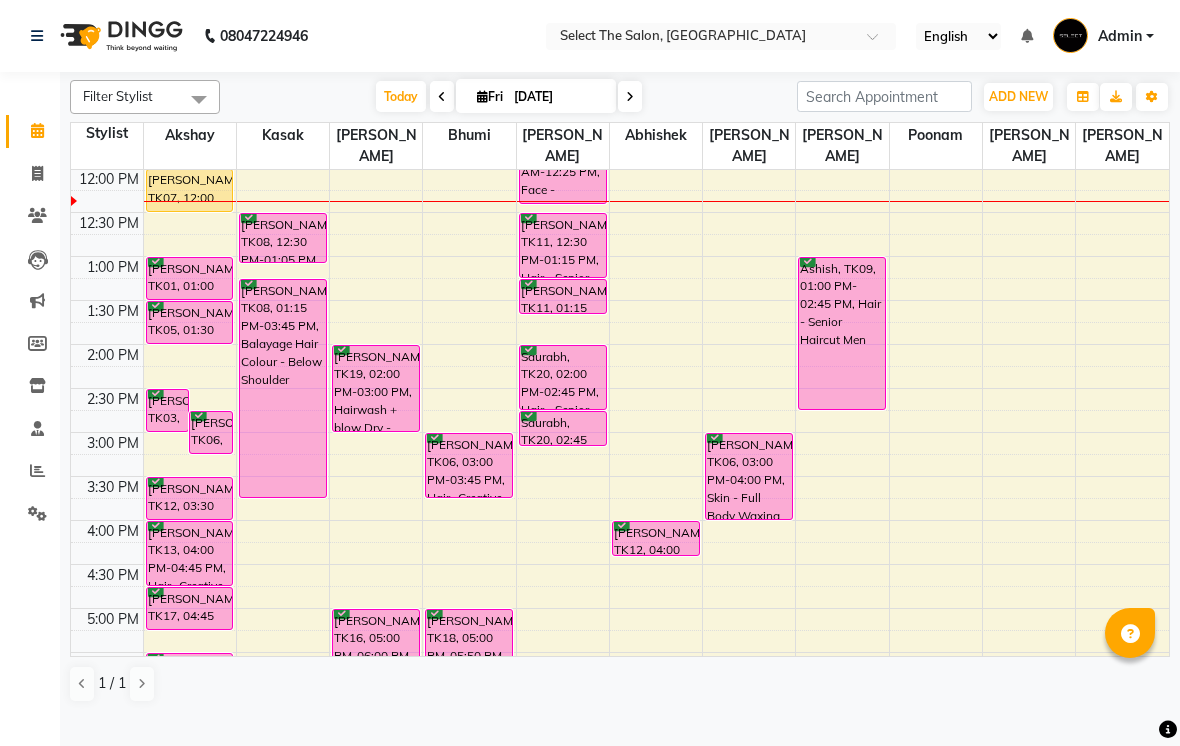 click at bounding box center [442, 97] 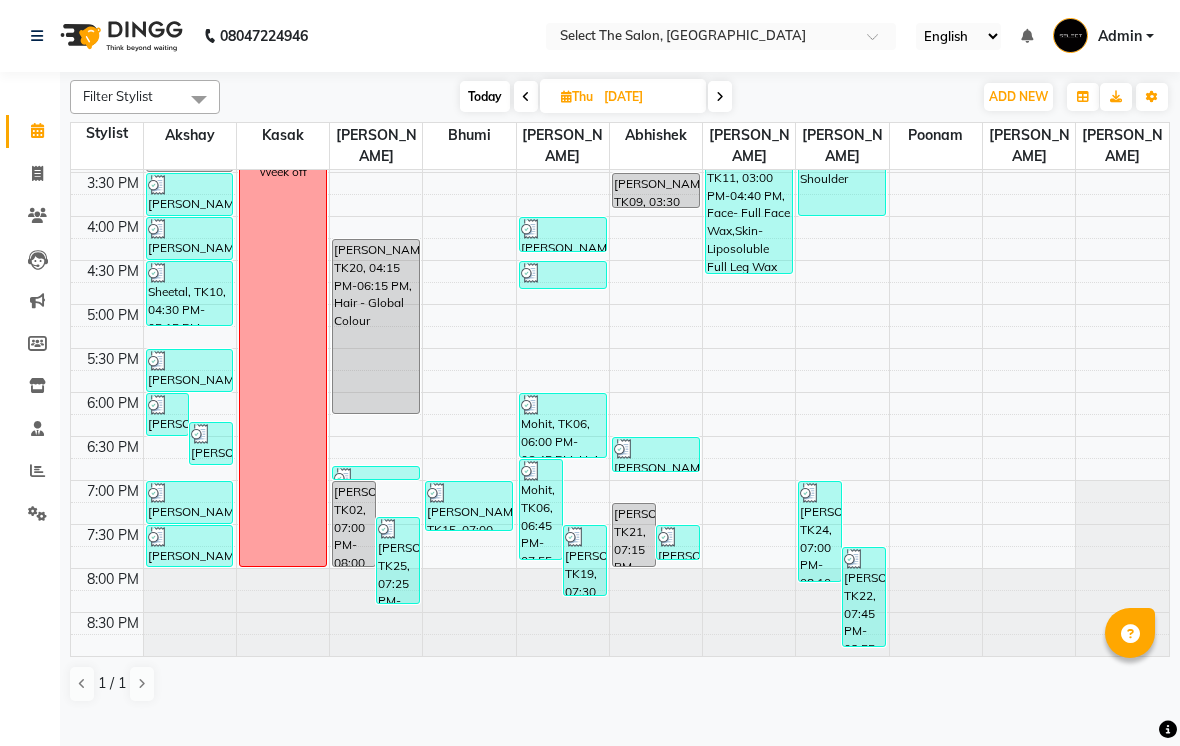 scroll, scrollTop: 657, scrollLeft: 0, axis: vertical 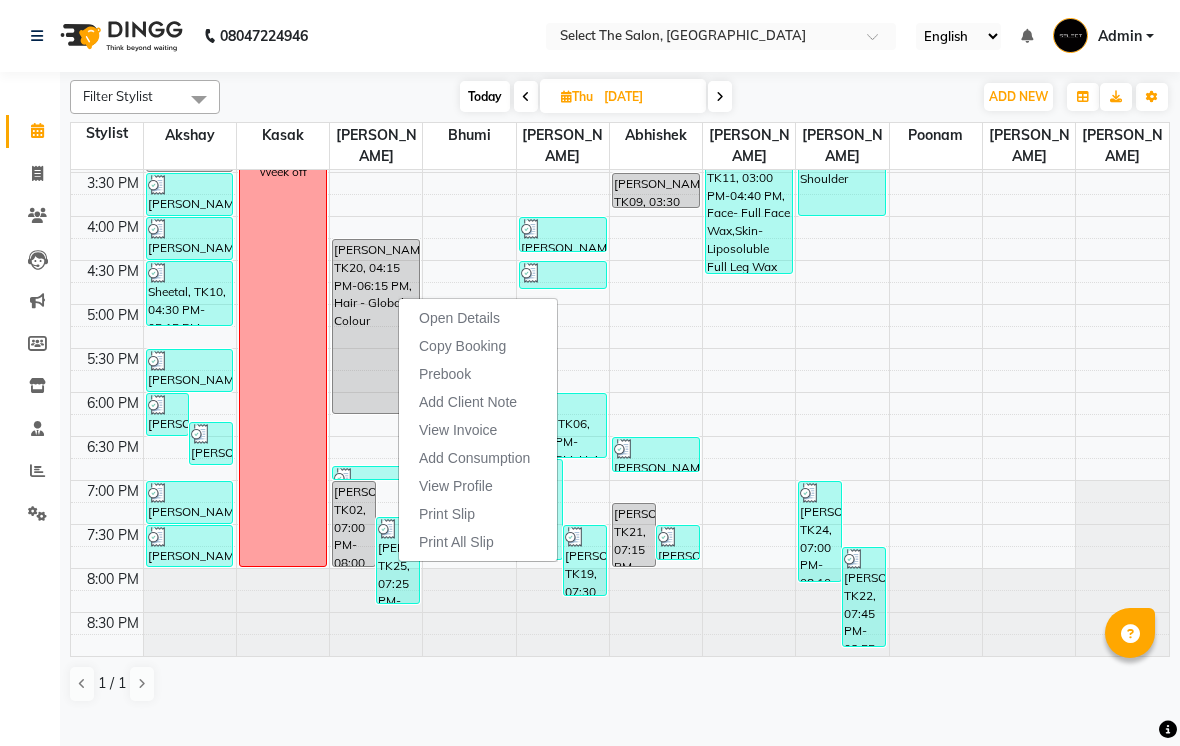 click on "Today" at bounding box center (485, 96) 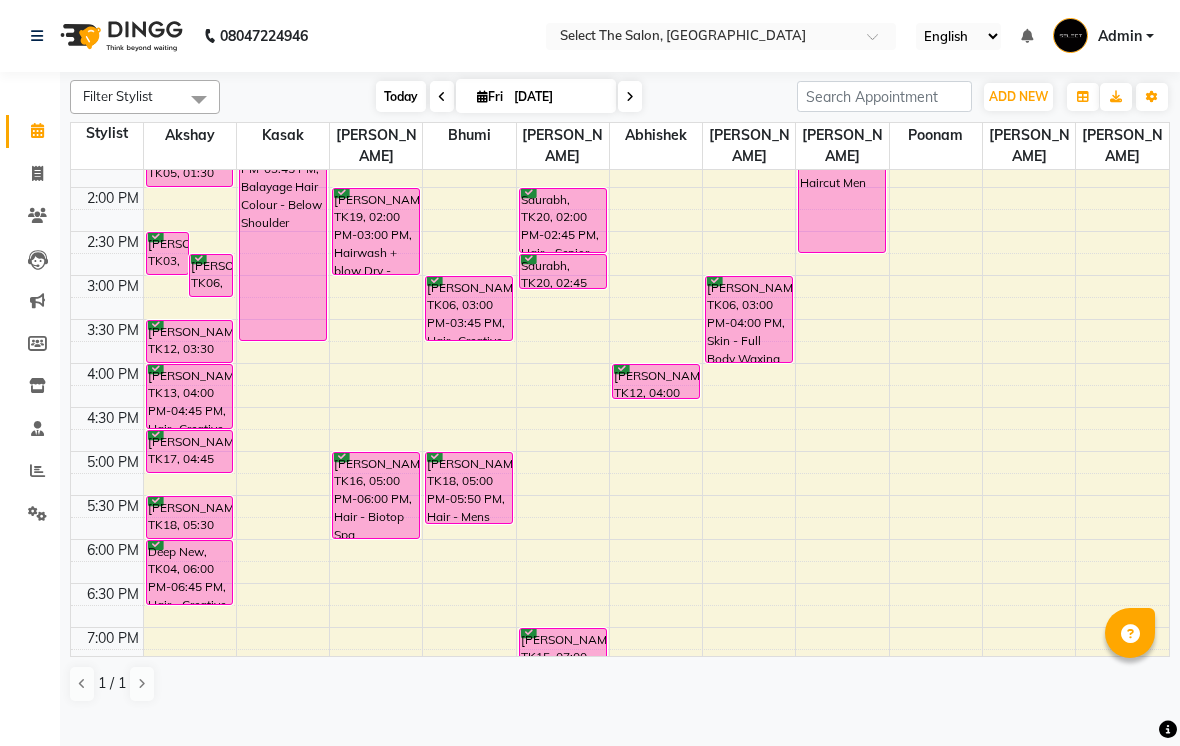 scroll, scrollTop: 514, scrollLeft: 0, axis: vertical 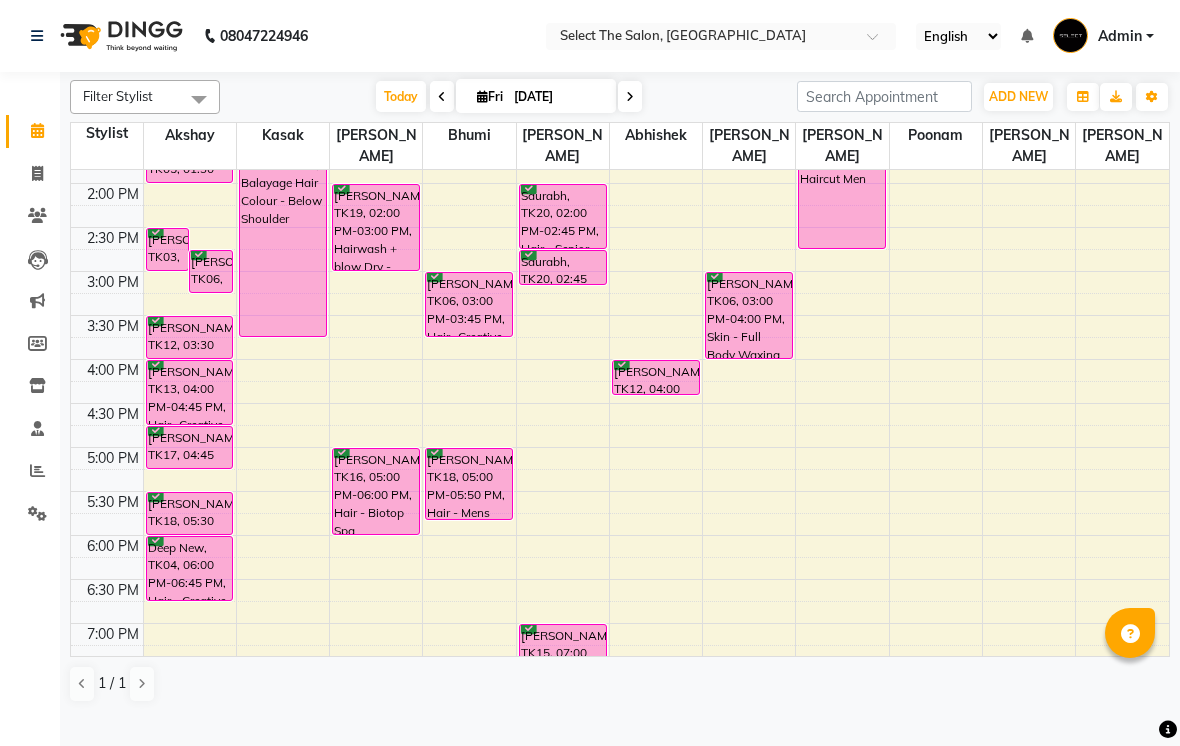 click on "Fri" at bounding box center (490, 96) 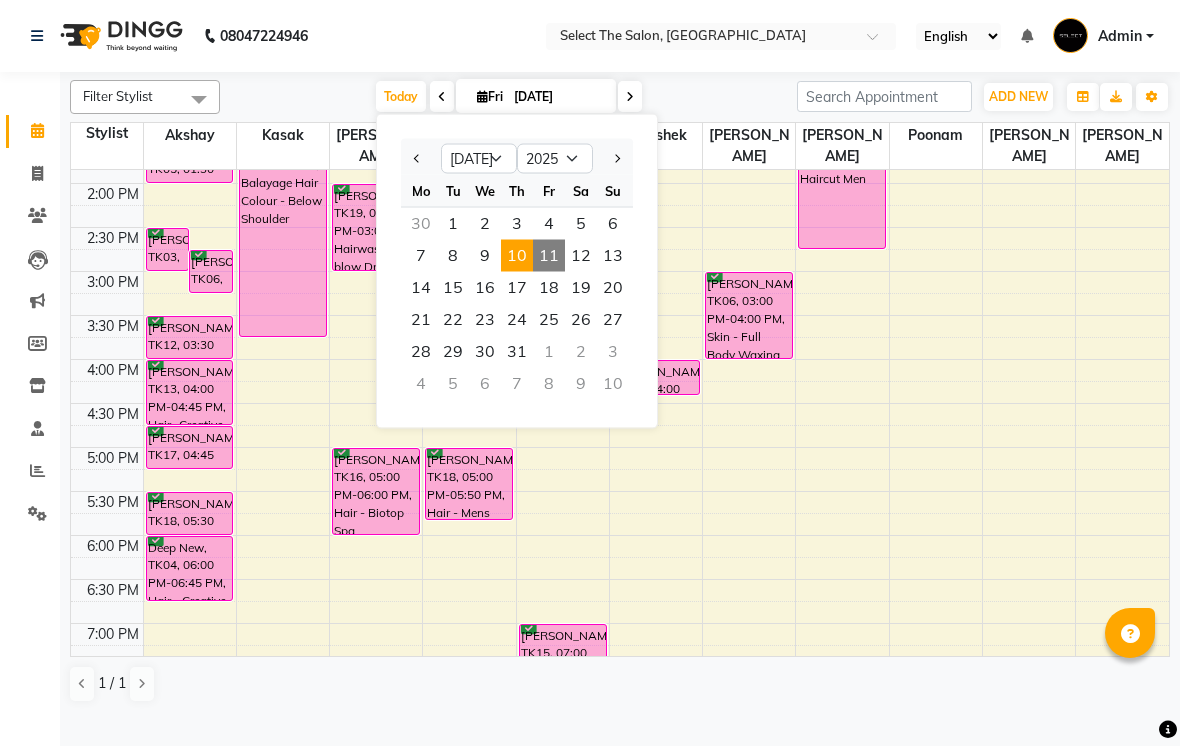 click on "10" at bounding box center (517, 256) 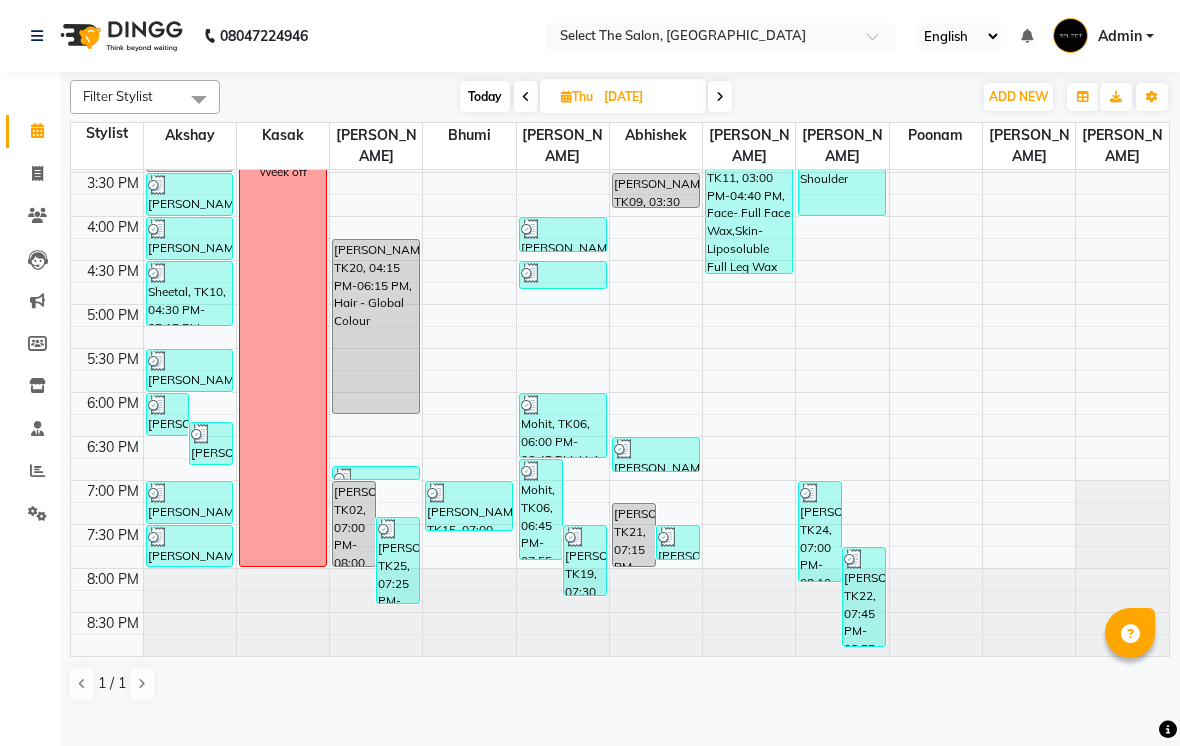 scroll, scrollTop: 657, scrollLeft: 0, axis: vertical 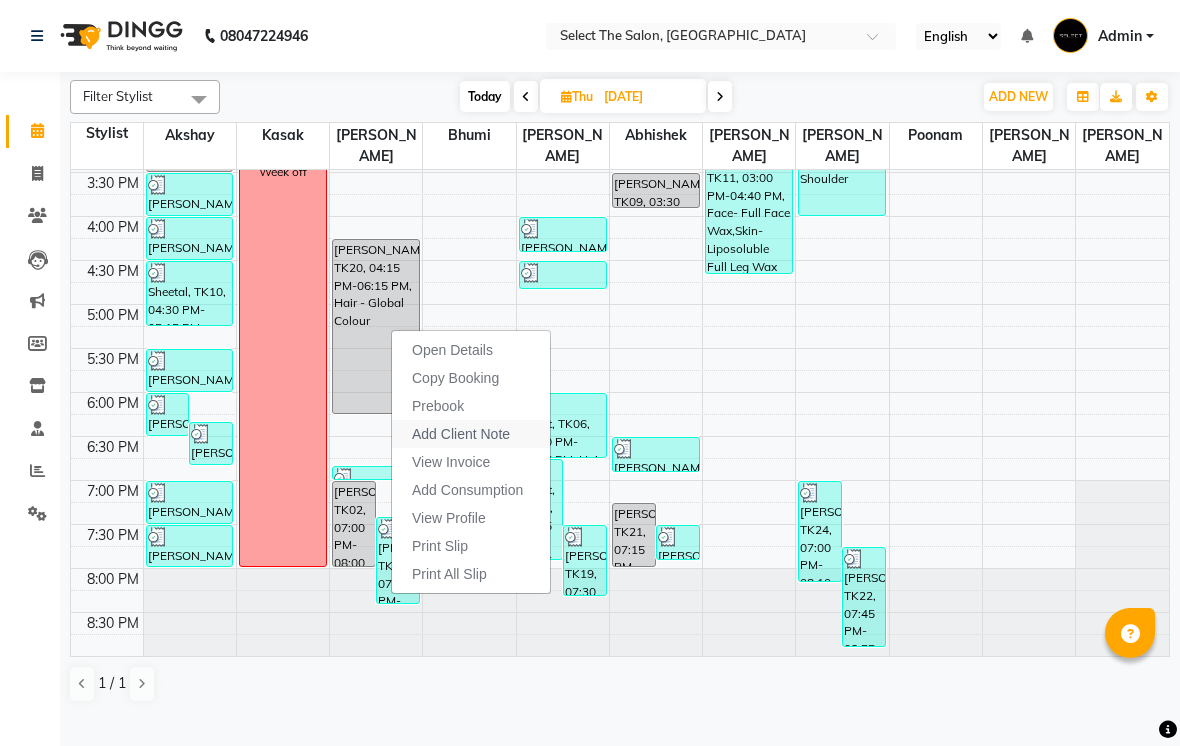 click on "Add Client Note" at bounding box center [461, 434] 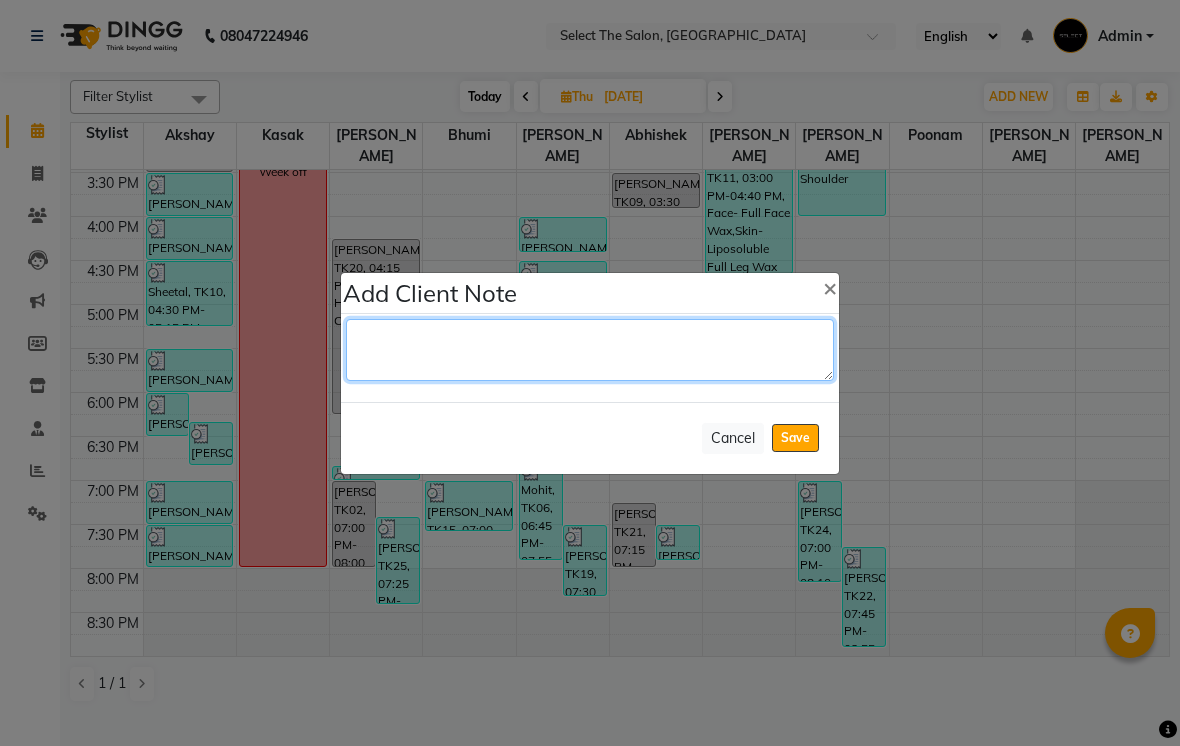 click 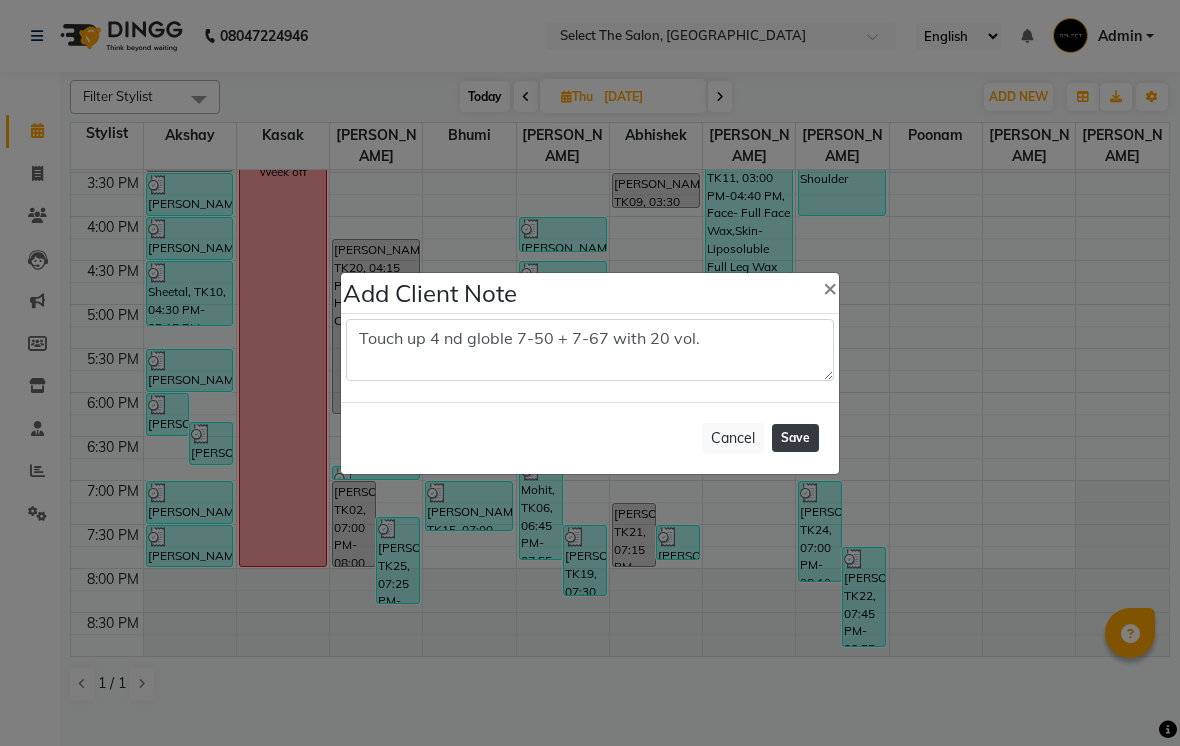 click on "Save" 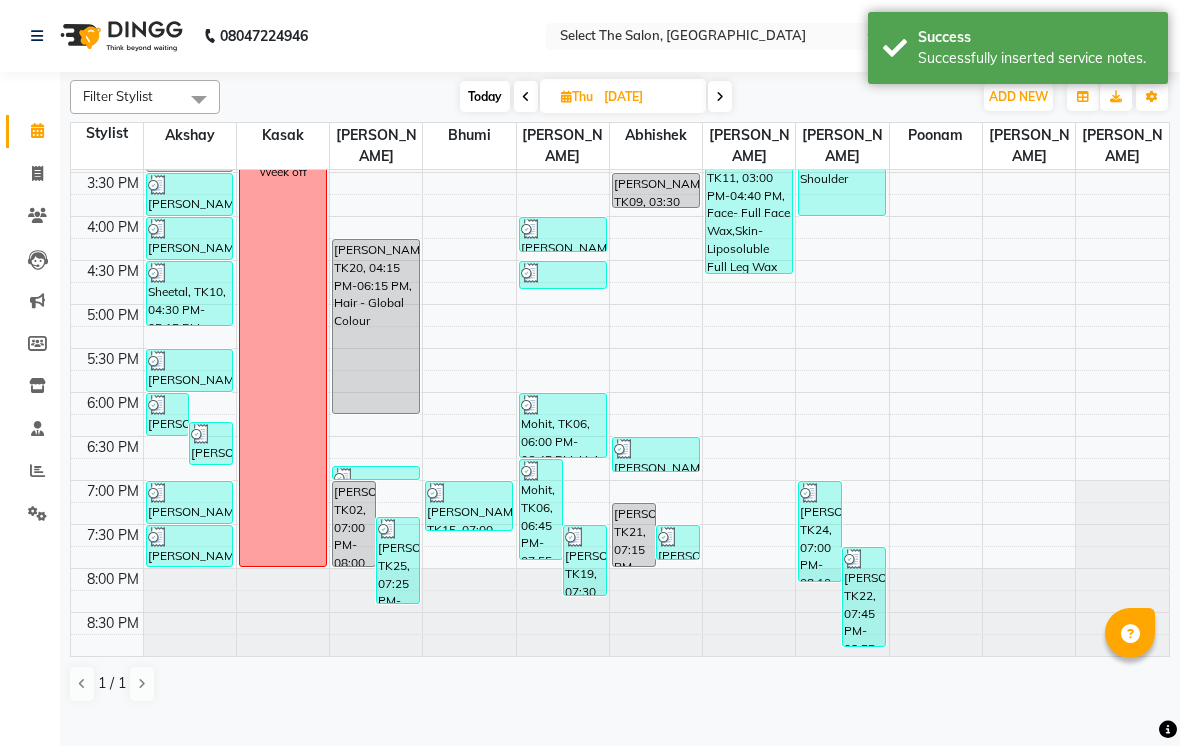 click on "[PERSON_NAME], TK25, 07:25 PM-08:25 PM, Global Hair Colour - Below Shoulder" at bounding box center (398, 560) 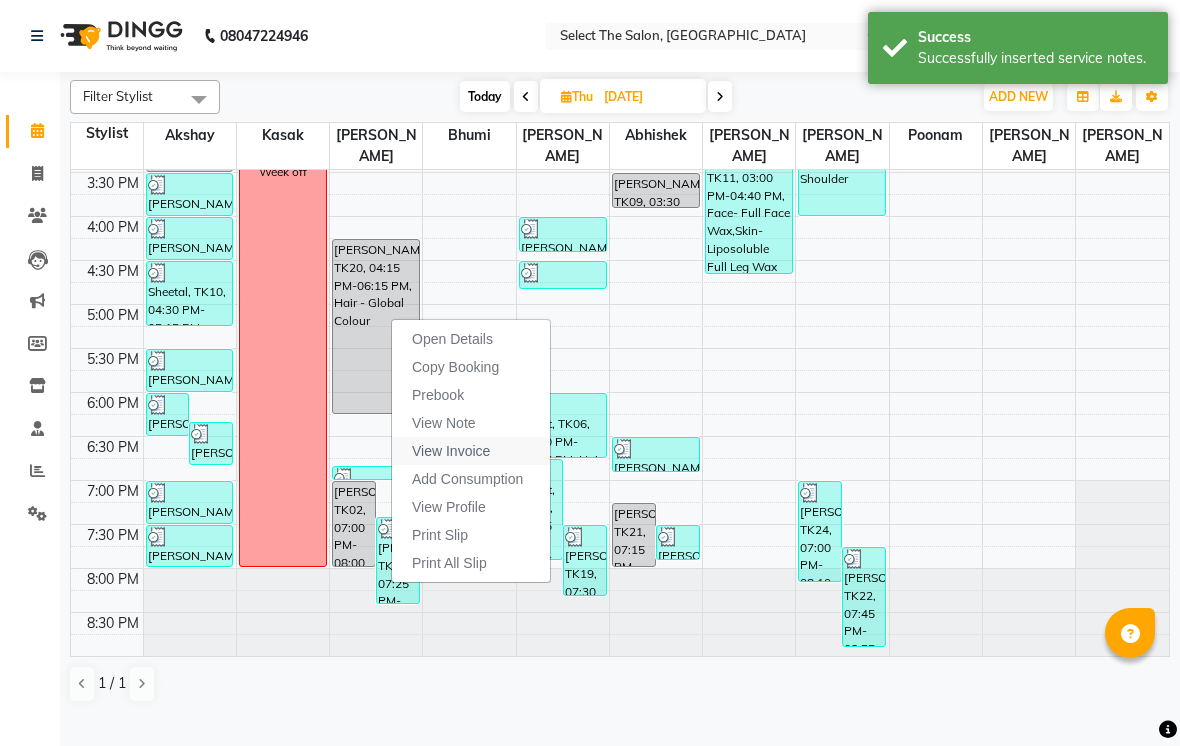 click on "View Invoice" at bounding box center (451, 451) 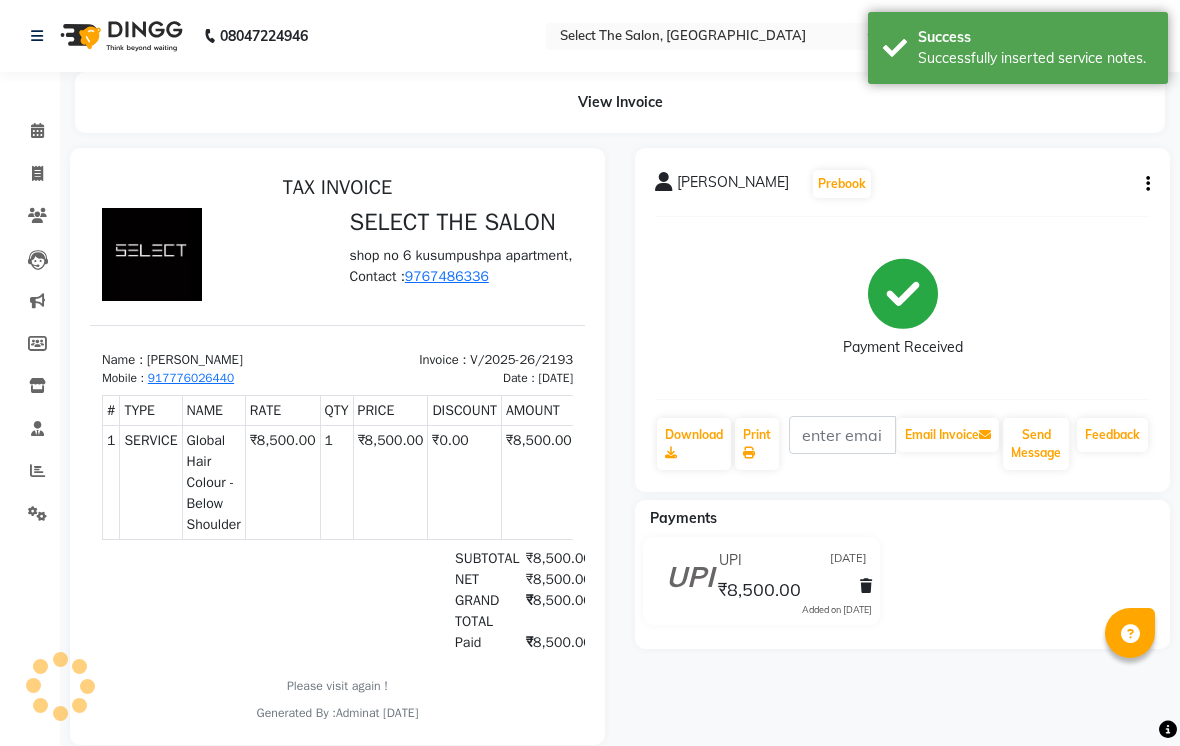 scroll, scrollTop: 0, scrollLeft: 0, axis: both 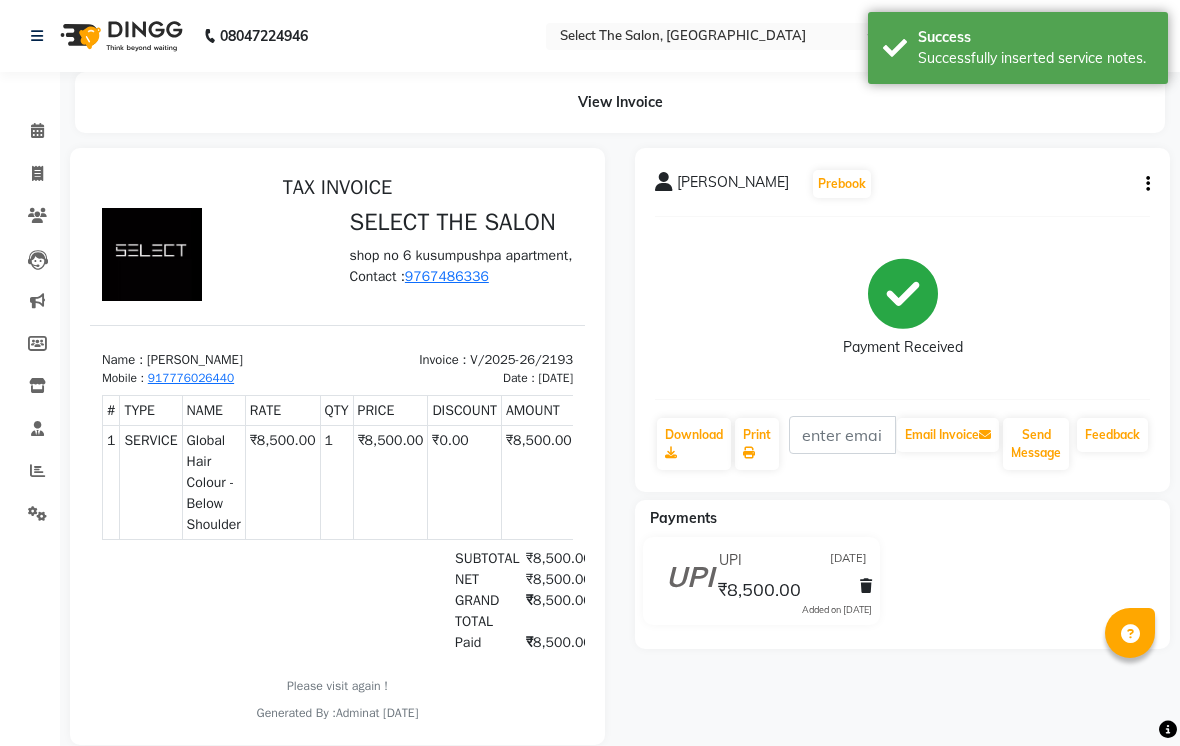 click on "[PERSON_NAME]  Prebook   Payment Received  Download  Print   Email Invoice   Send Message Feedback" 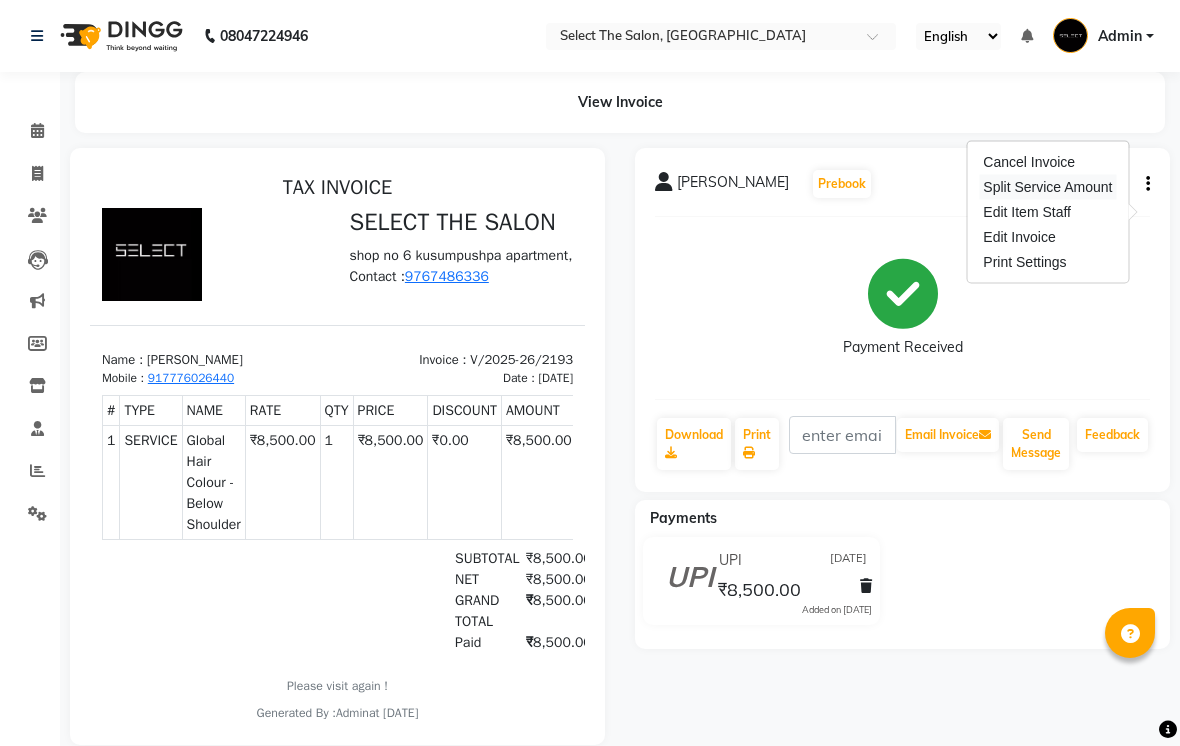 click on "Split Service Amount" at bounding box center (1047, 187) 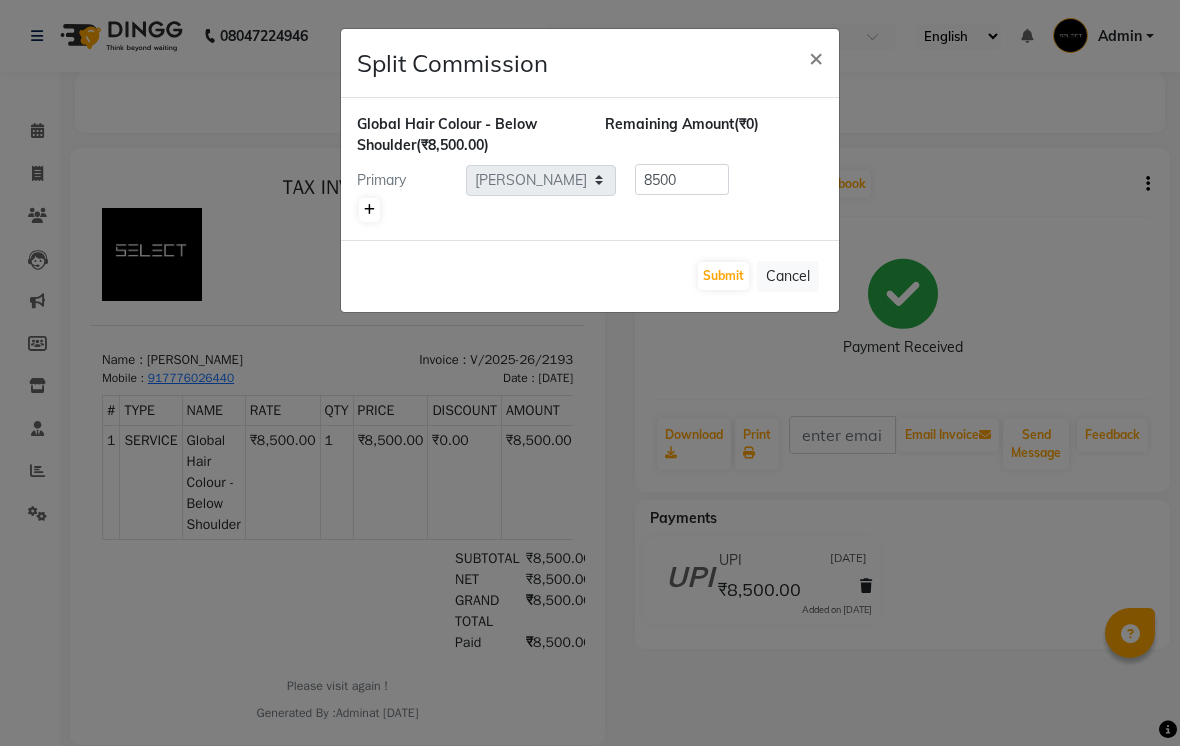click 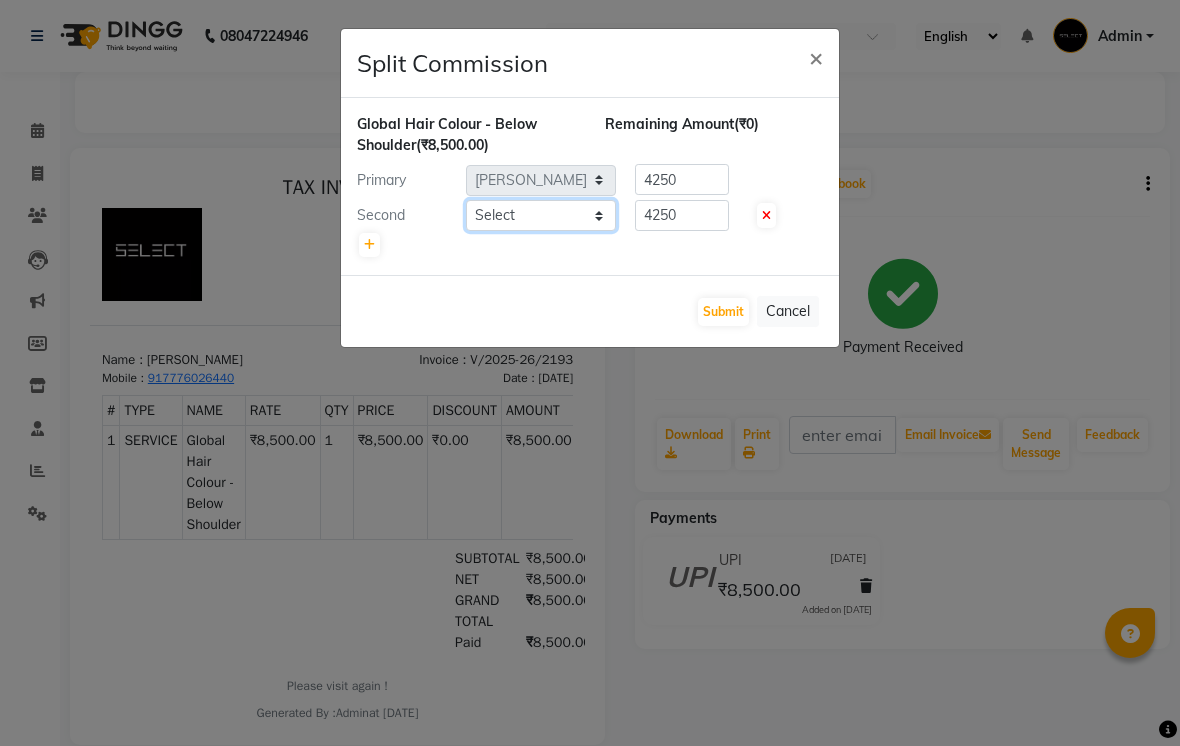 click on "Select  [PERSON_NAME]    Bhumi    [PERSON_NAME]   [PERSON_NAME]    Sachin [PERSON_NAME]    [PERSON_NAME] [PERSON_NAME]" 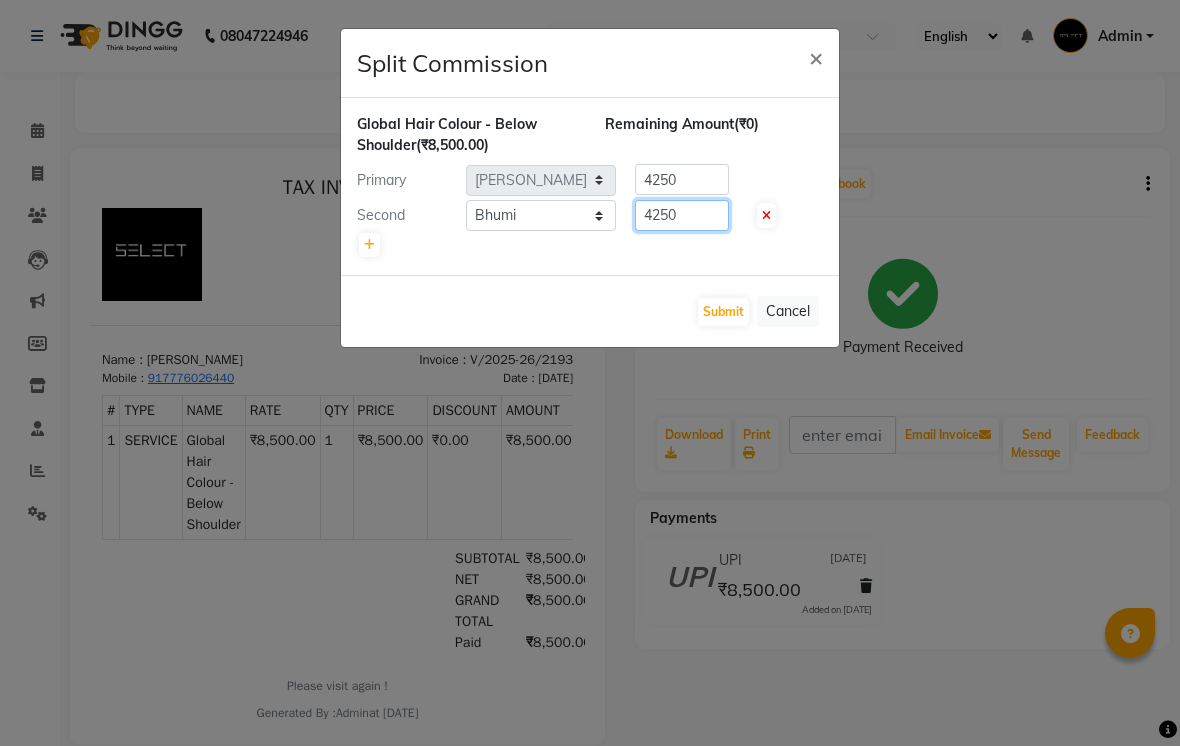 click on "4250" 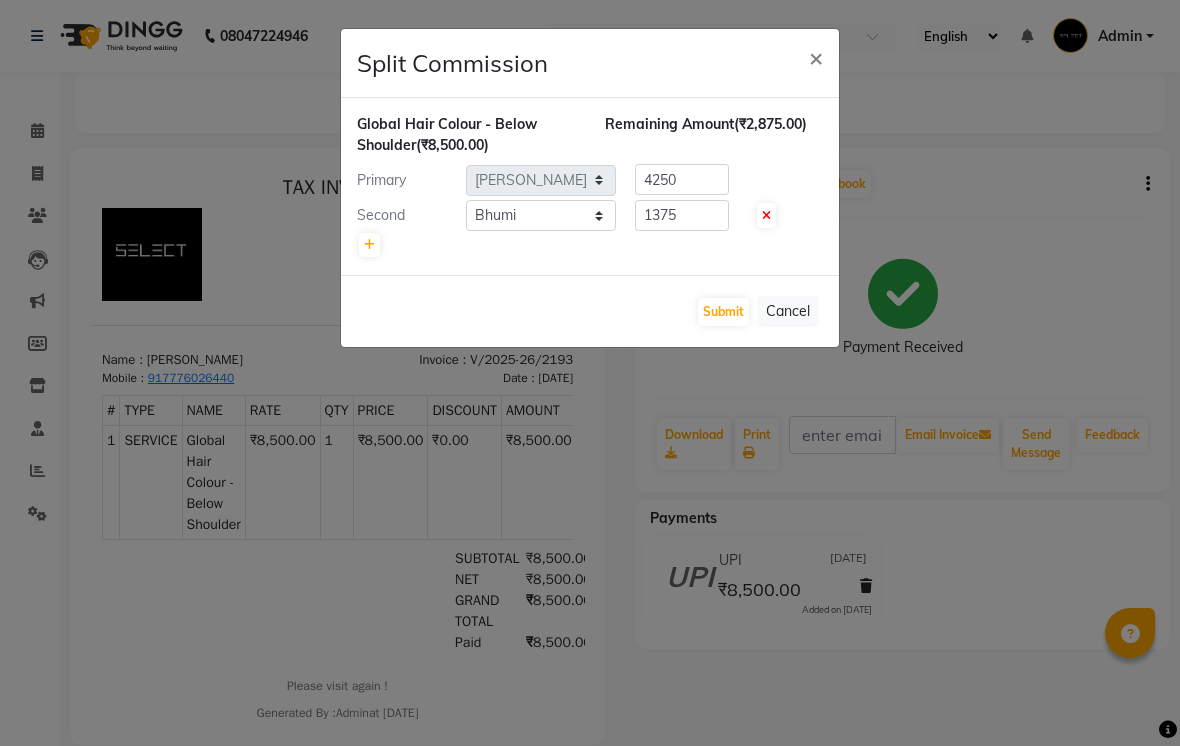 click on "Global Hair Colour - Below Shoulder  (₹8,500.00) Remaining Amount  (₹2,875.00) Primary Select  [PERSON_NAME]    Bhumi    [PERSON_NAME]   [PERSON_NAME]    Sachin [PERSON_NAME]    [PERSON_NAME] [PERSON_NAME]  4250 Second Select  [PERSON_NAME]    Bhumi    [PERSON_NAME]   [PERSON_NAME]    Sachin [PERSON_NAME]    [PERSON_NAME] [PERSON_NAME][GEOGRAPHIC_DATA]  1375" 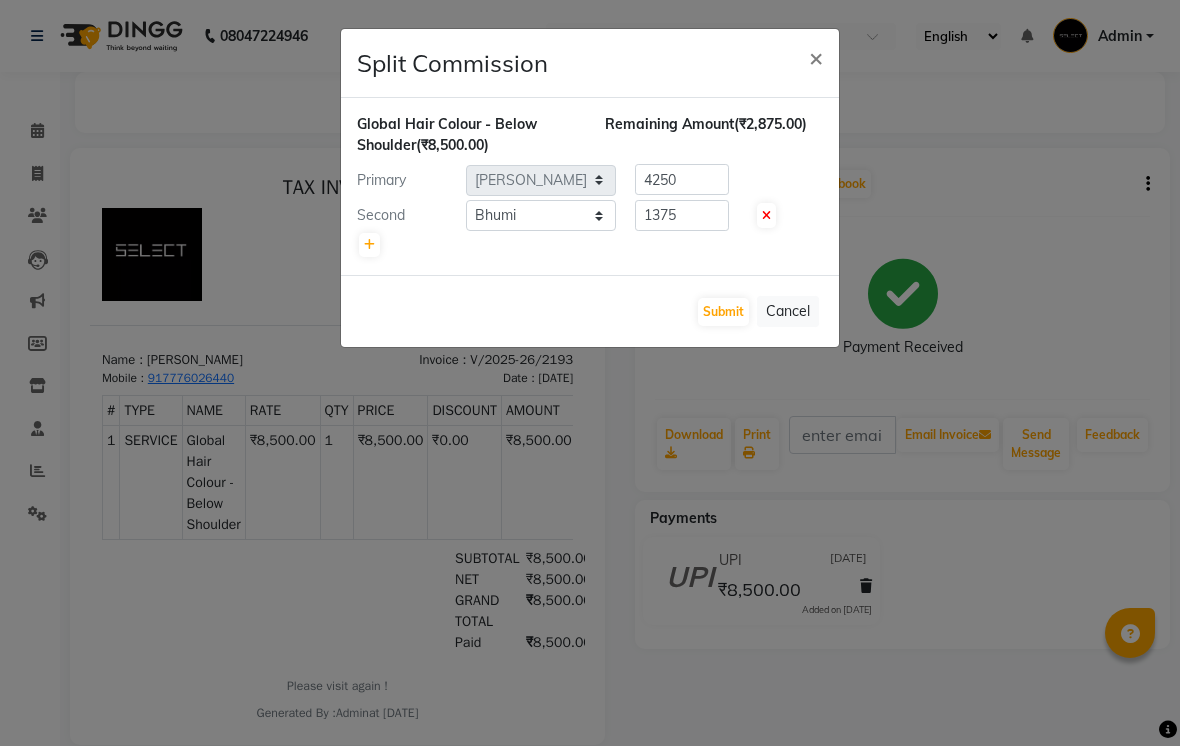 click on "Global Hair Colour - Below Shoulder  (₹8,500.00) Remaining Amount  (₹2,875.00) Primary Select  [PERSON_NAME]    Bhumi    [PERSON_NAME]   [PERSON_NAME]    Sachin [PERSON_NAME]    [PERSON_NAME] [PERSON_NAME]  4250 Second Select  [PERSON_NAME]    Bhumi    [PERSON_NAME]   [PERSON_NAME]    Sachin [PERSON_NAME]    [PERSON_NAME] [PERSON_NAME][GEOGRAPHIC_DATA]  1375" 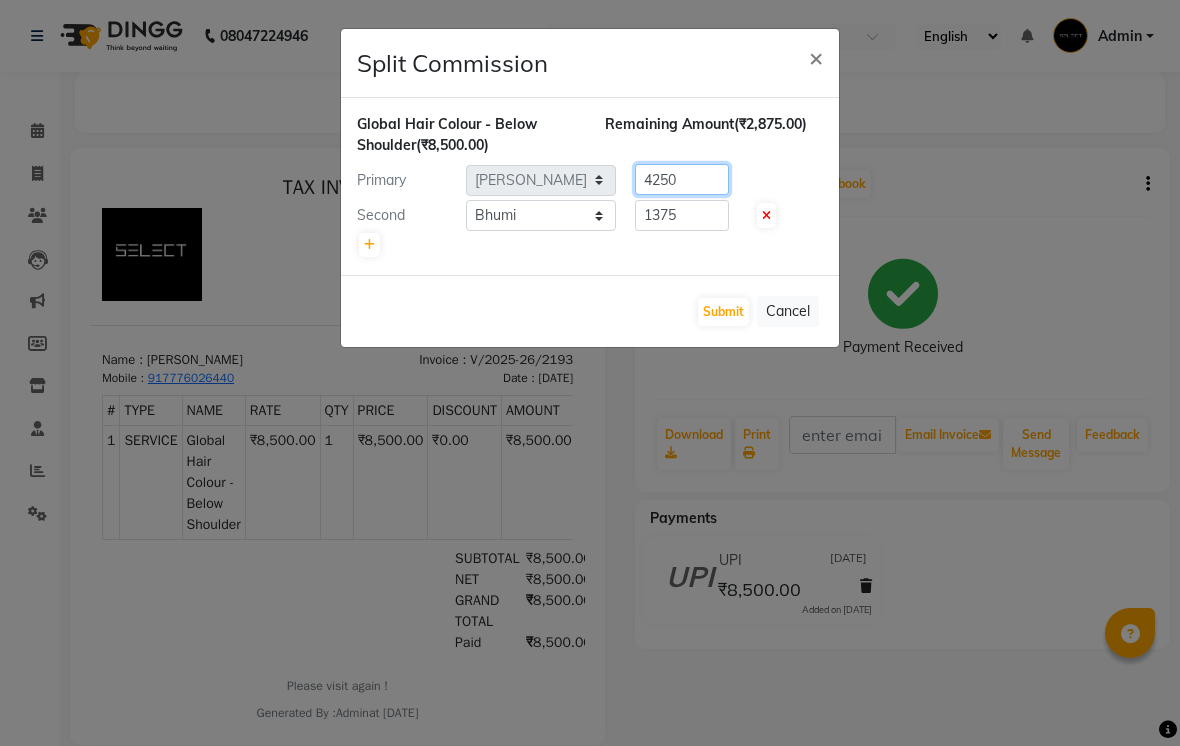 click on "4250" 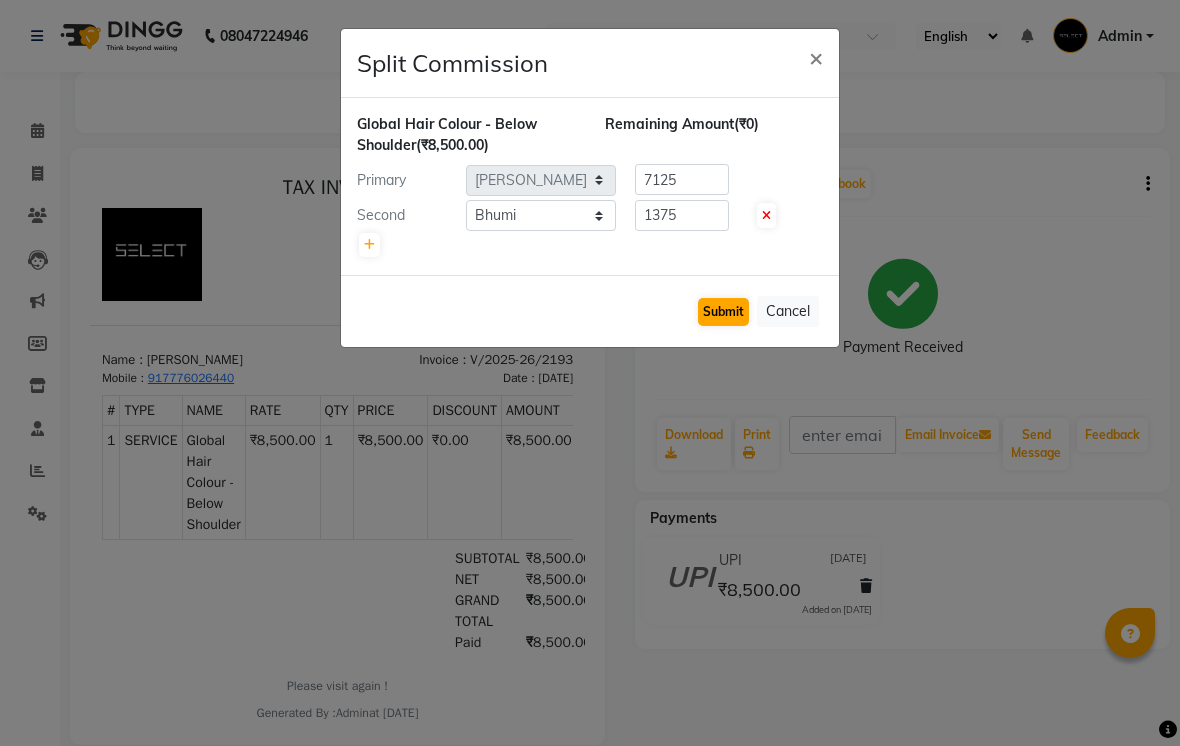 click on "Submit" 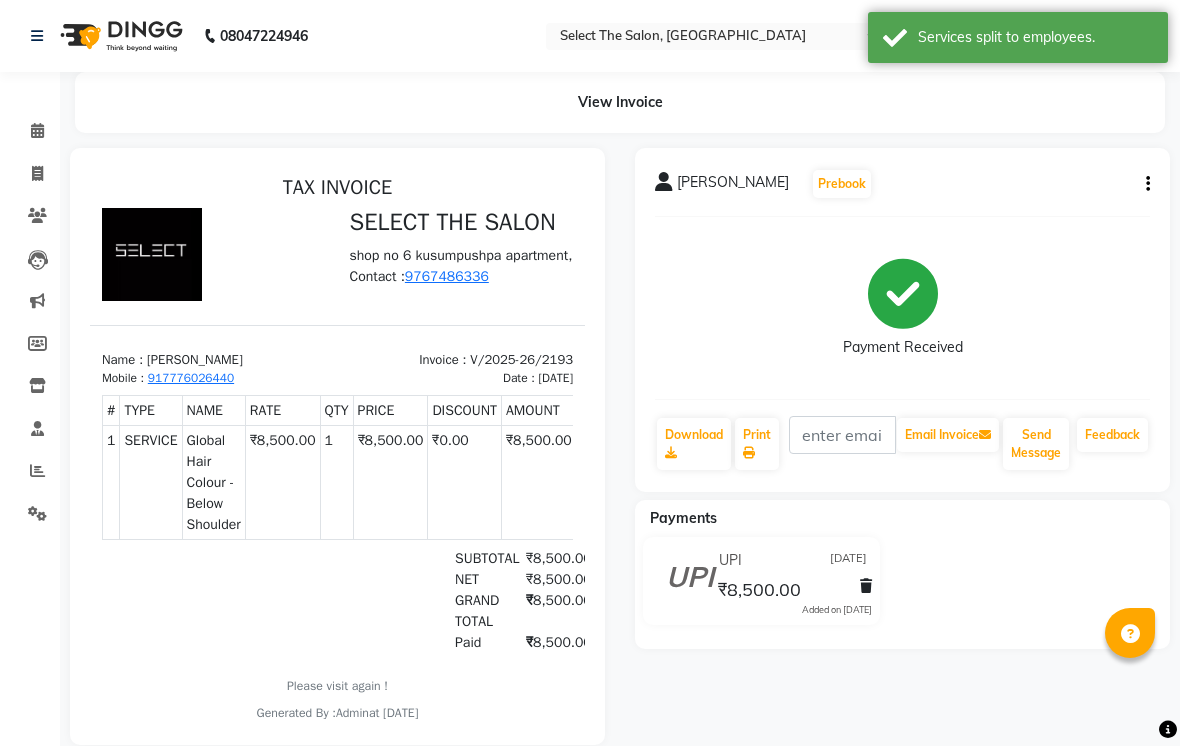 scroll, scrollTop: 25, scrollLeft: 0, axis: vertical 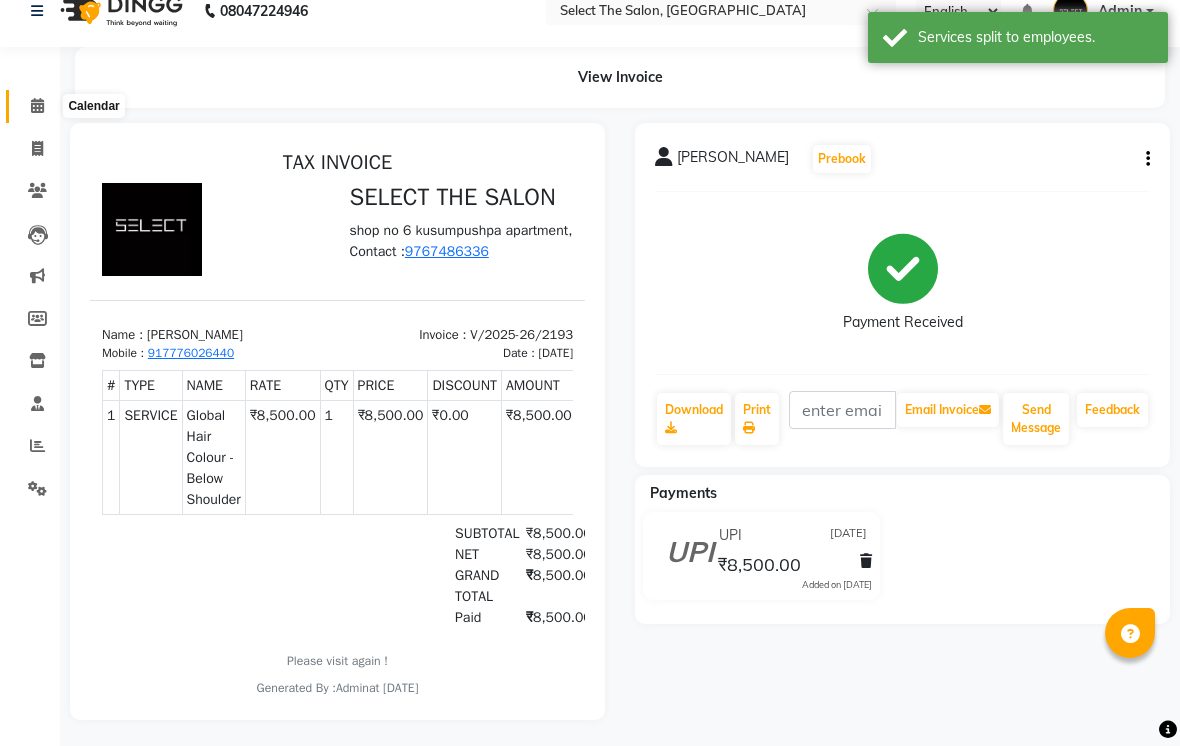 click 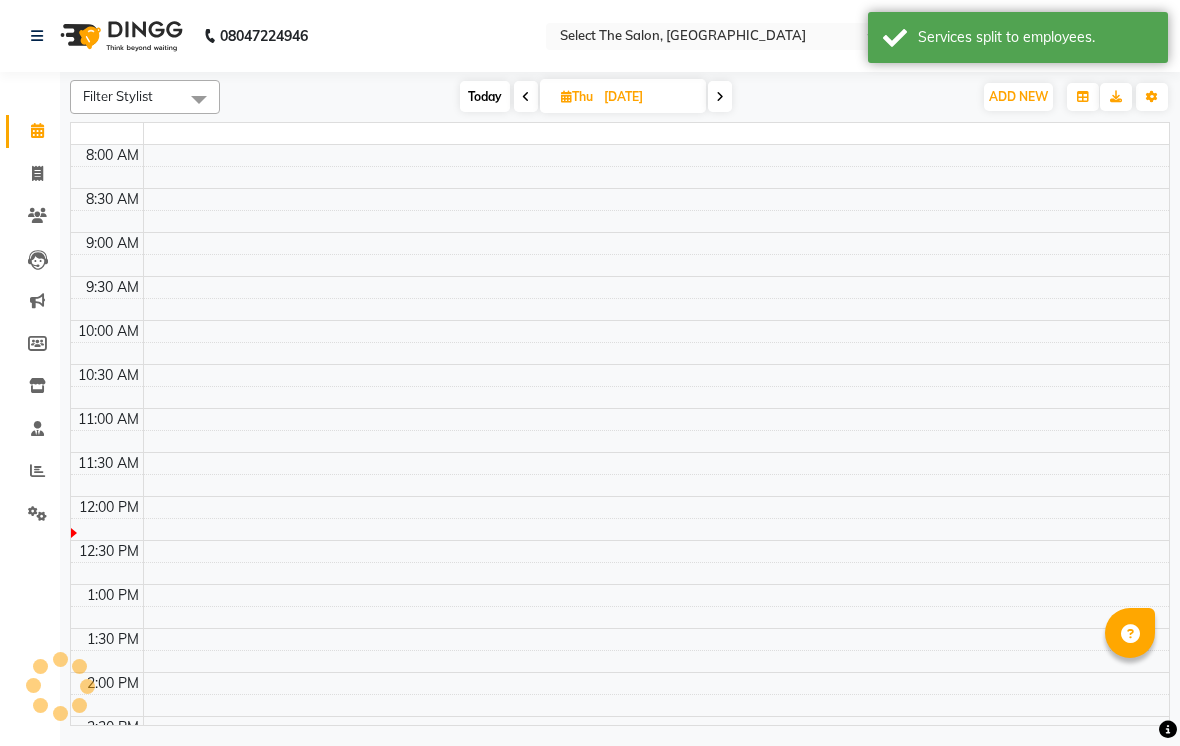 scroll, scrollTop: 0, scrollLeft: 0, axis: both 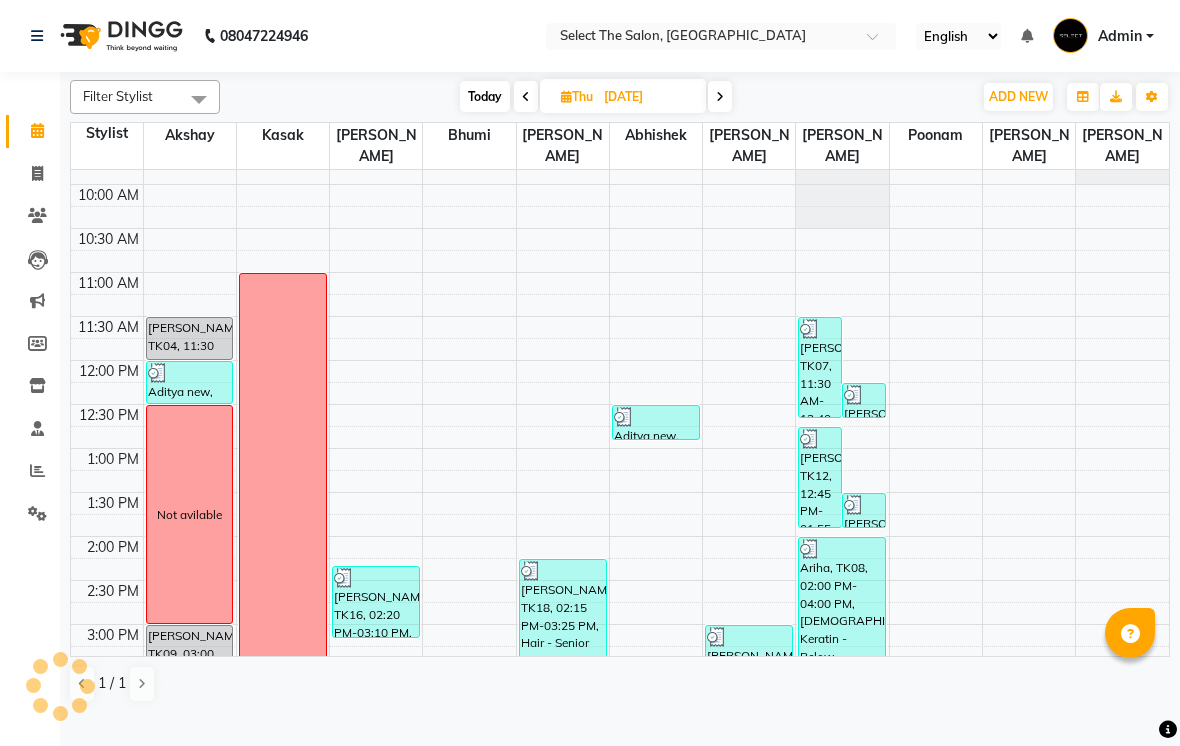 click on "Today" at bounding box center [485, 96] 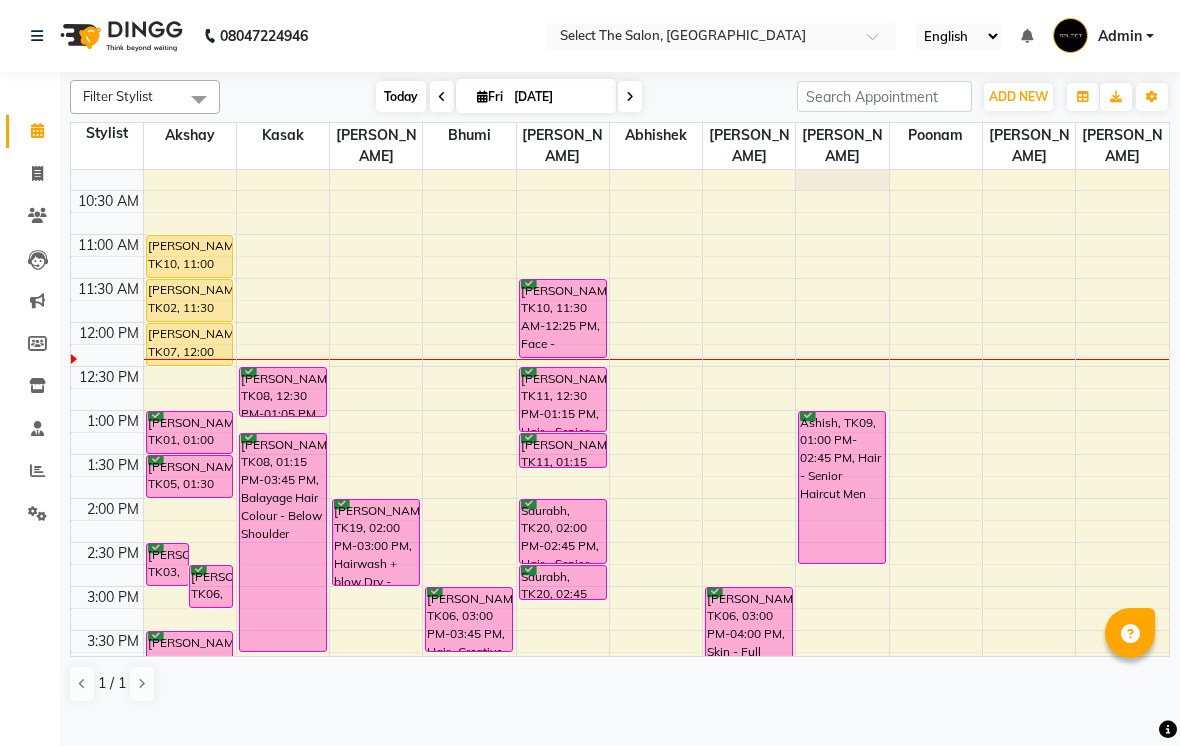 scroll, scrollTop: 200, scrollLeft: 0, axis: vertical 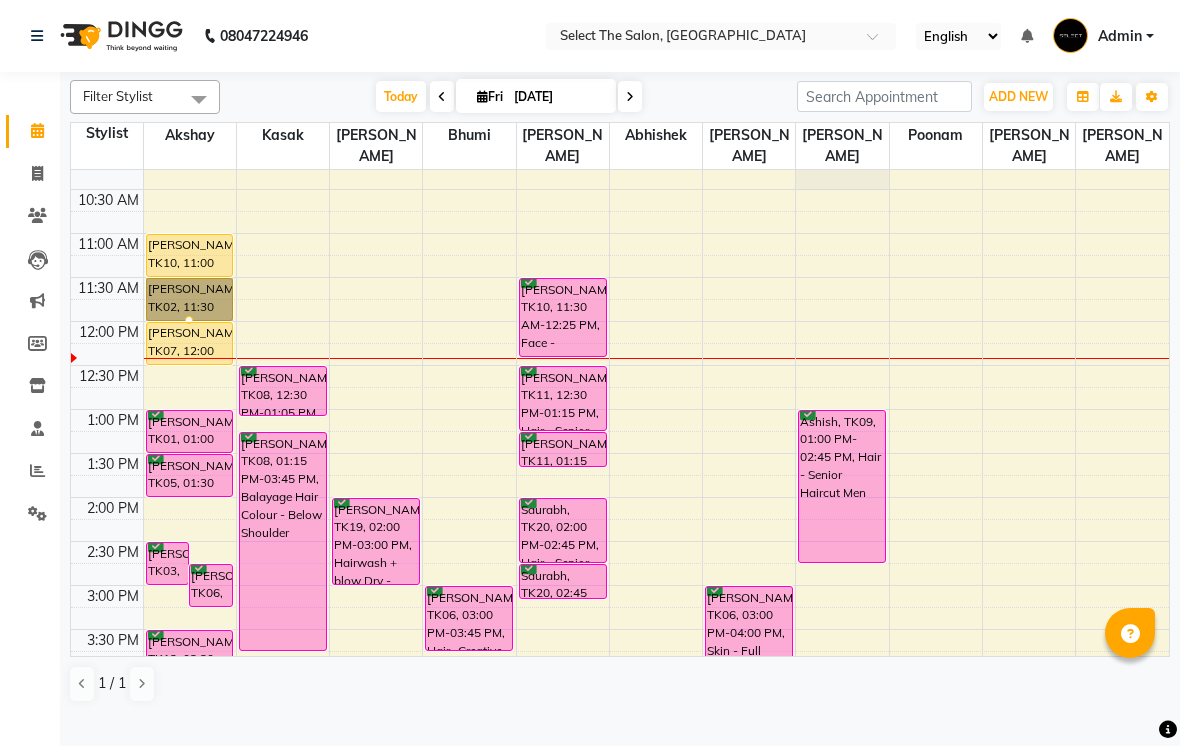 click at bounding box center (189, 320) 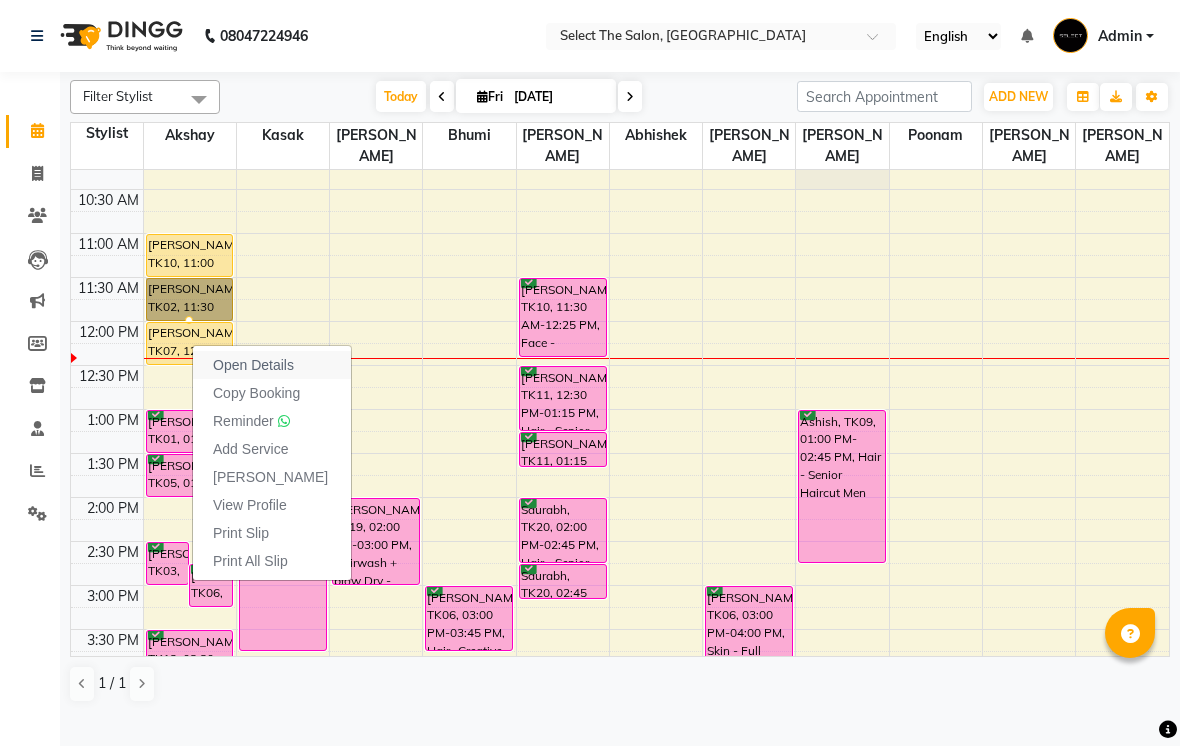 click on "Open Details" at bounding box center (272, 365) 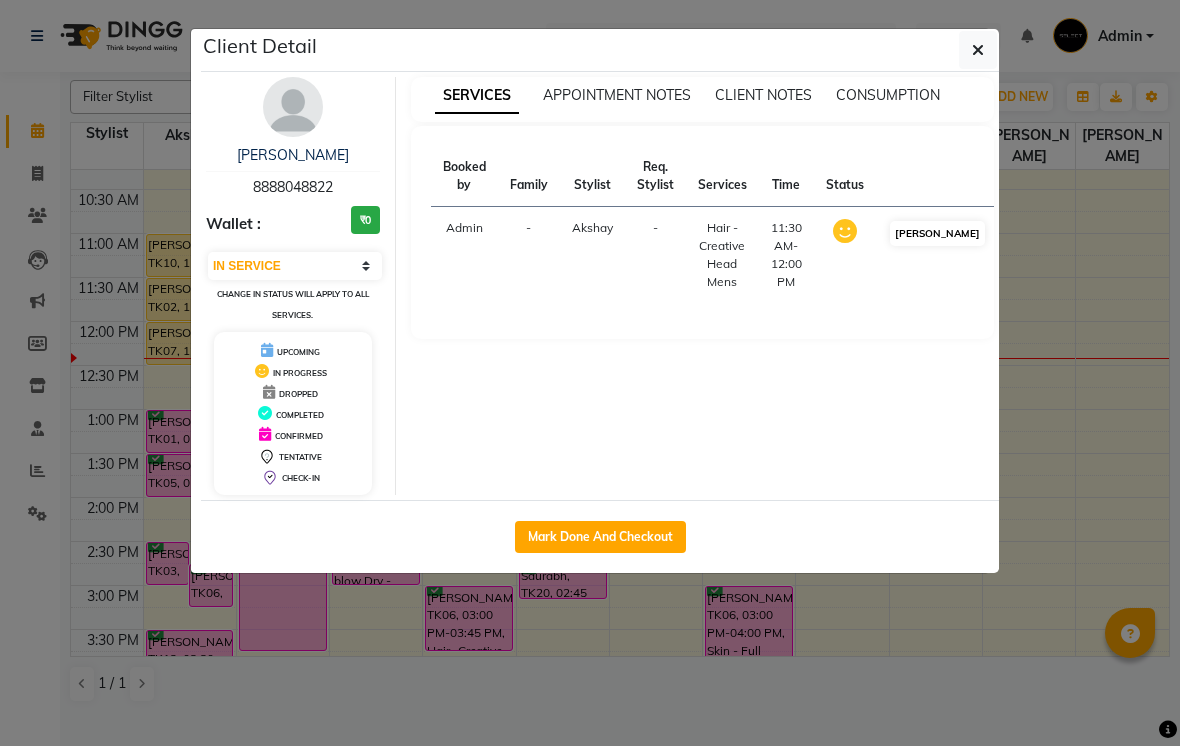 click on "[PERSON_NAME]" at bounding box center (937, 233) 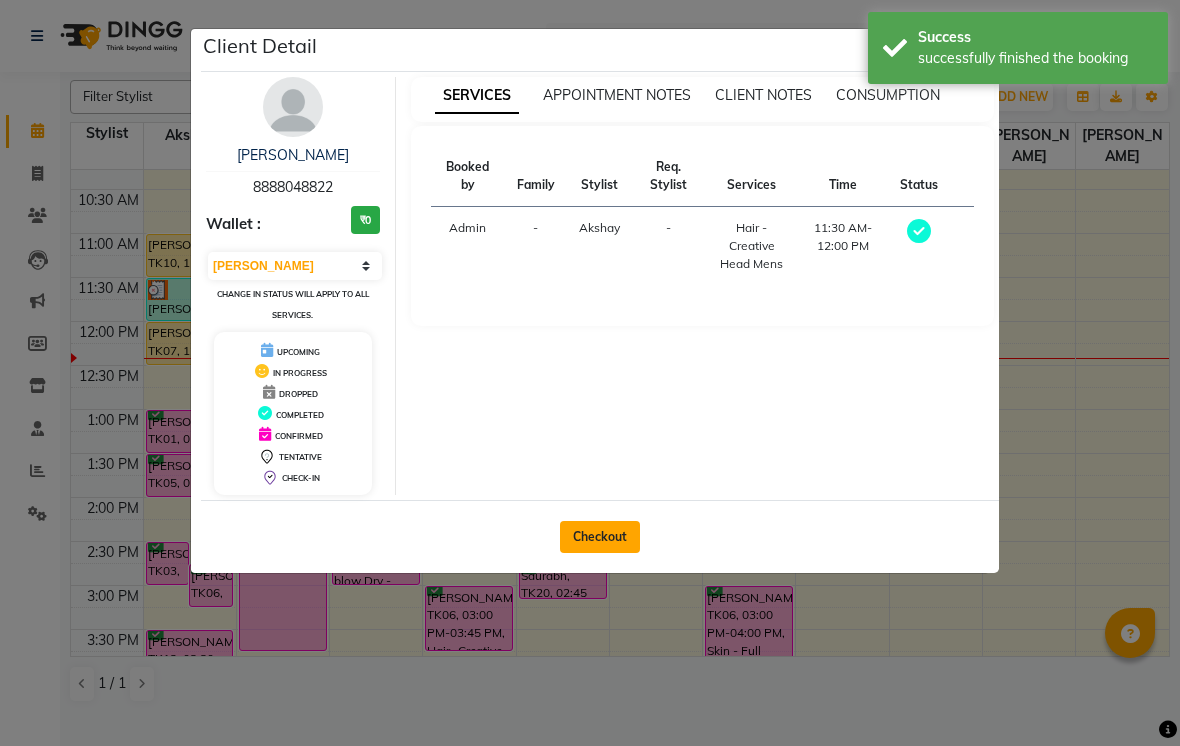 click on "Checkout" 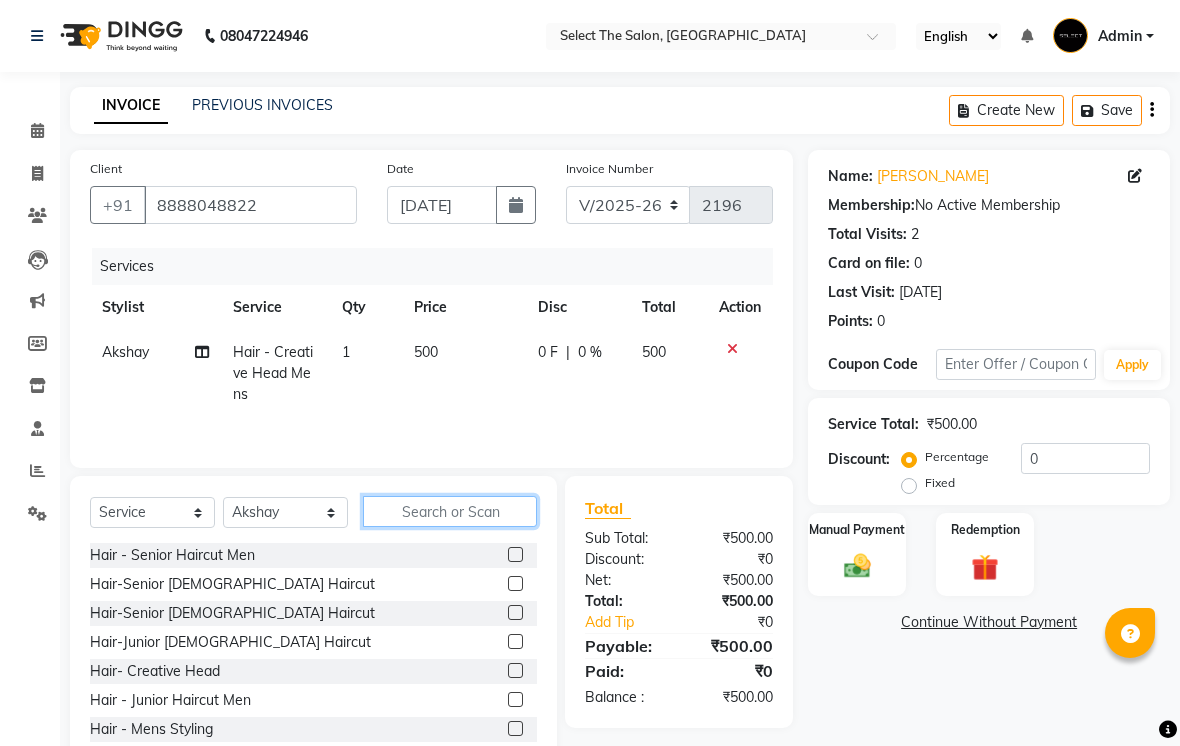 click 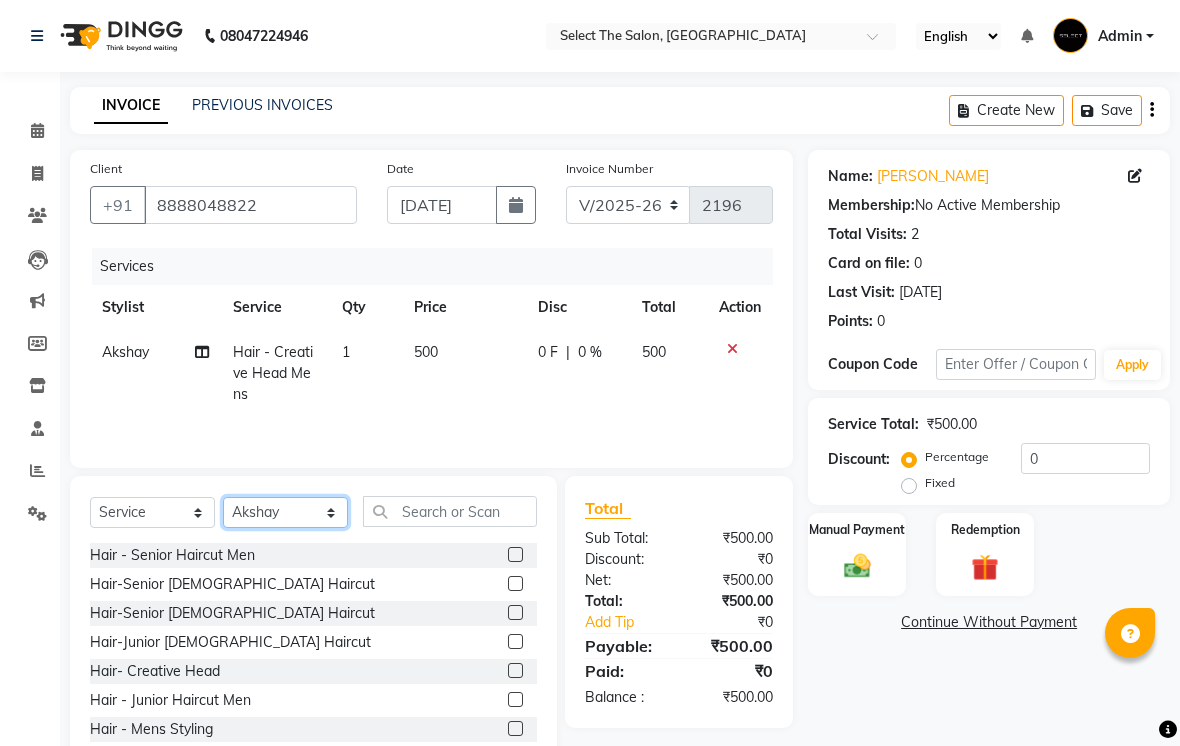 click on "Select Stylist [PERSON_NAME]  Bhumi  [PERSON_NAME] [PERSON_NAME]  Sachin [PERSON_NAME]  [PERSON_NAME] [PERSON_NAME]" 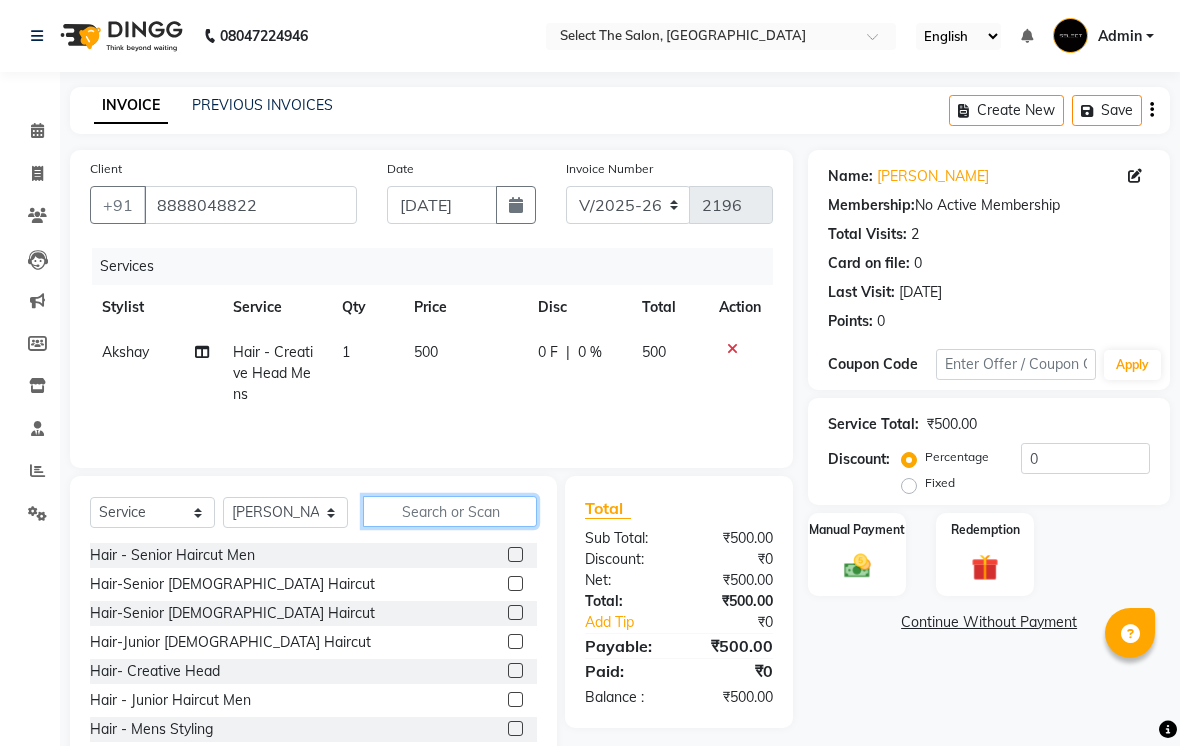 click 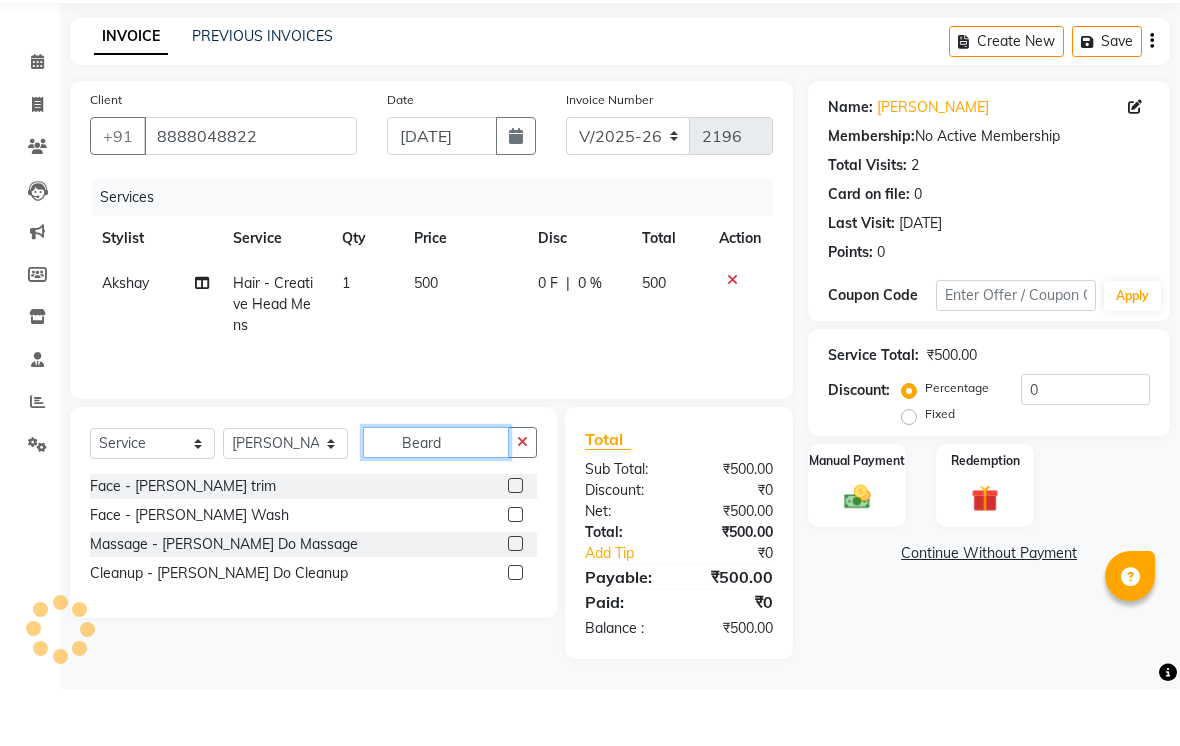 scroll, scrollTop: 40, scrollLeft: 0, axis: vertical 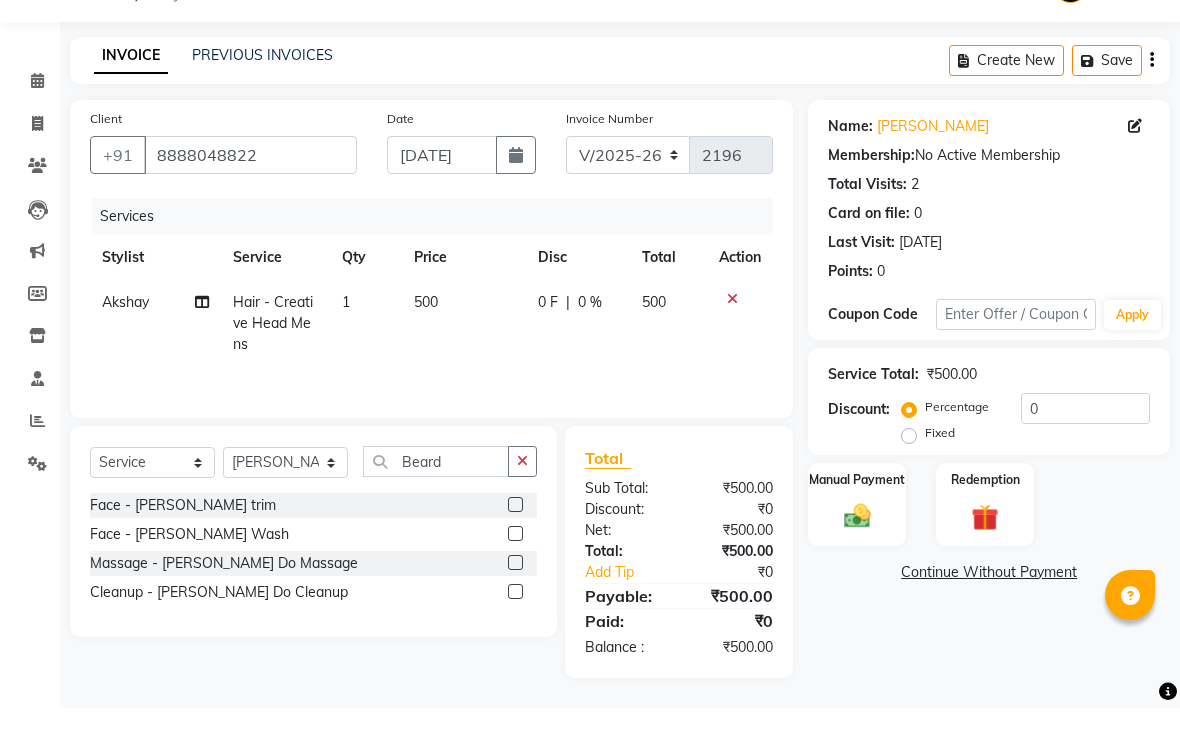 click 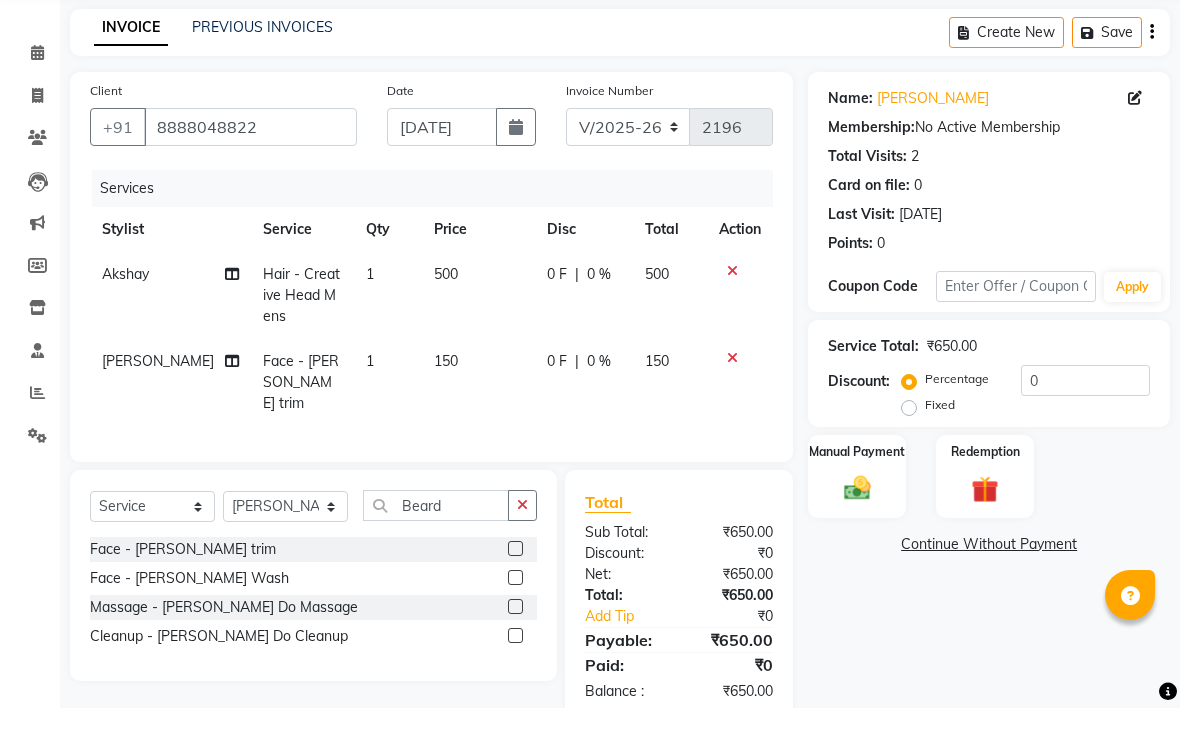 scroll, scrollTop: 60, scrollLeft: 0, axis: vertical 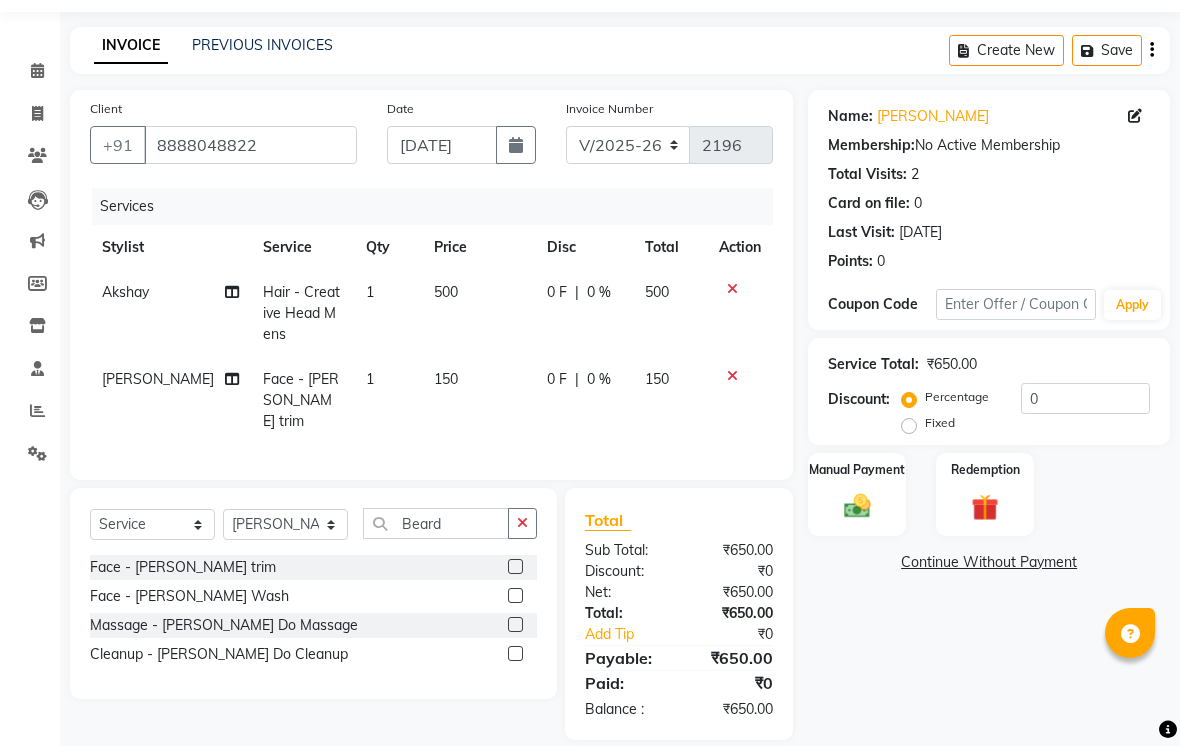 click on "150" 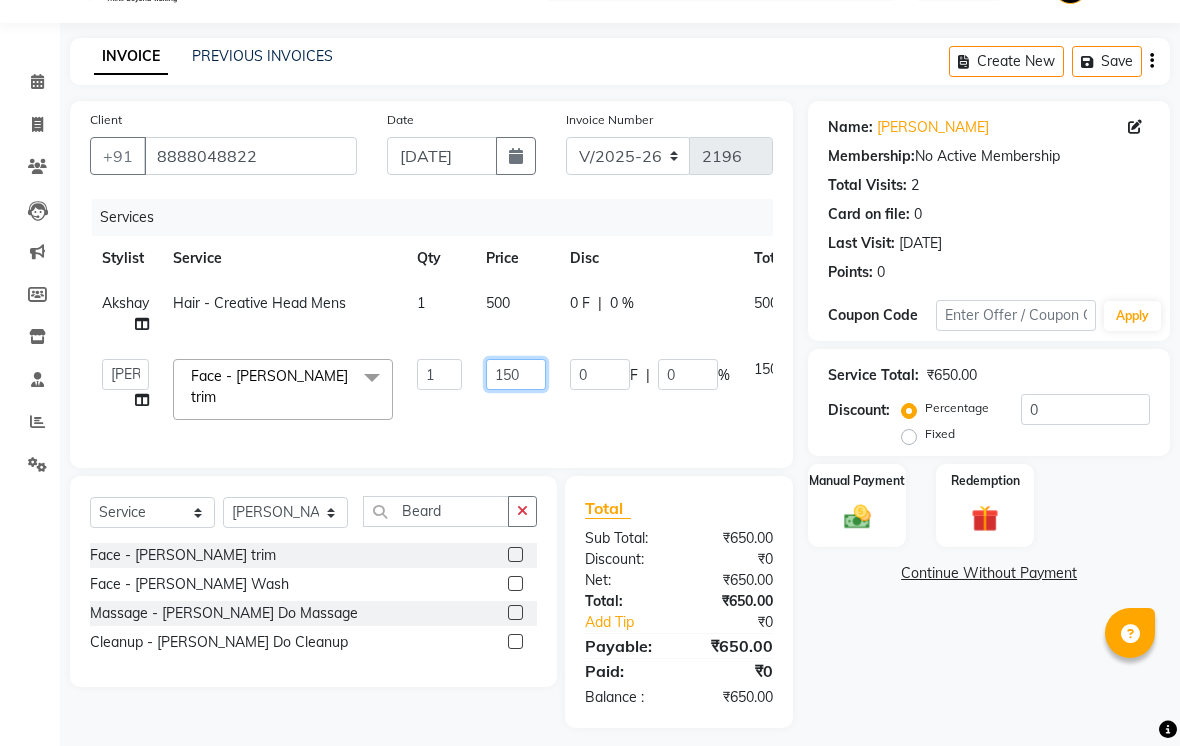 click on "150" 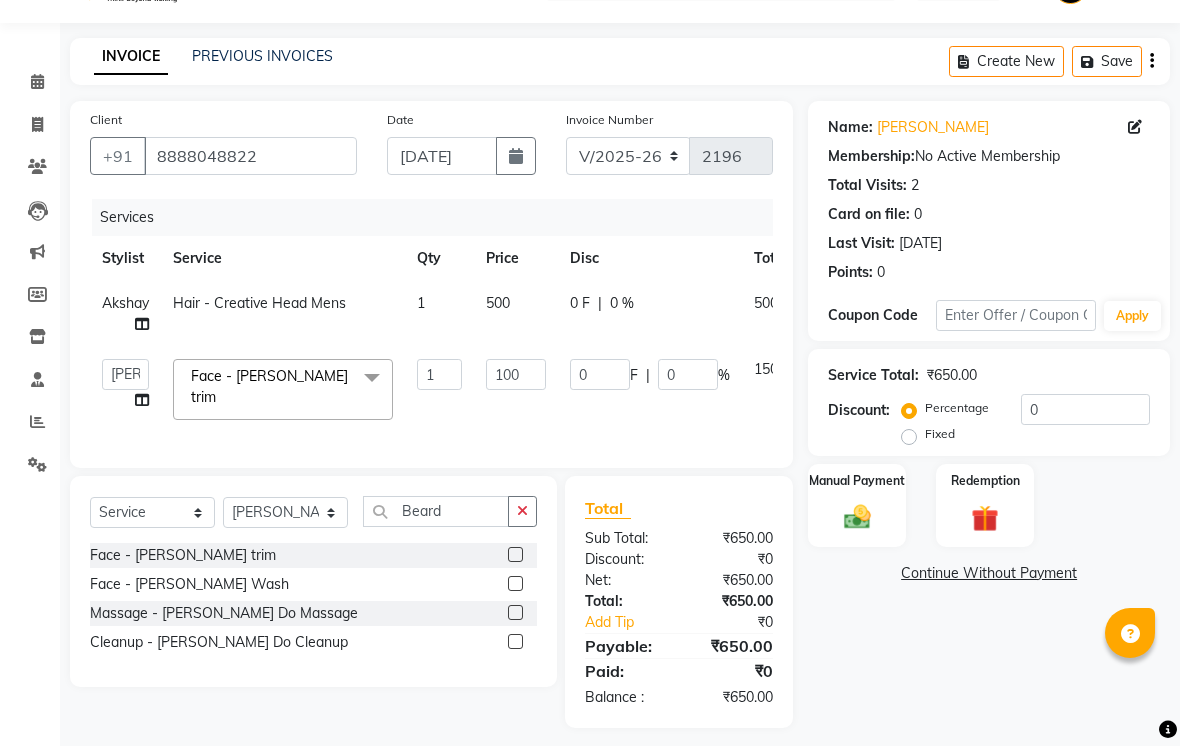 click on "Name: [PERSON_NAME] Membership:  No Active Membership  Total Visits:  2 Card on file:  0 Last Visit:   [DATE] Points:   0  Coupon Code Apply Service Total:  ₹650.00  Discount:  Percentage   Fixed  0 Manual Payment Redemption  Continue Without Payment" 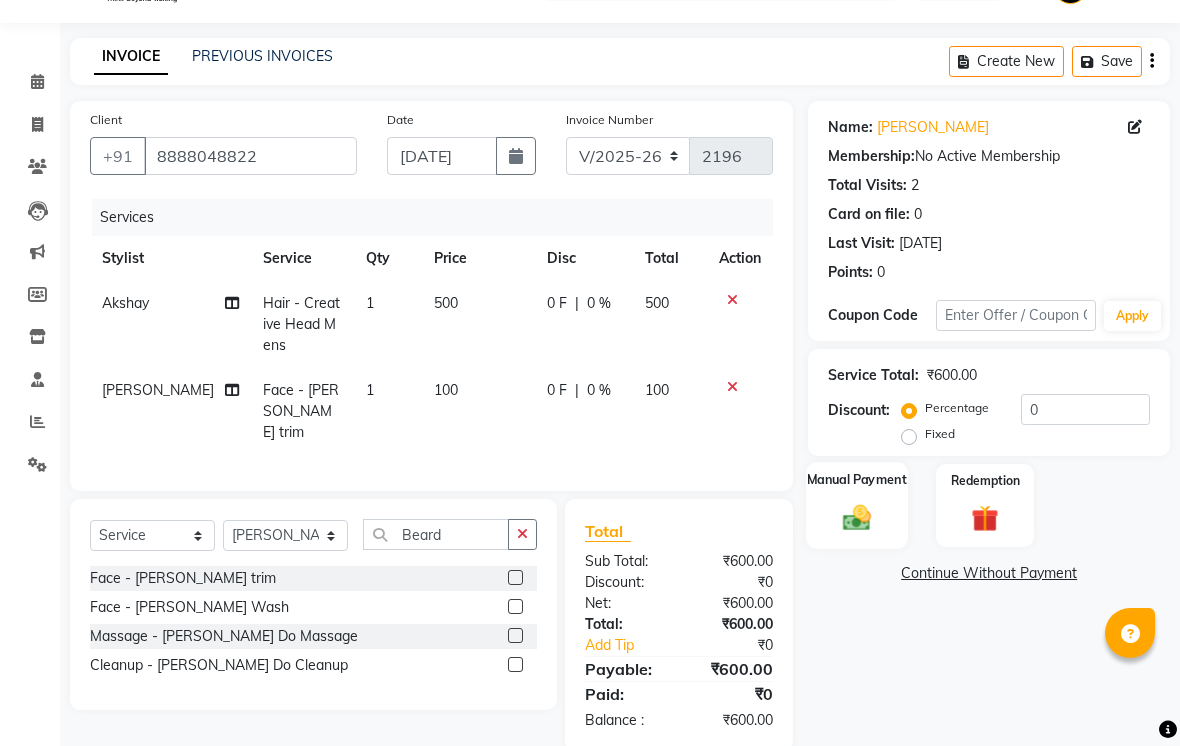 click 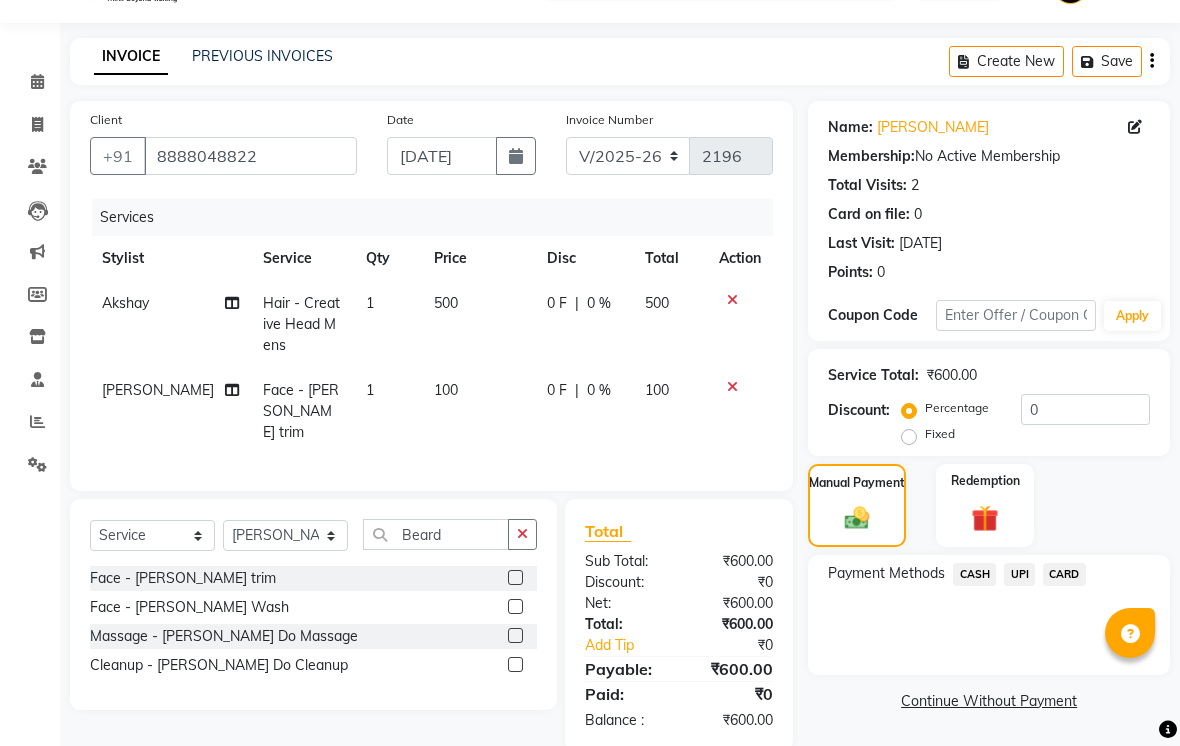 click on "CASH" 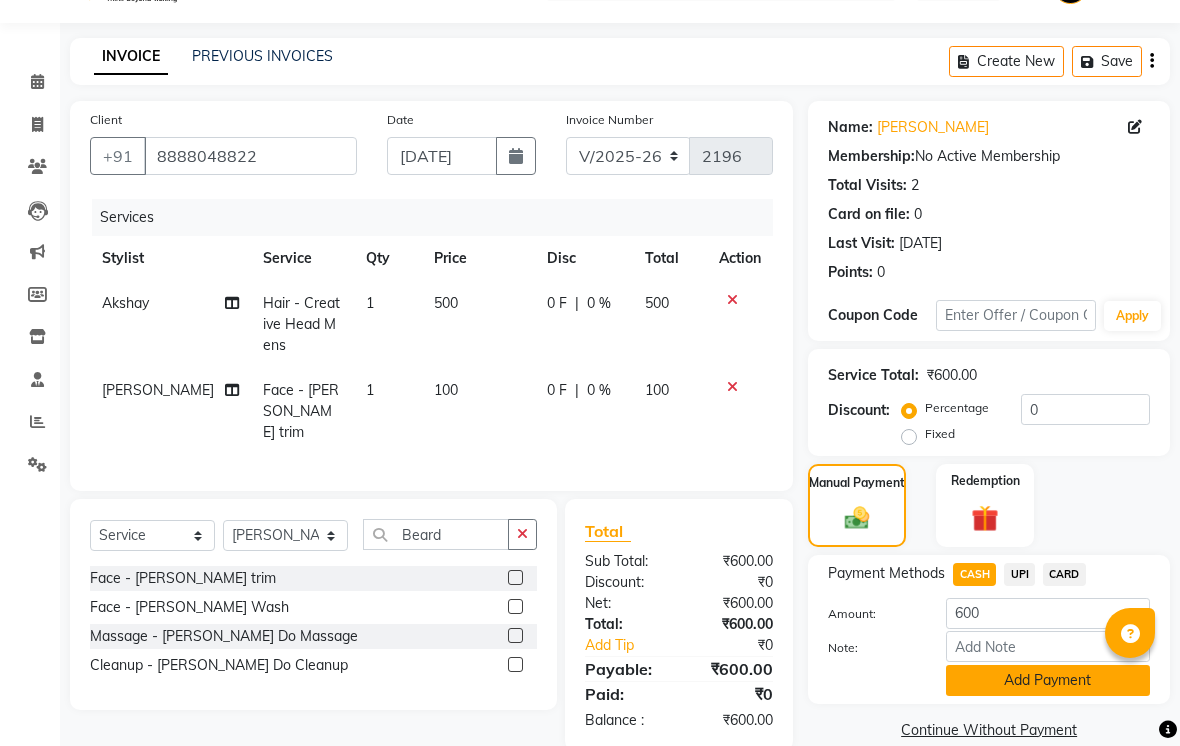 click on "Add Payment" 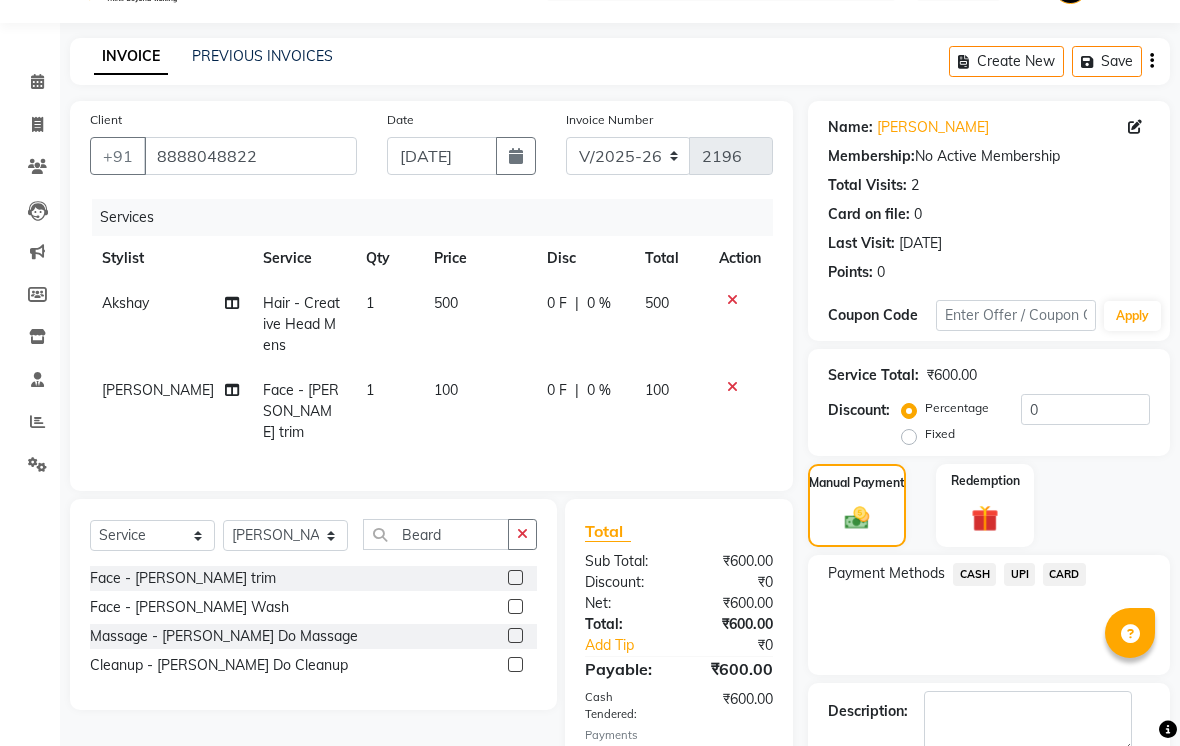 click on "CASH" 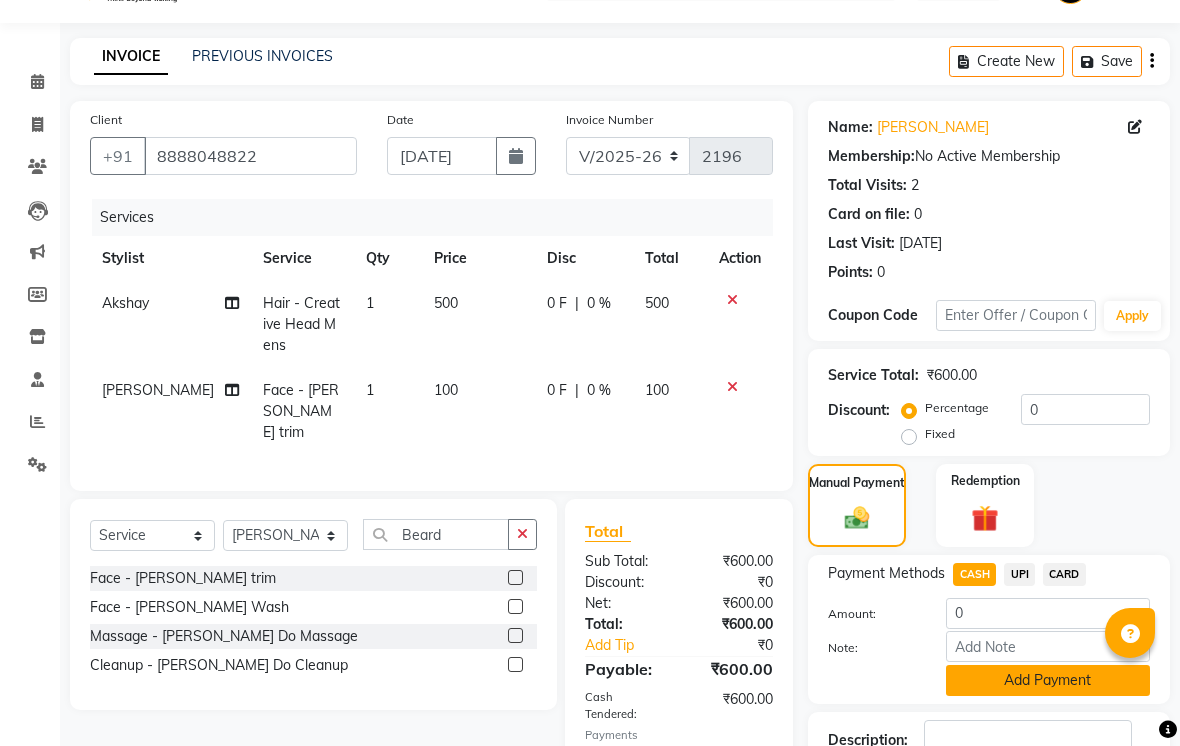 click on "Add Payment" 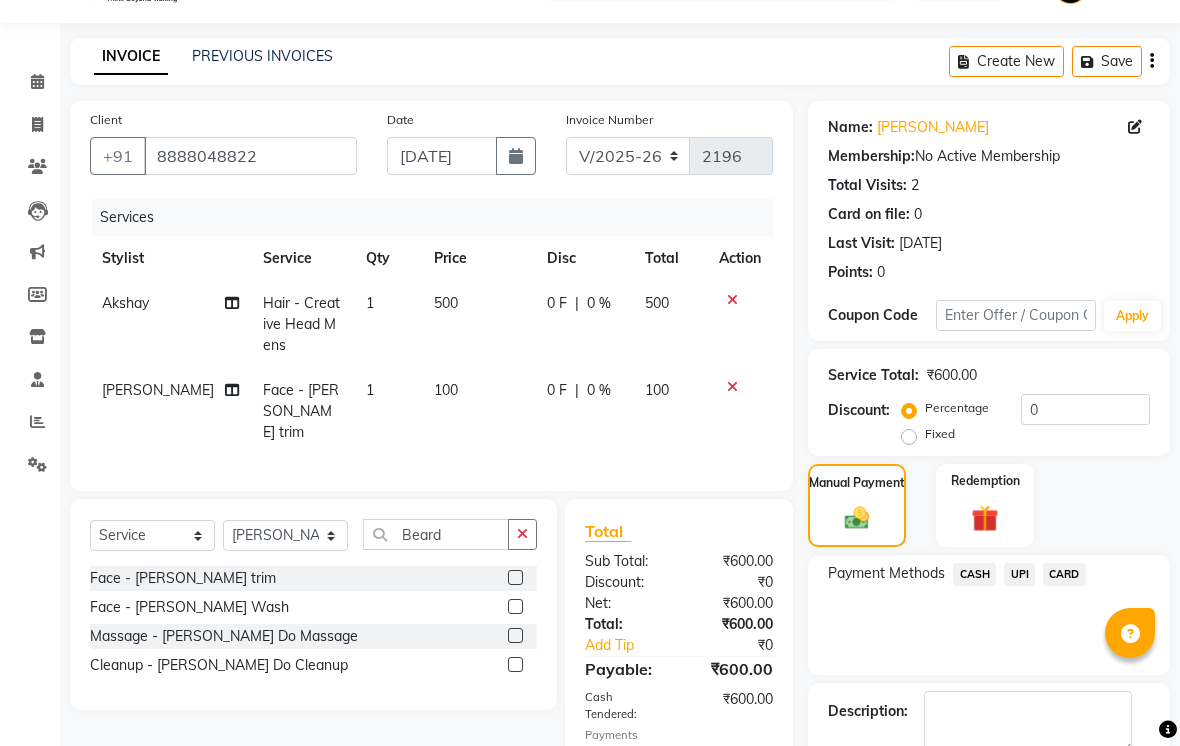 click on "CASH" 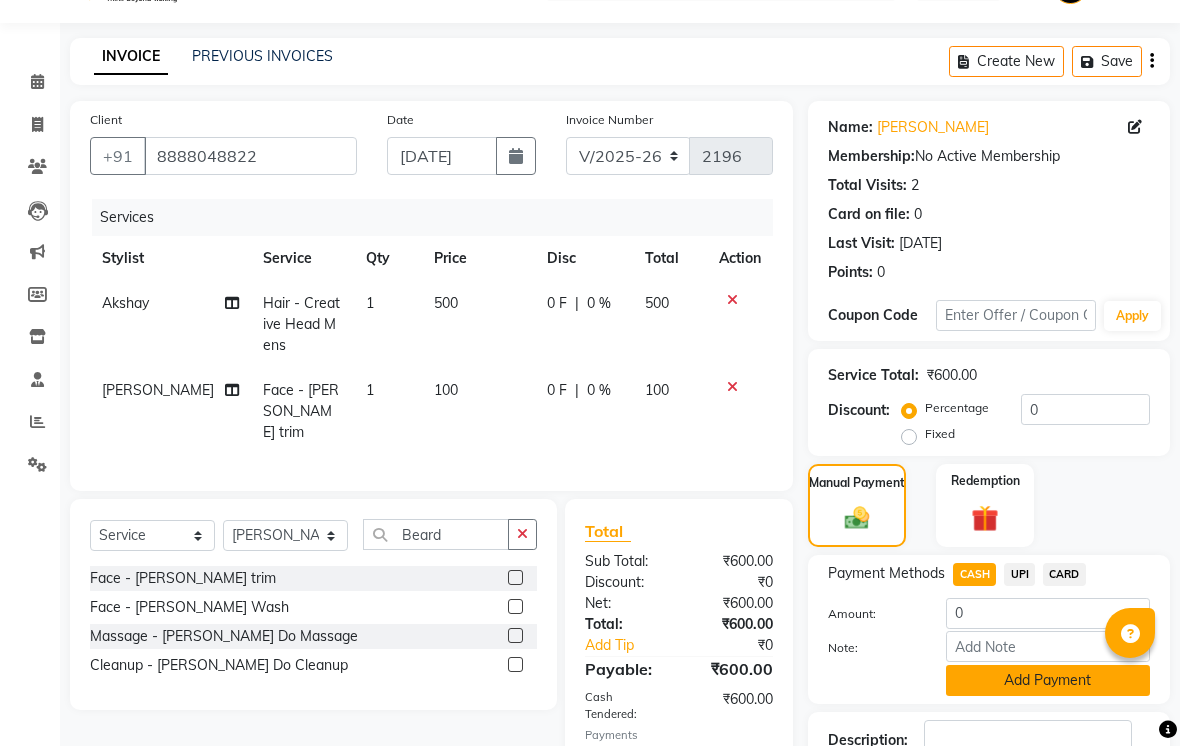click on "Add Payment" 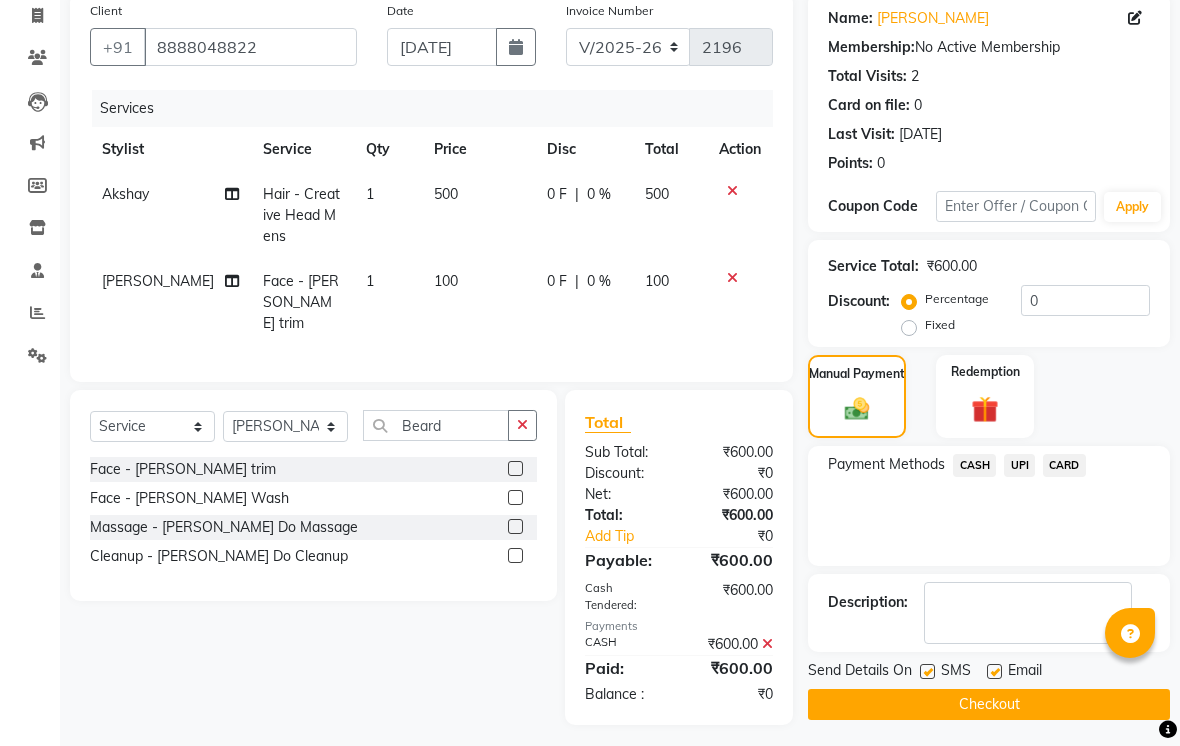 scroll, scrollTop: 161, scrollLeft: 0, axis: vertical 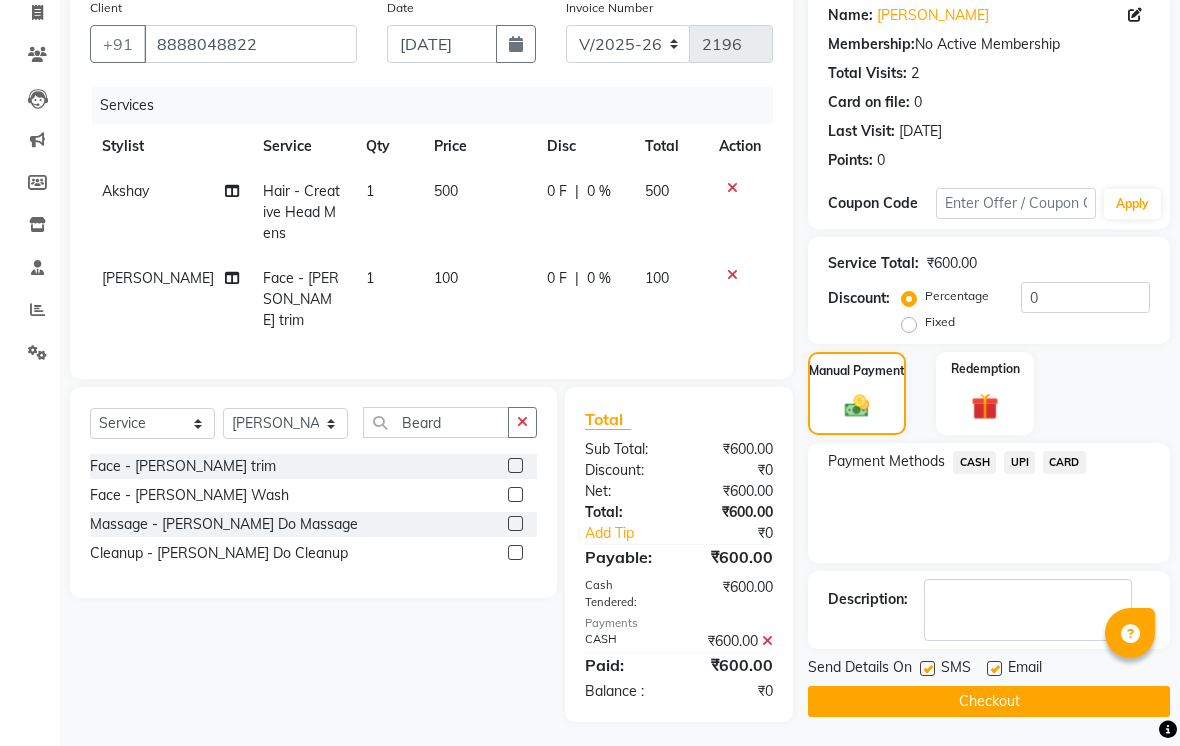 click 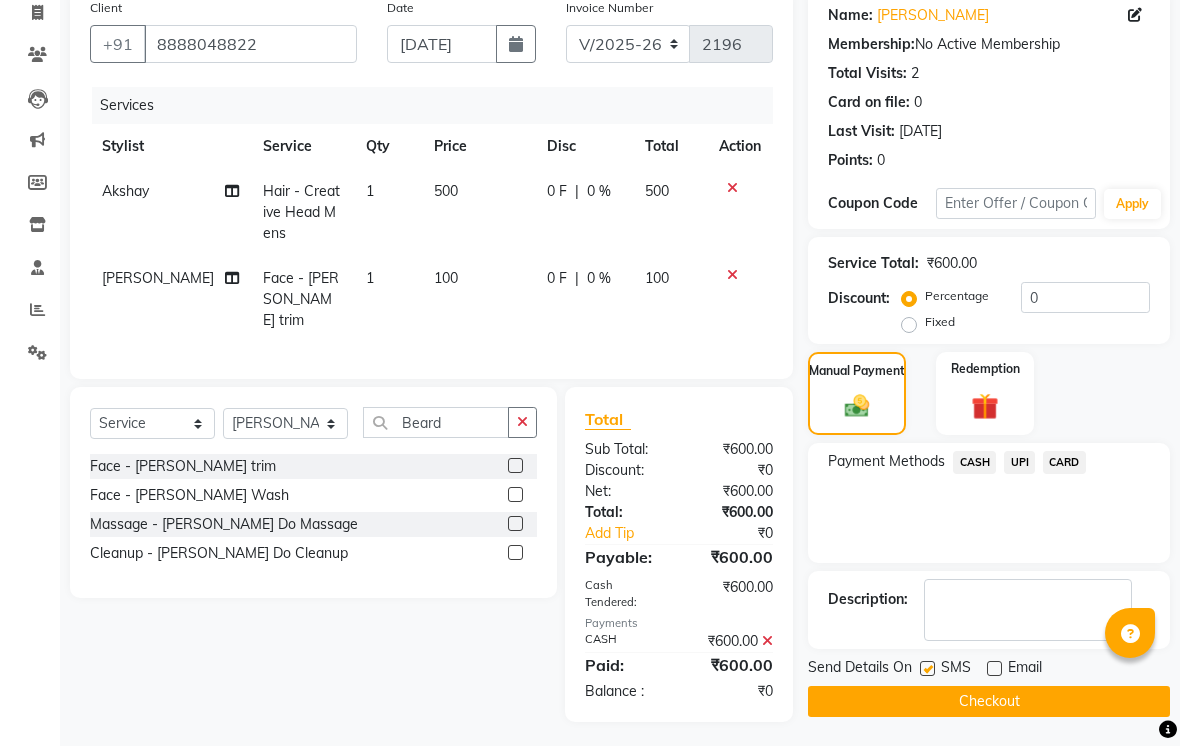 click on "Send Details On SMS Email" 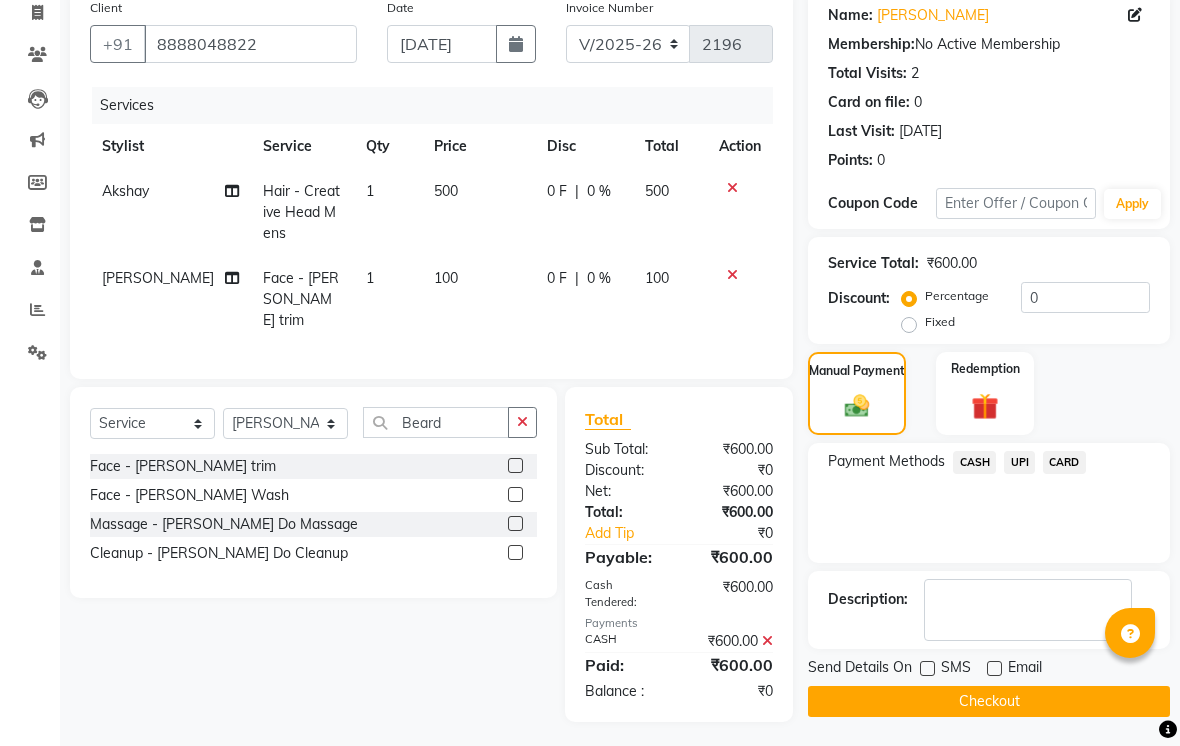 click on "Checkout" 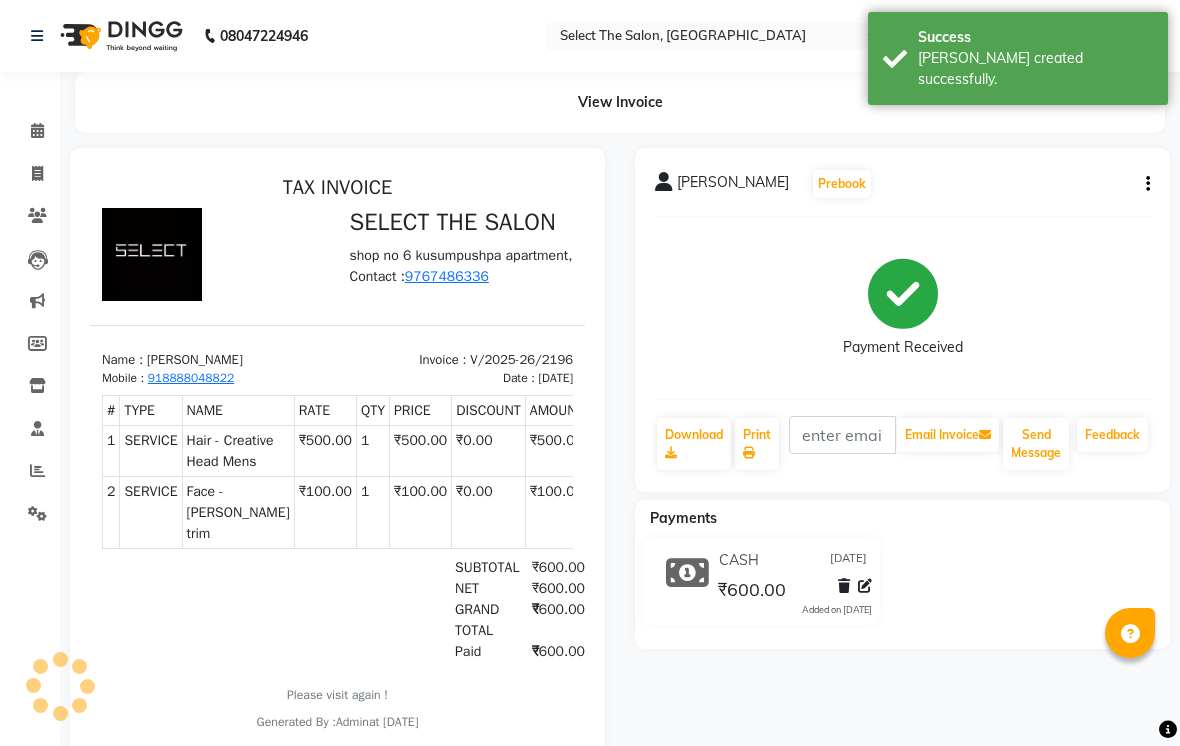scroll, scrollTop: 0, scrollLeft: 0, axis: both 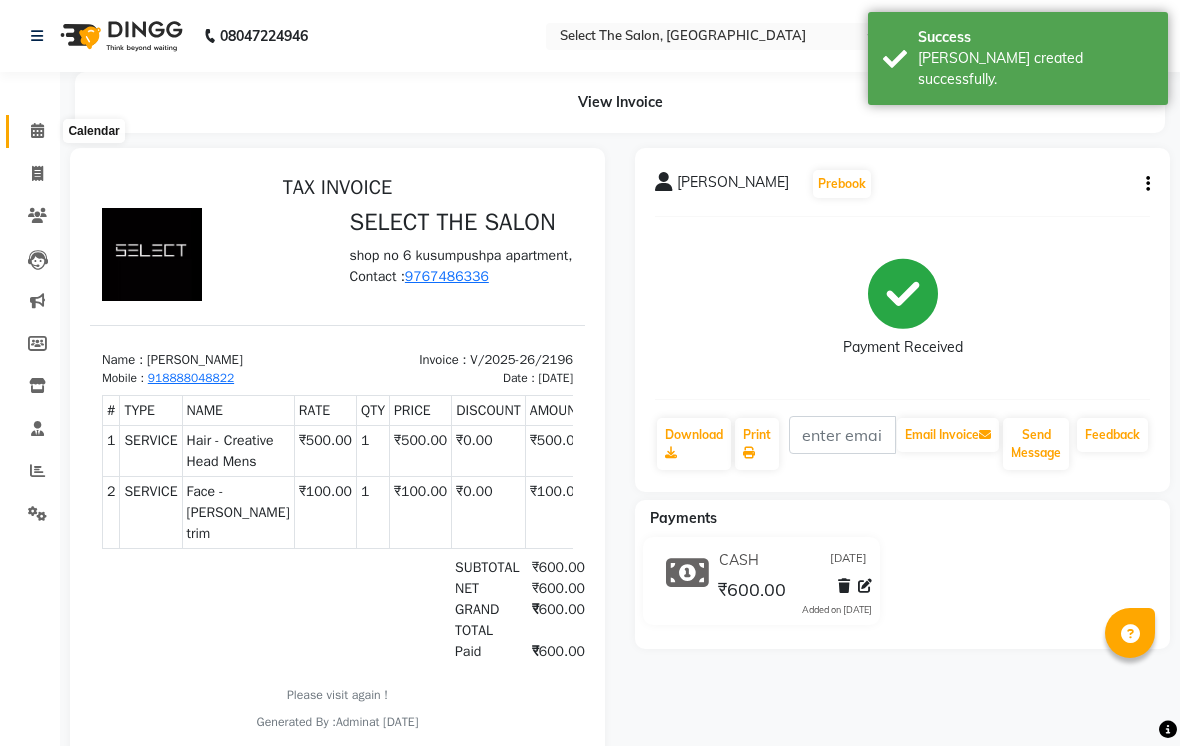 click 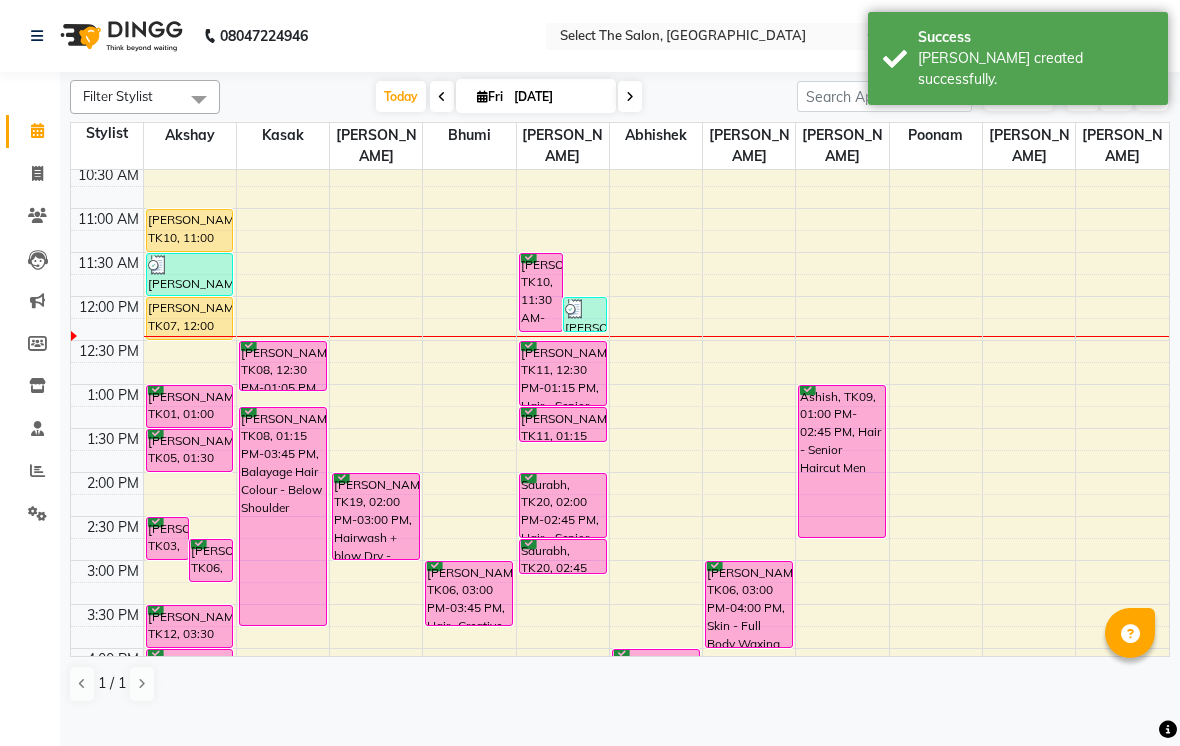 scroll, scrollTop: 223, scrollLeft: 0, axis: vertical 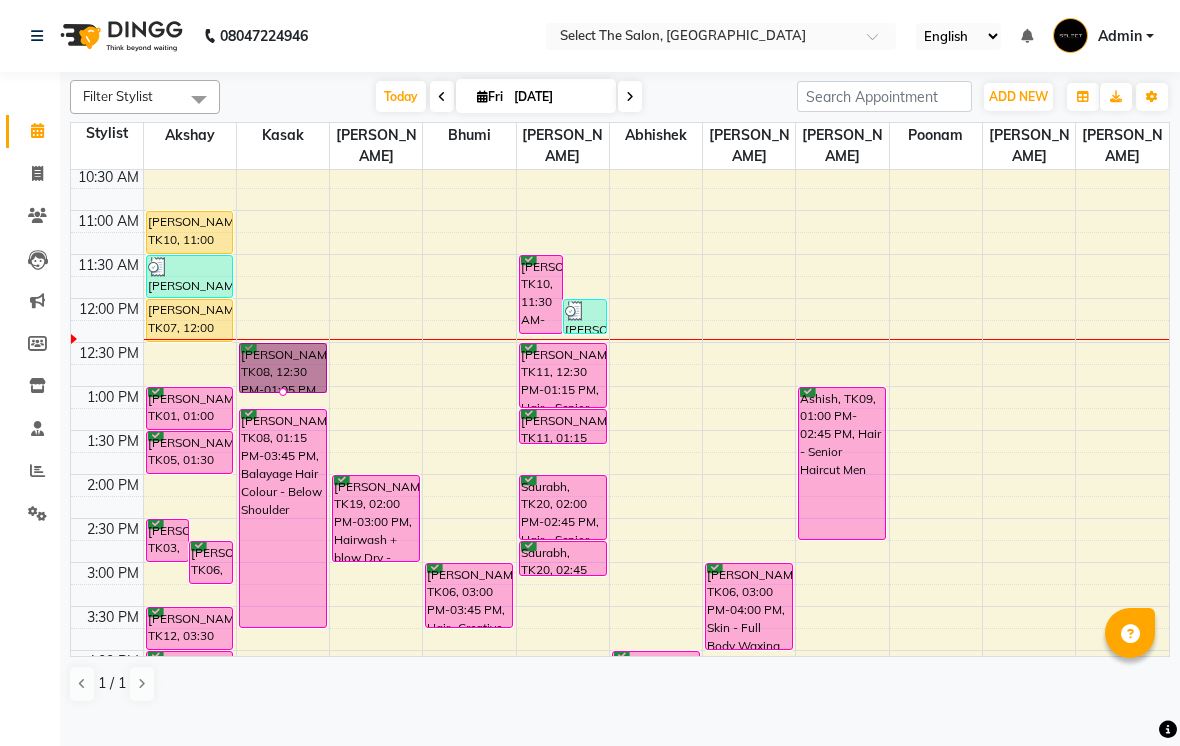 click at bounding box center [283, 392] 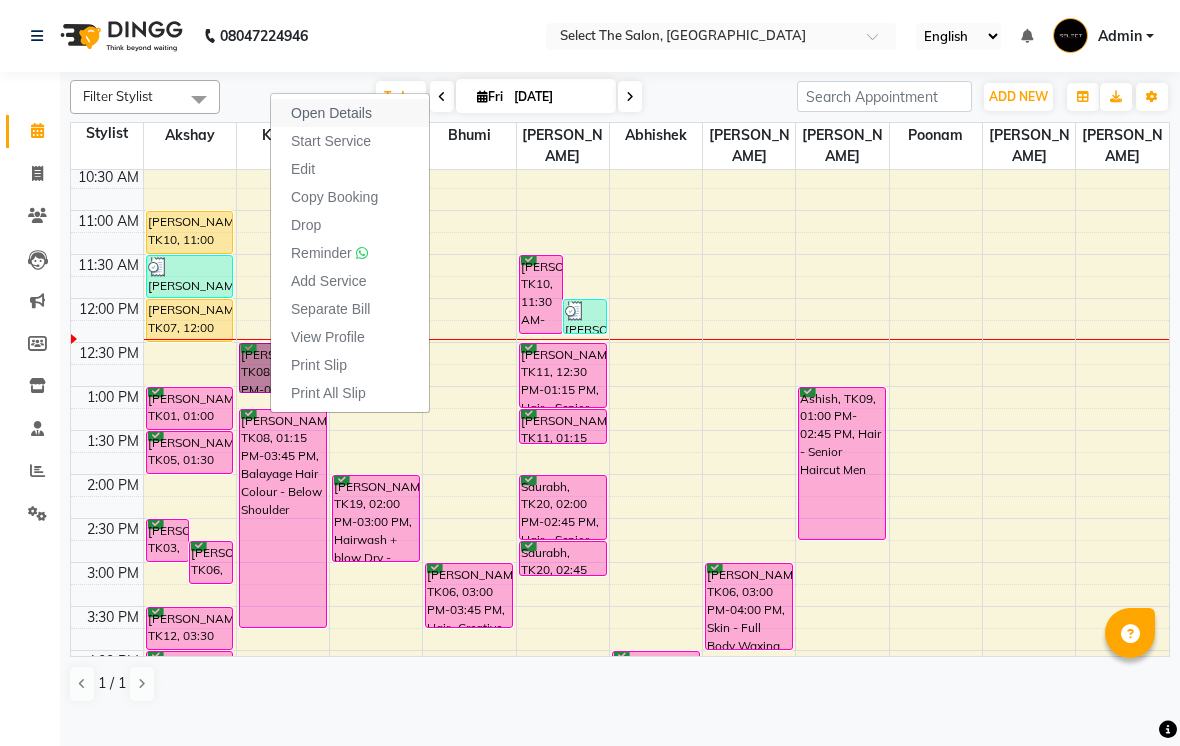 click on "Open Details" at bounding box center [331, 113] 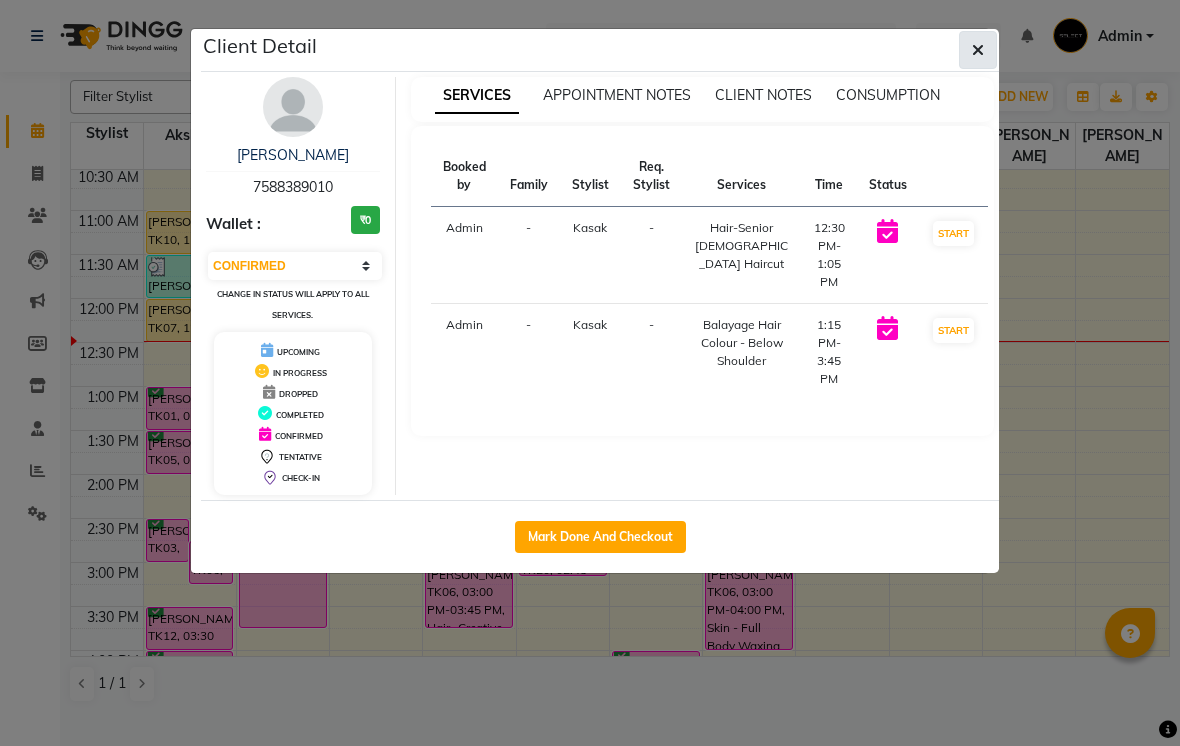click 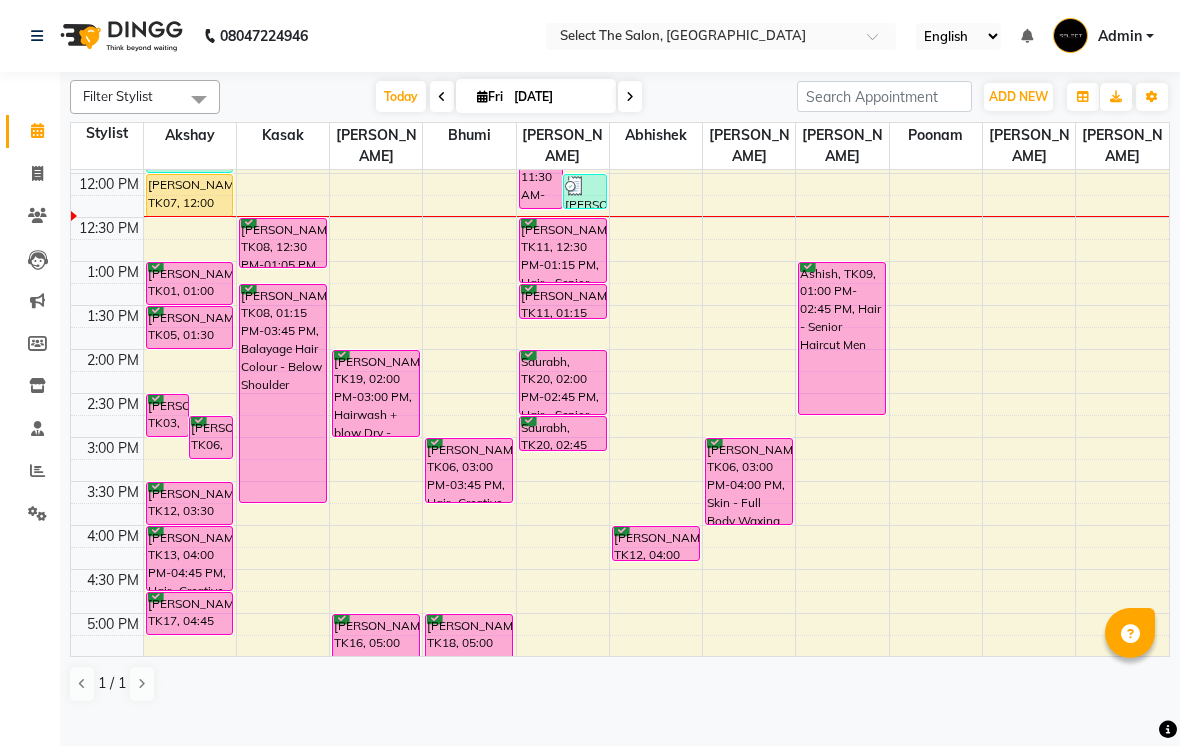 scroll, scrollTop: 345, scrollLeft: 0, axis: vertical 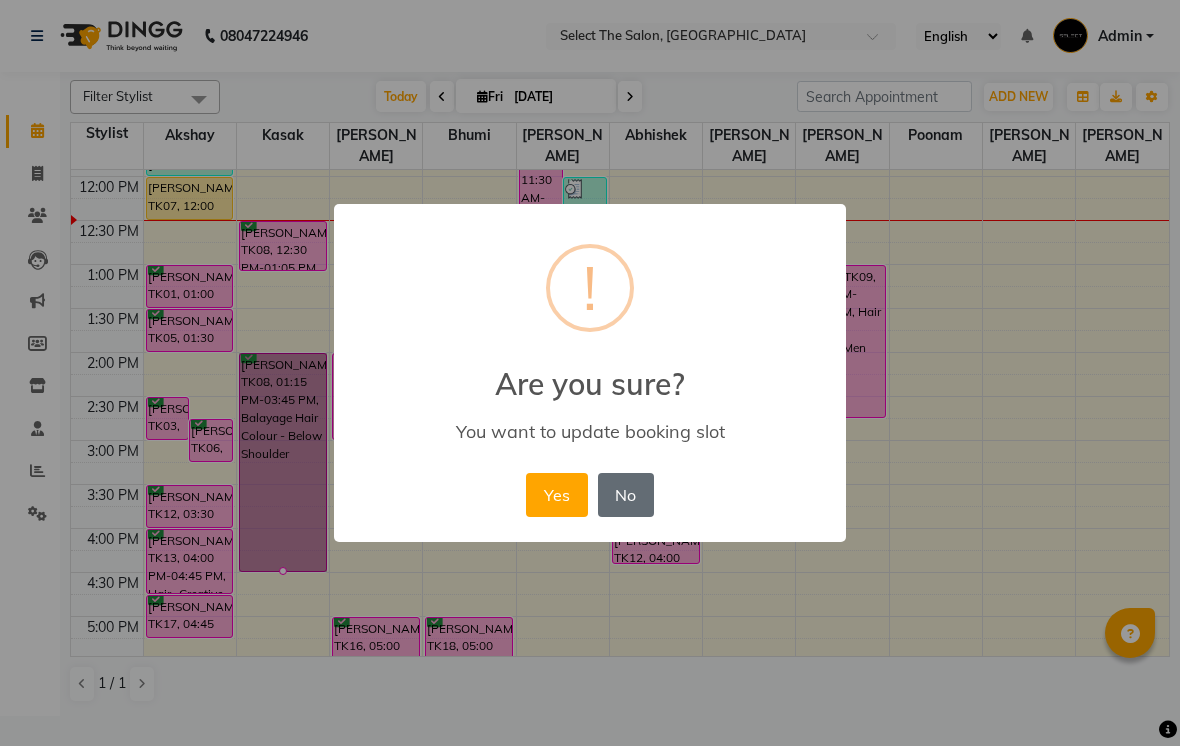 click on "No" at bounding box center (626, 495) 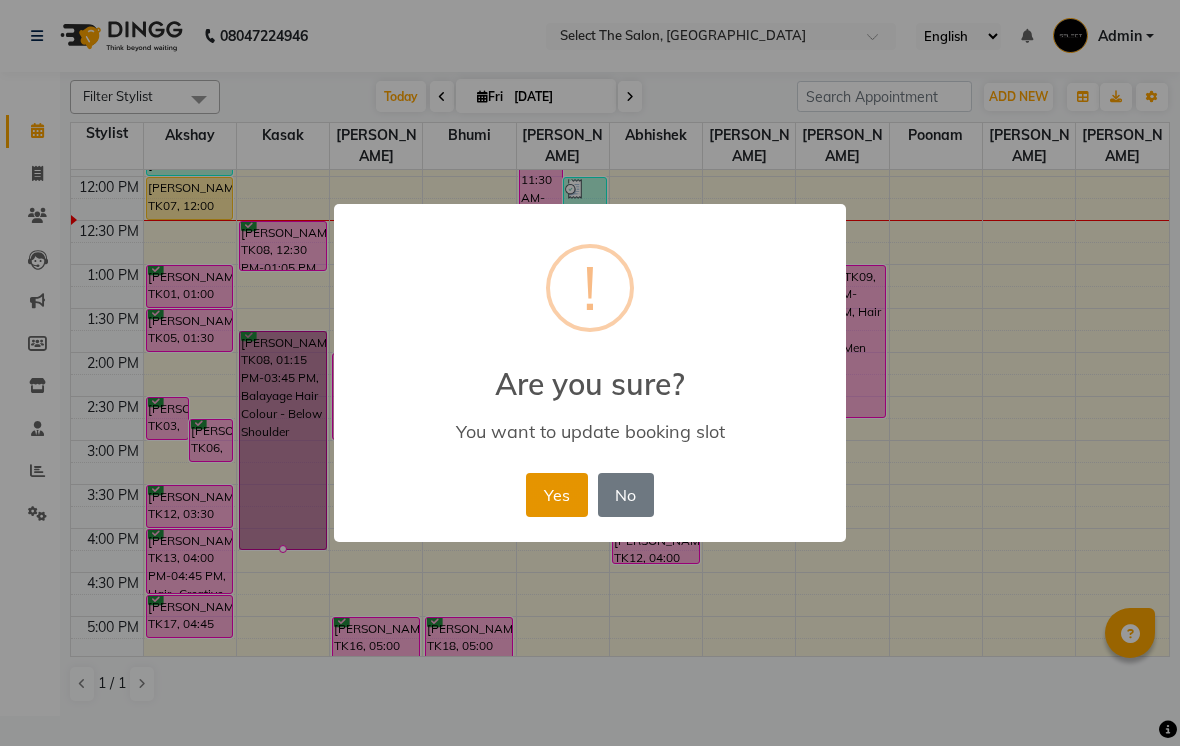click on "Yes" at bounding box center [556, 495] 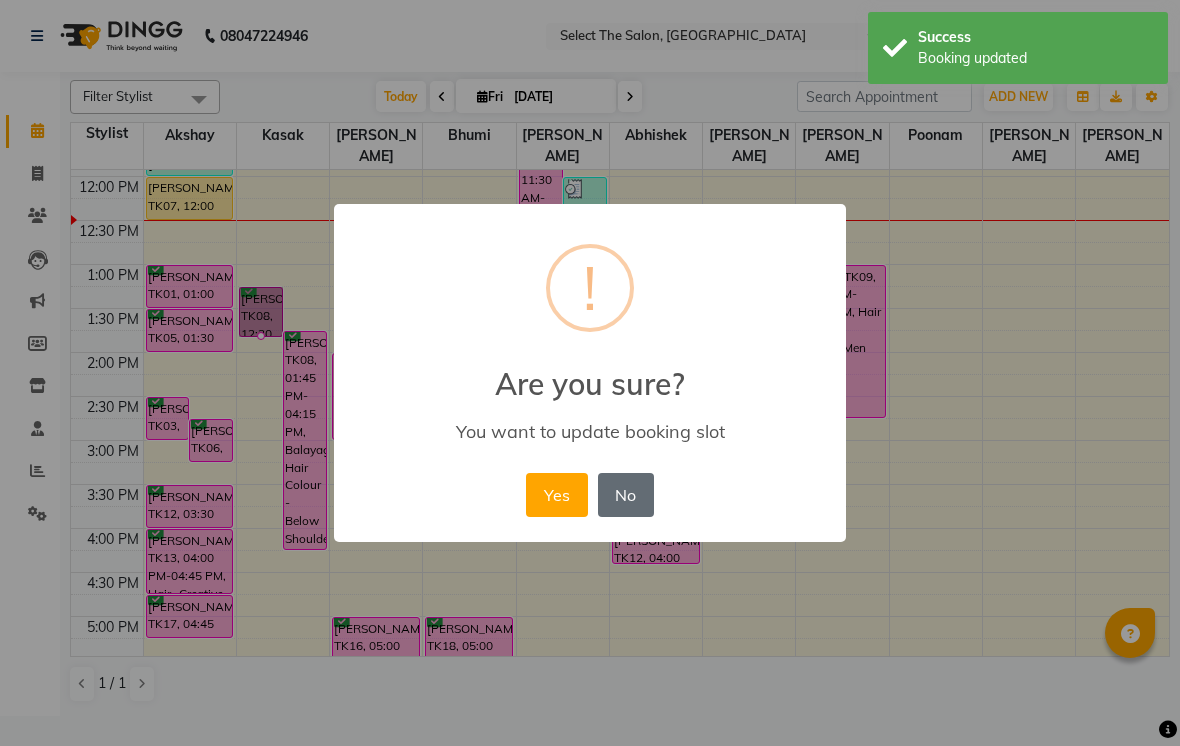 click on "No" at bounding box center (626, 495) 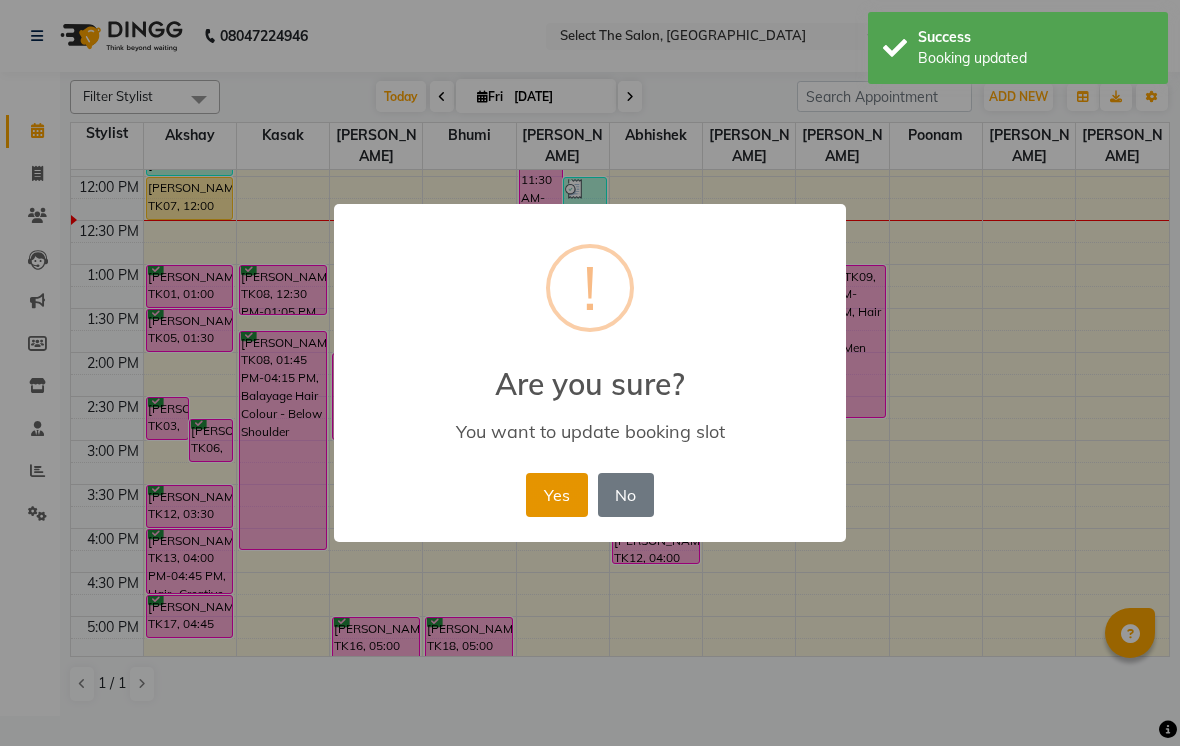 click on "Yes" at bounding box center (556, 495) 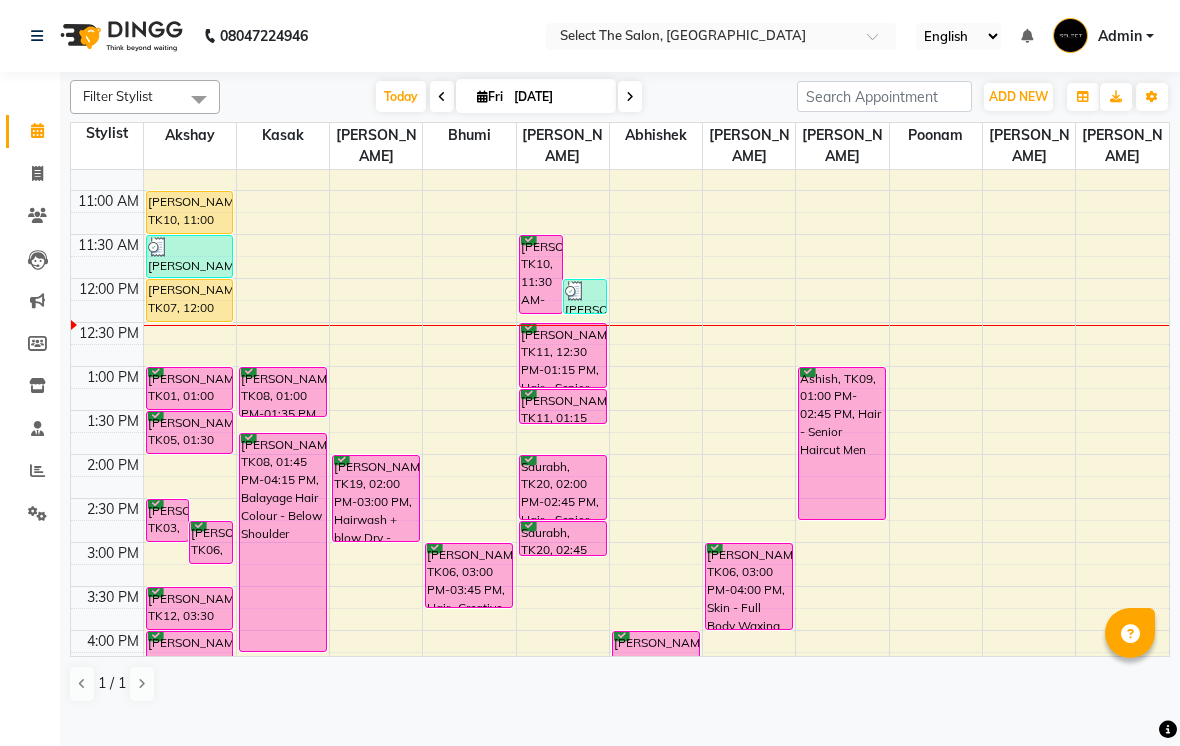 scroll, scrollTop: 231, scrollLeft: 0, axis: vertical 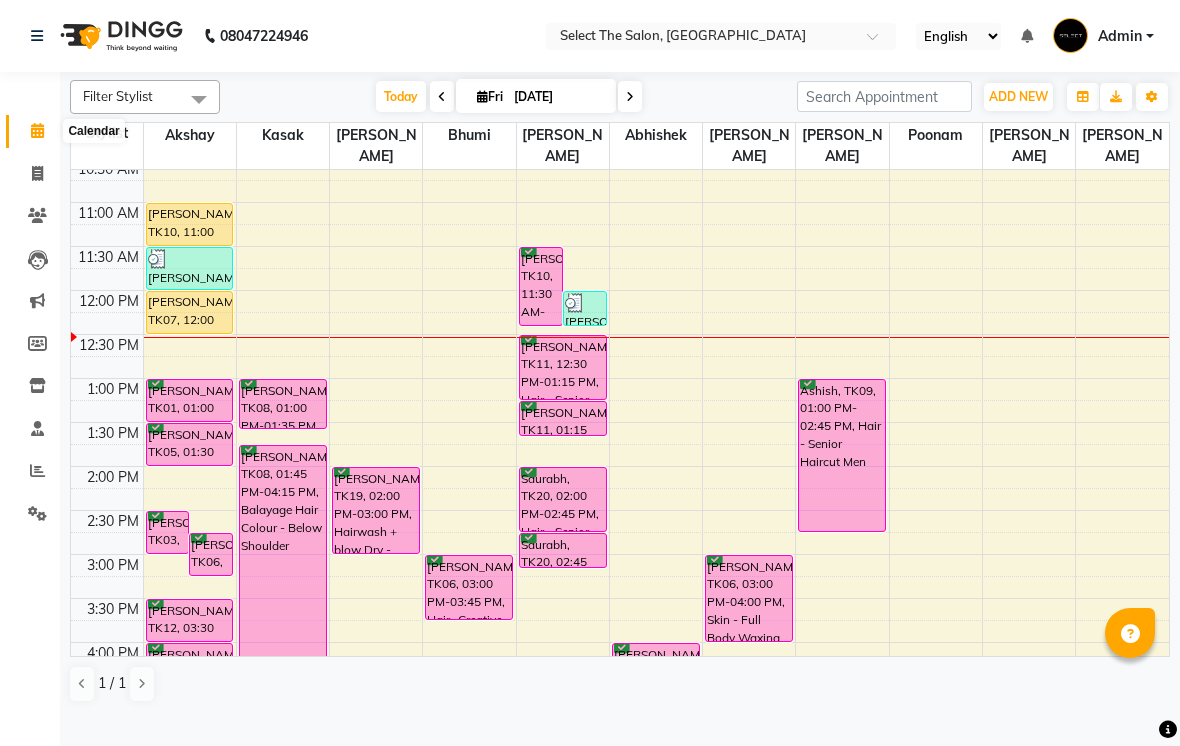 click 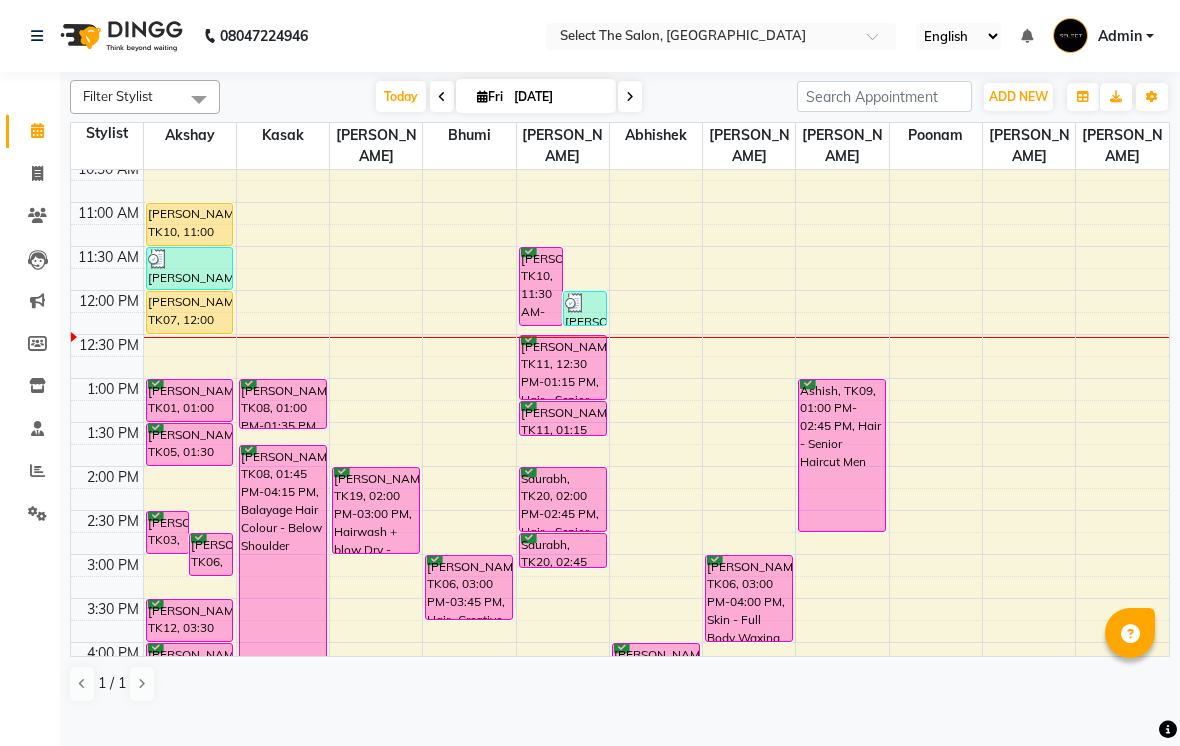 click 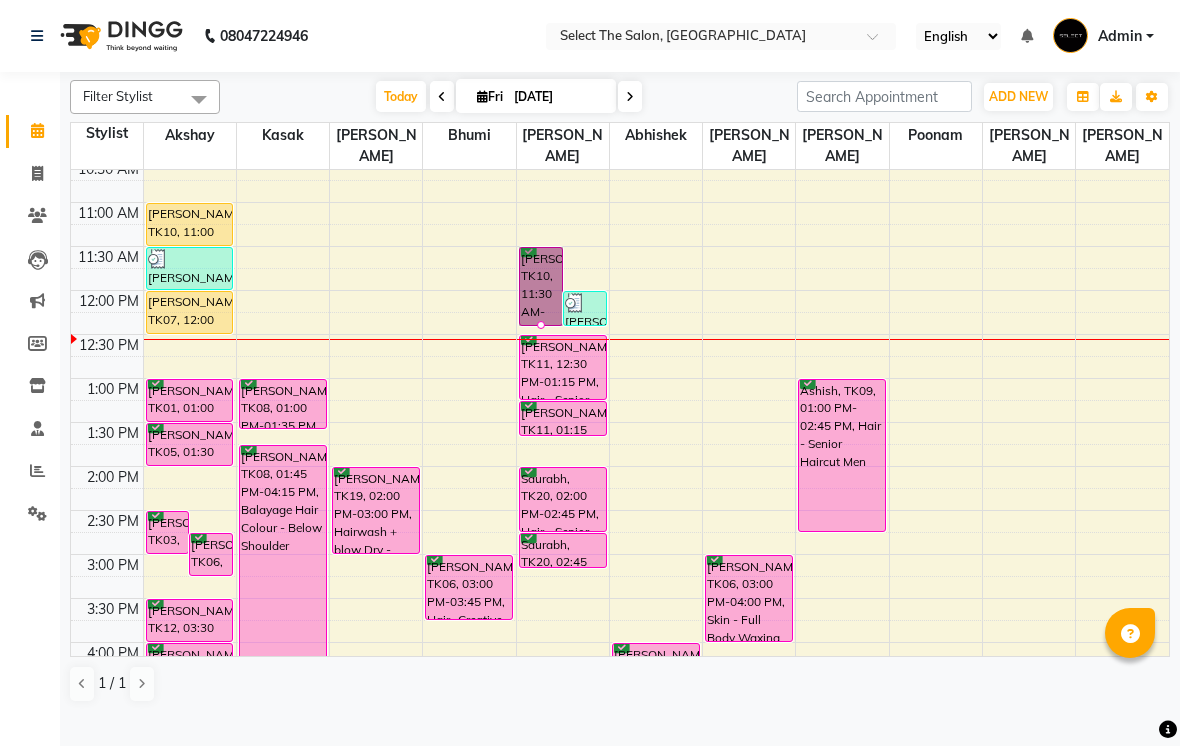 click at bounding box center [541, 325] 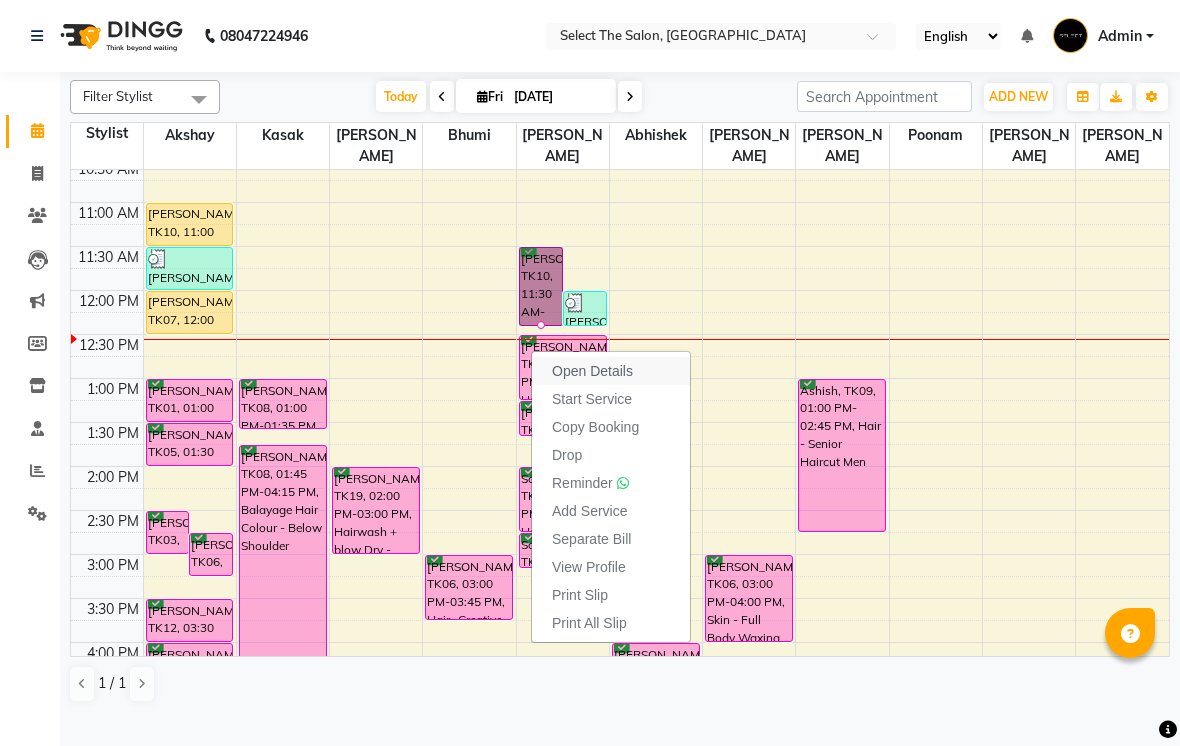 click on "Open Details" at bounding box center [592, 371] 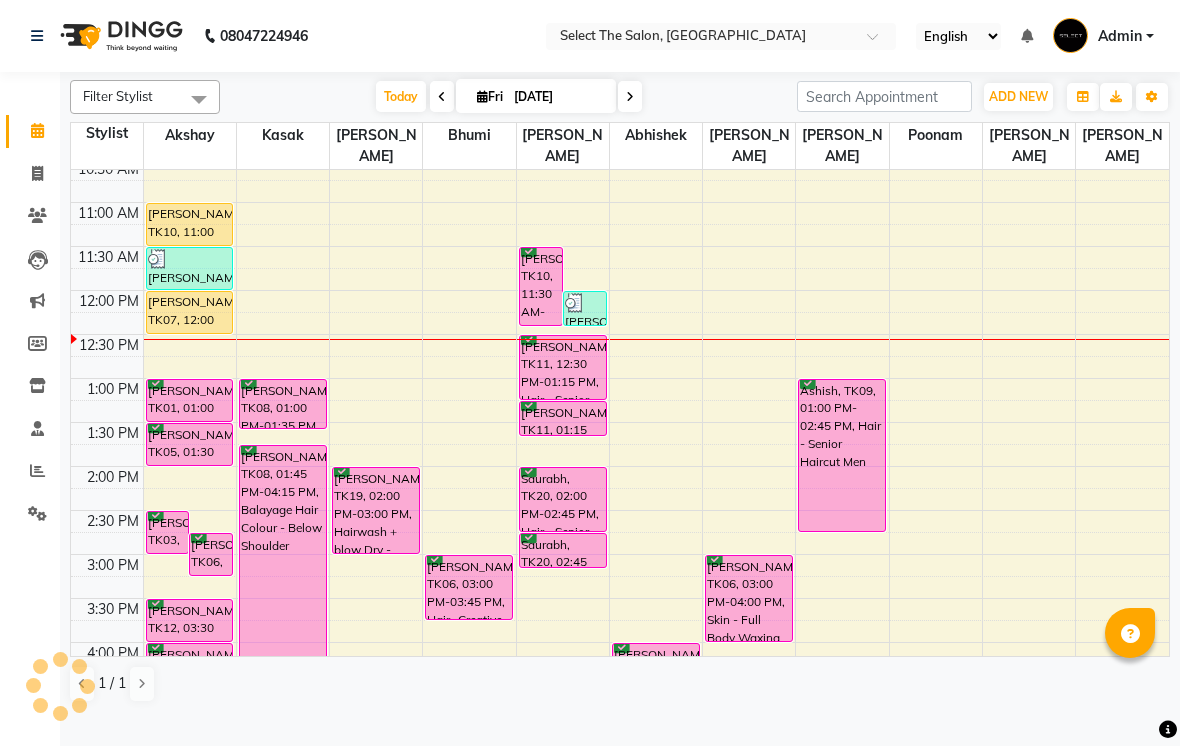 click on "[PERSON_NAME], TK10, 11:30 AM-12:25 PM, Face - [PERSON_NAME] trim" at bounding box center (541, 286) 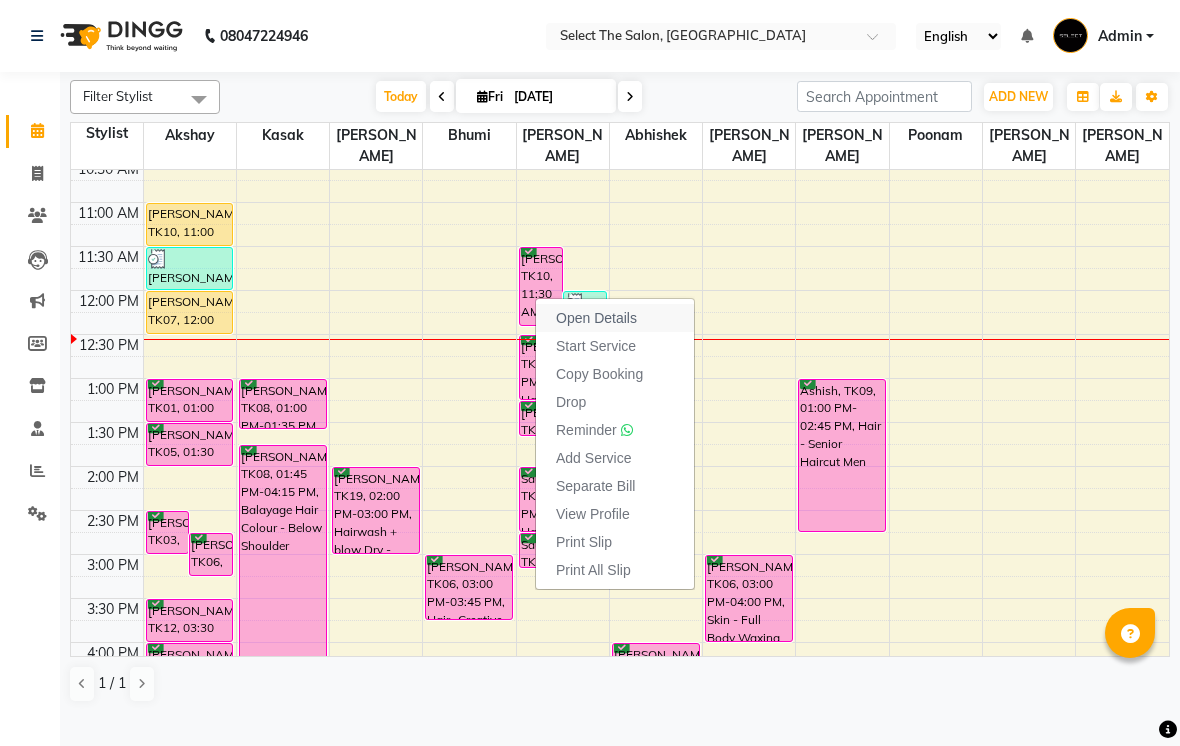click on "Open Details" at bounding box center (596, 318) 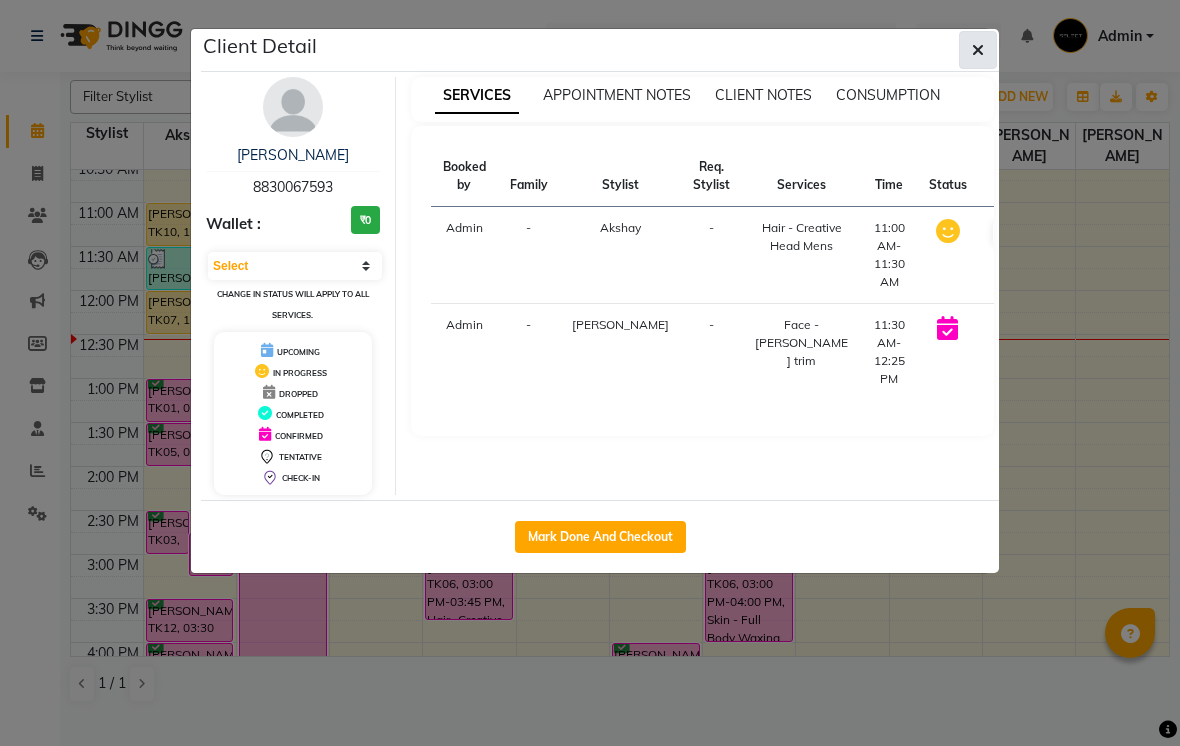 click 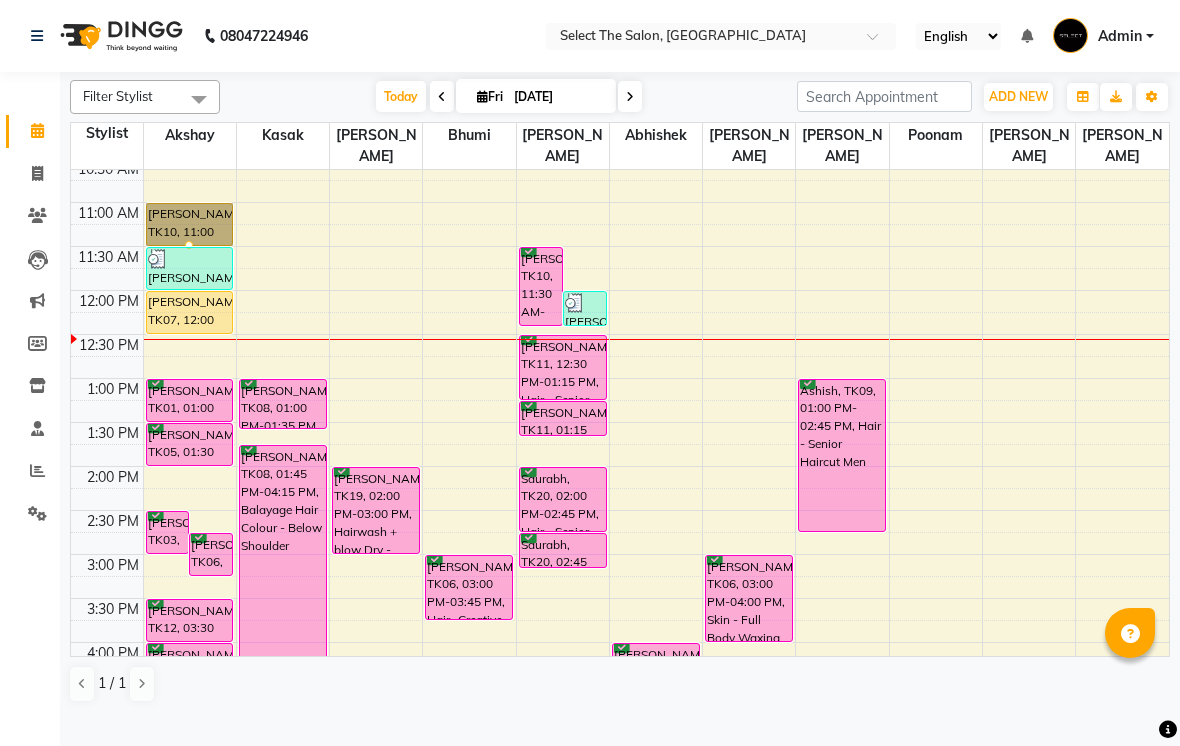 click at bounding box center [189, 245] 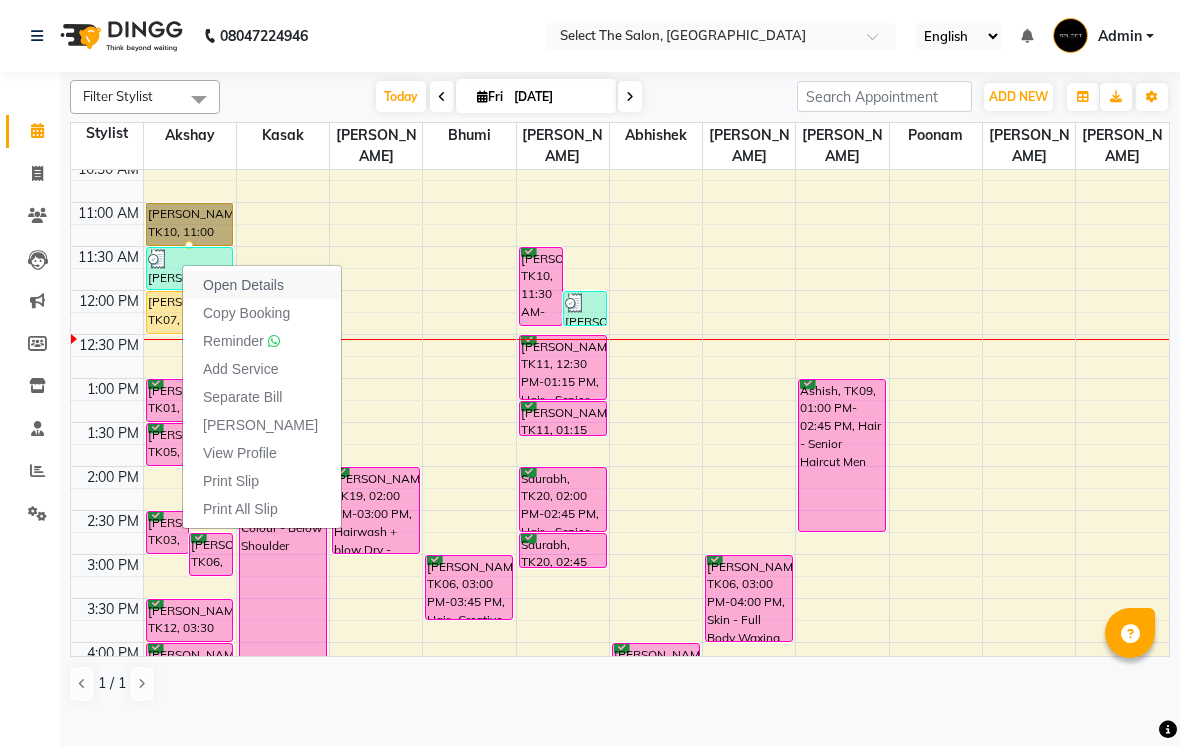 click on "Open Details" at bounding box center (262, 285) 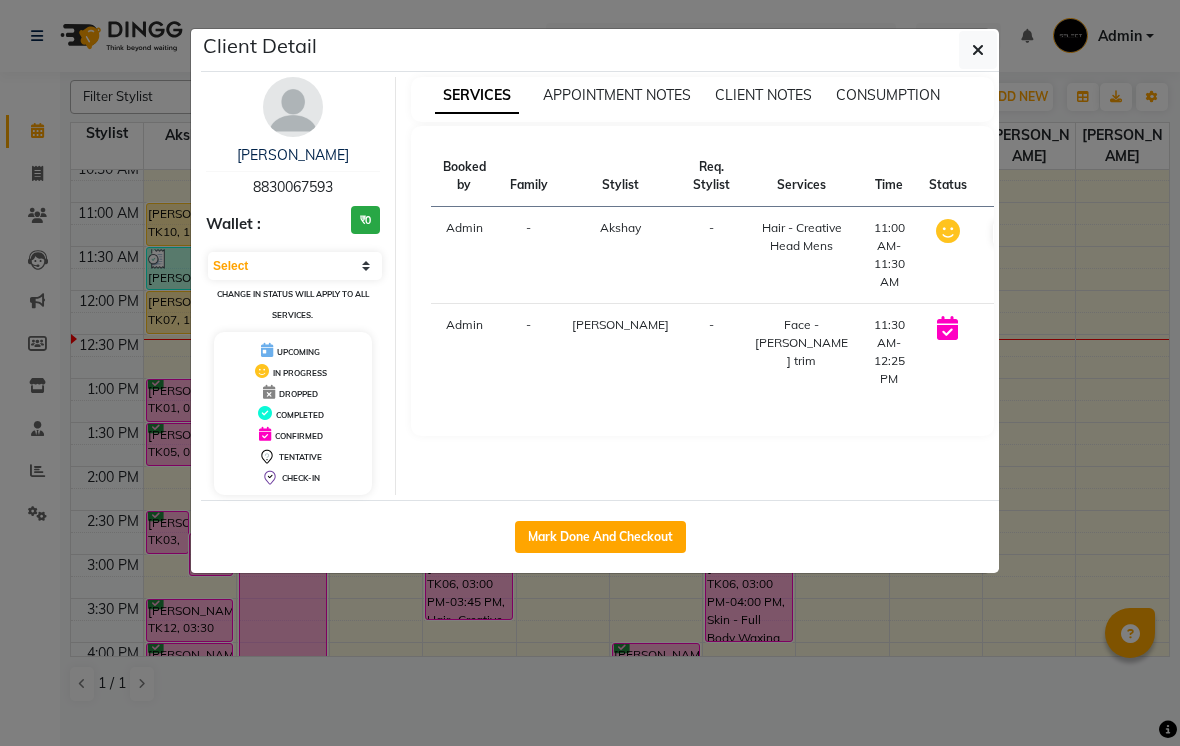 click on "[PERSON_NAME]" at bounding box center (1040, 233) 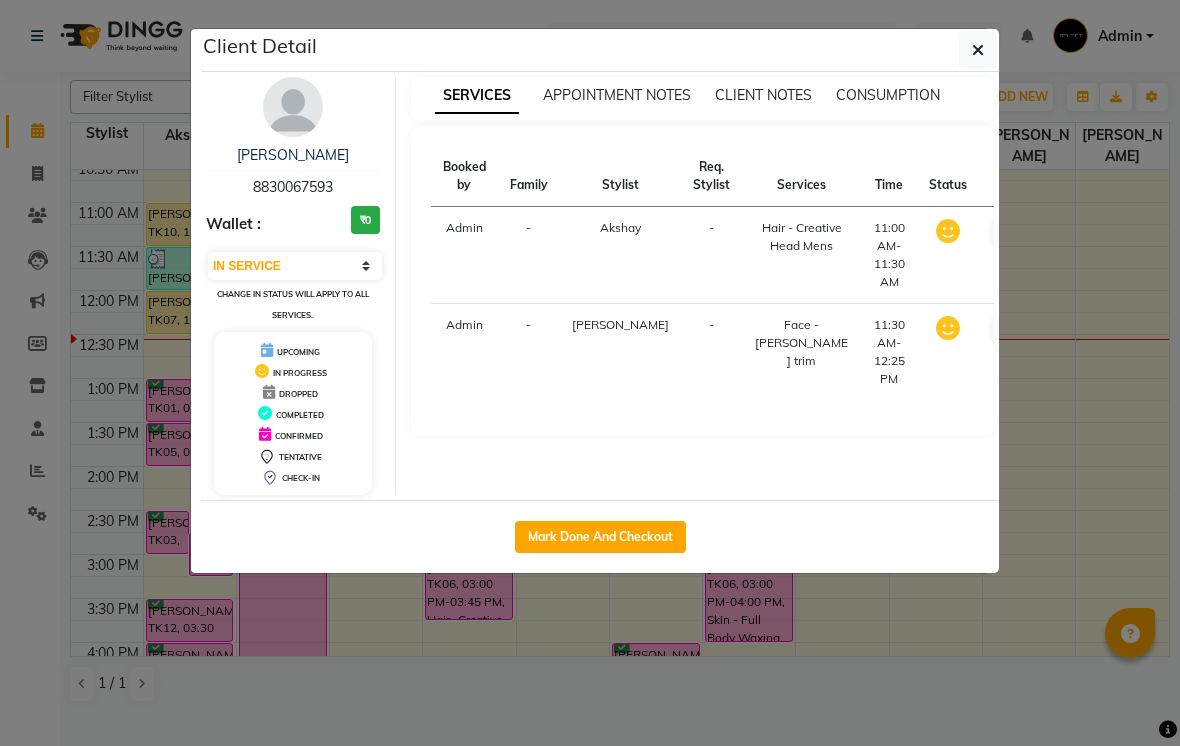 click on "[PERSON_NAME]" at bounding box center [1040, 330] 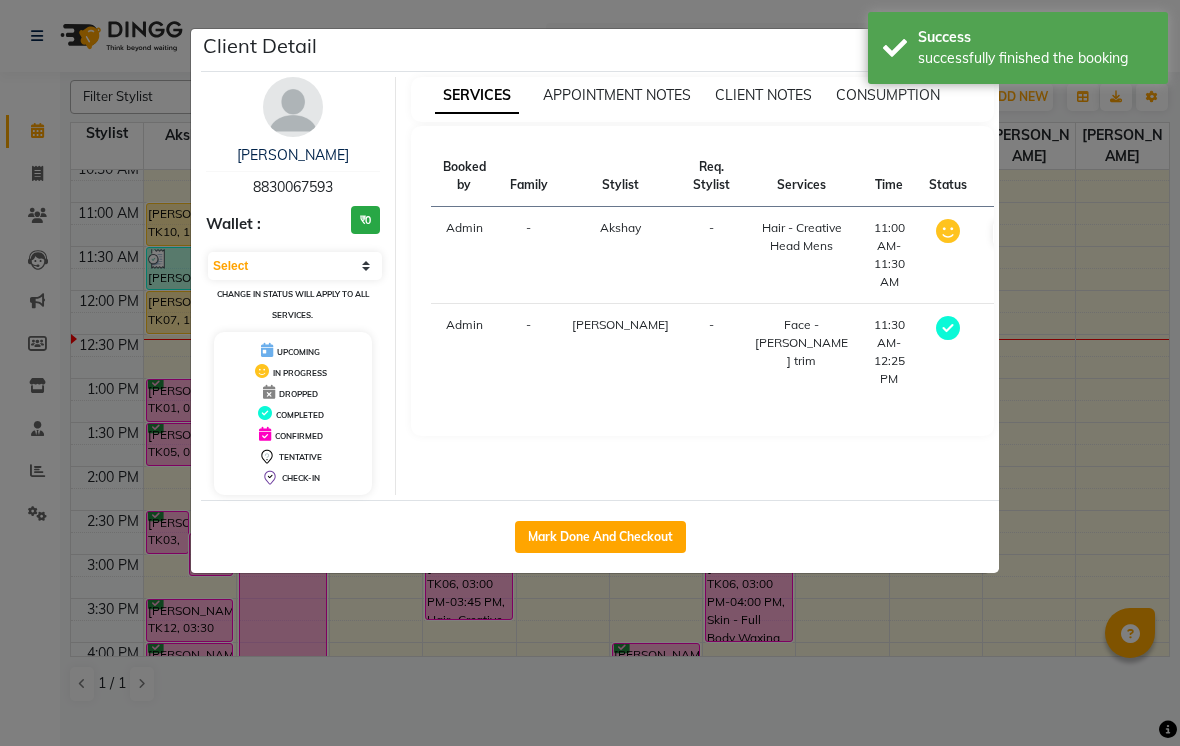 click on "[PERSON_NAME]" at bounding box center (1040, 233) 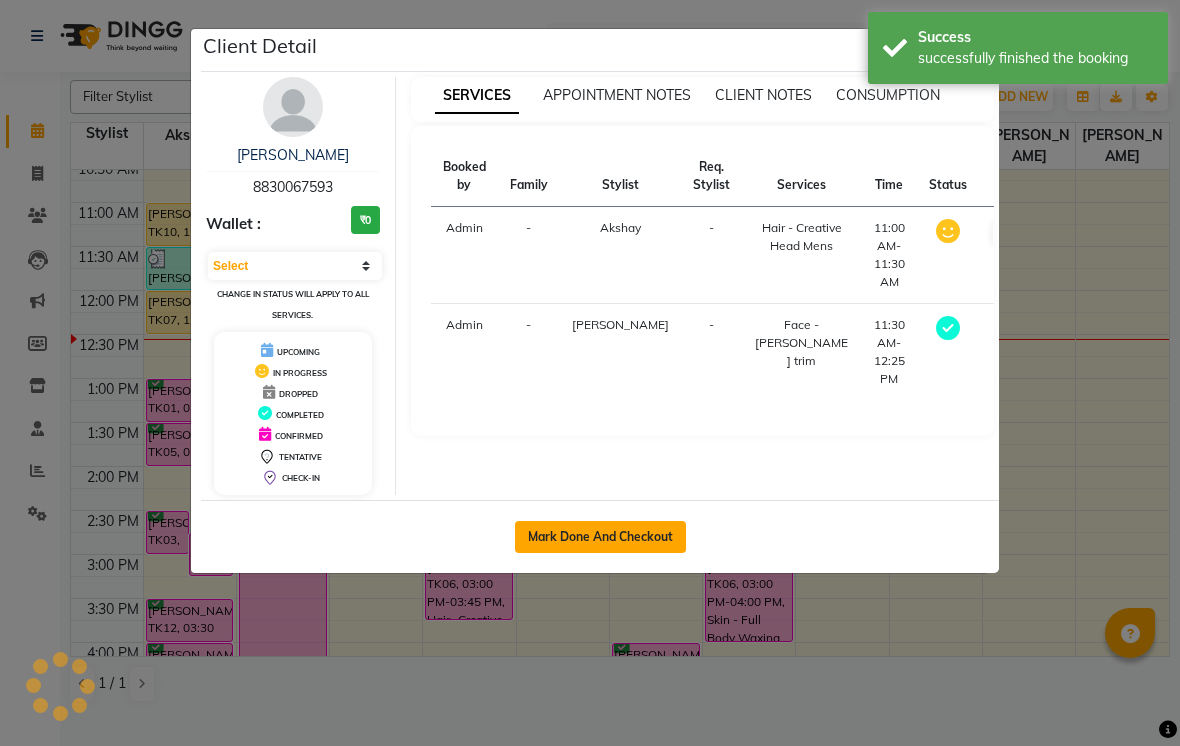 click on "Mark Done And Checkout" 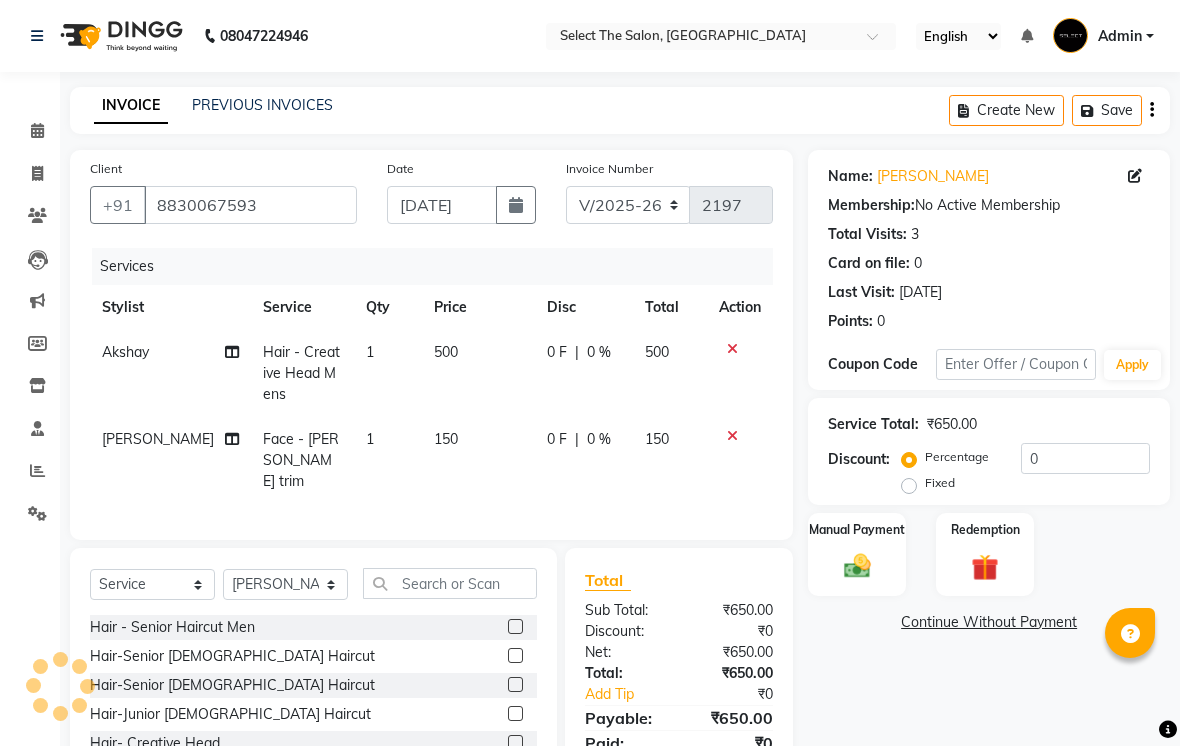 click on "150" 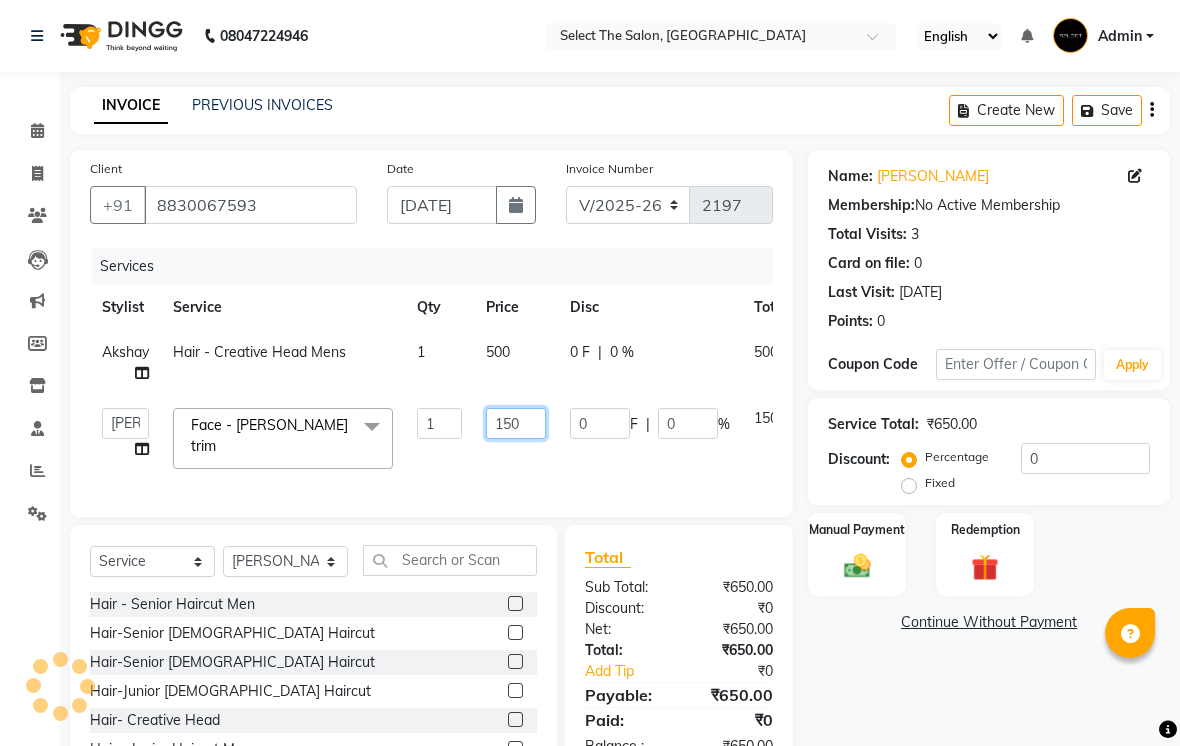 click on "150" 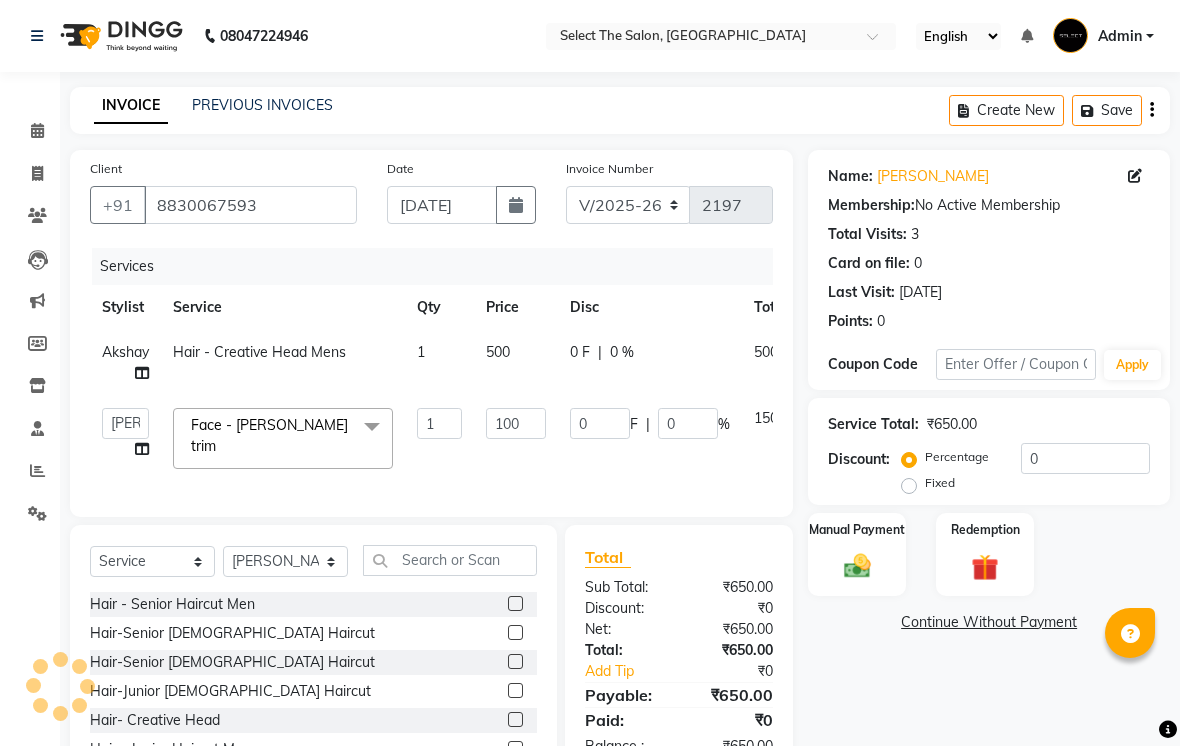 click on "Continue Without Payment" 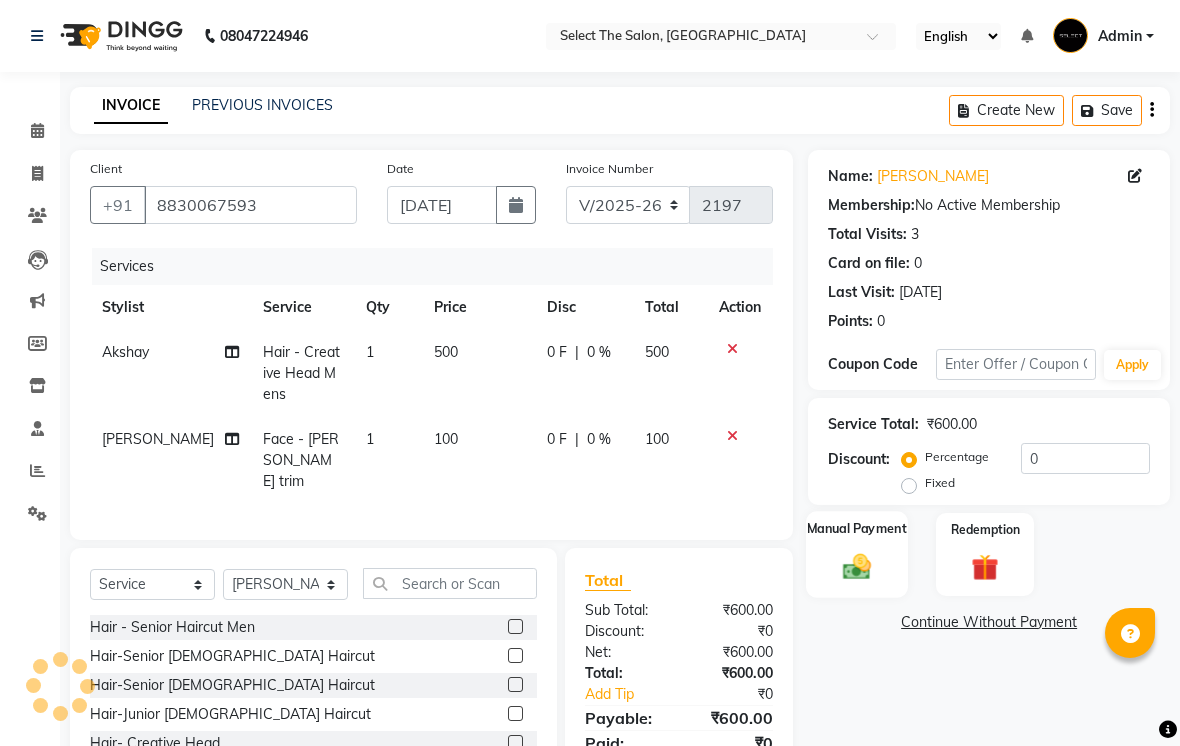 click on "Manual Payment" 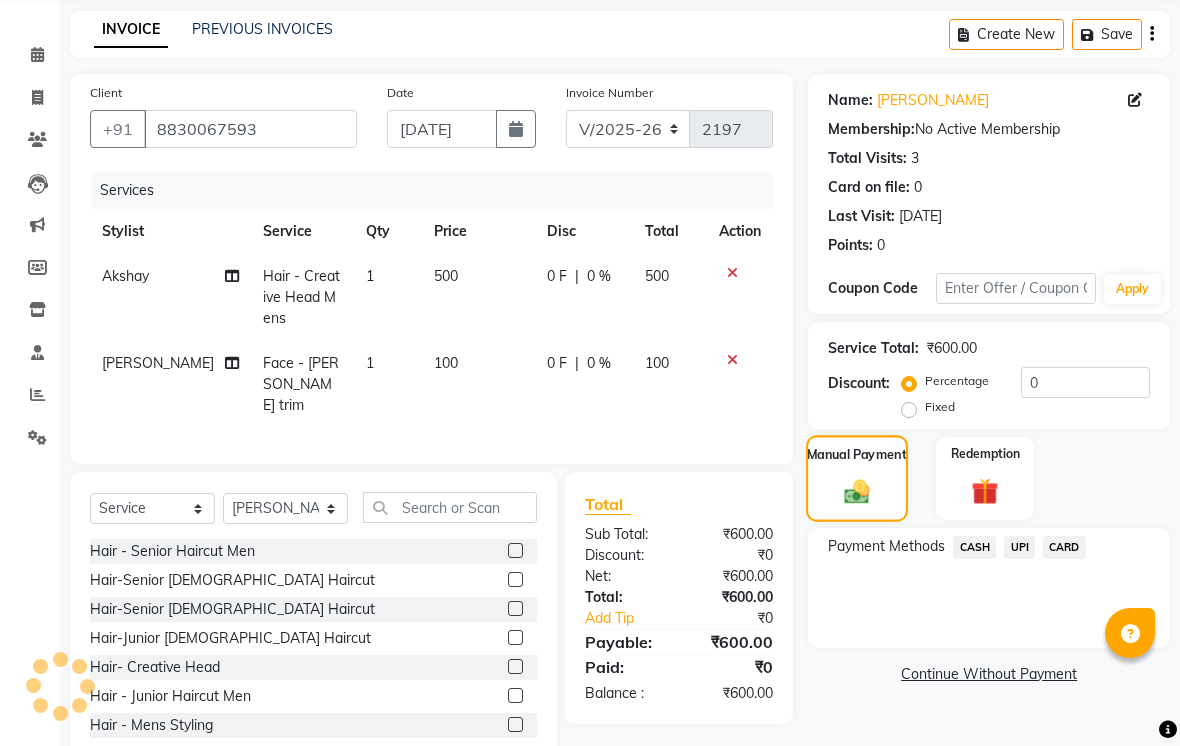 scroll, scrollTop: 77, scrollLeft: 0, axis: vertical 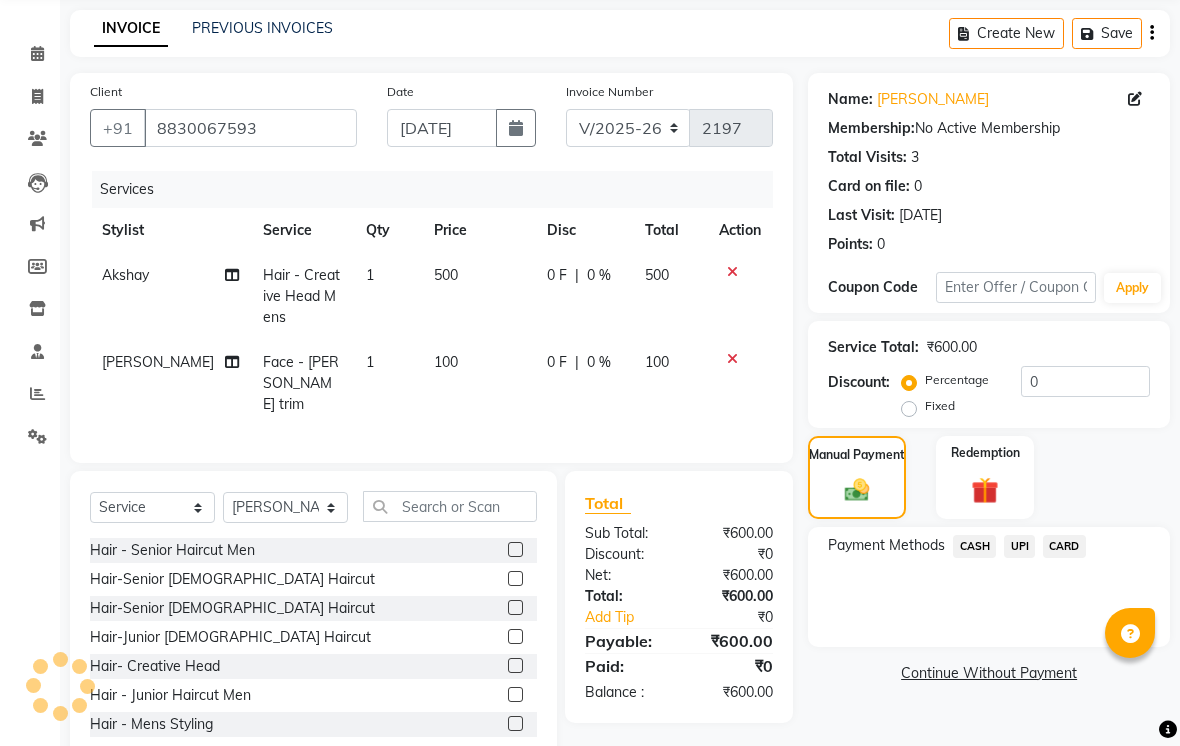 click on "UPI" 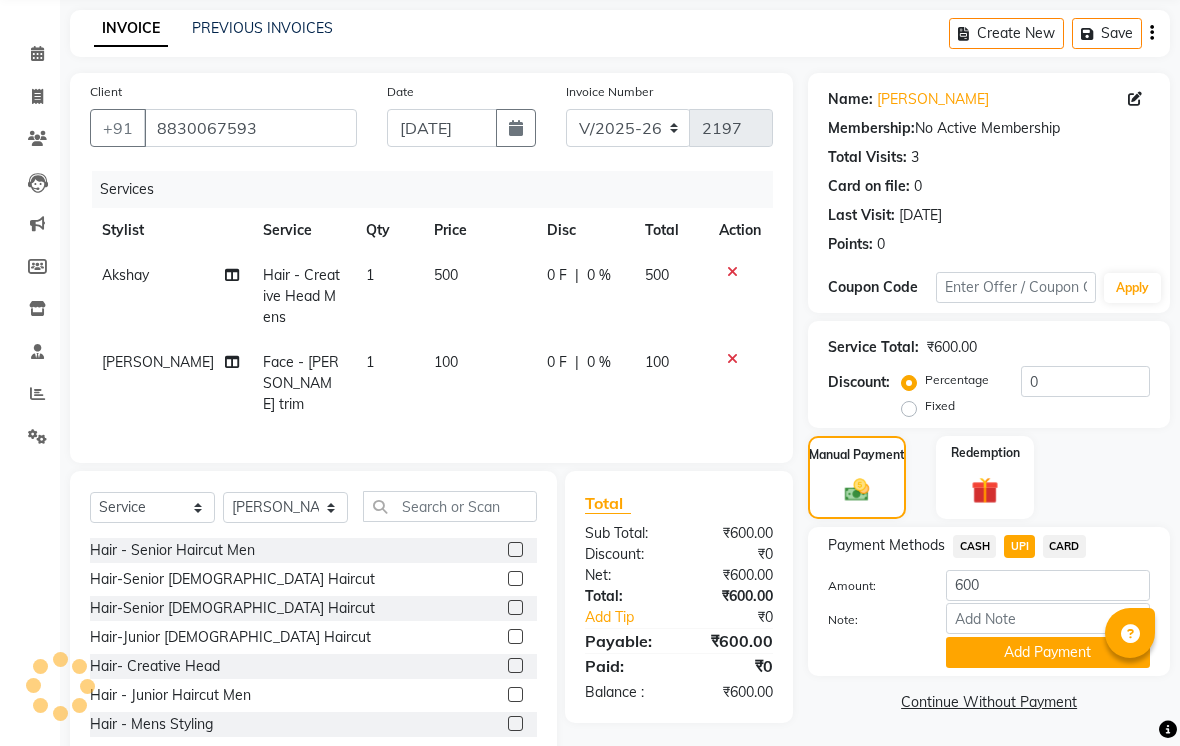 scroll, scrollTop: 103, scrollLeft: 0, axis: vertical 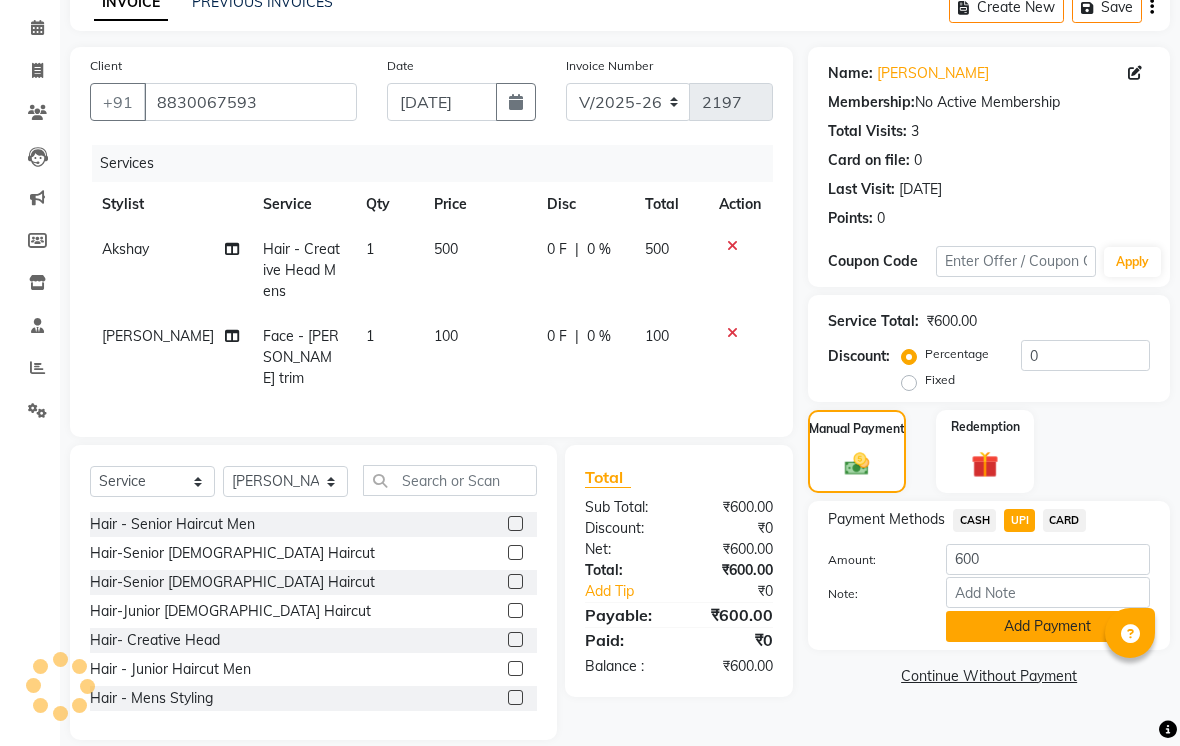 click on "Add Payment" 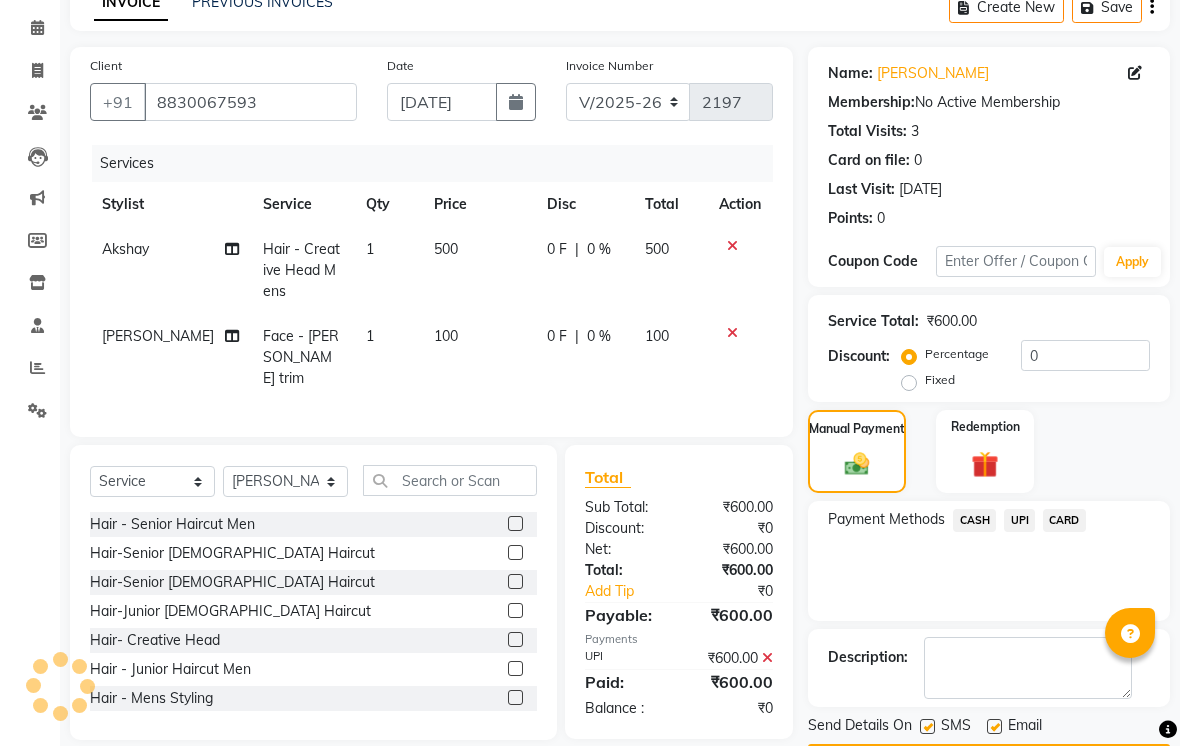 scroll, scrollTop: 161, scrollLeft: 0, axis: vertical 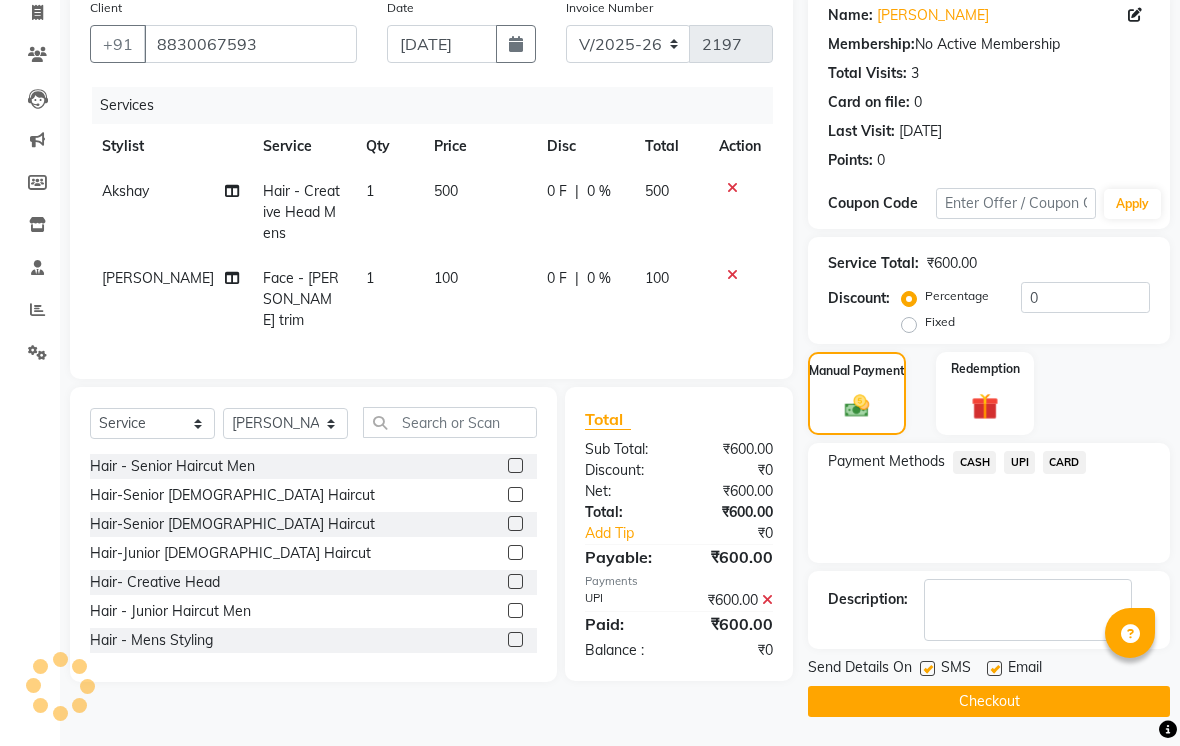 click 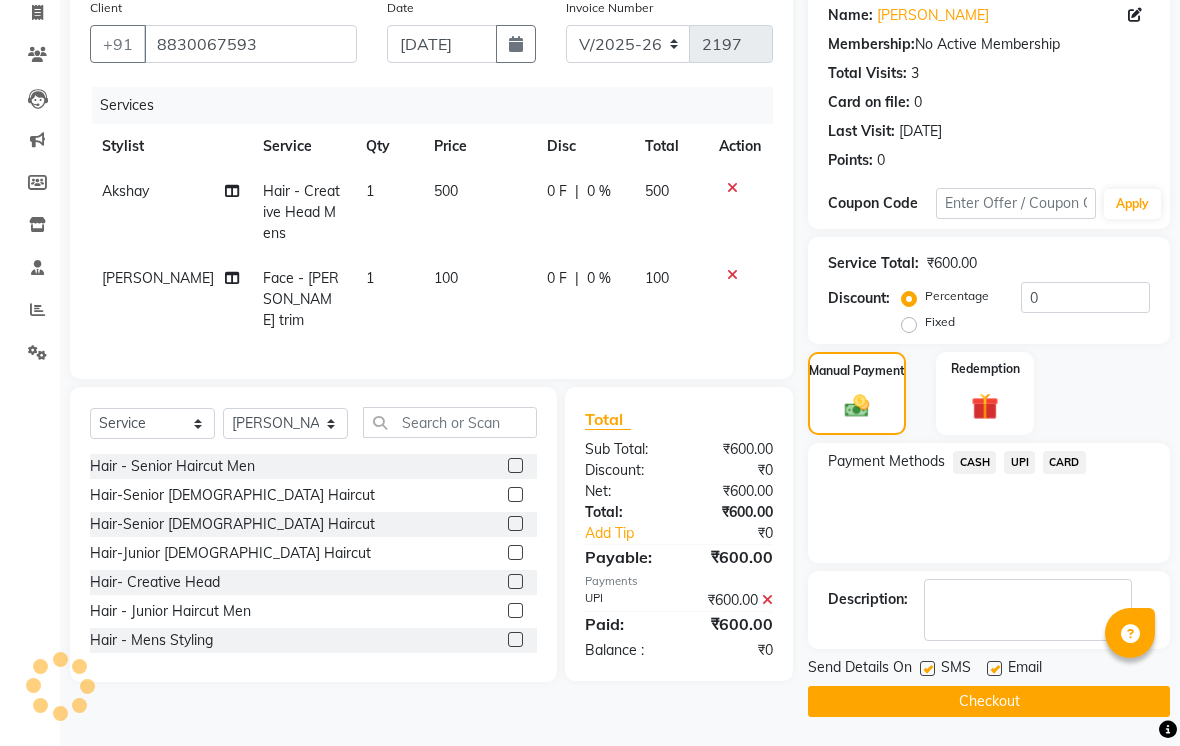 click at bounding box center [993, 669] 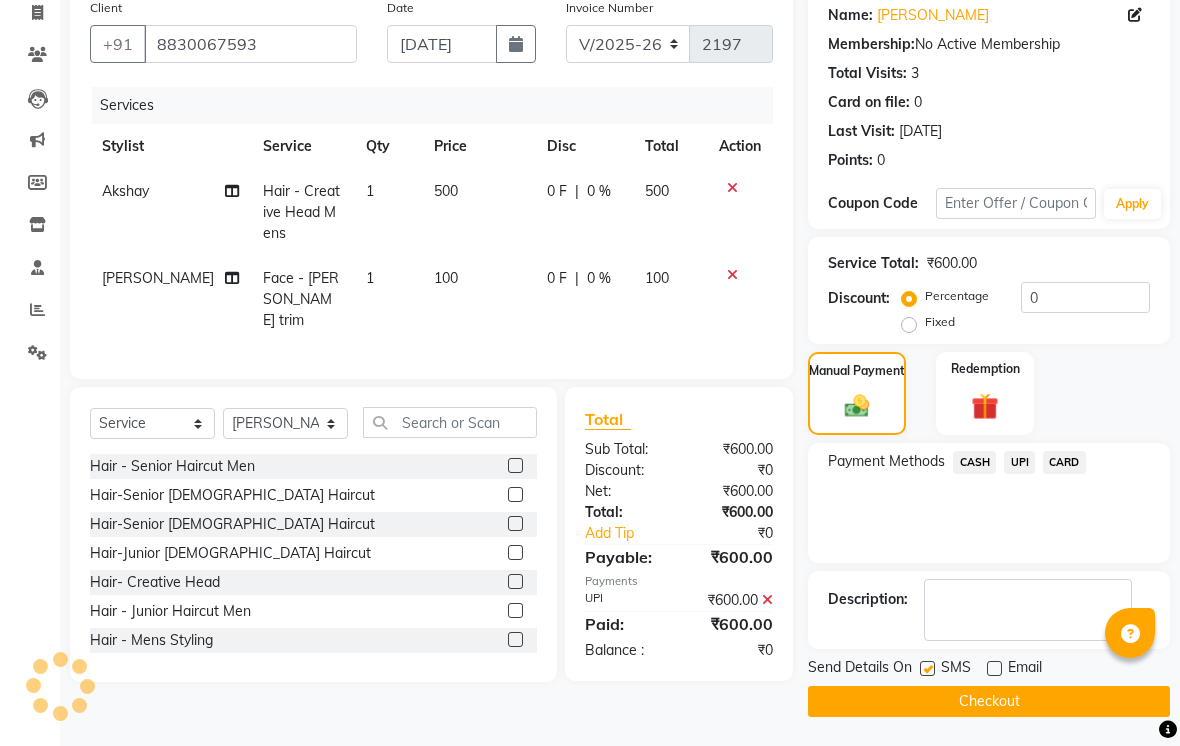 click on "Send Details On SMS Email" 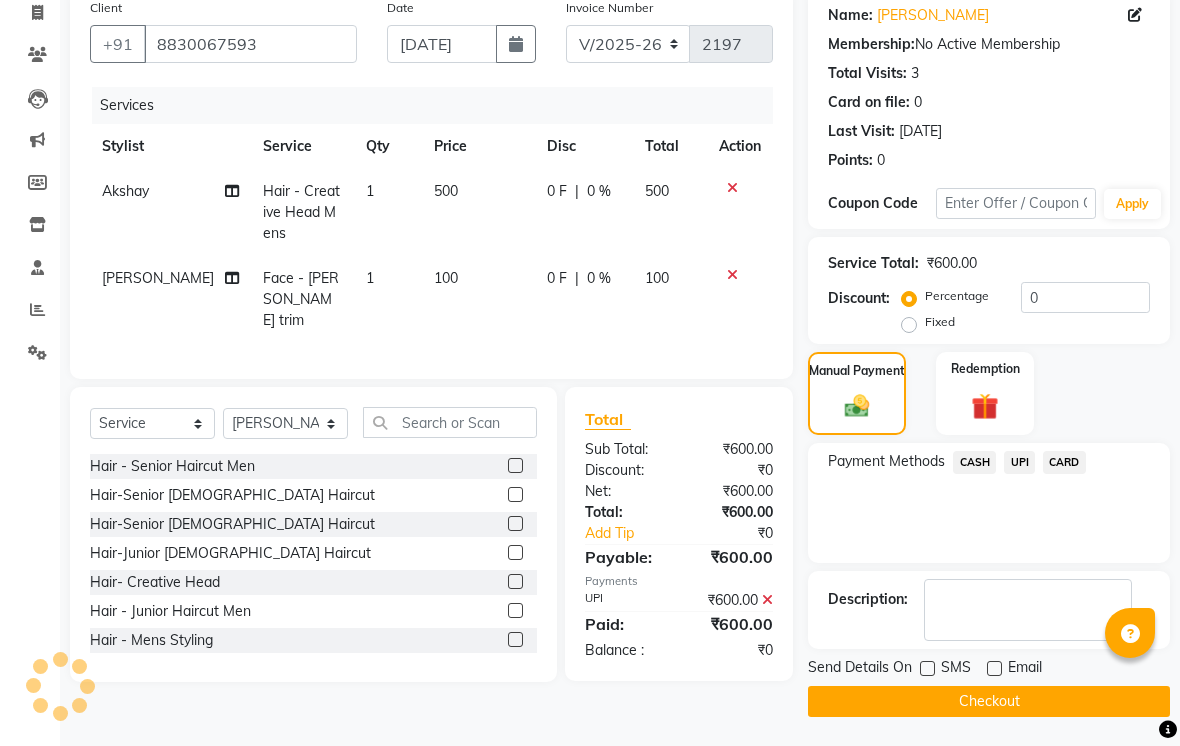click on "Checkout" 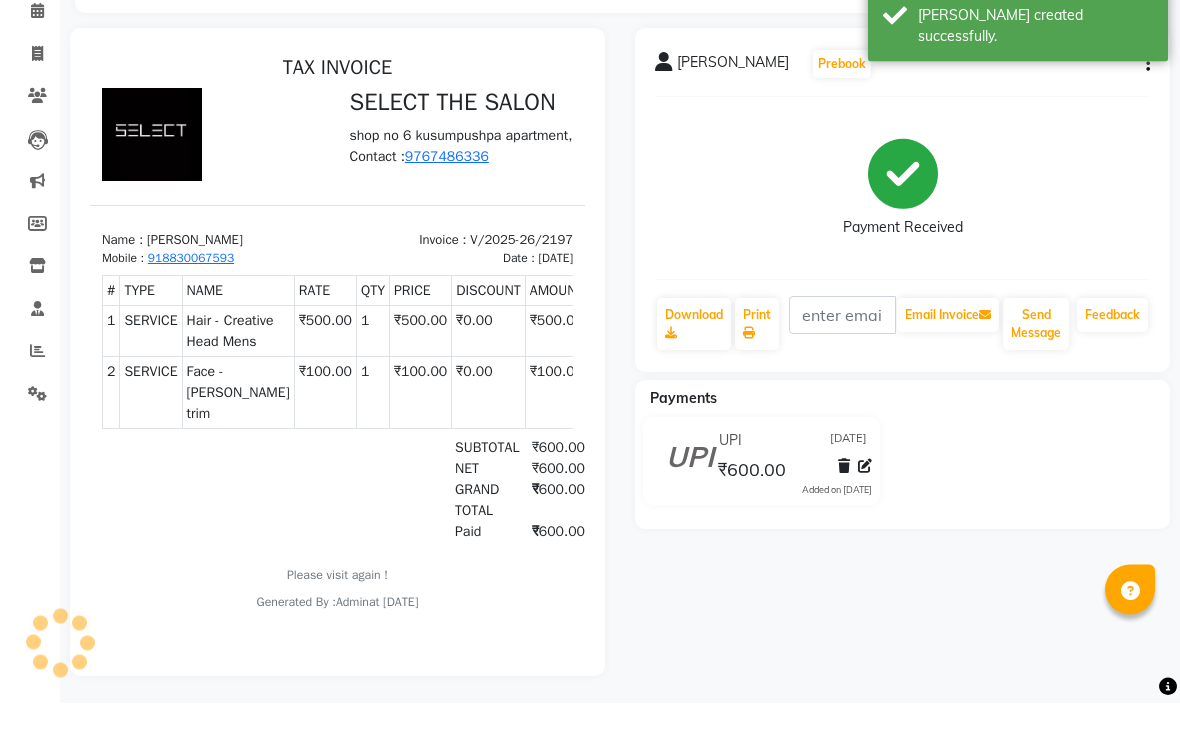scroll, scrollTop: 76, scrollLeft: 0, axis: vertical 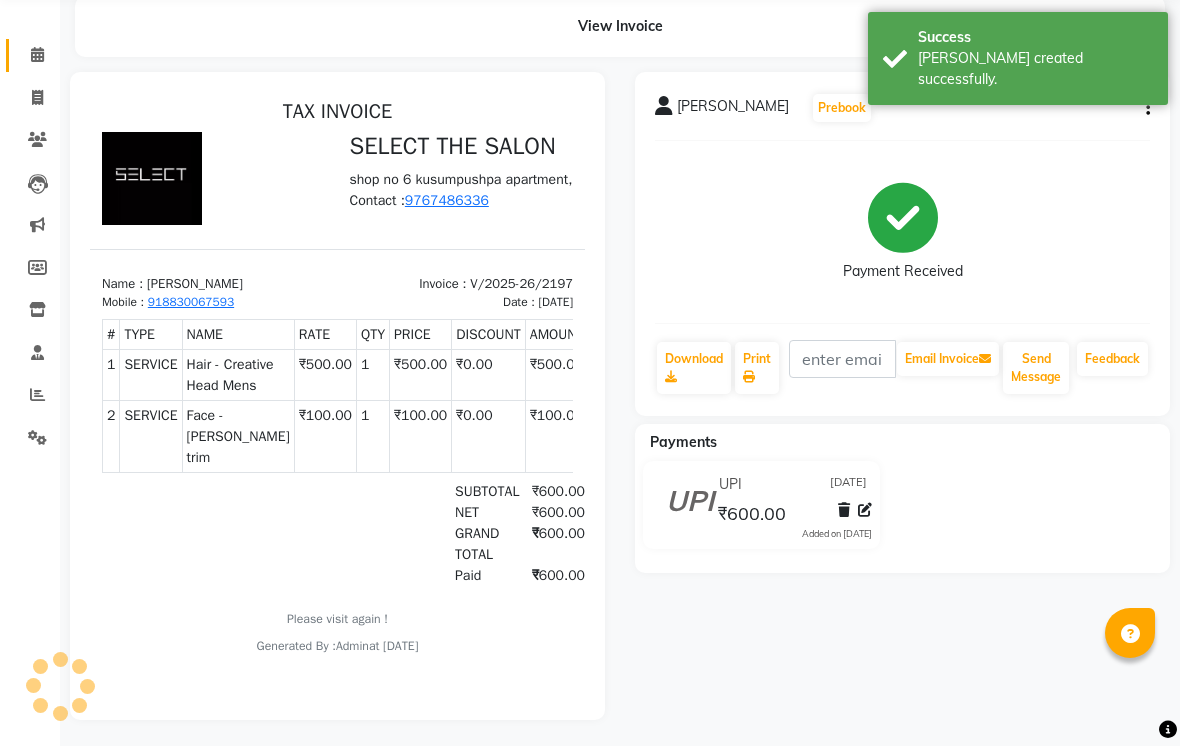 click 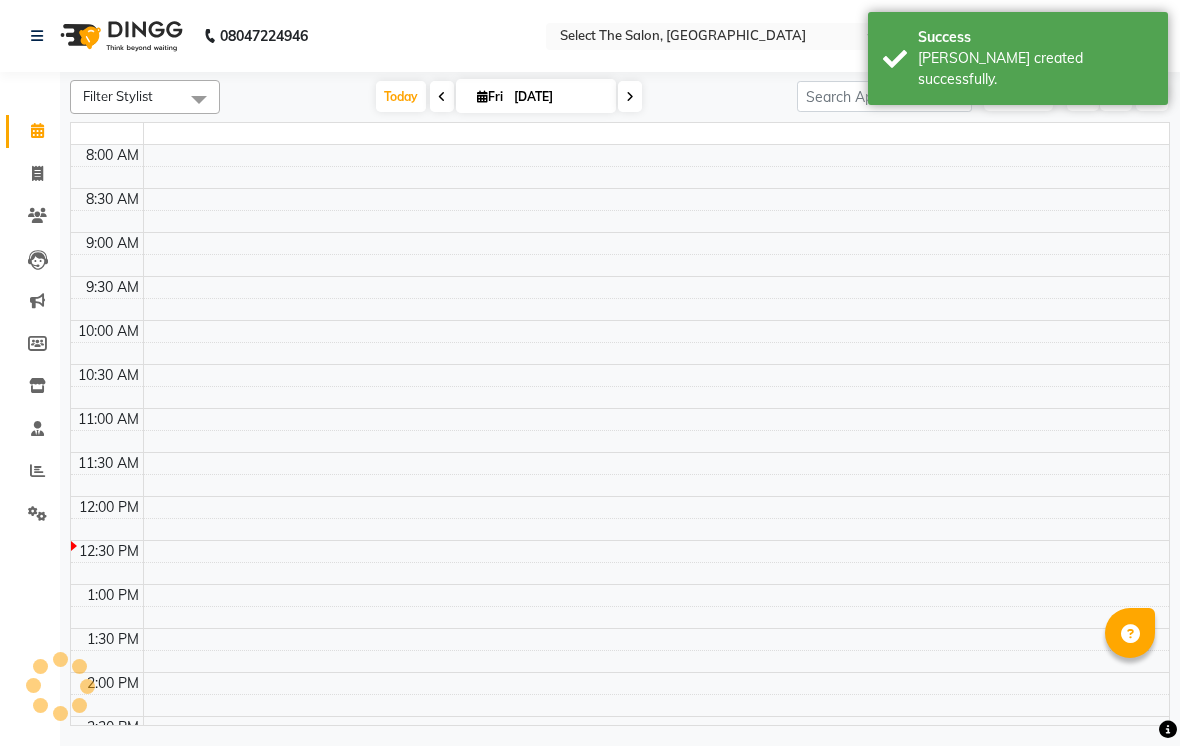 scroll, scrollTop: 11, scrollLeft: 0, axis: vertical 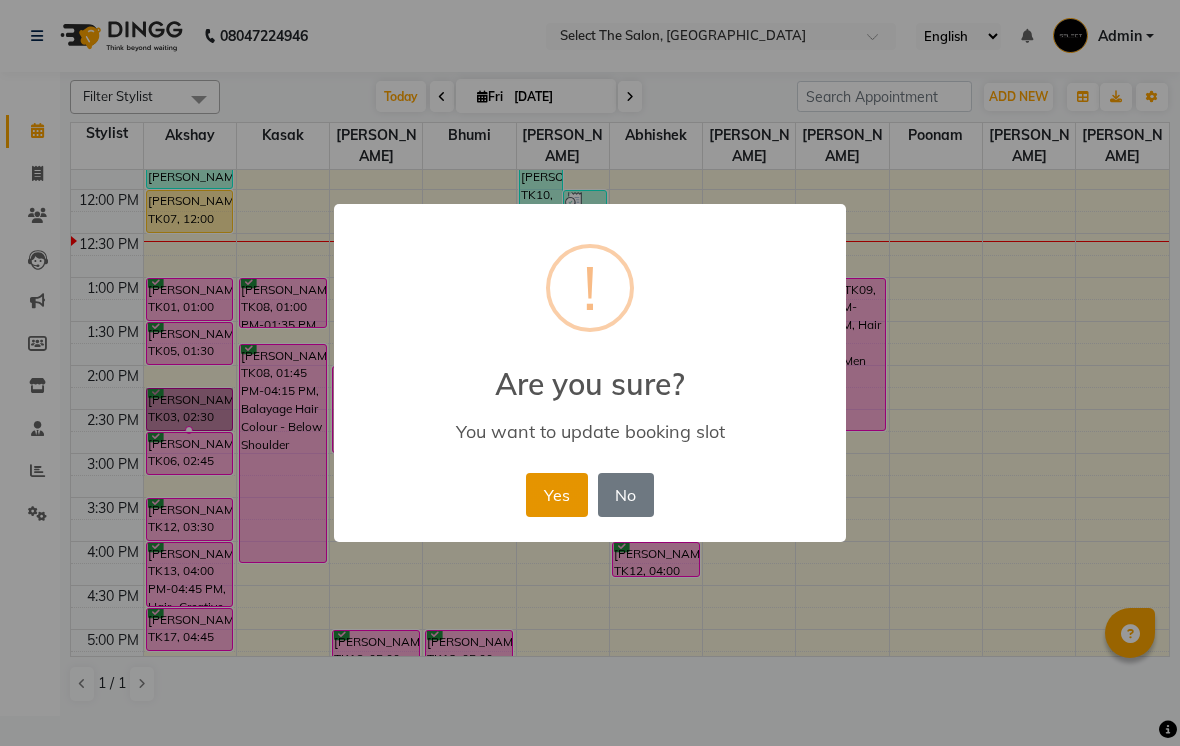 click on "Yes" at bounding box center [556, 495] 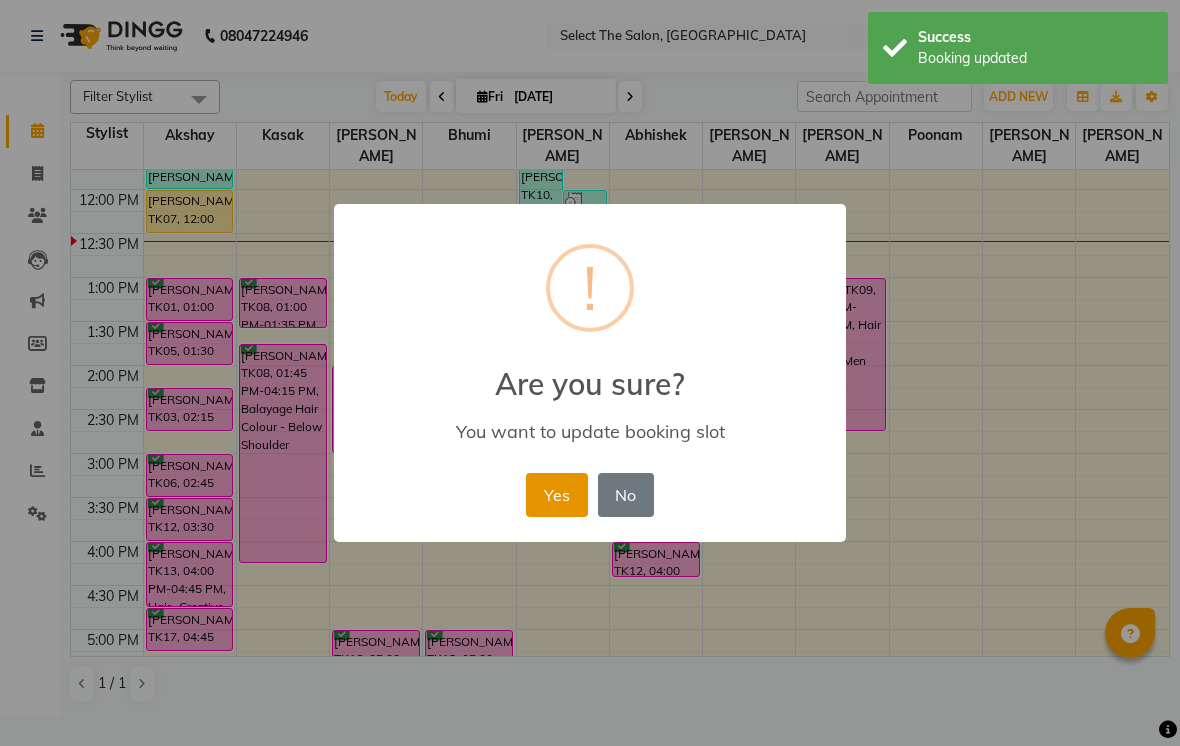click on "Yes" at bounding box center (556, 495) 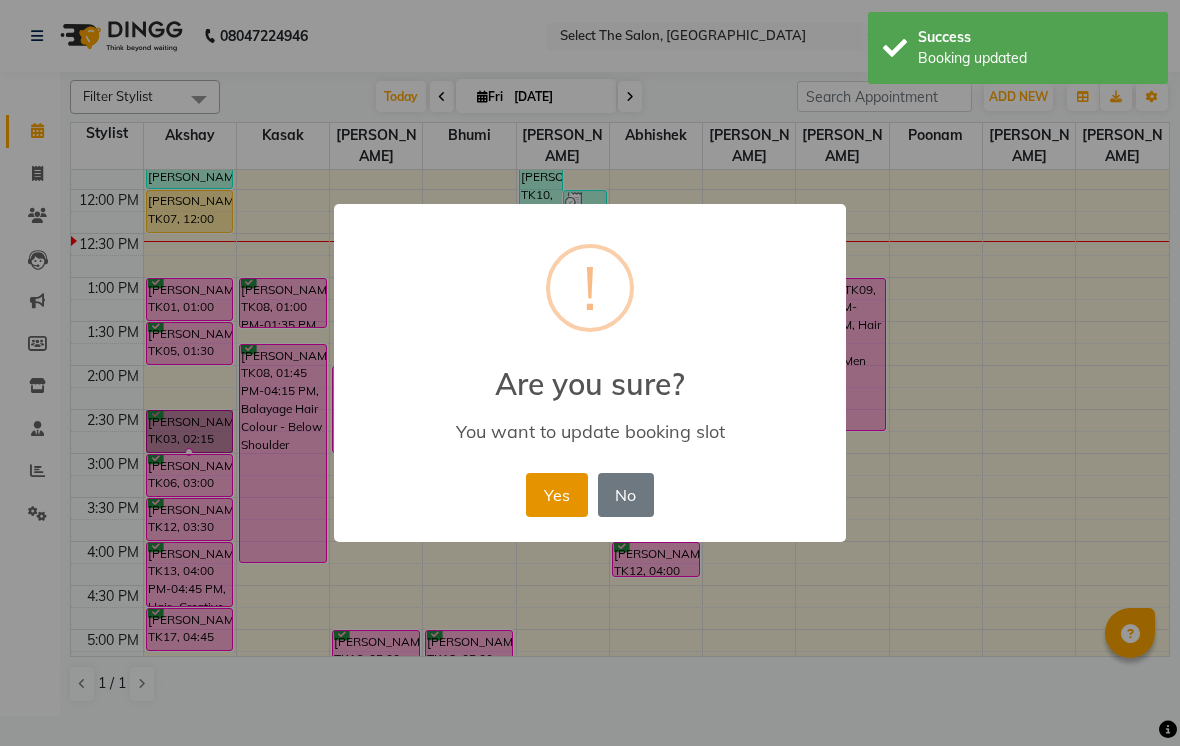 click on "Yes" at bounding box center [556, 495] 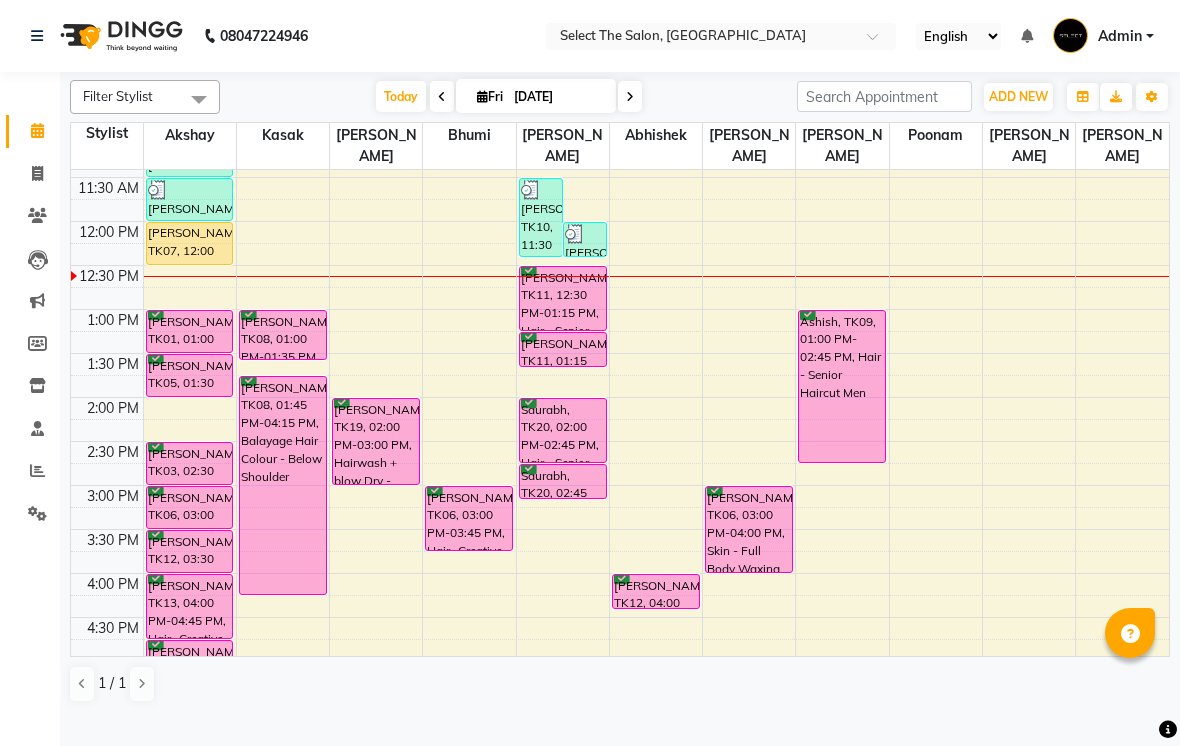 scroll, scrollTop: 322, scrollLeft: 0, axis: vertical 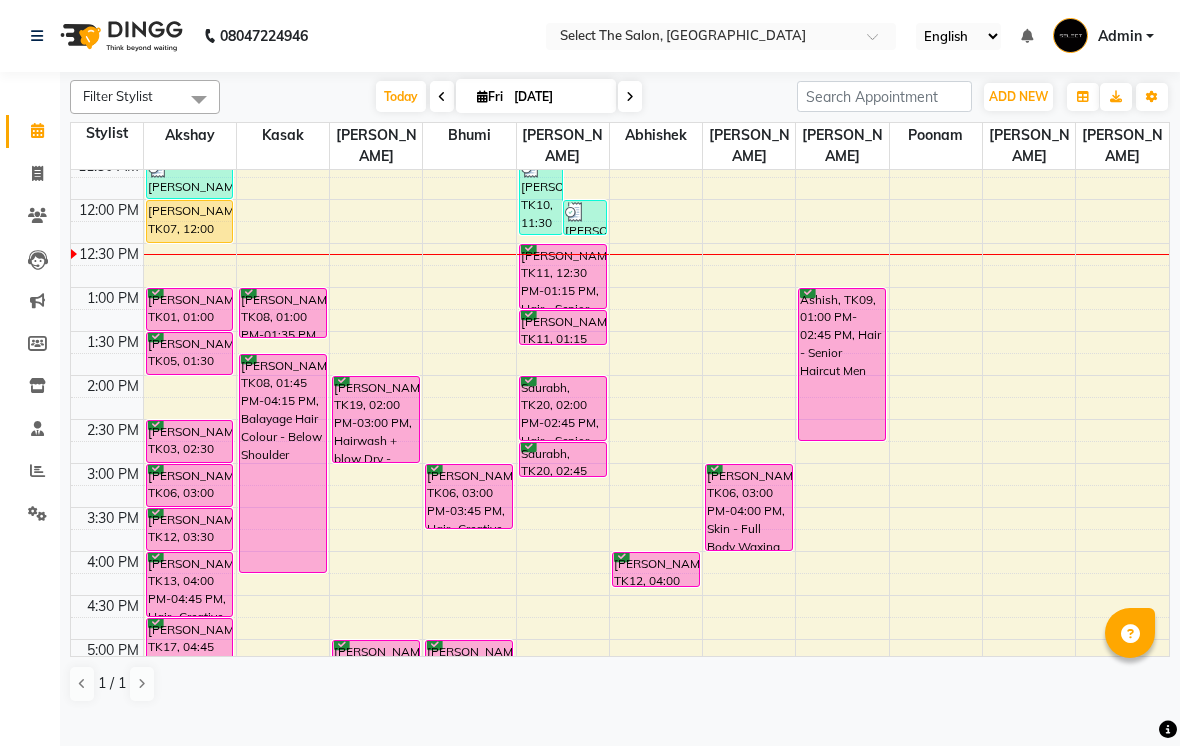 click at bounding box center (442, 96) 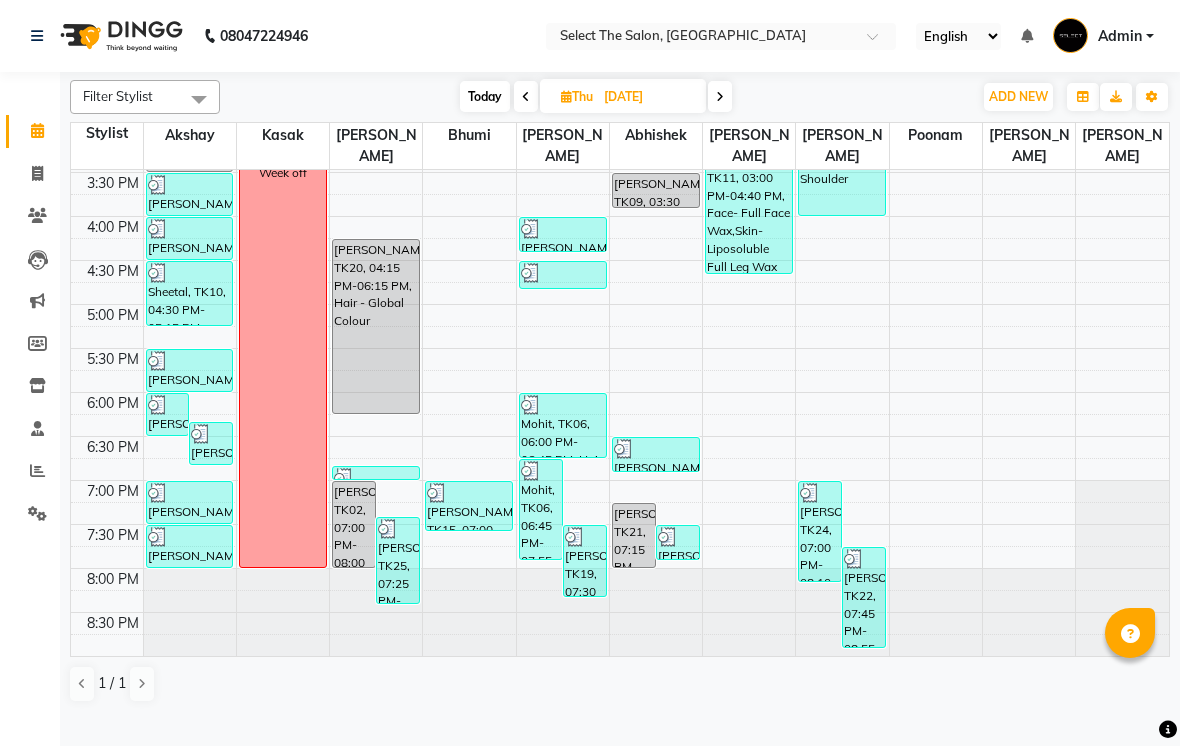 scroll, scrollTop: 657, scrollLeft: 0, axis: vertical 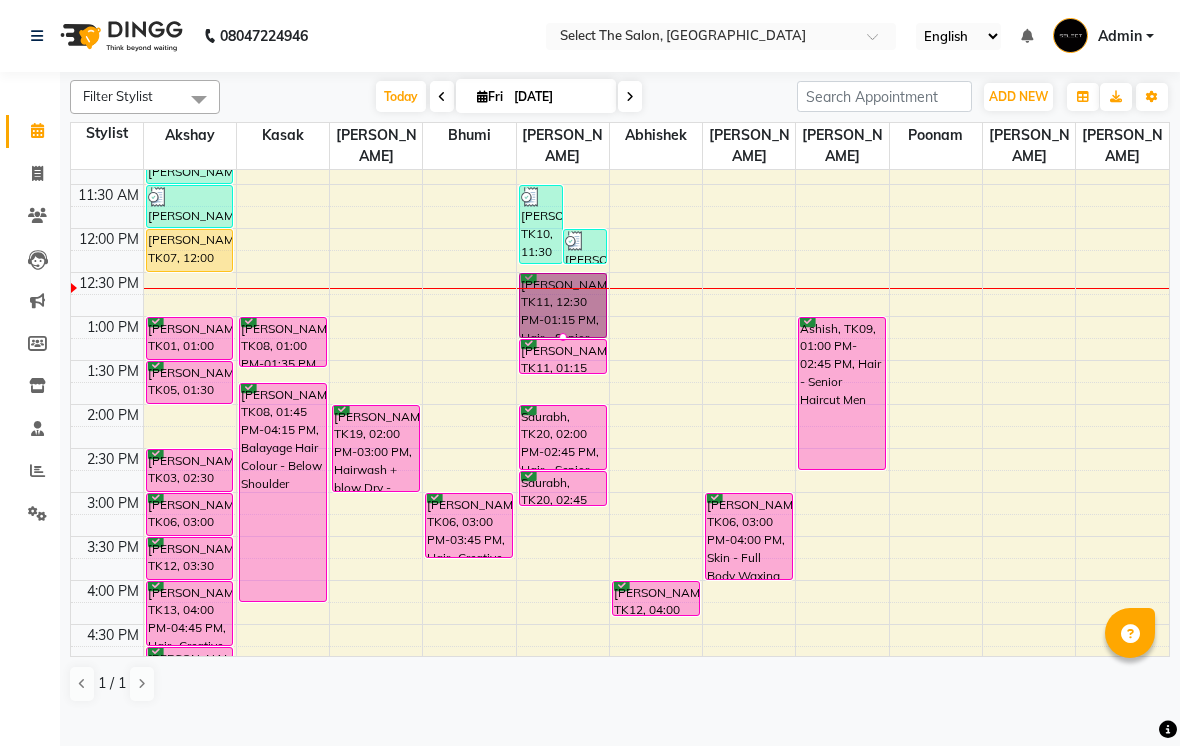 click at bounding box center [563, 337] 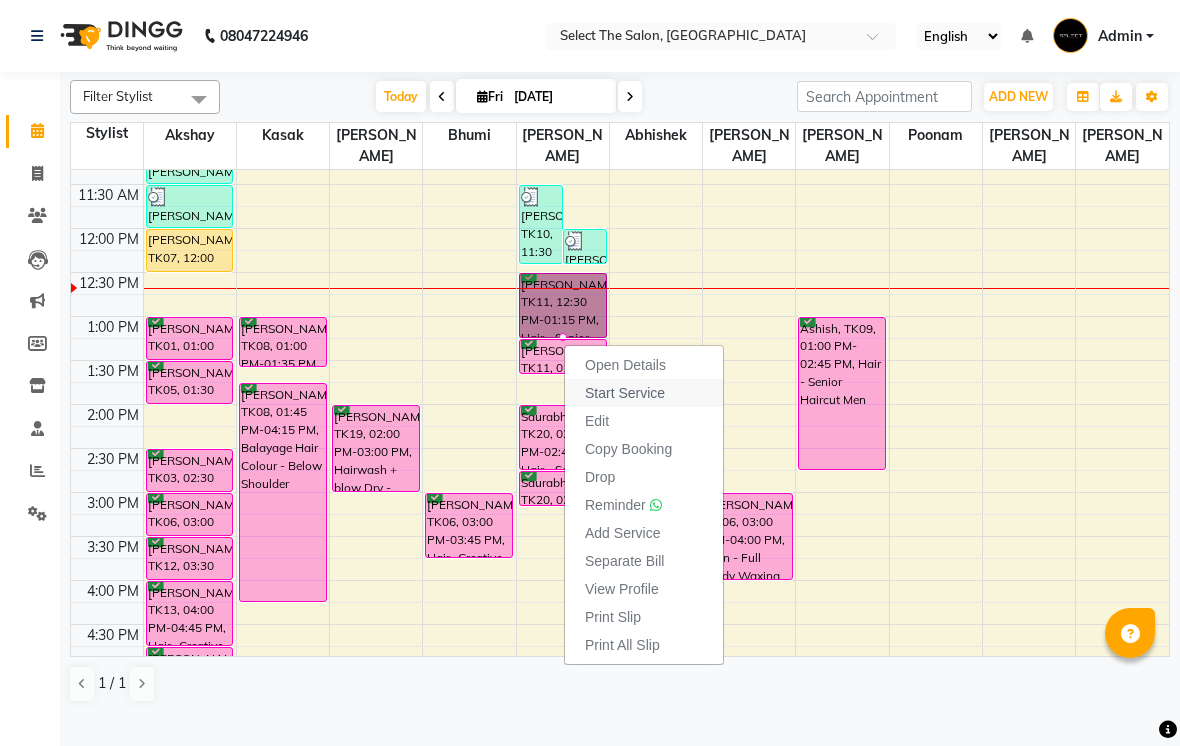 click on "Start Service" at bounding box center (625, 393) 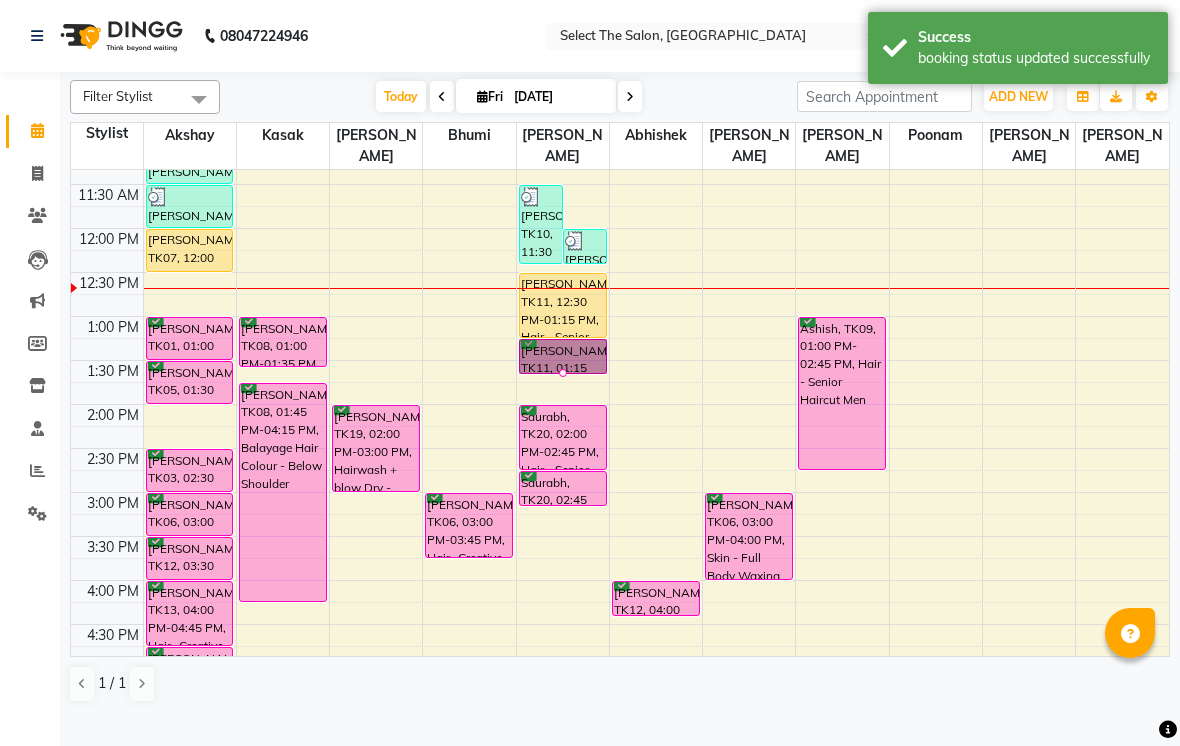 click at bounding box center (563, 373) 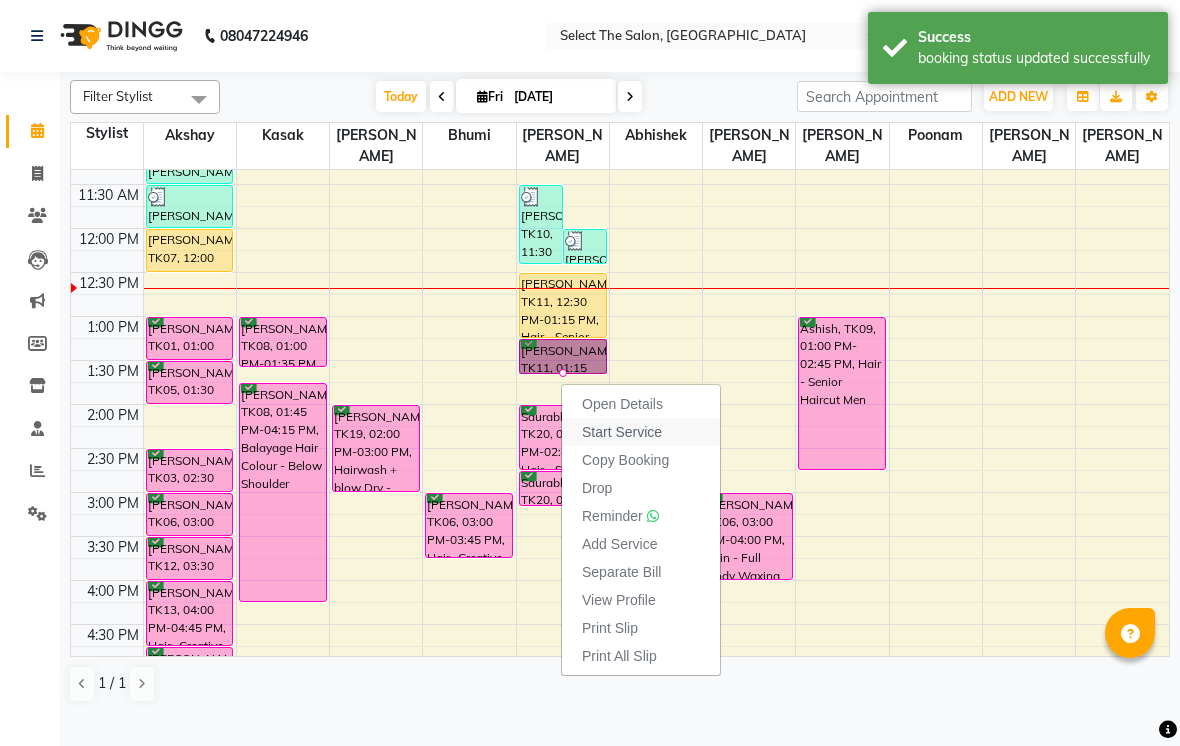 click on "Start Service" at bounding box center (641, 432) 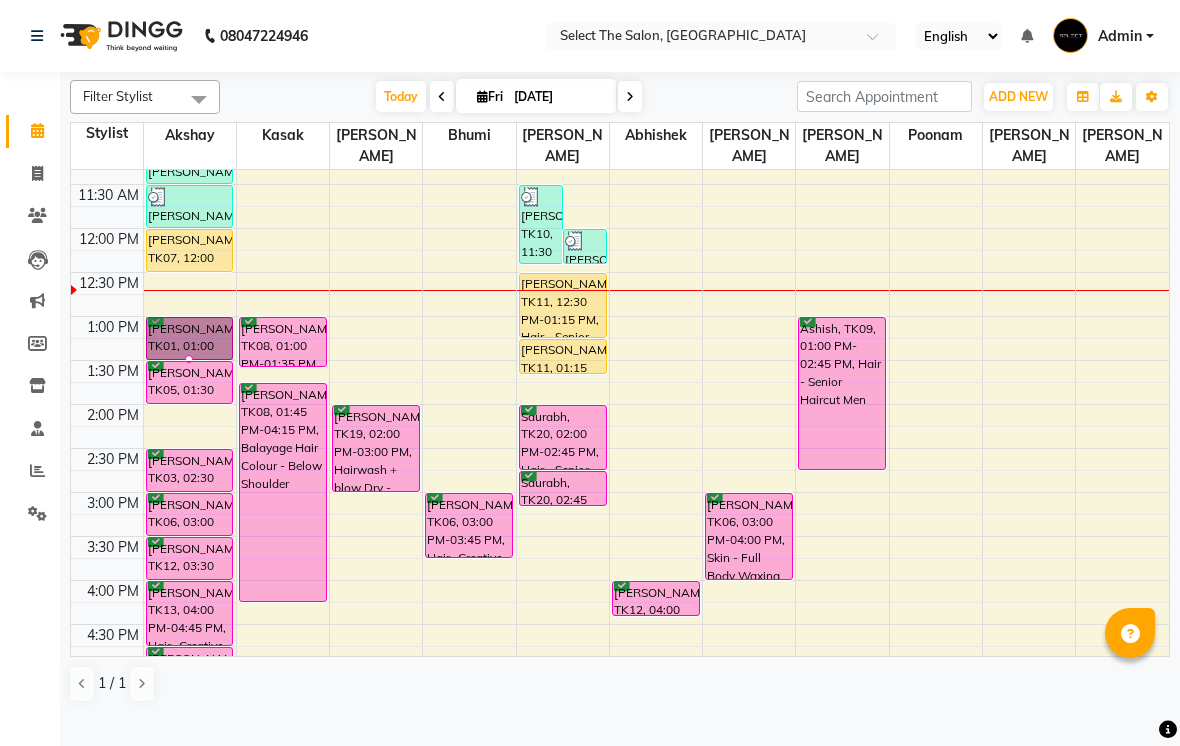 click at bounding box center (189, 359) 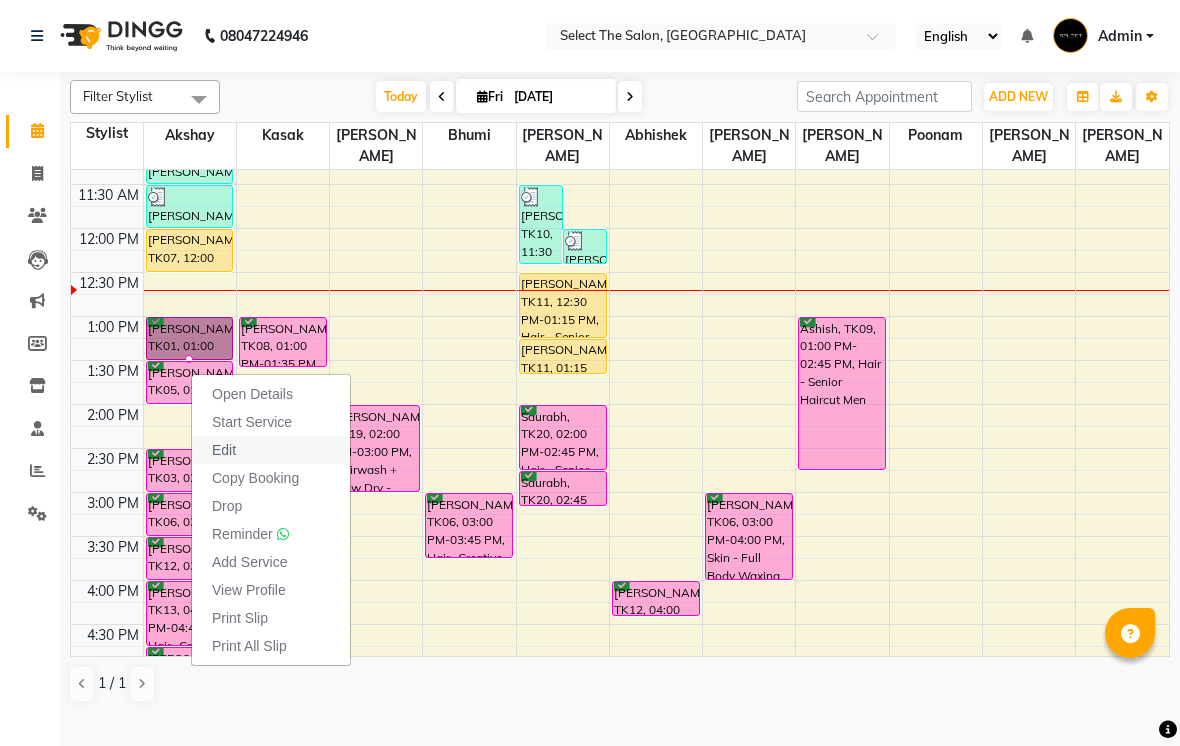 click on "Edit" at bounding box center [271, 450] 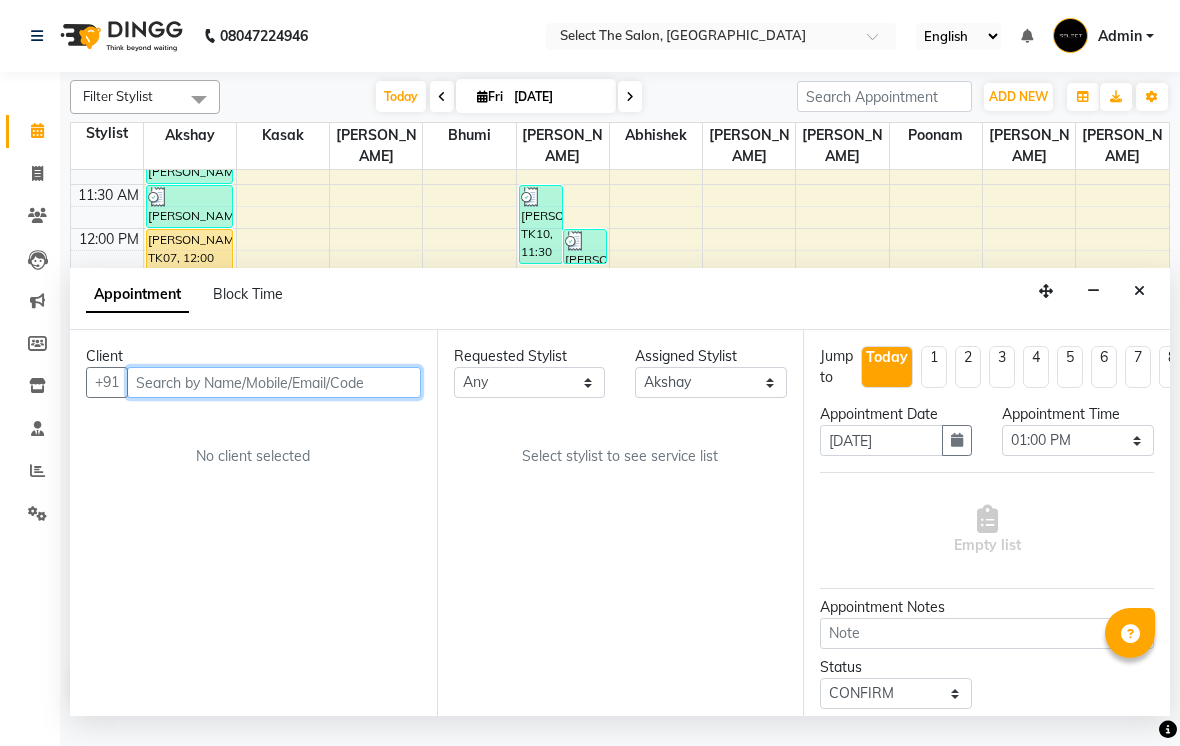 scroll, scrollTop: 353, scrollLeft: 0, axis: vertical 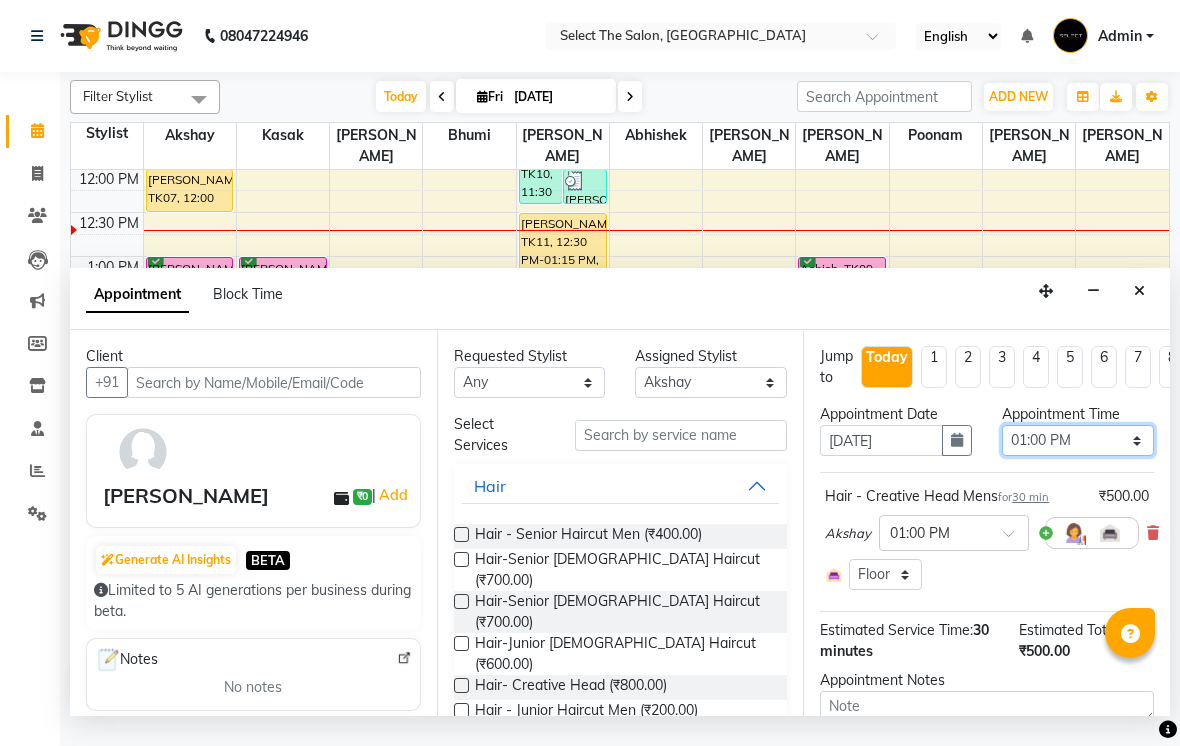 click on "Select 09:00 AM 09:15 AM 09:30 AM 09:45 AM 10:00 AM 10:15 AM 10:30 AM 10:45 AM 11:00 AM 11:15 AM 11:30 AM 11:45 AM 12:00 PM 12:15 PM 12:30 PM 12:45 PM 01:00 PM 01:15 PM 01:30 PM 01:45 PM 02:00 PM 02:15 PM 02:30 PM 02:45 PM 03:00 PM 03:15 PM 03:30 PM 03:45 PM 04:00 PM 04:15 PM 04:30 PM 04:45 PM 05:00 PM 05:15 PM 05:30 PM 05:45 PM 06:00 PM 06:15 PM 06:30 PM 06:45 PM 07:00 PM 07:15 PM 07:30 PM 07:45 PM 08:00 PM" at bounding box center [1078, 440] 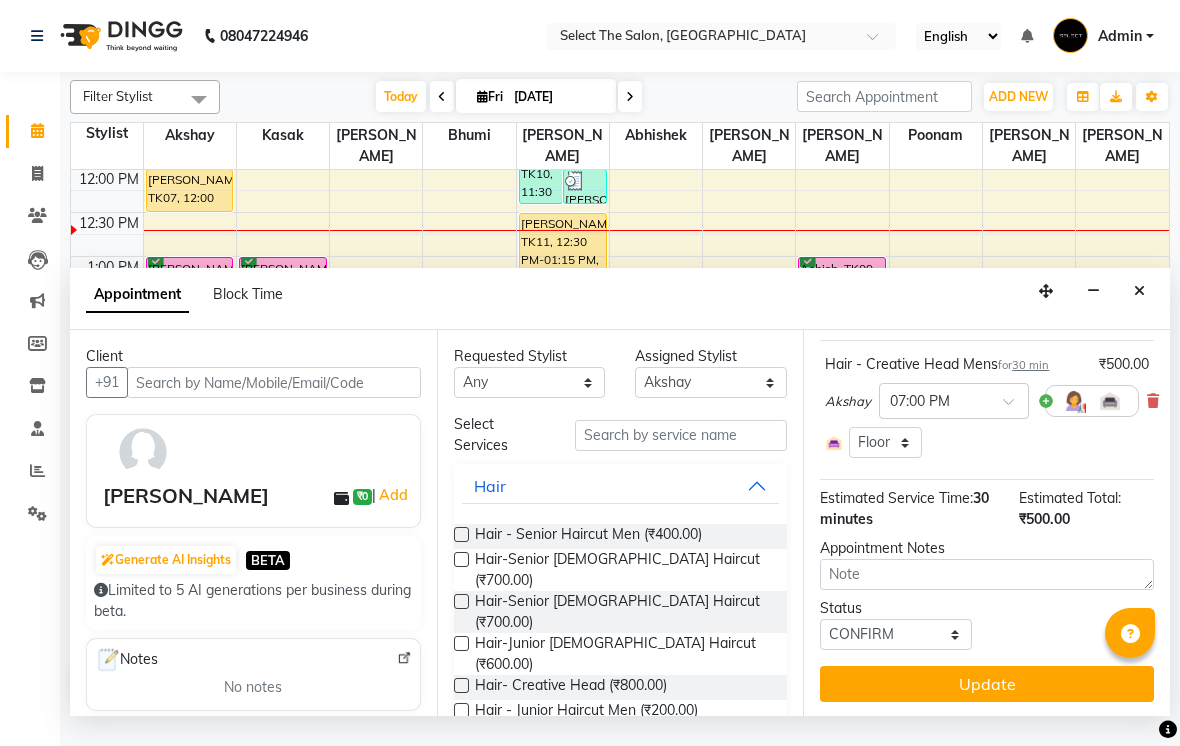 scroll, scrollTop: 132, scrollLeft: 0, axis: vertical 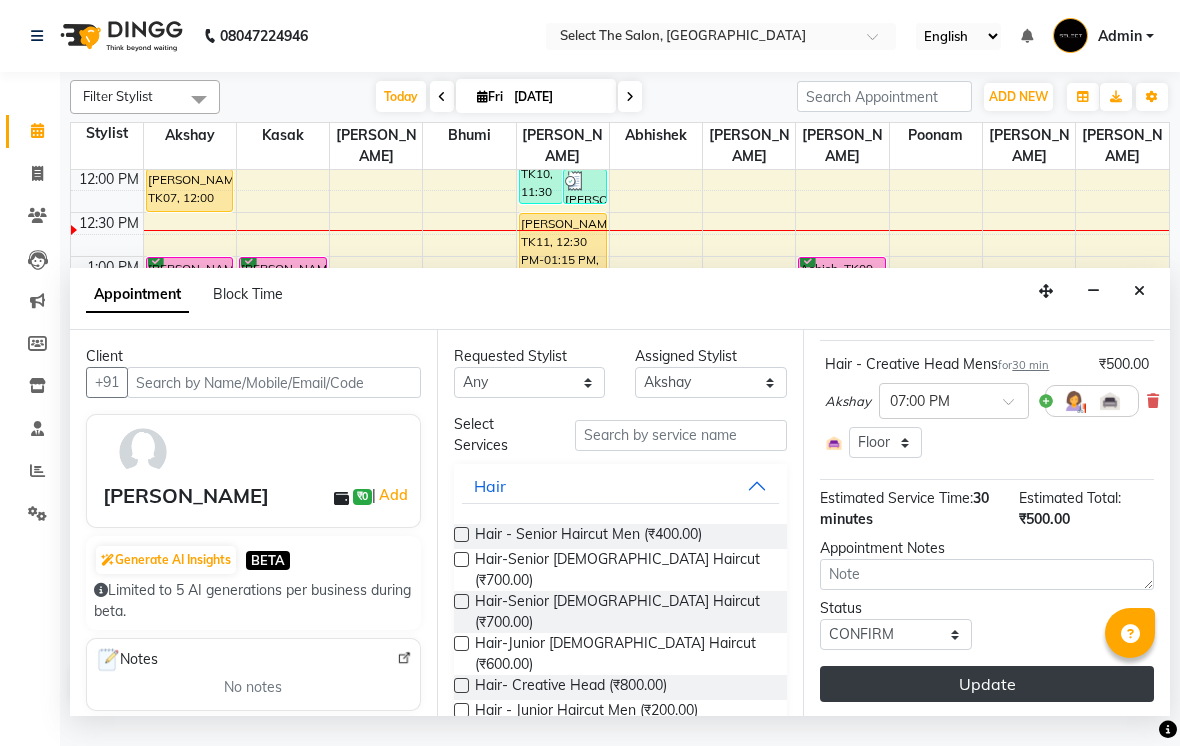 click on "Update" at bounding box center [987, 684] 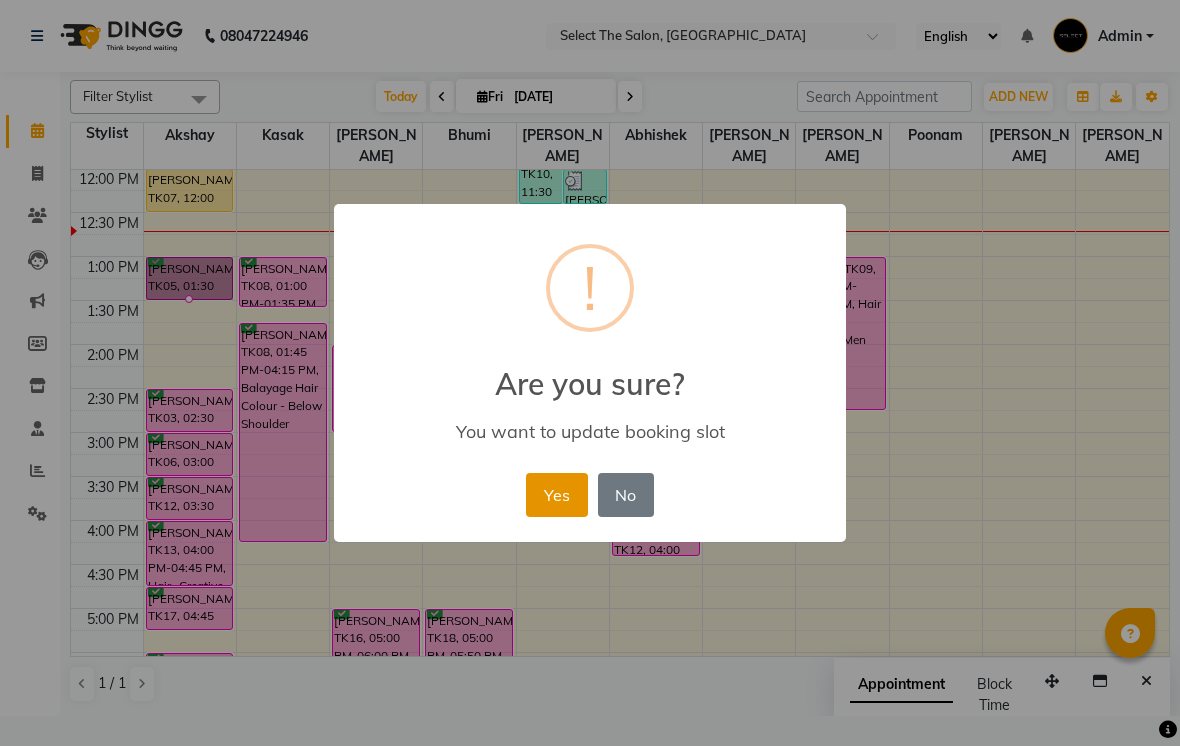 click on "Yes" at bounding box center (556, 495) 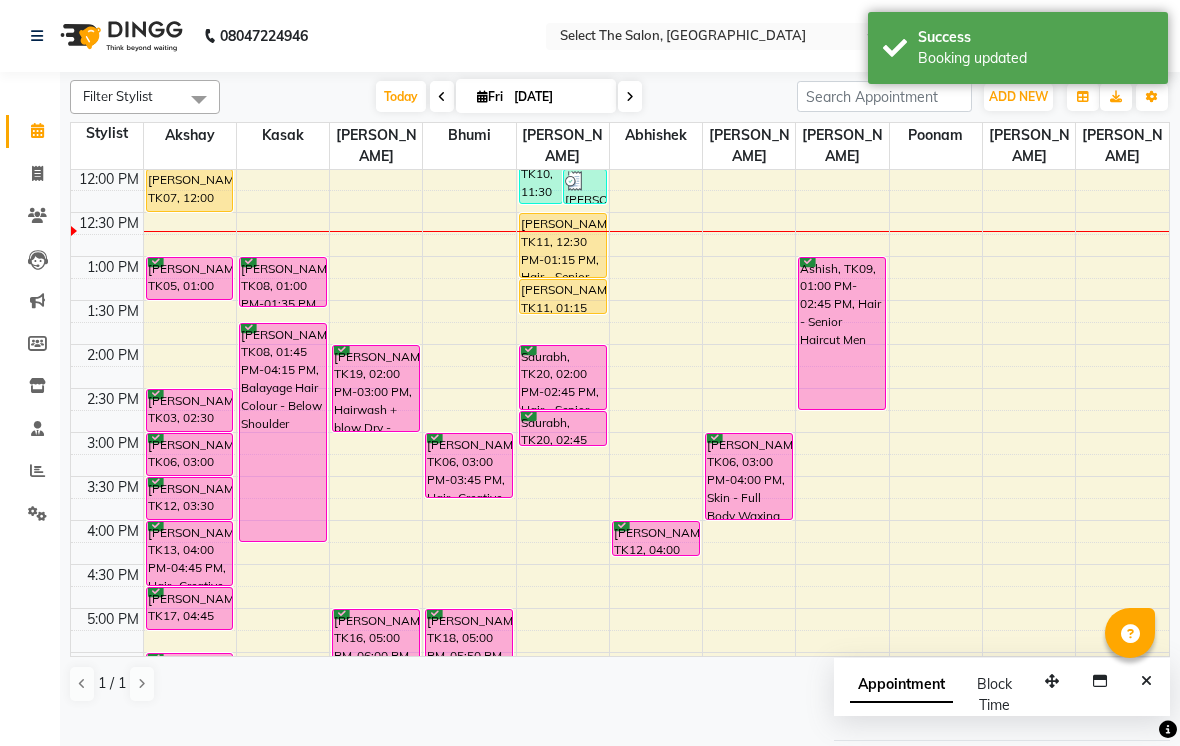 click at bounding box center [630, 96] 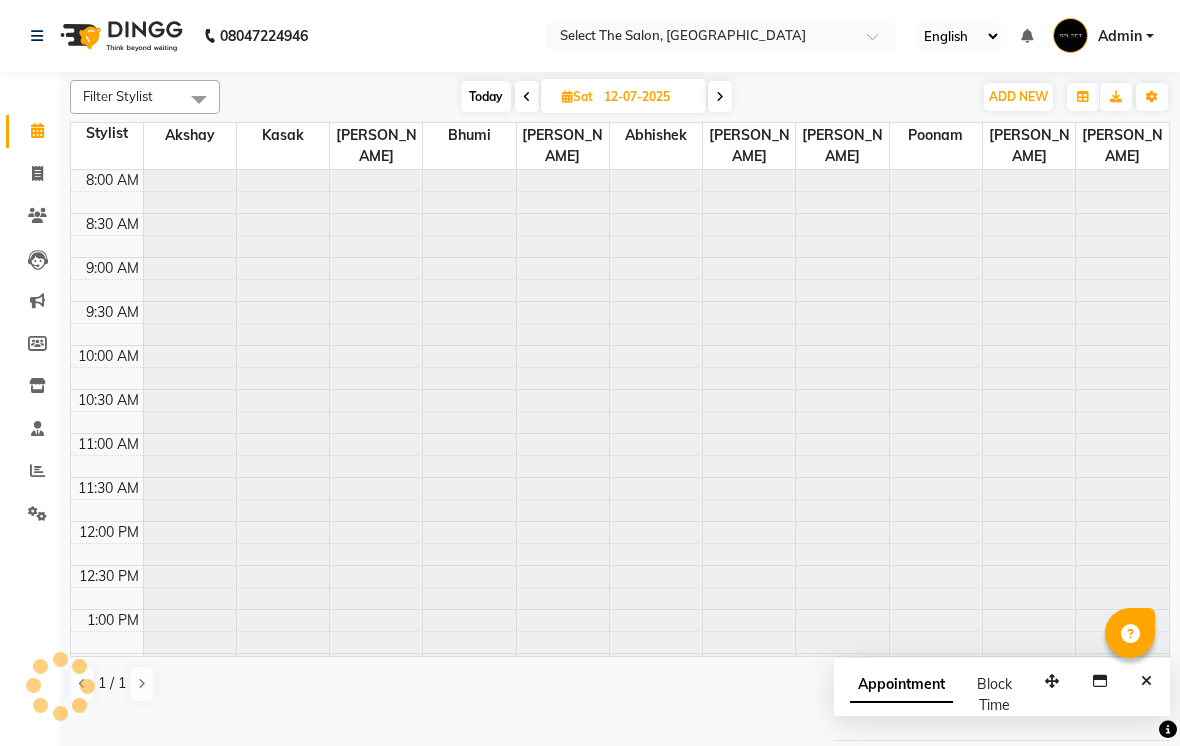 scroll, scrollTop: 353, scrollLeft: 0, axis: vertical 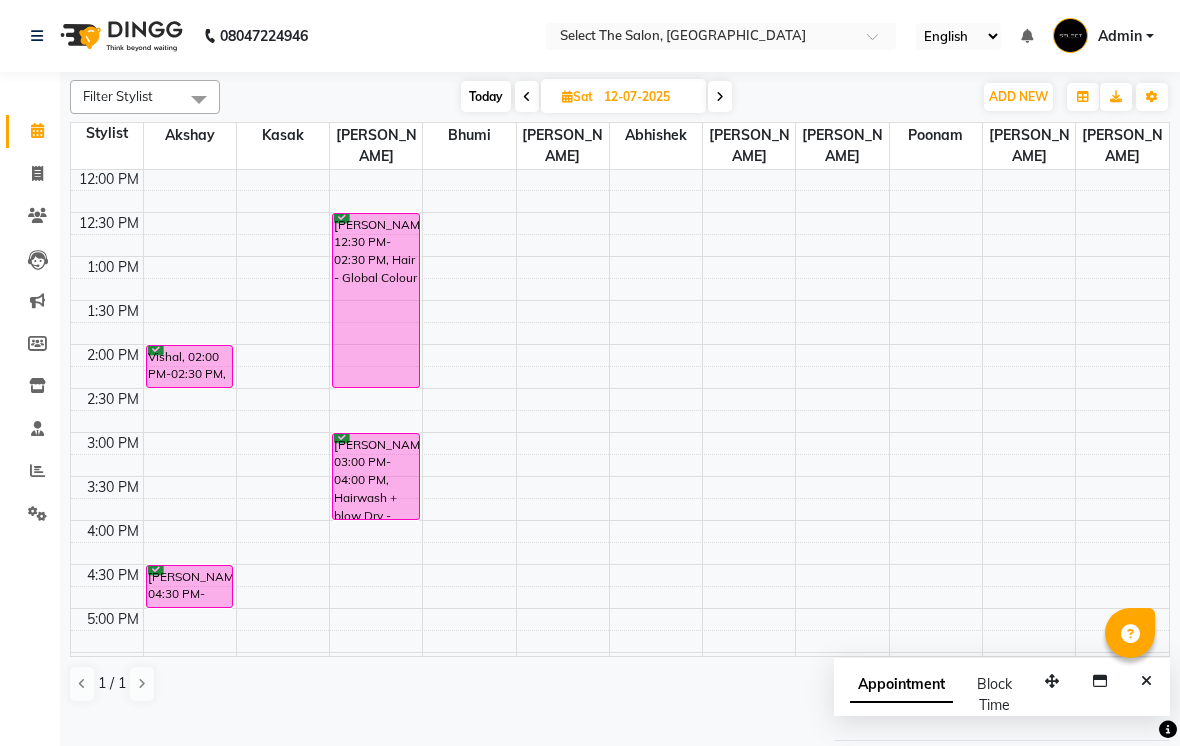 click at bounding box center [720, 96] 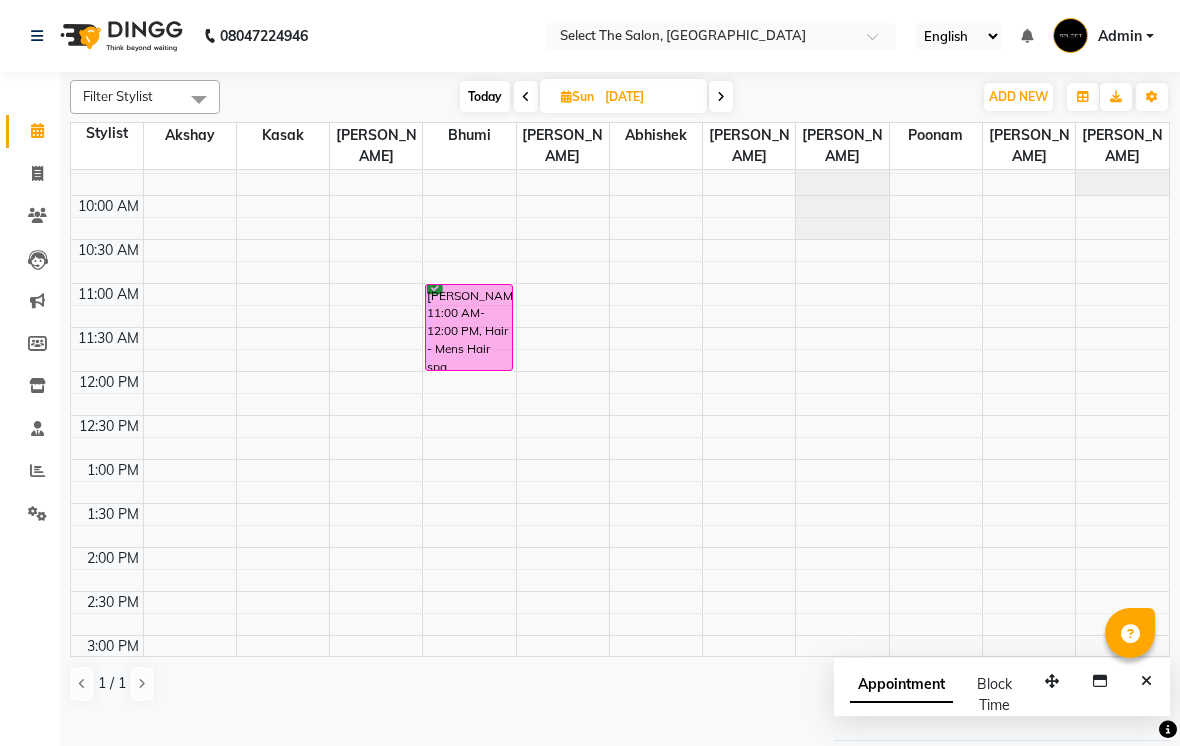 scroll, scrollTop: 160, scrollLeft: 0, axis: vertical 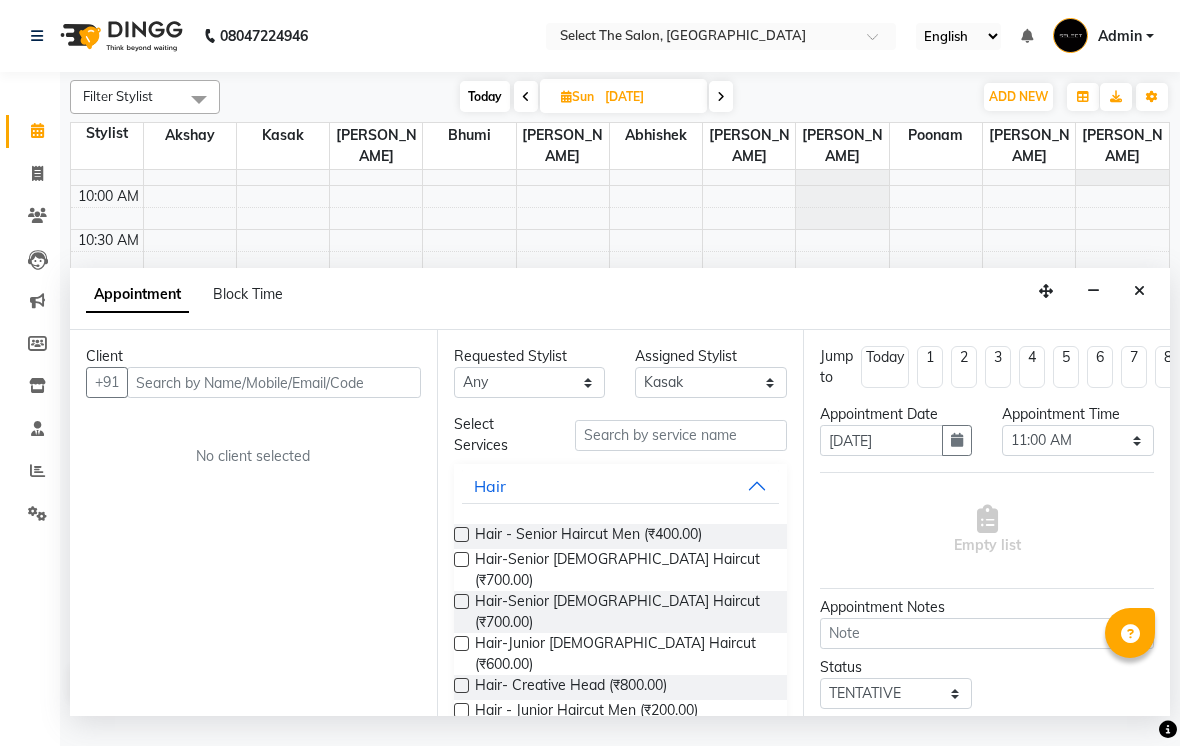 click at bounding box center (274, 382) 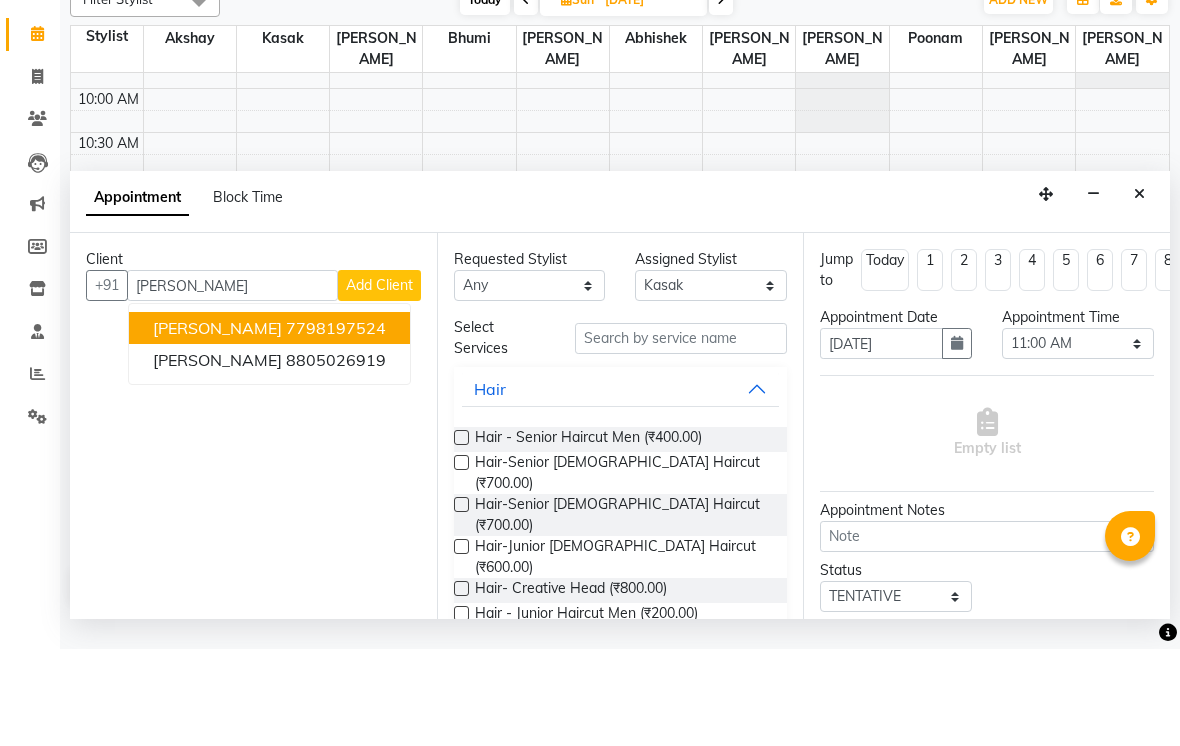 click on "Appointment Block Time" at bounding box center [620, 299] 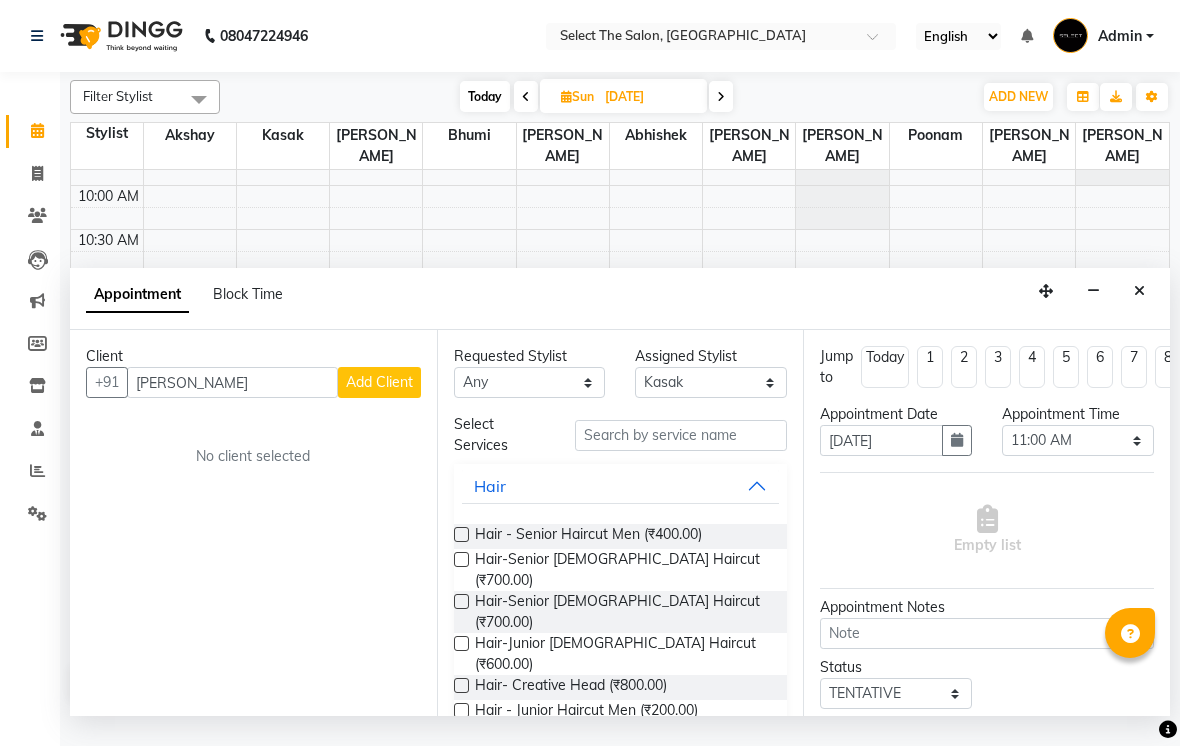 click on "Client +91 [PERSON_NAME] Add Client  No client selected" at bounding box center (253, 523) 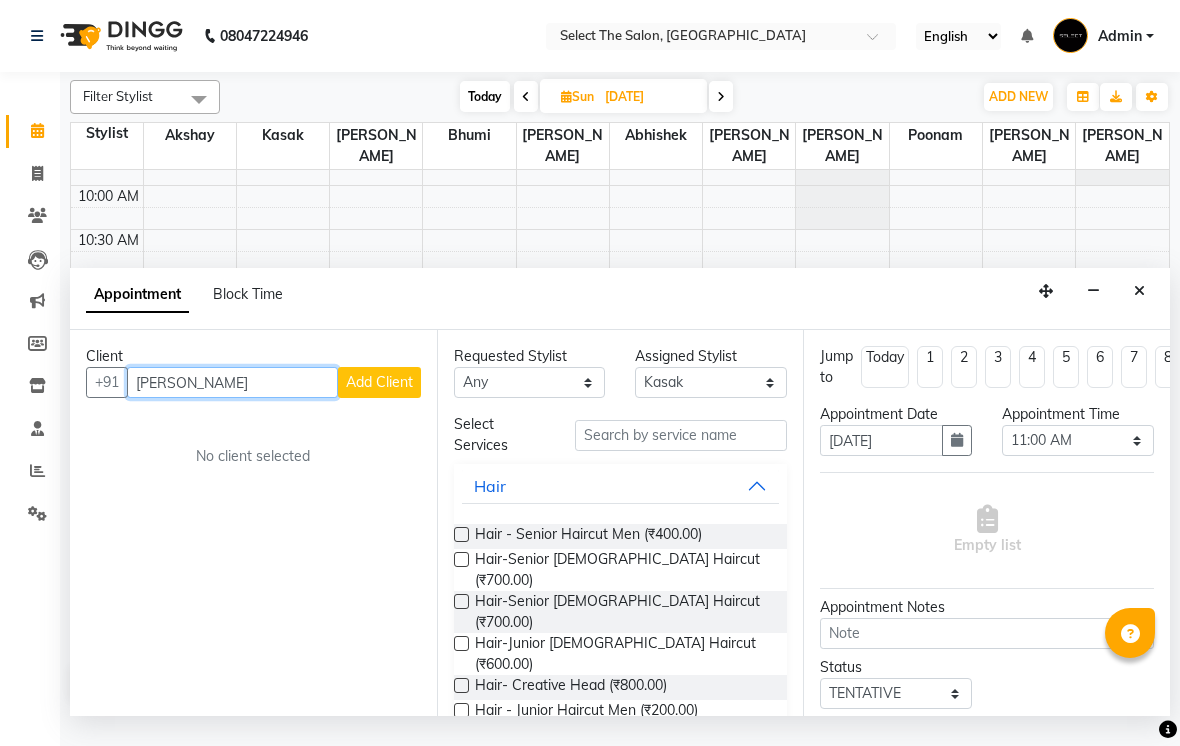 click on "[PERSON_NAME]" at bounding box center (232, 382) 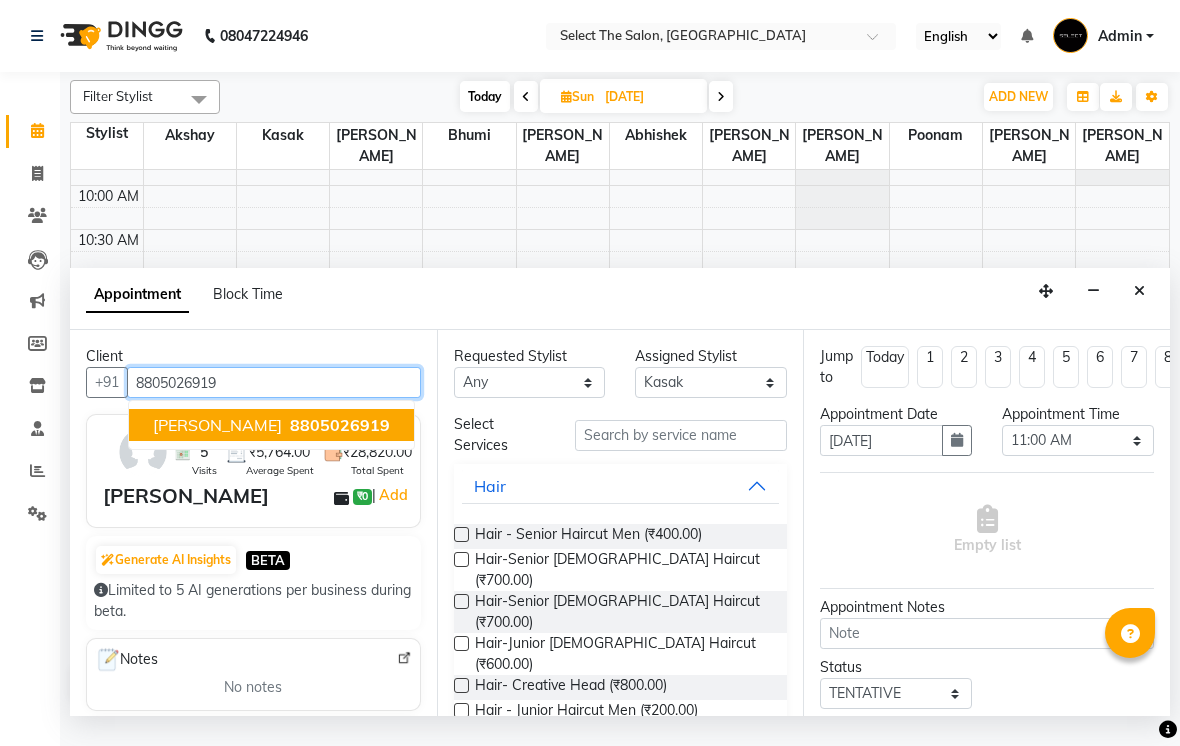 click on "8805026919" at bounding box center [340, 425] 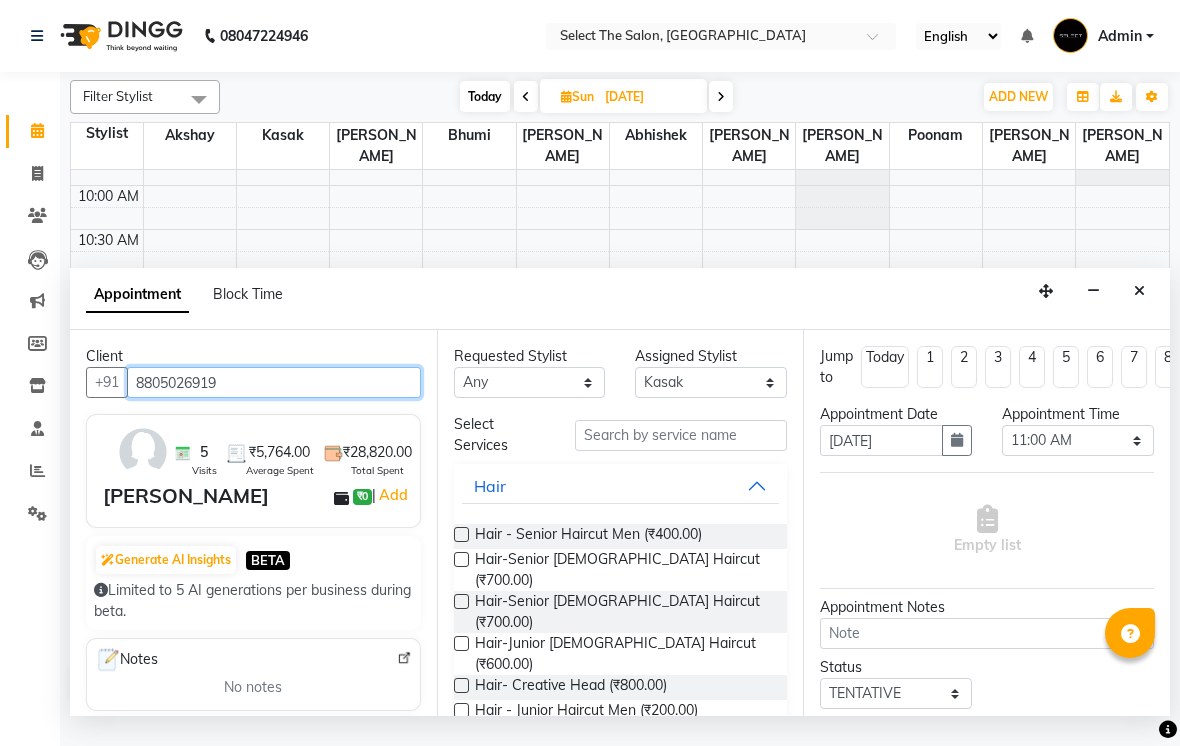 scroll, scrollTop: 0, scrollLeft: 0, axis: both 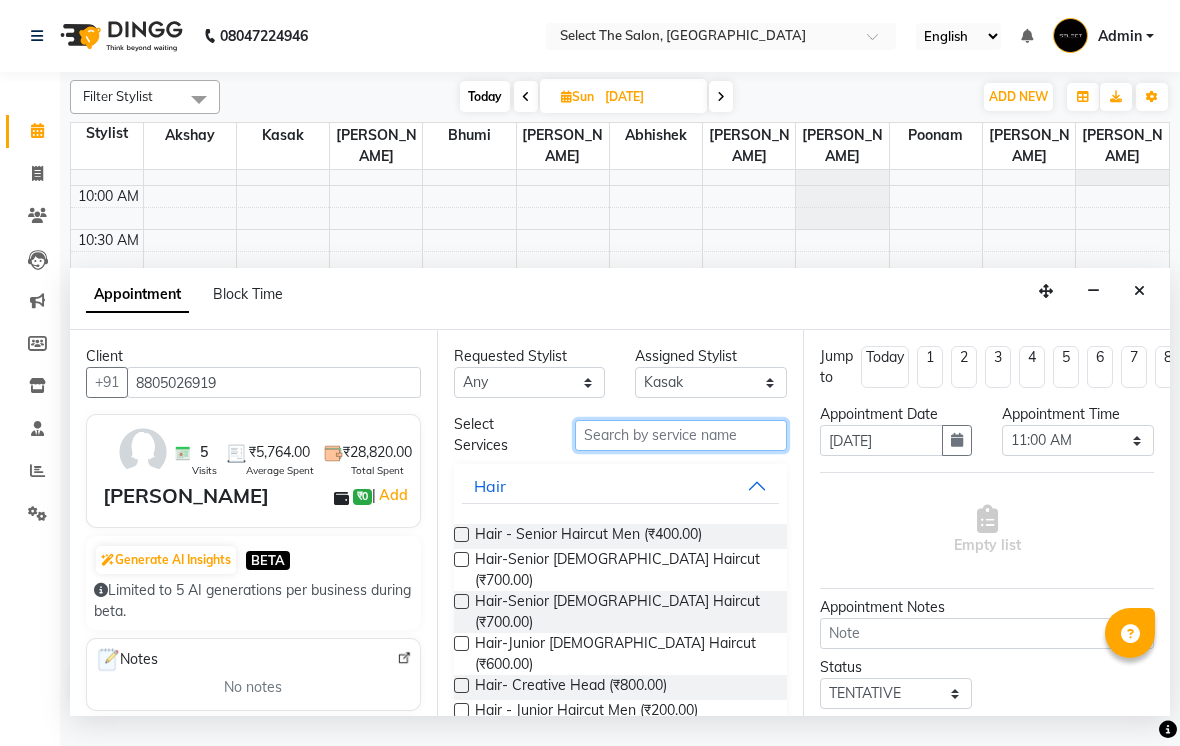 click at bounding box center [681, 435] 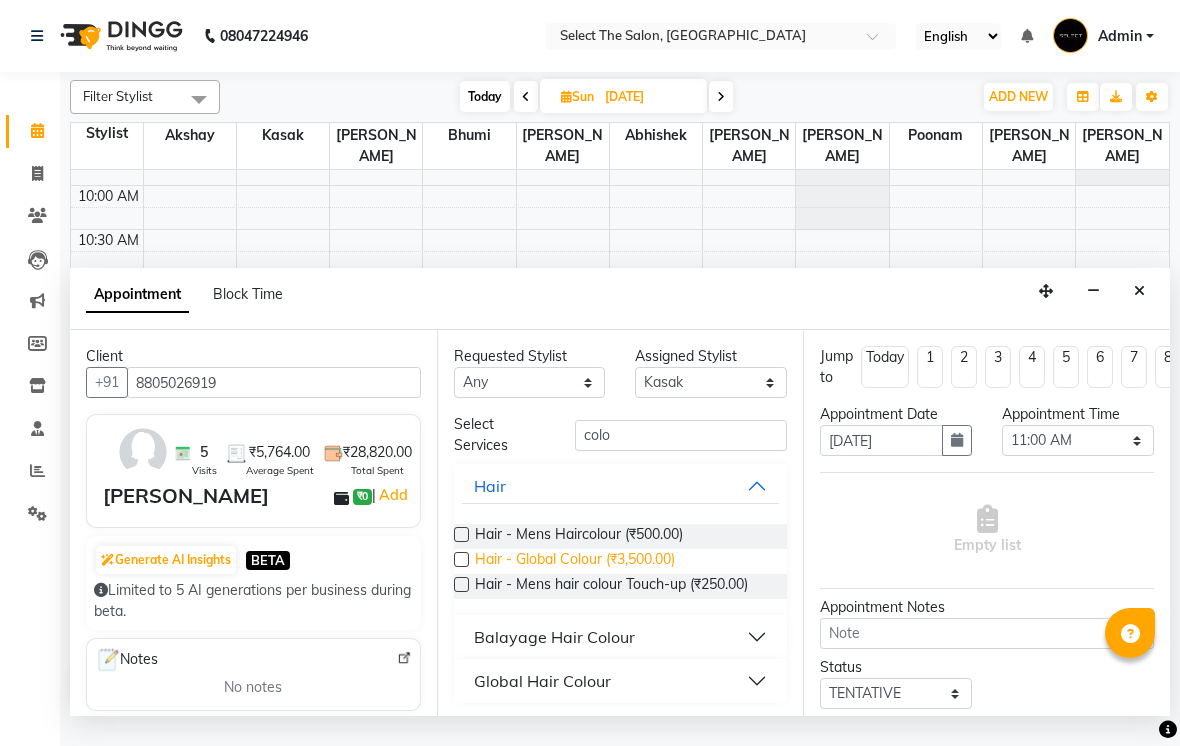 click on "Hair - Global Colour (₹3,500.00)" at bounding box center (575, 561) 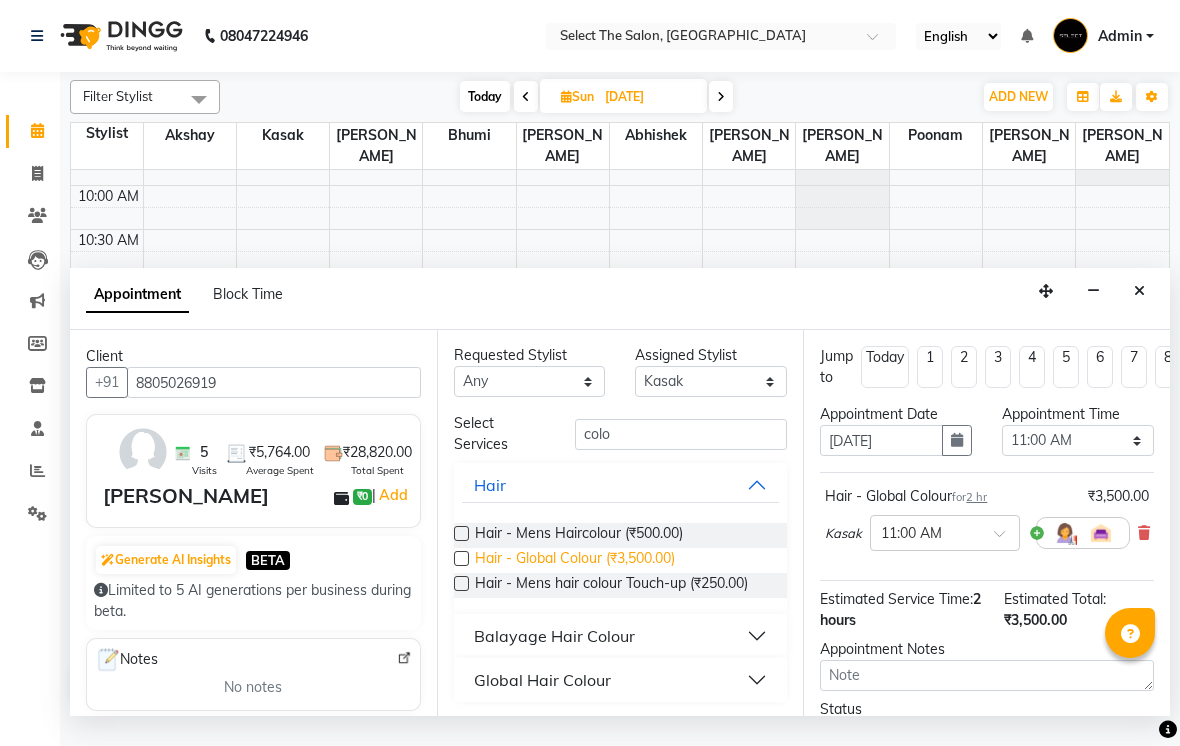 scroll, scrollTop: 1, scrollLeft: 0, axis: vertical 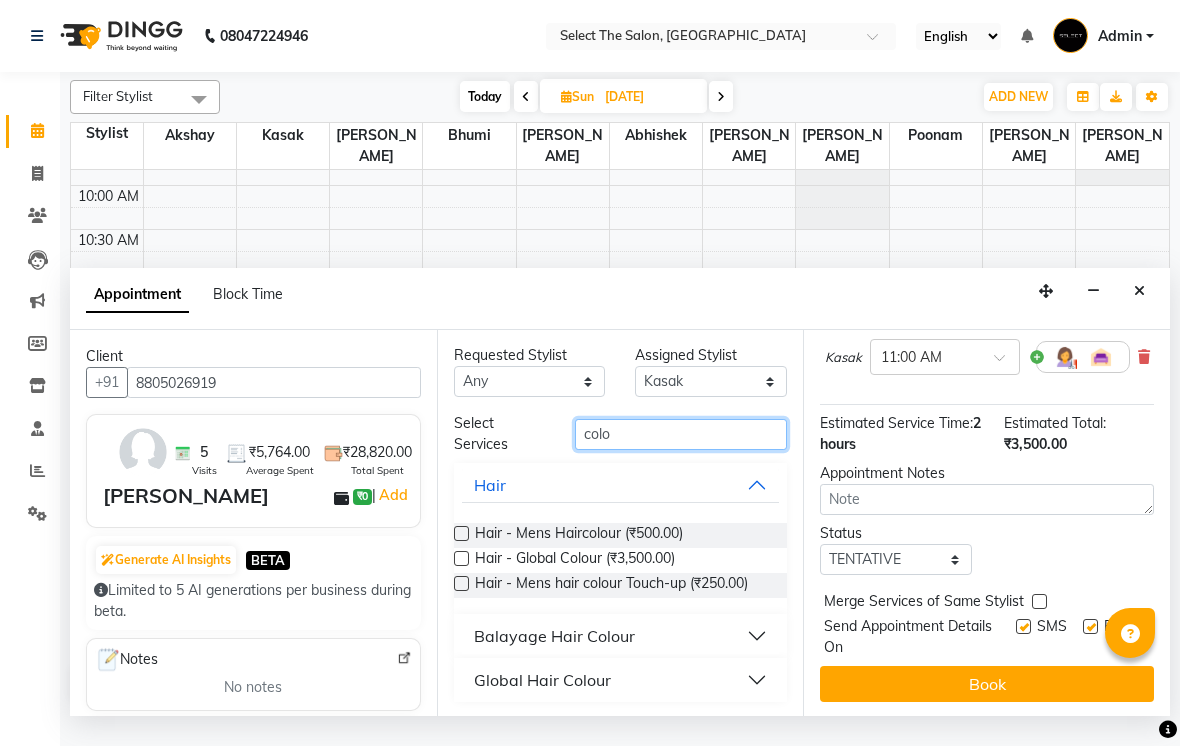click on "colo" at bounding box center (681, 434) 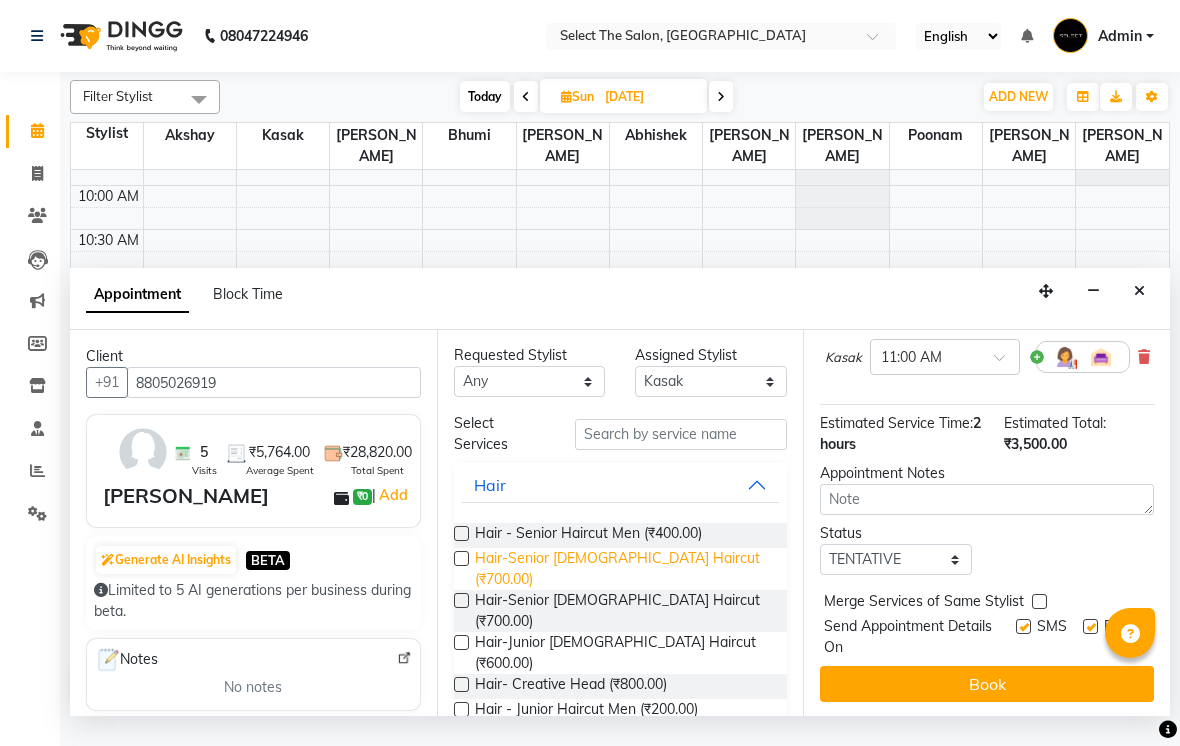 click on "Hair-Senior [DEMOGRAPHIC_DATA] Haircut (₹700.00)" at bounding box center [623, 569] 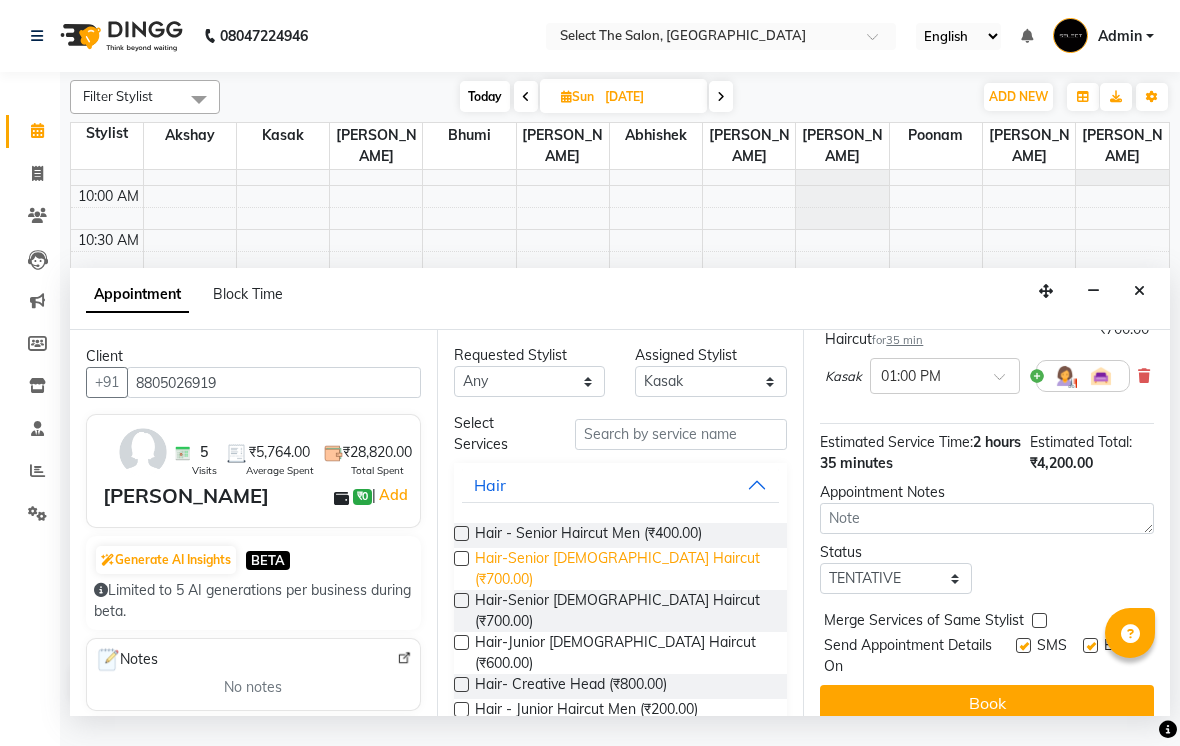 scroll, scrollTop: 267, scrollLeft: 0, axis: vertical 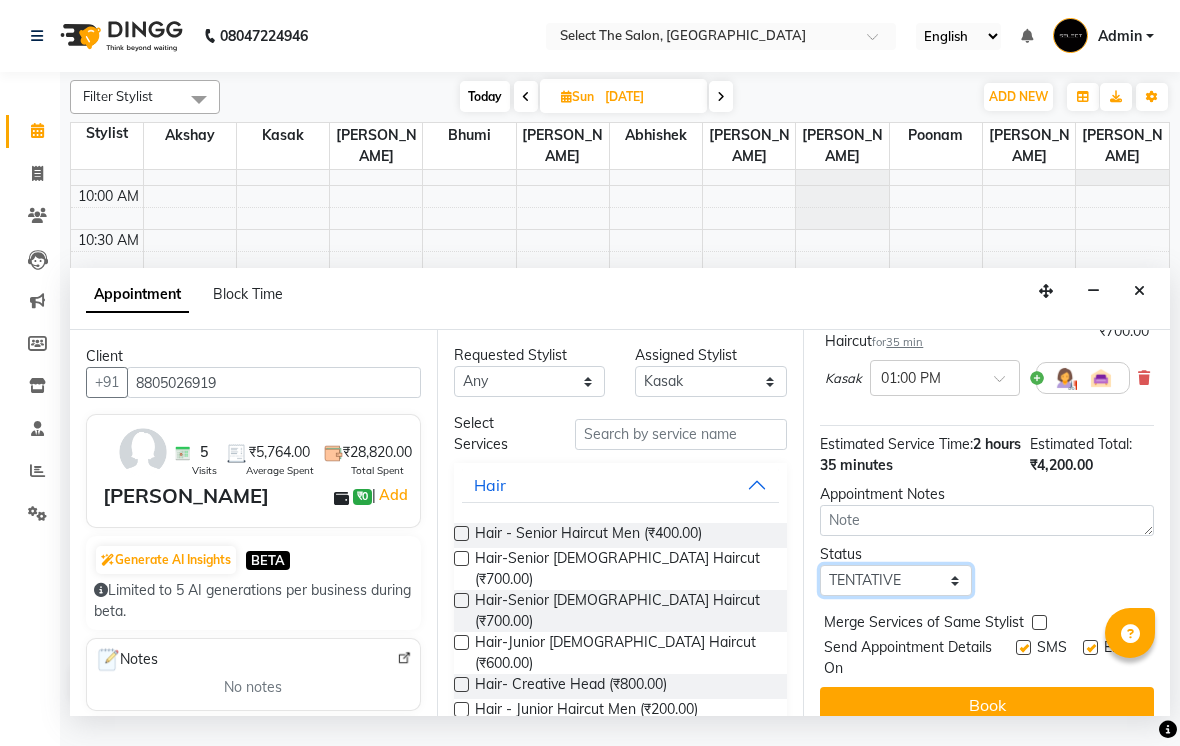 click on "Select TENTATIVE CONFIRM UPCOMING" at bounding box center (896, 580) 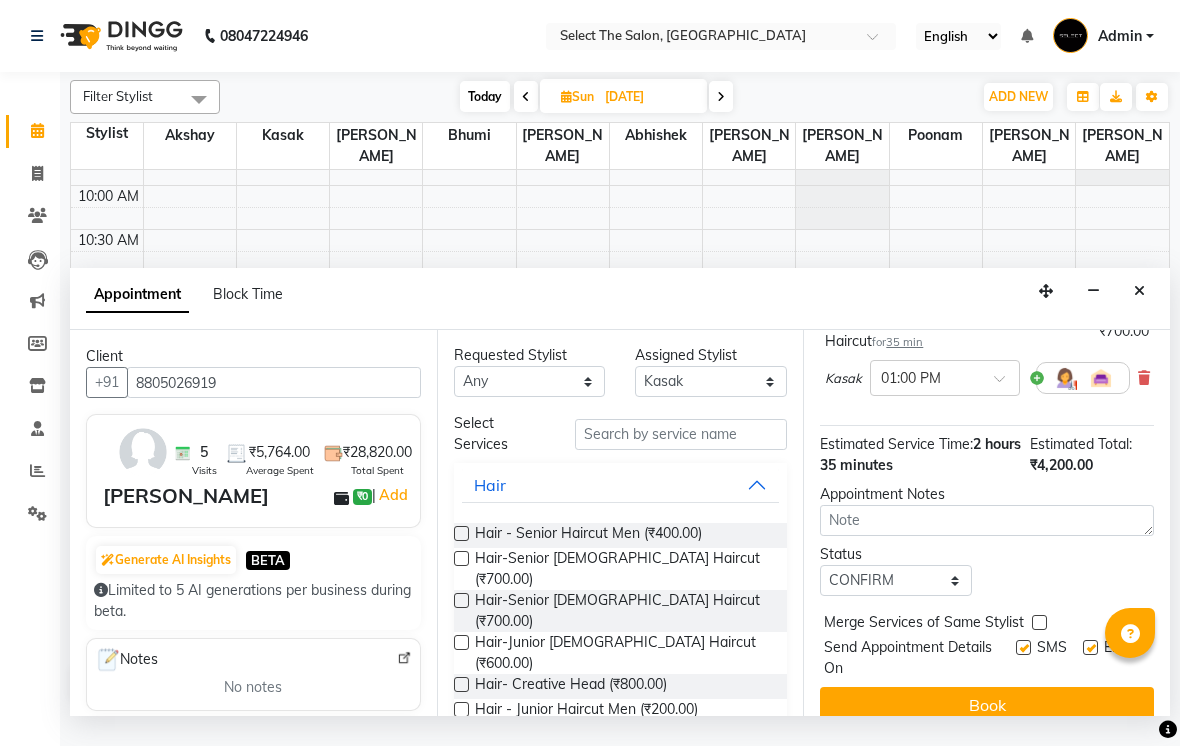 click at bounding box center [1023, 647] 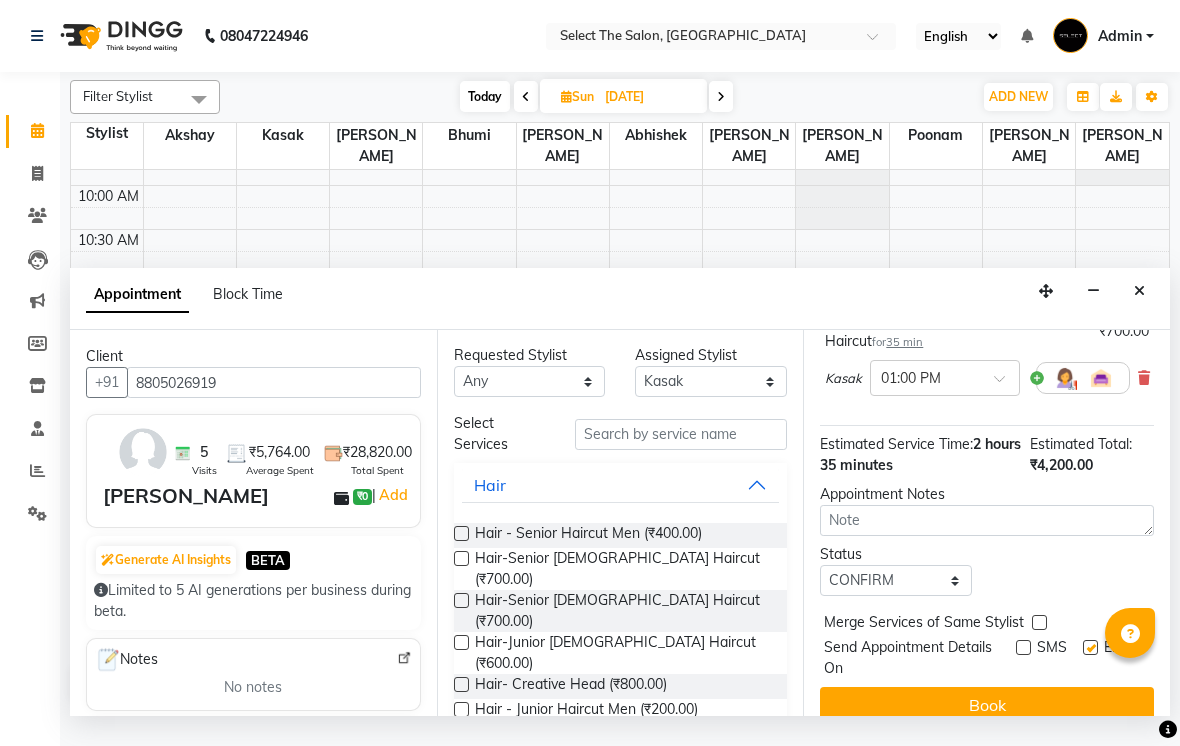 click at bounding box center [1090, 647] 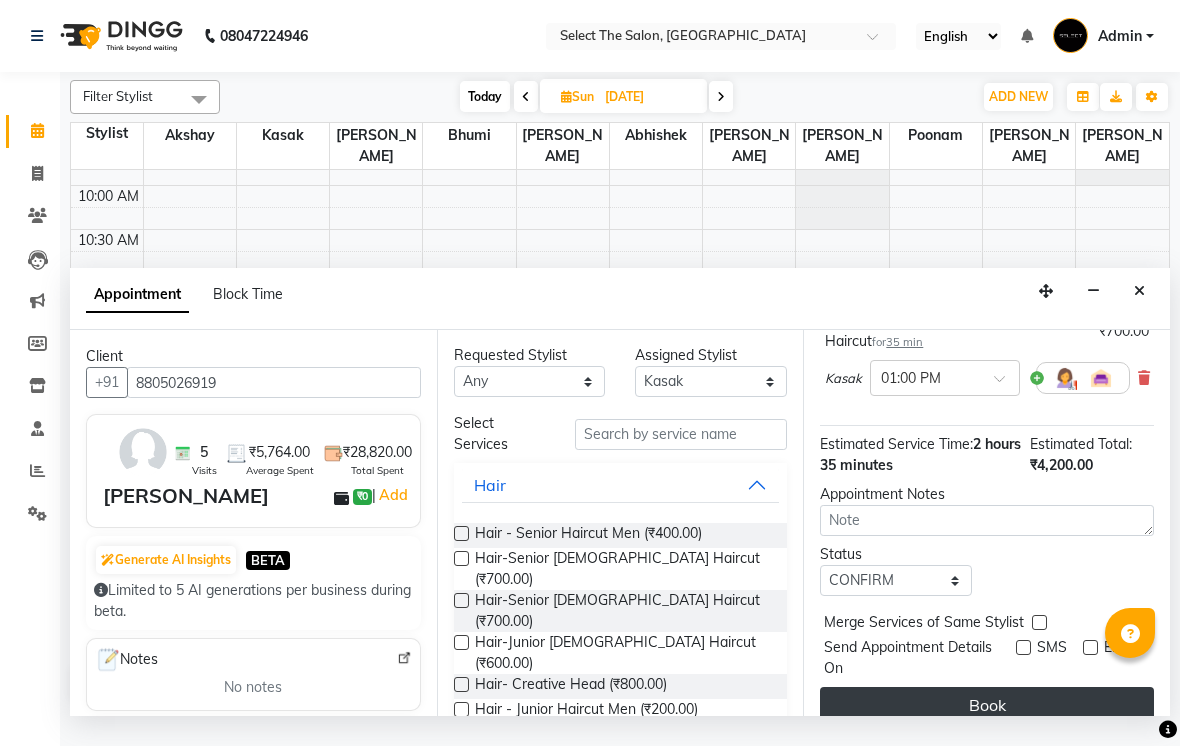 click on "Book" at bounding box center [987, 705] 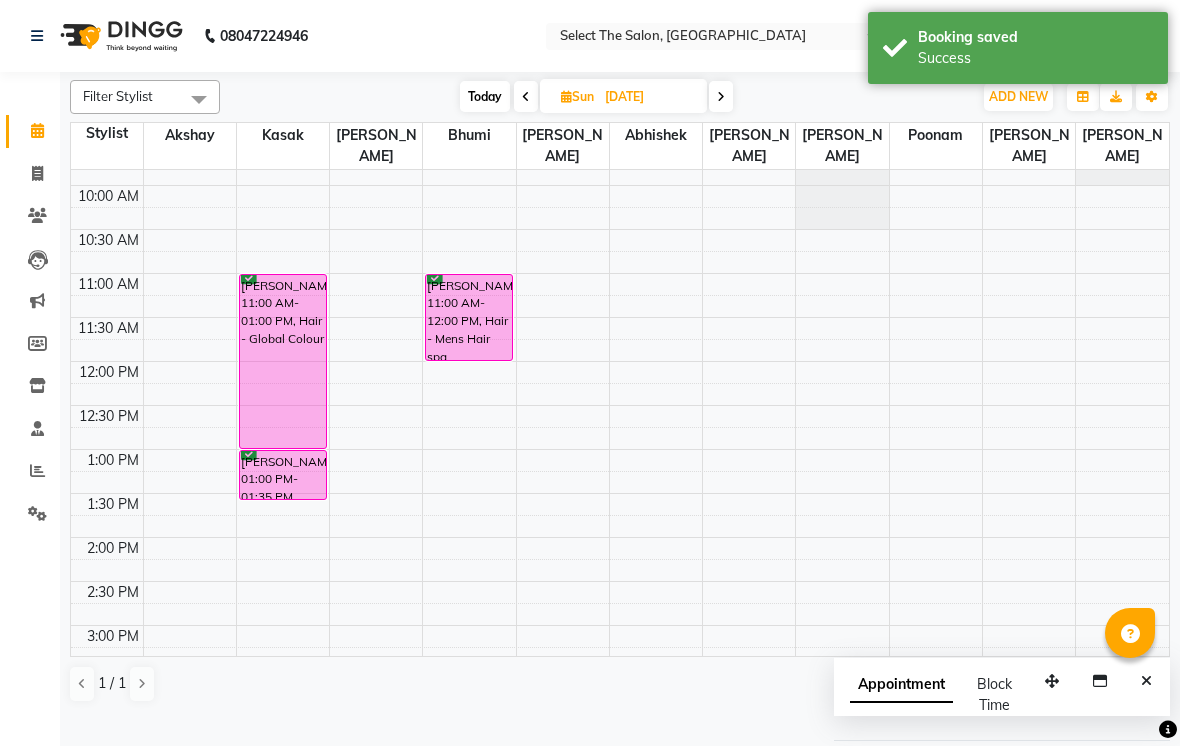 click on "Today" at bounding box center (485, 96) 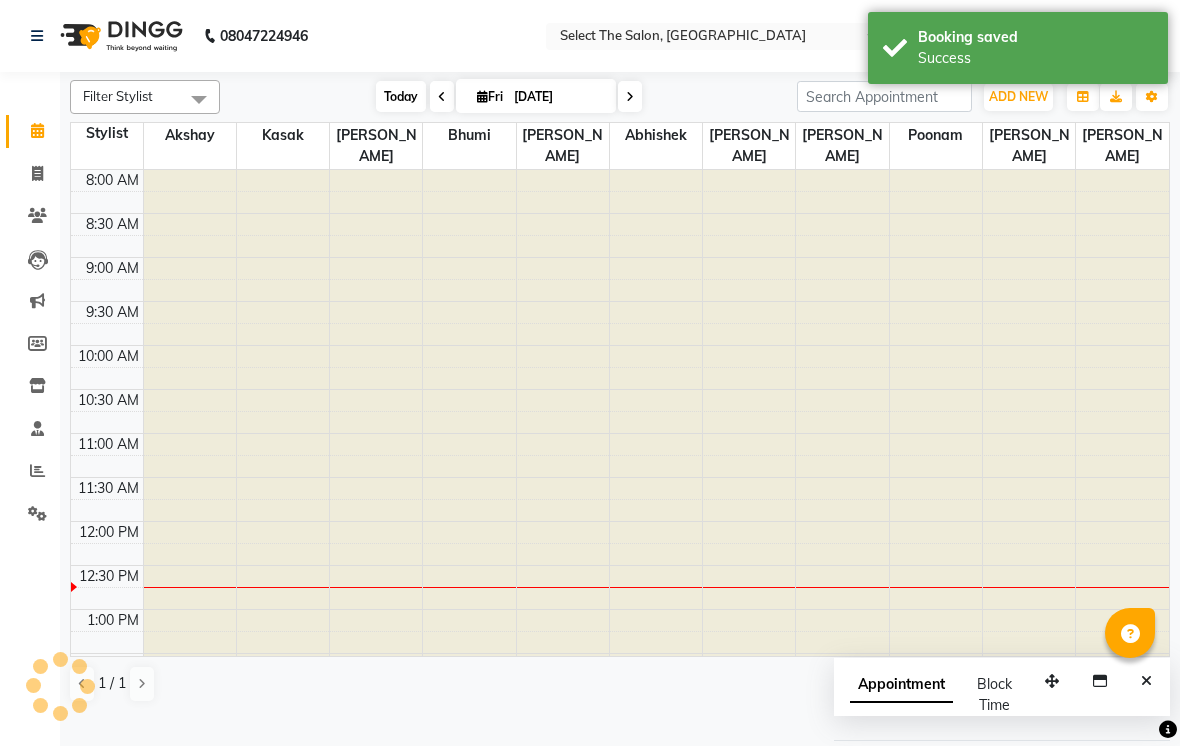 scroll, scrollTop: 353, scrollLeft: 0, axis: vertical 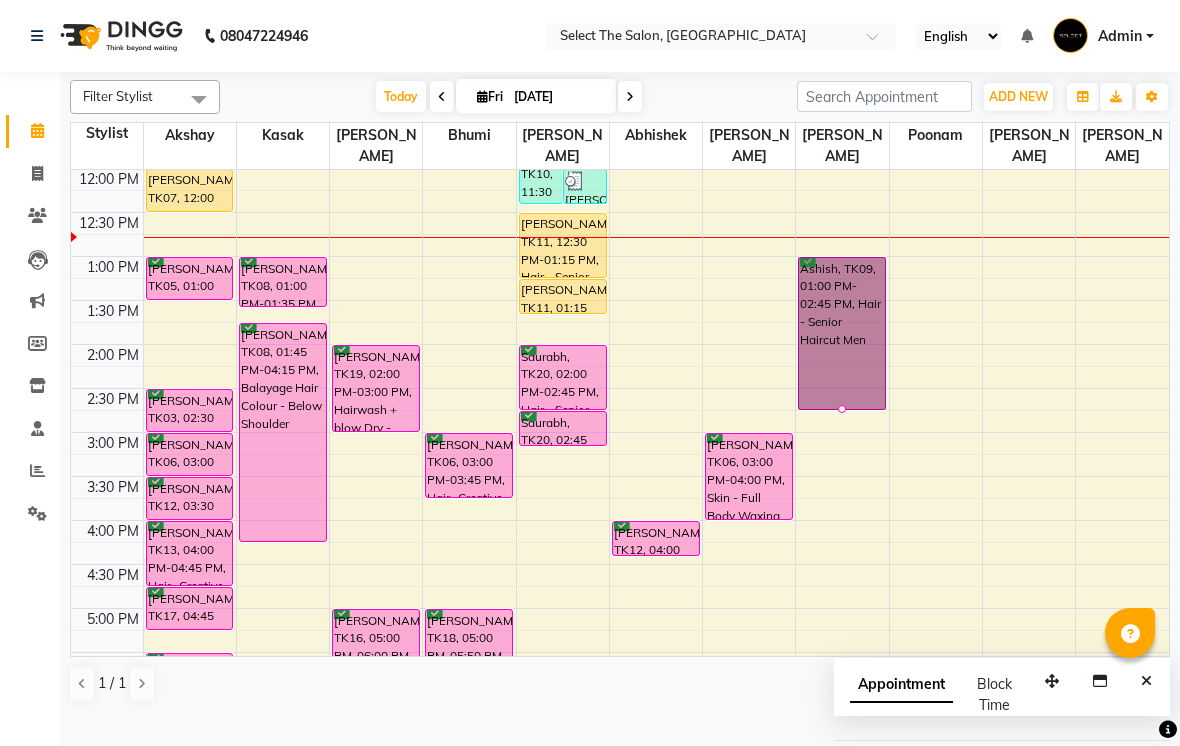click at bounding box center [842, 409] 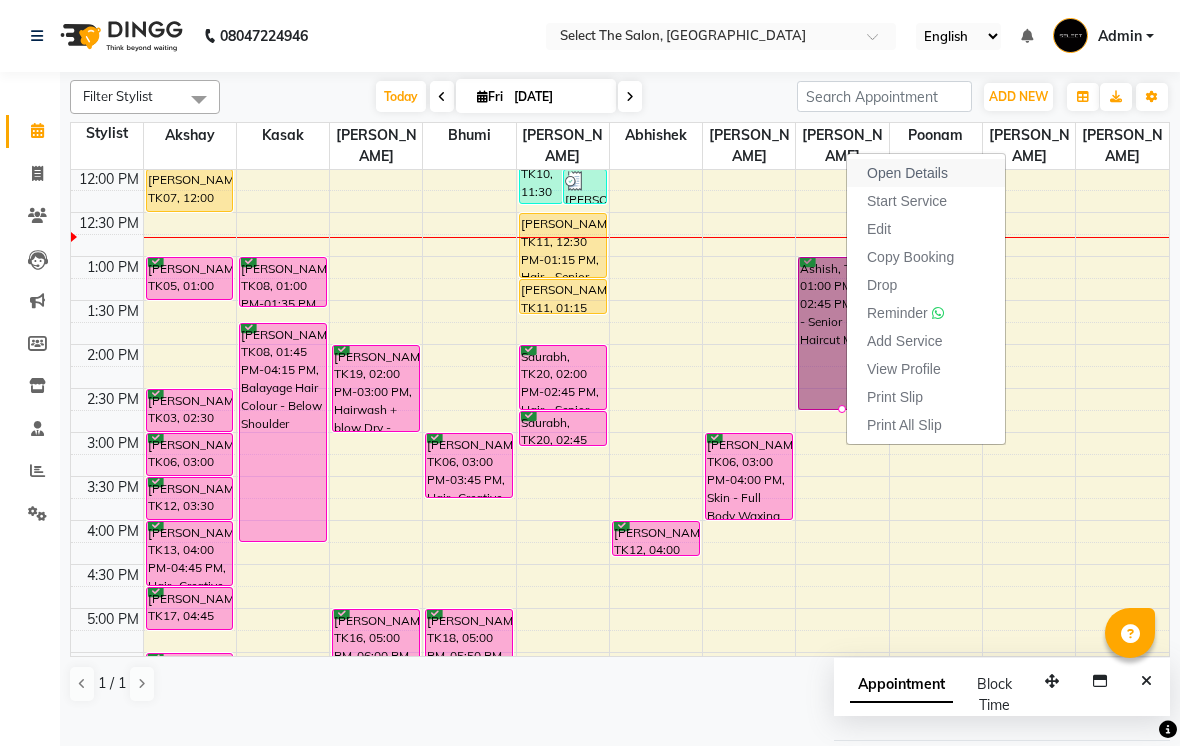 click on "Open Details" at bounding box center [926, 173] 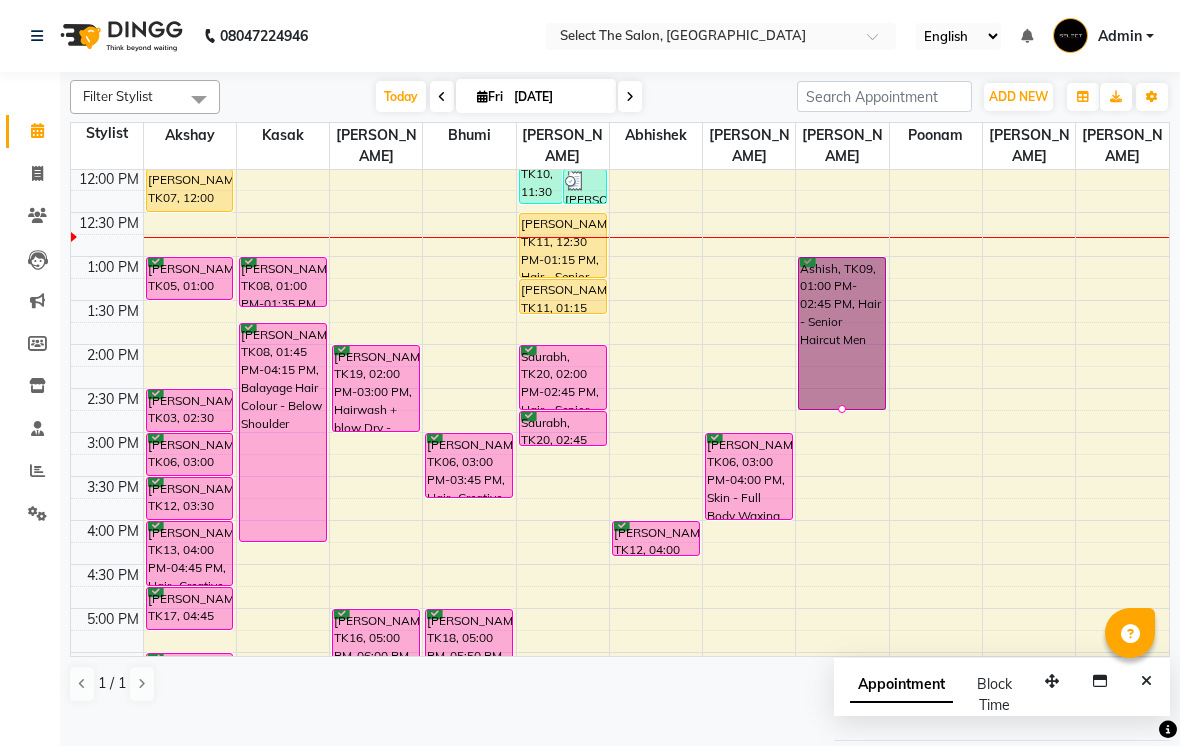click at bounding box center [842, 409] 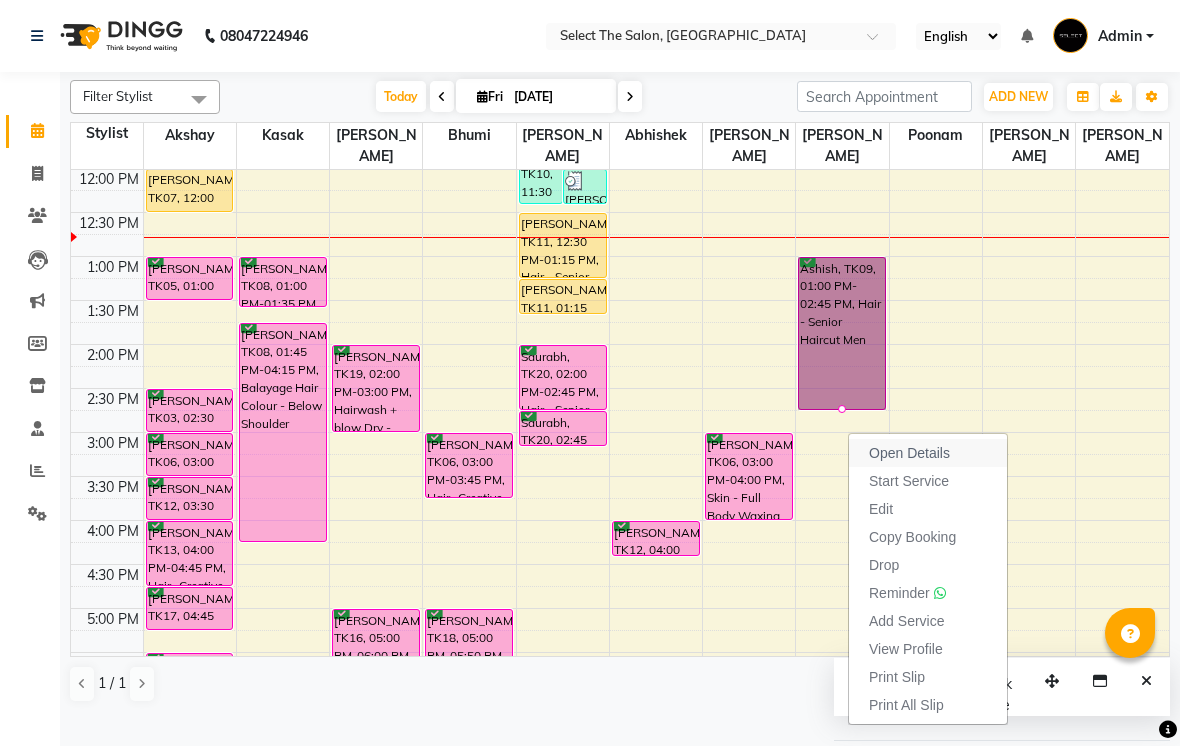click on "Open Details" at bounding box center (909, 453) 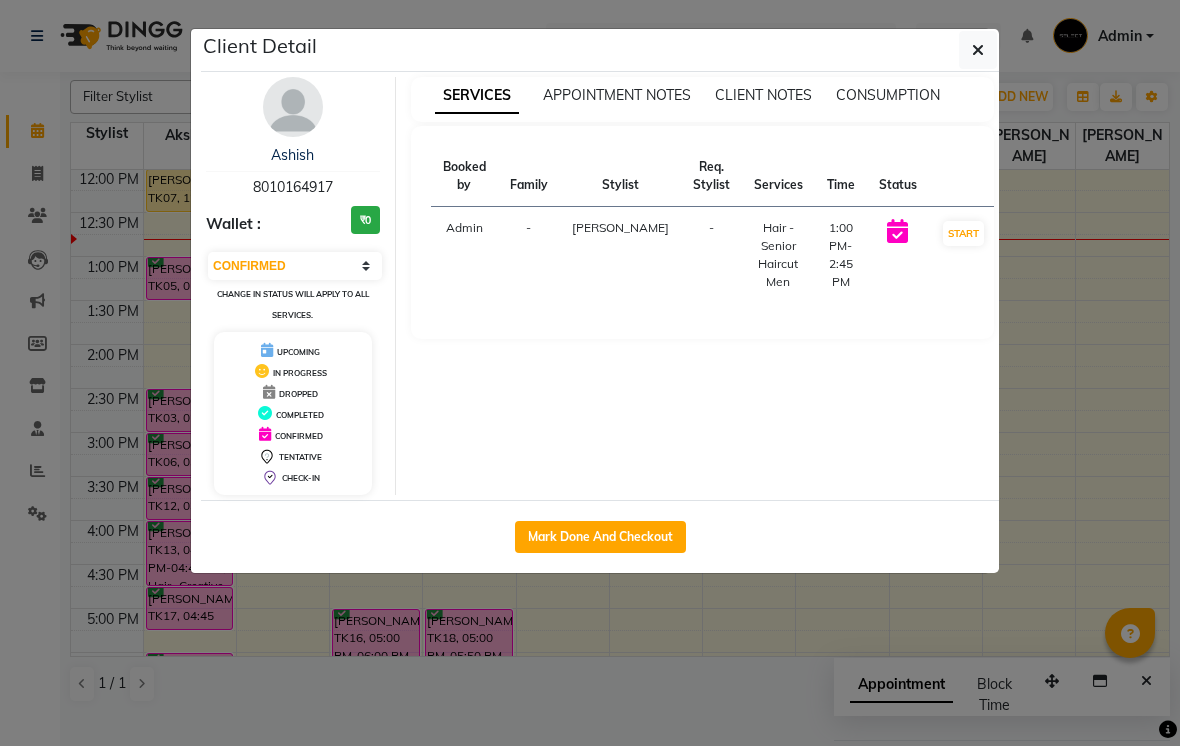click on "Client Detail  Ashish    8010164917 Wallet : ₹0 Select IN SERVICE CONFIRMED TENTATIVE CHECK IN MARK DONE DROPPED UPCOMING Change in status will apply to all services. UPCOMING IN PROGRESS DROPPED COMPLETED CONFIRMED TENTATIVE CHECK-IN SERVICES APPOINTMENT NOTES CLIENT NOTES CONSUMPTION Booked by Family Stylist Req. Stylist Services Time Status  Admin  - [PERSON_NAME] -  Hair - Senior Haircut Men   1:00 PM-2:45 PM   START   Mark Done And Checkout" 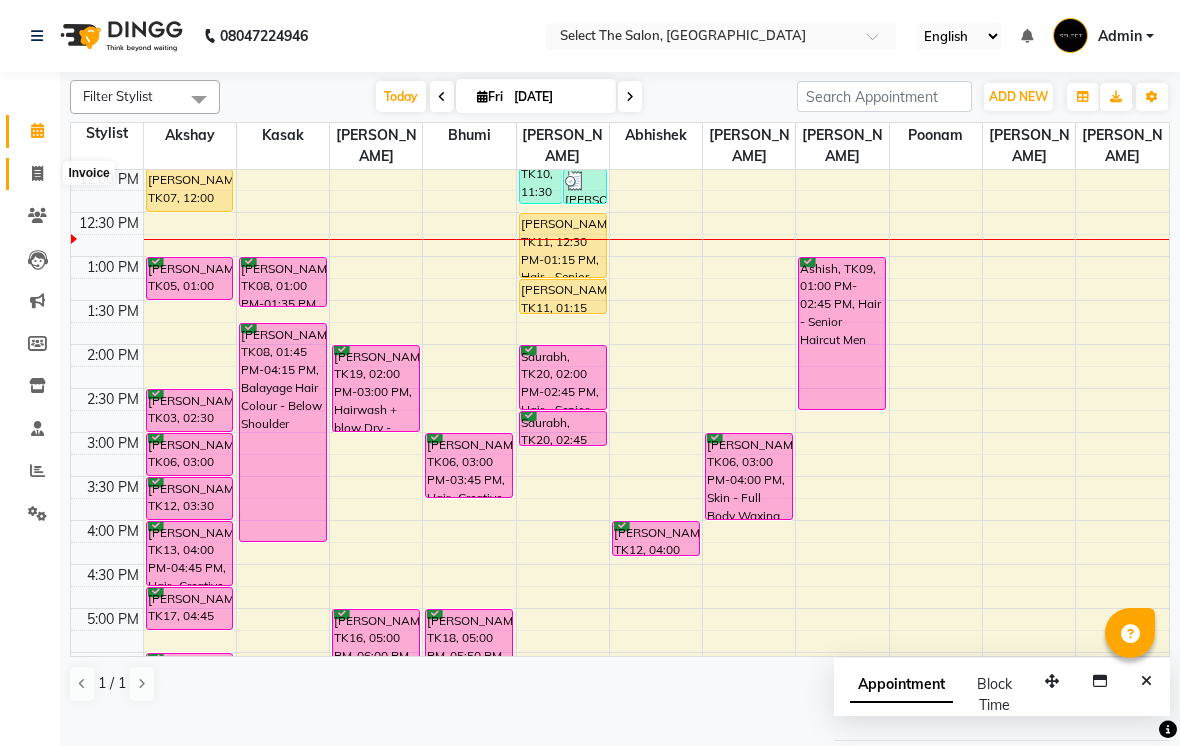 click 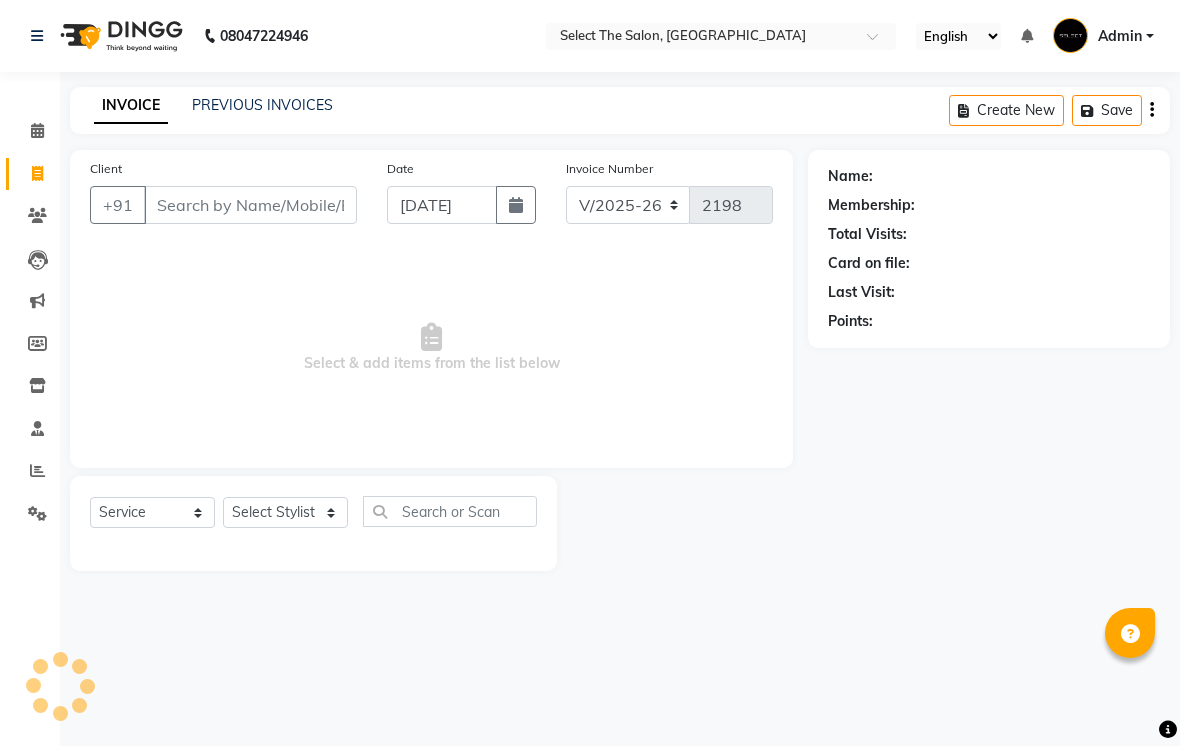 click on "Client" at bounding box center [250, 205] 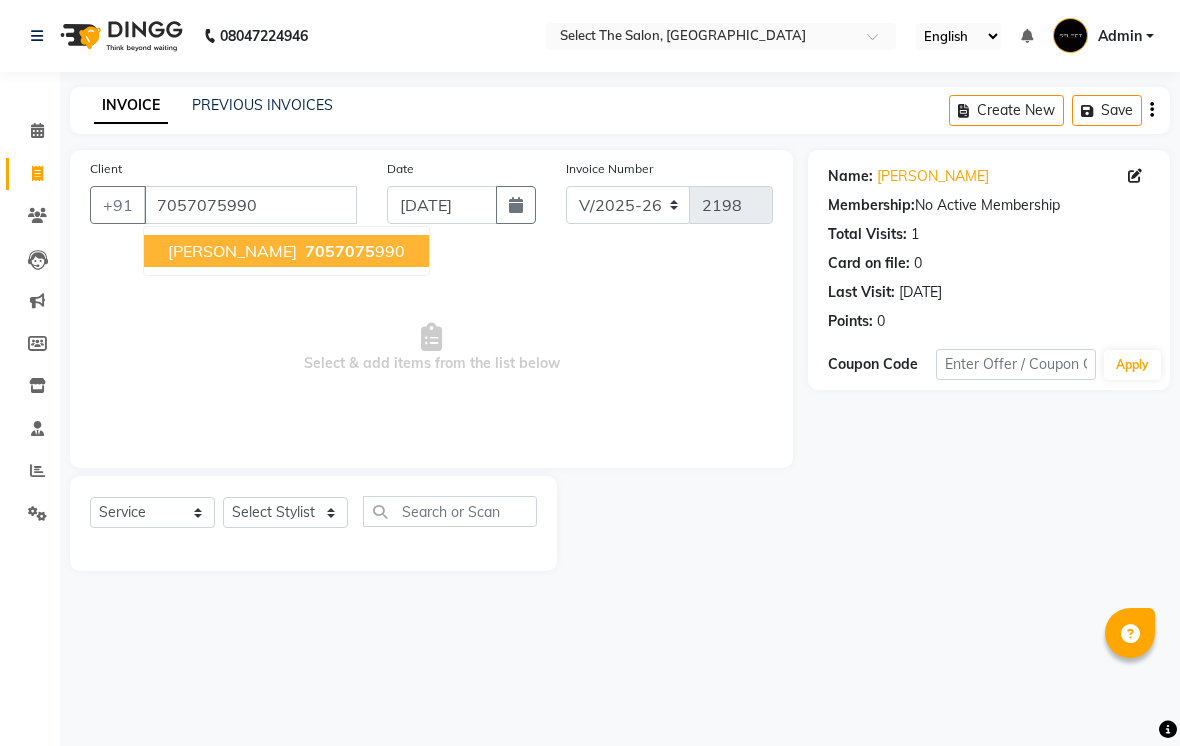 click on "7057075 990" at bounding box center [353, 251] 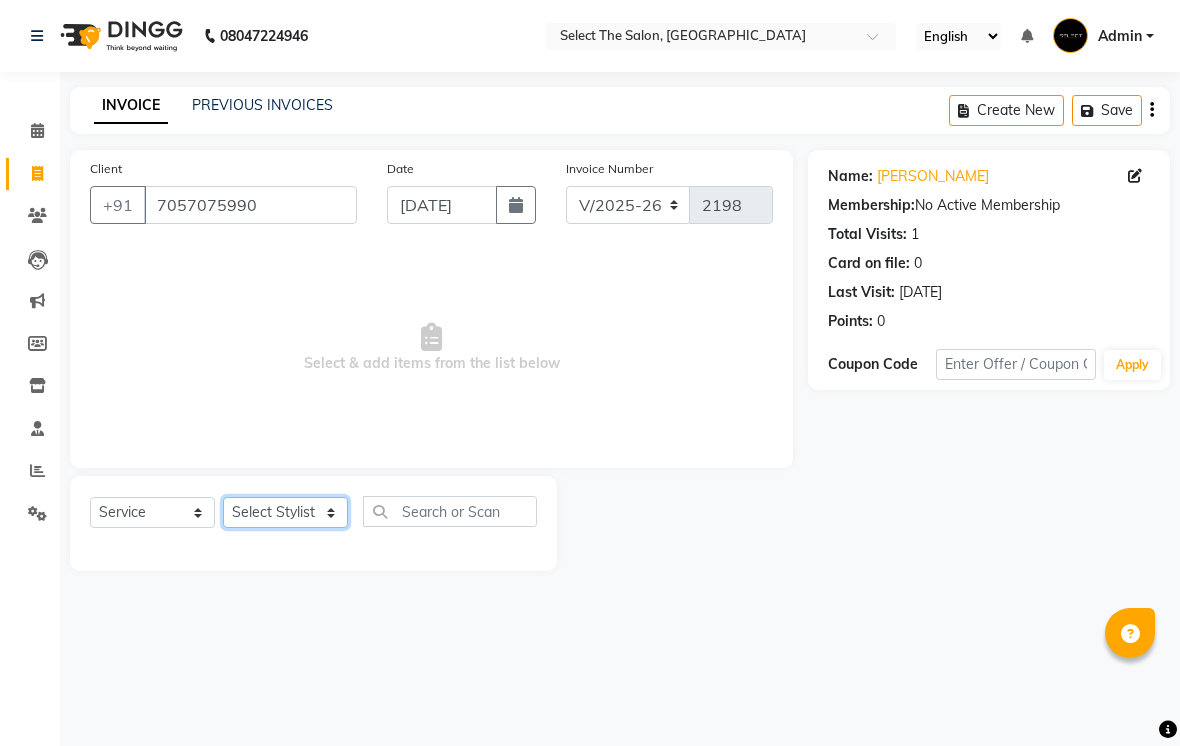 click on "Select Stylist [PERSON_NAME]  Bhumi  [PERSON_NAME] [PERSON_NAME]  Sachin [PERSON_NAME]  [PERSON_NAME] [PERSON_NAME]" 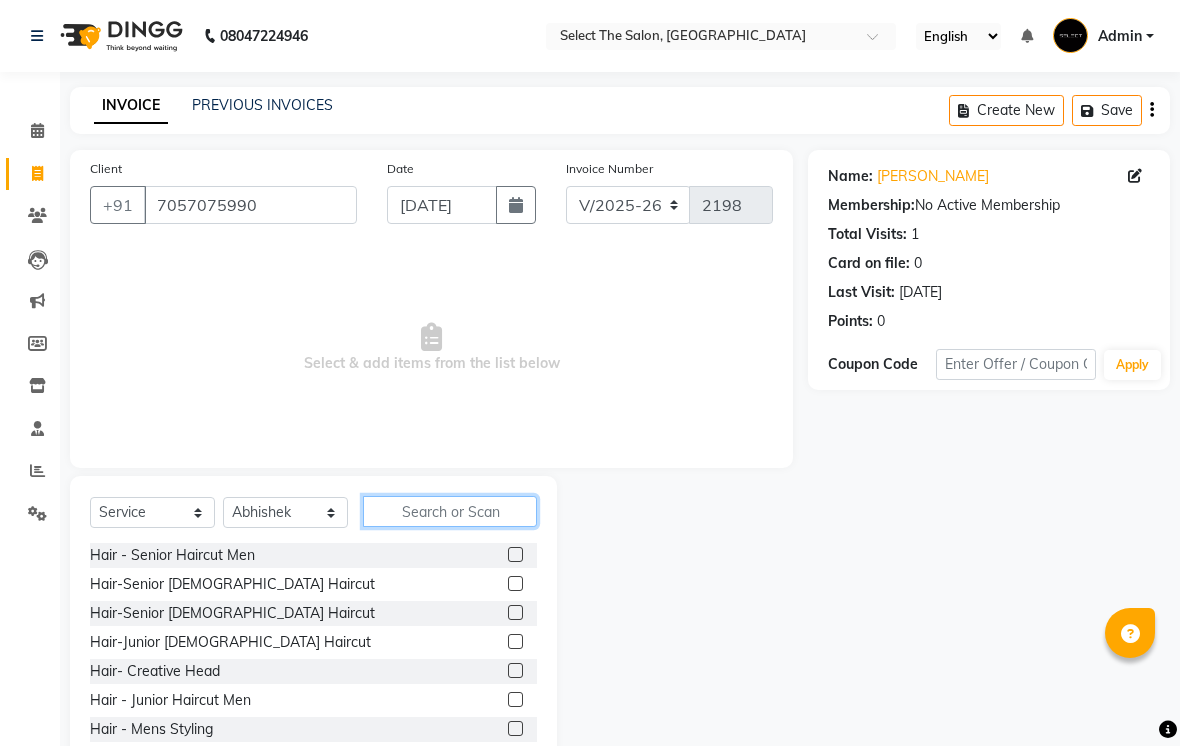 click 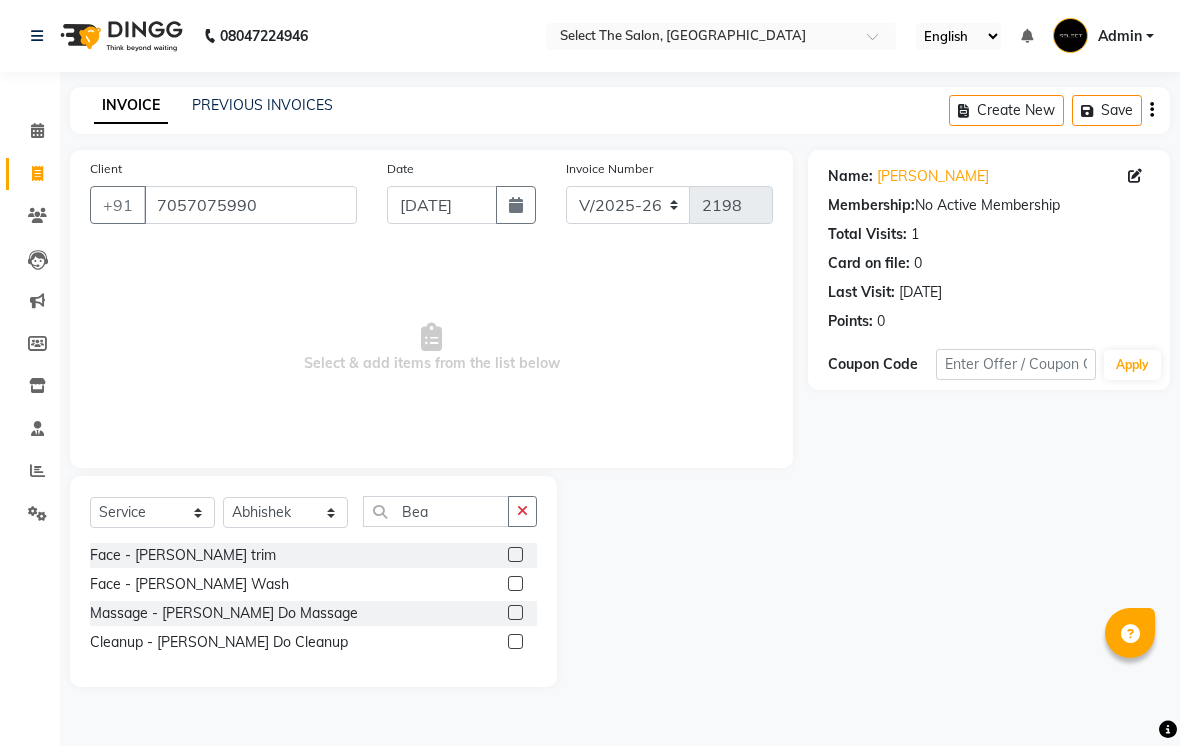 click on "Face - [PERSON_NAME] trim" 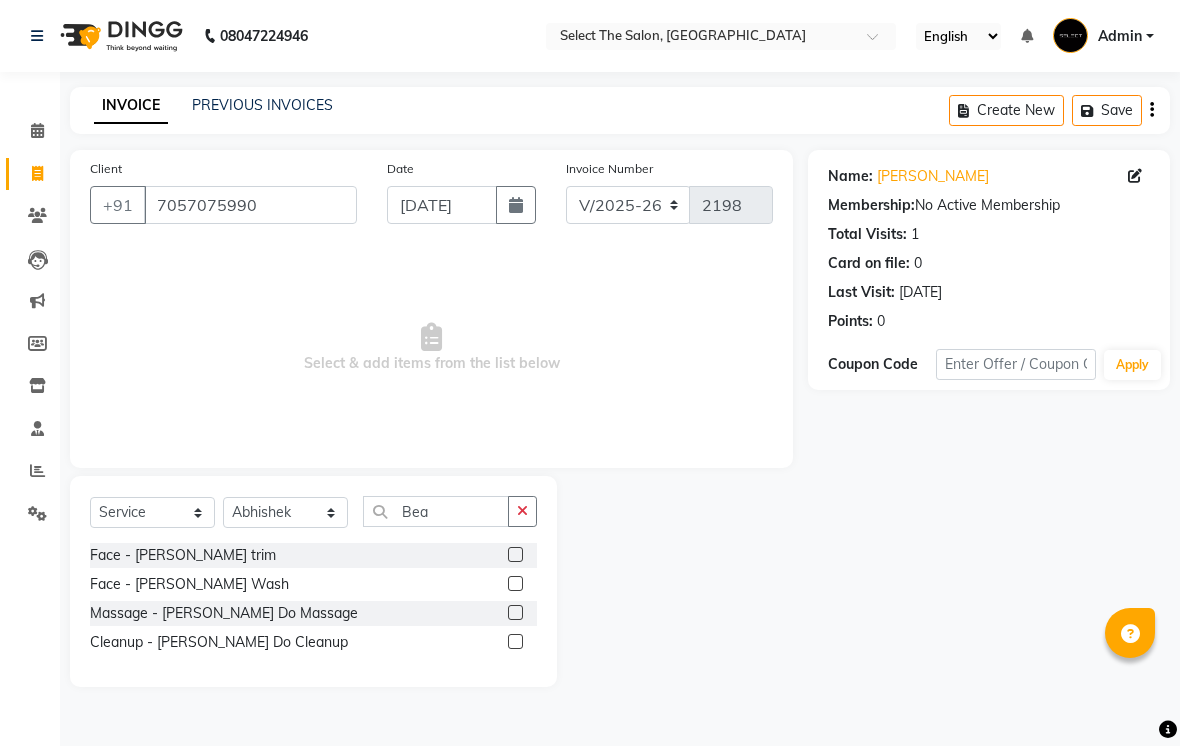 click 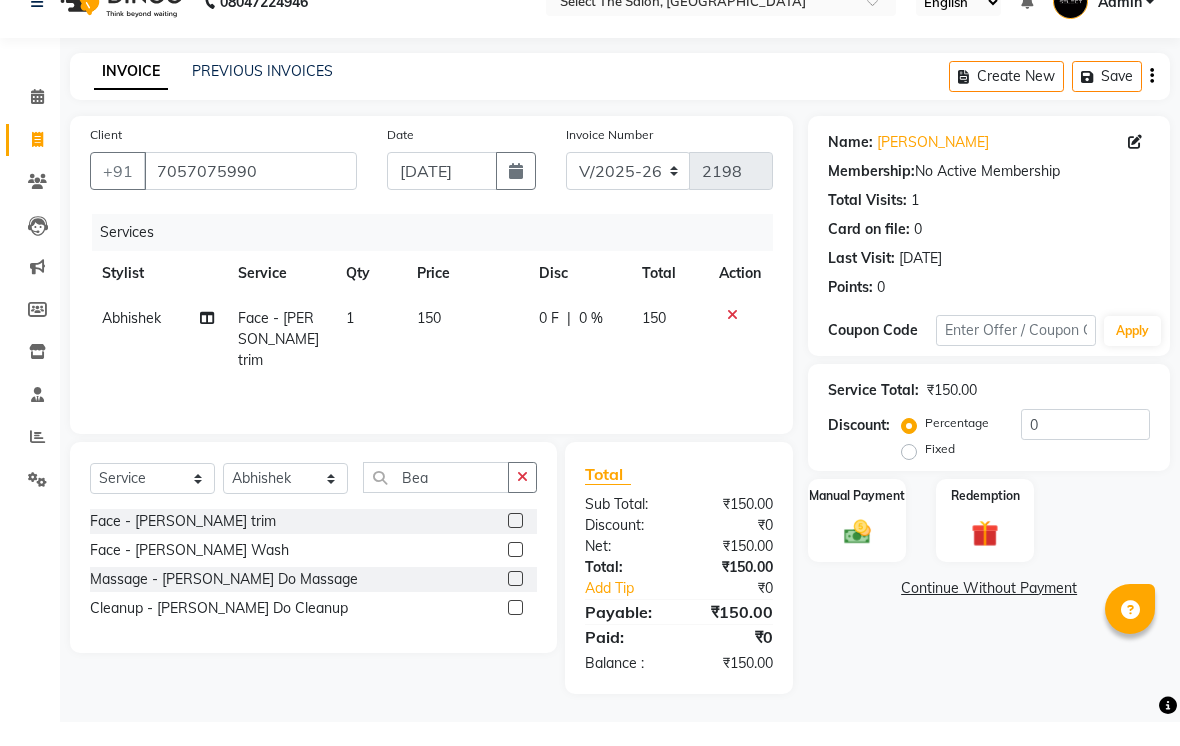 scroll, scrollTop: 9, scrollLeft: 0, axis: vertical 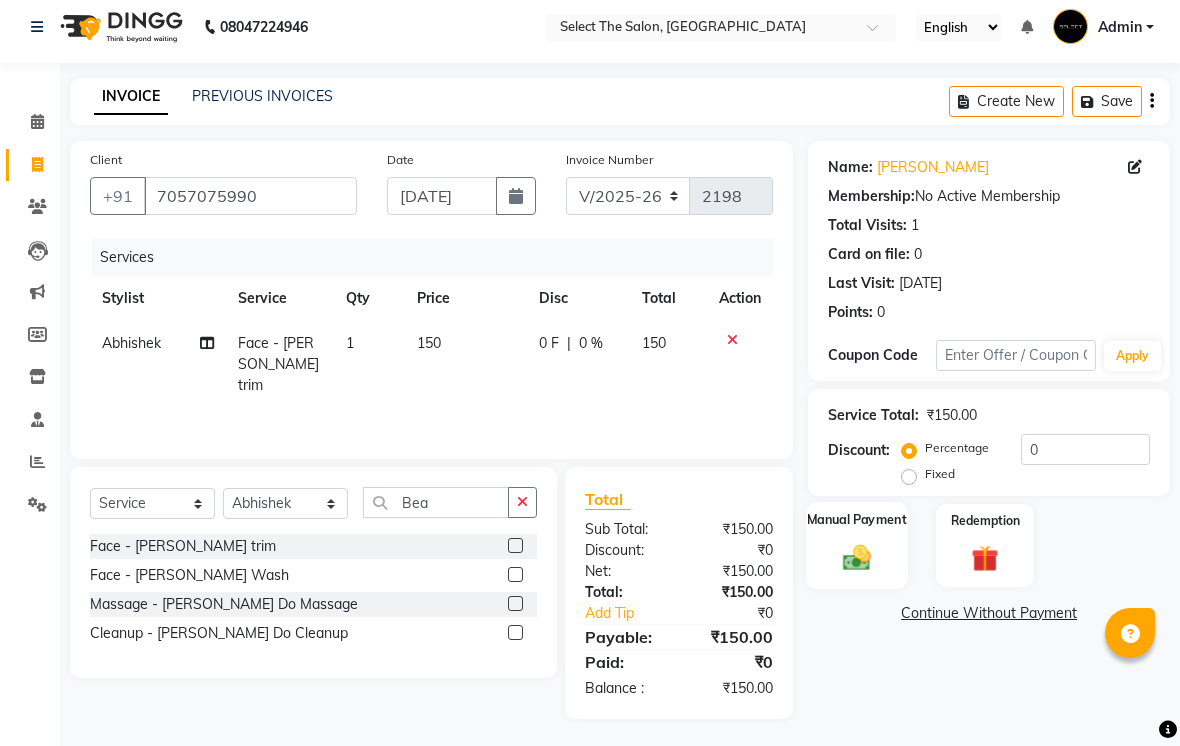 click 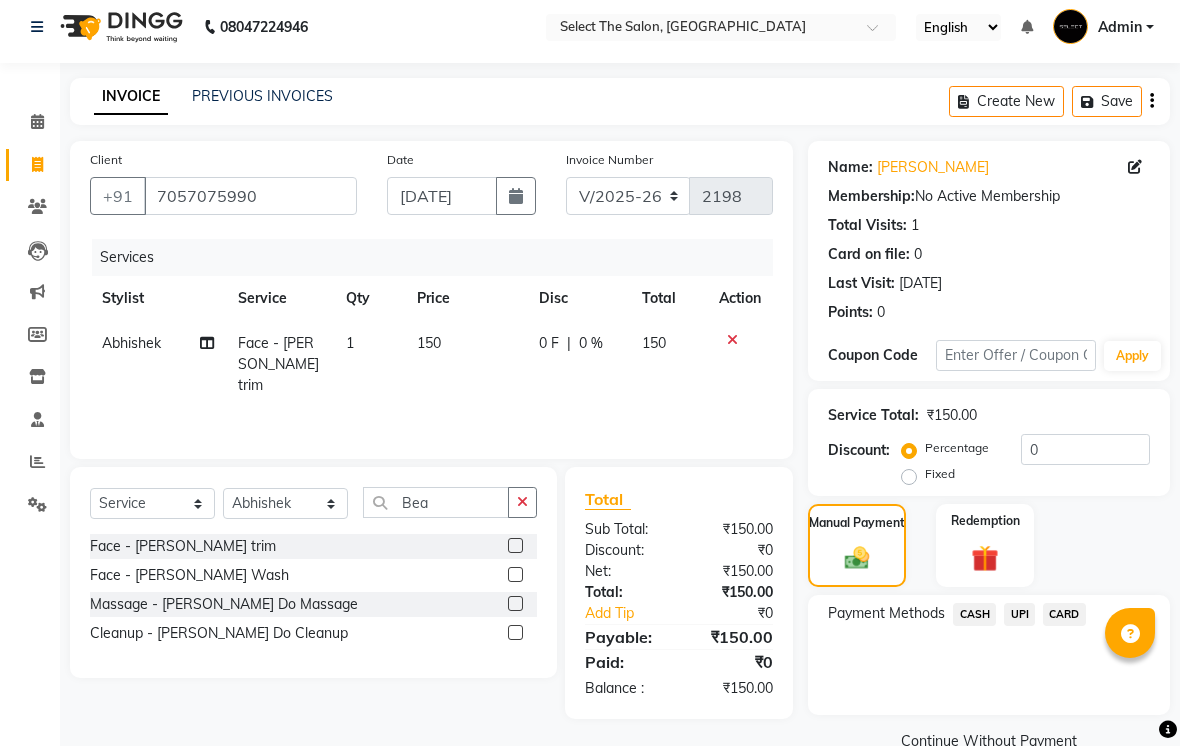click on "UPI" 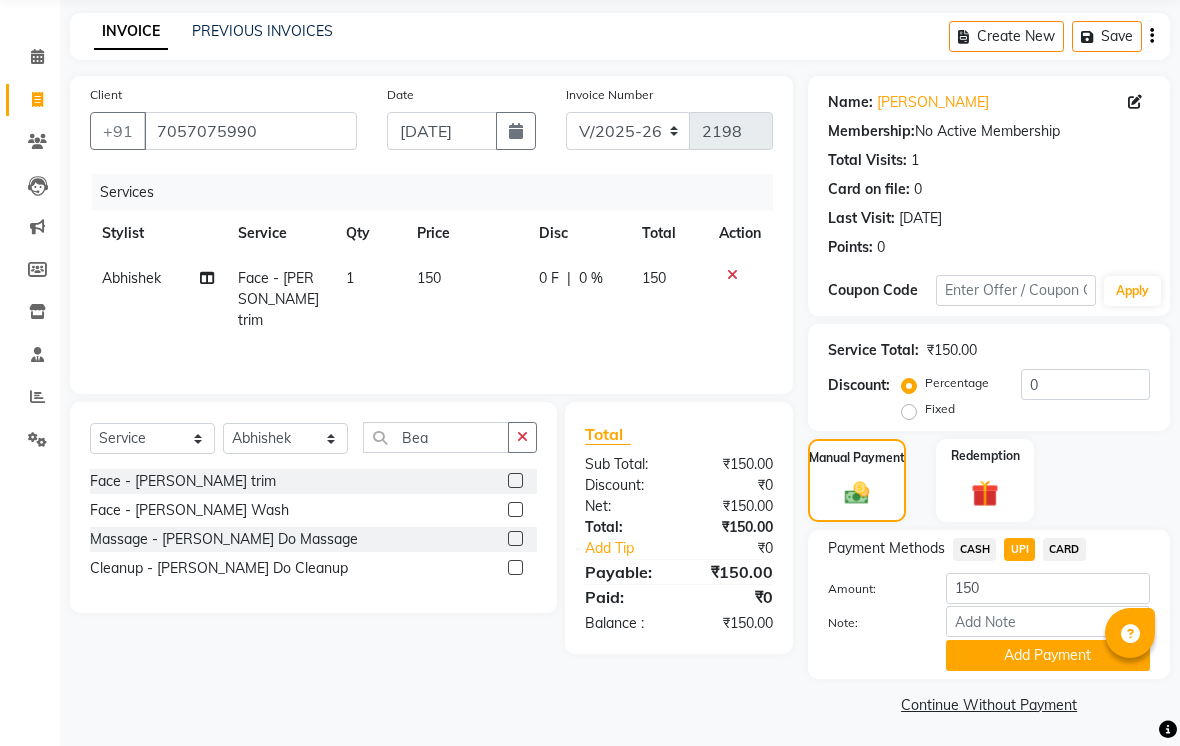 scroll, scrollTop: 77, scrollLeft: 0, axis: vertical 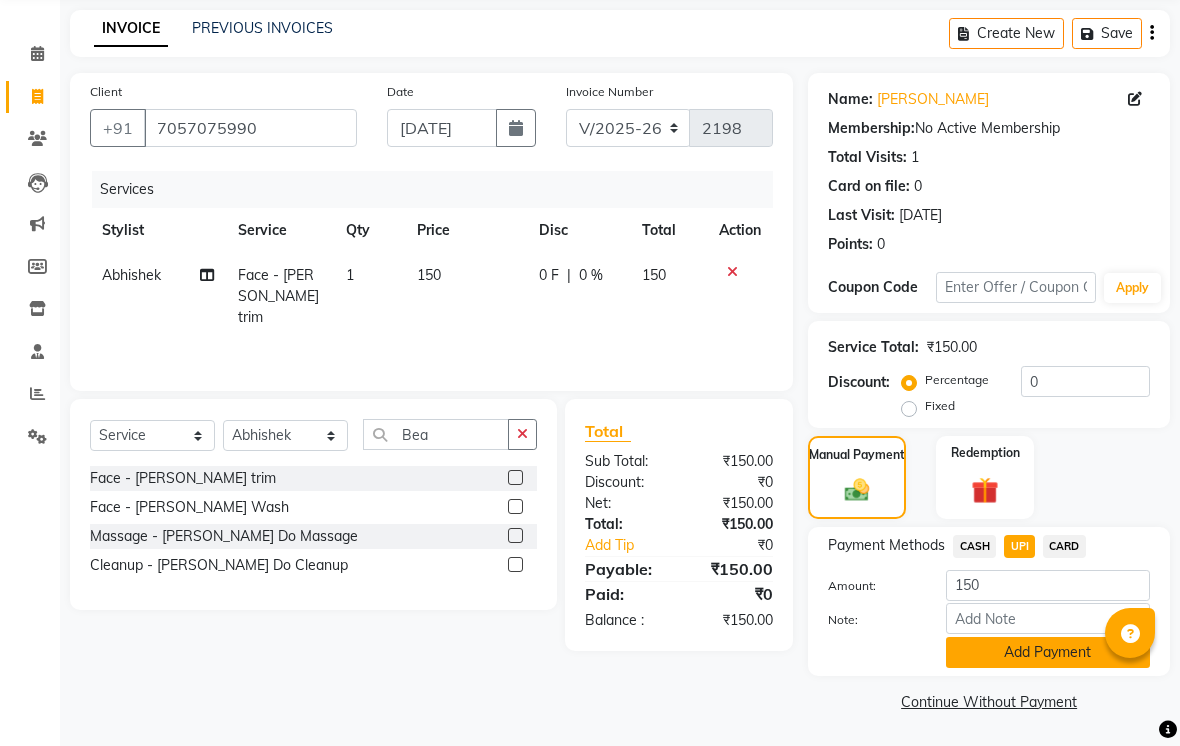 click on "Add Payment" 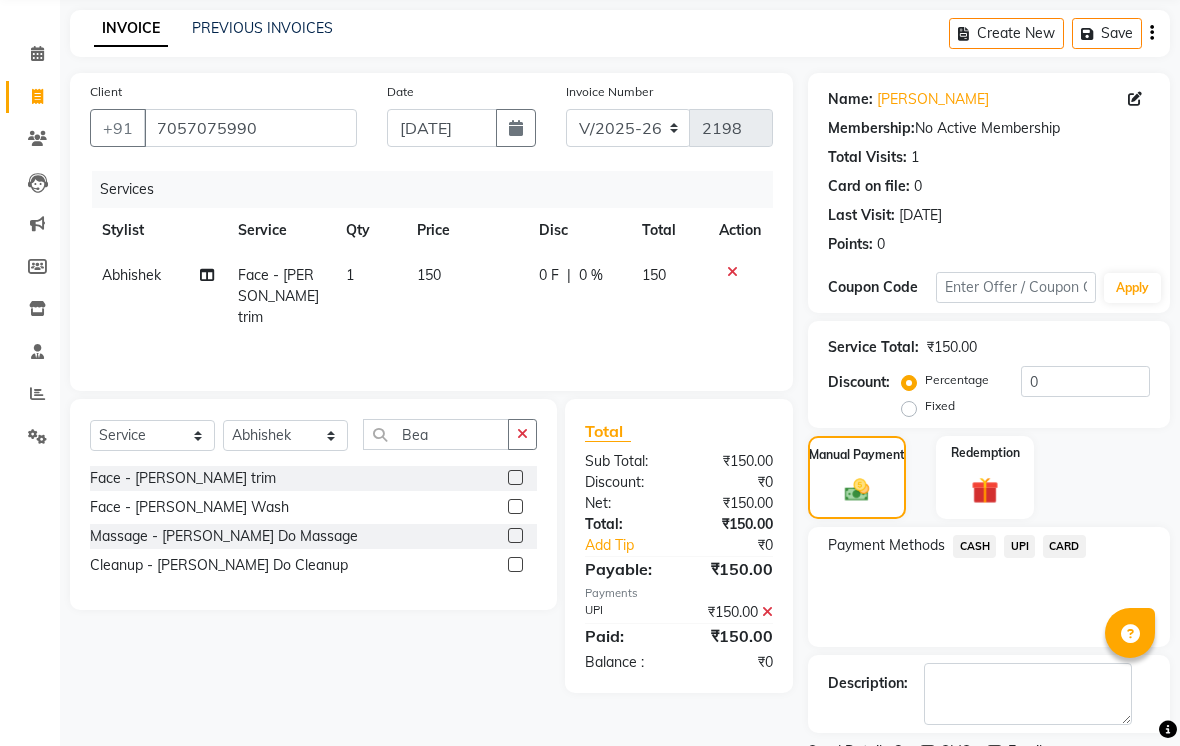scroll, scrollTop: 161, scrollLeft: 0, axis: vertical 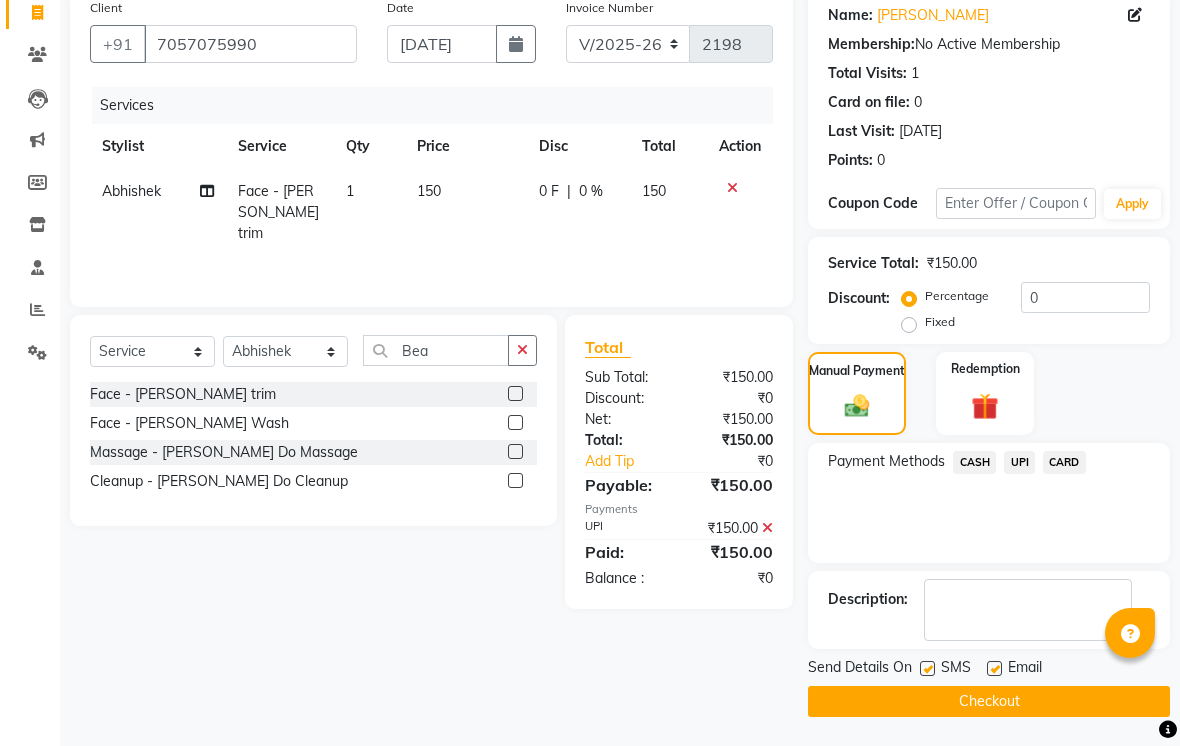 click 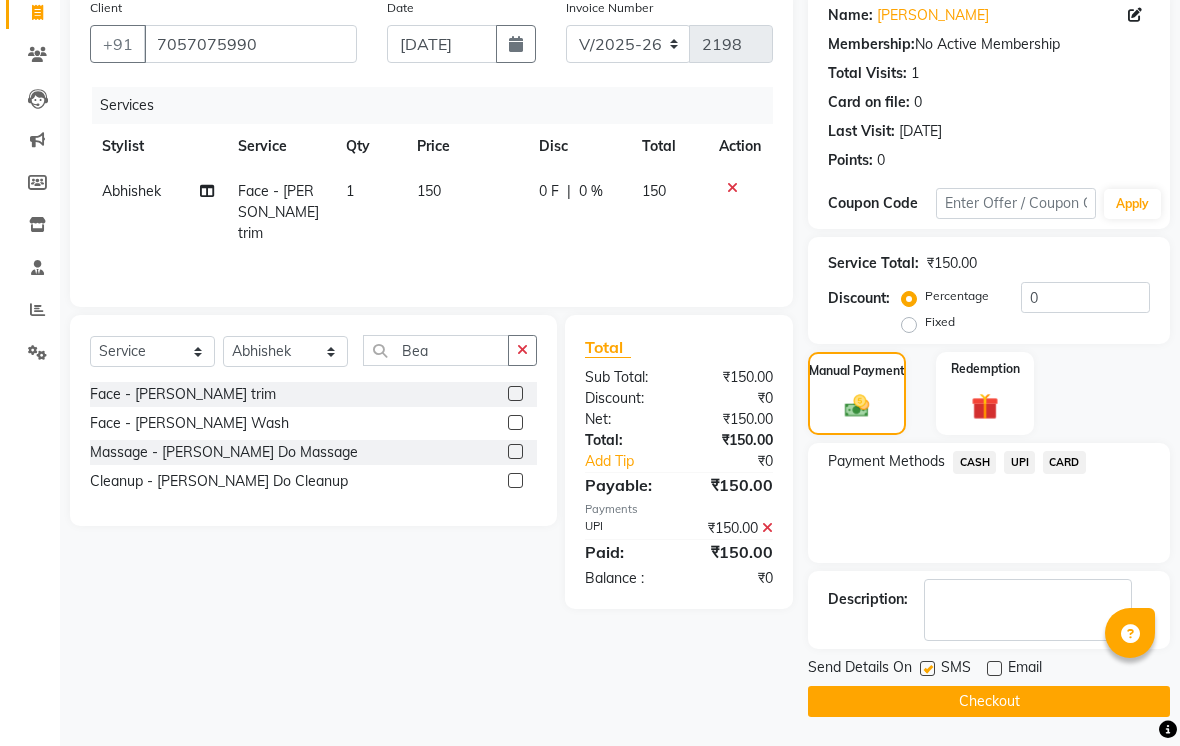 click on "SMS" 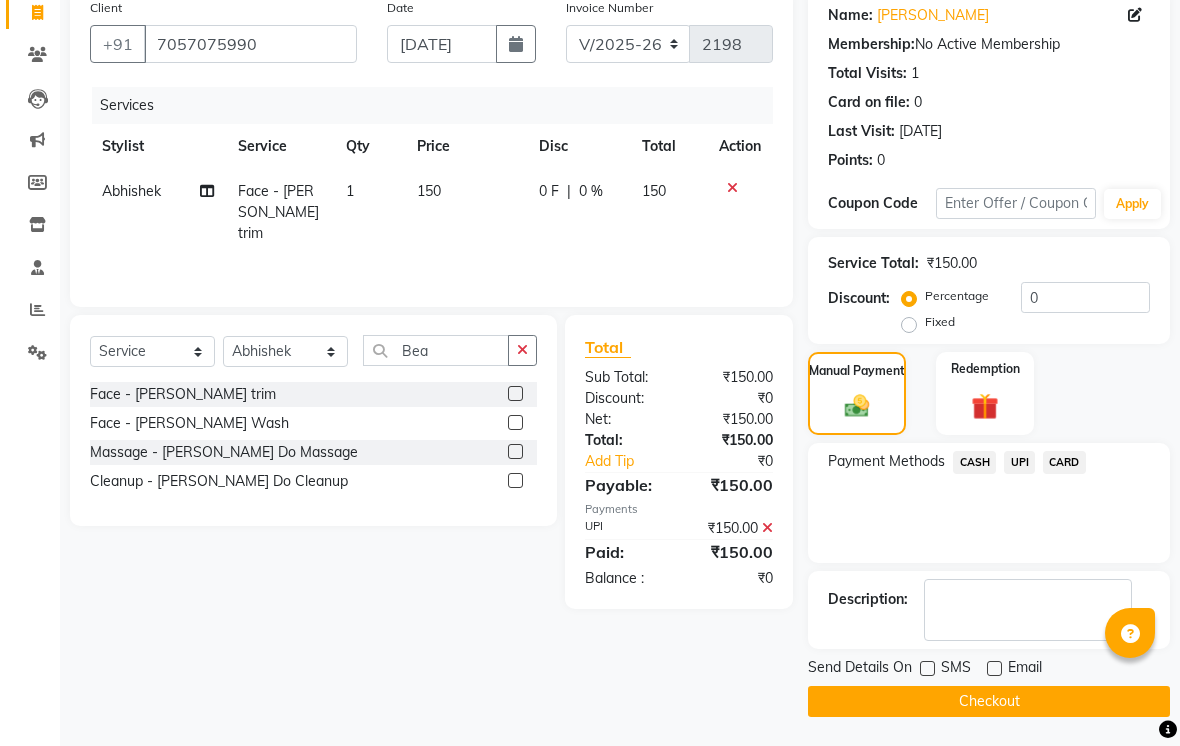 click on "Checkout" 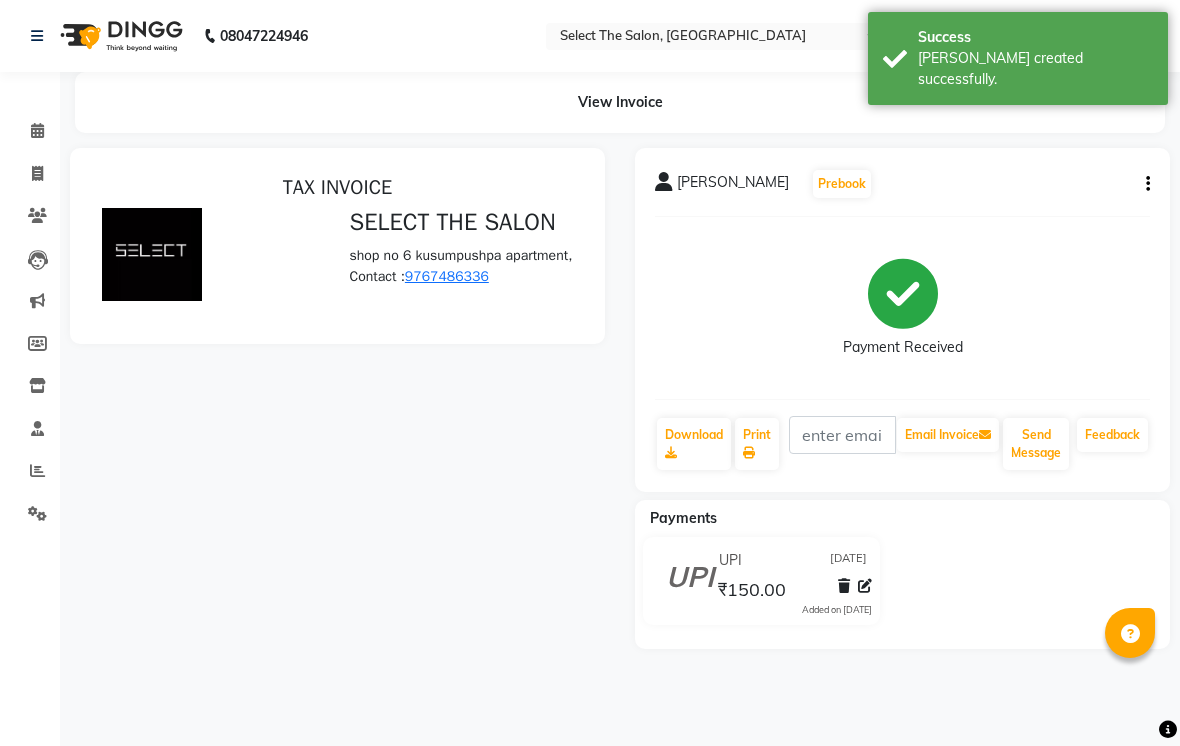 scroll, scrollTop: 0, scrollLeft: 0, axis: both 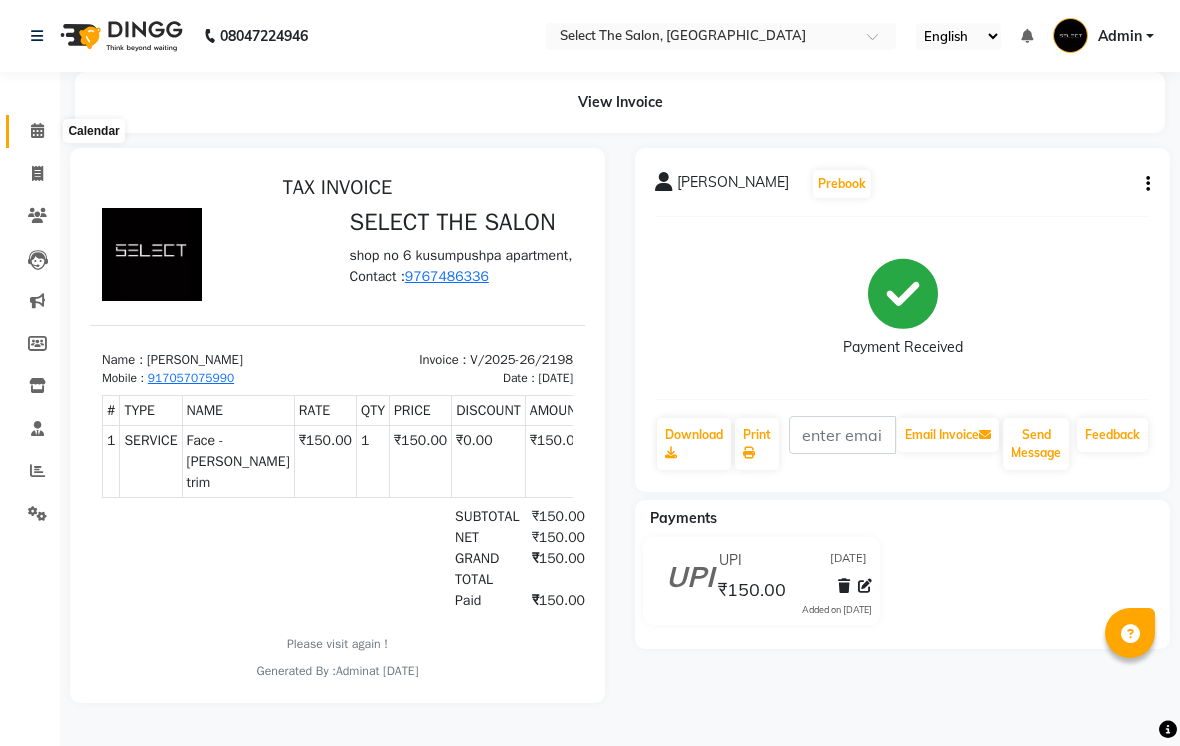 click 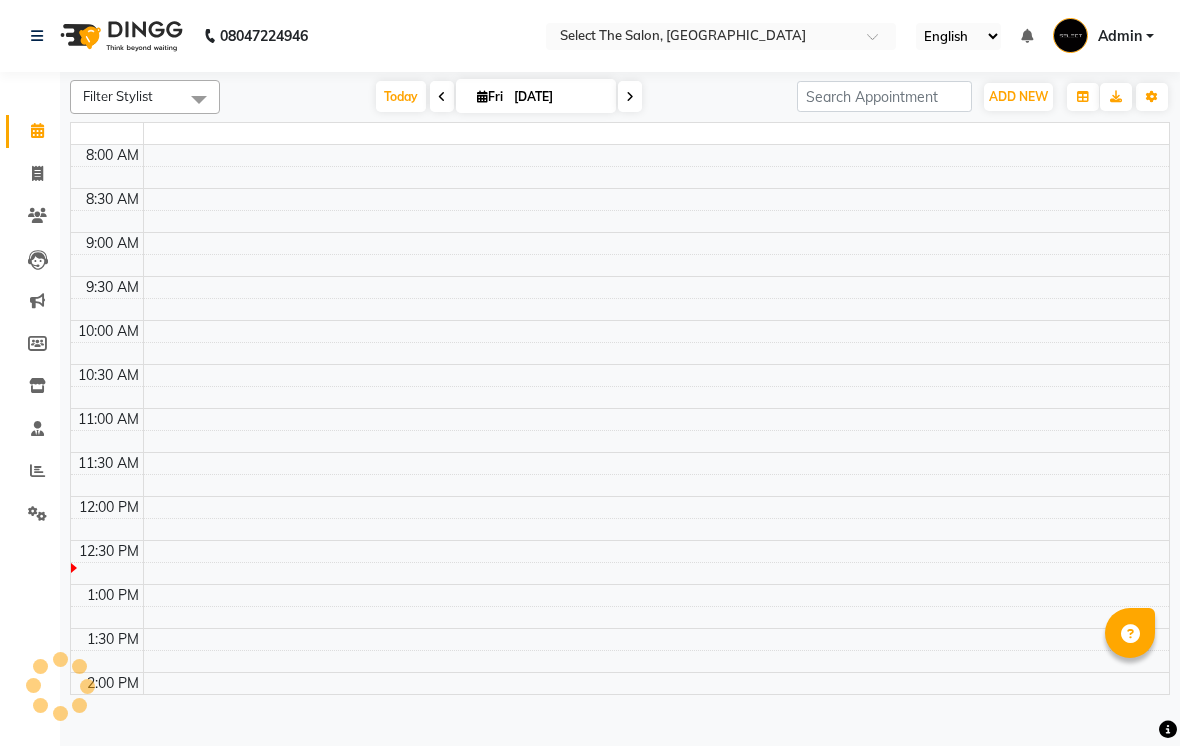 scroll, scrollTop: 0, scrollLeft: 0, axis: both 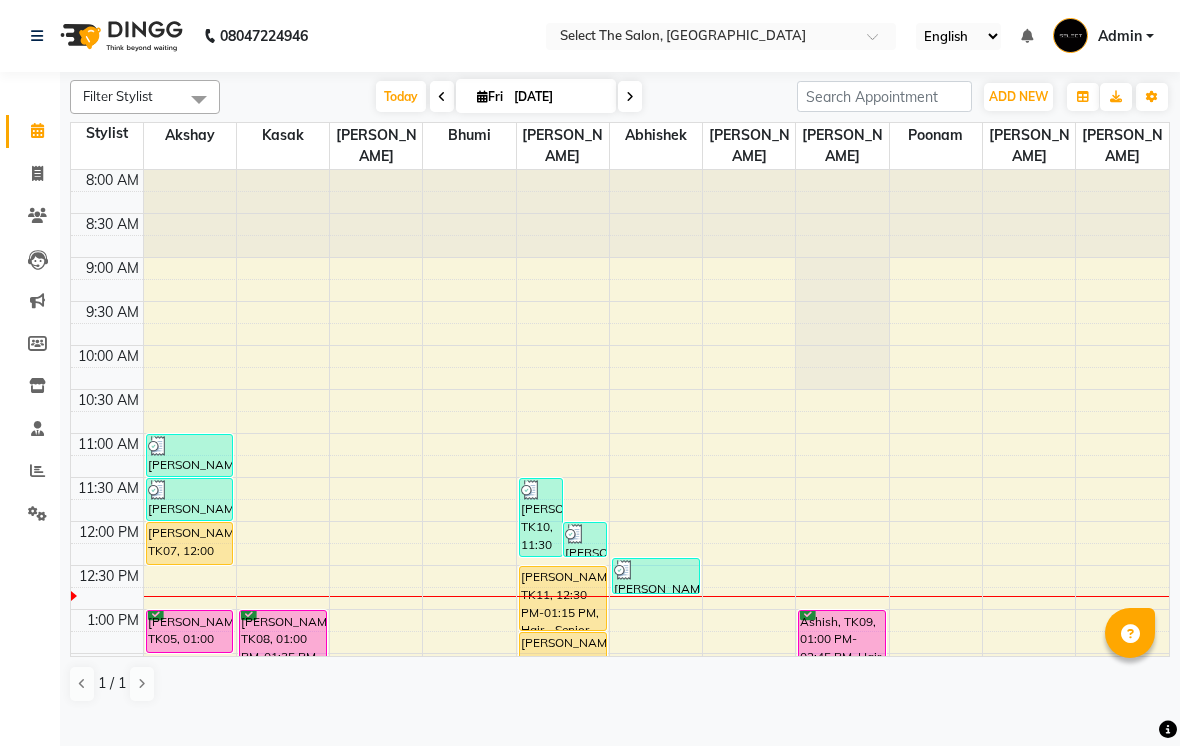 click 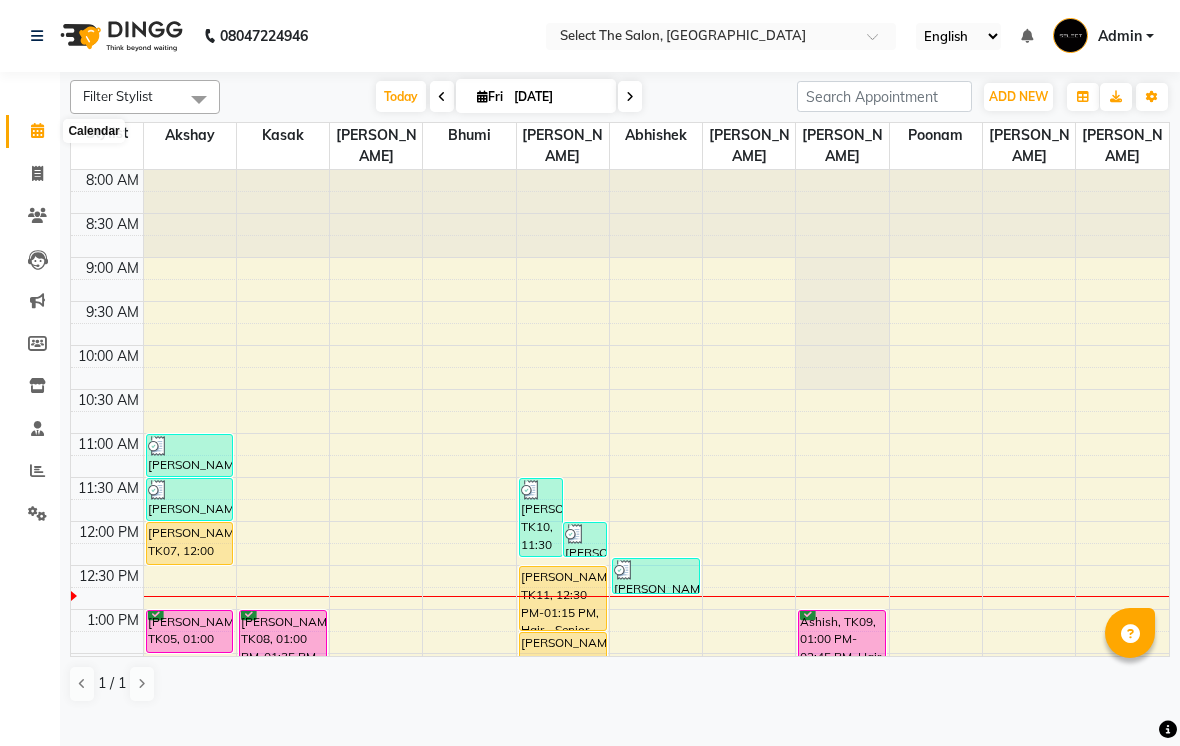 click 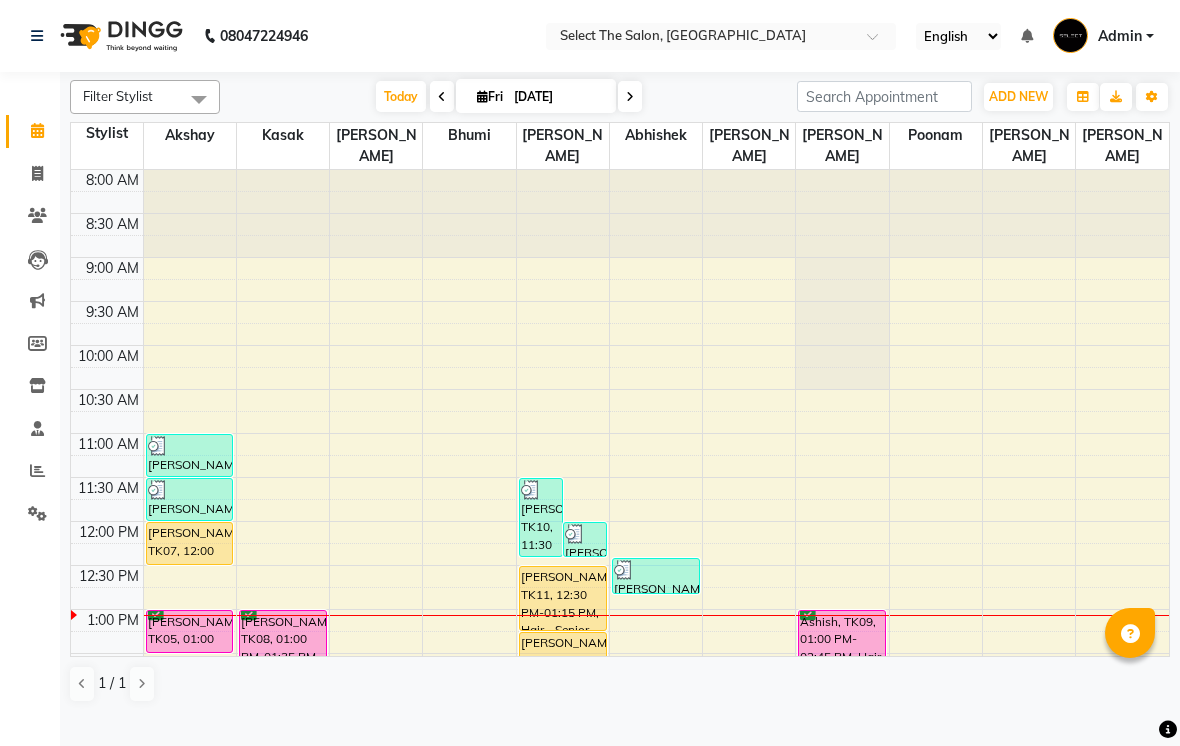 scroll, scrollTop: 0, scrollLeft: 0, axis: both 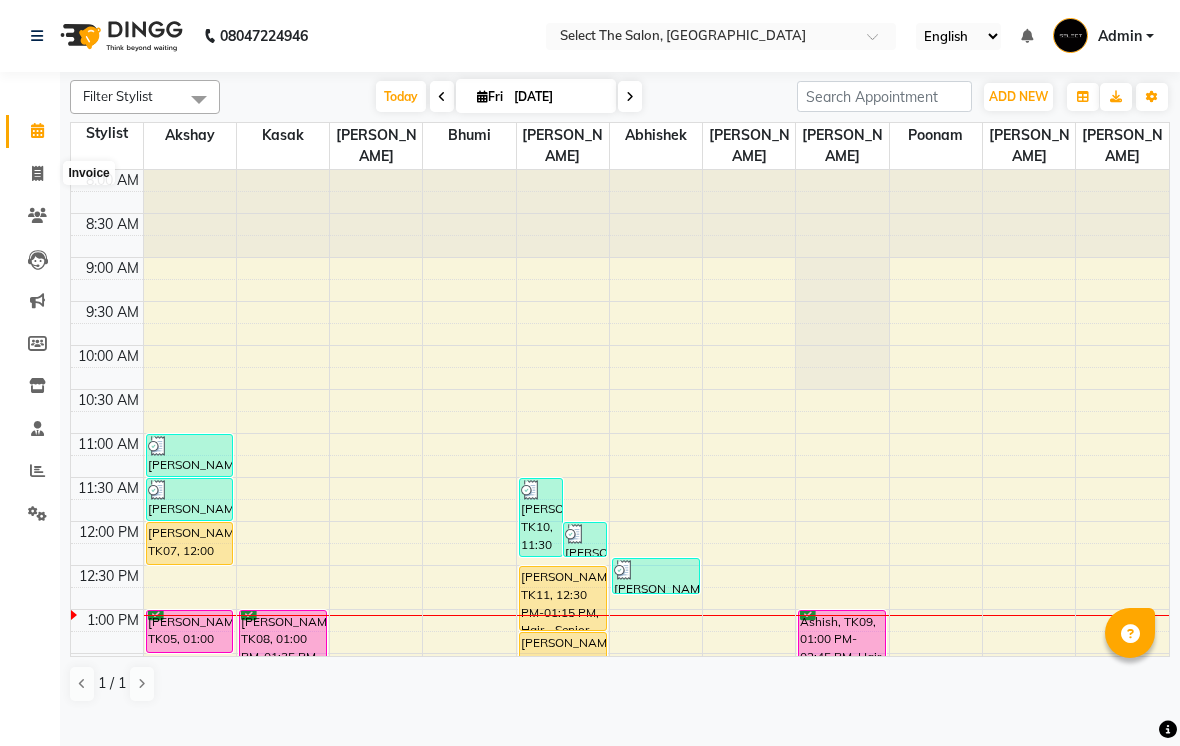 click 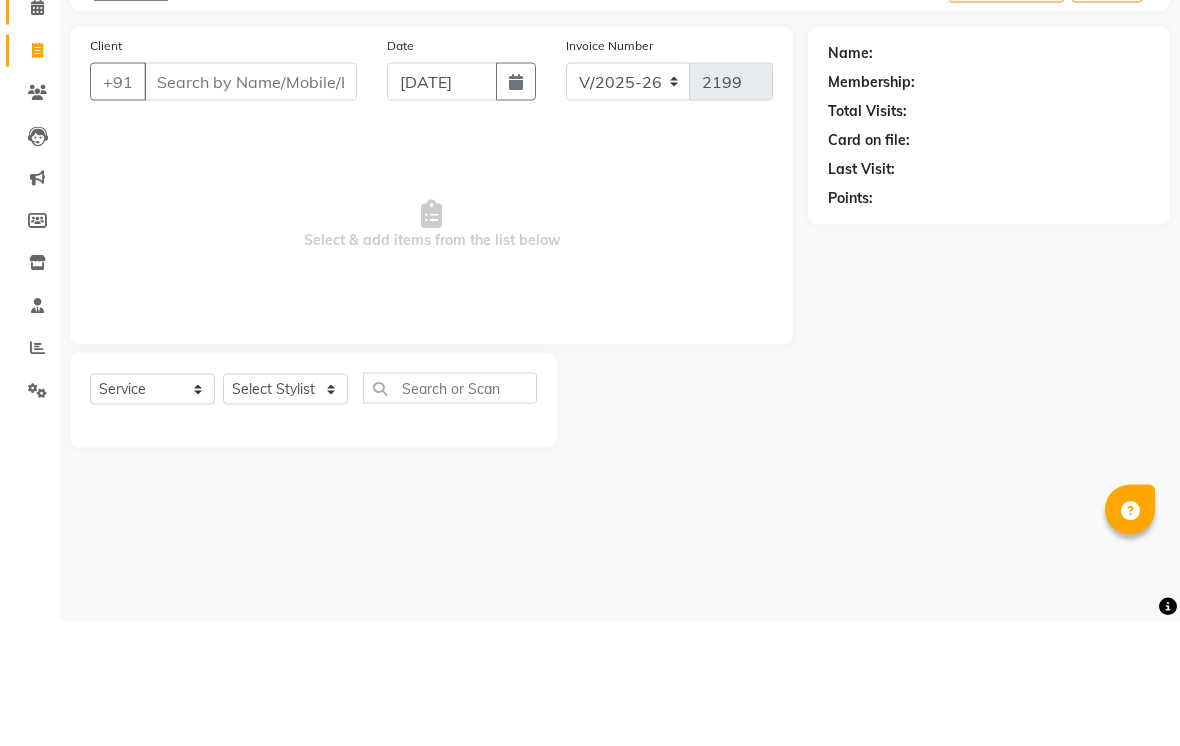 click on "Client" at bounding box center (250, 205) 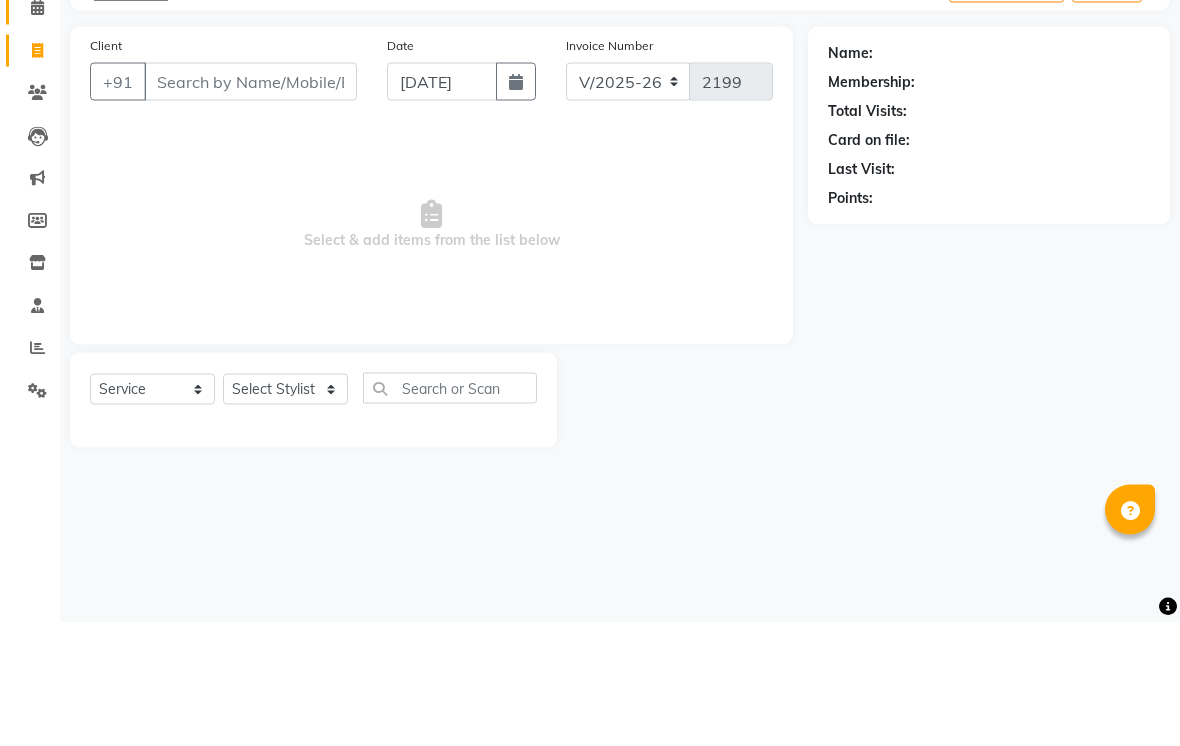 click on "Client" at bounding box center [250, 205] 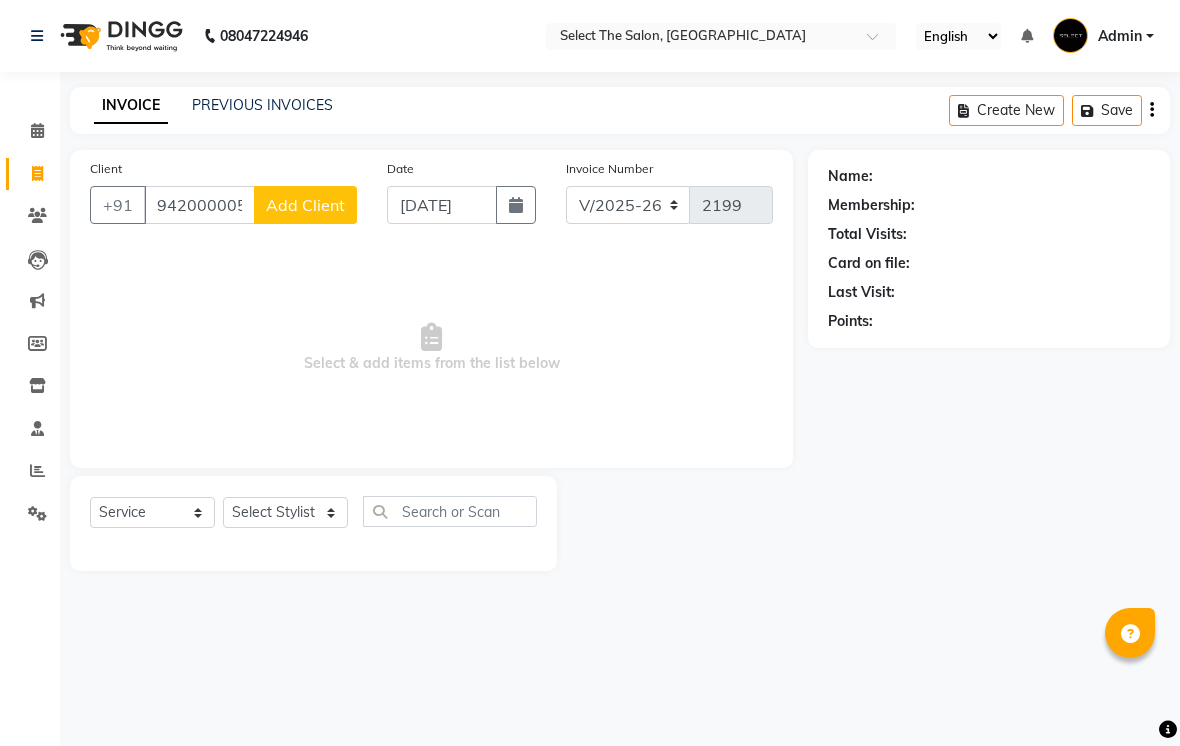 click on "Add Client" 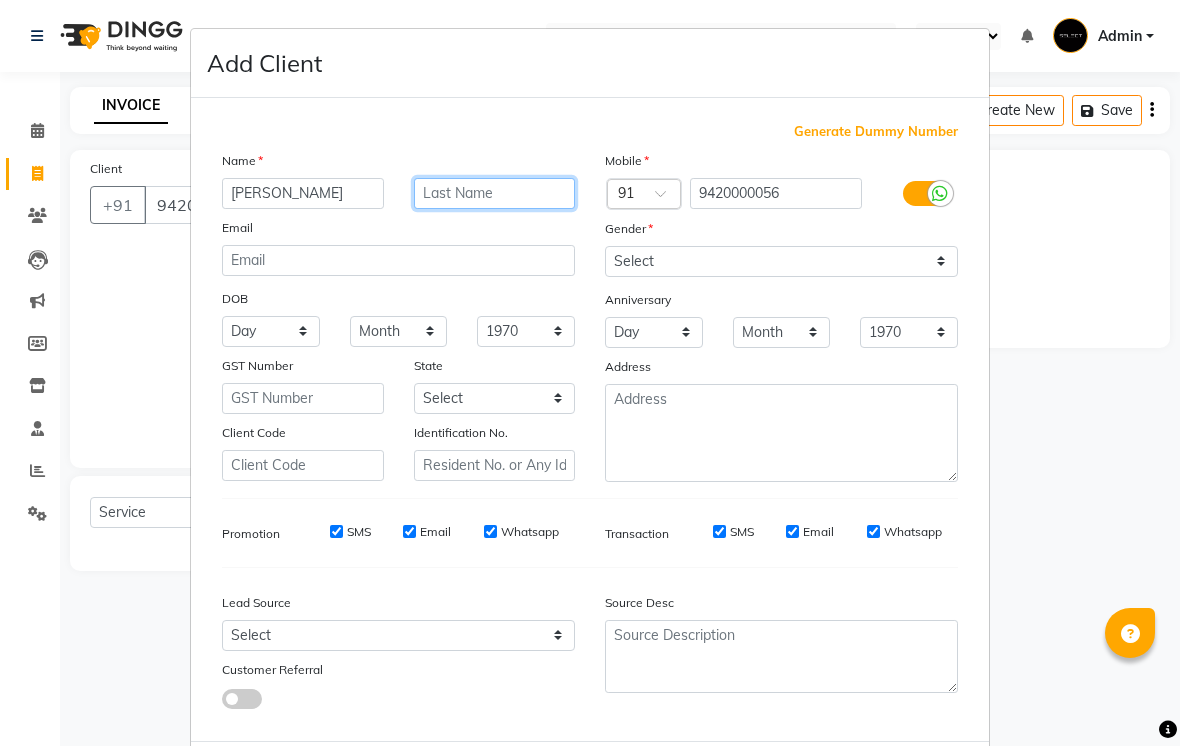 click at bounding box center (495, 193) 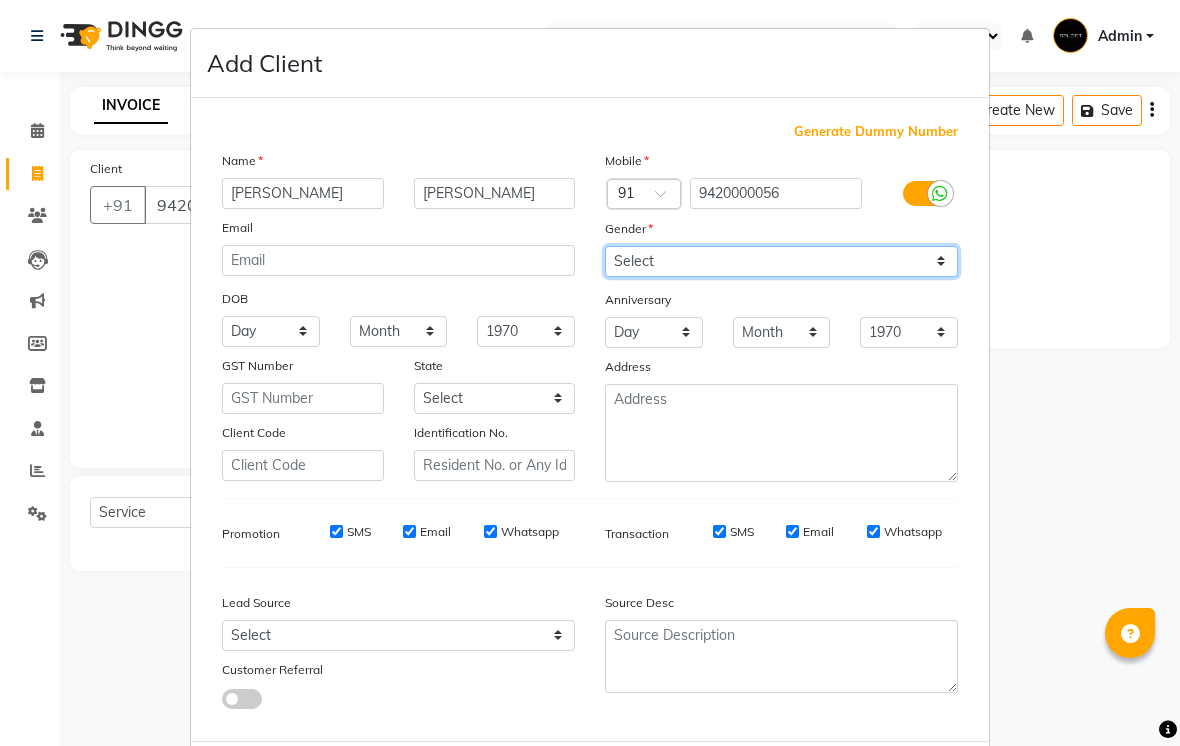 click on "Select [DEMOGRAPHIC_DATA] [DEMOGRAPHIC_DATA] Other Prefer Not To Say" at bounding box center [781, 261] 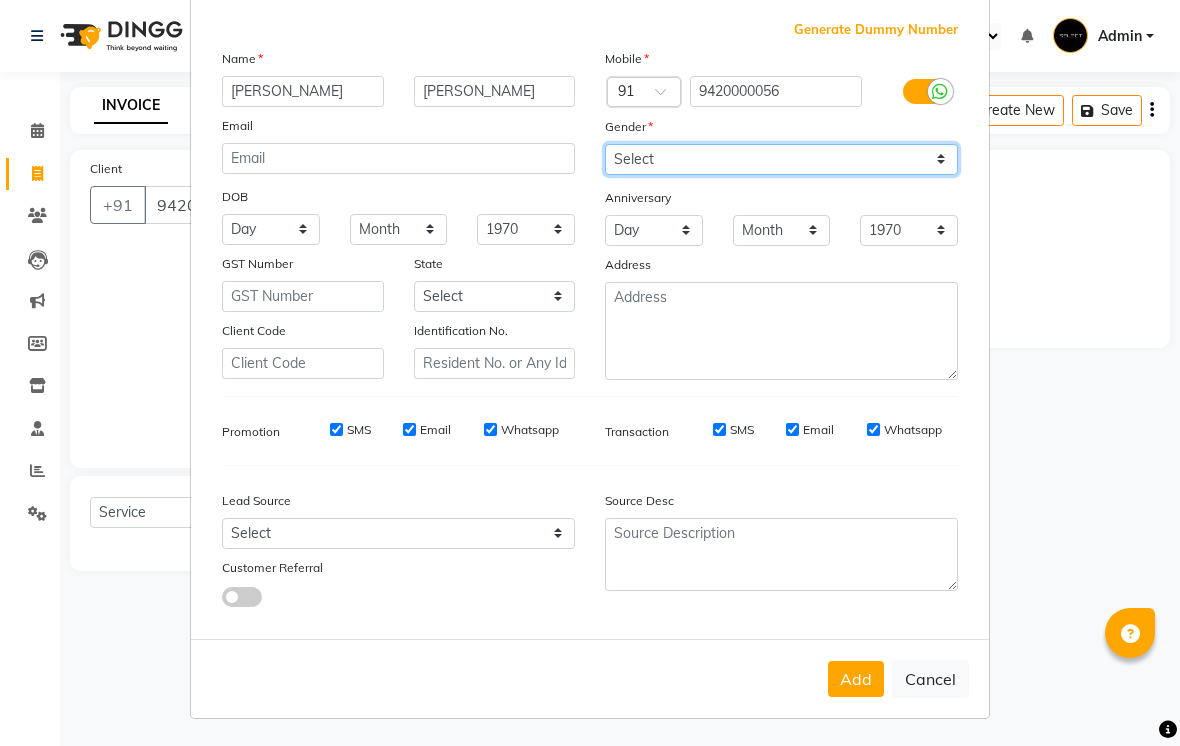 scroll, scrollTop: 102, scrollLeft: 0, axis: vertical 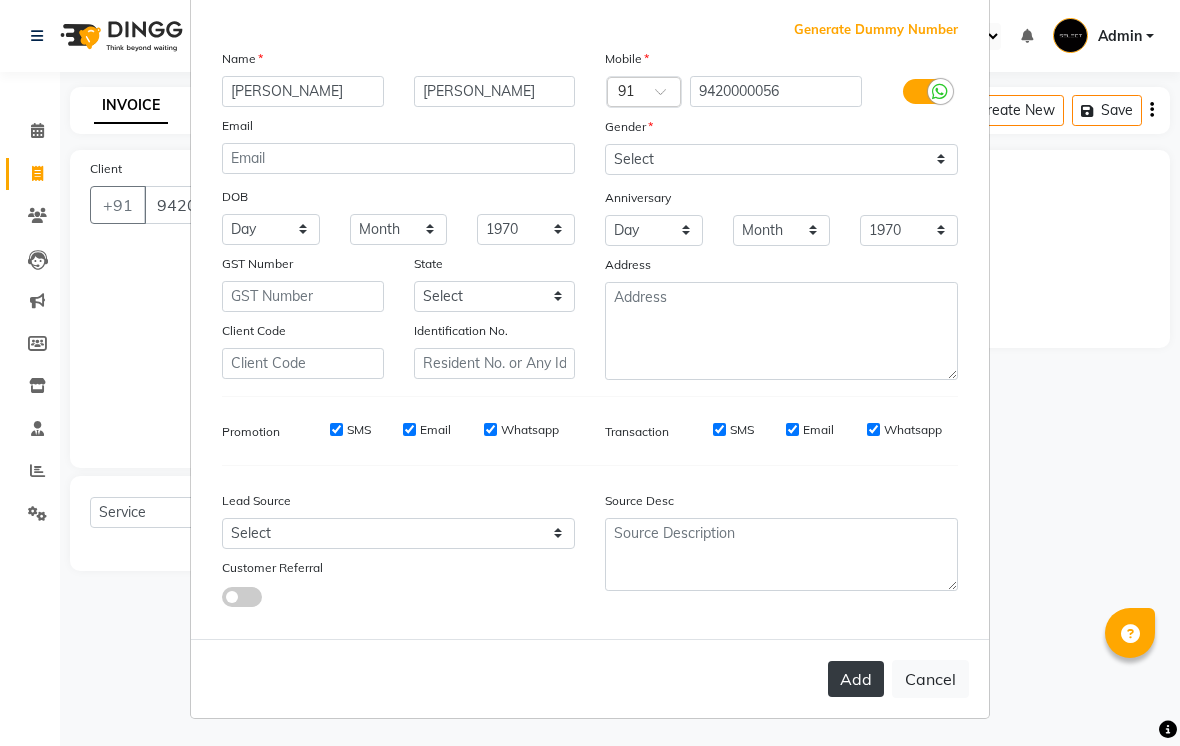 click on "Add" at bounding box center [856, 679] 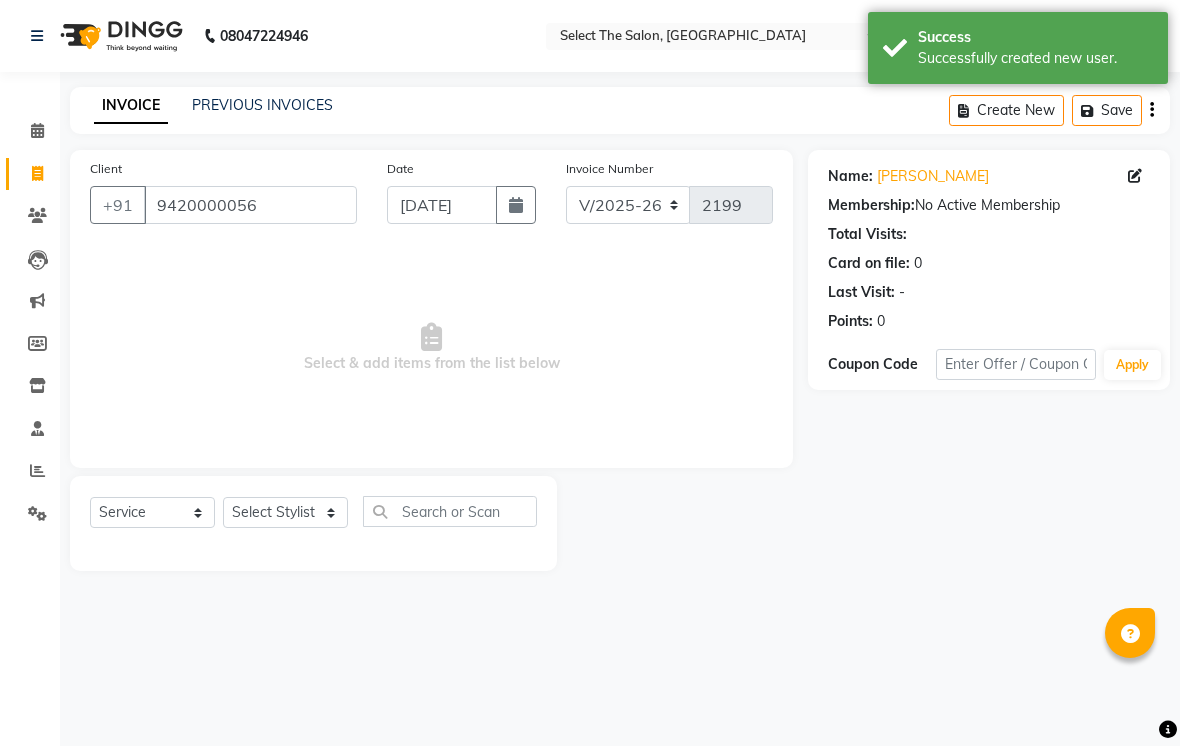click on "Select & add items from the list below" at bounding box center (431, 348) 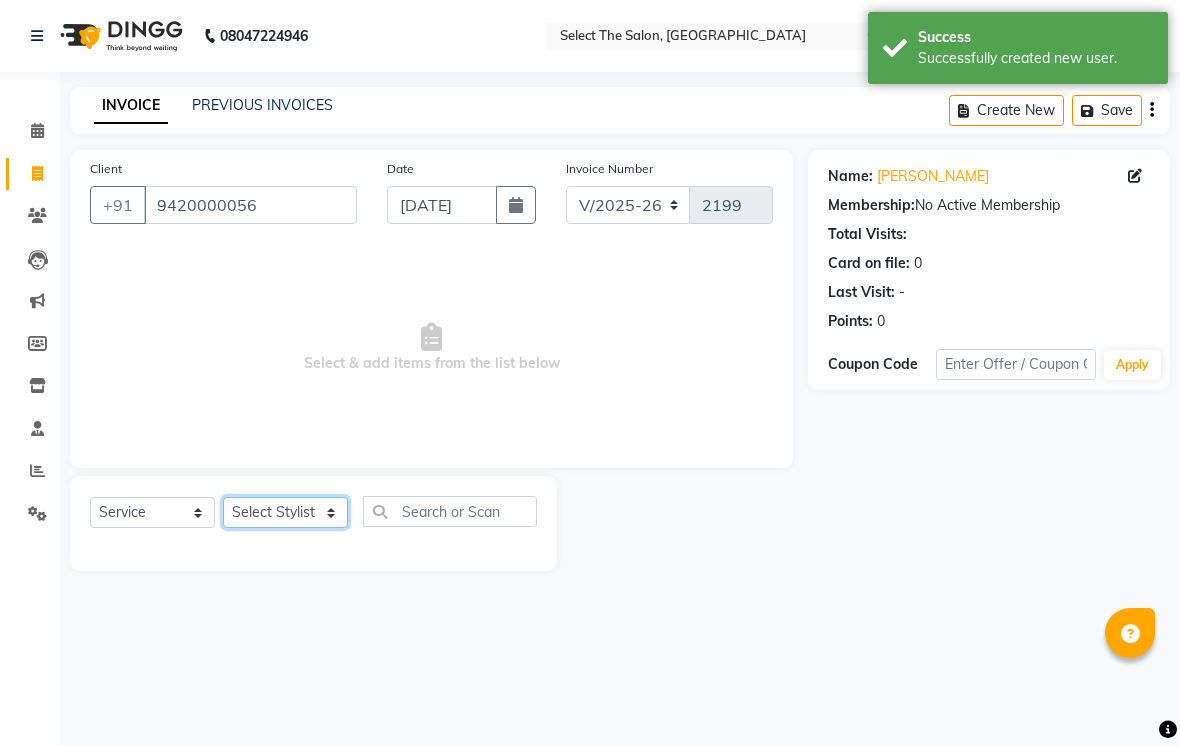 click on "Select Stylist [PERSON_NAME]  Bhumi  [PERSON_NAME] [PERSON_NAME]  Sachin [PERSON_NAME]  [PERSON_NAME] [PERSON_NAME]" 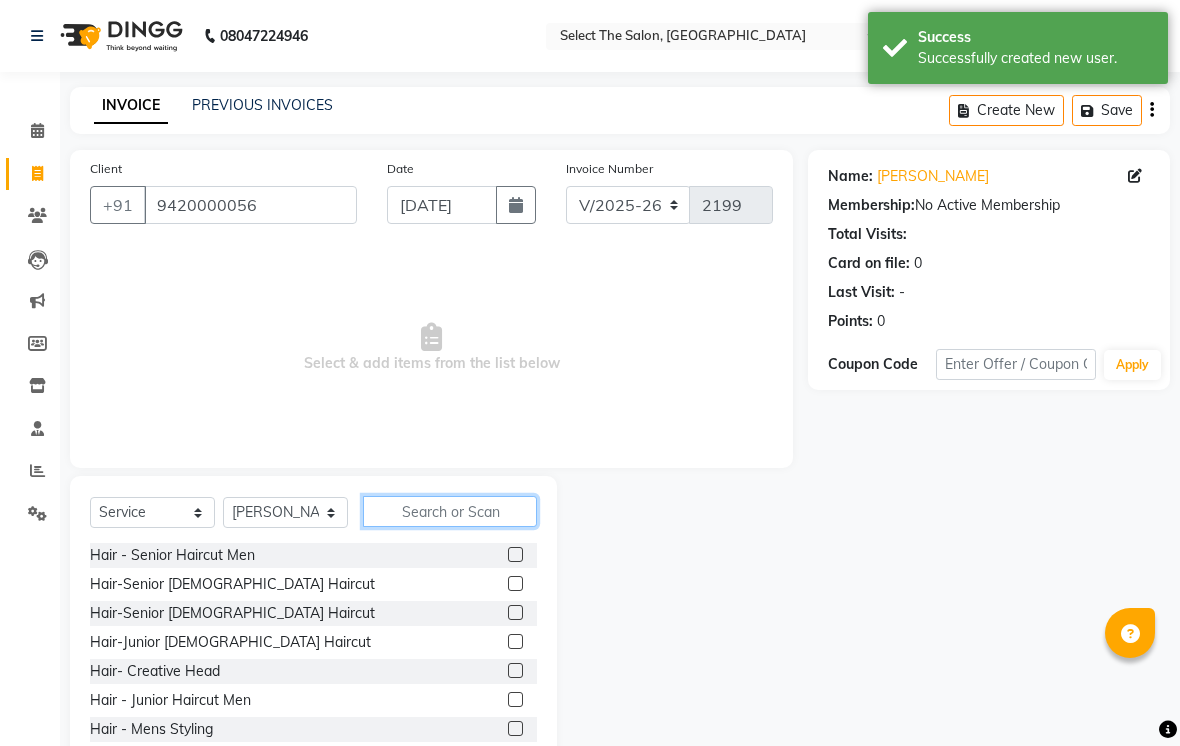 click 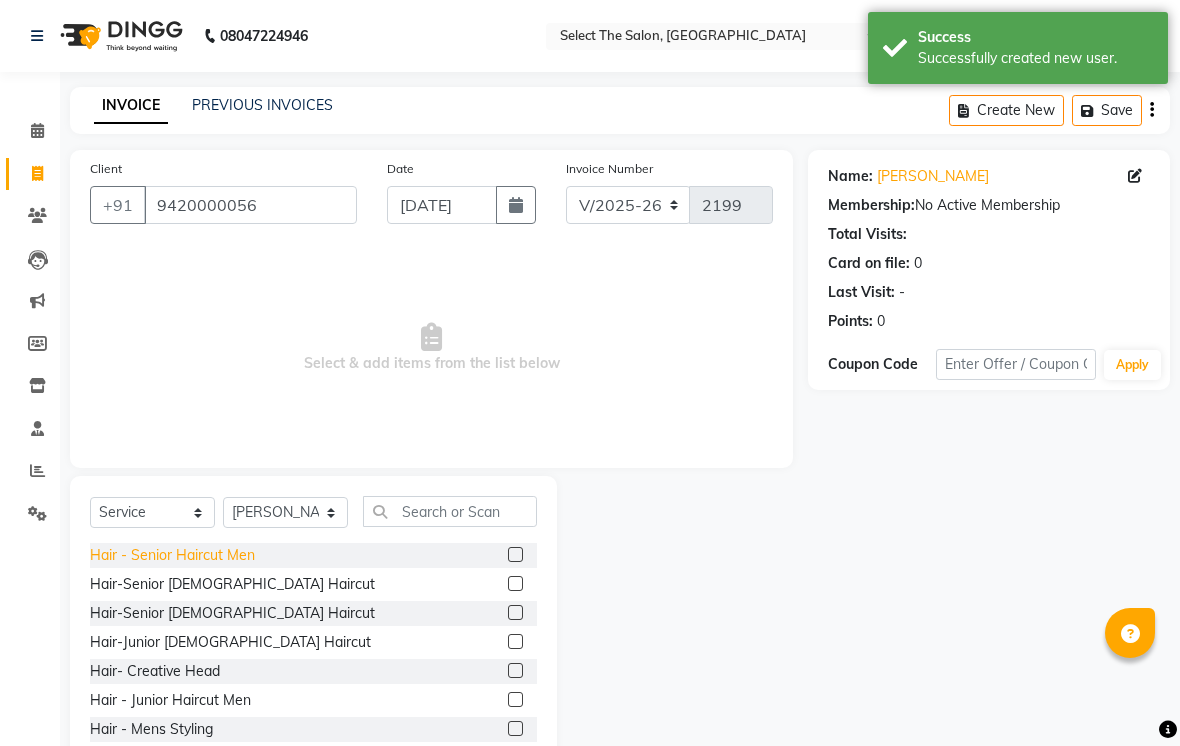 click on "Hair - Senior Haircut Men" 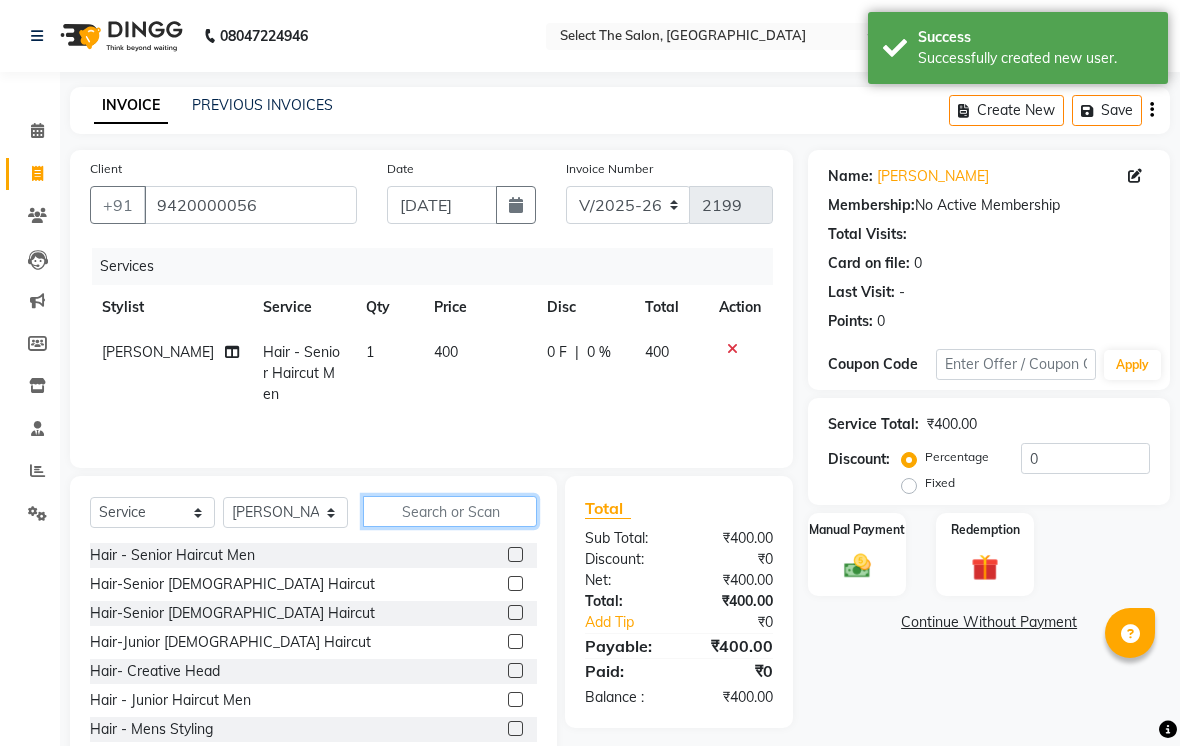 click 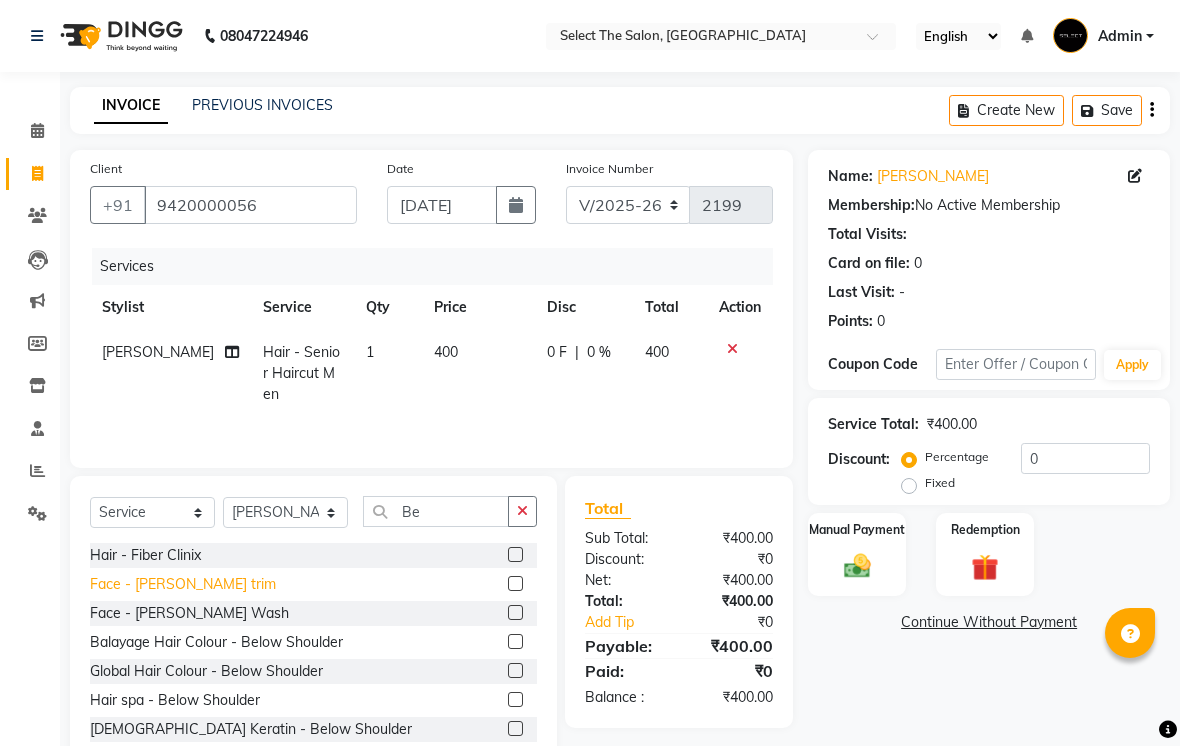 click on "Face - [PERSON_NAME] trim" 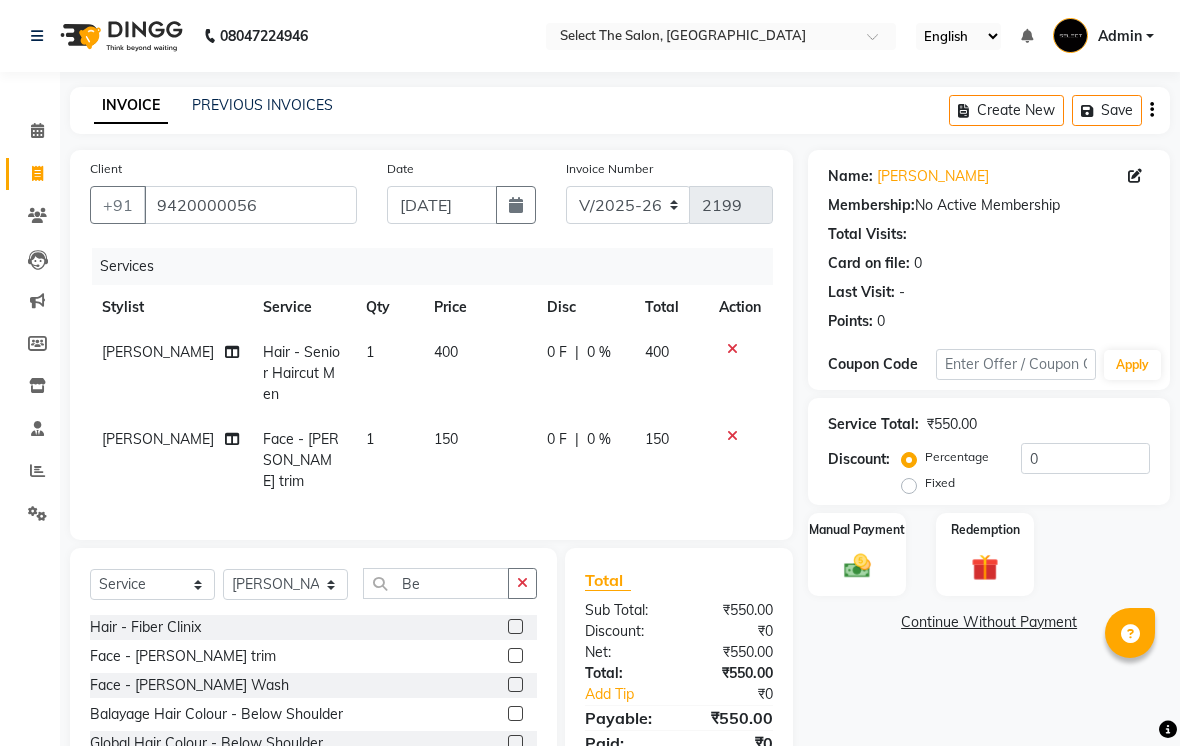 click on "150" 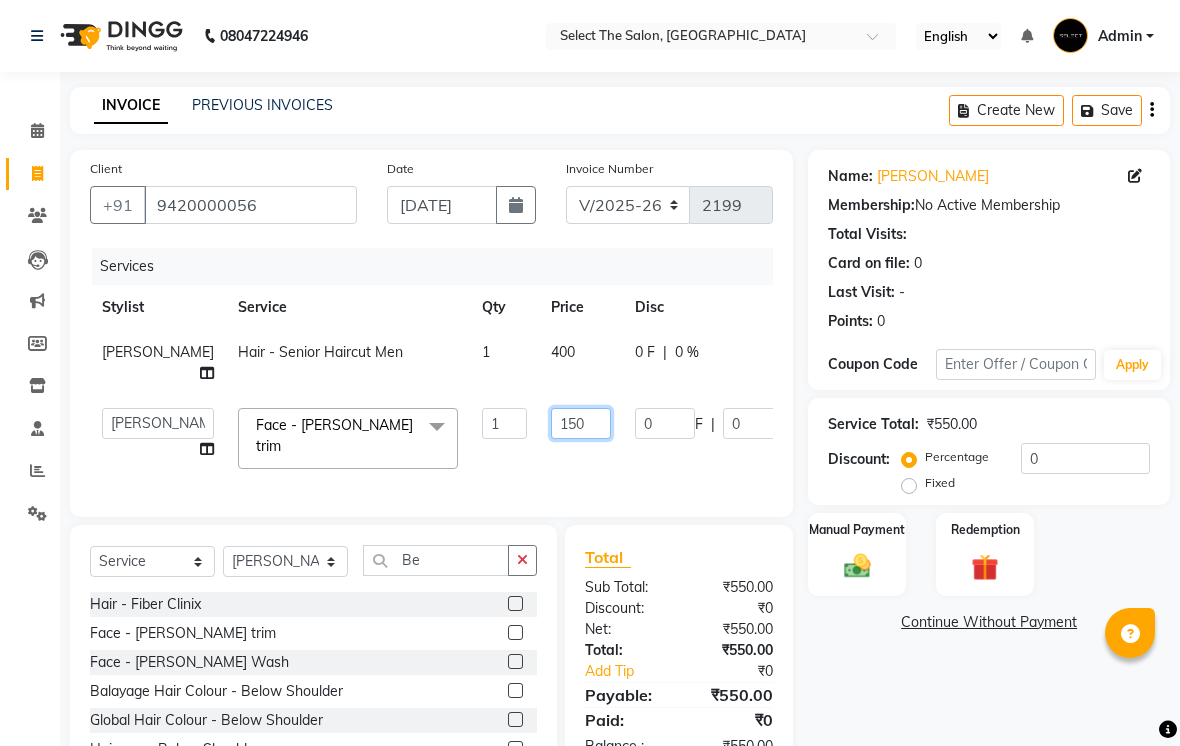 click on "150" 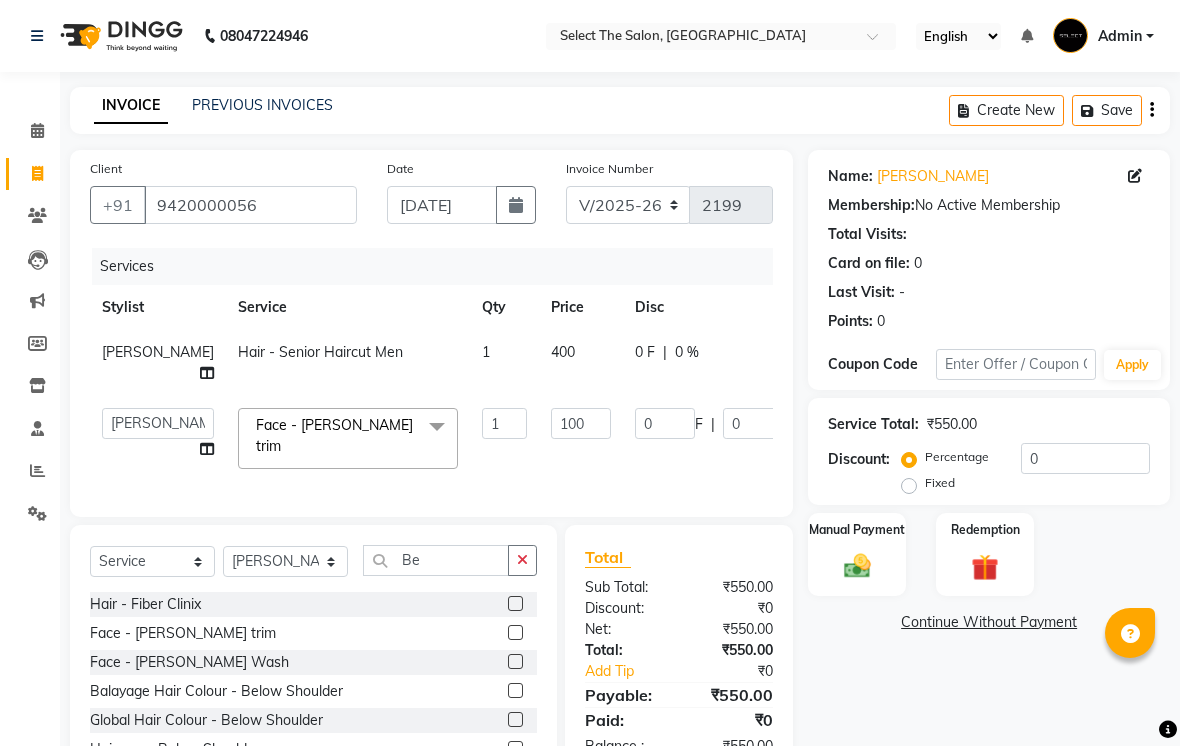 click on "Services Stylist Service Qty Price Disc Total Action [PERSON_NAME]  Hair - Senior Haircut Men 1 400 0 F | 0 % 400  [PERSON_NAME]    Bhumi    [PERSON_NAME]   [PERSON_NAME]    Sachin [PERSON_NAME]    [PERSON_NAME] [PERSON_NAME]  Face - [PERSON_NAME] trim  x Hair - Senior Haircut Men Hair-Senior [DEMOGRAPHIC_DATA] Haircut Hair-Senior [DEMOGRAPHIC_DATA] Haircut Hair-Junior [DEMOGRAPHIC_DATA] Haircut Hair- Creative Head  Hair - Junior Haircut Men  Hair - Mens Styling Hair - Mens Haircolour Hair - Global Colour Hair - Mens hair colour Touch-up [MEDICAL_DATA] Touchup 1 Inch [MEDICAL_DATA] Touchup 2 inch Hair - Mens Keratin Treatment Hair - K18 Treatment Hair - Mens Hair spa Hair - Mens hairwash Head Massage Keratin Wash  Hair- Kids Haircut Consultation  Hair - Creative Head Mens Hair - Fringe  Hair - Fiber Clinix [MEDICAL_DATA] Touchup 1 Inch AF [MEDICAL_DATA] Touchup 2 inch AF Hair - Makeup and bridal hair style  Hair - Biotop Spa  Hair - [DEMOGRAPHIC_DATA] Styling  Foot spa Hand spa Dry manicure  Dry pedicure  Nail Extension  B3 Package  package  [MEDICAL_DATA] Face-Chin" 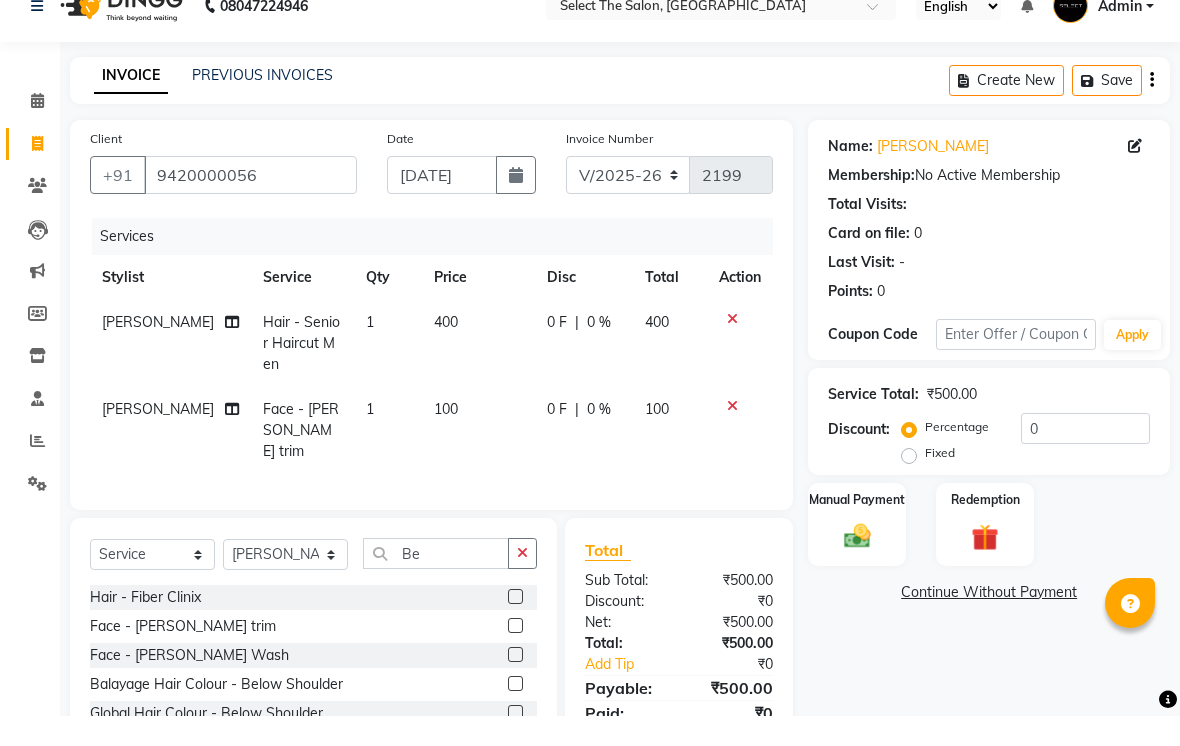 scroll, scrollTop: 82, scrollLeft: 0, axis: vertical 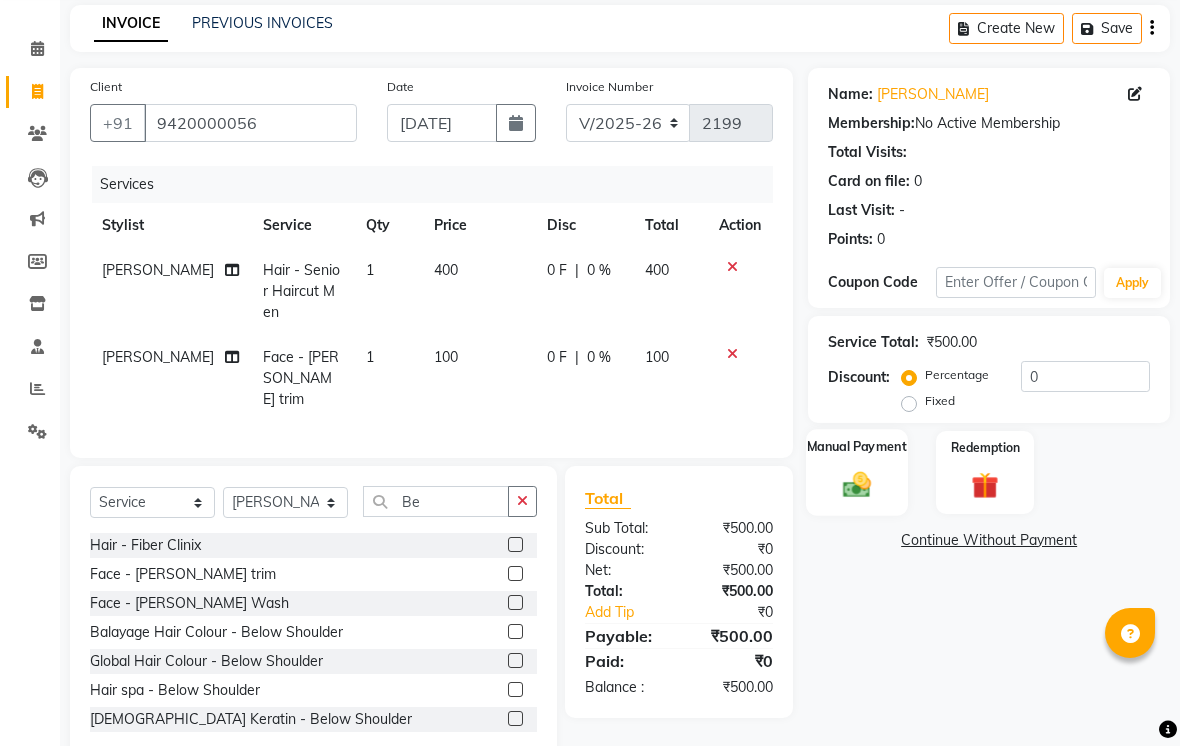 click 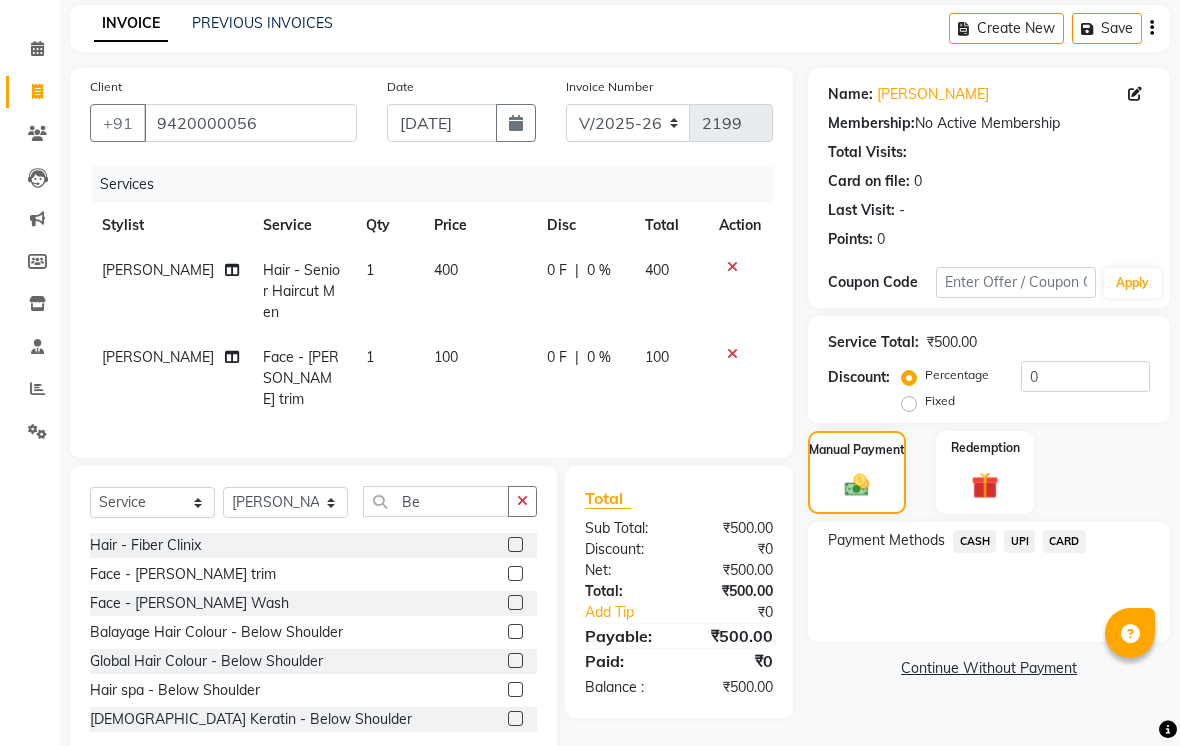 click on "CARD" 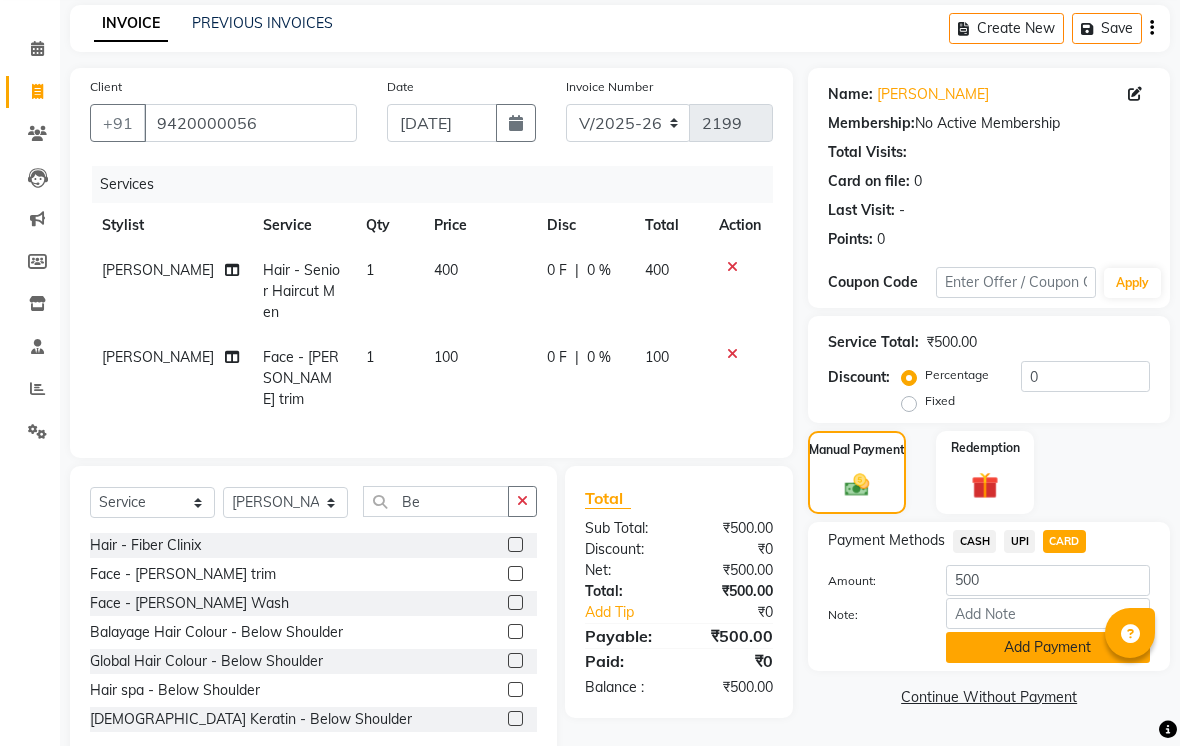 click on "Add Payment" 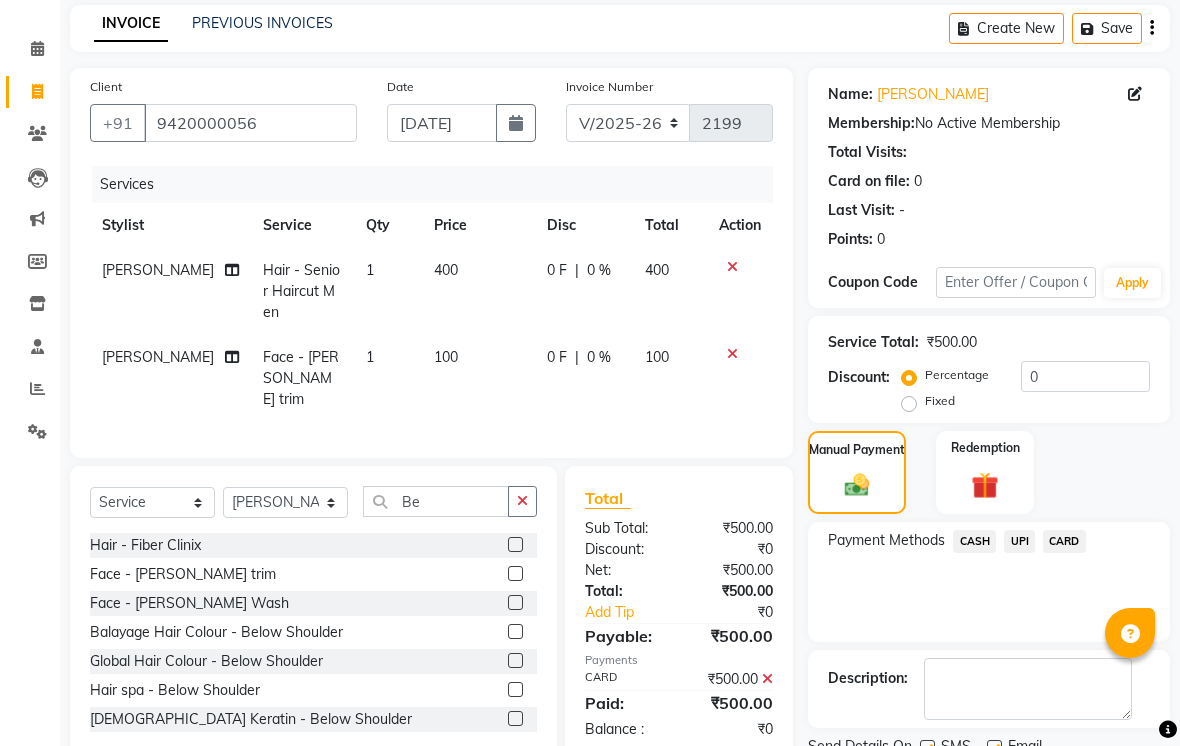 scroll, scrollTop: 161, scrollLeft: 0, axis: vertical 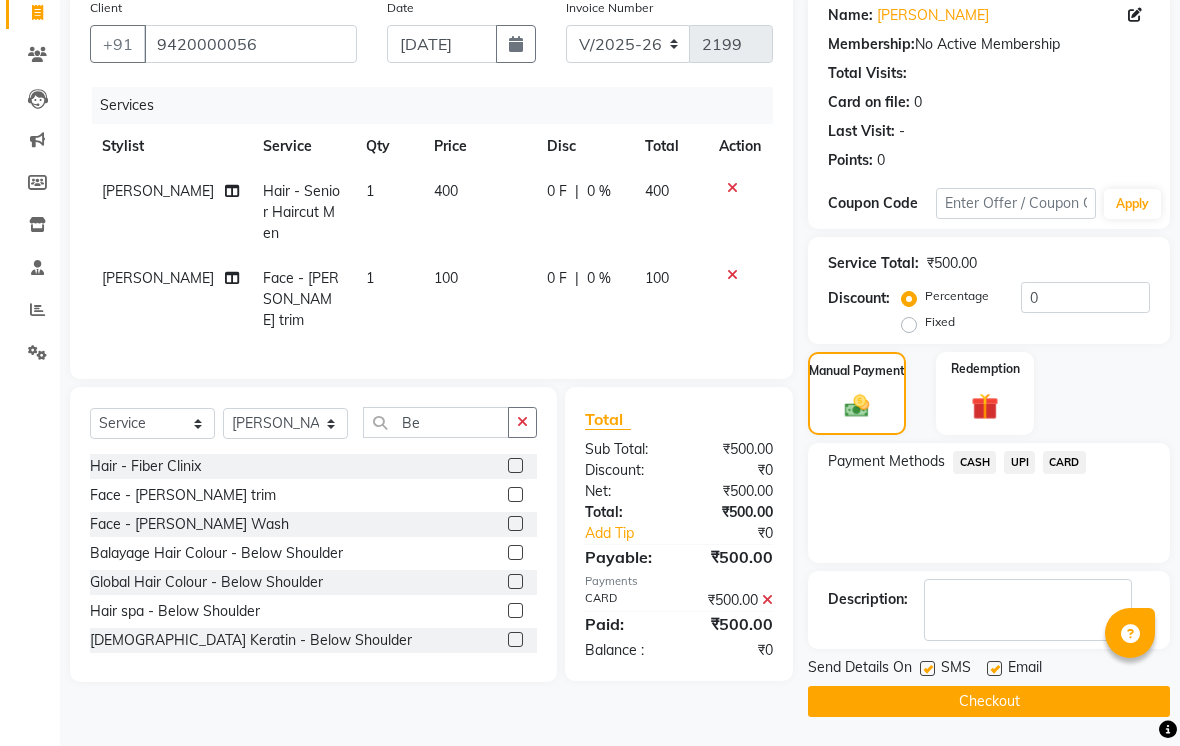 click on "Email" 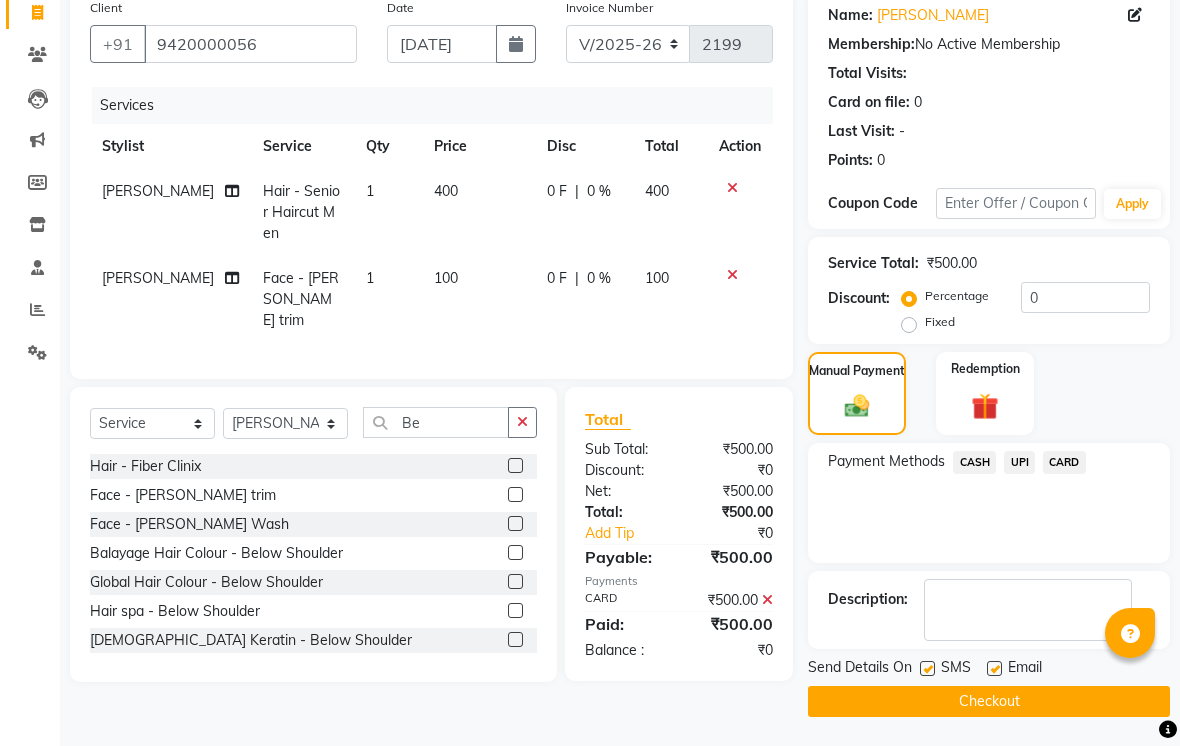 click 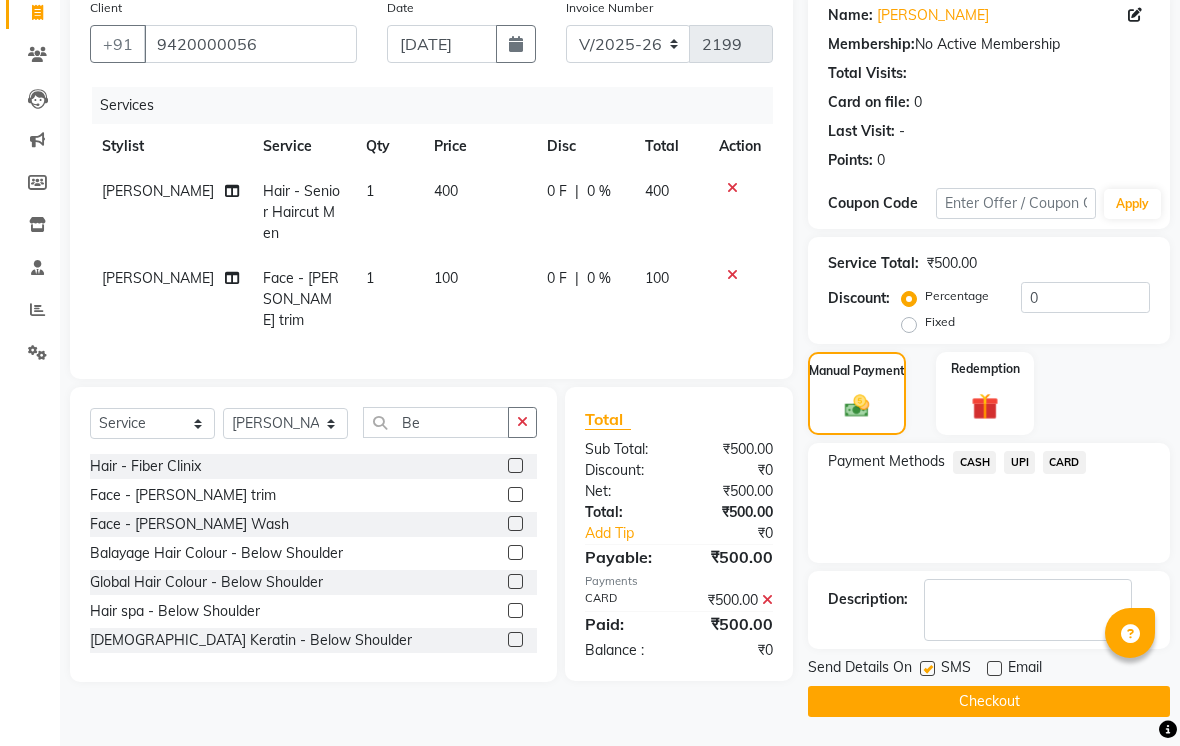 click 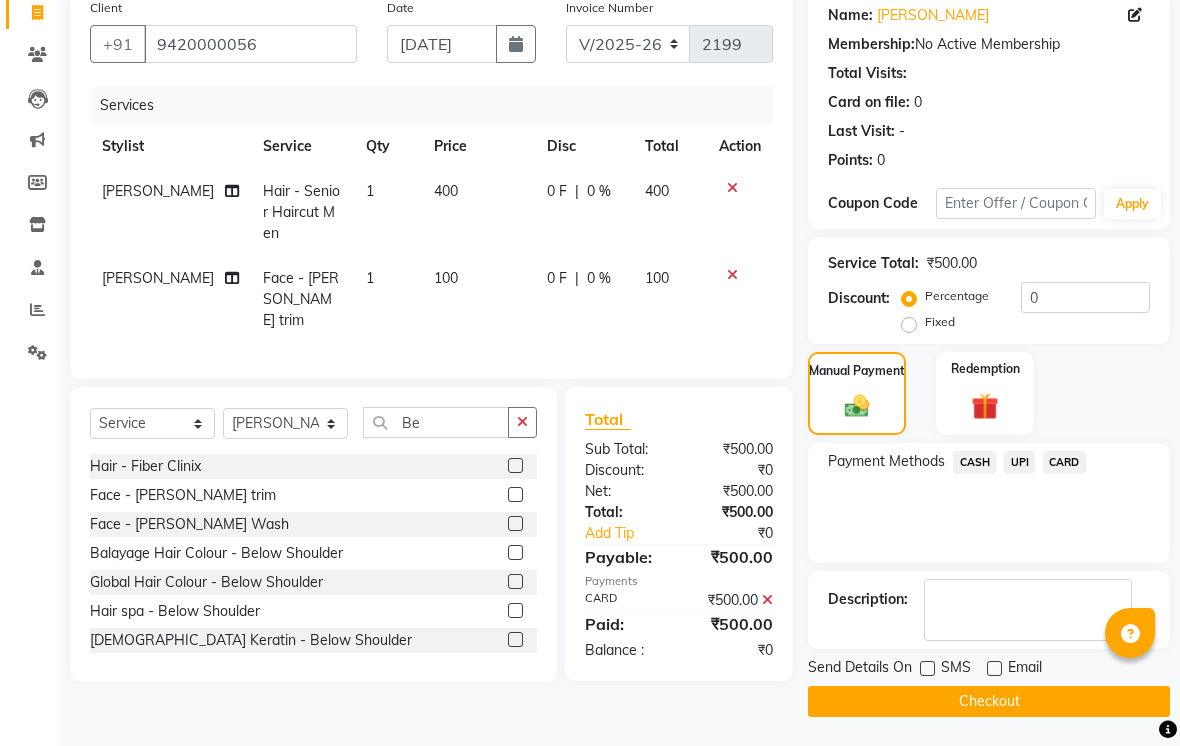 click on "Checkout" 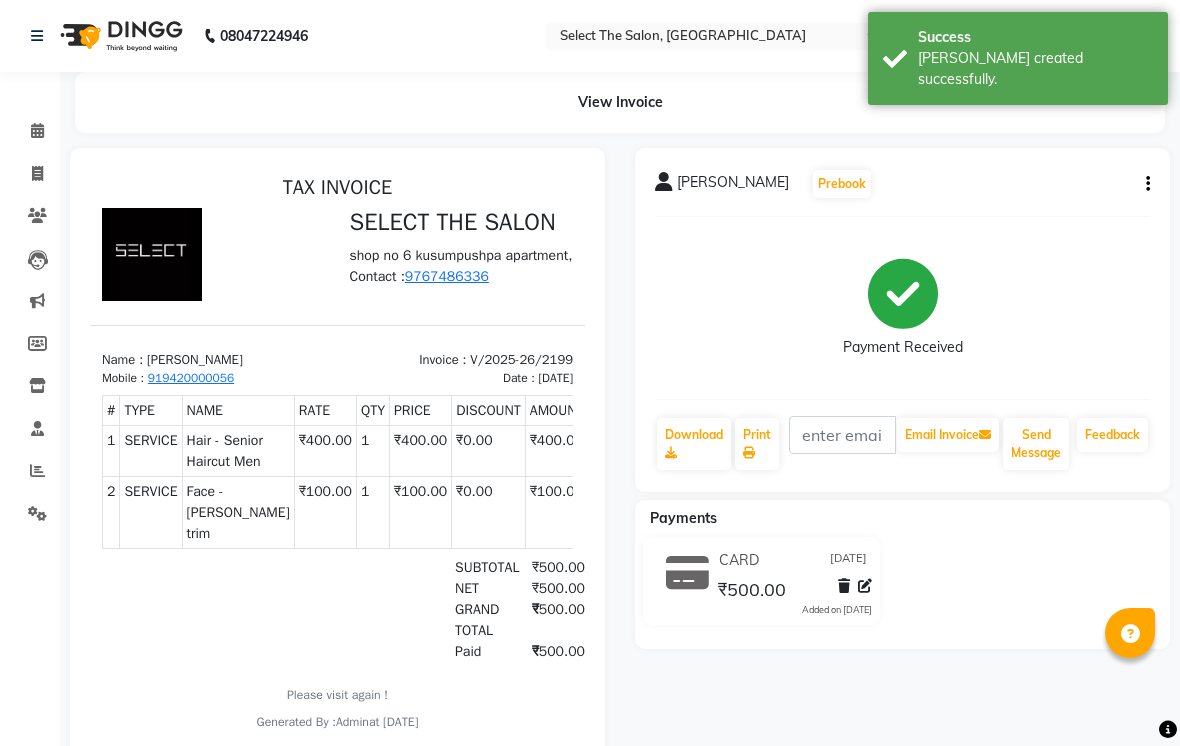 scroll, scrollTop: 0, scrollLeft: 0, axis: both 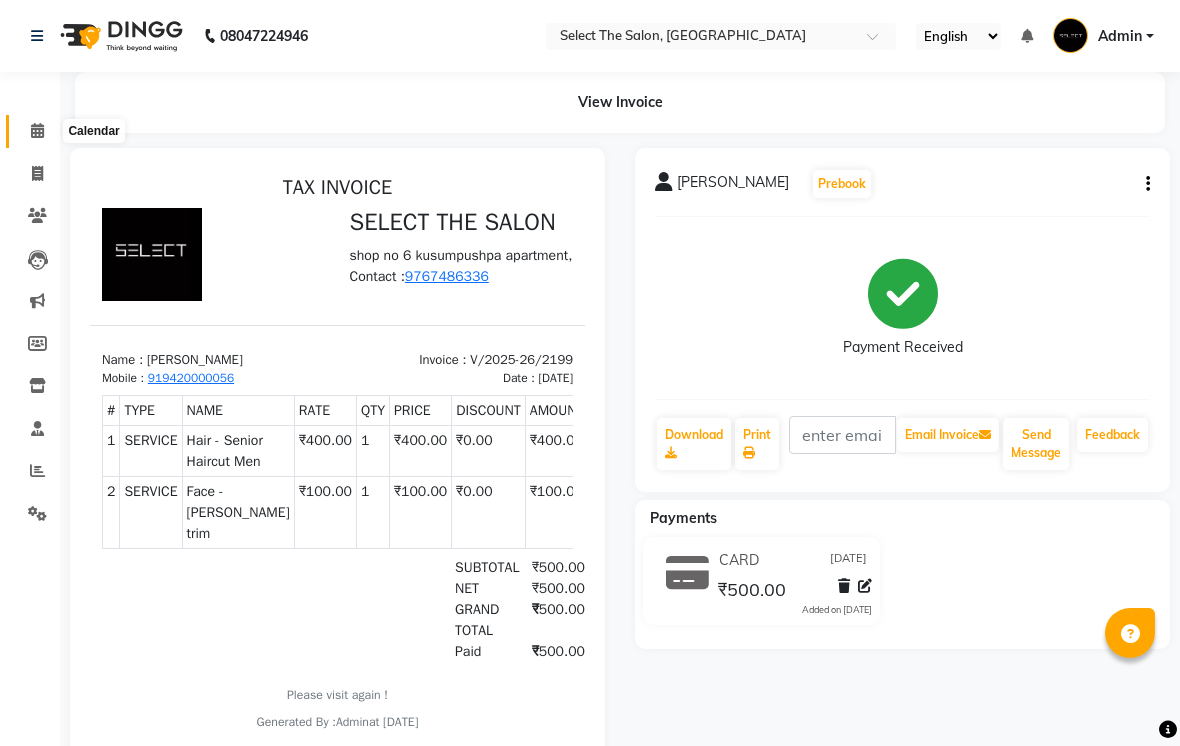 click 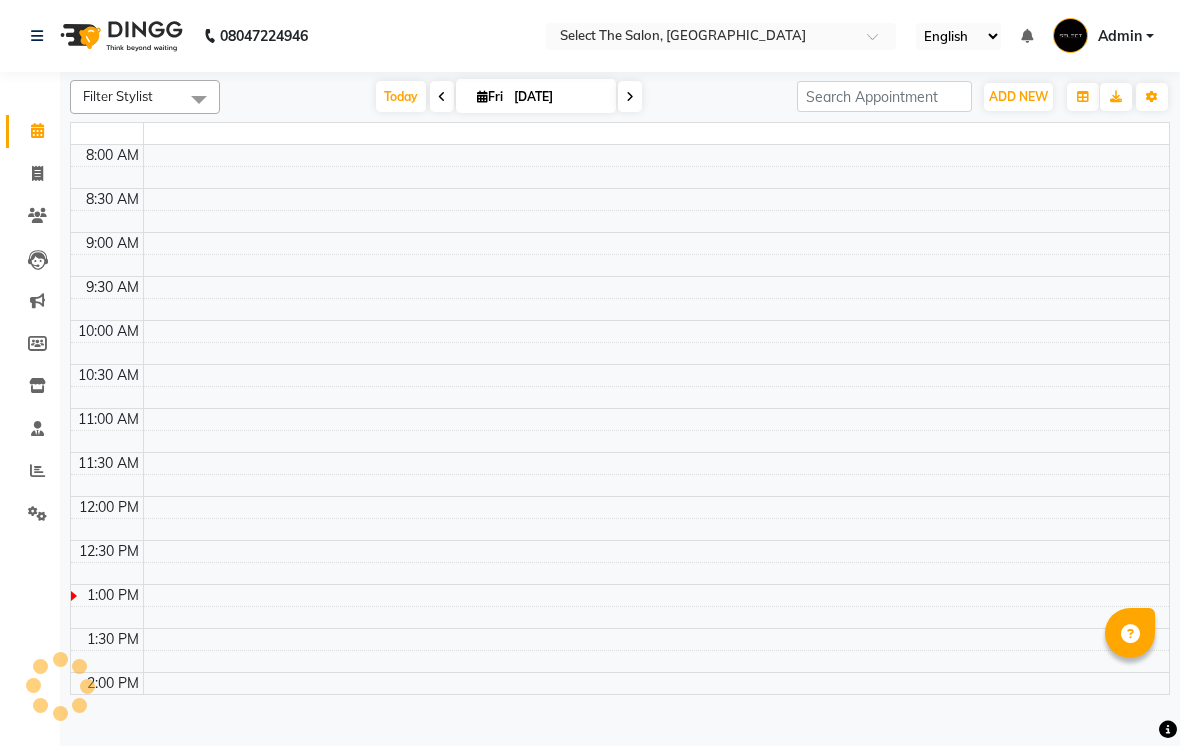 scroll, scrollTop: 0, scrollLeft: 0, axis: both 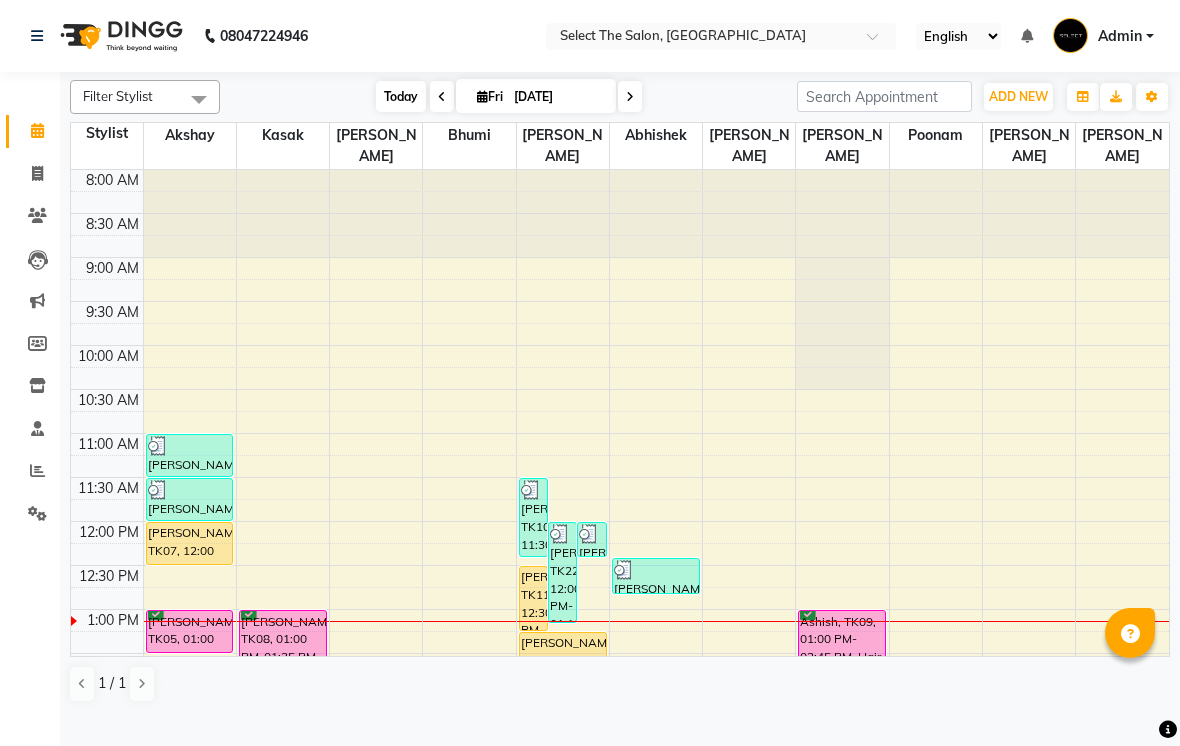 click on "Today" at bounding box center (401, 96) 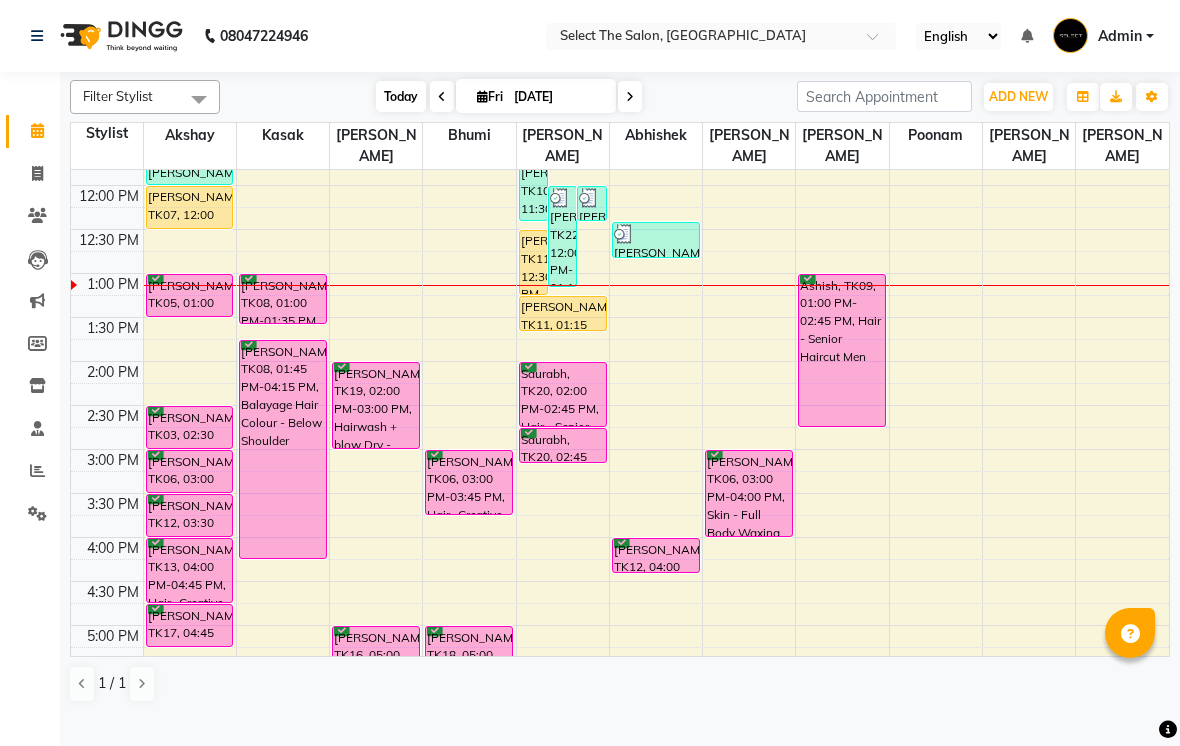 scroll, scrollTop: 332, scrollLeft: 0, axis: vertical 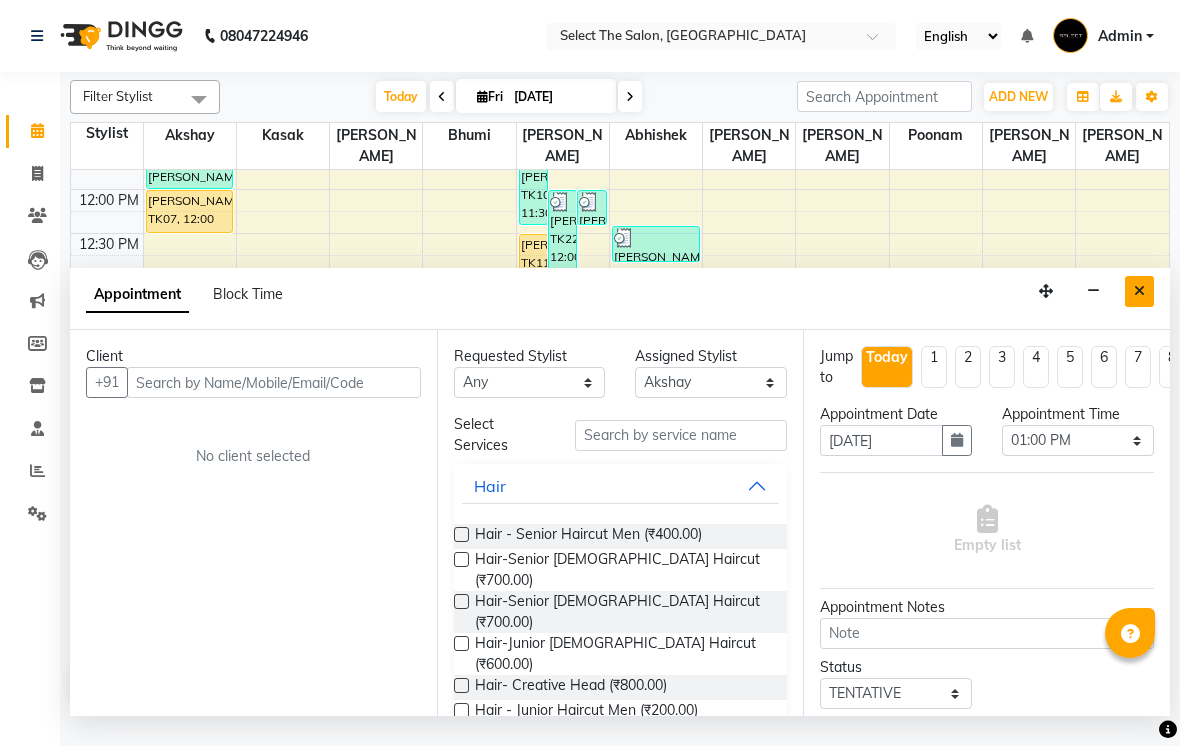 click at bounding box center [1139, 291] 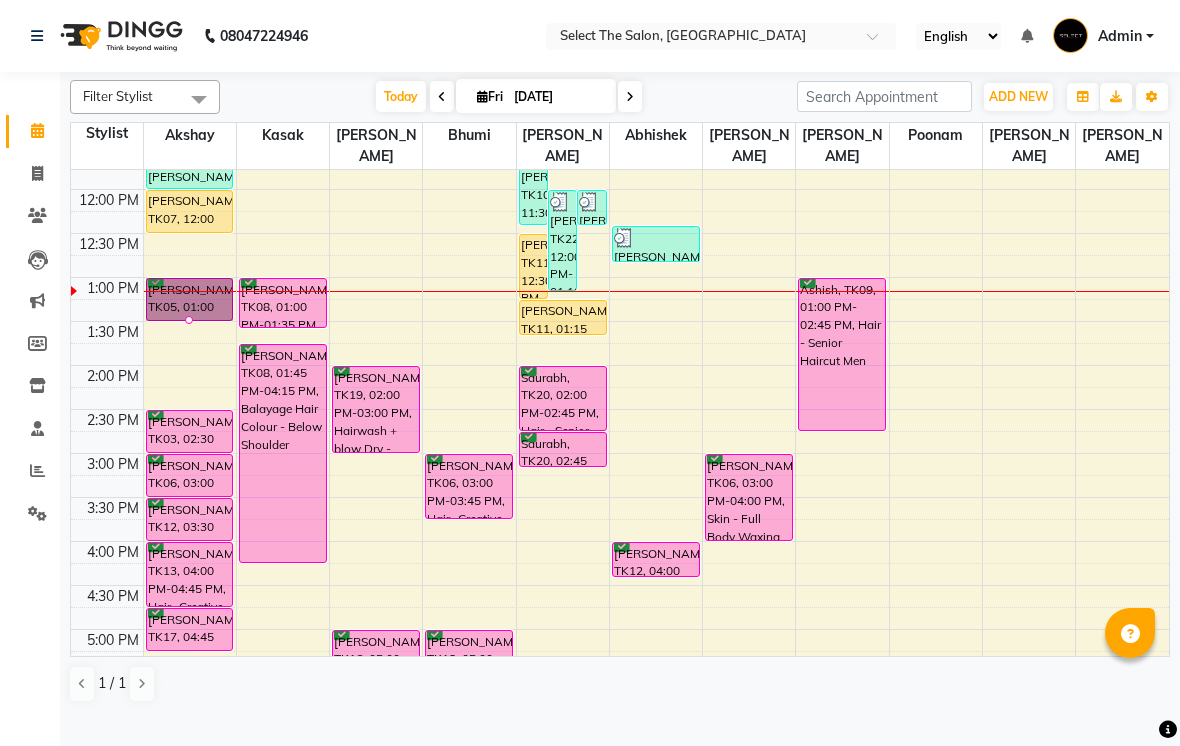 click at bounding box center [189, 320] 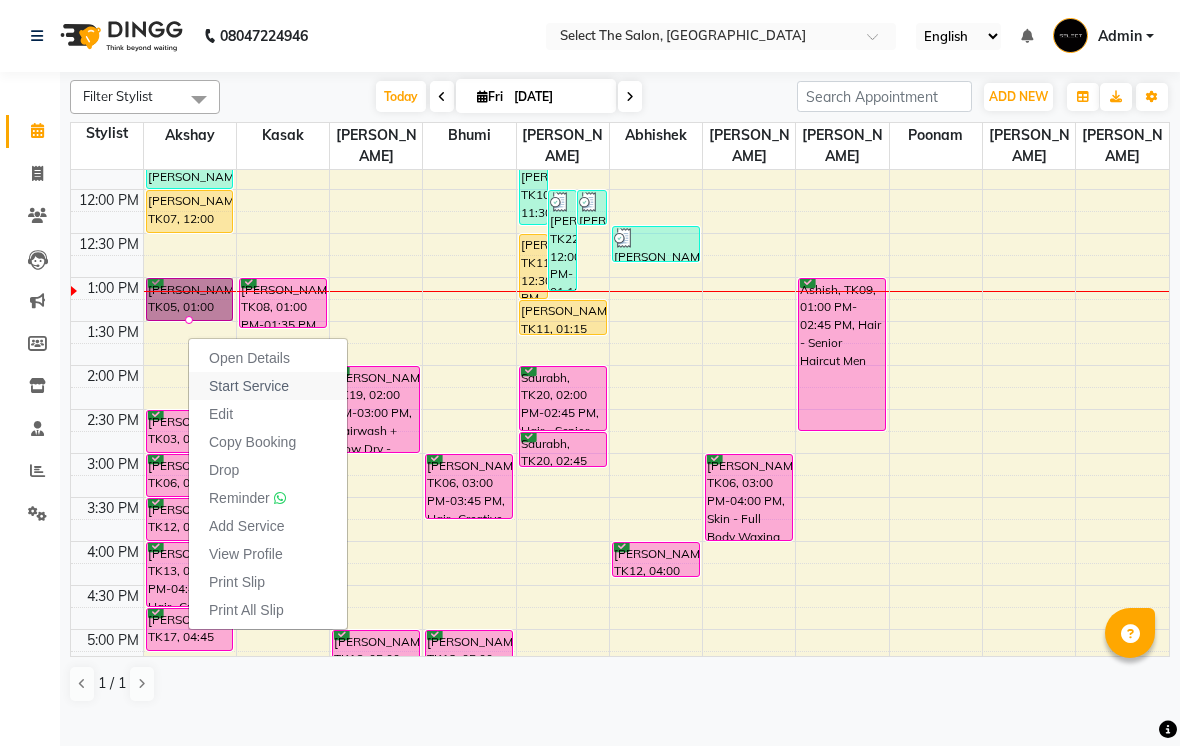 click on "Start Service" at bounding box center (249, 386) 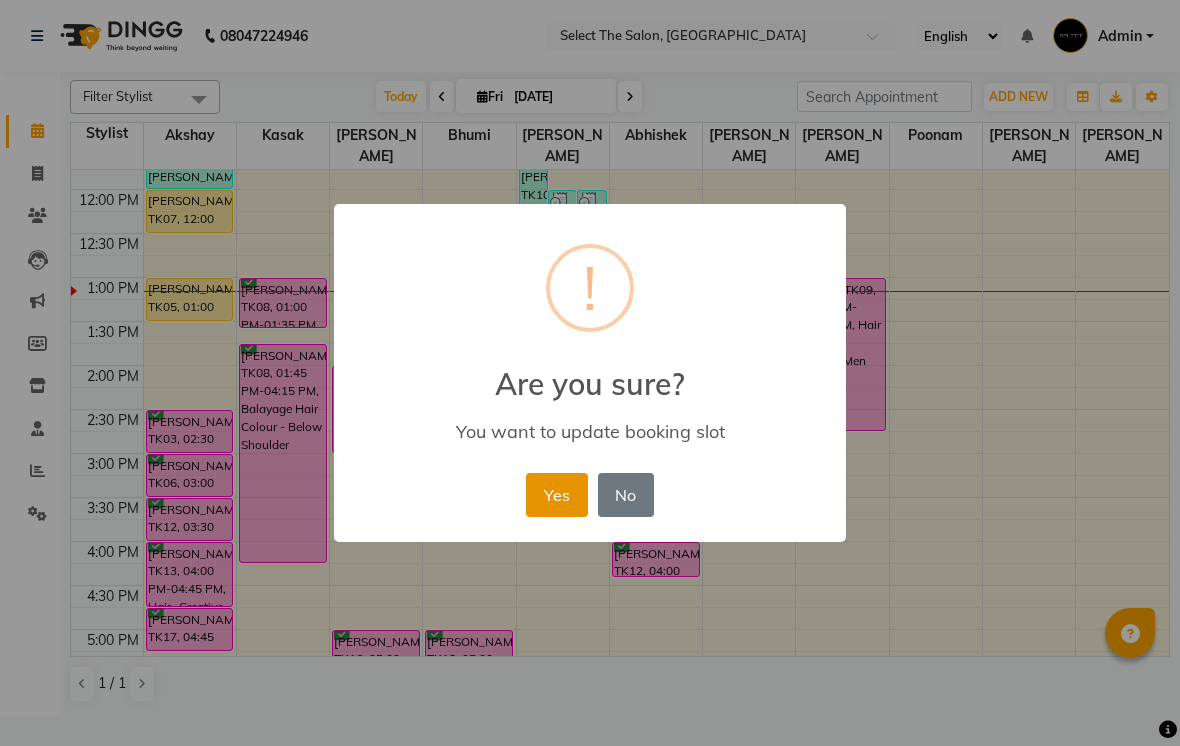 click on "Yes" at bounding box center (556, 495) 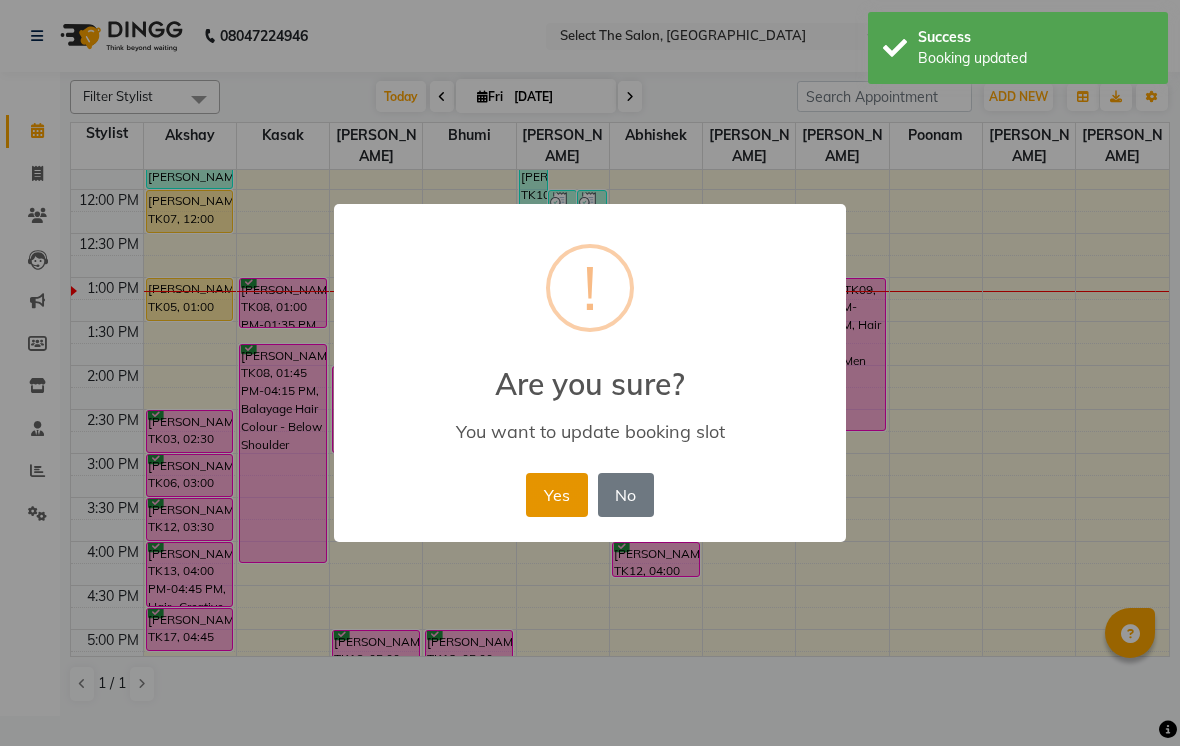 click on "Yes" at bounding box center (556, 495) 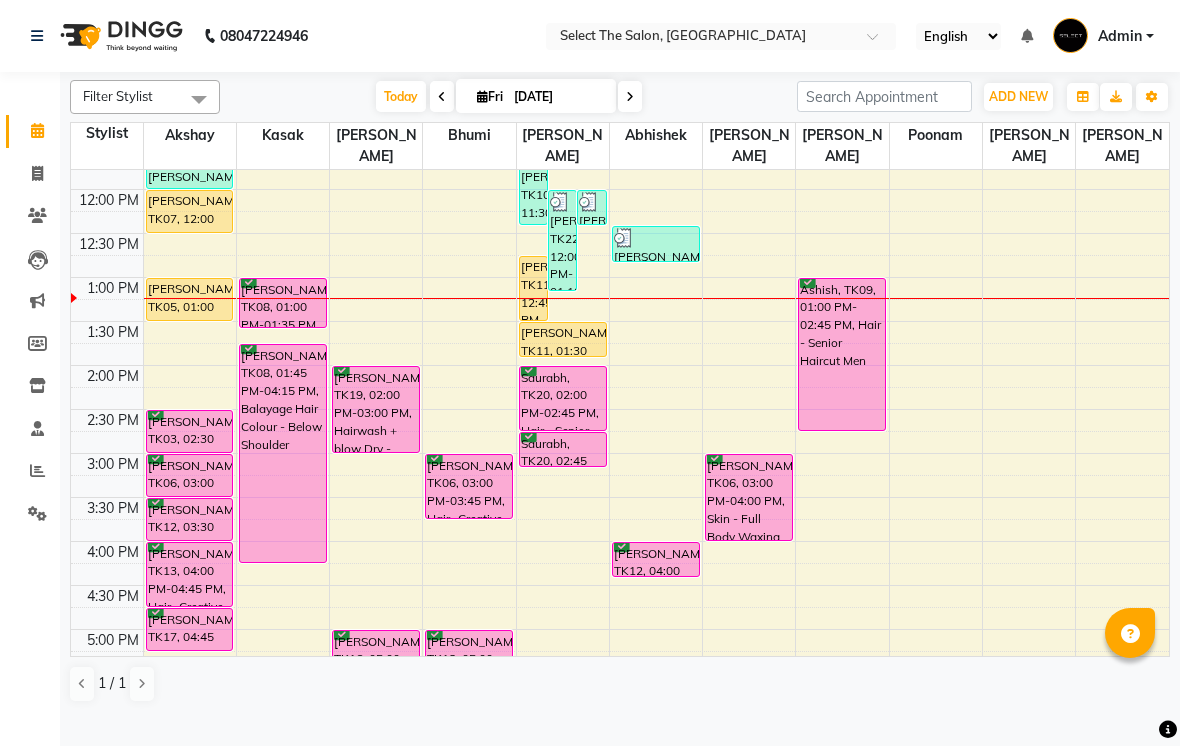 click on "[PERSON_NAME], TK22, 12:00 PM-01:10 PM, Hair - Senior Haircut Men,Face - [PERSON_NAME] trim" at bounding box center (562, 240) 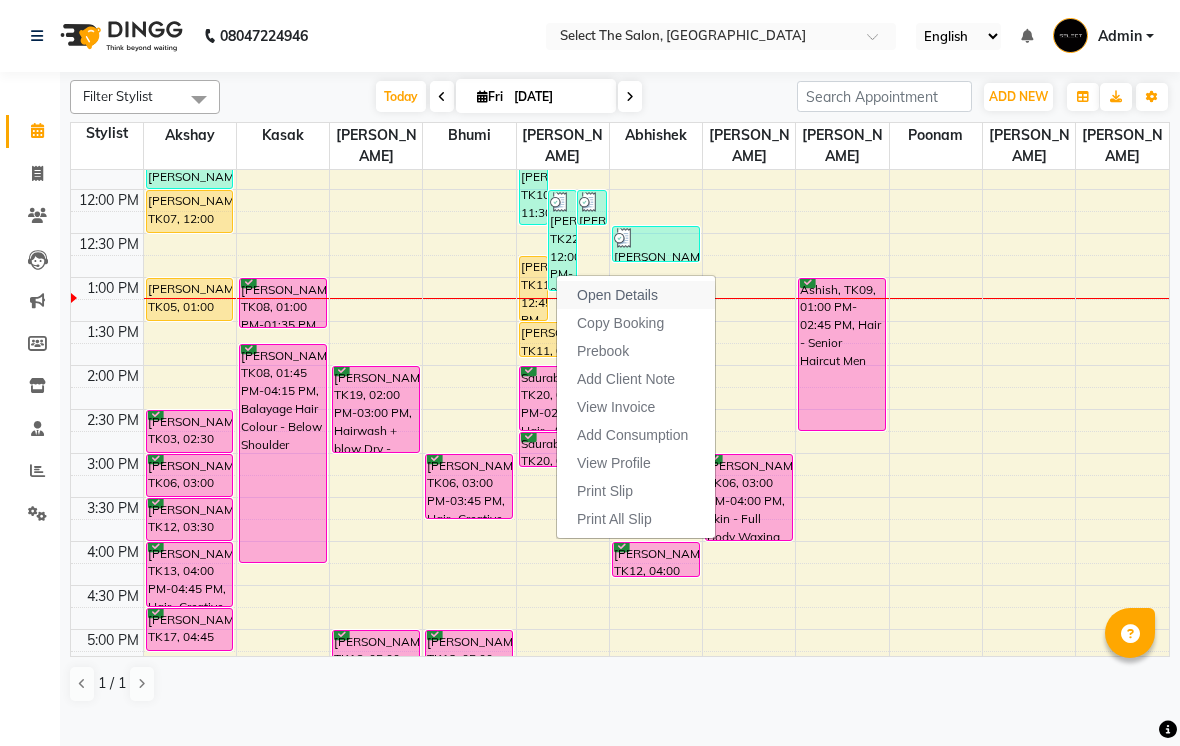 click on "Open Details" at bounding box center [617, 295] 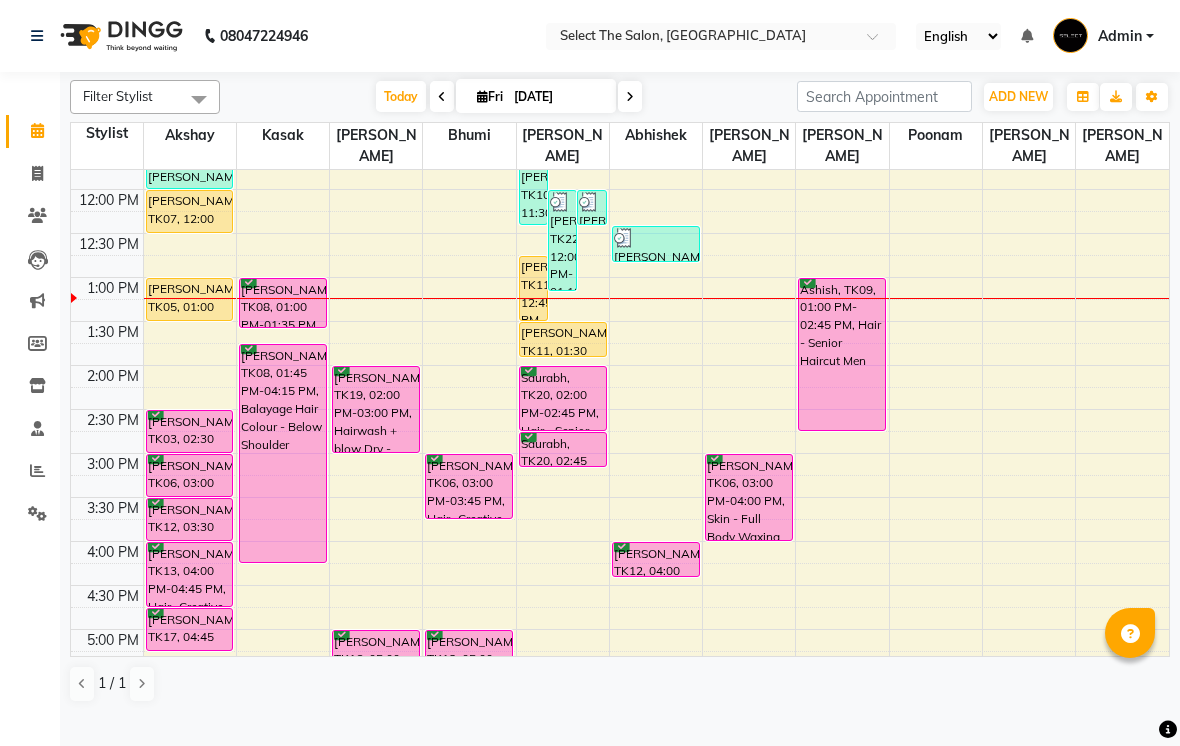 click on "[PERSON_NAME], TK22, 12:00 PM-01:10 PM, Hair - Senior Haircut Men,Face - [PERSON_NAME] trim" at bounding box center (562, 240) 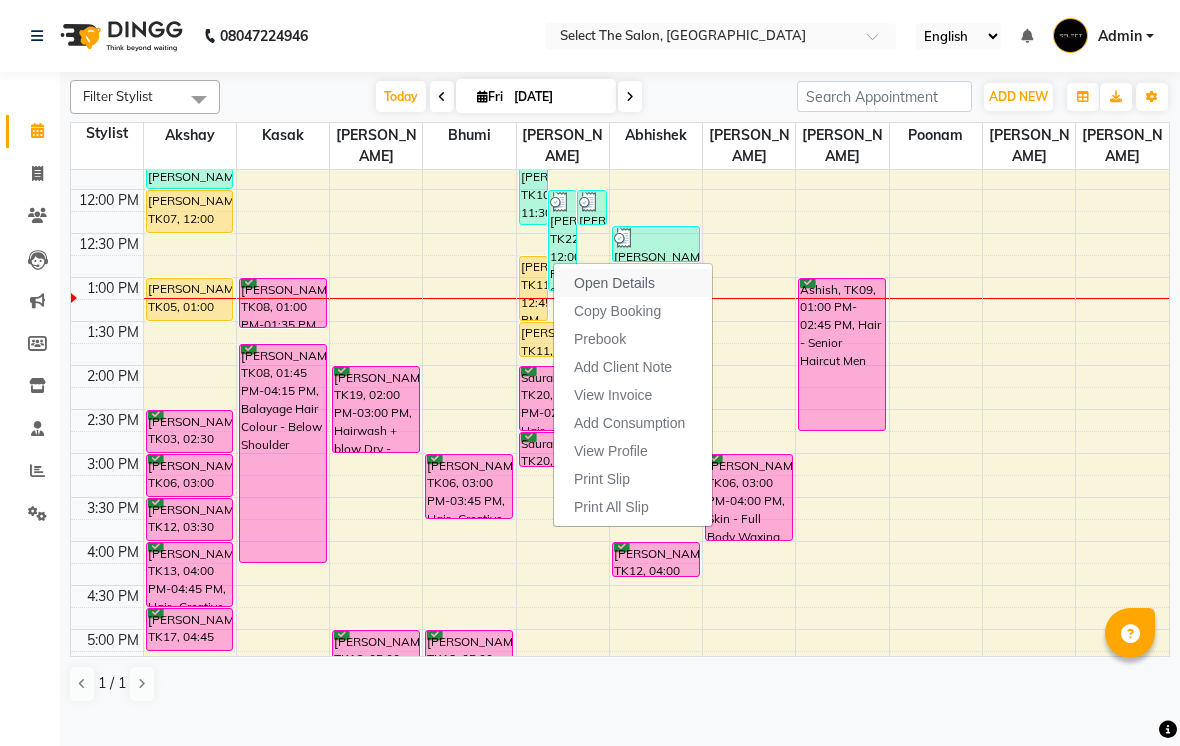 click on "Open Details" at bounding box center [614, 283] 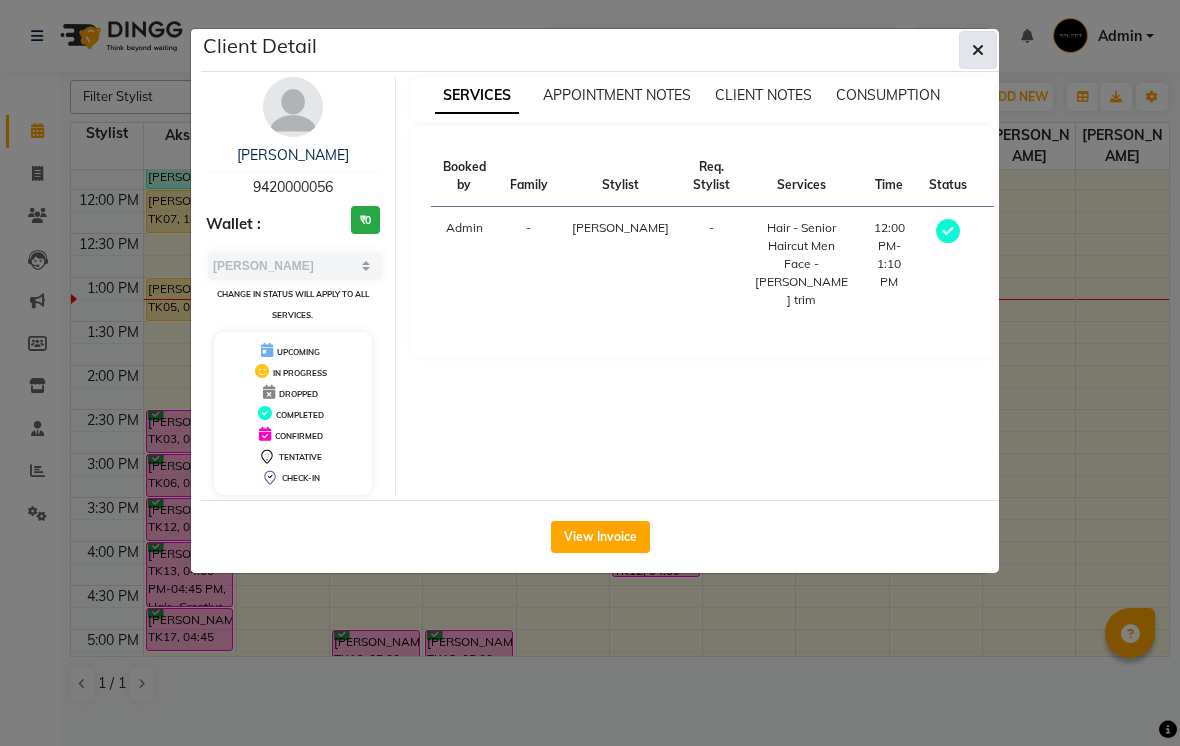 click 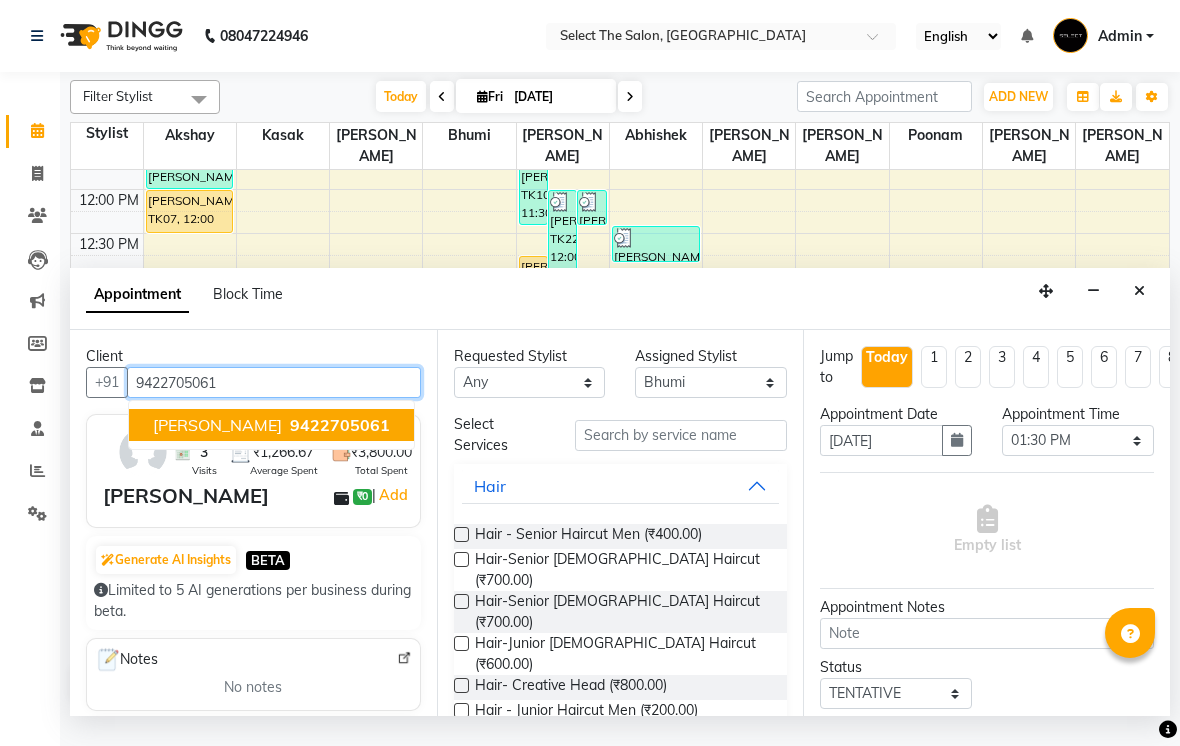 click on "9422705061" at bounding box center (340, 425) 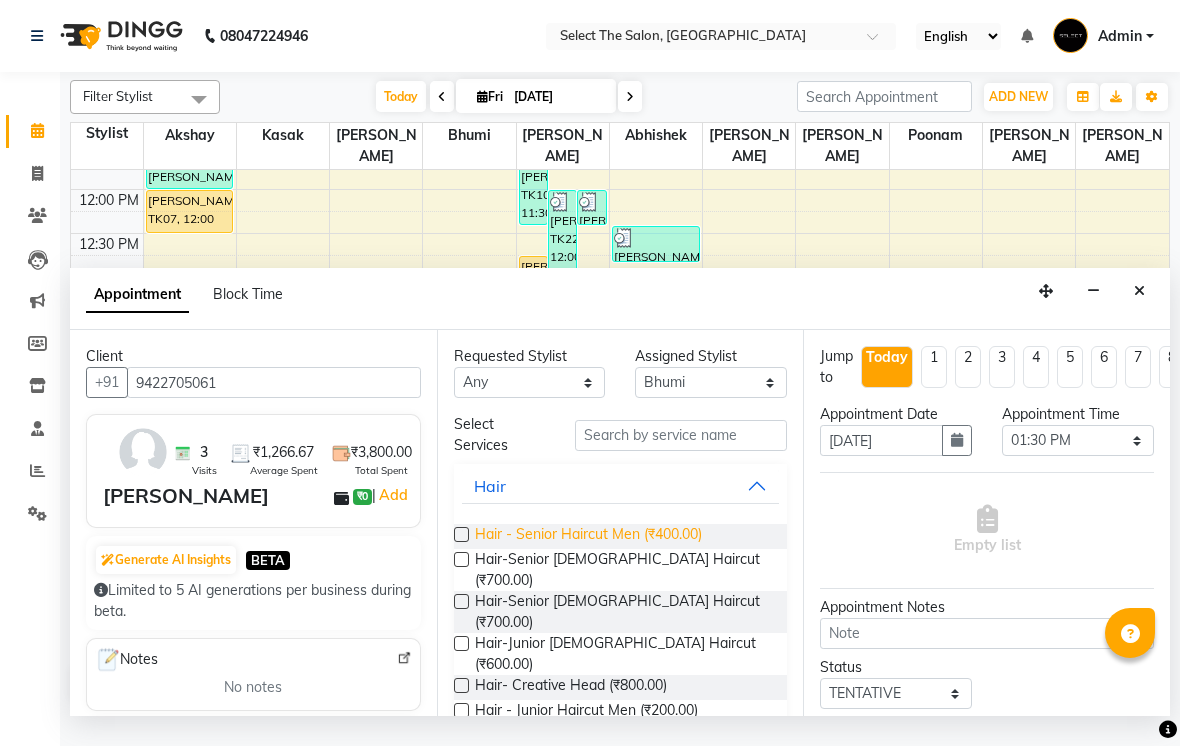 click on "Hair - Senior Haircut Men (₹400.00)" at bounding box center (588, 536) 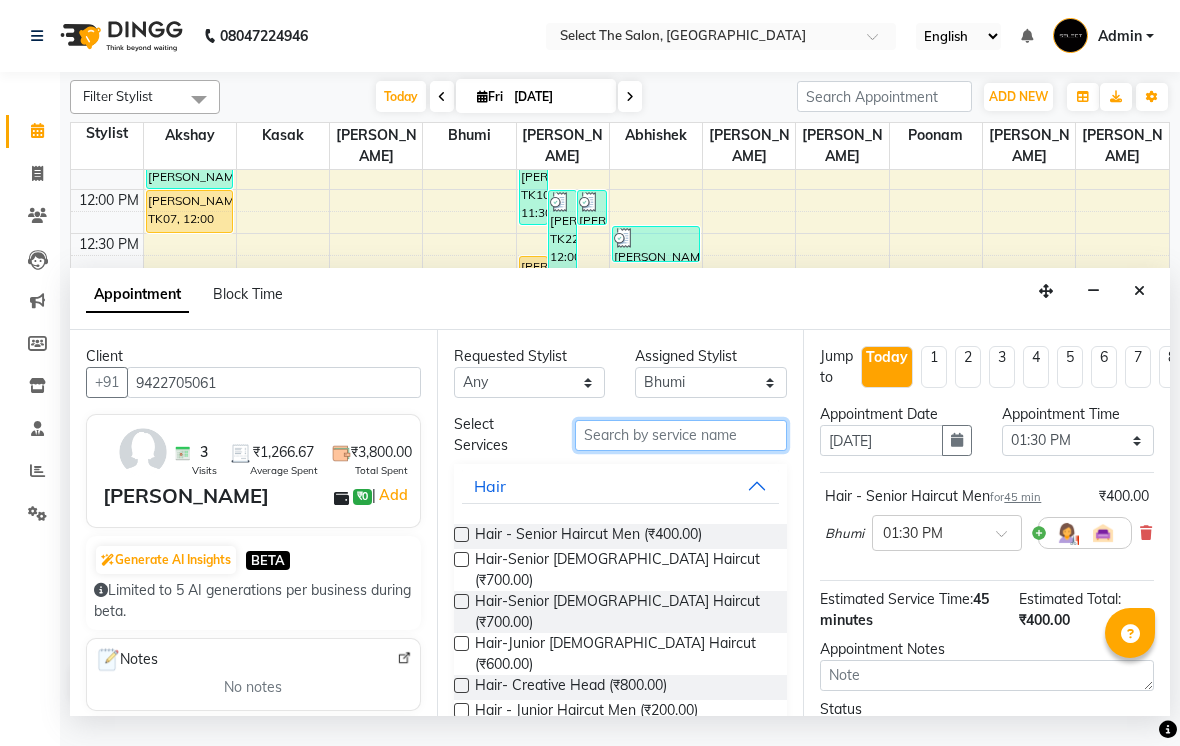 click at bounding box center (681, 435) 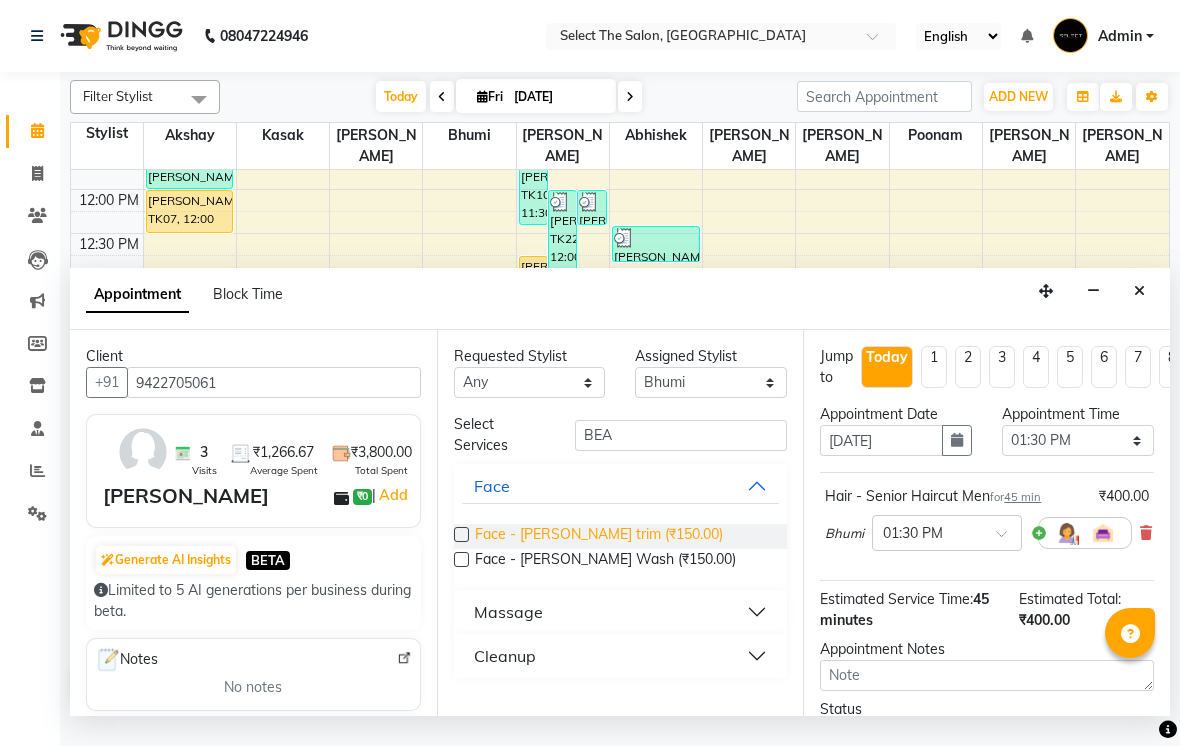 click on "Face - [PERSON_NAME] trim (₹150.00)" at bounding box center [599, 536] 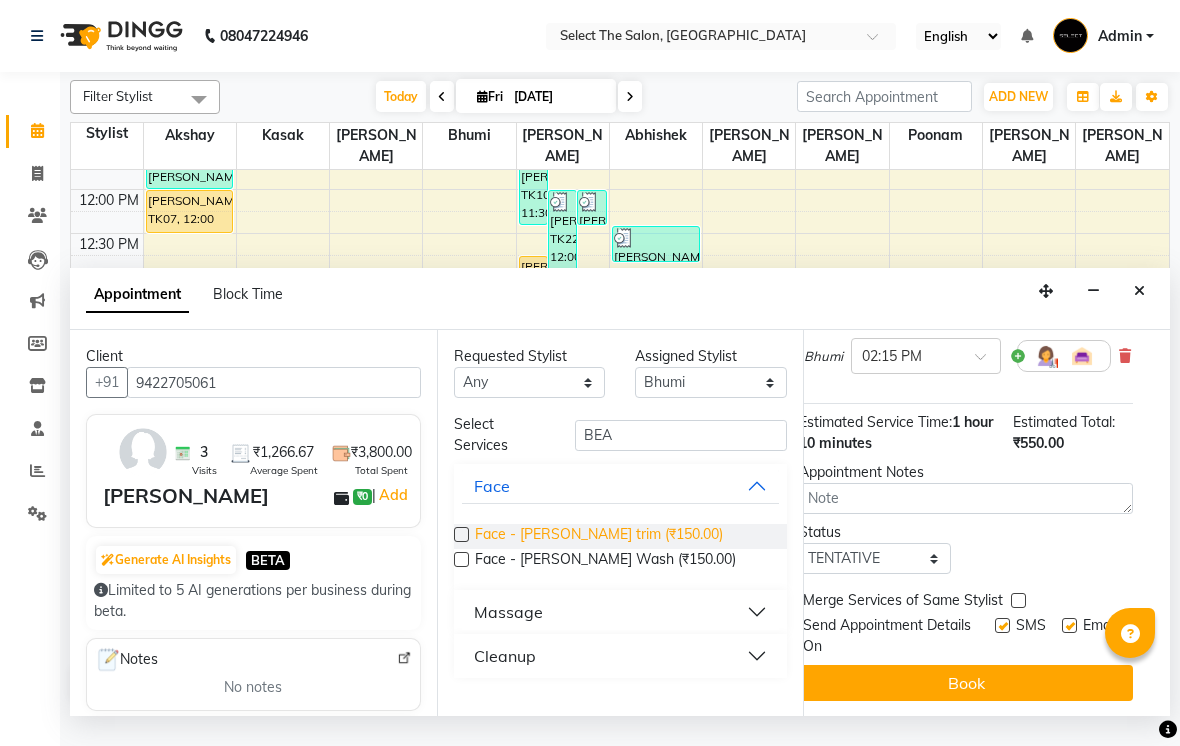 scroll, scrollTop: 267, scrollLeft: 22, axis: both 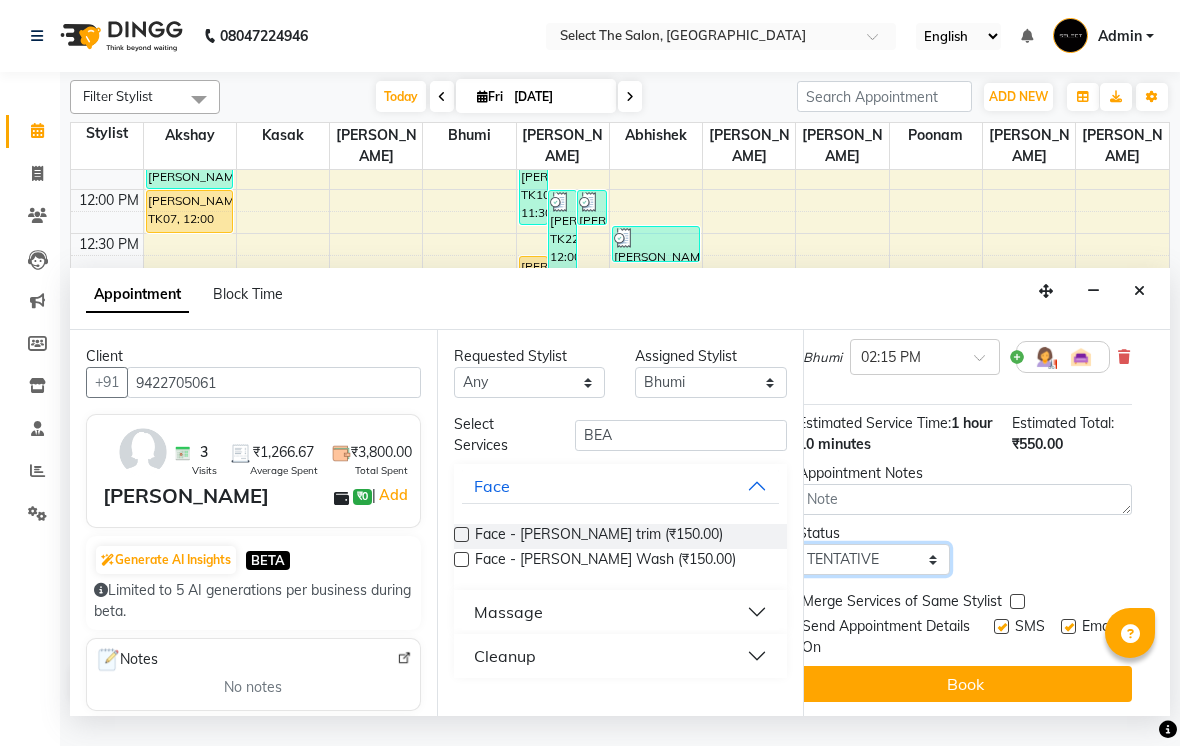 click on "Select TENTATIVE CONFIRM CHECK-IN UPCOMING" at bounding box center [874, 559] 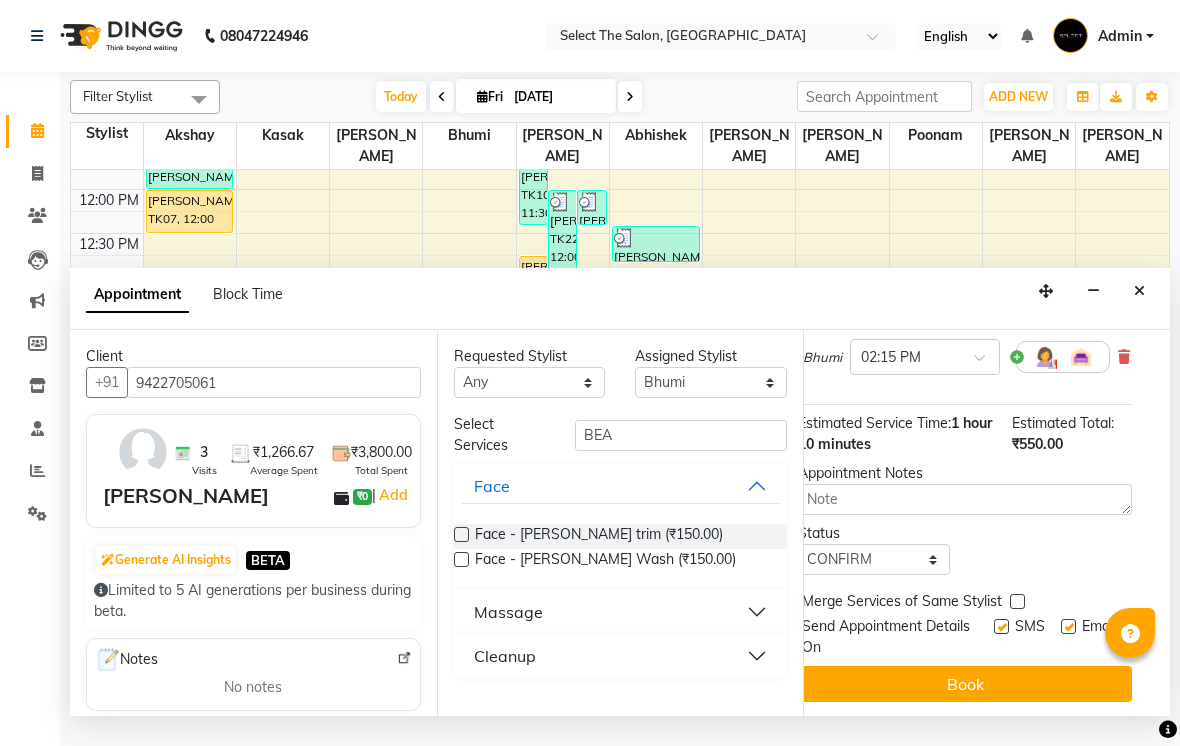 click on "SMS" at bounding box center (1030, 637) 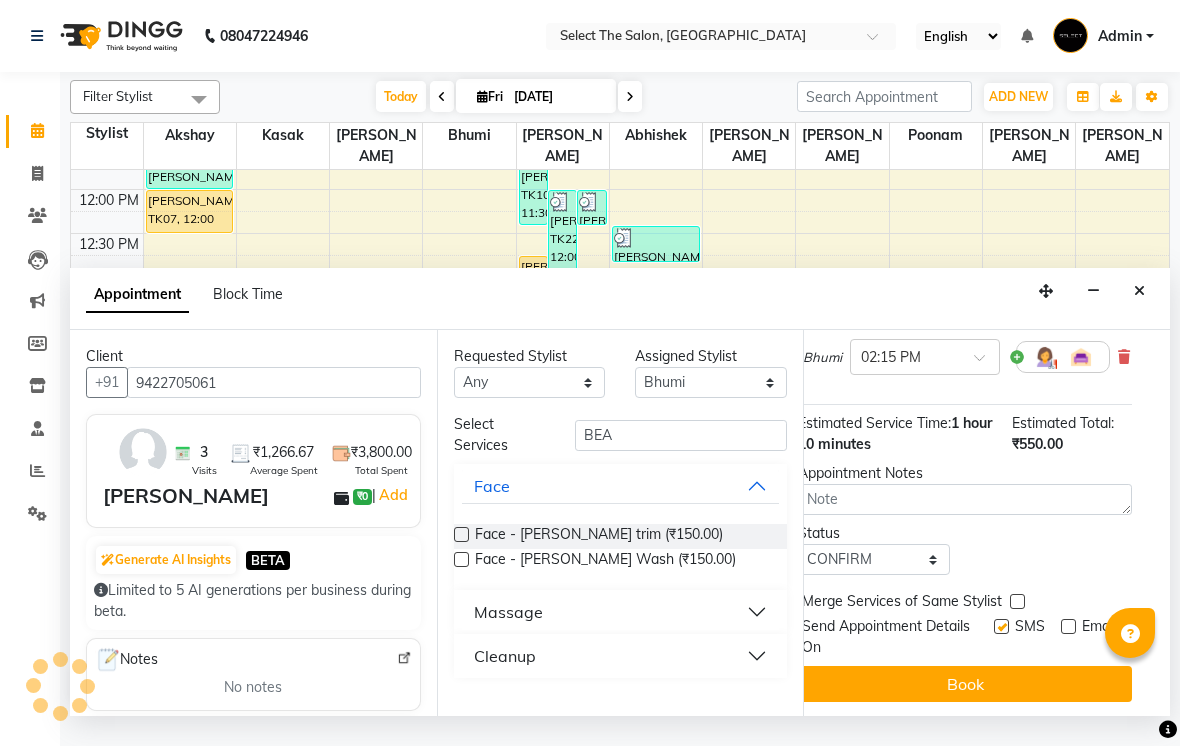 click at bounding box center (1001, 626) 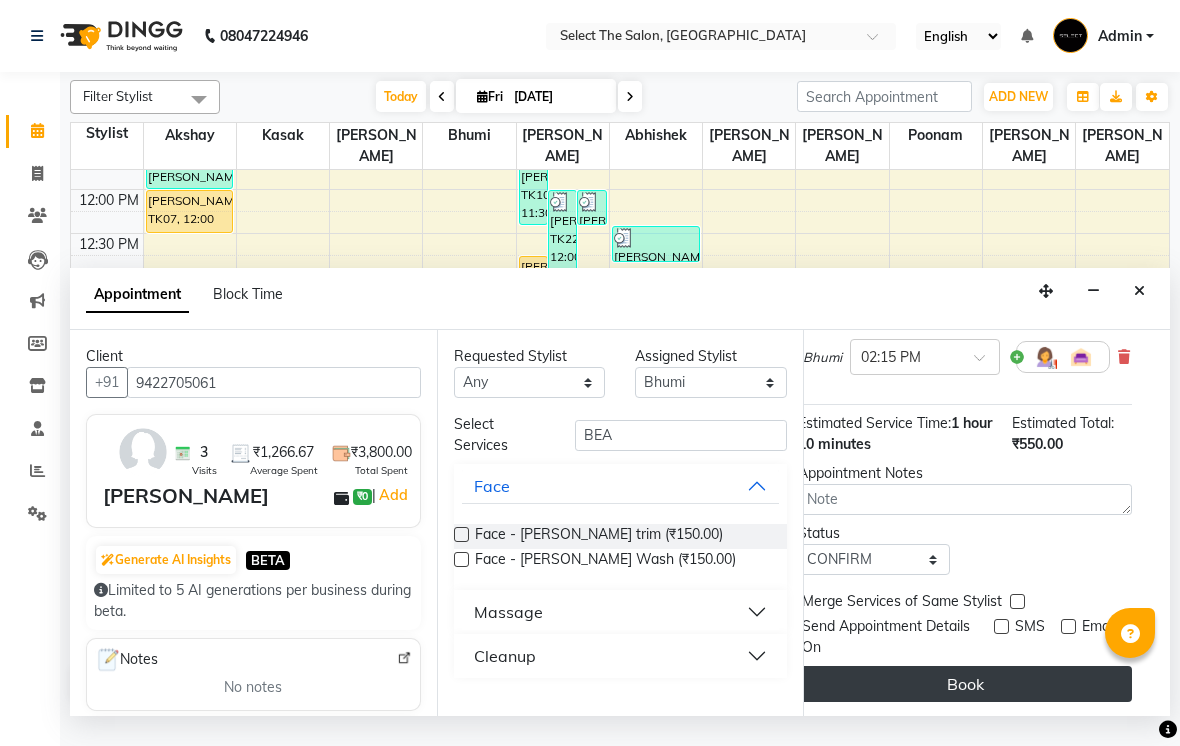click on "Book" at bounding box center [965, 684] 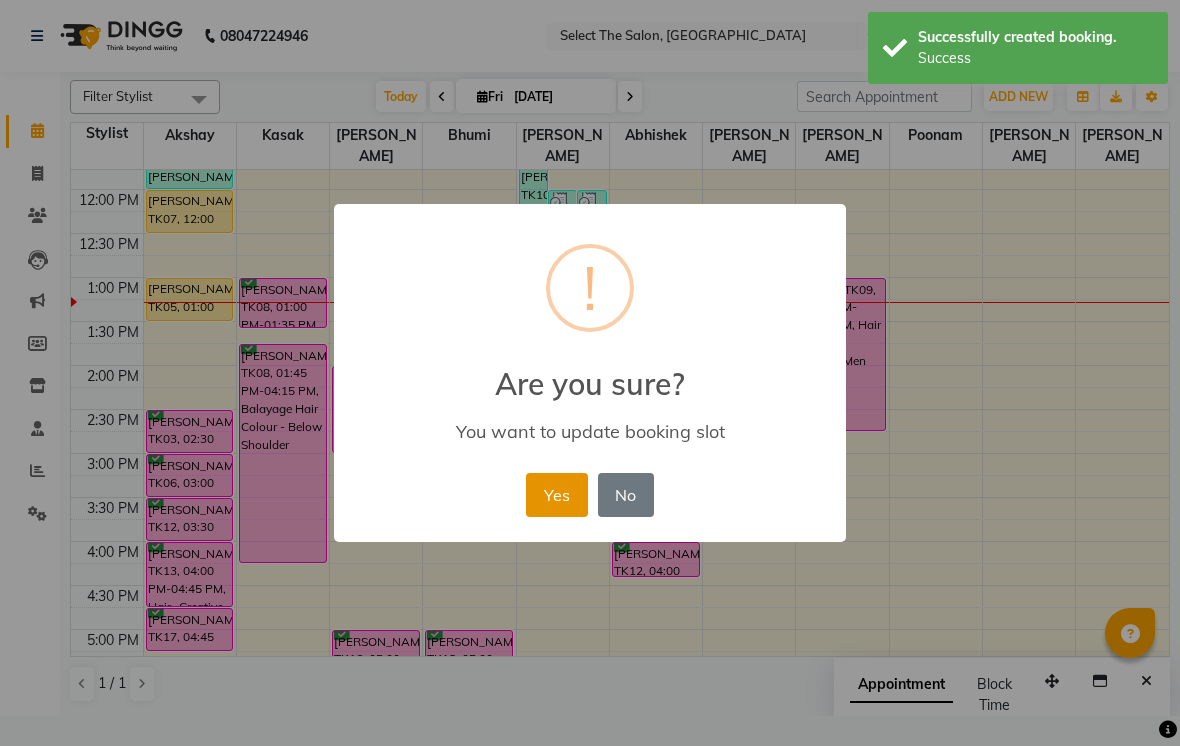 click on "Yes" at bounding box center (556, 495) 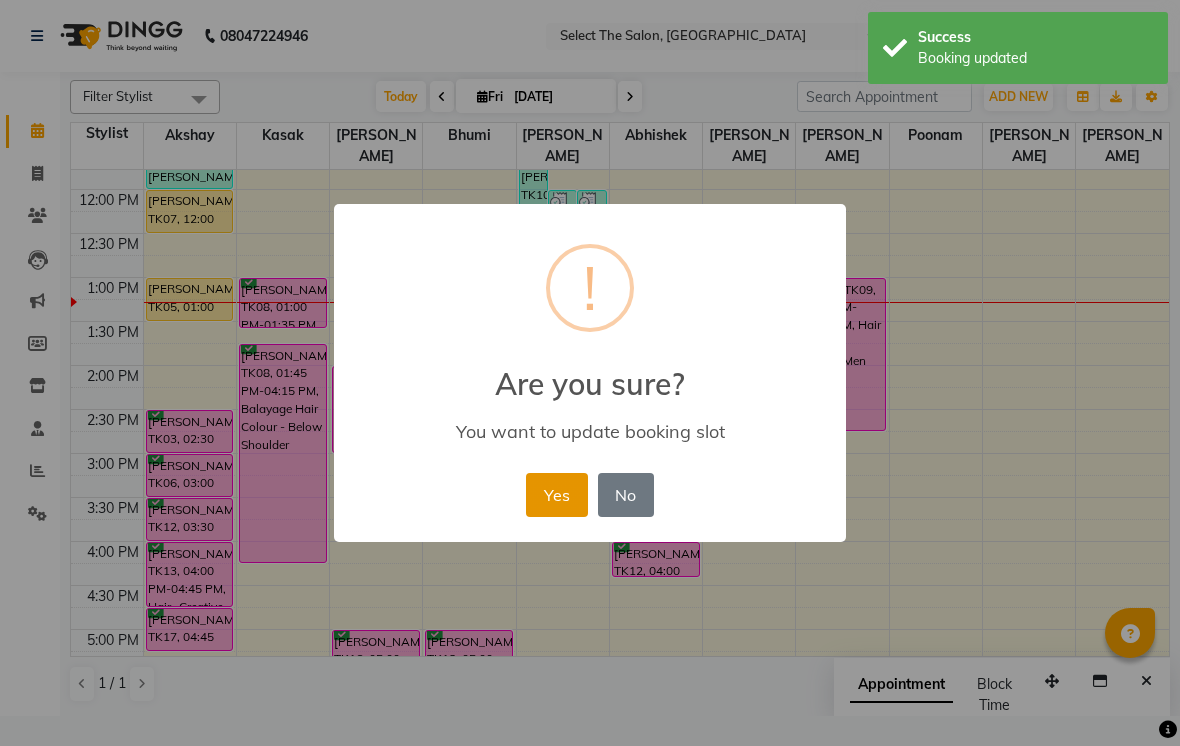 click on "Yes" at bounding box center [556, 495] 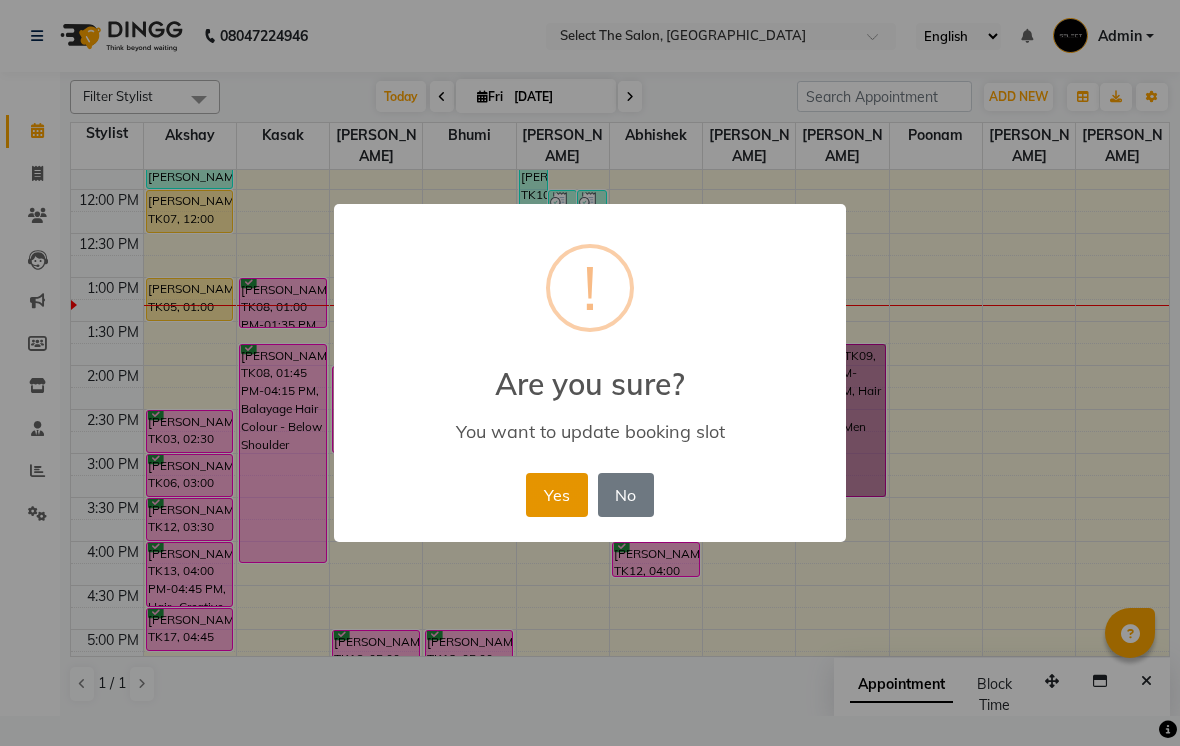 click on "Yes" at bounding box center (556, 495) 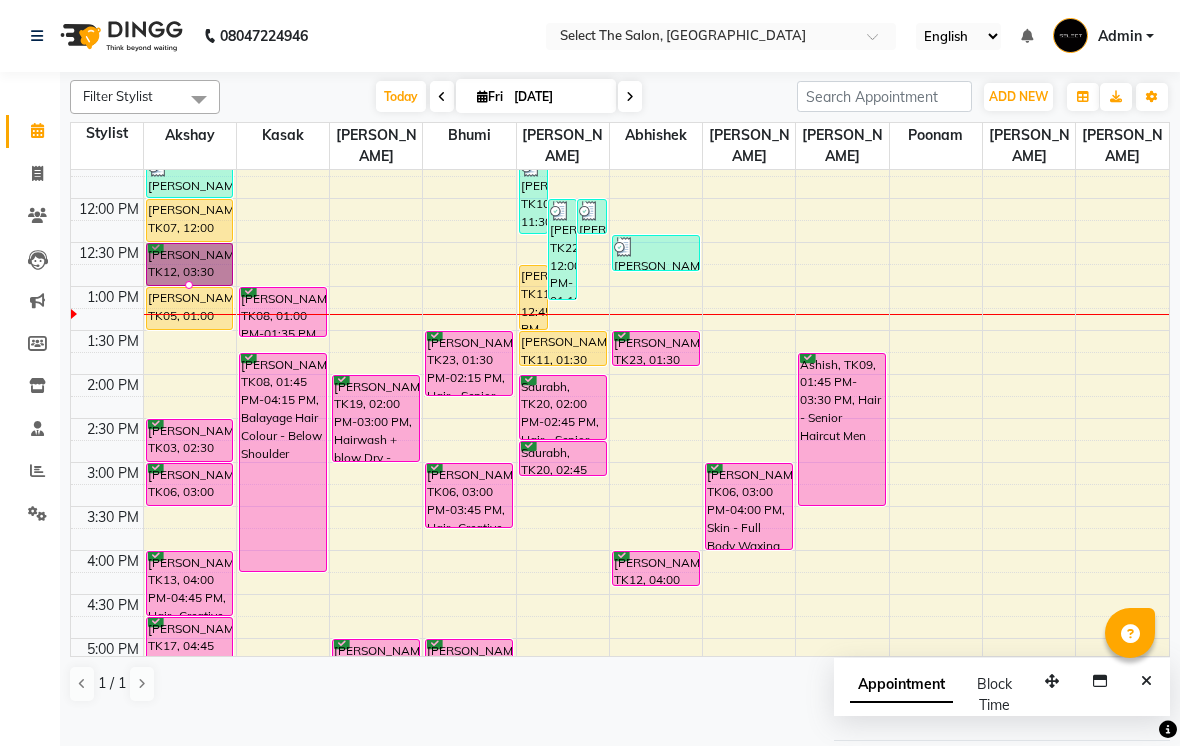 scroll, scrollTop: 320, scrollLeft: 0, axis: vertical 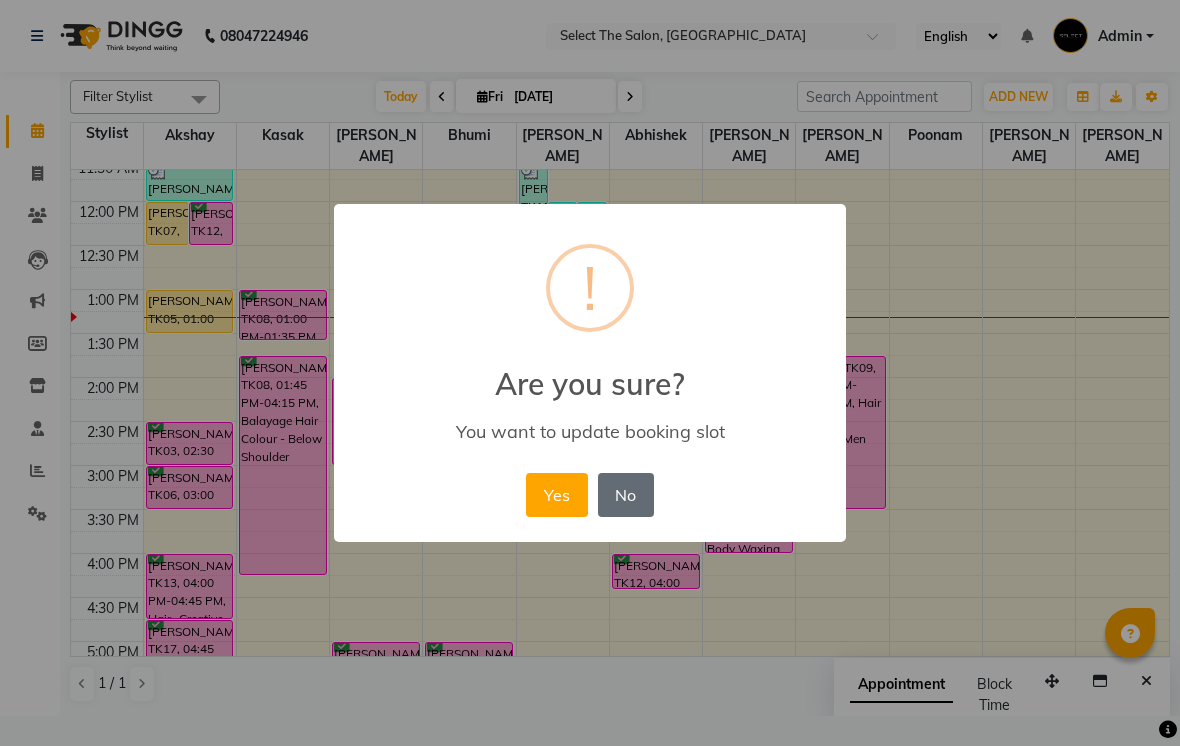 click on "No" at bounding box center [626, 495] 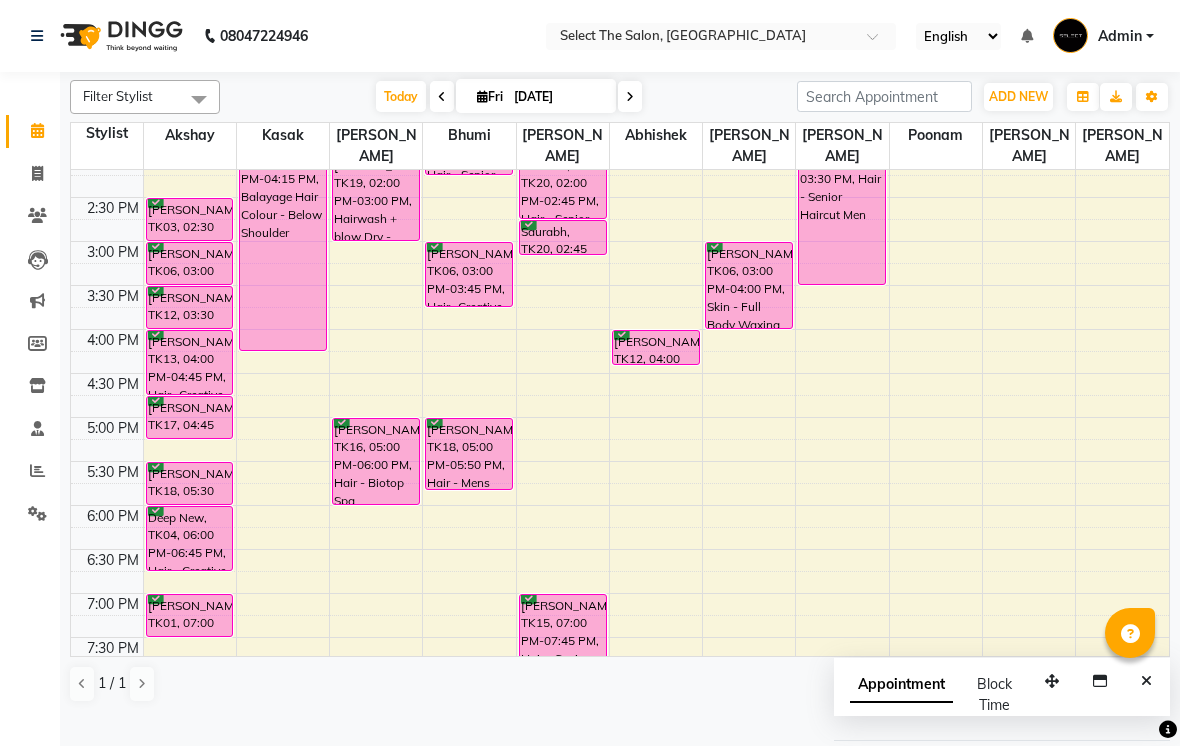 scroll, scrollTop: 586, scrollLeft: 0, axis: vertical 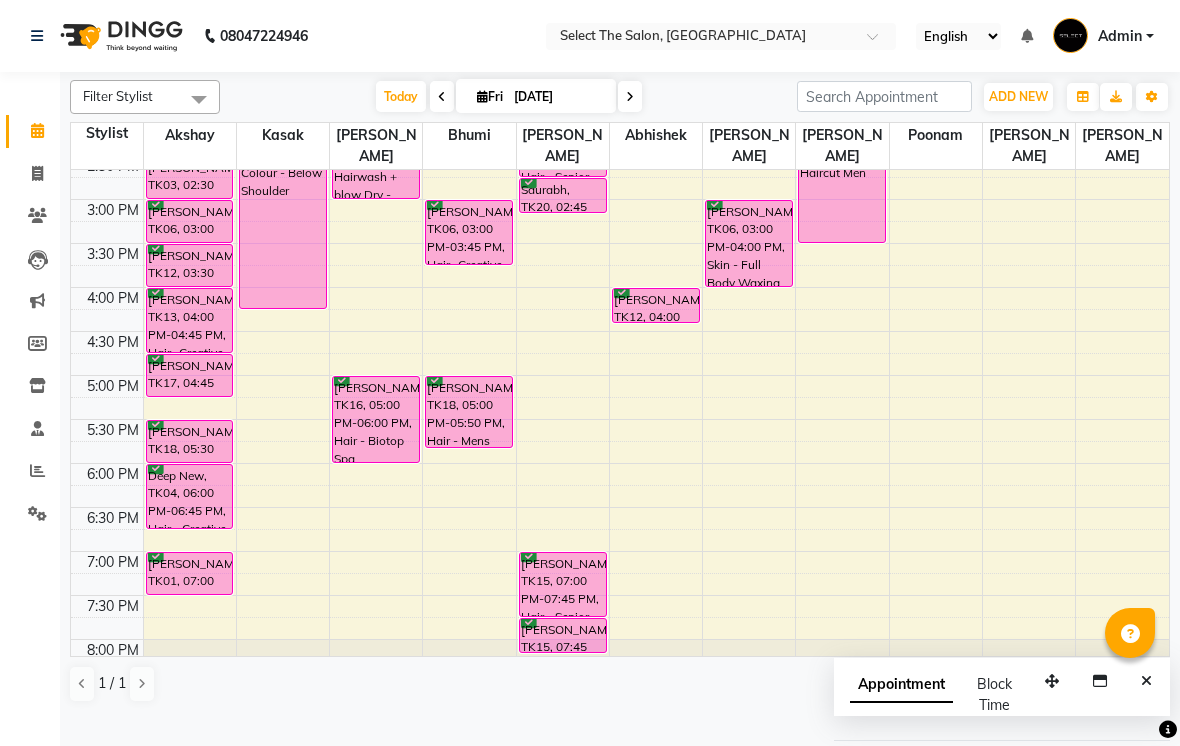 click at bounding box center (630, 97) 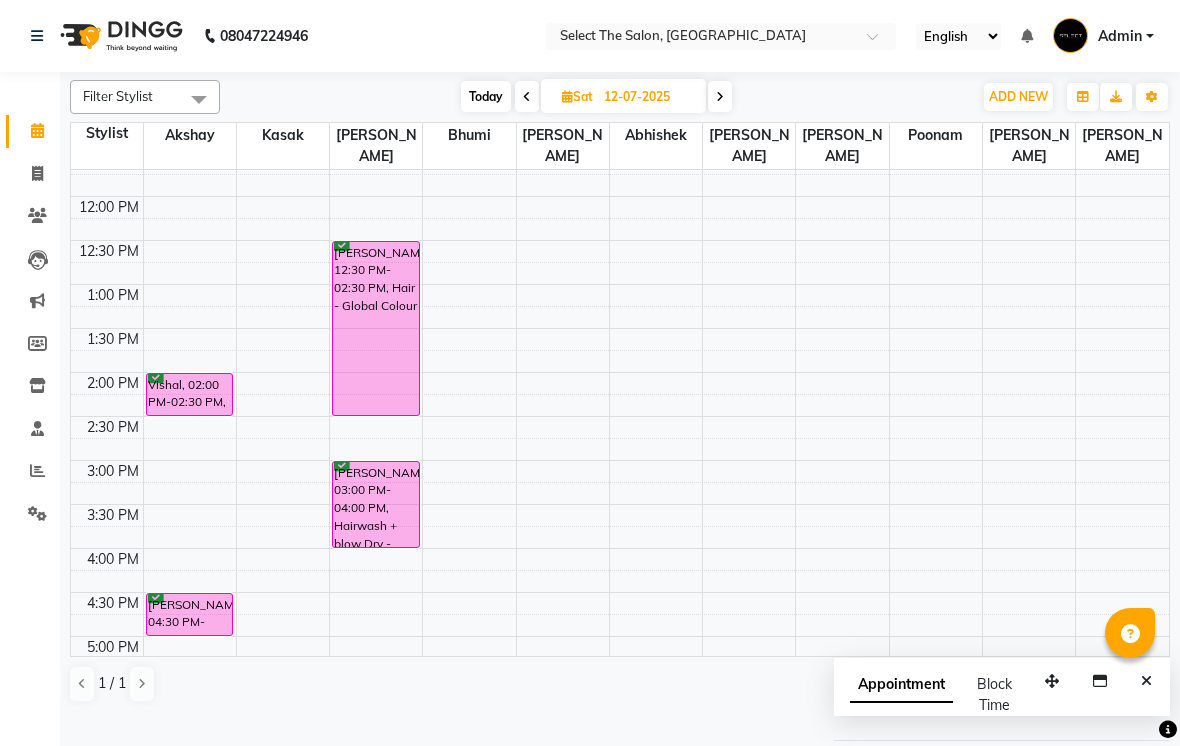 scroll, scrollTop: 305, scrollLeft: 0, axis: vertical 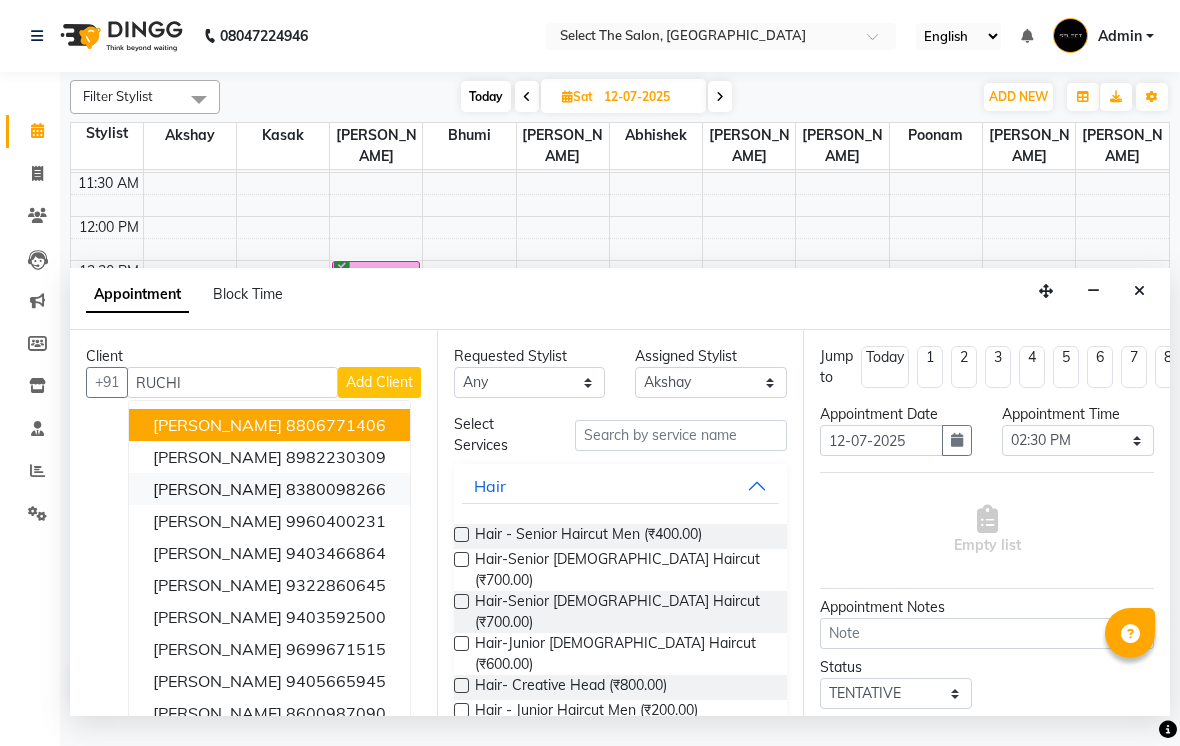 click on "8380098266" at bounding box center (336, 489) 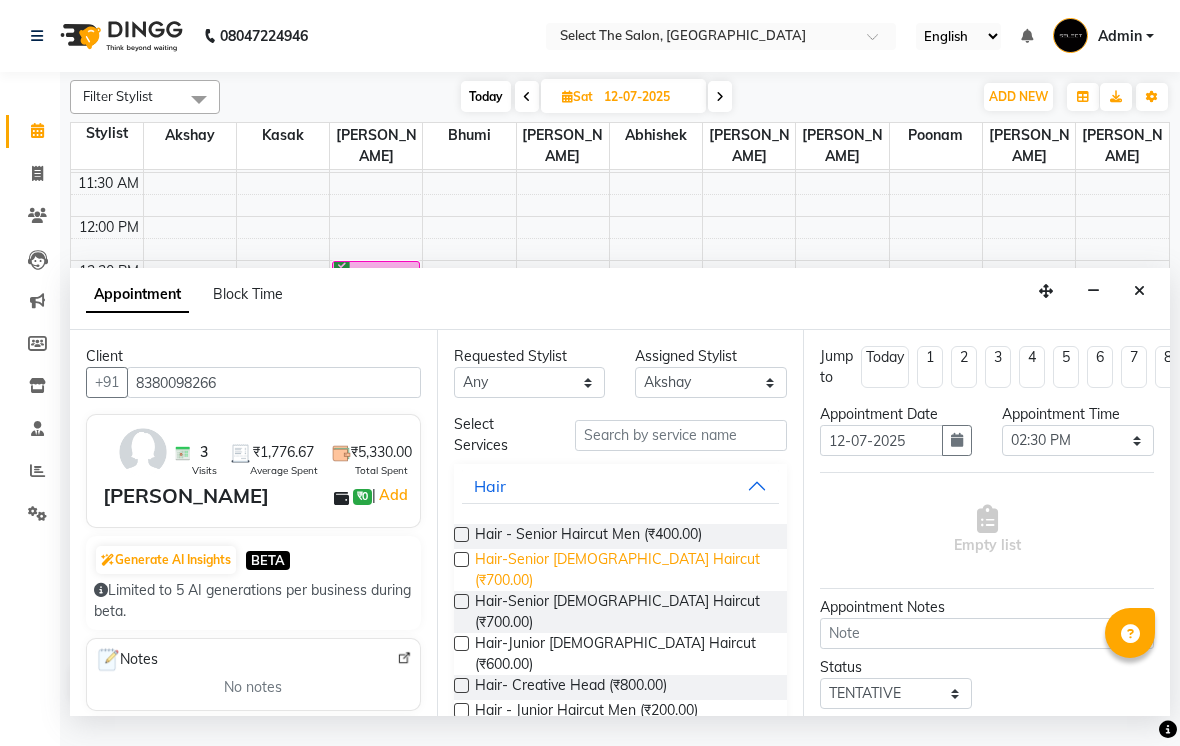 click on "Hair-Senior [DEMOGRAPHIC_DATA] Haircut (₹700.00)" at bounding box center [623, 570] 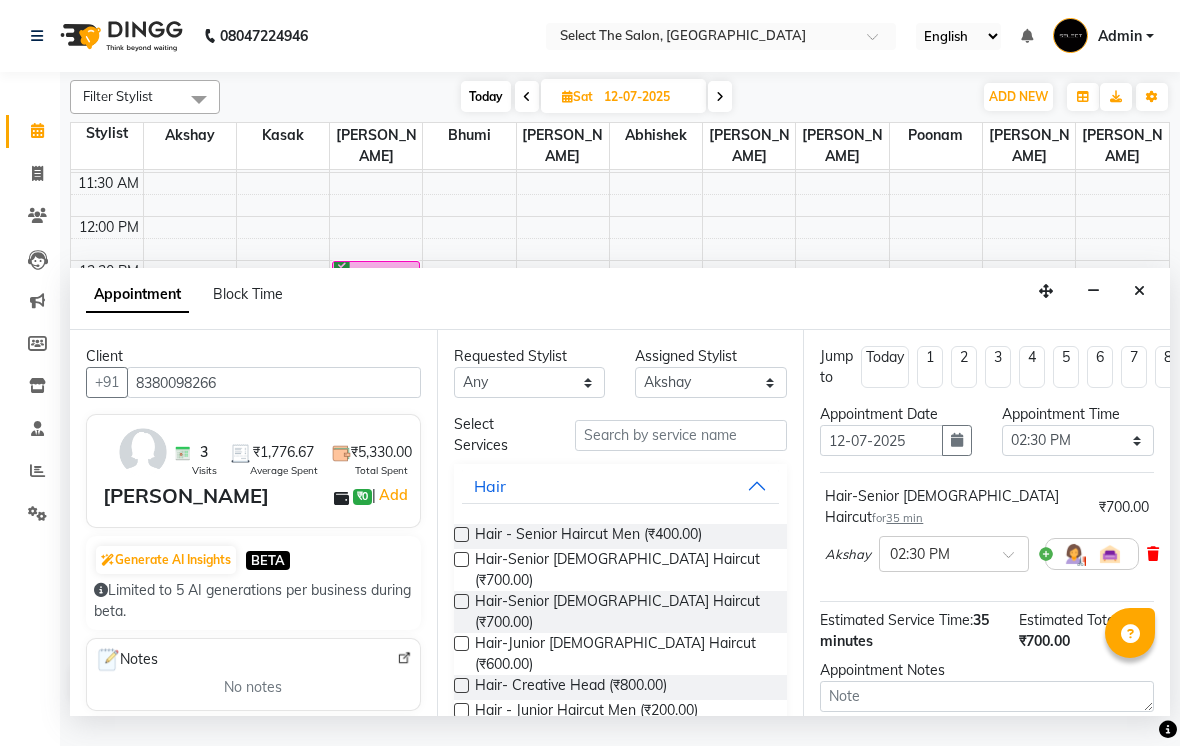 click at bounding box center [1153, 554] 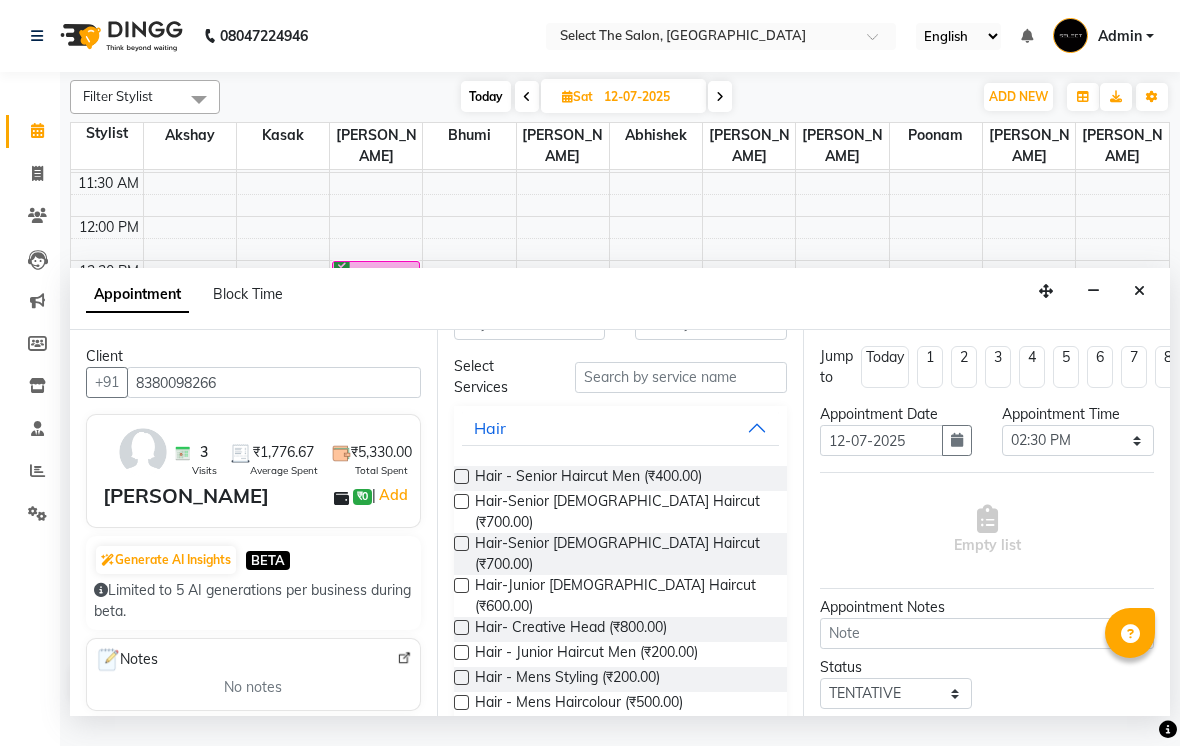 scroll, scrollTop: 62, scrollLeft: 0, axis: vertical 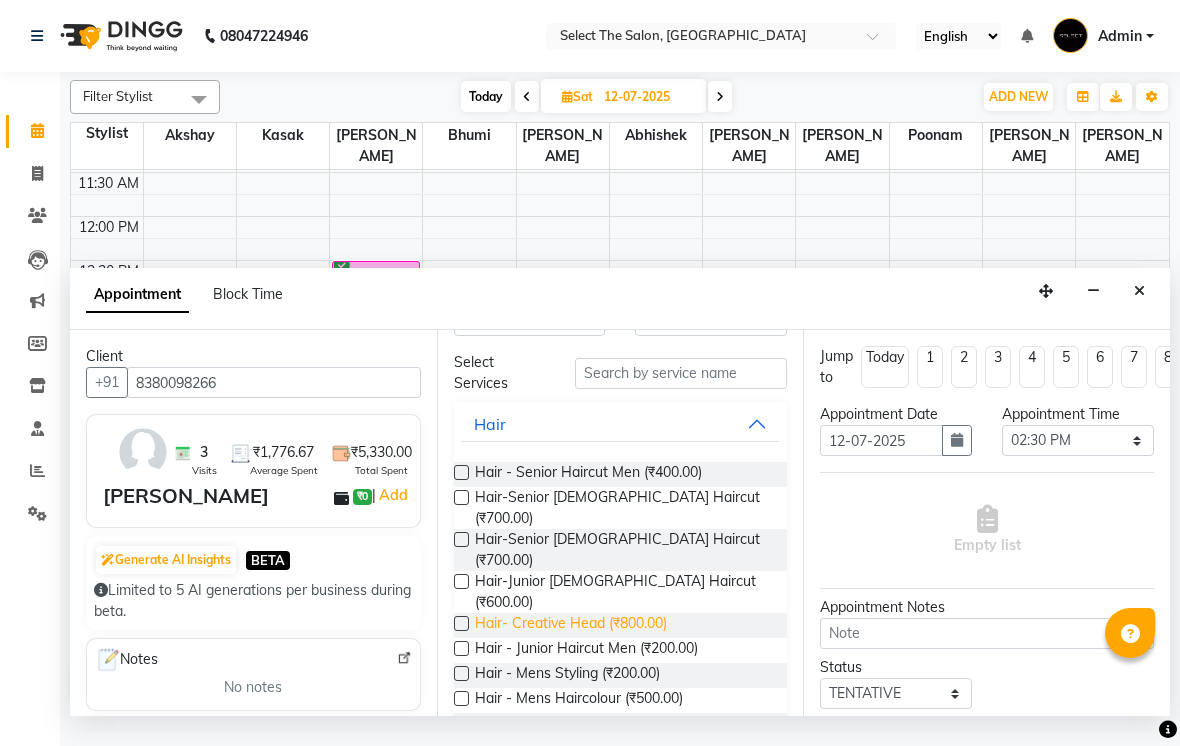 click on "Hair- Creative Head  (₹800.00)" at bounding box center [571, 625] 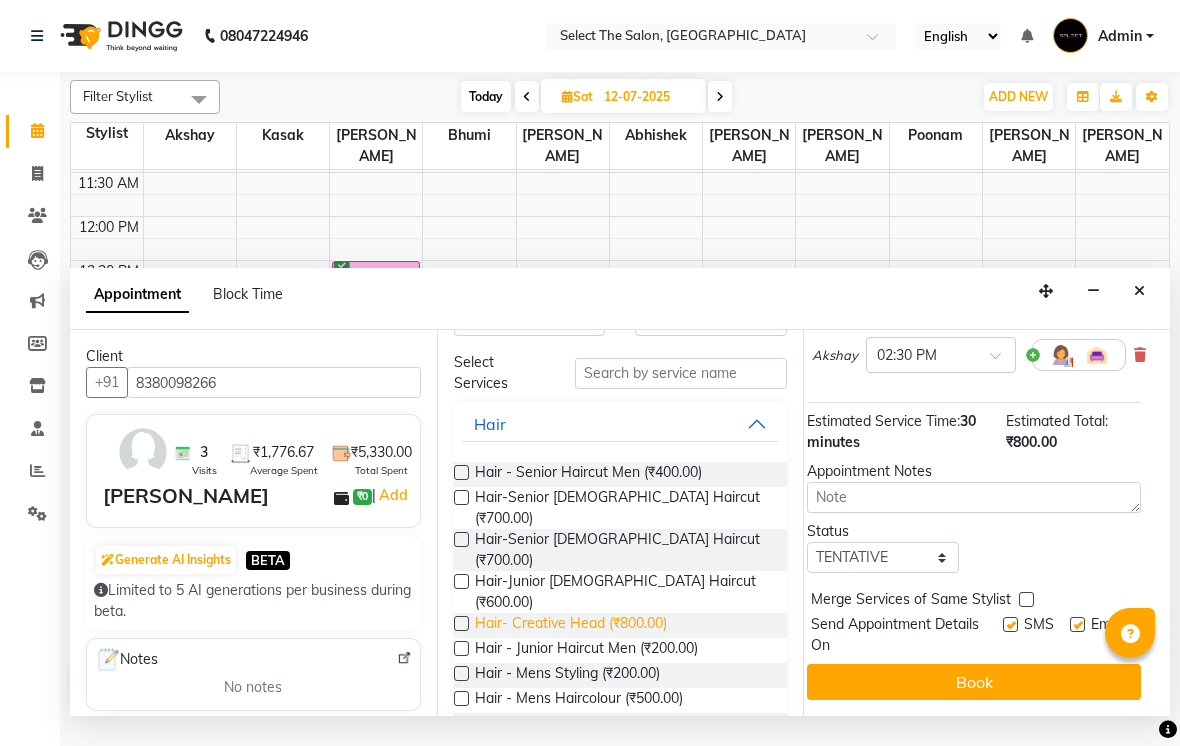 scroll, scrollTop: 176, scrollLeft: 16, axis: both 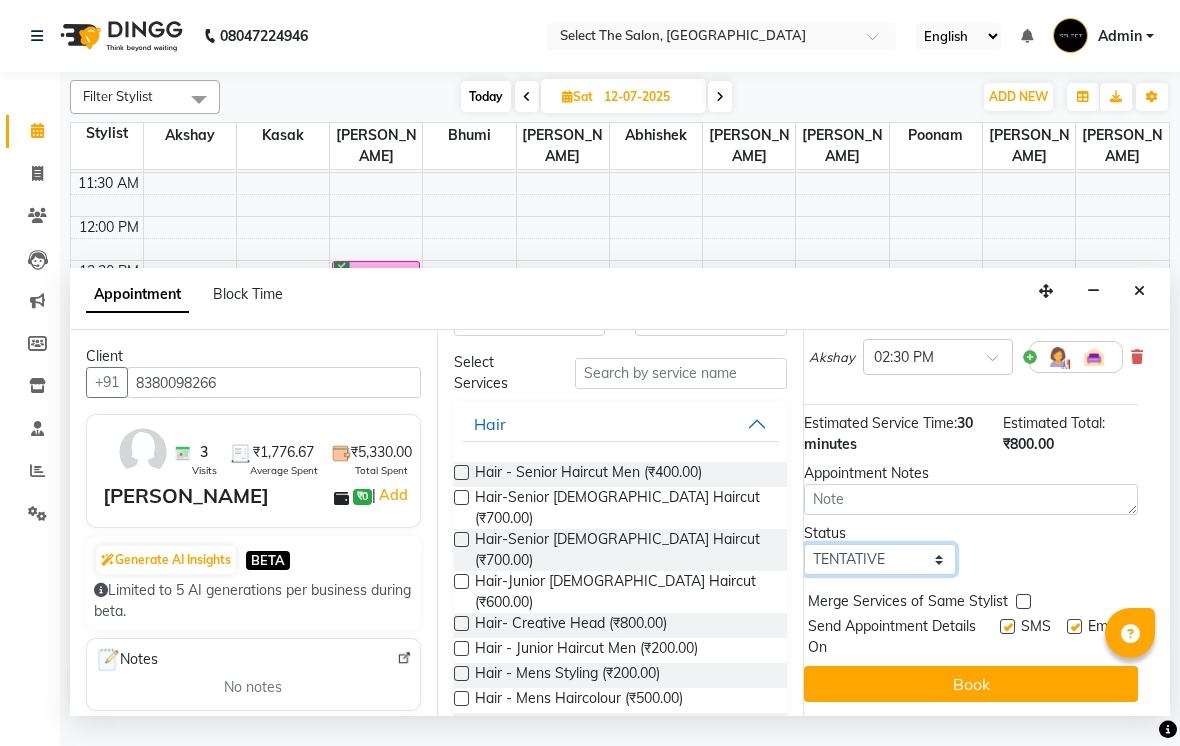 click on "Select TENTATIVE CONFIRM UPCOMING" at bounding box center (880, 559) 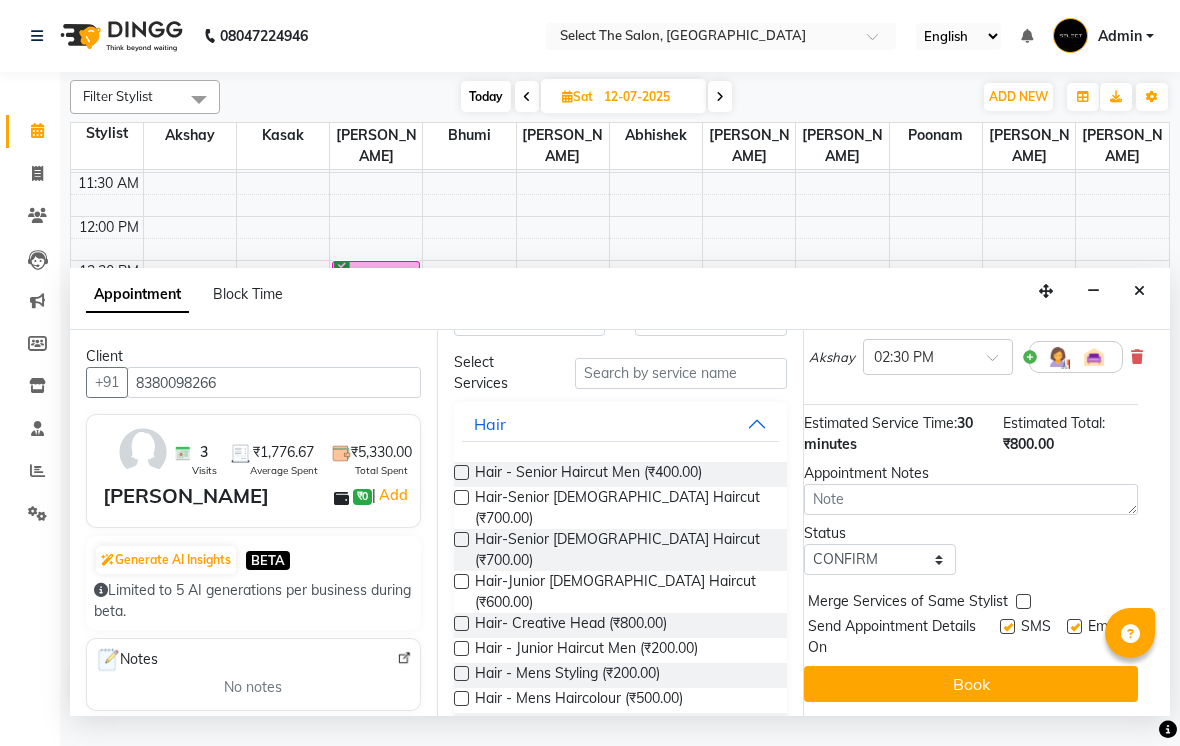 click at bounding box center (1023, 601) 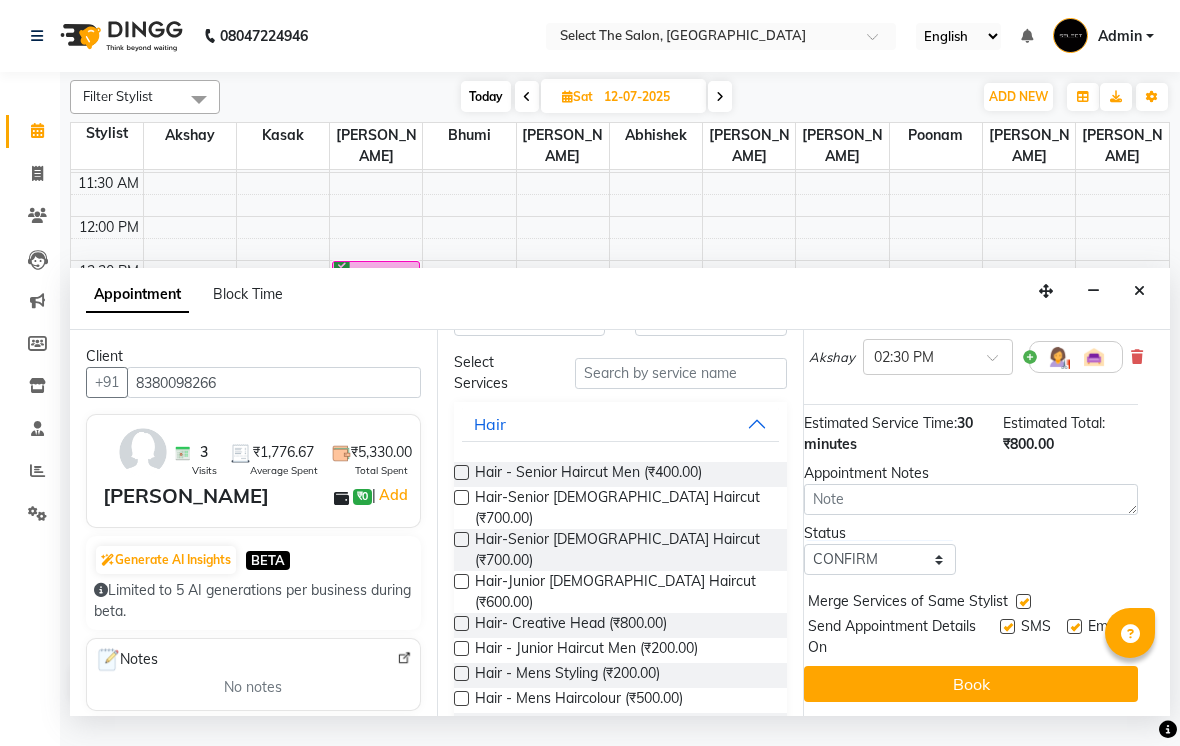 click on "Merge Services of Same Stylist" at bounding box center [971, 603] 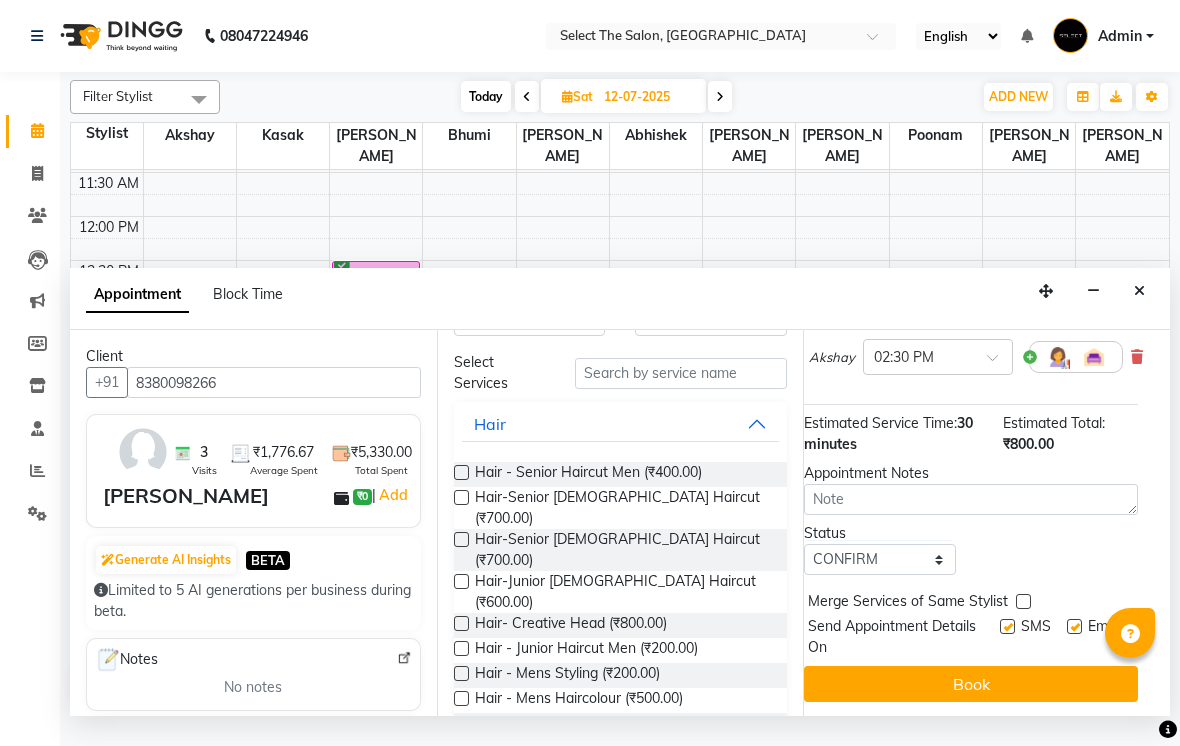 click at bounding box center (1023, 601) 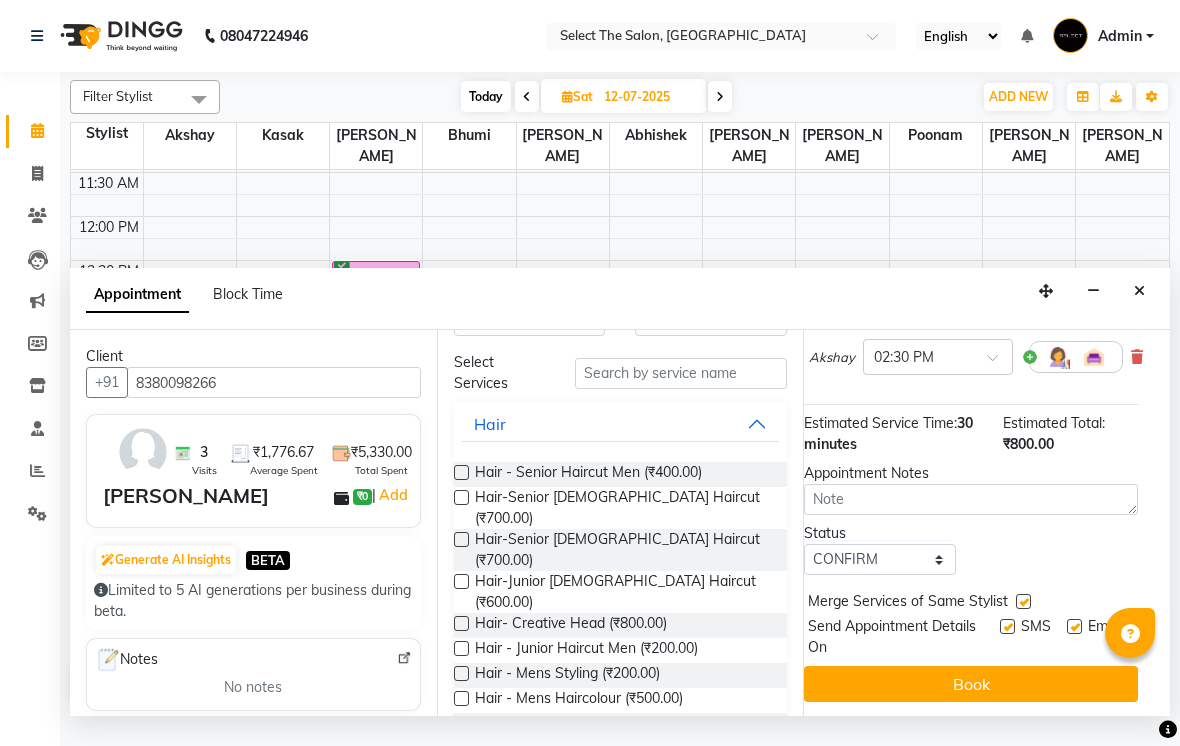 click at bounding box center [1007, 626] 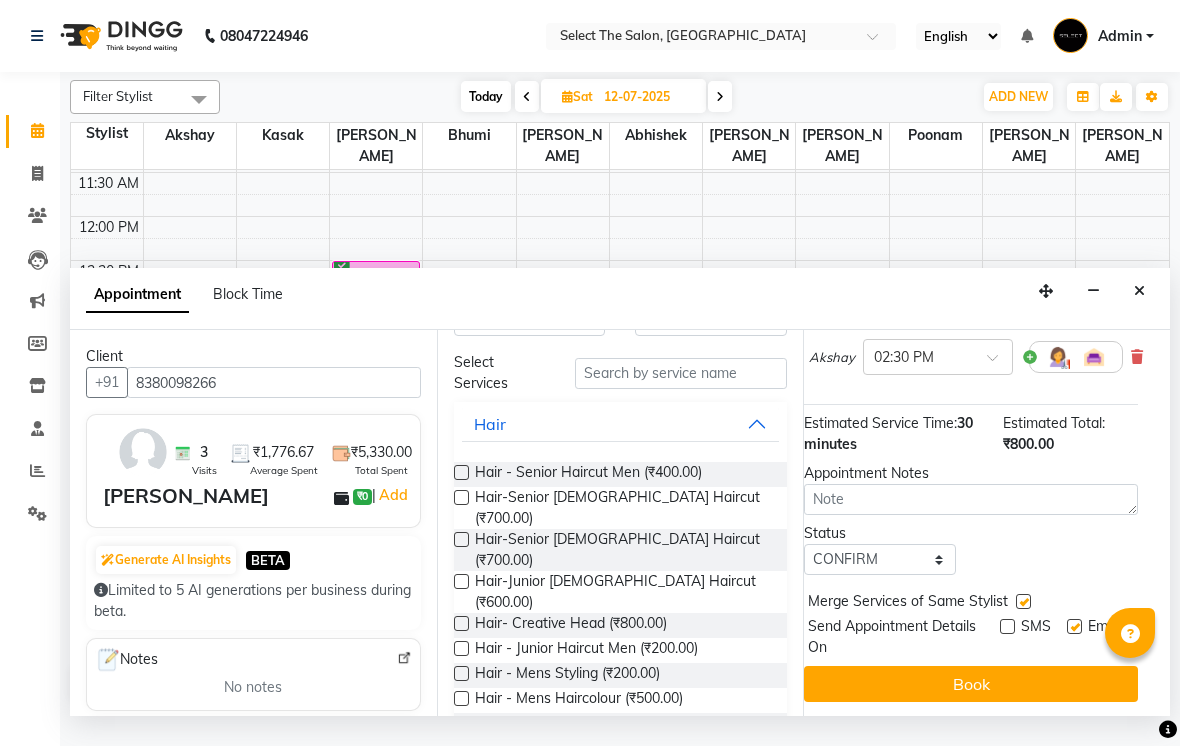 click at bounding box center [1023, 601] 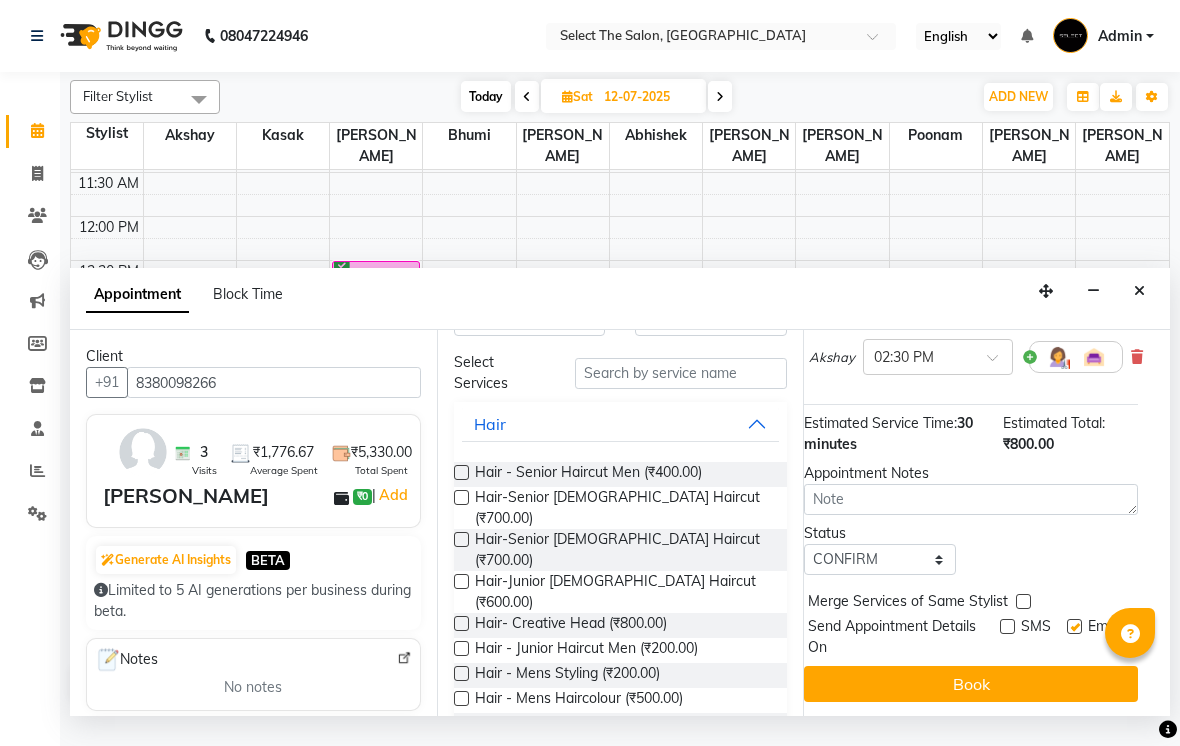 click on "Email" at bounding box center [1102, 637] 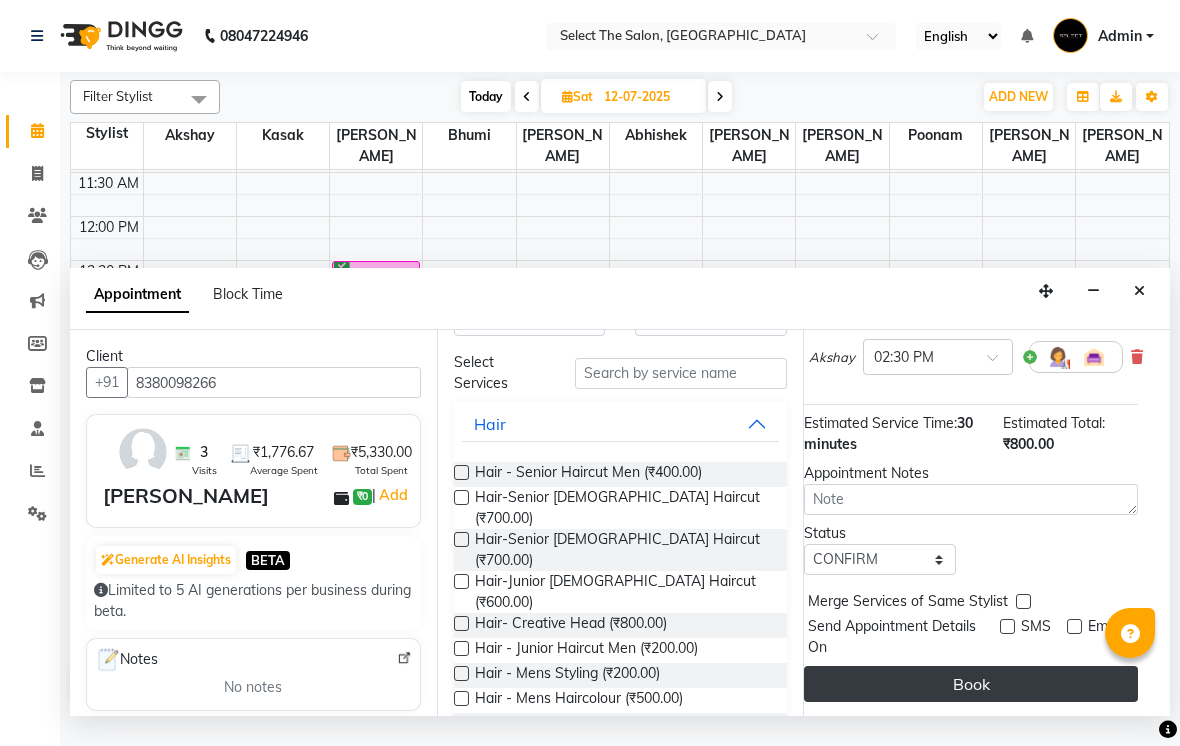 click on "Book" at bounding box center (971, 684) 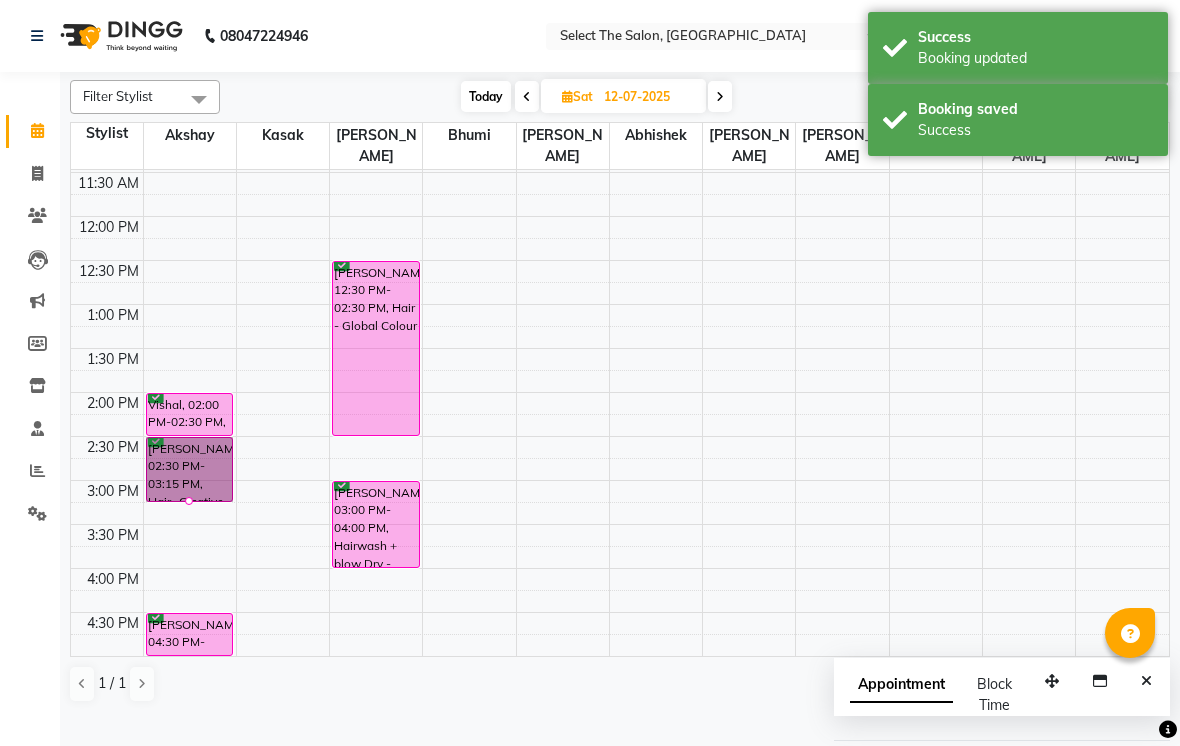 click at bounding box center [189, 501] 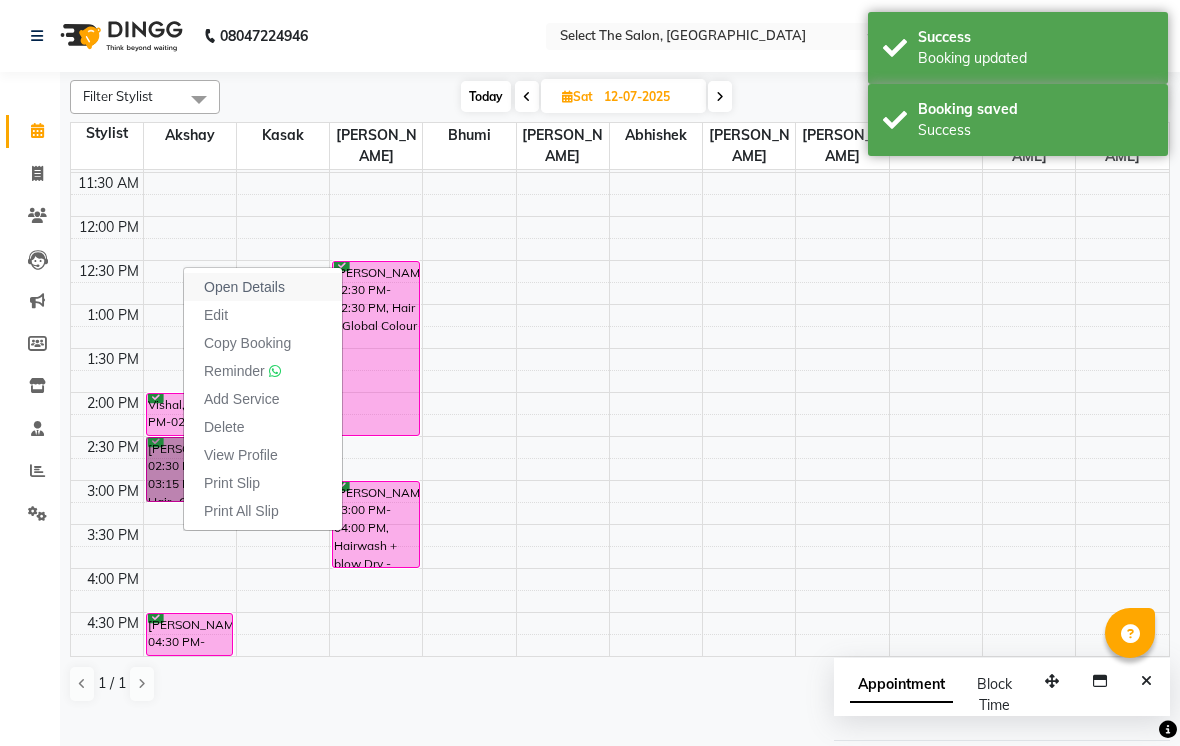 click on "Open Details" at bounding box center [244, 287] 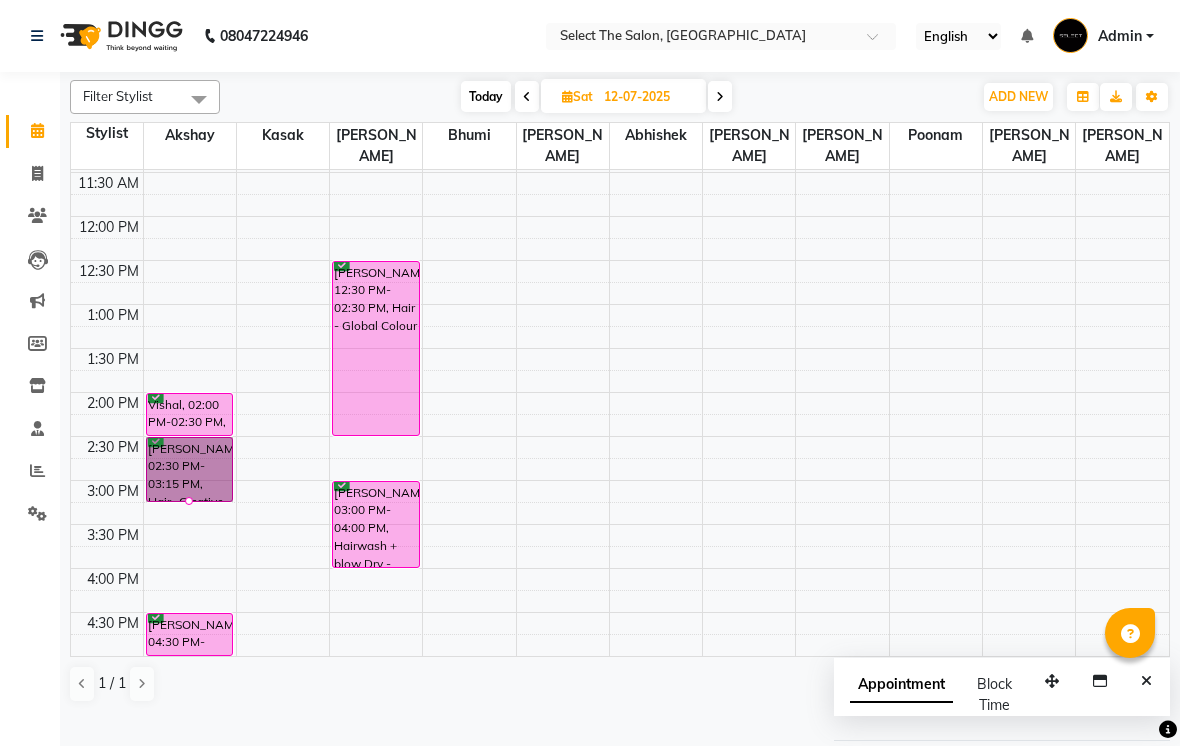 click at bounding box center (189, 501) 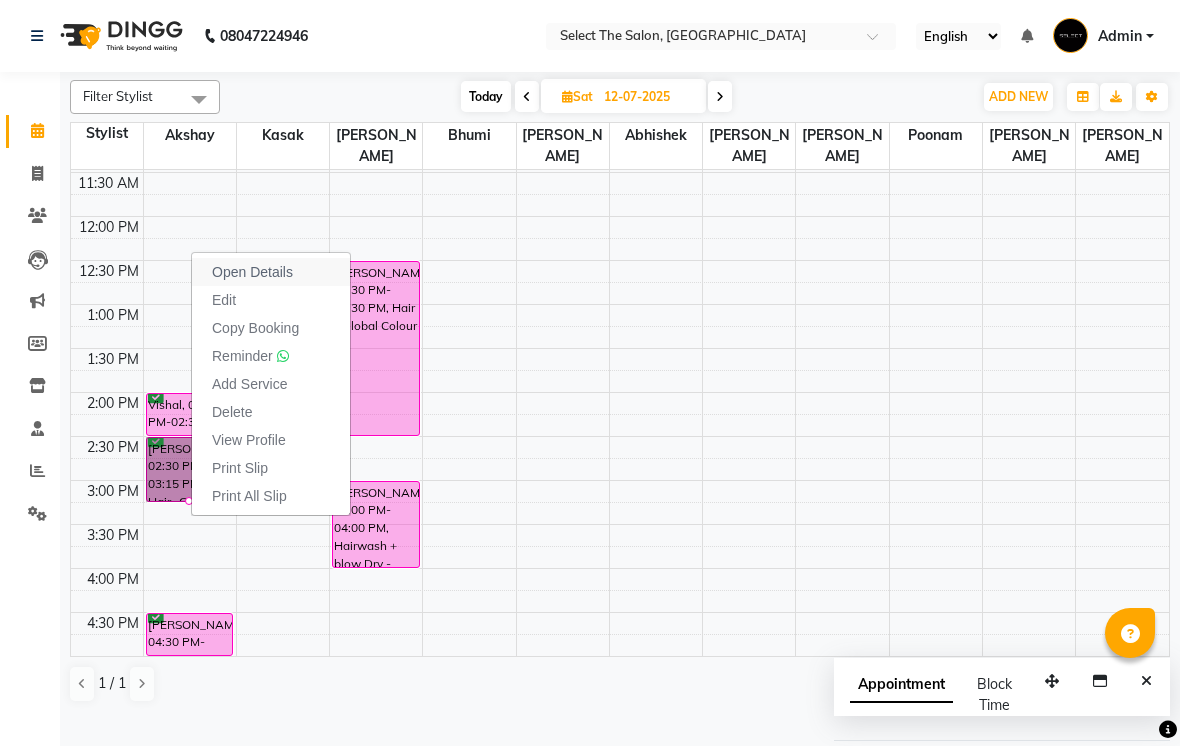 click on "Open Details" at bounding box center (252, 272) 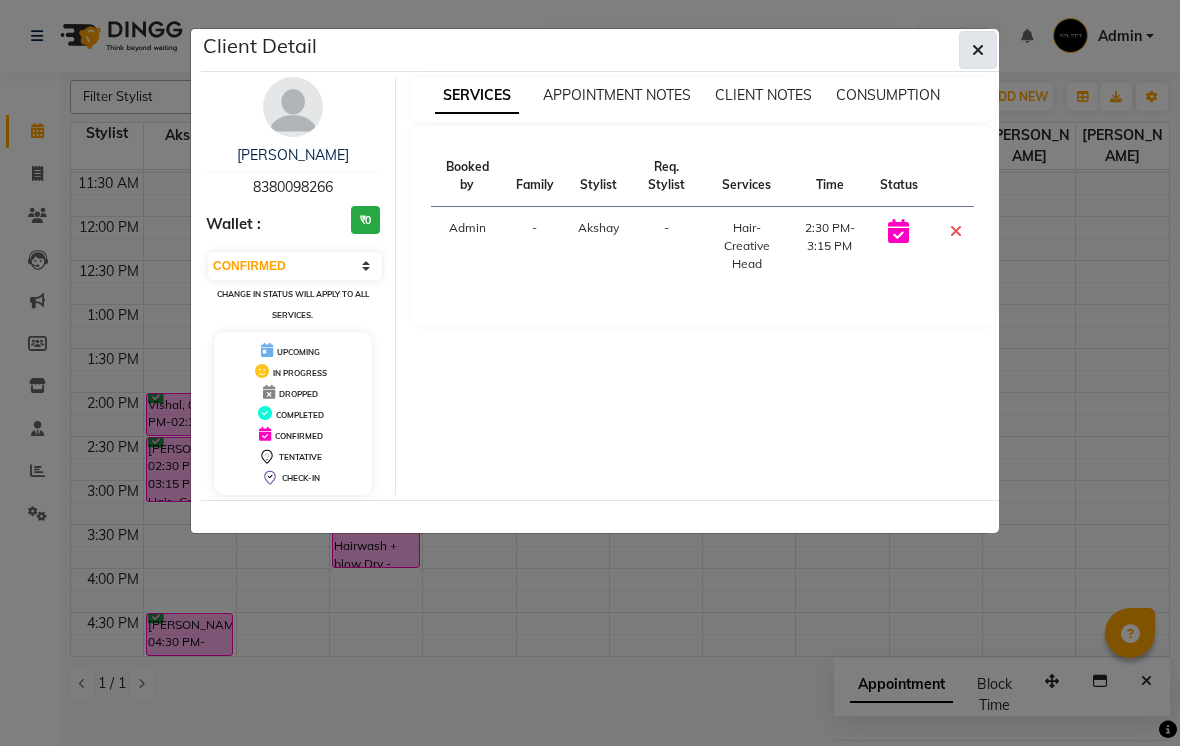 click 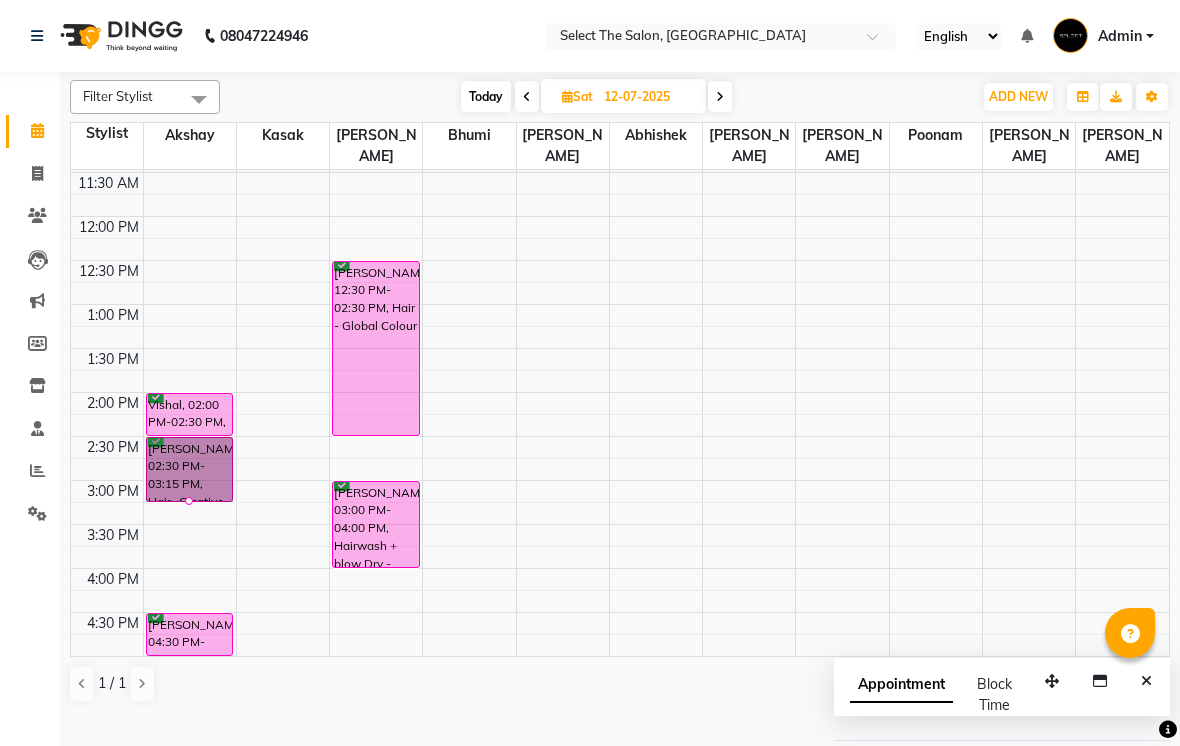 click at bounding box center [189, 501] 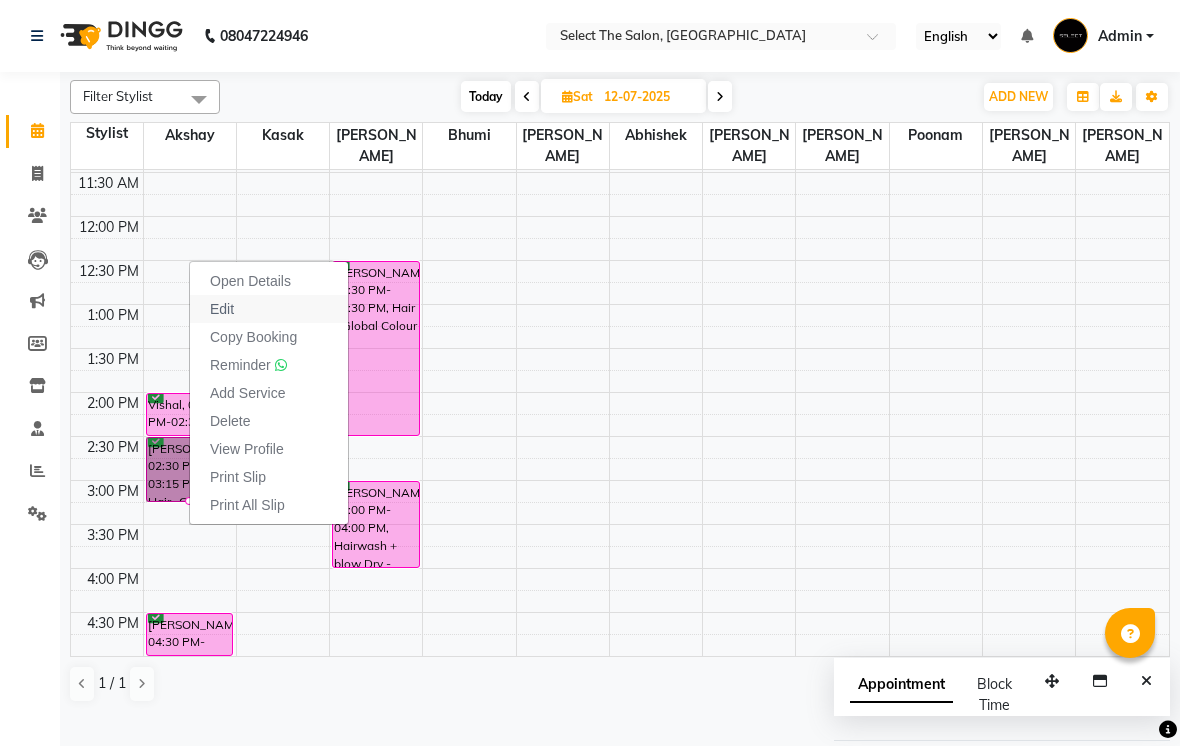 click on "Edit" at bounding box center (222, 309) 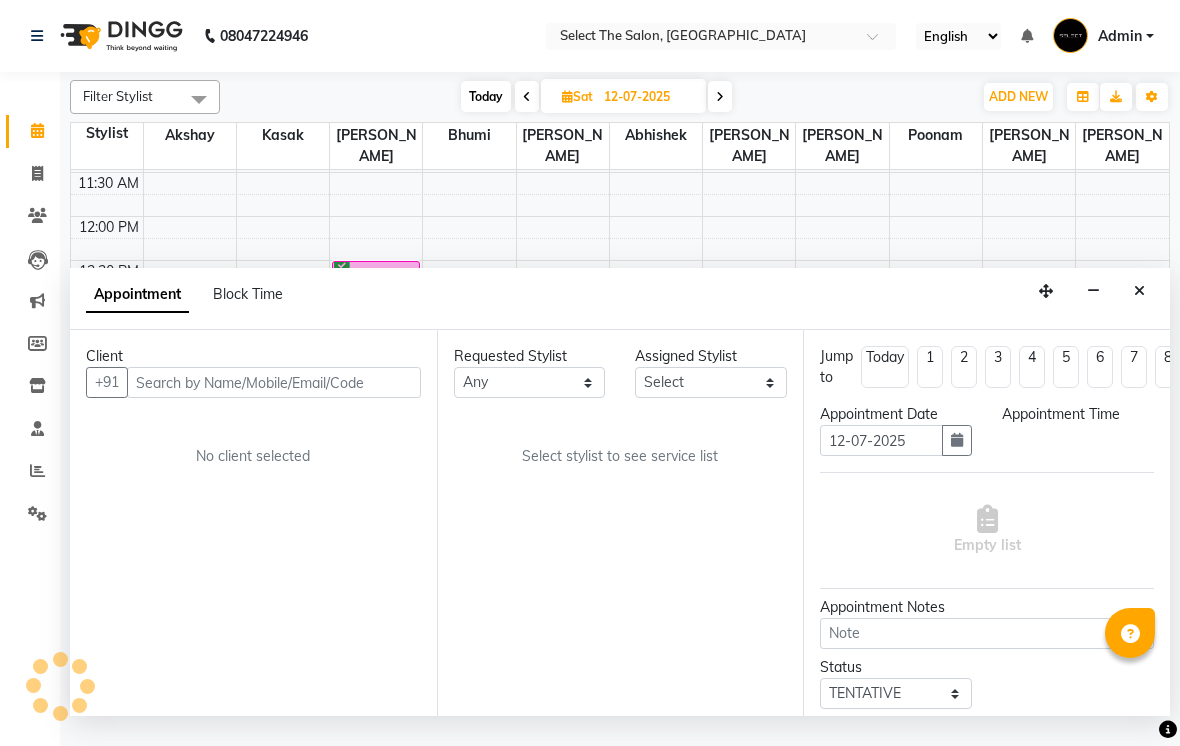 scroll, scrollTop: 441, scrollLeft: 0, axis: vertical 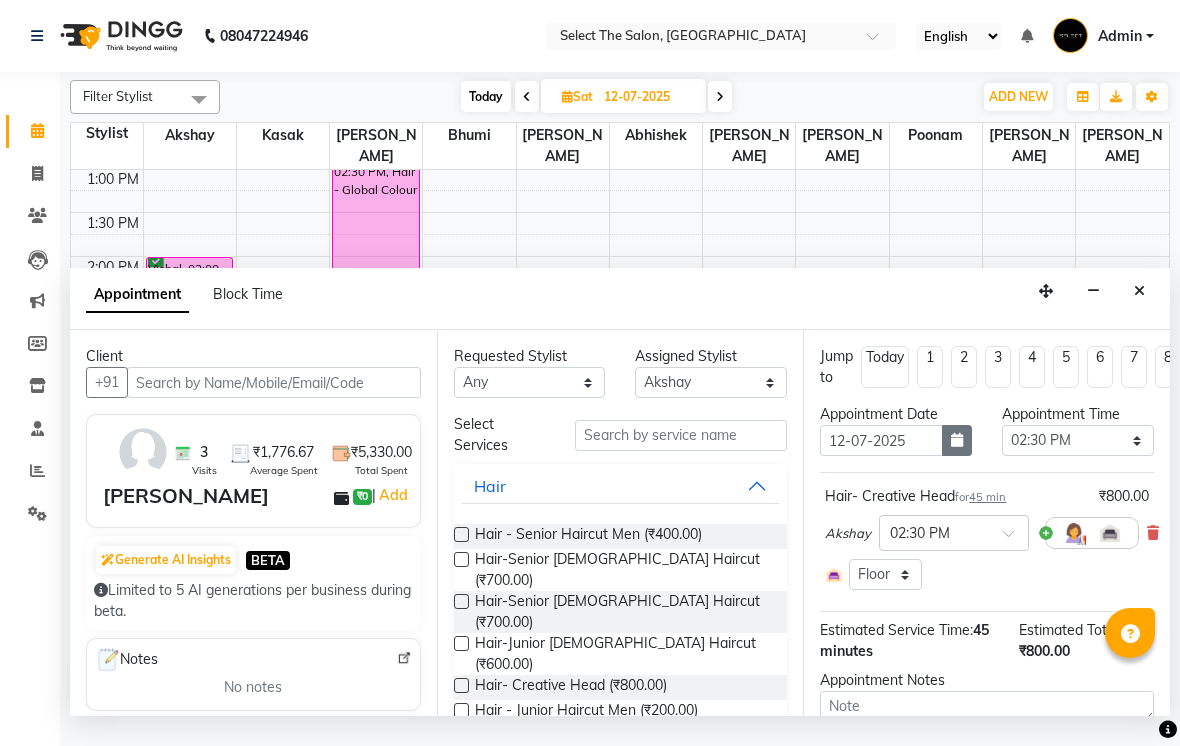 click at bounding box center (957, 440) 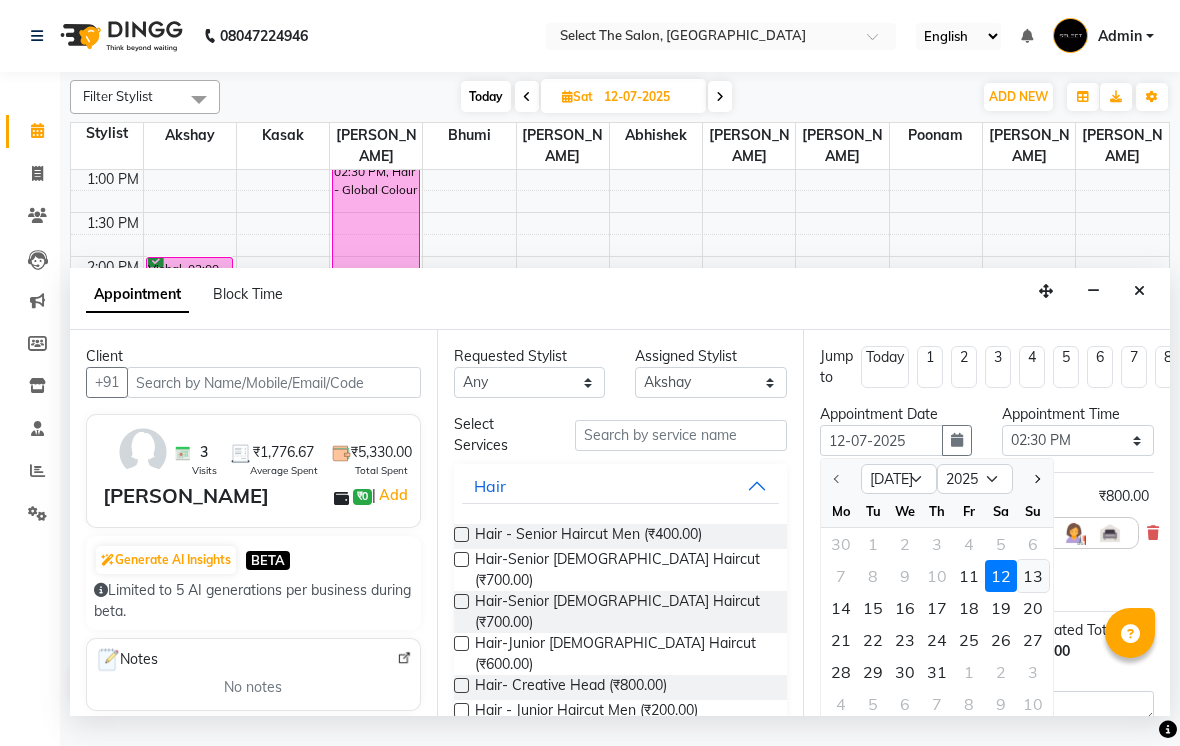 click on "13" at bounding box center (1033, 576) 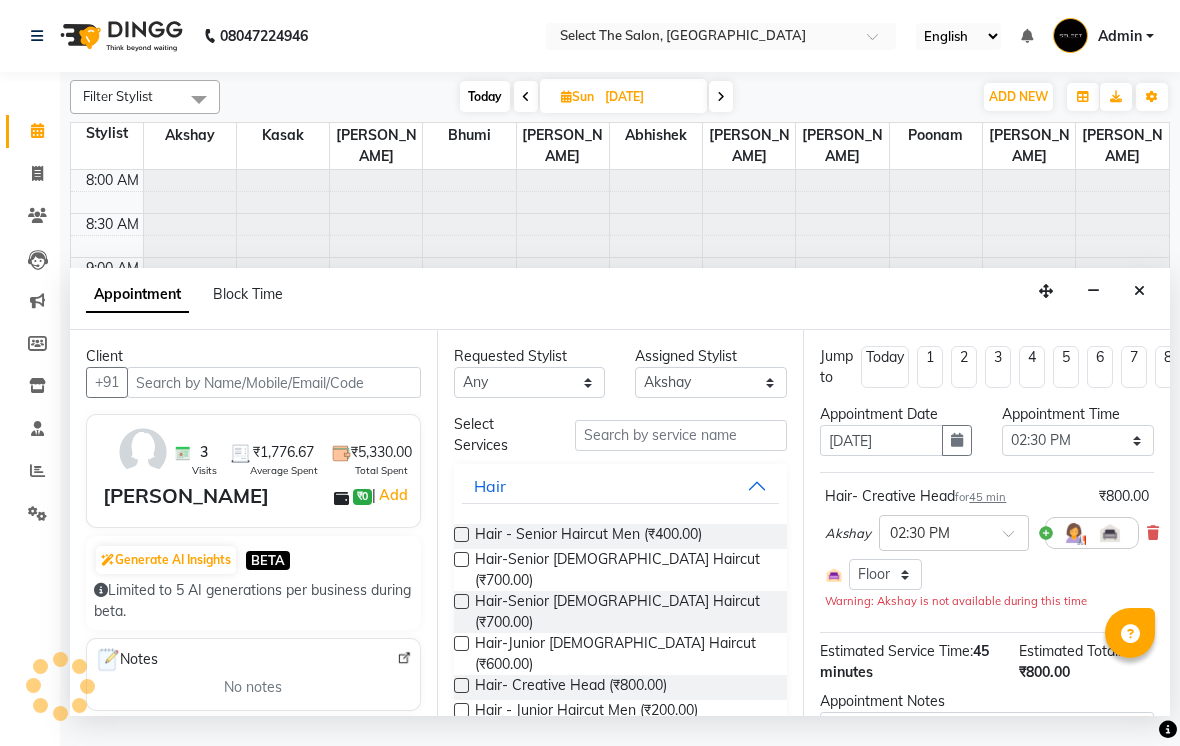 scroll, scrollTop: 441, scrollLeft: 0, axis: vertical 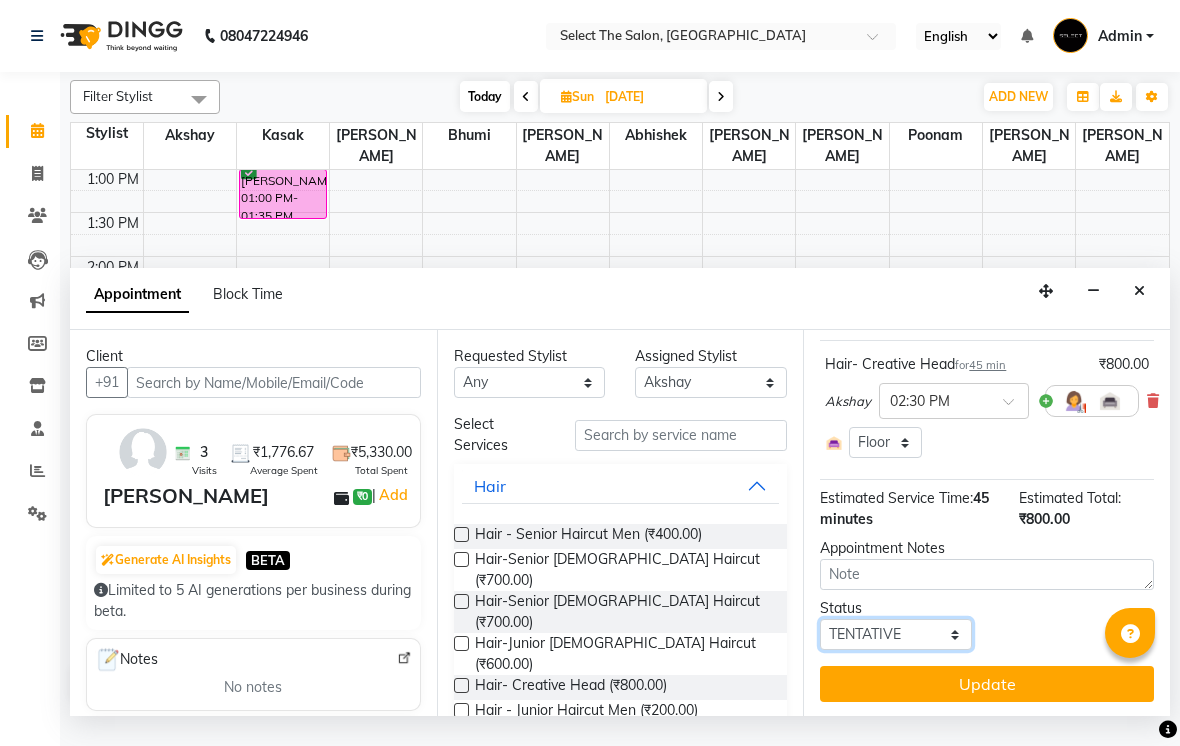 click on "Select TENTATIVE CONFIRM UPCOMING" at bounding box center [896, 634] 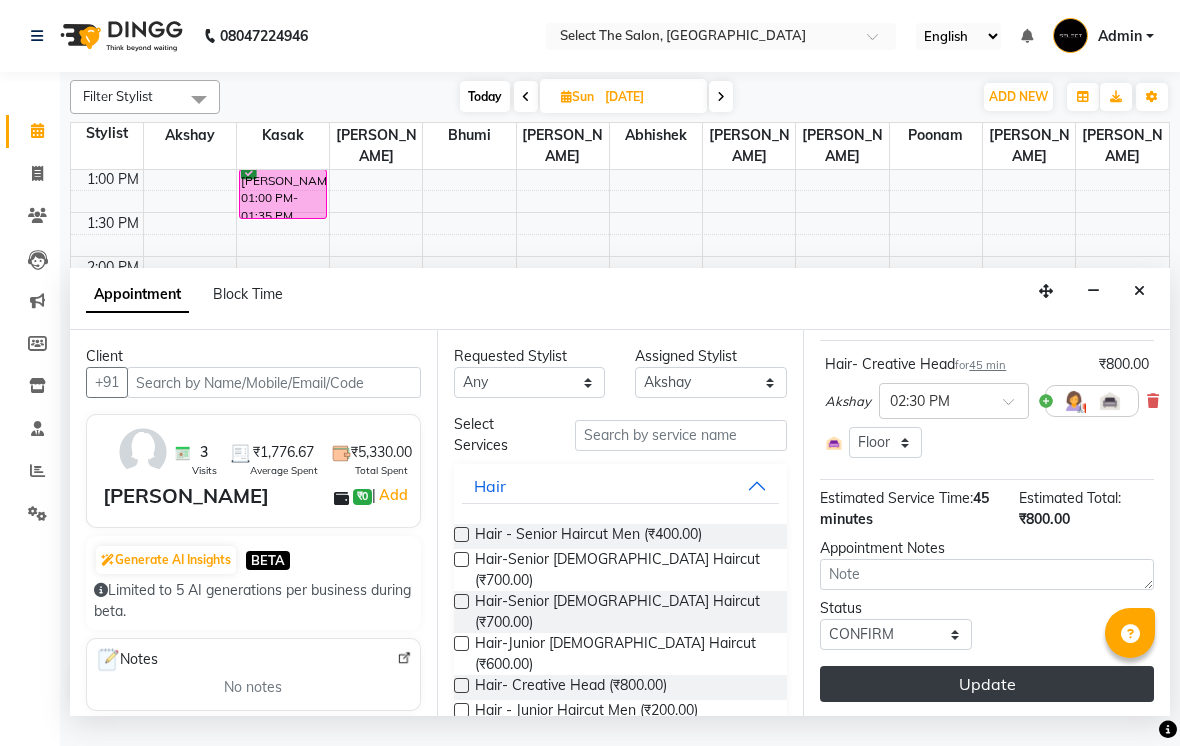 click on "Update" at bounding box center [987, 684] 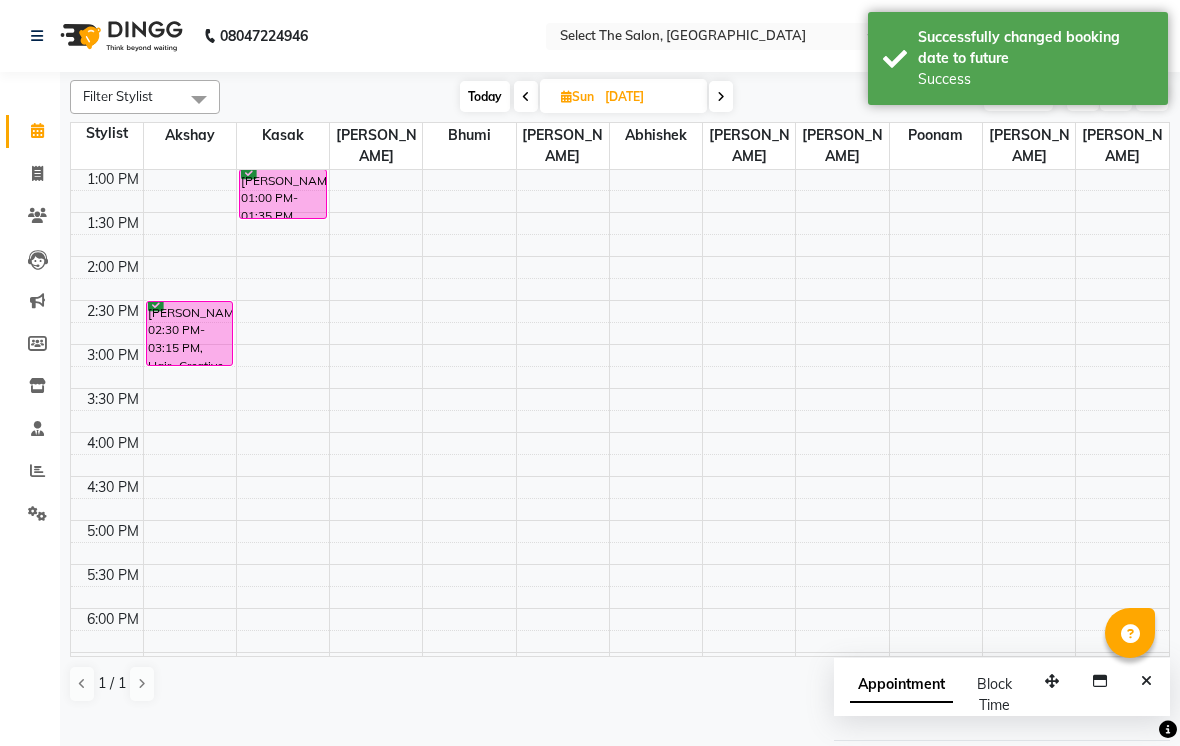 click on "Today" at bounding box center (485, 96) 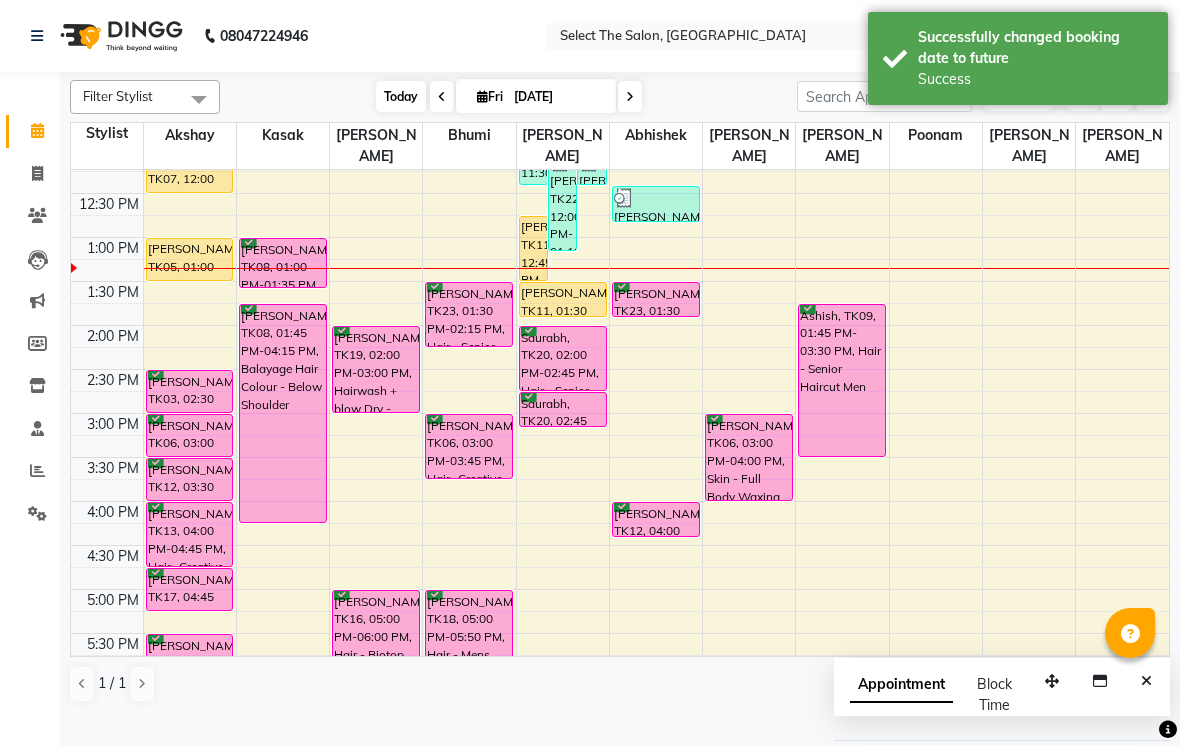 scroll, scrollTop: 373, scrollLeft: 0, axis: vertical 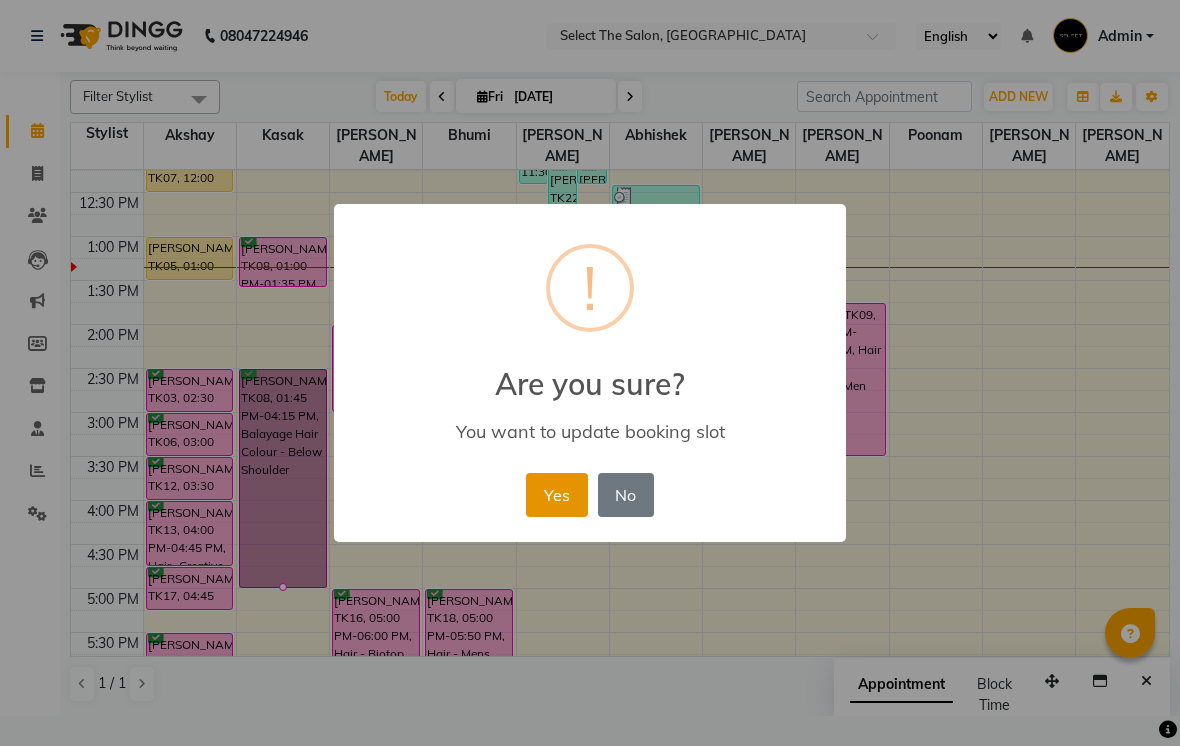 click on "Yes" at bounding box center [556, 495] 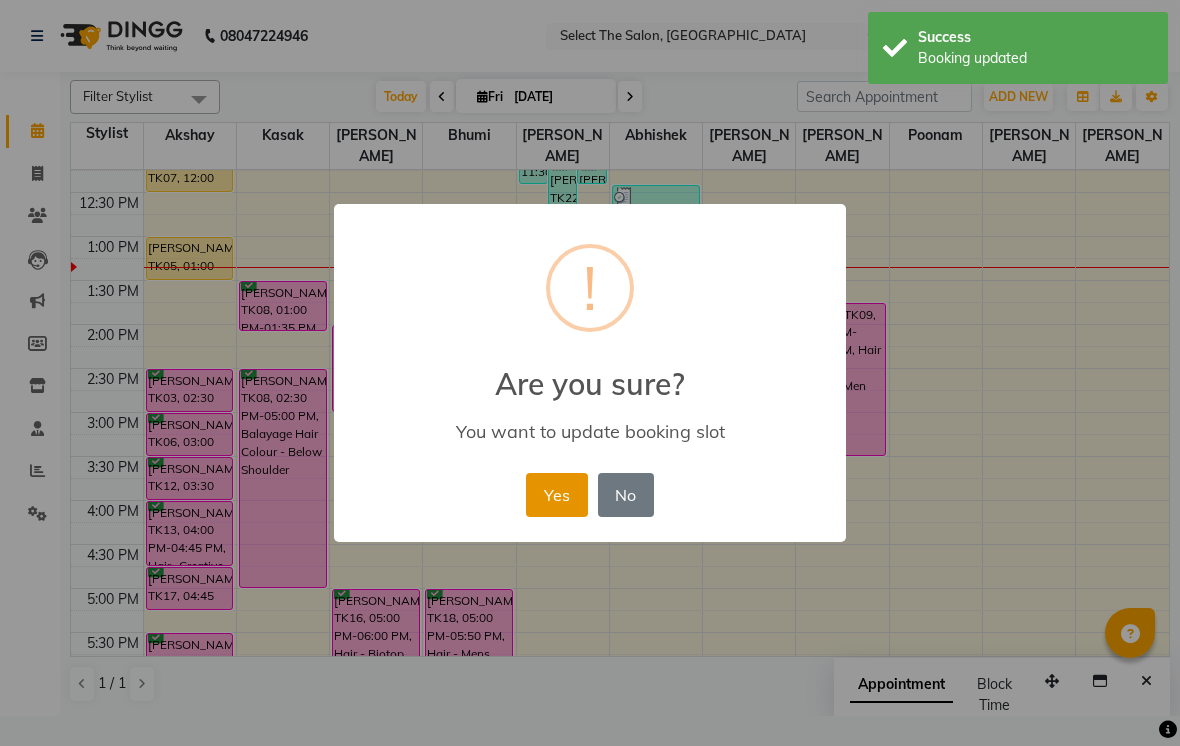 click on "Yes" at bounding box center (556, 495) 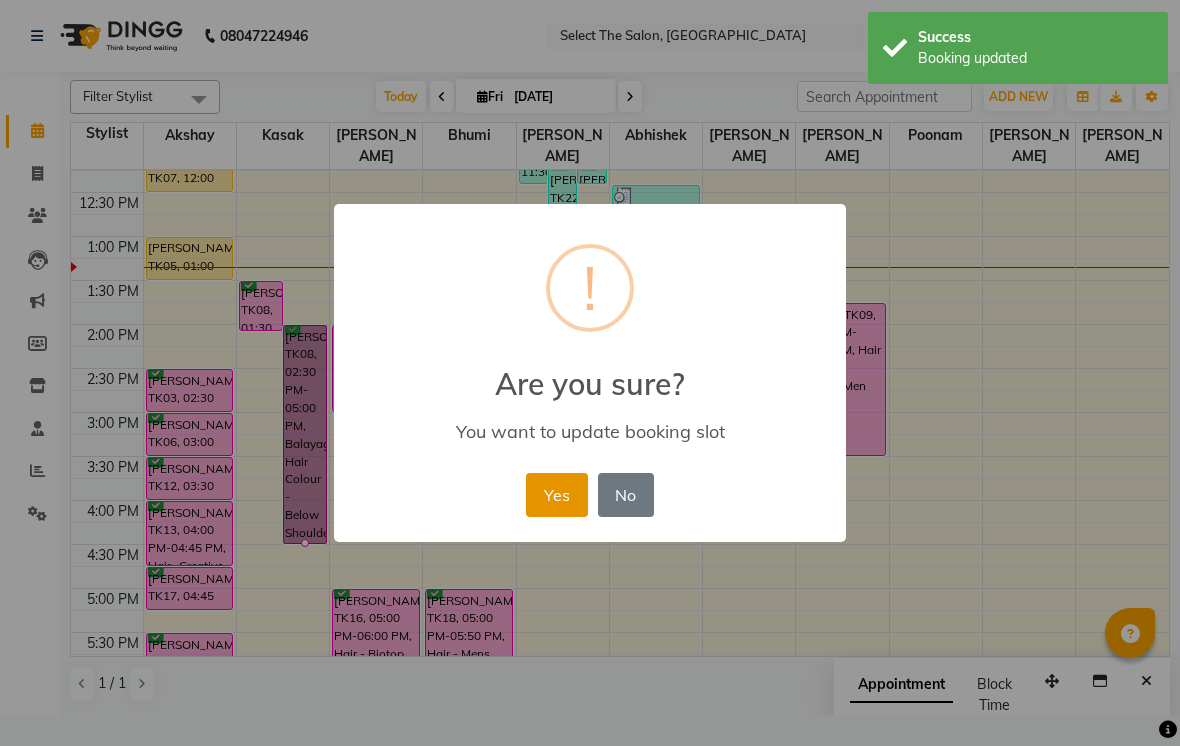 click on "Yes" at bounding box center [556, 495] 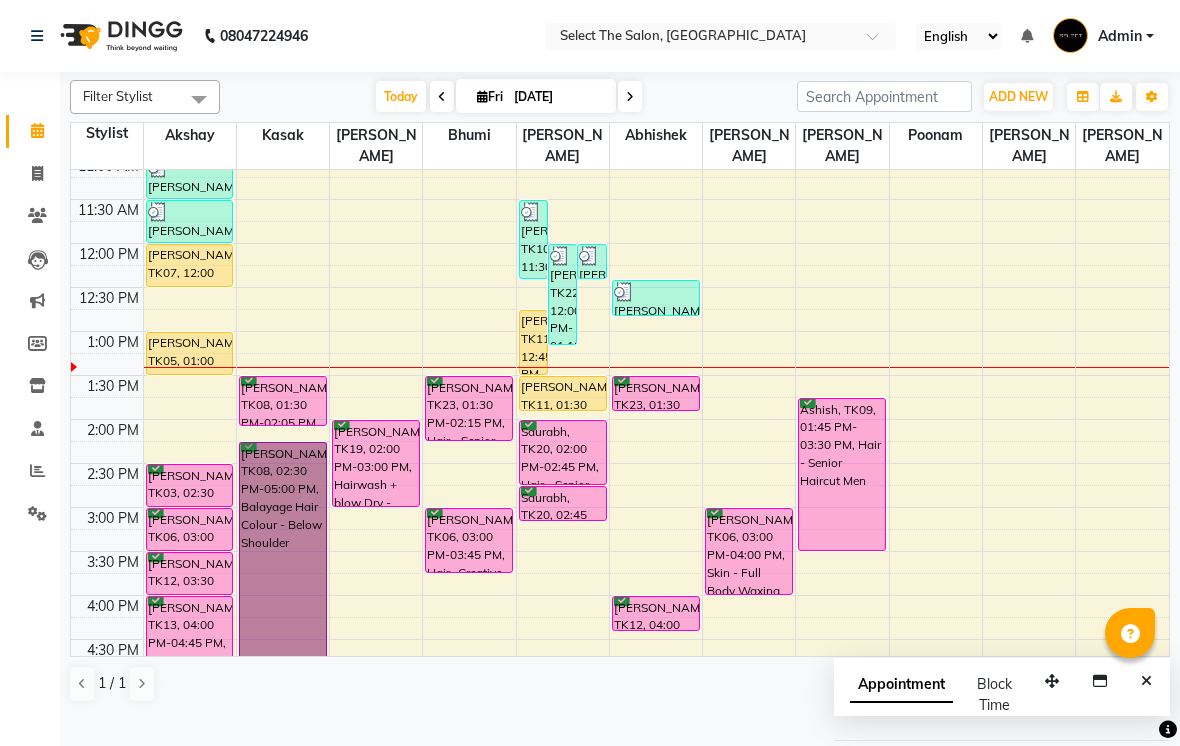 scroll, scrollTop: 278, scrollLeft: 0, axis: vertical 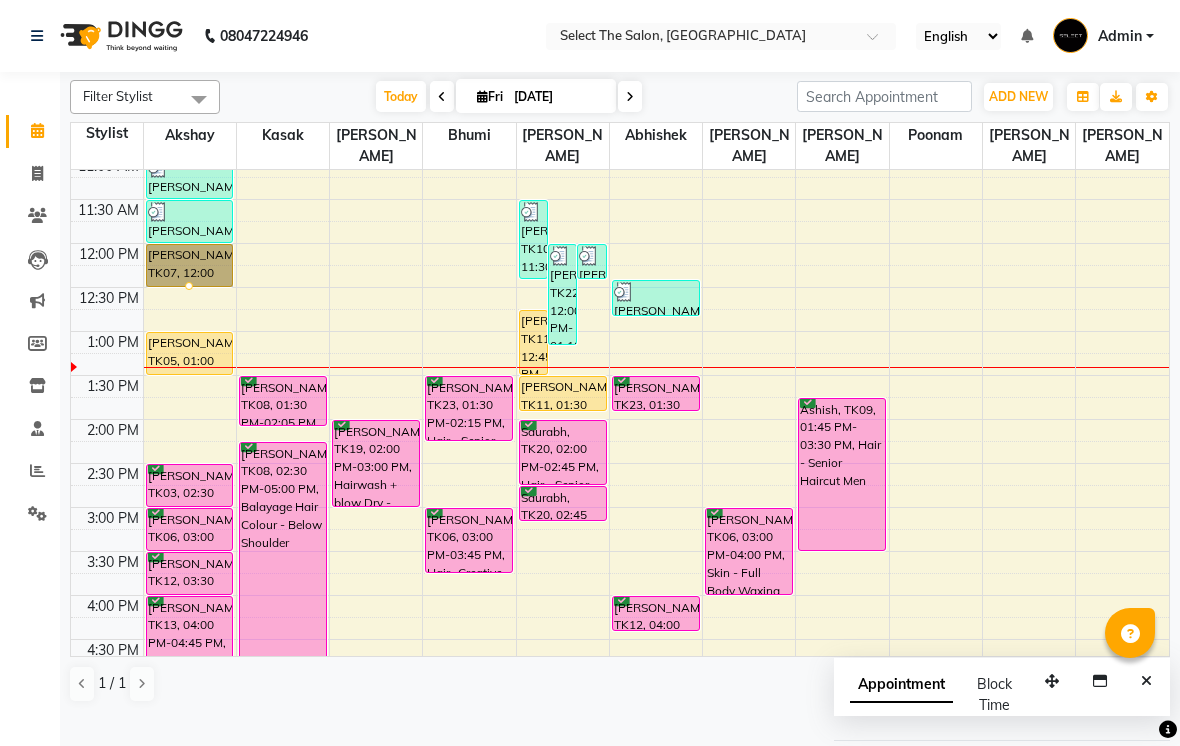 click at bounding box center [189, 286] 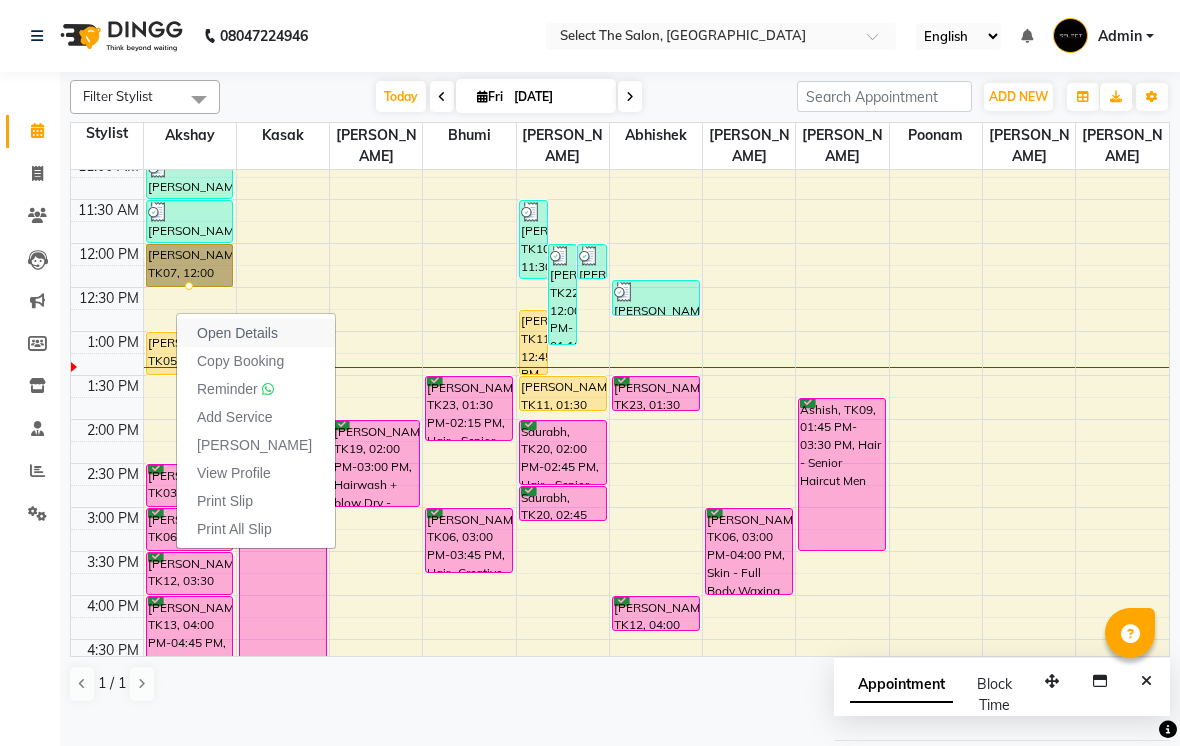 click on "Open Details" at bounding box center (237, 333) 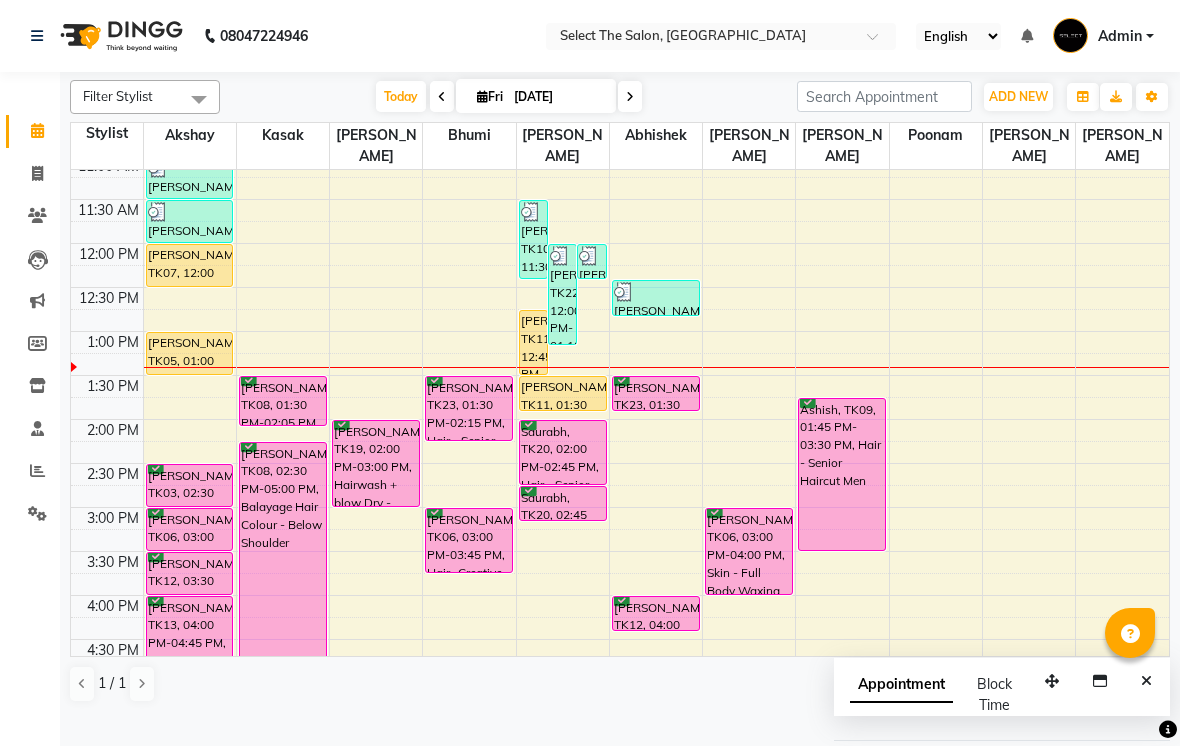 click on "[PERSON_NAME], TK07, 12:00 PM-12:30 PM, Hair- Creative Head" at bounding box center (190, 265) 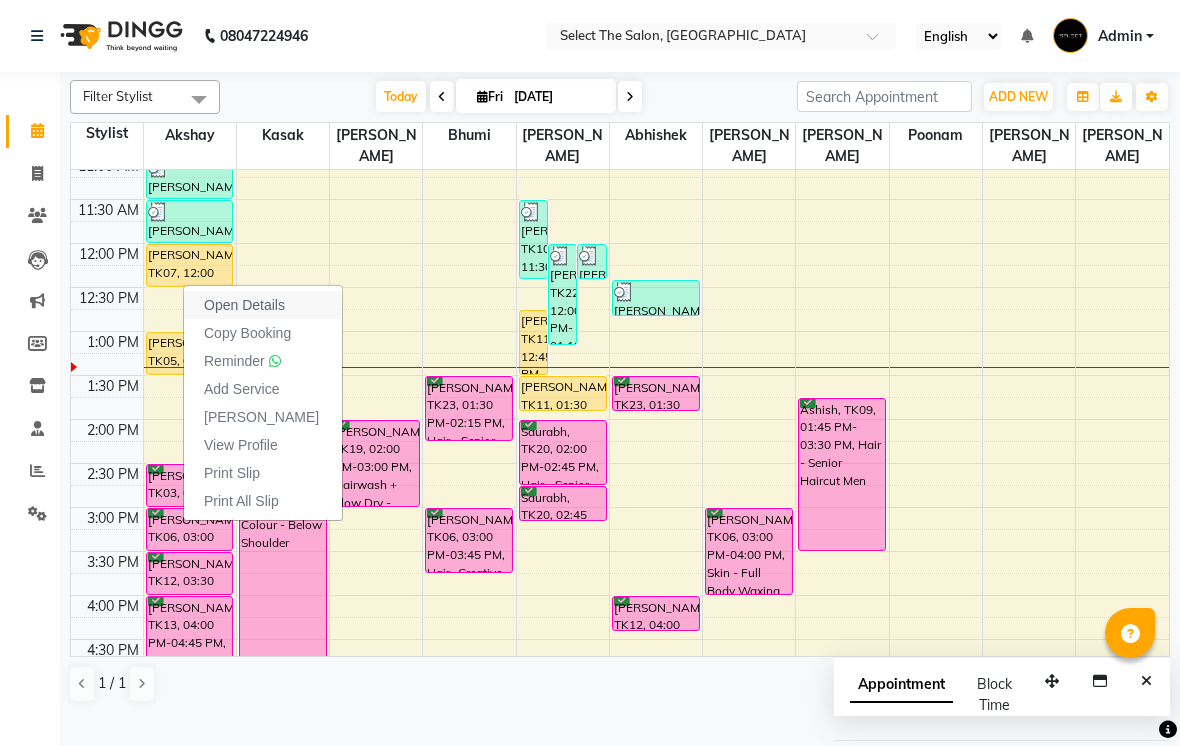 click on "Open Details" at bounding box center [263, 305] 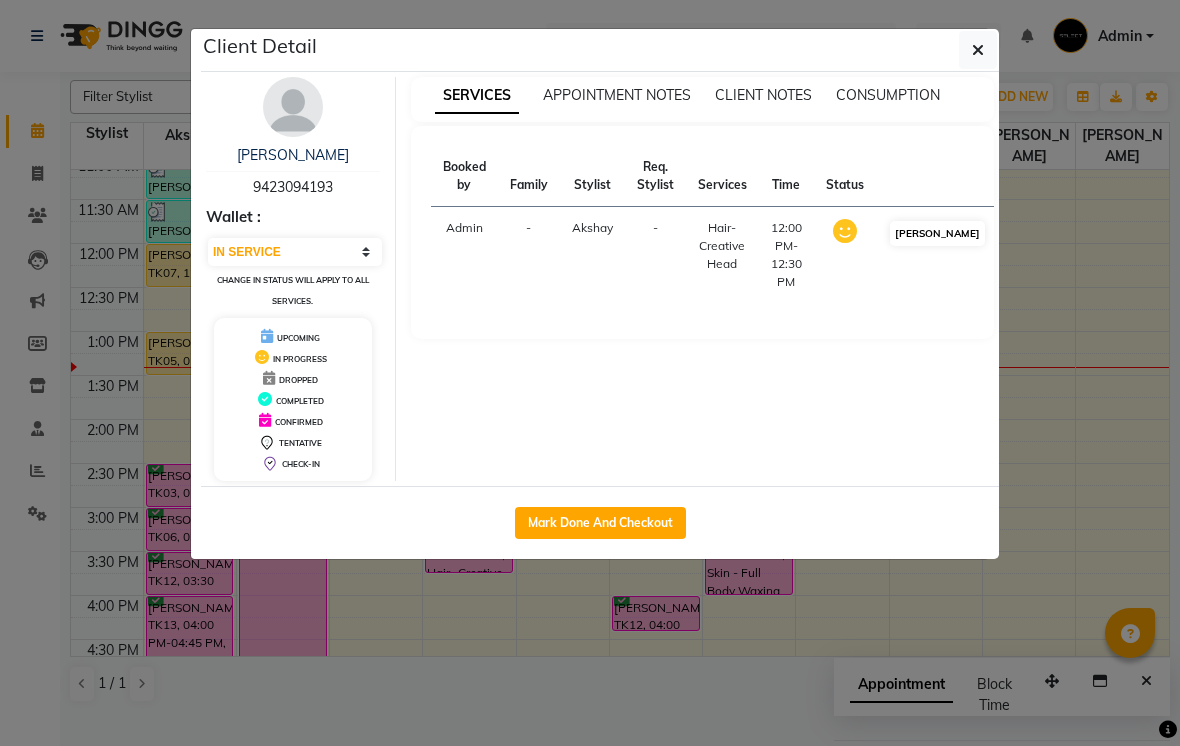 click on "[PERSON_NAME]" at bounding box center (937, 233) 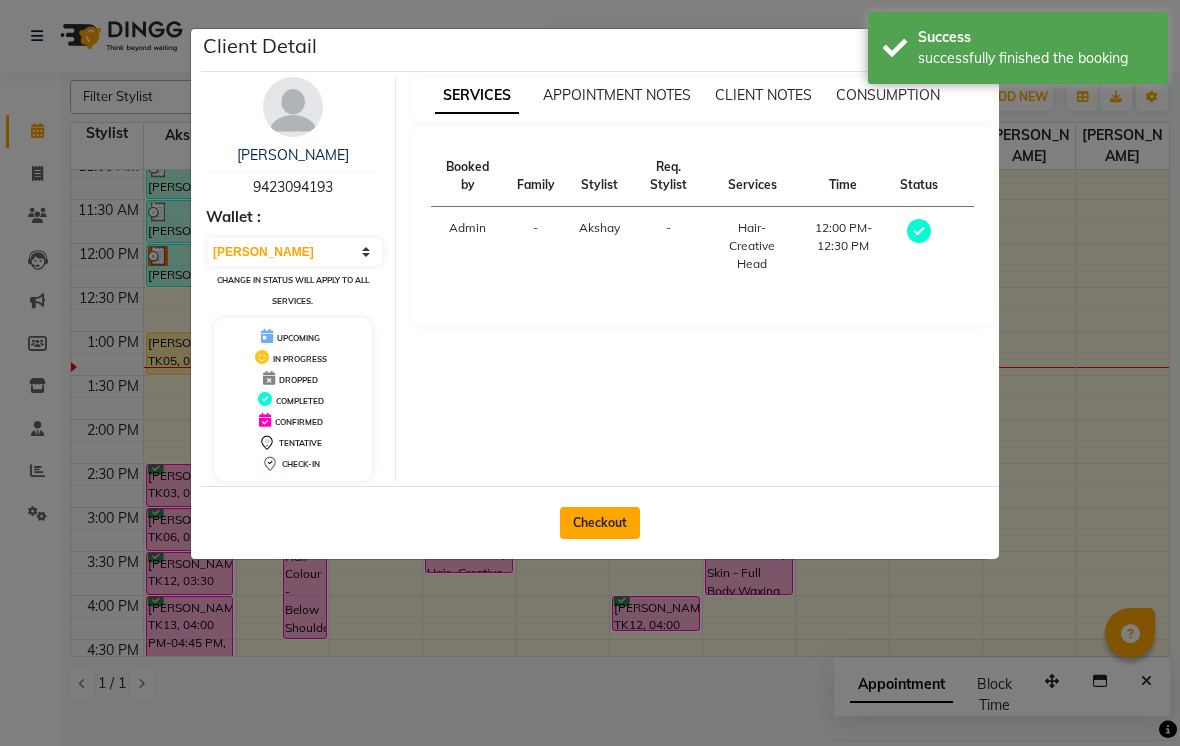 click on "Checkout" 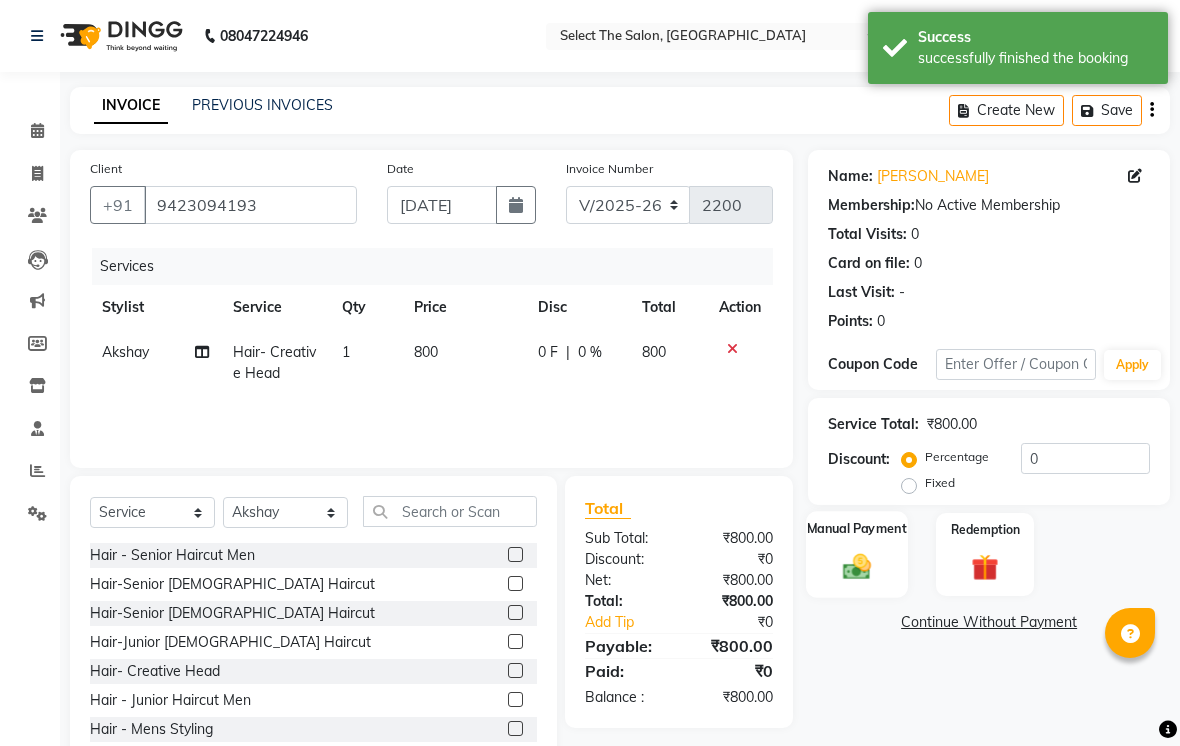 click on "Manual Payment" 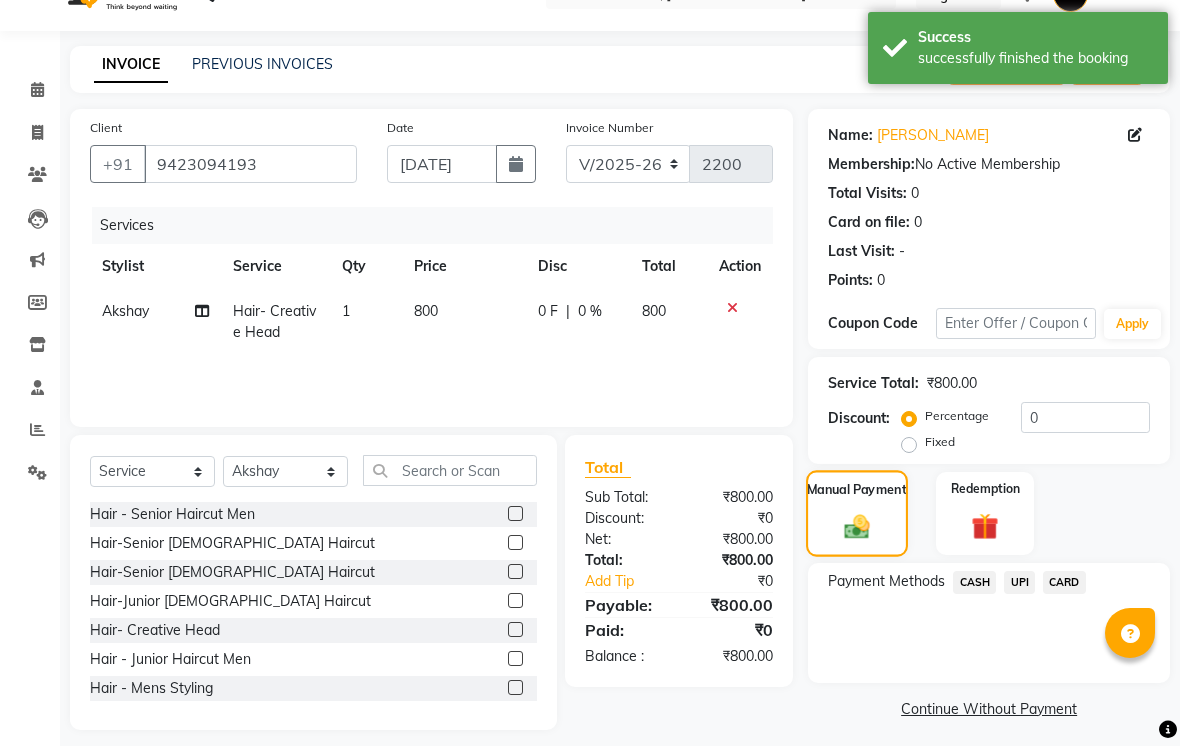 scroll, scrollTop: 52, scrollLeft: 0, axis: vertical 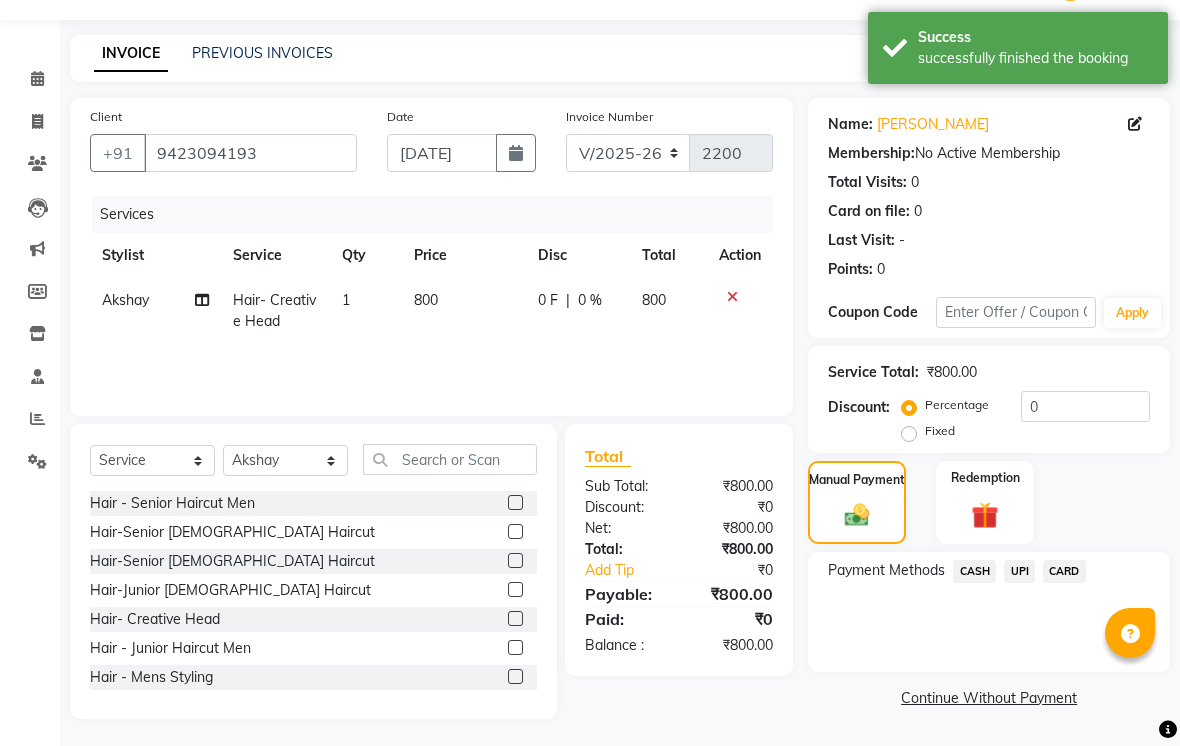 click on "CASH" 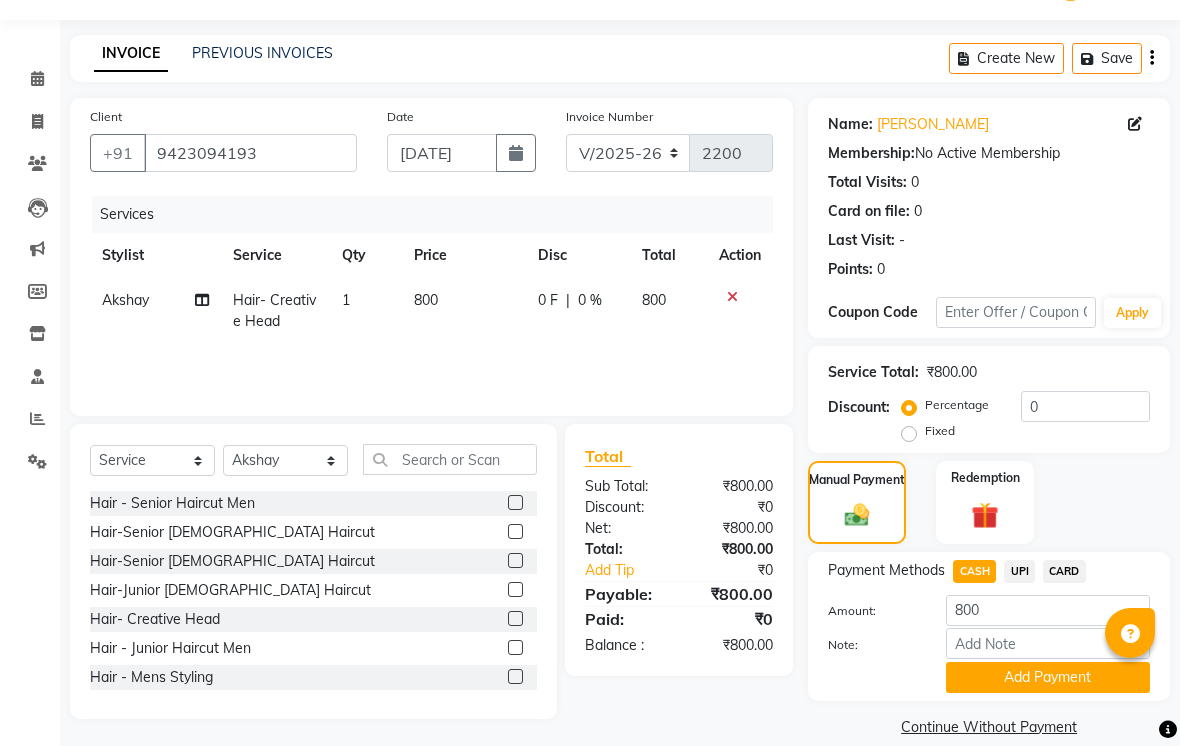 click on "Services Stylist Service Qty Price Disc Total Action Akshay  Hair- Creative Head  1 800 0 F | 0 % 800" 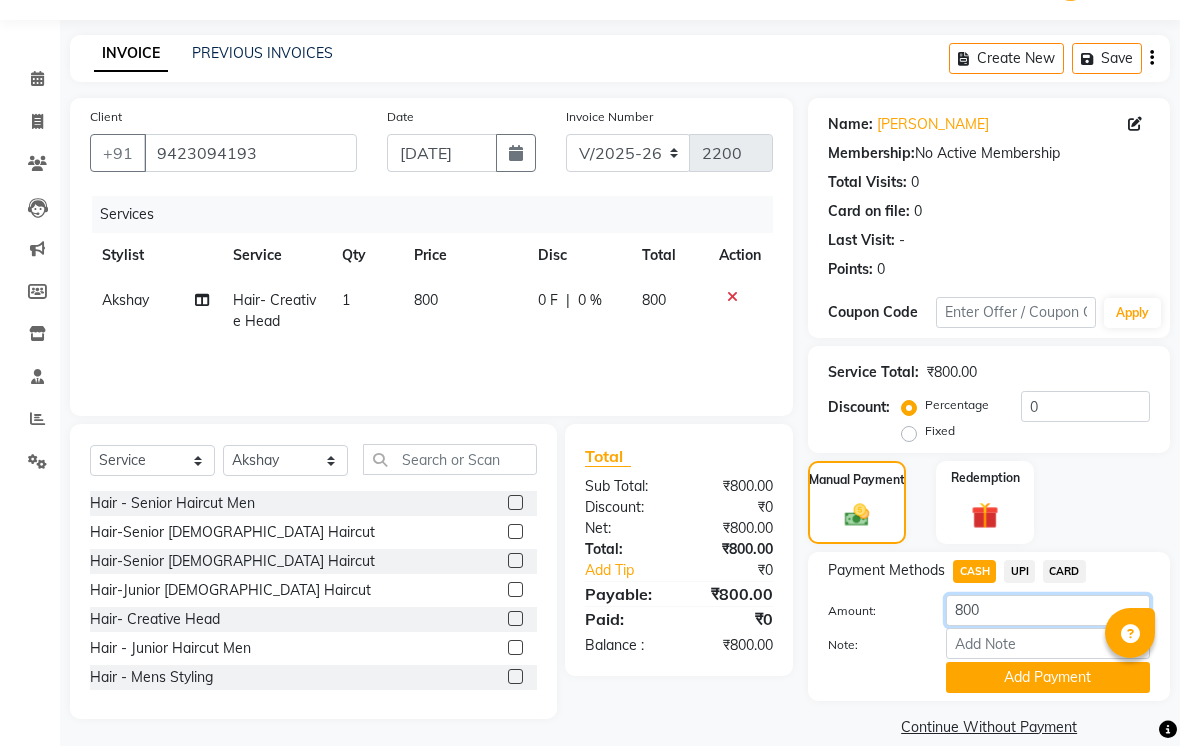 click on "800" 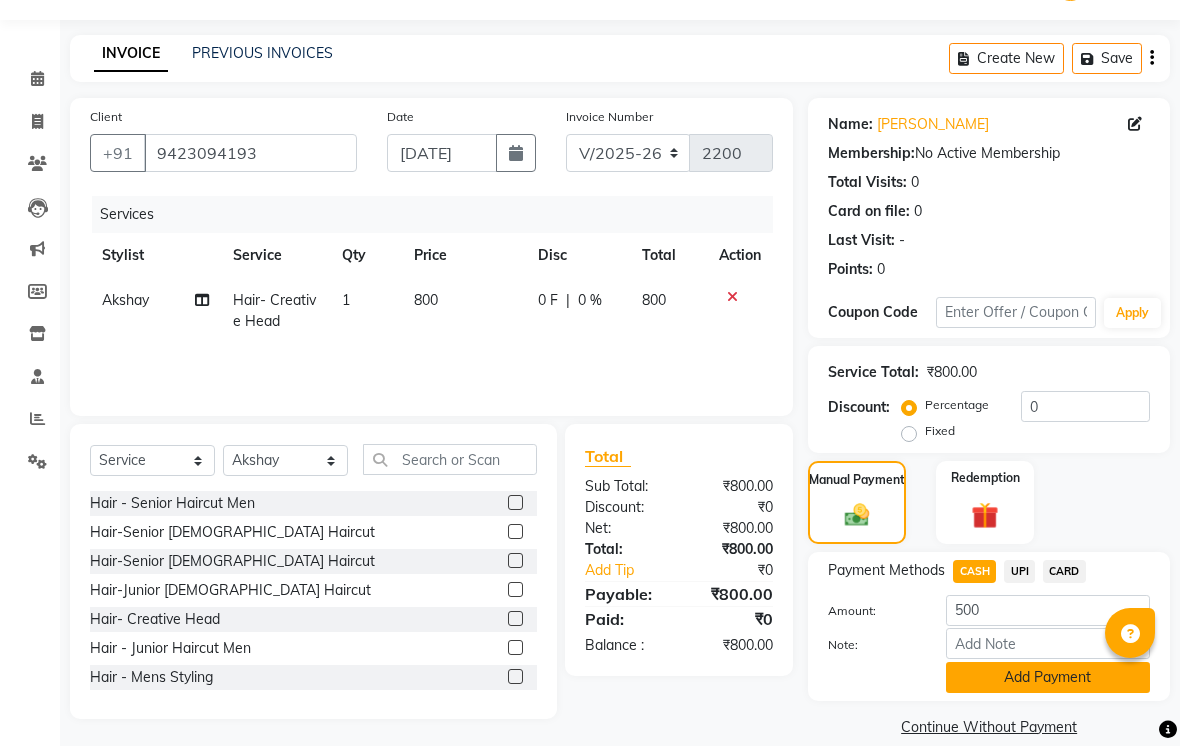 click on "Add Payment" 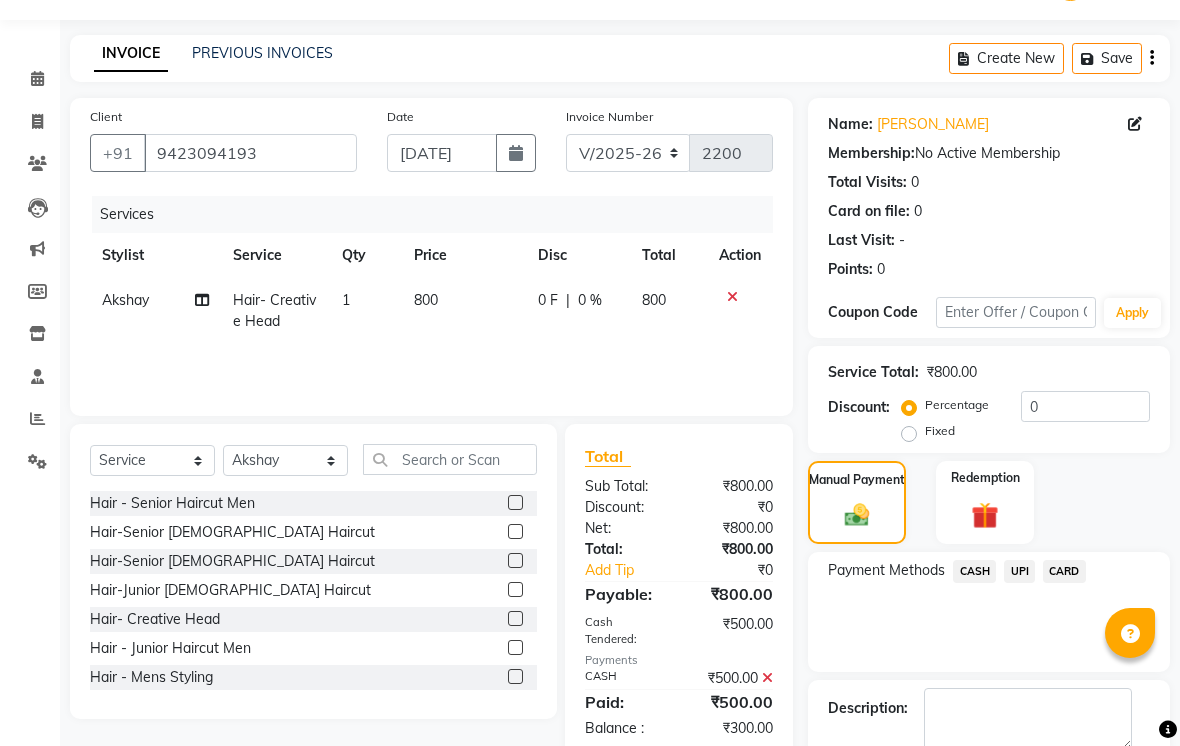 click on "UPI" 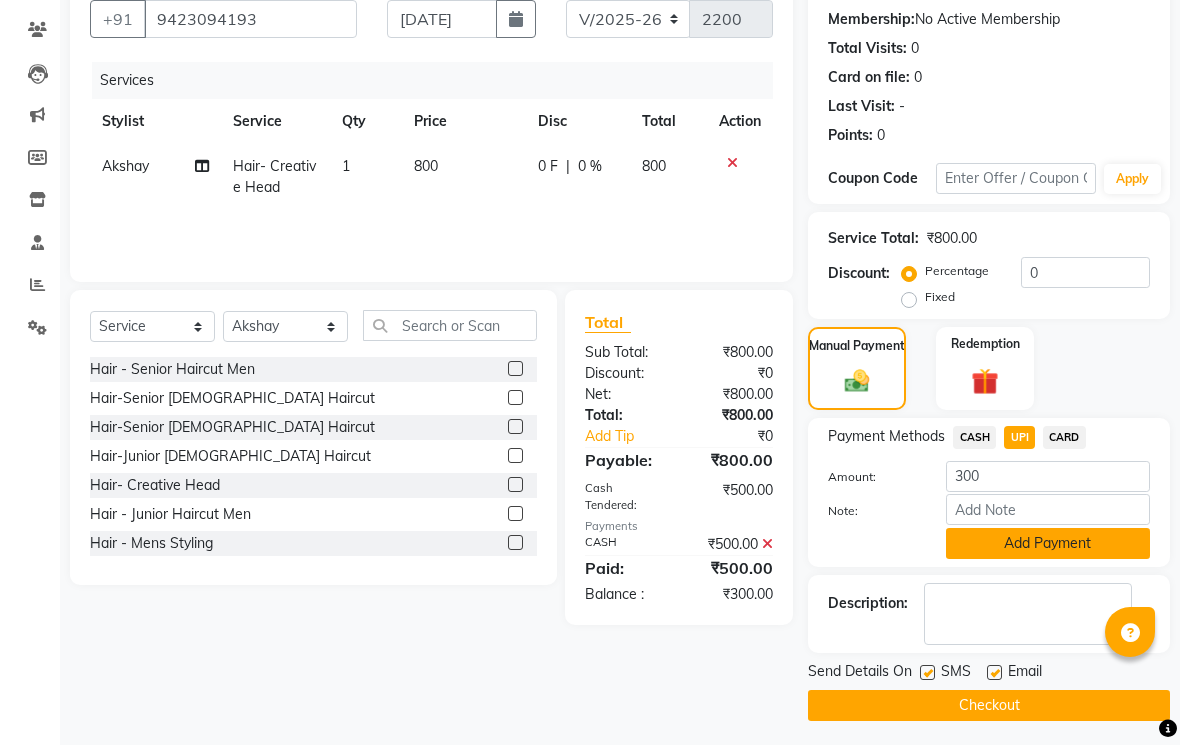 click on "Add Payment" 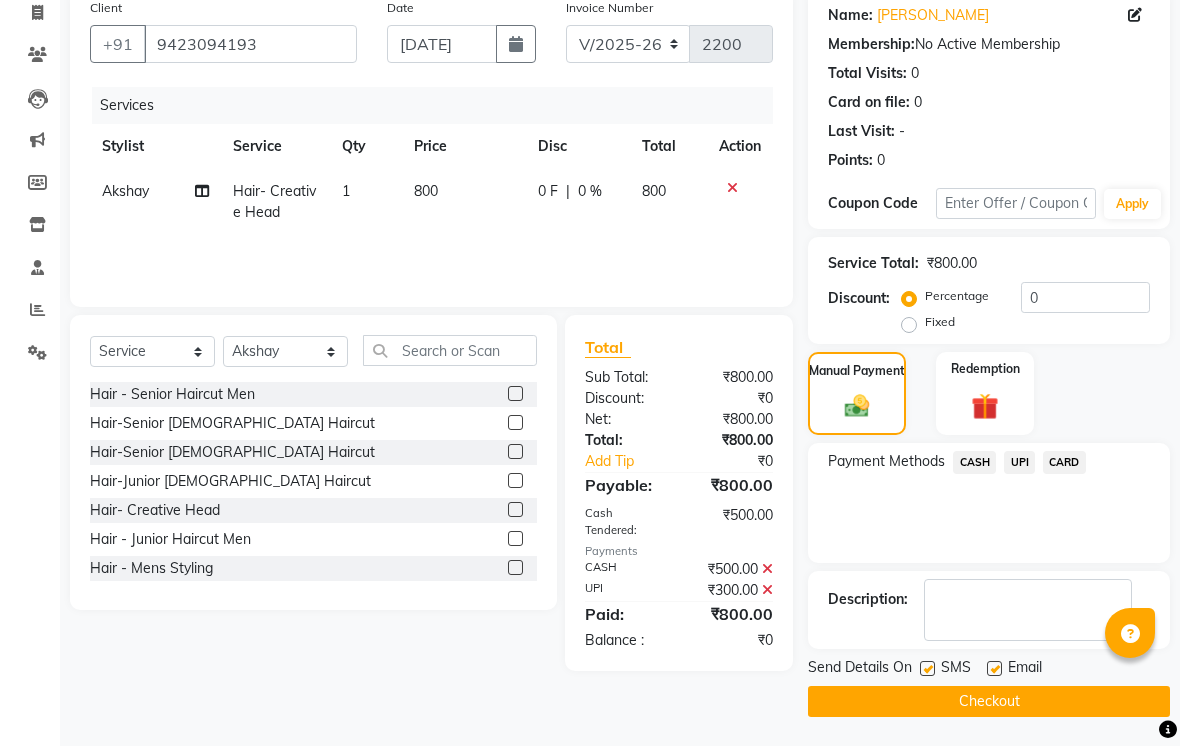 click 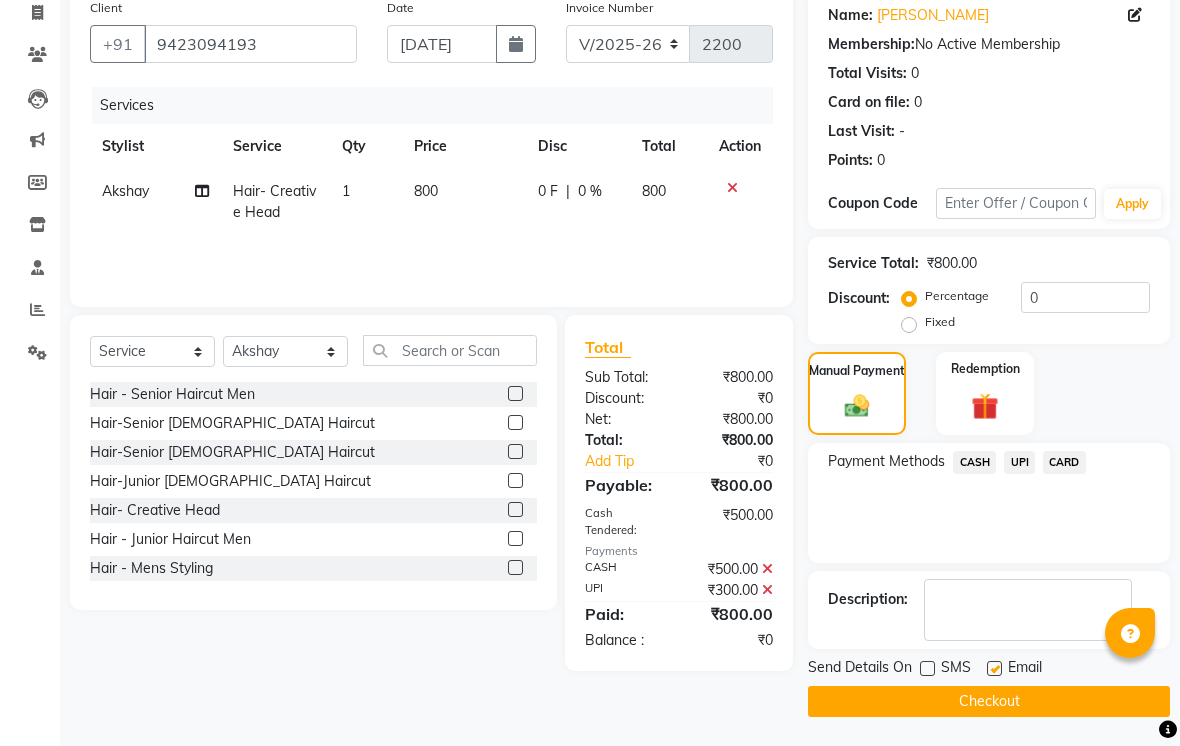 click on "Email" 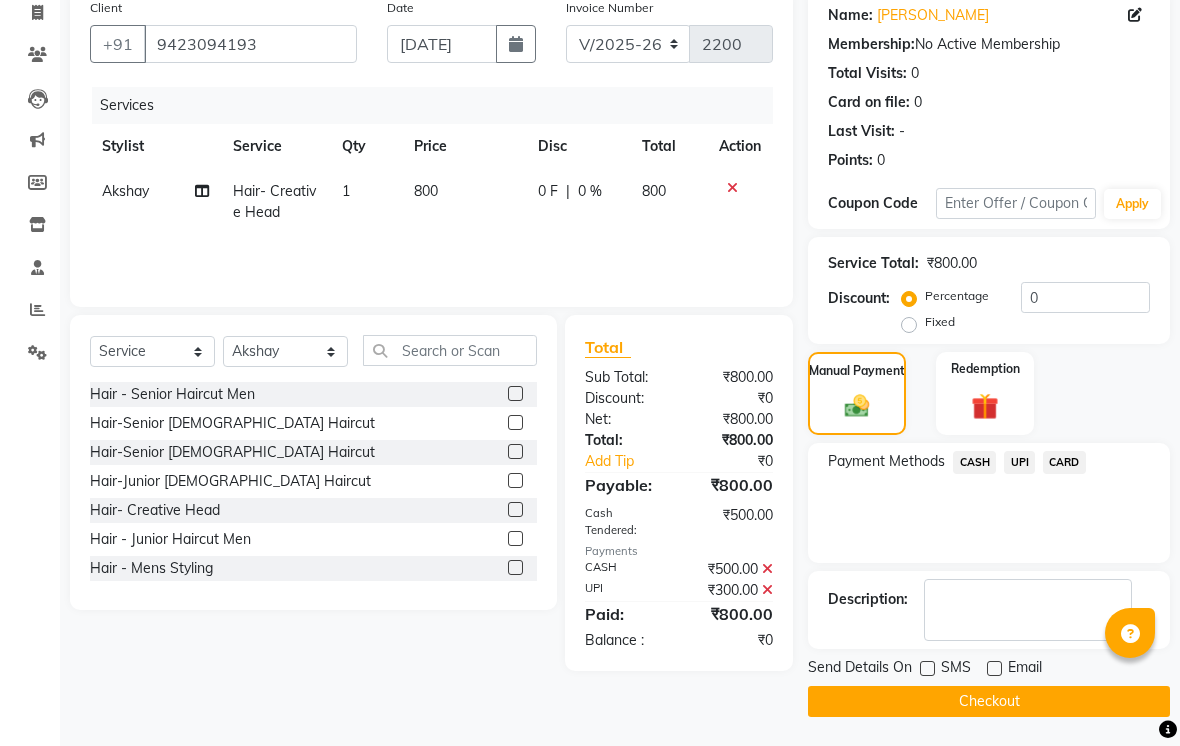 click on "Checkout" 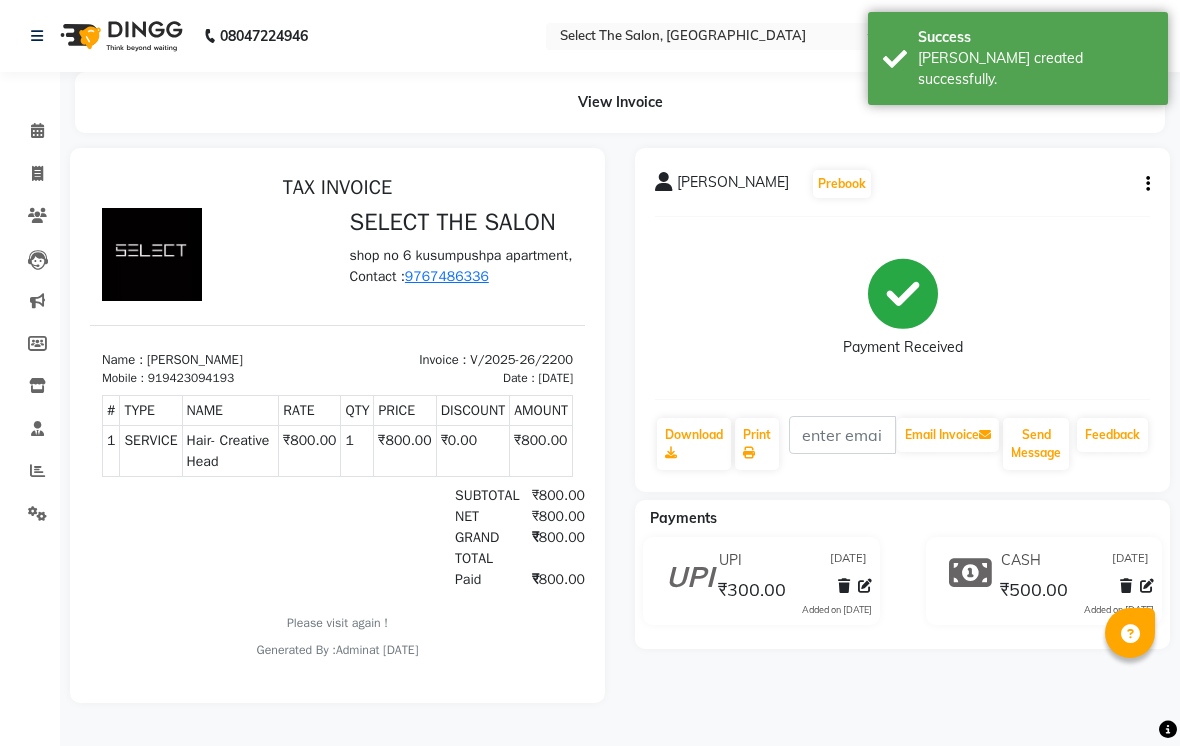 scroll, scrollTop: 0, scrollLeft: 0, axis: both 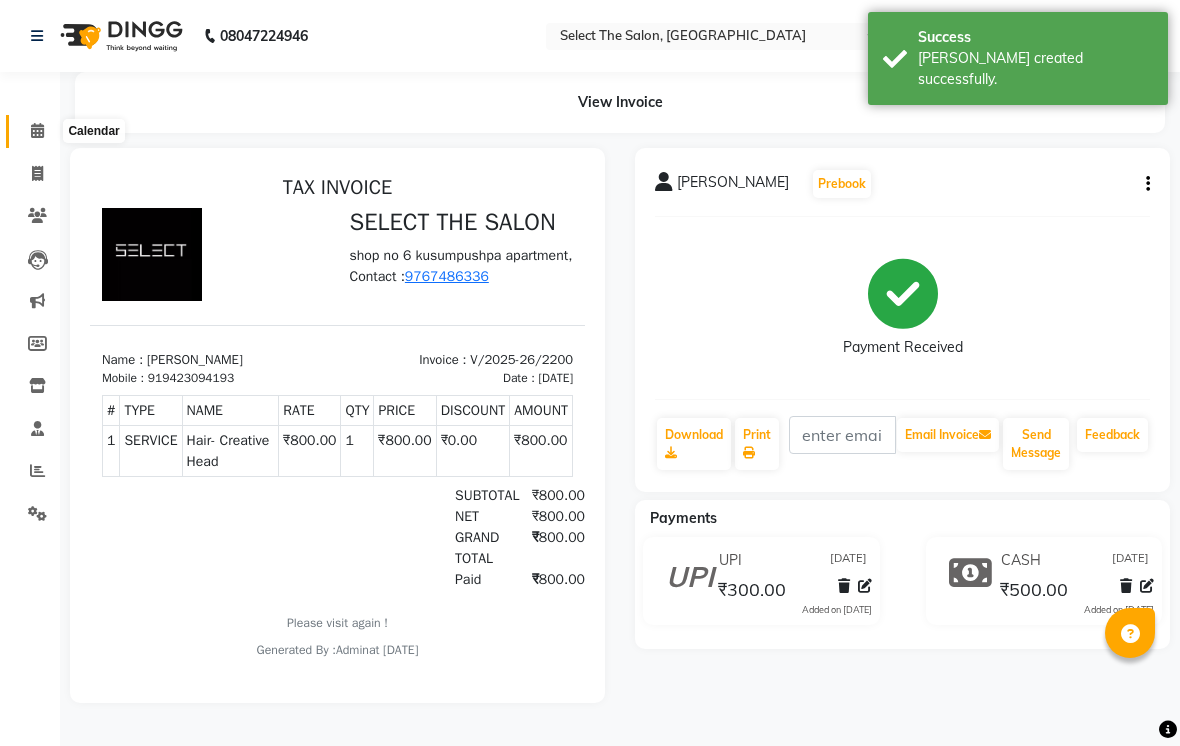 click 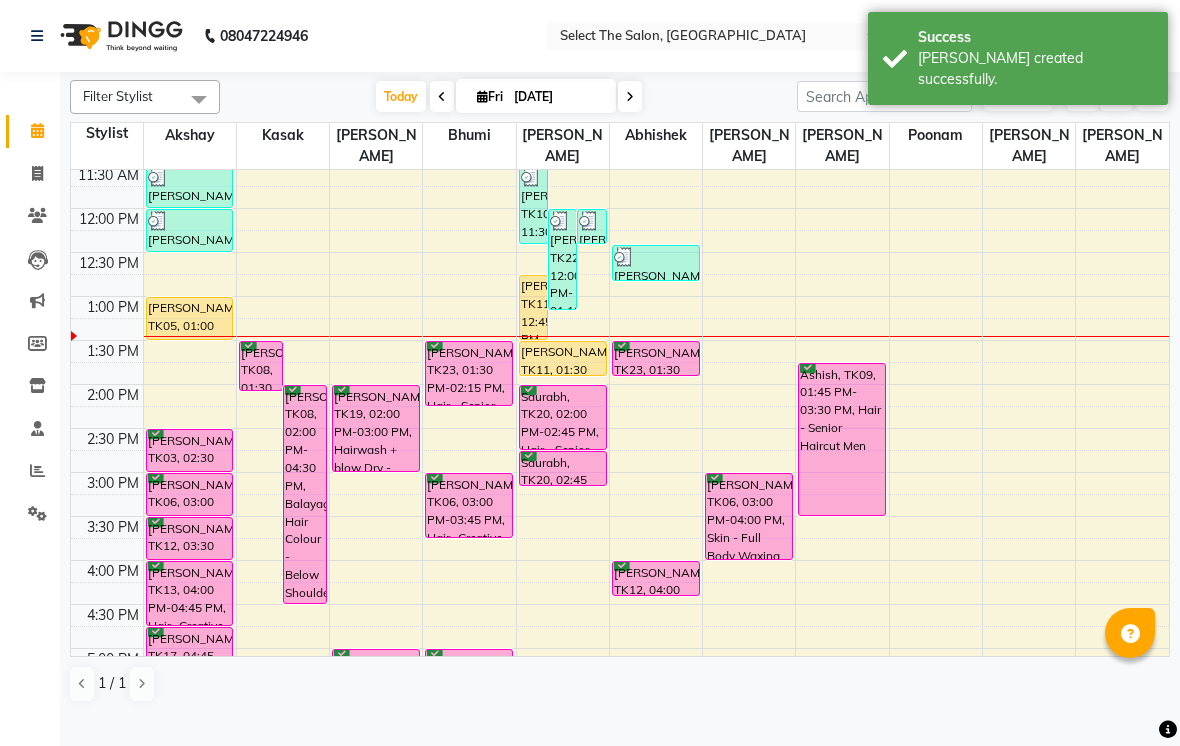 scroll, scrollTop: 323, scrollLeft: 0, axis: vertical 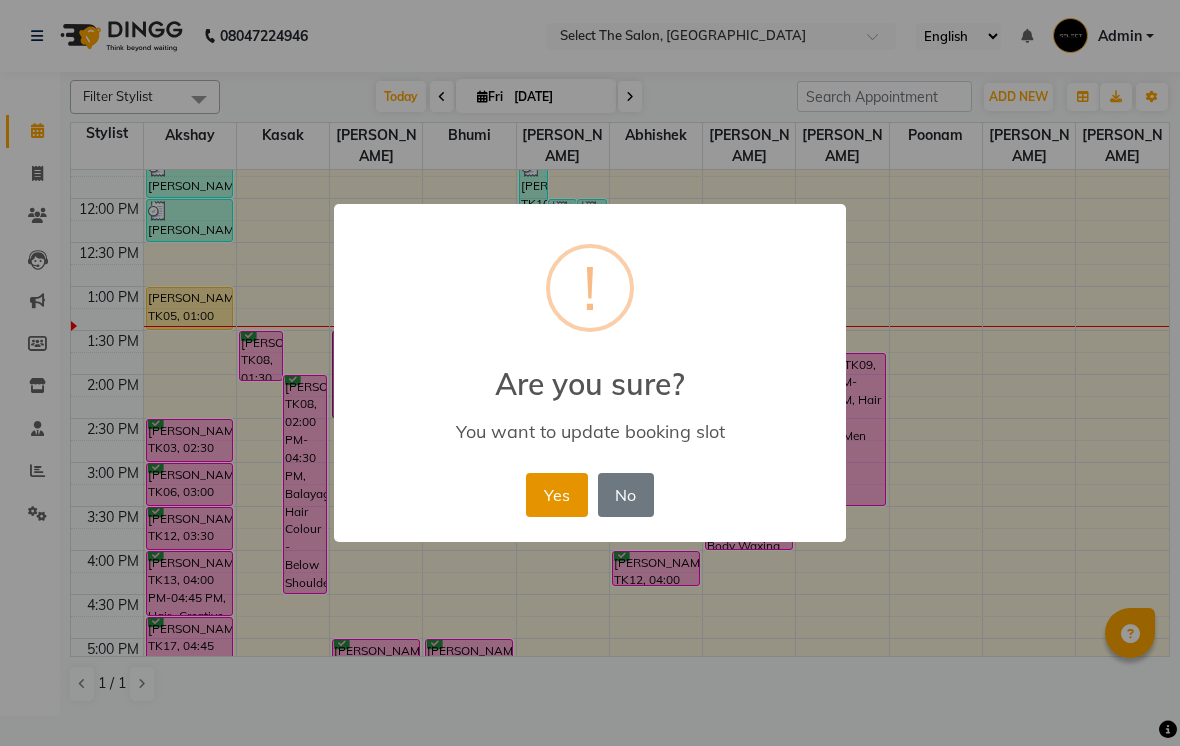 click on "Yes" at bounding box center (556, 495) 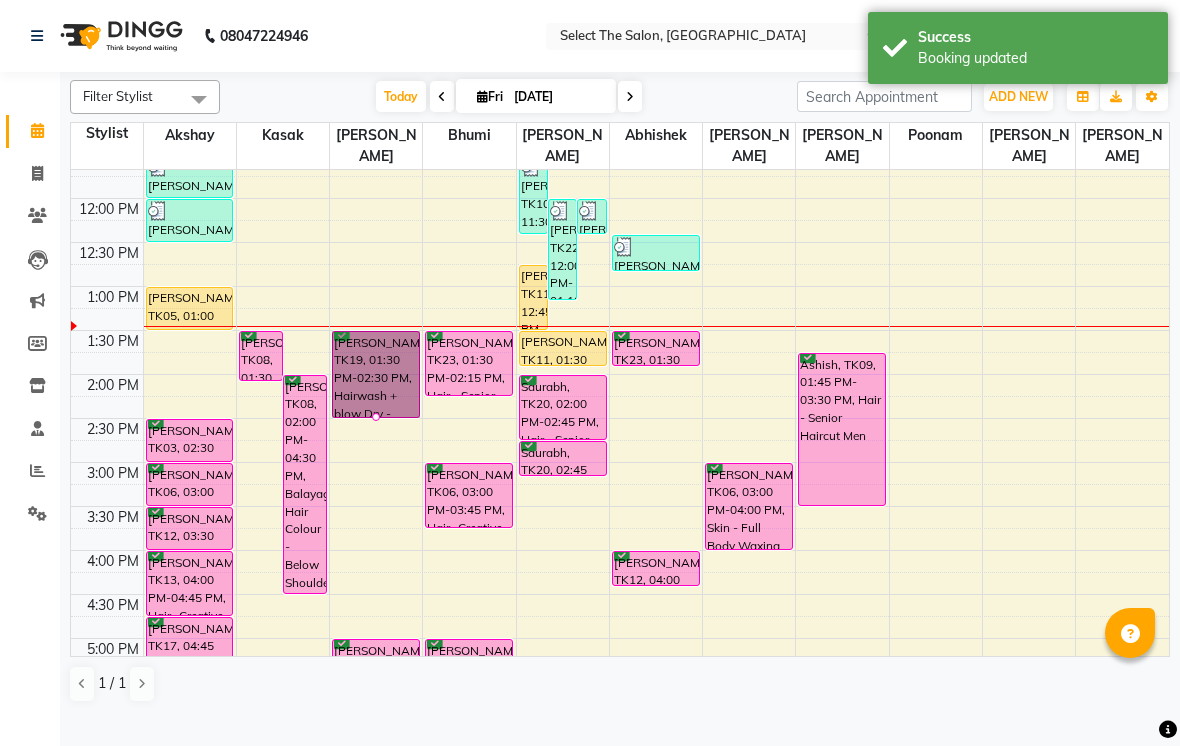 click at bounding box center (376, 417) 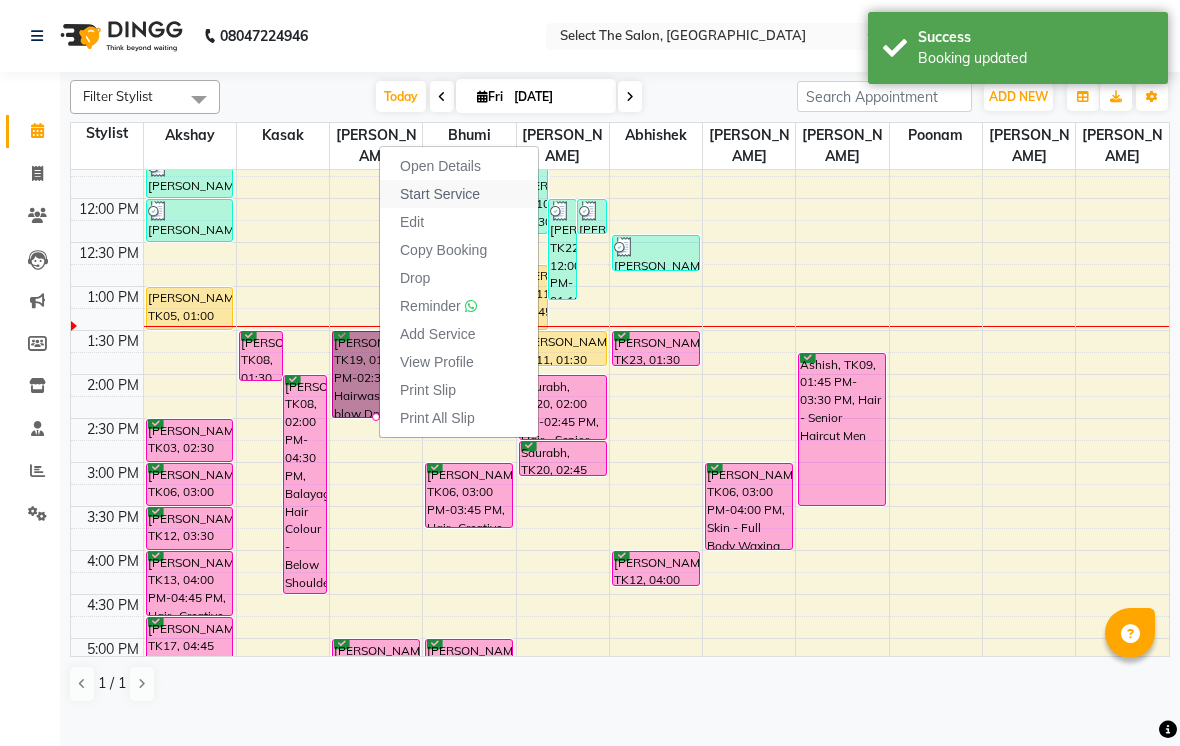 click on "Start Service" at bounding box center (440, 194) 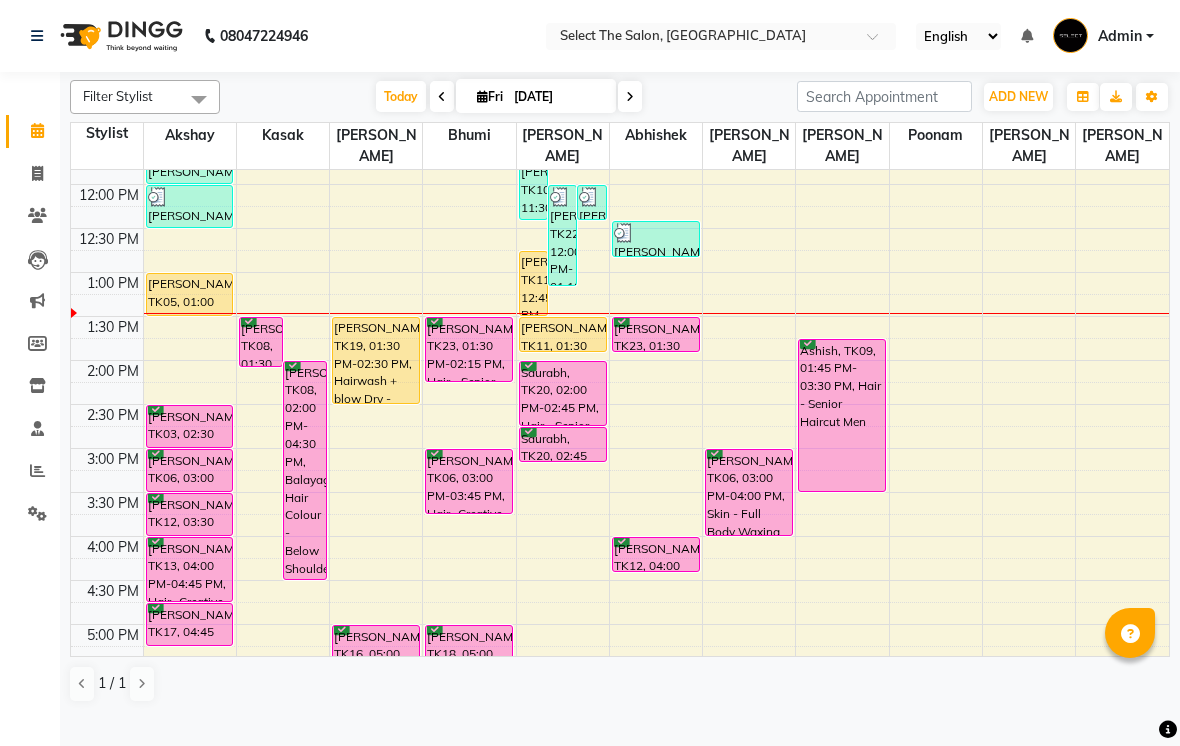 scroll, scrollTop: 343, scrollLeft: 0, axis: vertical 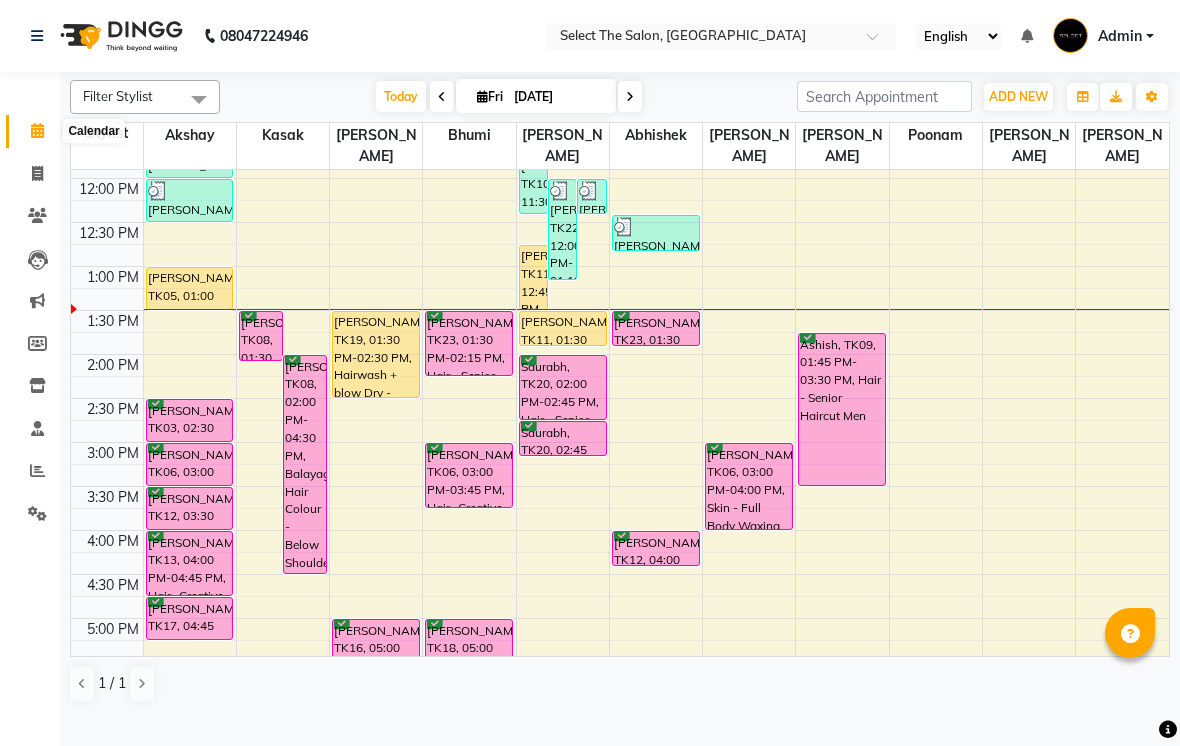 click 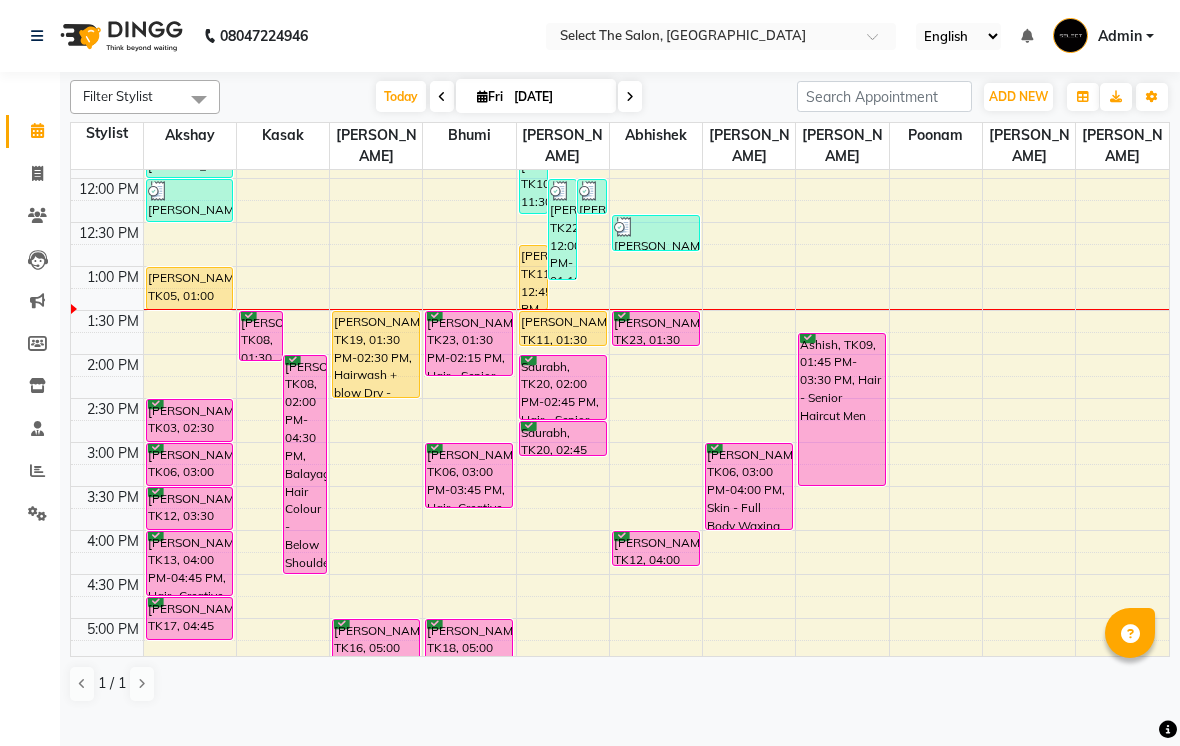 click on "Calendar" 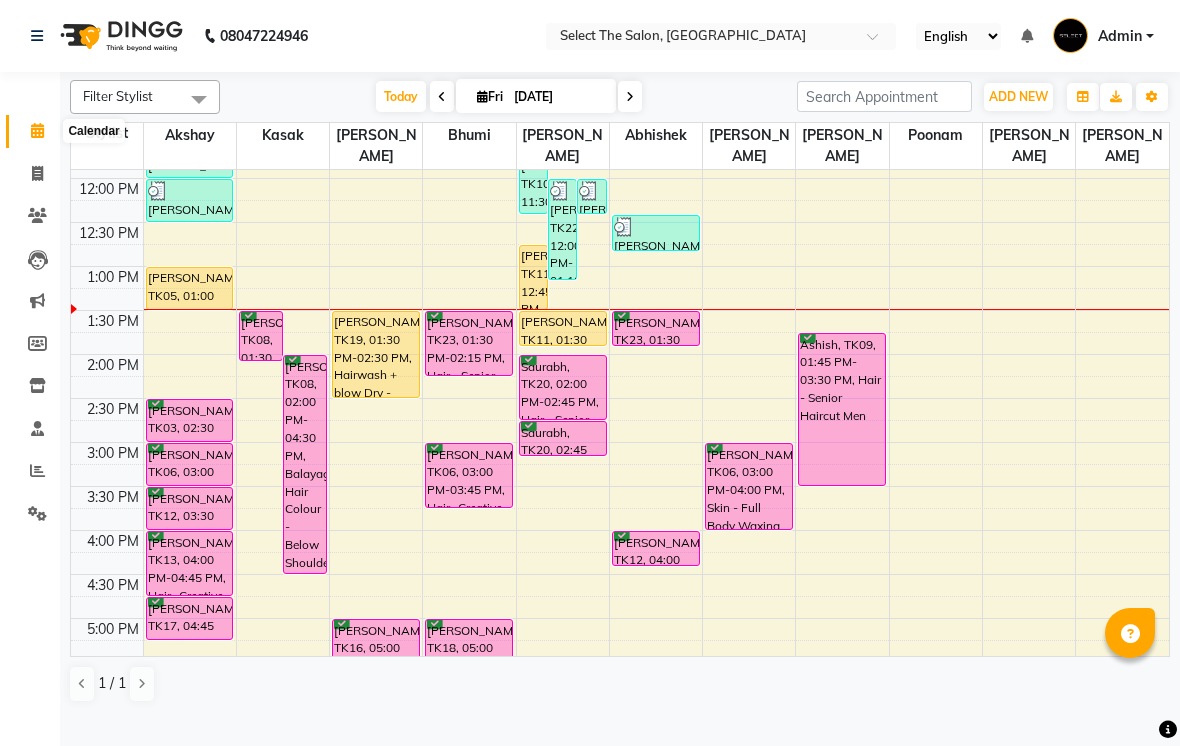 click 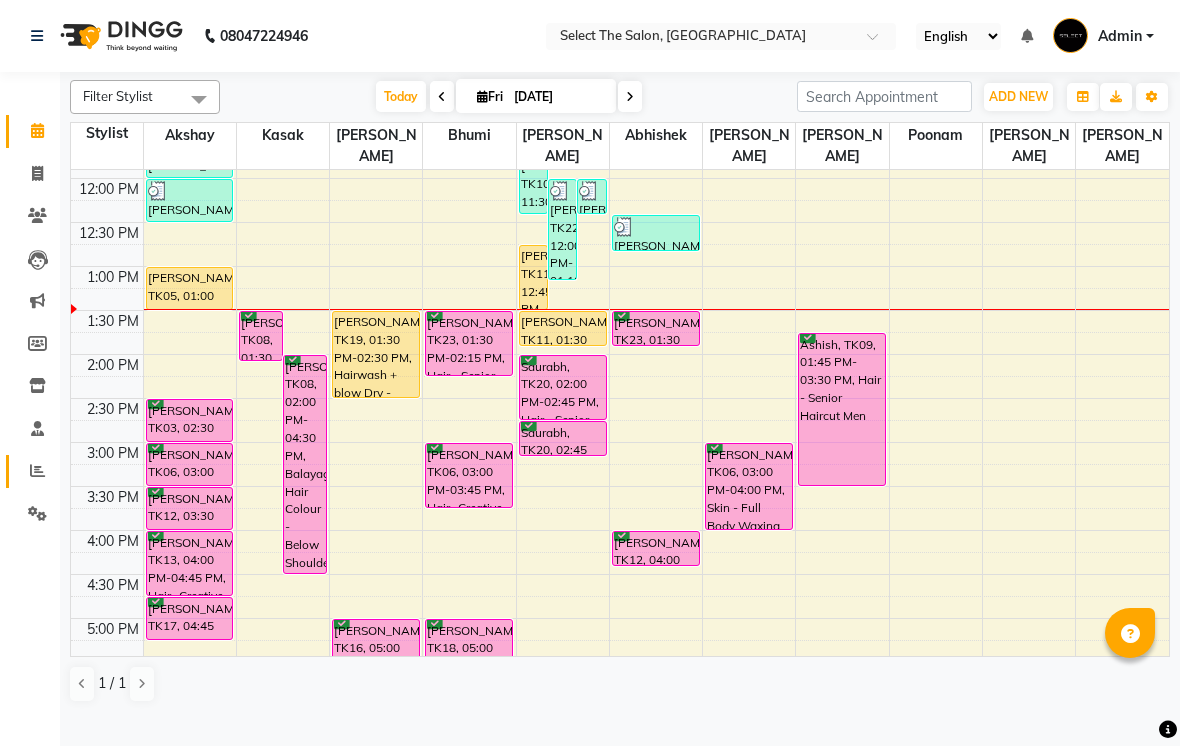 click 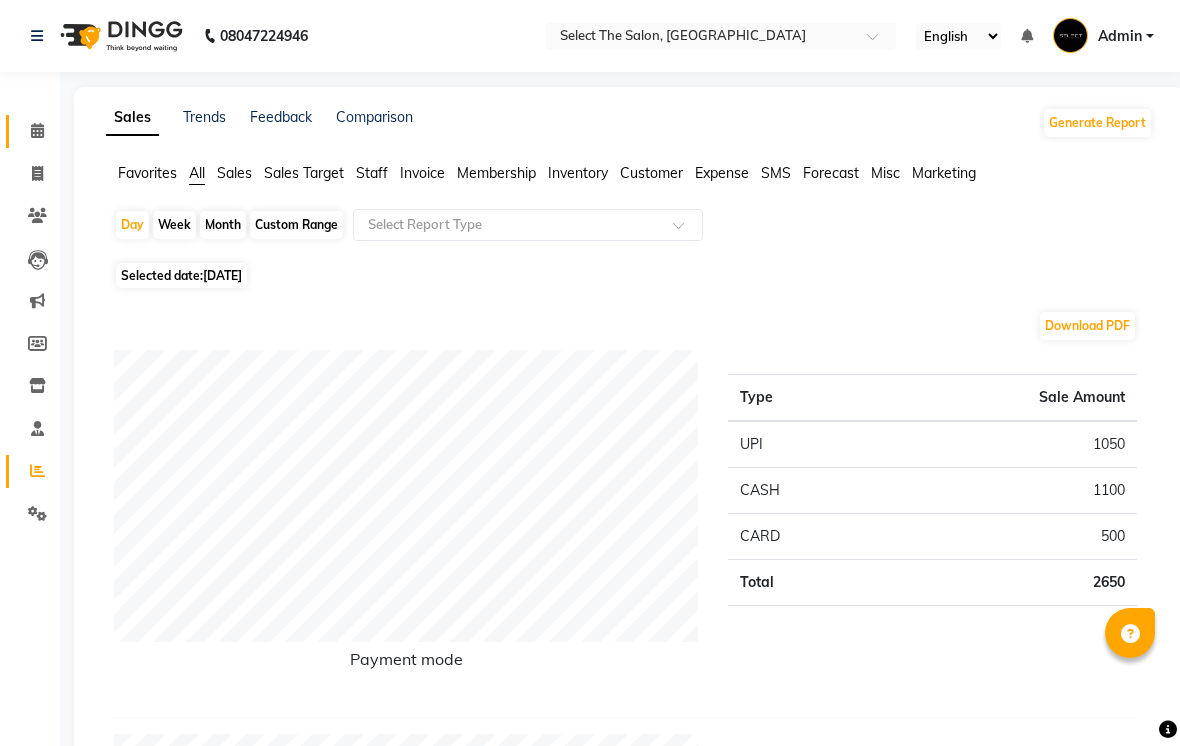 click 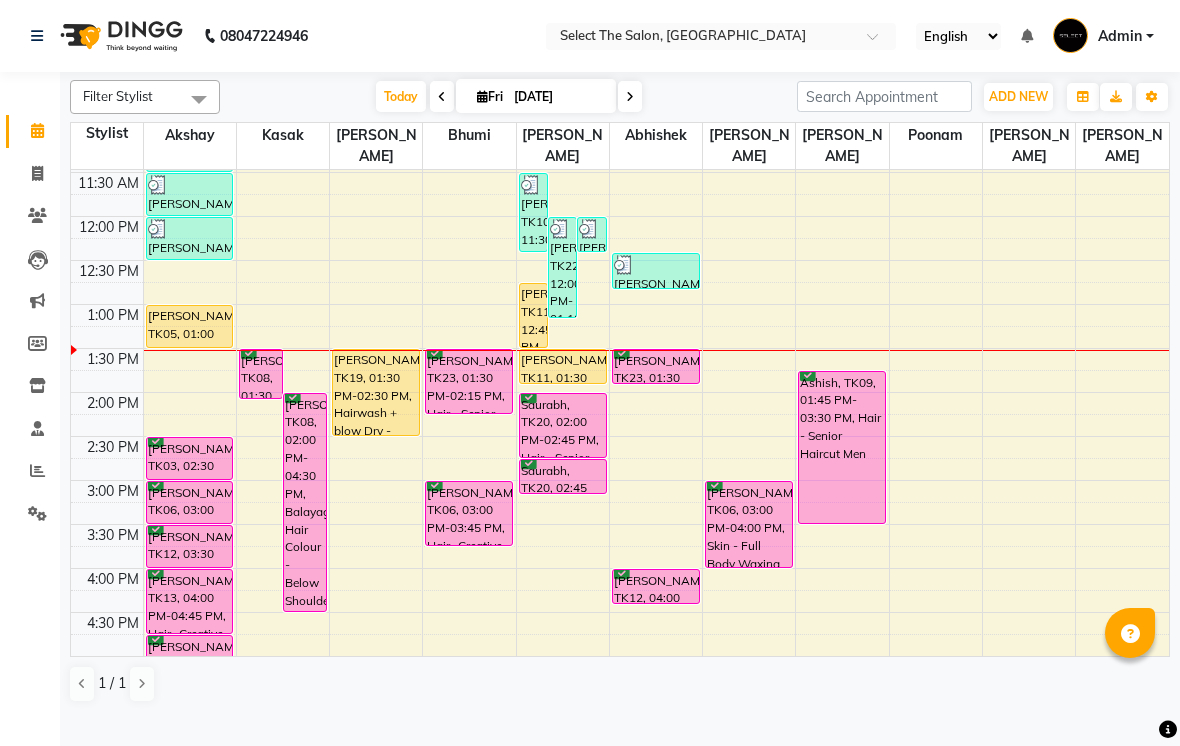 scroll, scrollTop: 421, scrollLeft: 0, axis: vertical 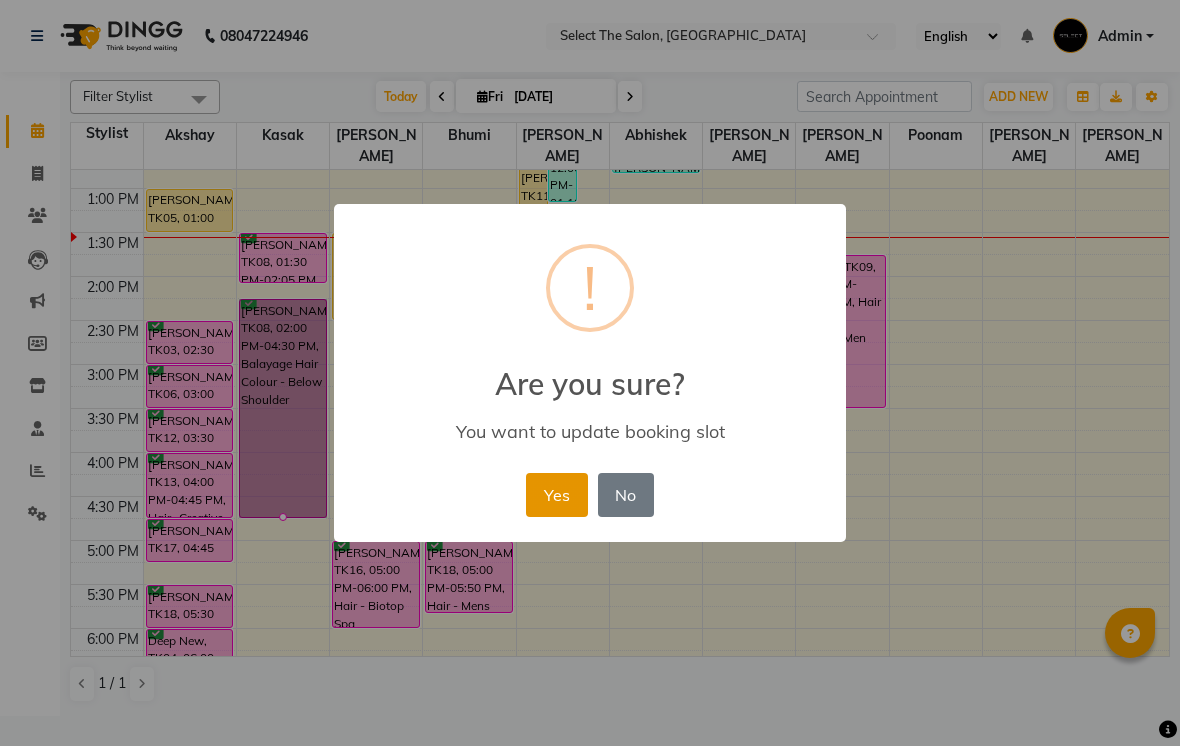click on "Yes" at bounding box center (556, 495) 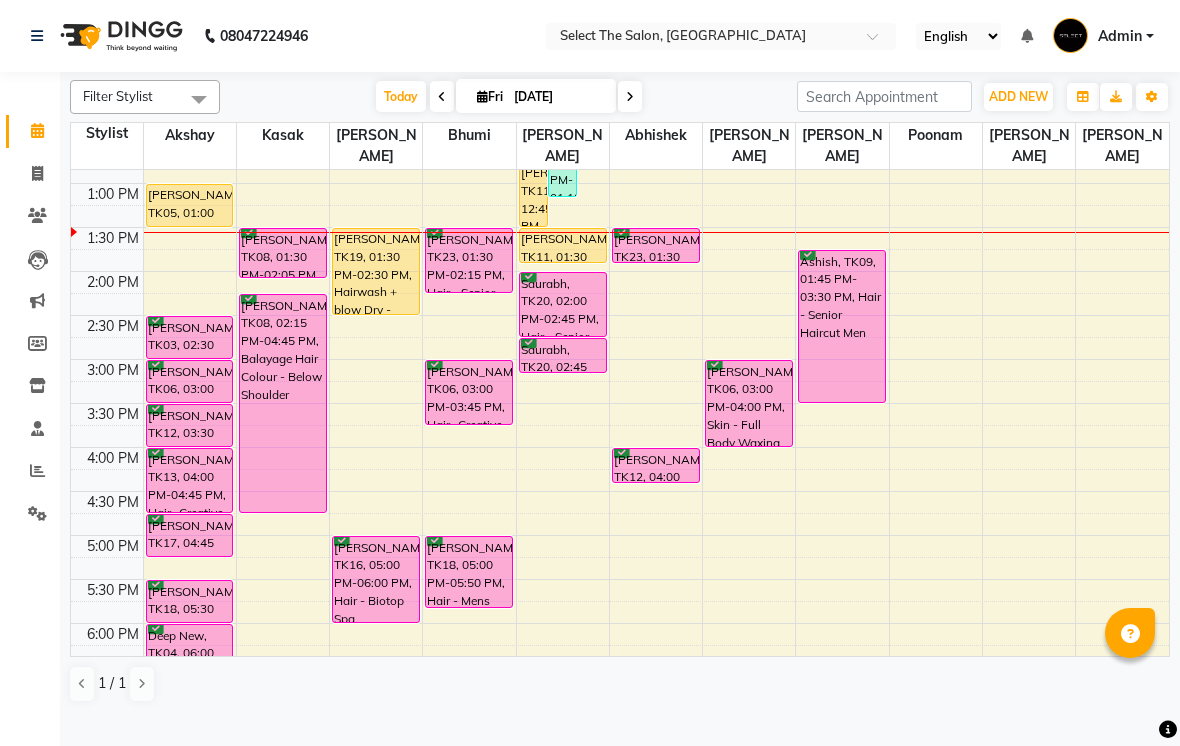 scroll, scrollTop: 430, scrollLeft: 0, axis: vertical 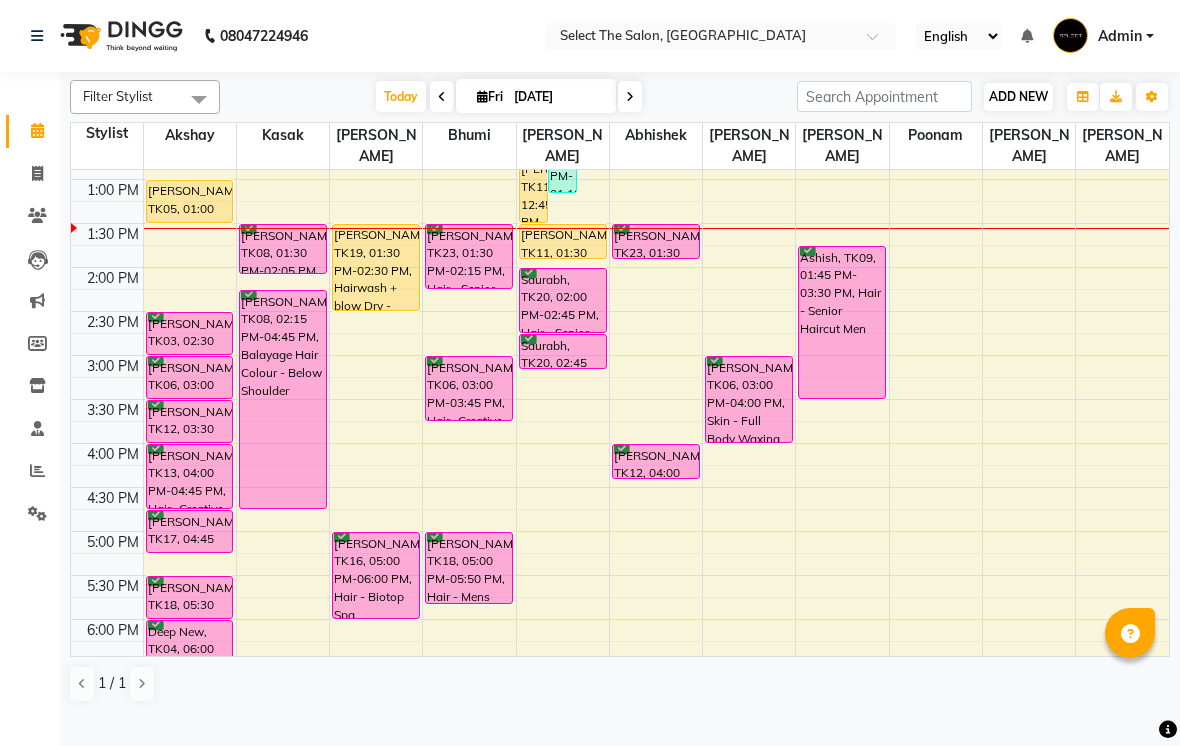 click on "ADD NEW" at bounding box center (1018, 96) 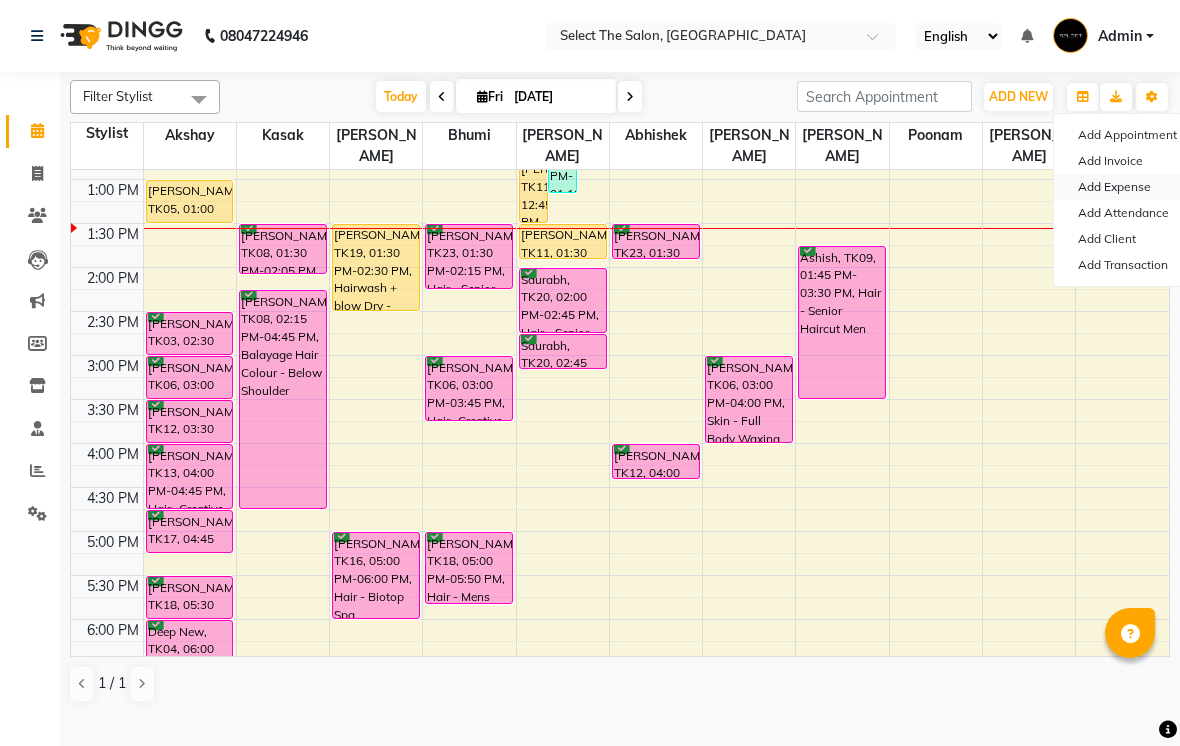 click on "Add Expense" at bounding box center (1133, 187) 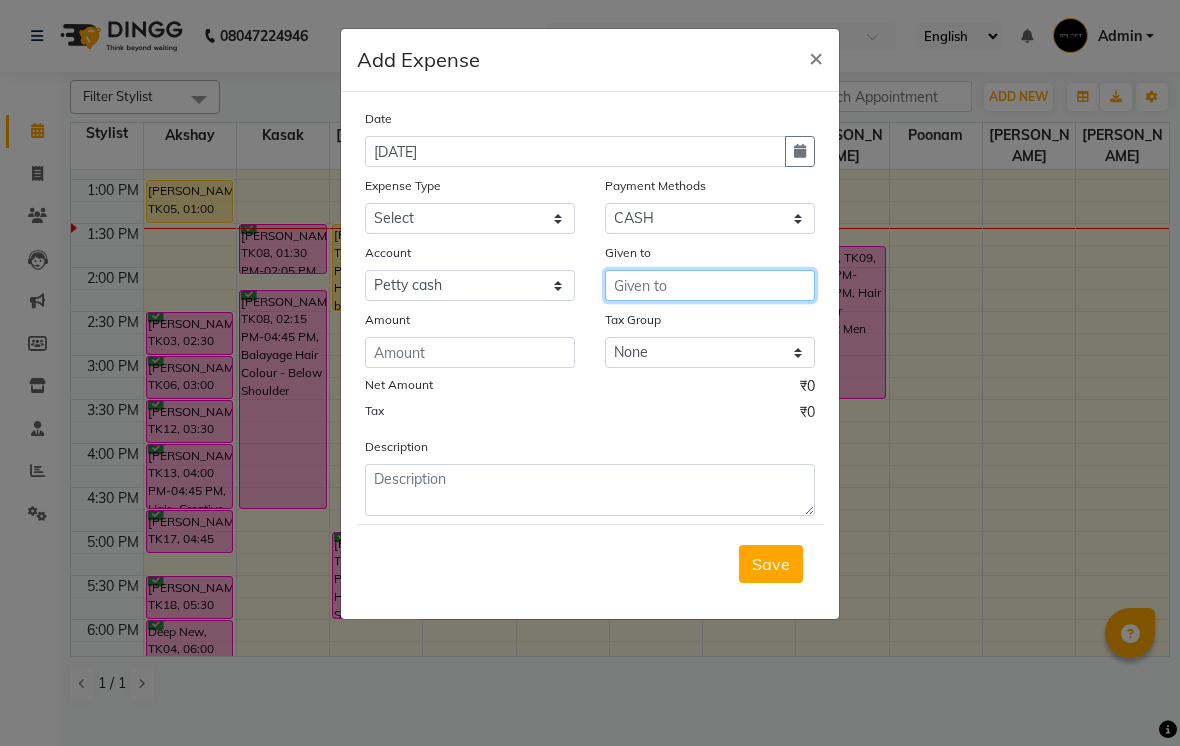 click at bounding box center (710, 285) 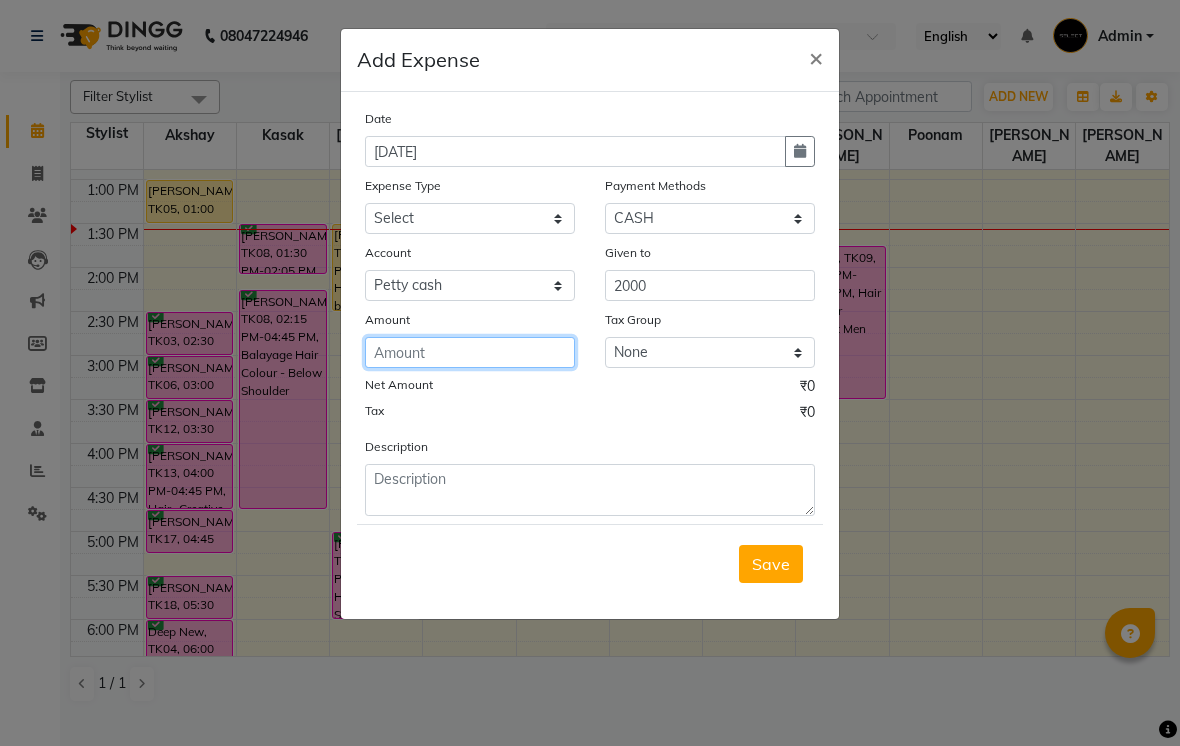 click 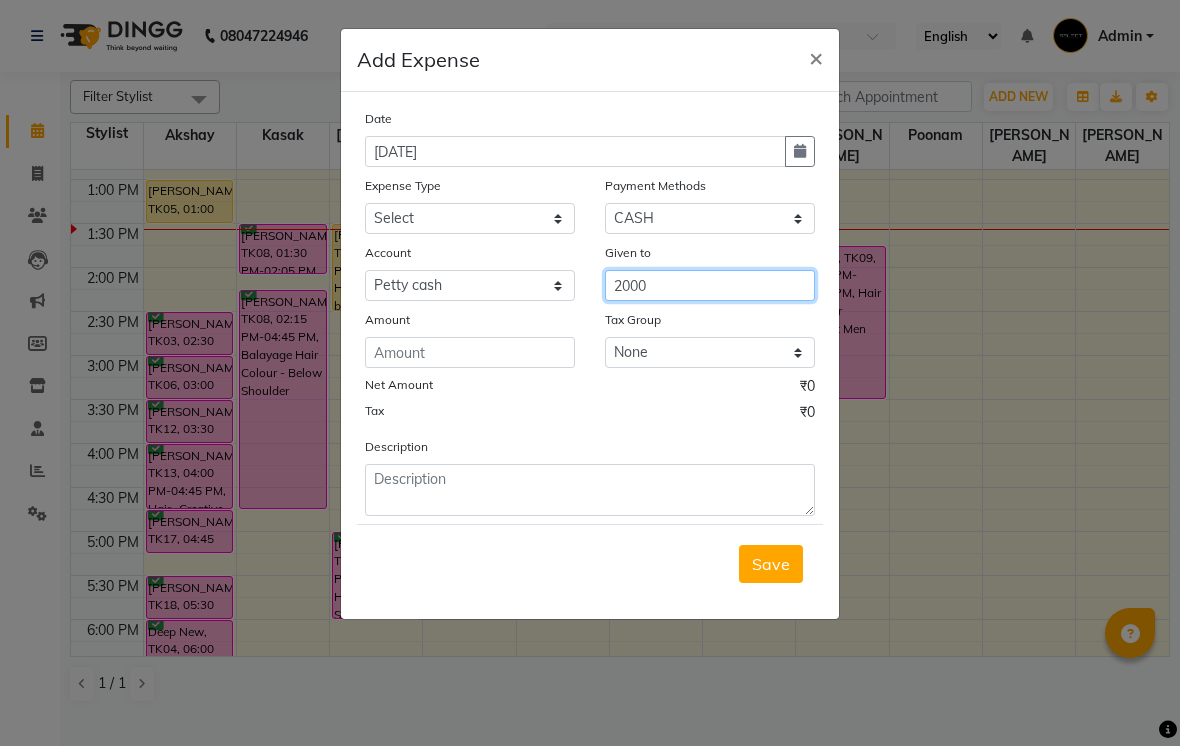 click on "2000" at bounding box center [710, 285] 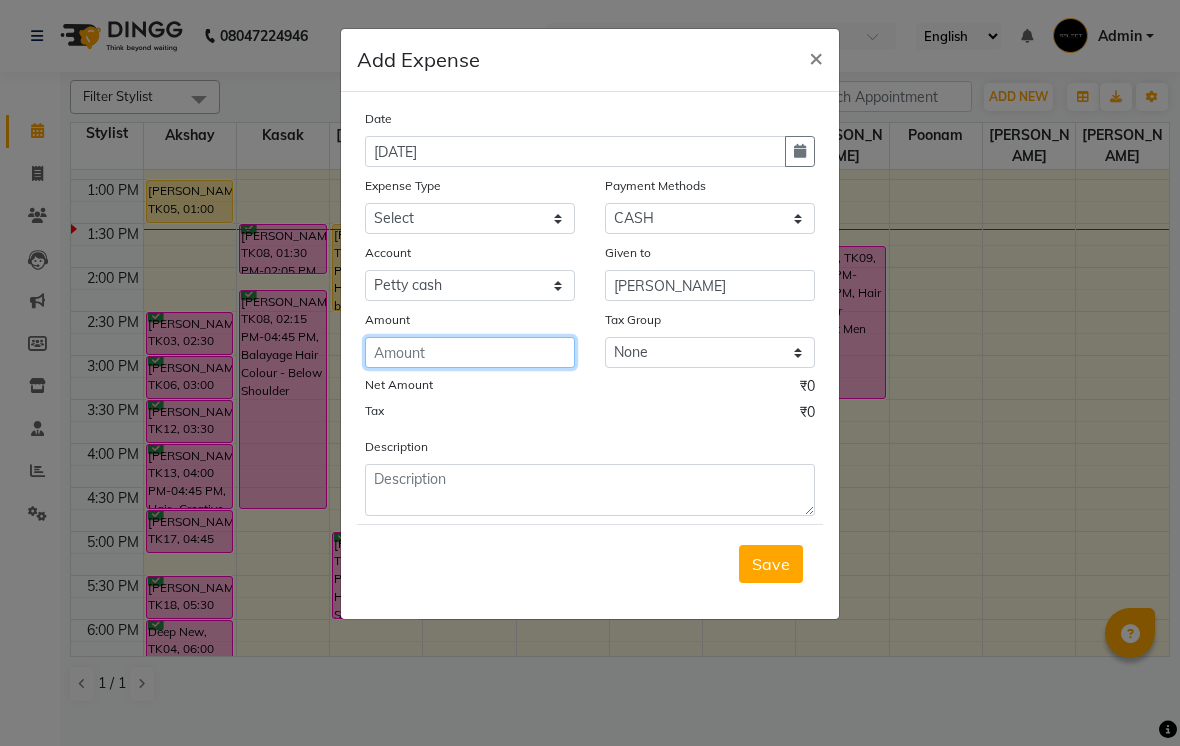 click 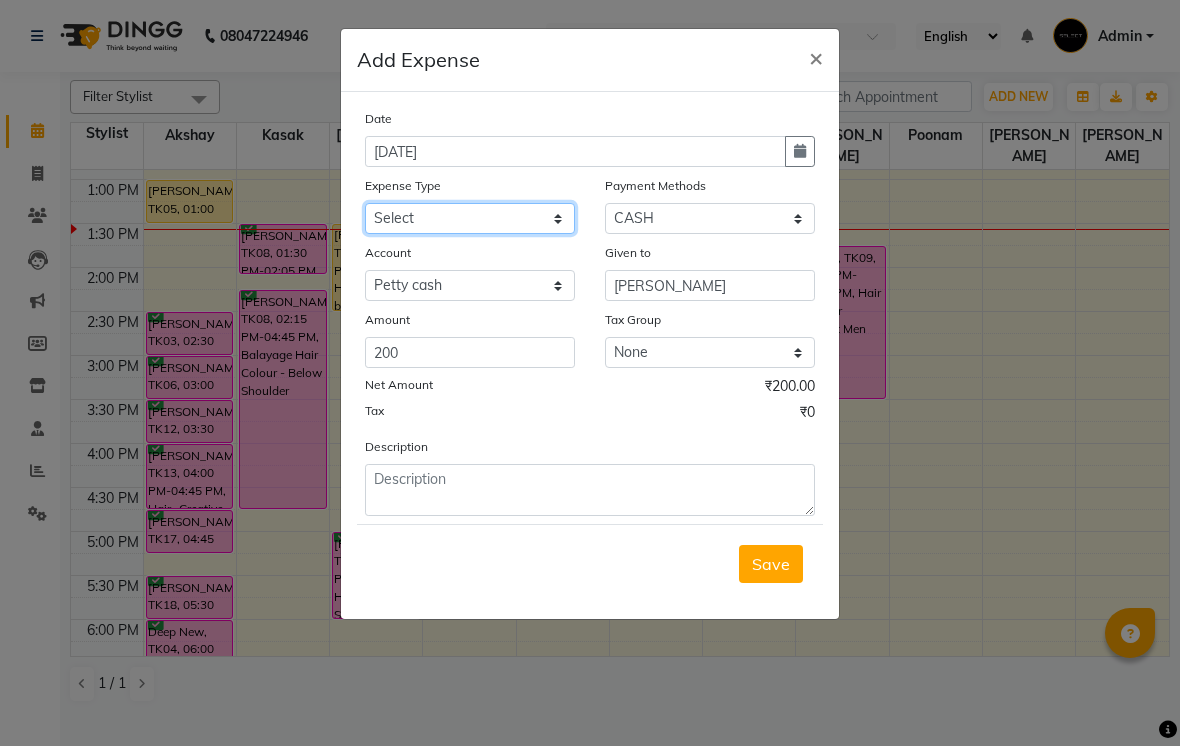 click on "Select Advance Salary Akshay Home Akshay Investment Akshay Mom Akshay Personal Car maintenance  Cleaning Material Client Snacks Disposable Equipment Fuel Govt fee Incentive Insurance International purchase Lightbill And Phone Bill Loan Repayment Maintenance Marketing Miscellaneous Pantry Product Rent Salary Salon Interior Schwarzkopf Product Skin Products Staff Snacks Stationery Swamini Product [PERSON_NAME] Product Tax Tea & Refreshment Utilities Water Jar" 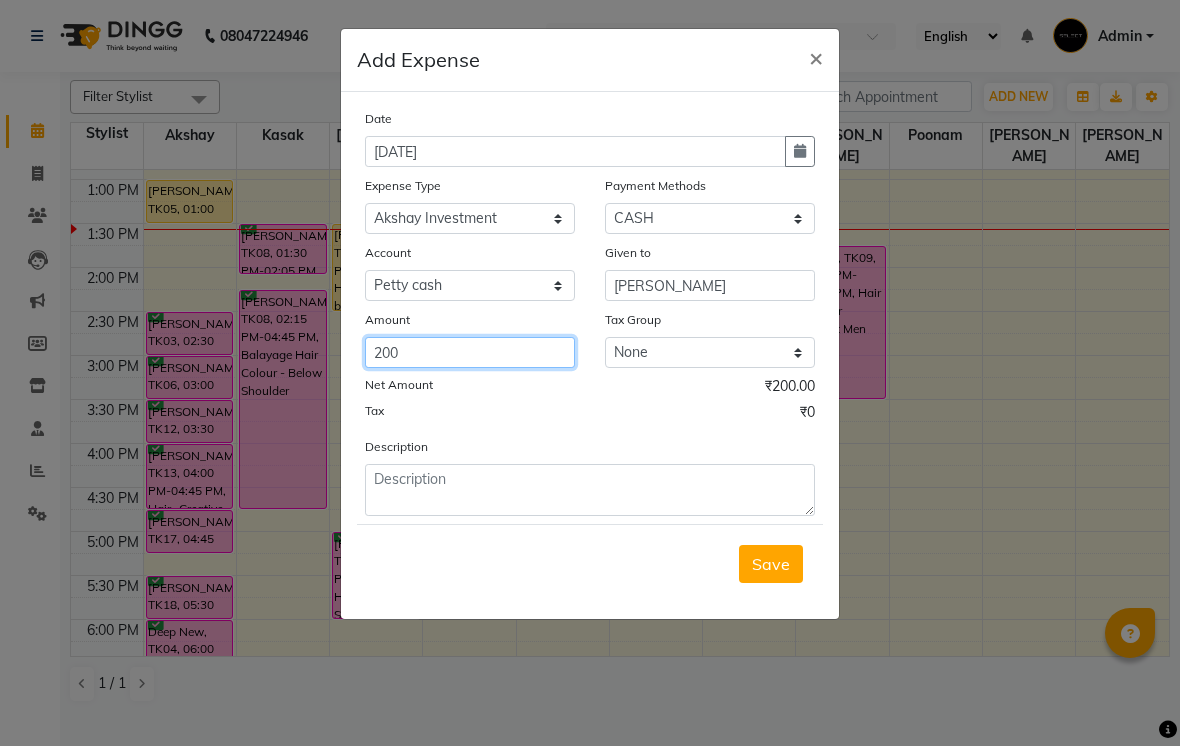 click on "200" 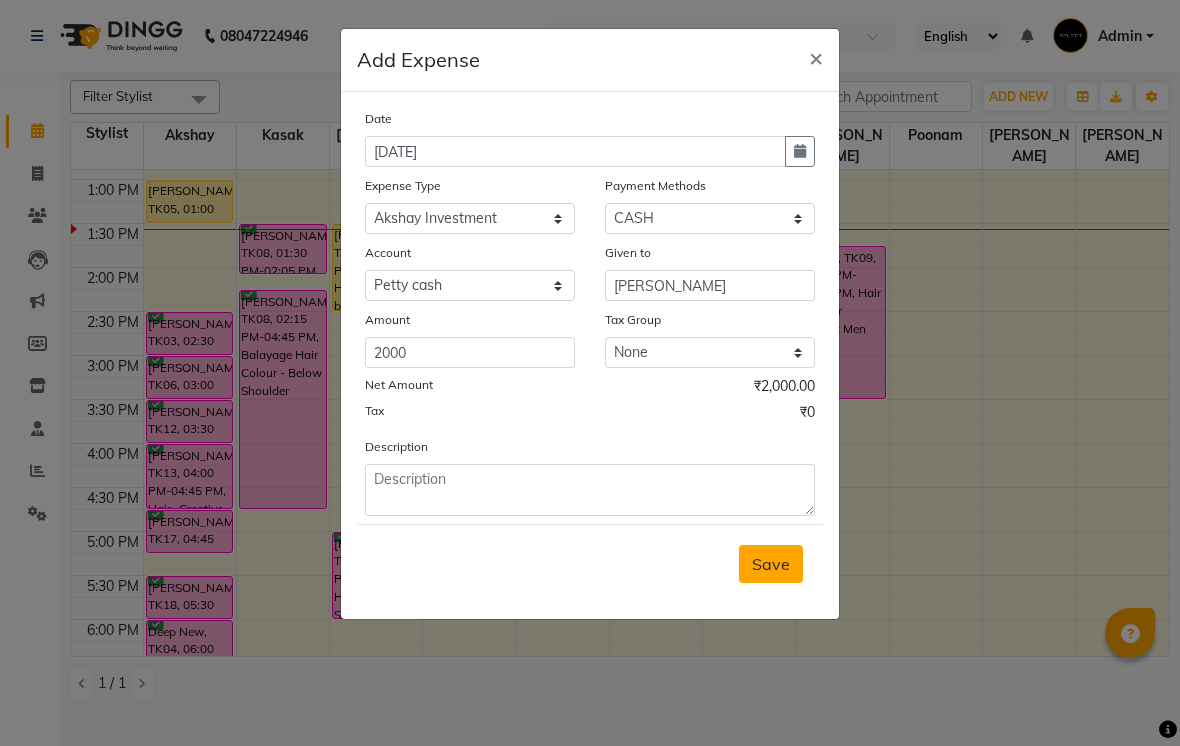 click on "Save" at bounding box center [771, 564] 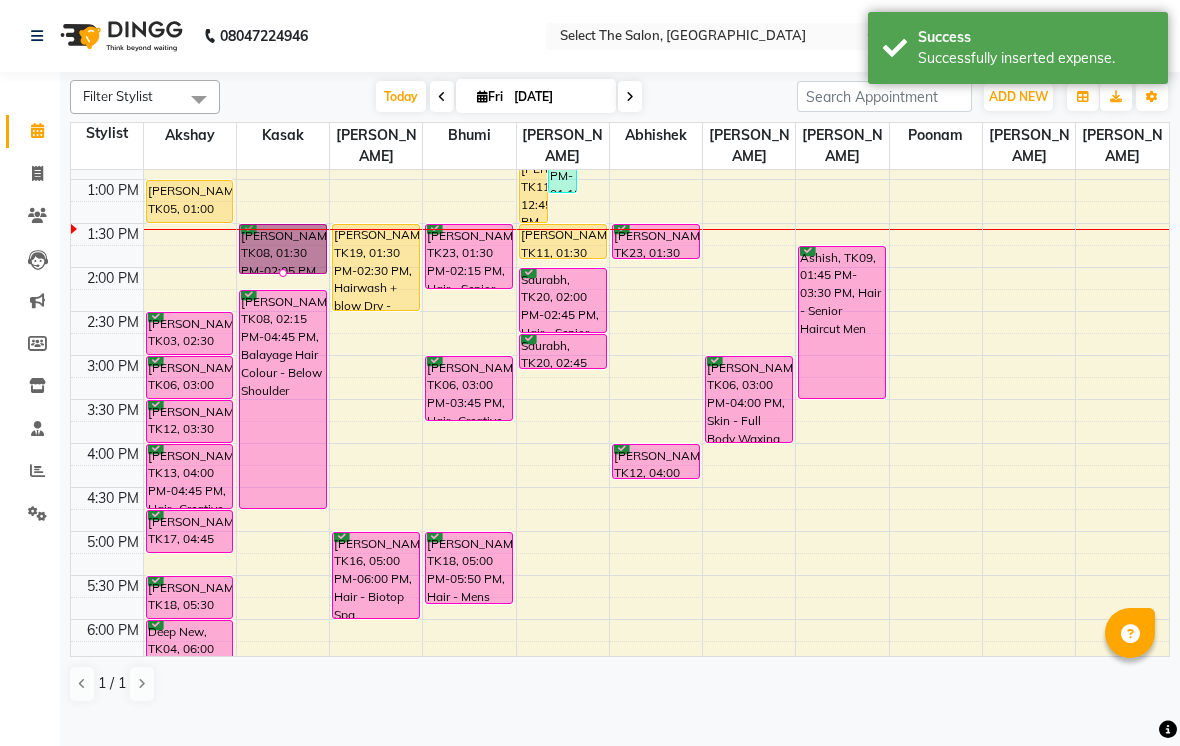 click at bounding box center (283, 273) 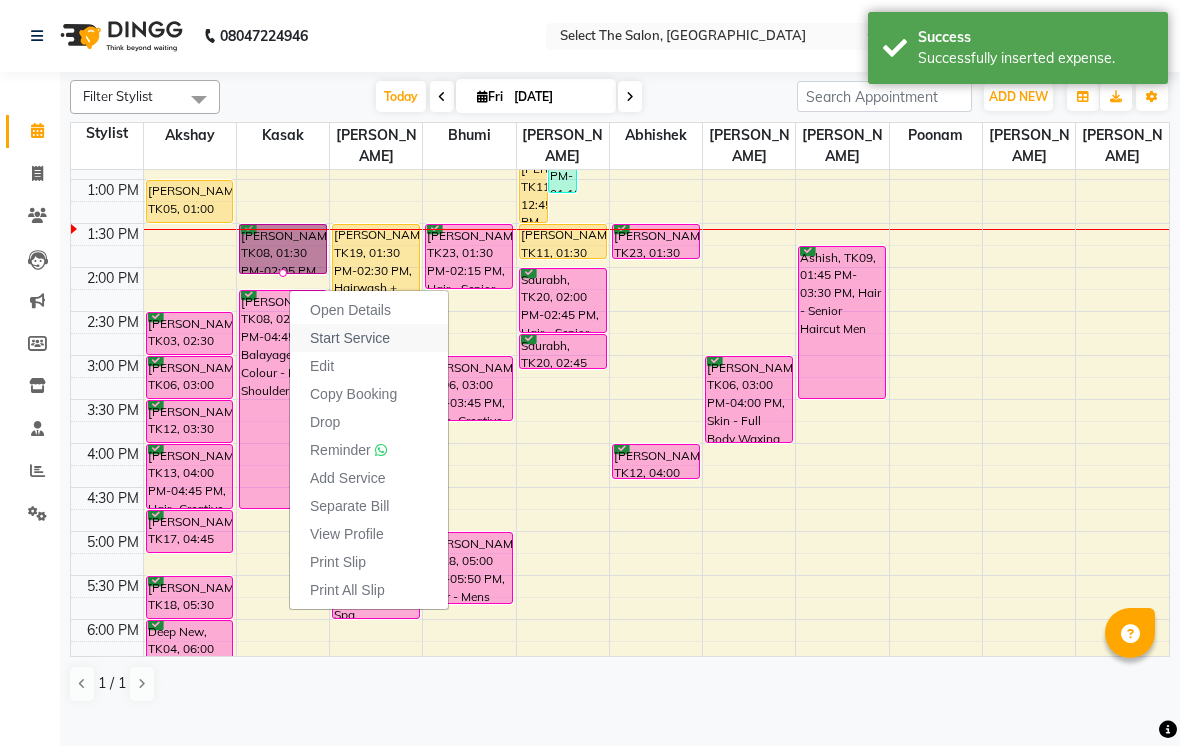 click on "Start Service" at bounding box center (369, 338) 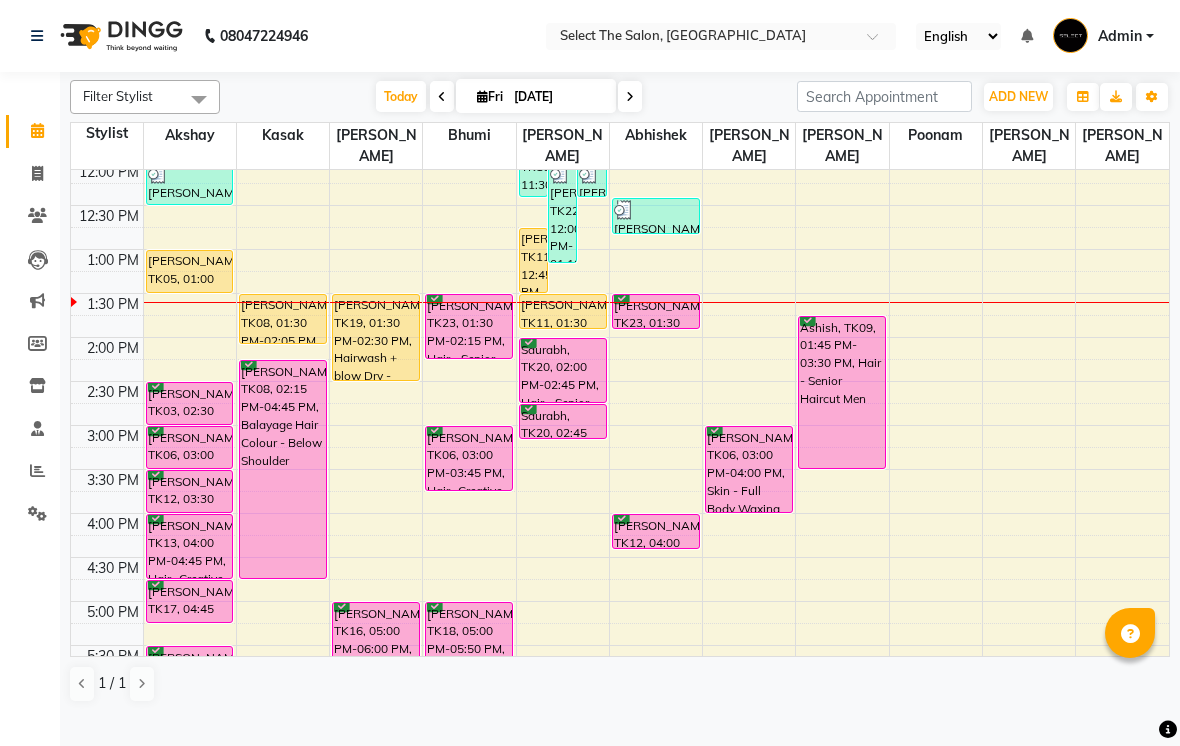 scroll, scrollTop: 363, scrollLeft: 0, axis: vertical 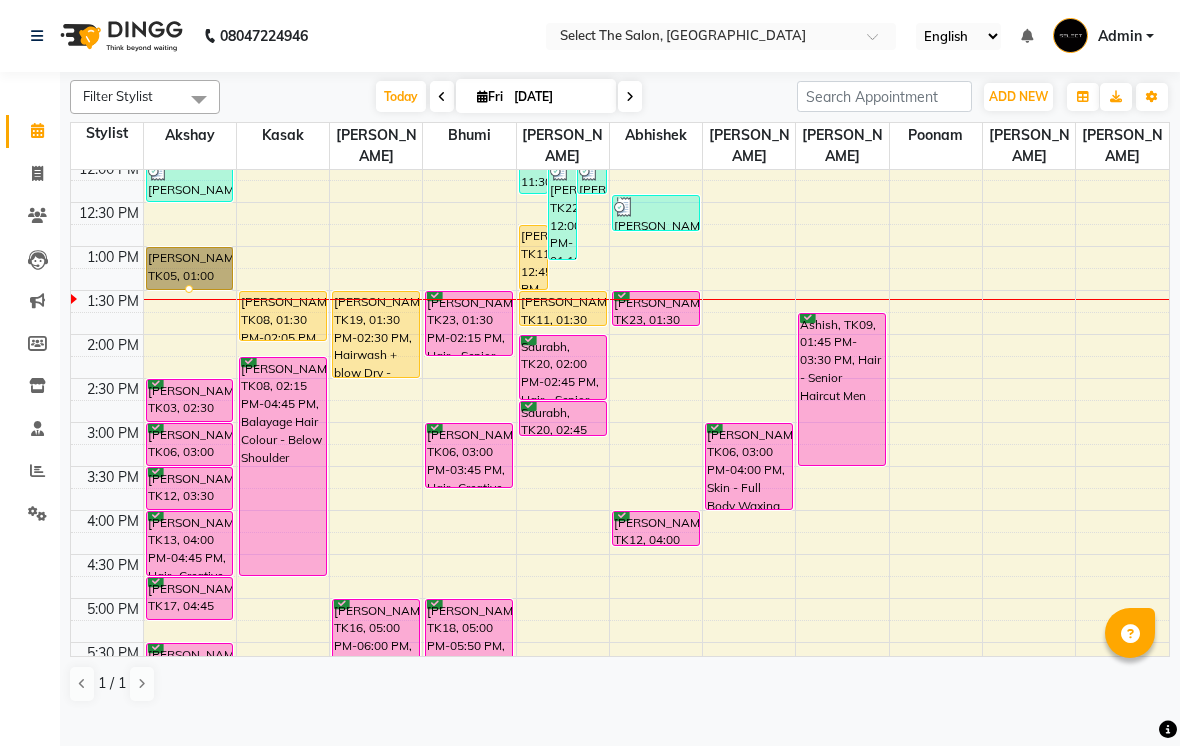 click at bounding box center (189, 289) 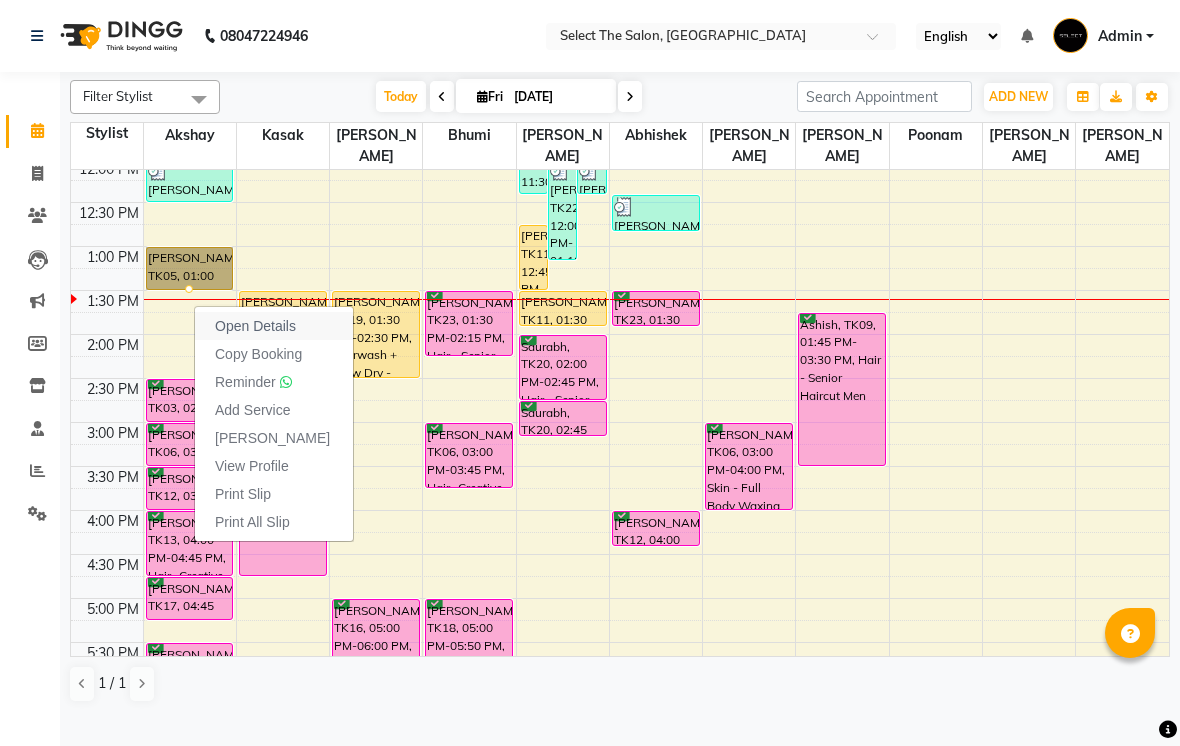 click on "Open Details" at bounding box center [255, 326] 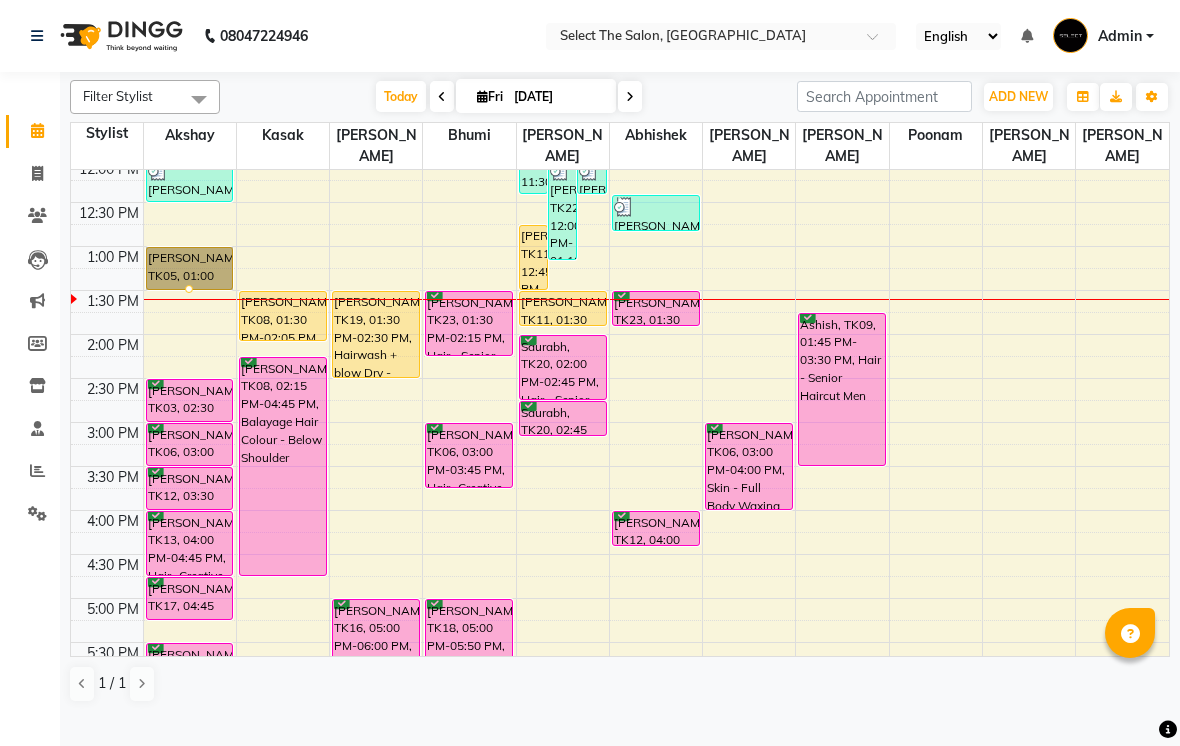 click at bounding box center (189, 289) 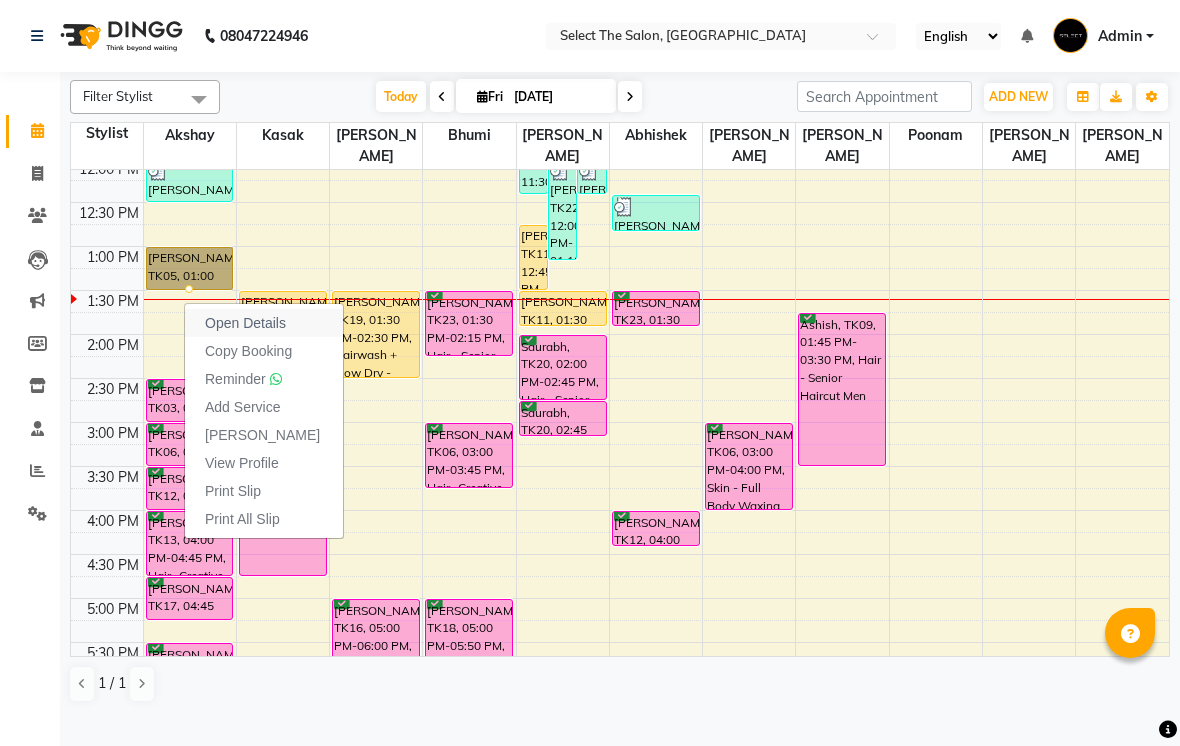 click on "Open Details" at bounding box center [245, 323] 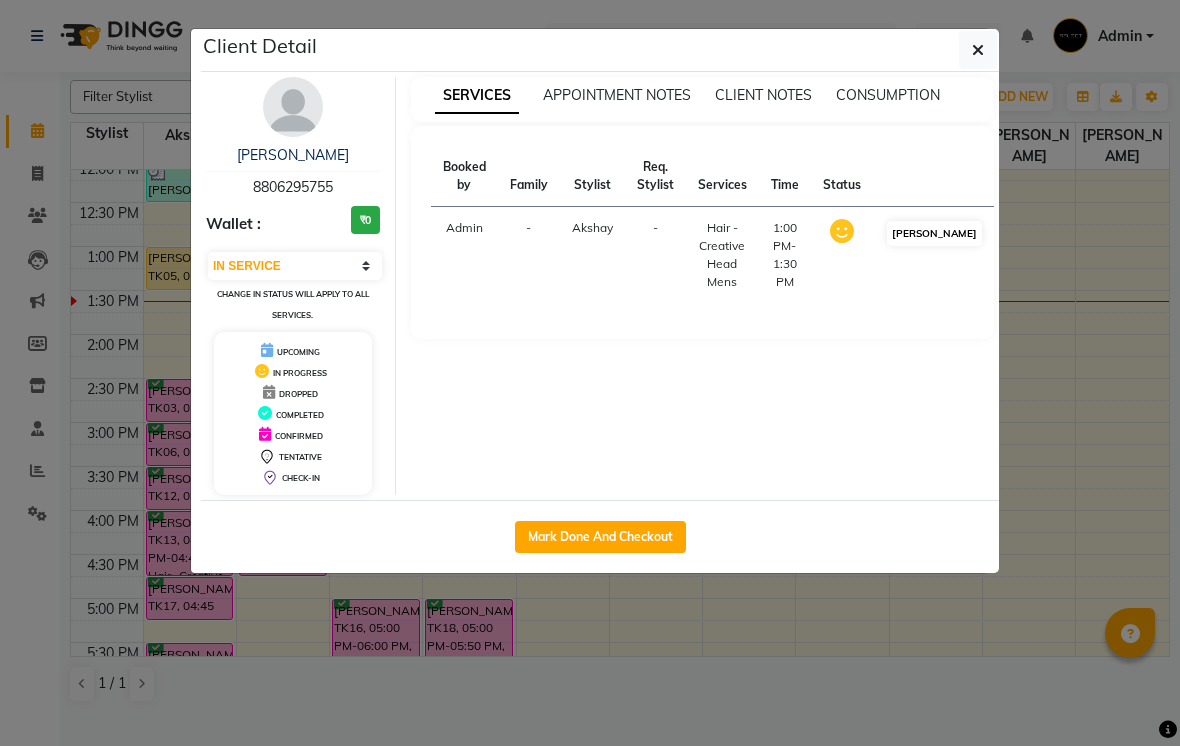 click on "[PERSON_NAME]" at bounding box center [934, 233] 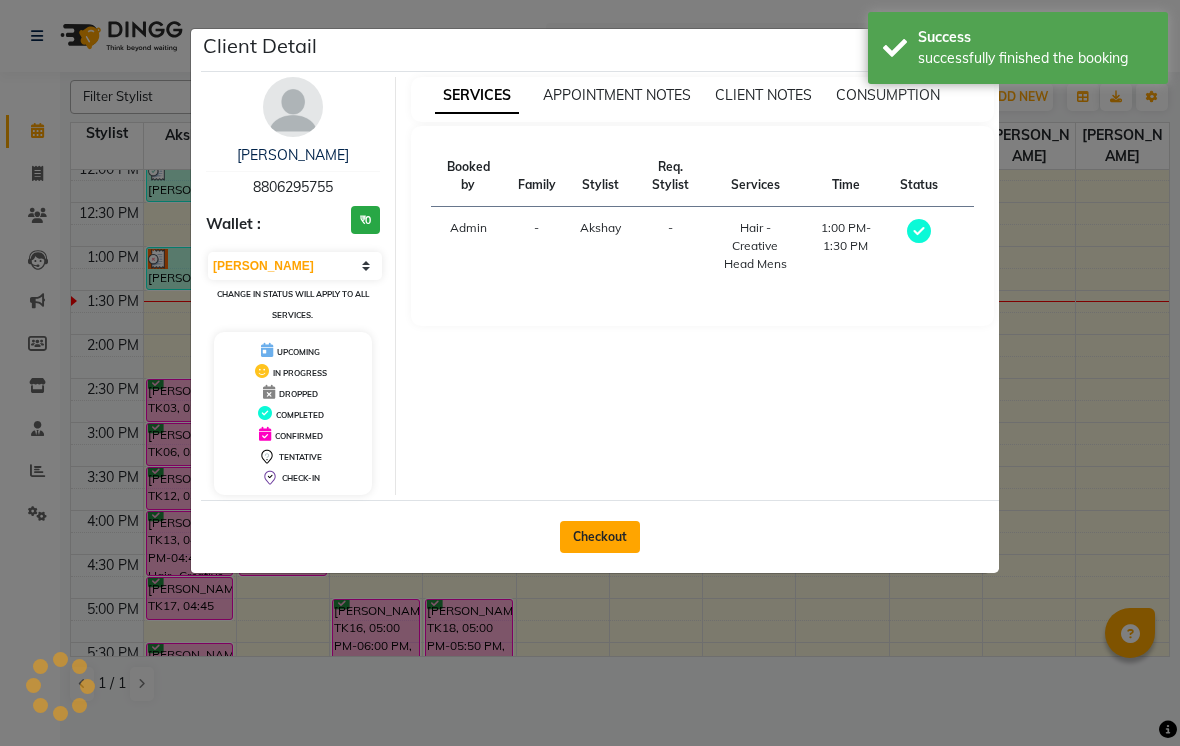 click on "Checkout" 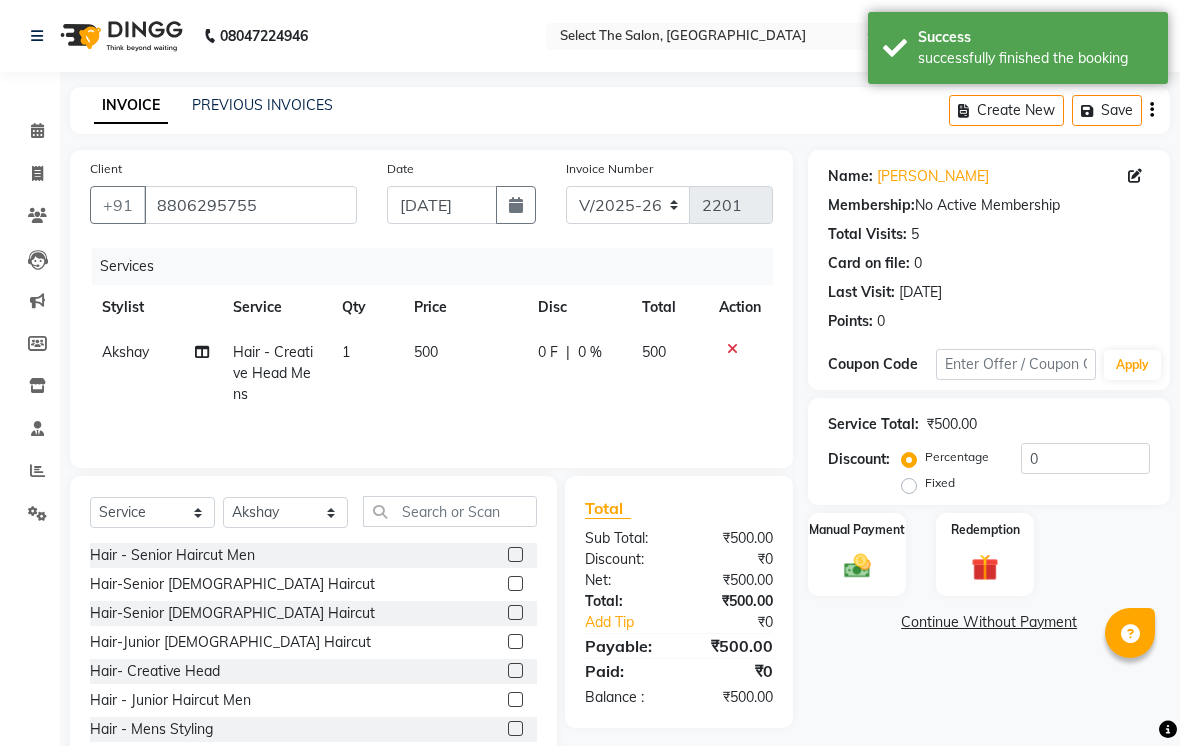 click on "500" 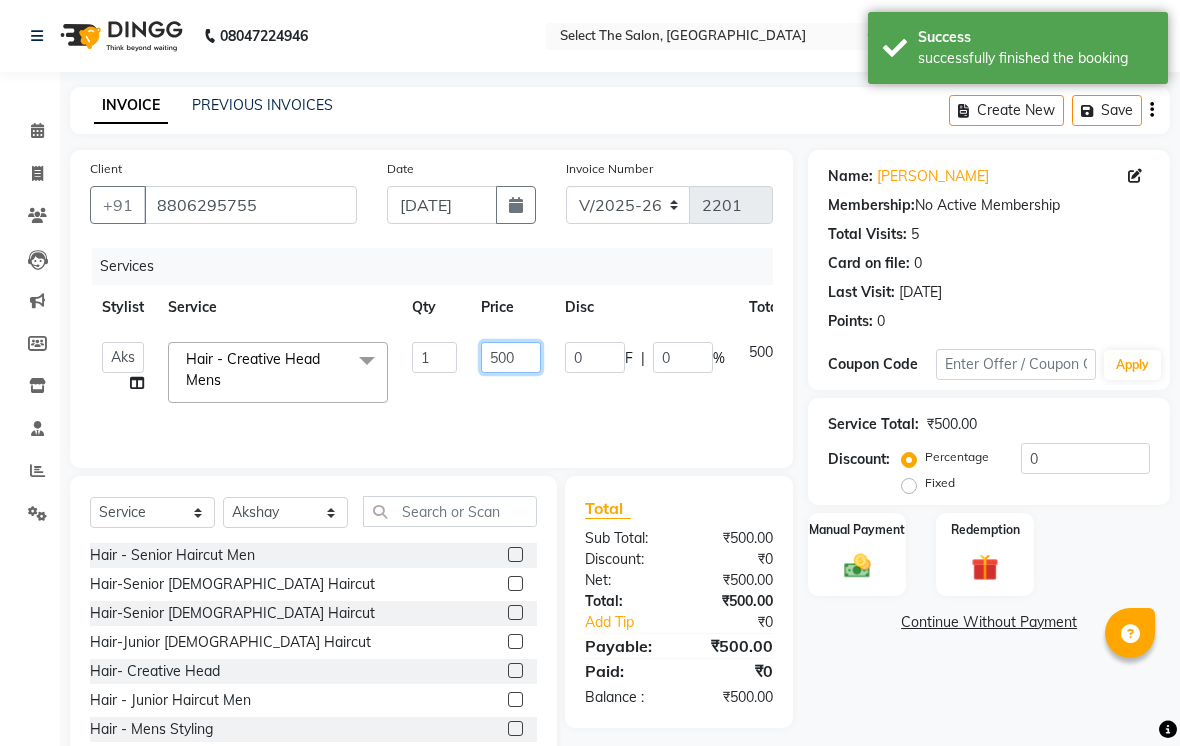 click on "500" 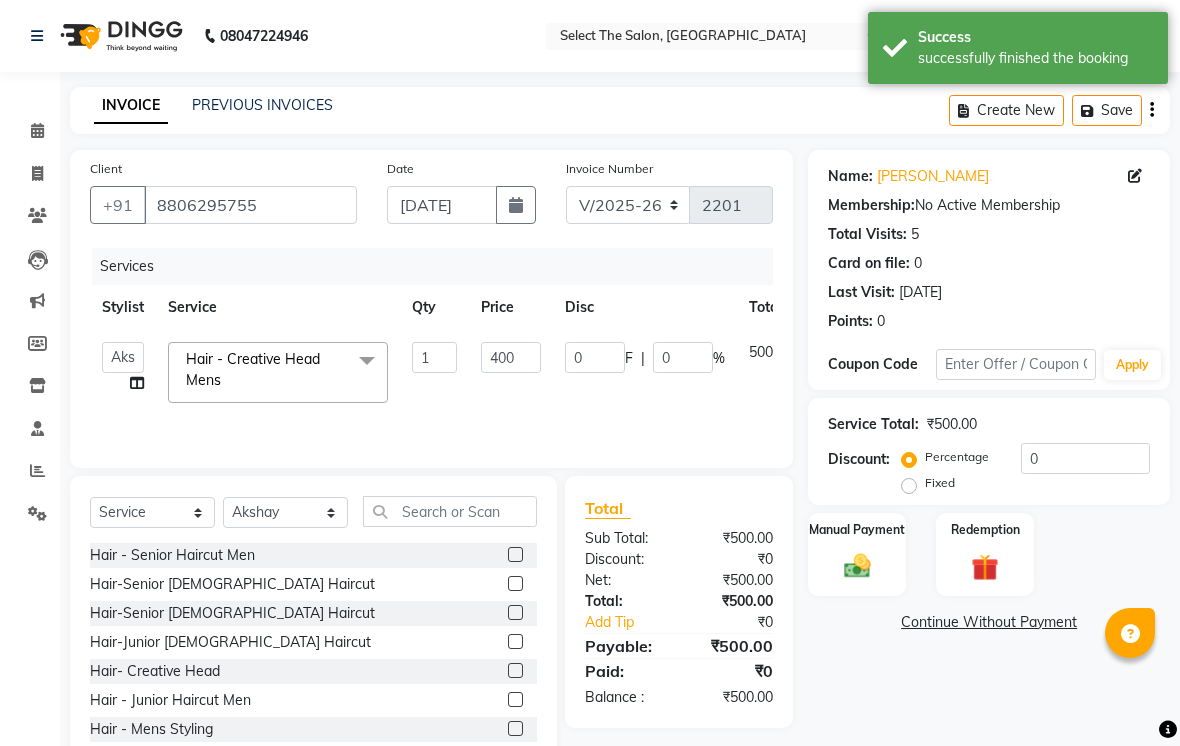 click on "Continue Without Payment" 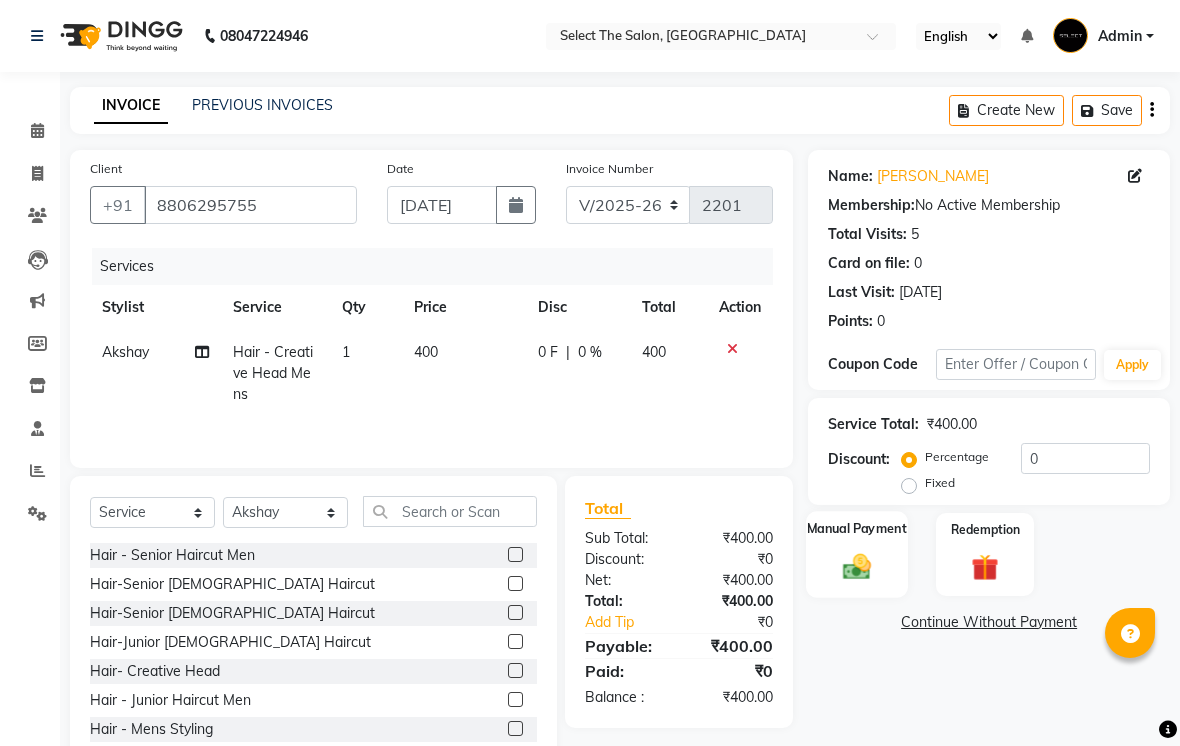 click 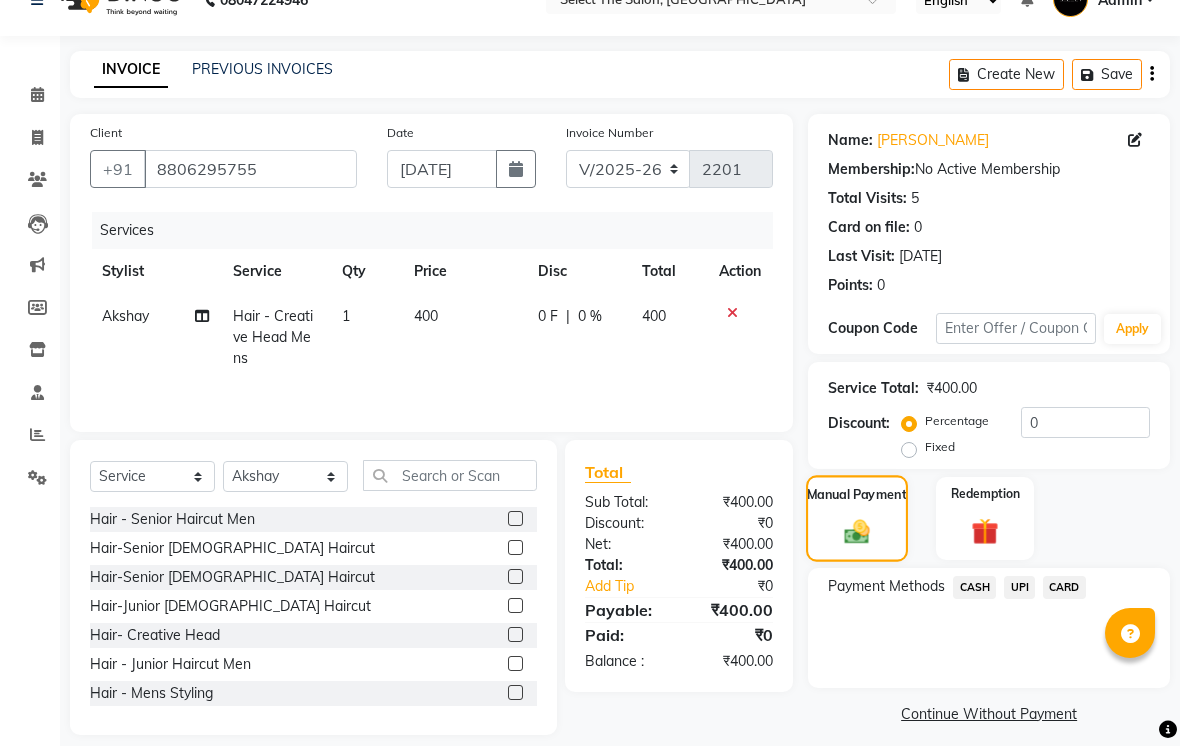 scroll, scrollTop: 52, scrollLeft: 0, axis: vertical 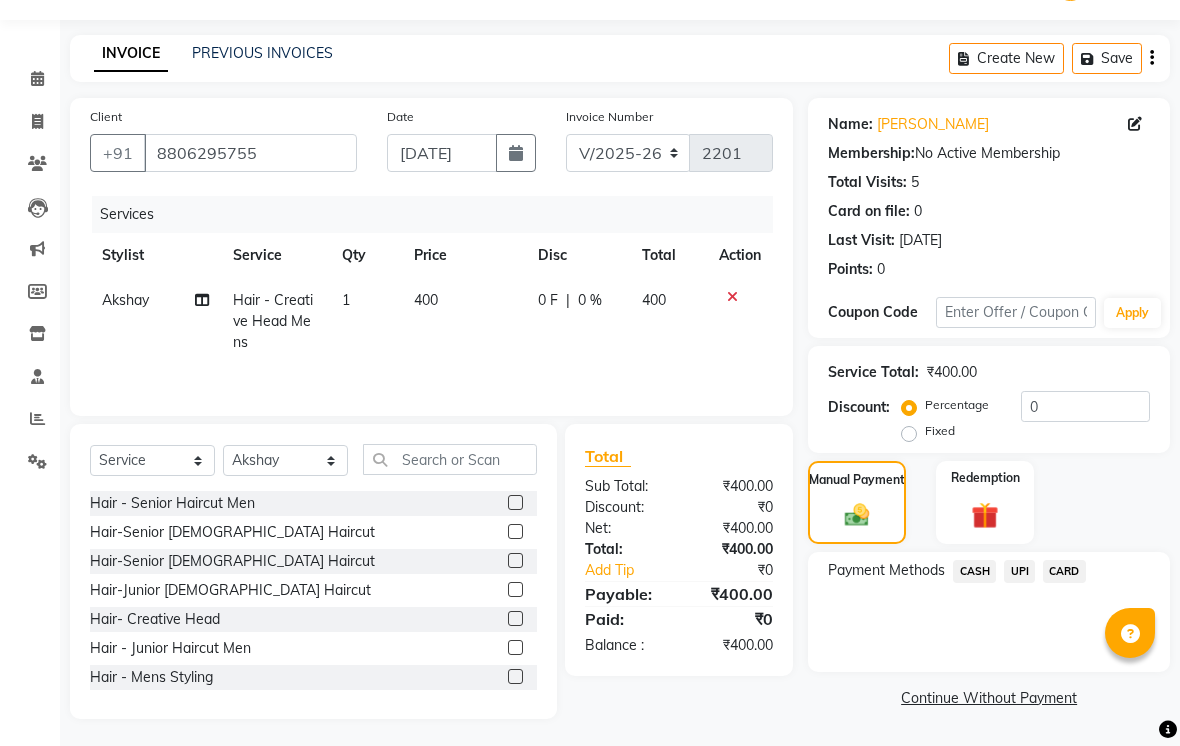 click on "UPI" 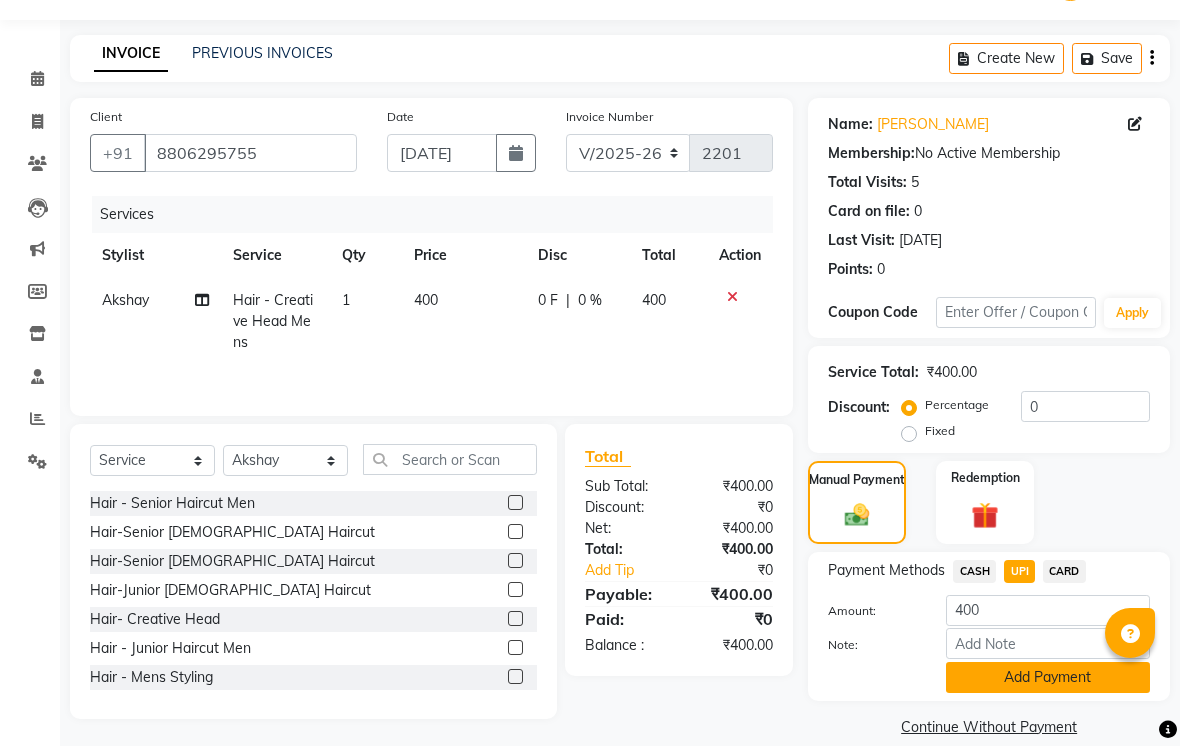 click on "Add Payment" 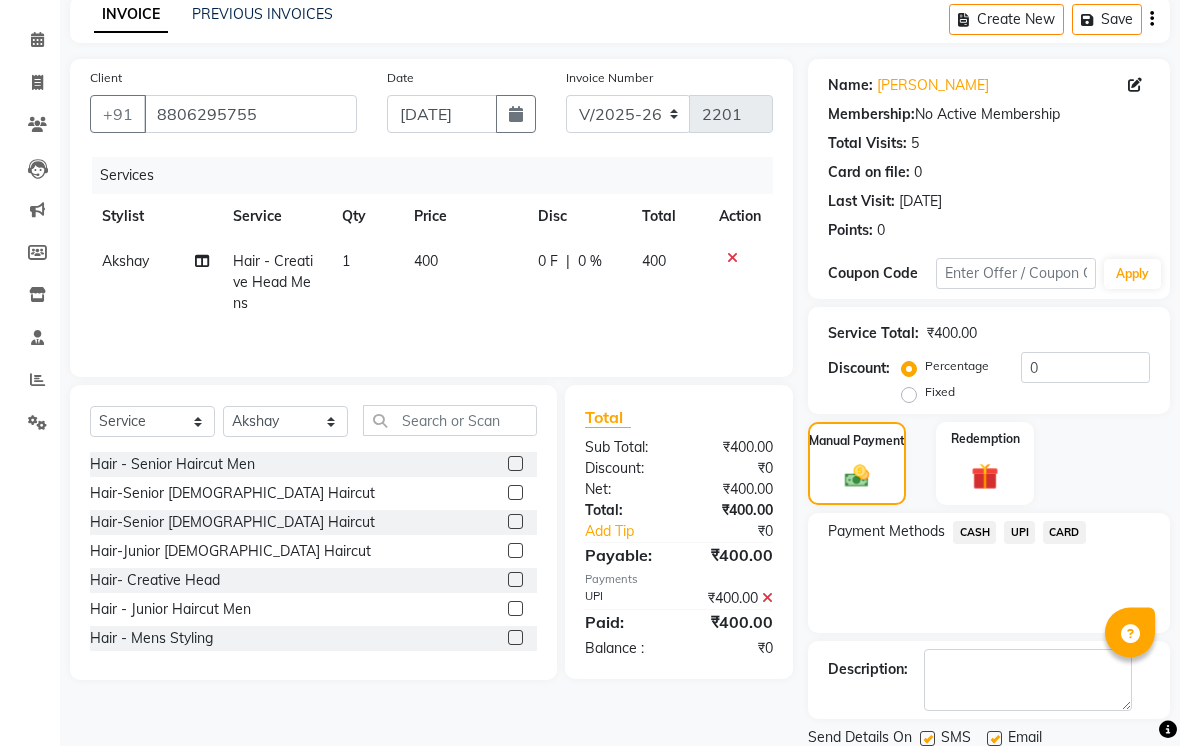 scroll, scrollTop: 161, scrollLeft: 0, axis: vertical 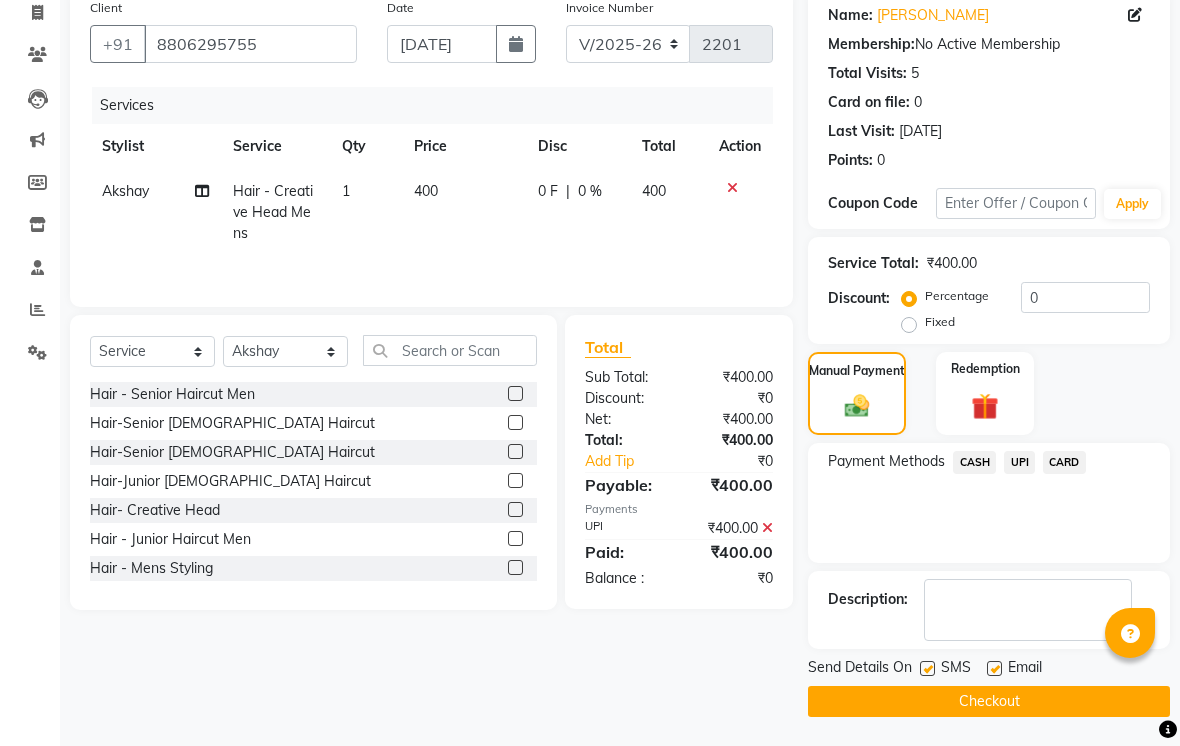click on "Name: [PERSON_NAME] Membership:  No Active Membership  Total Visits:  5 Card on file:  0 Last Visit:   [DATE] Points:   0  Coupon Code Apply Service Total:  ₹400.00  Discount:  Percentage   Fixed  0 Manual Payment Redemption Payment Methods  CASH   UPI   CARD  Description:                  Send Details On SMS Email  Checkout" 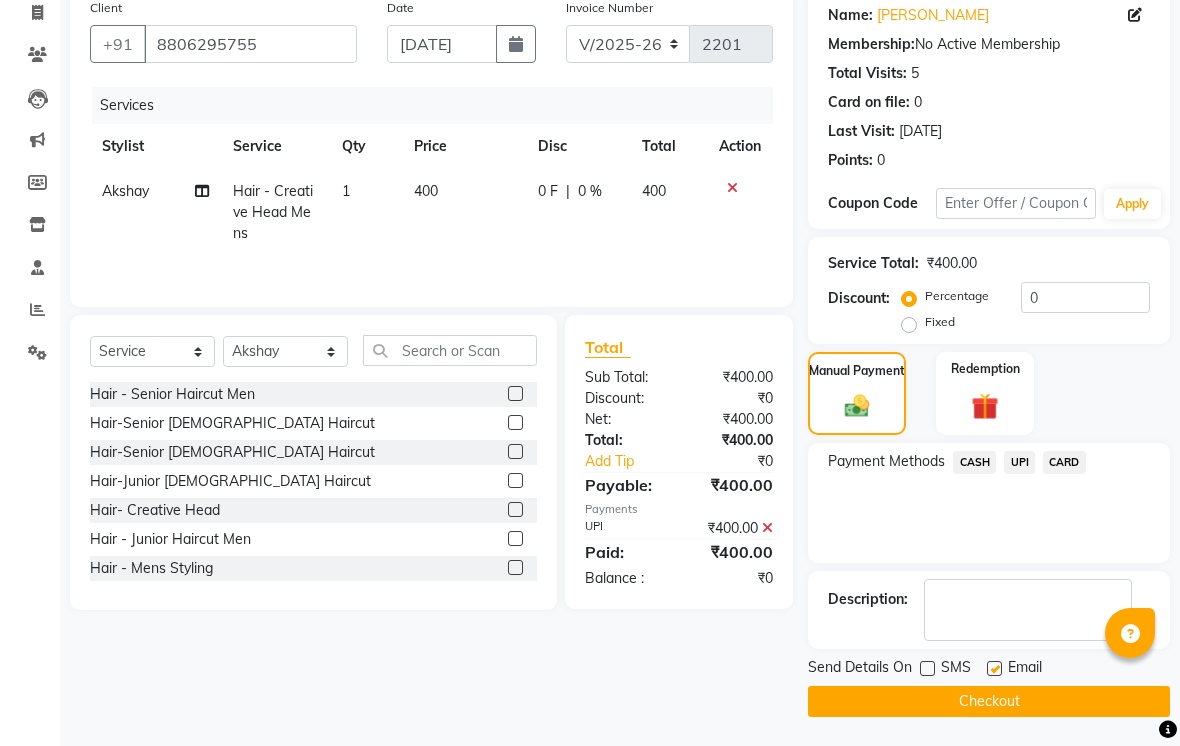 click 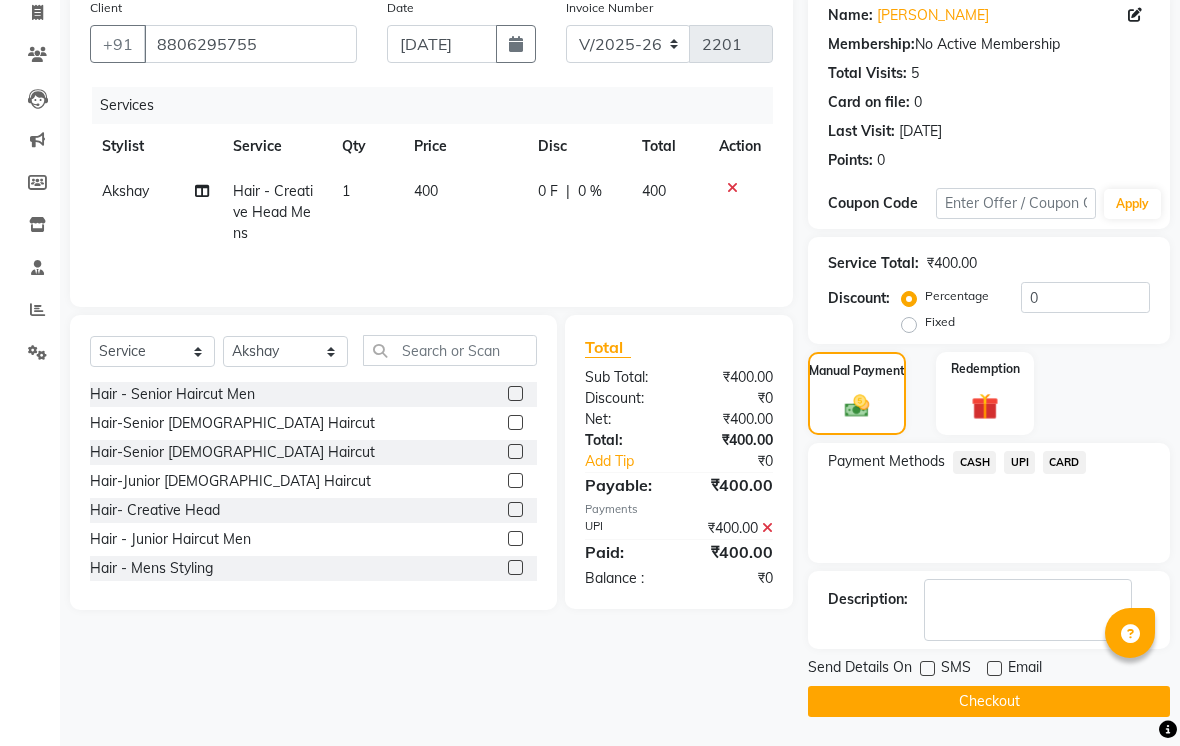 click on "Checkout" 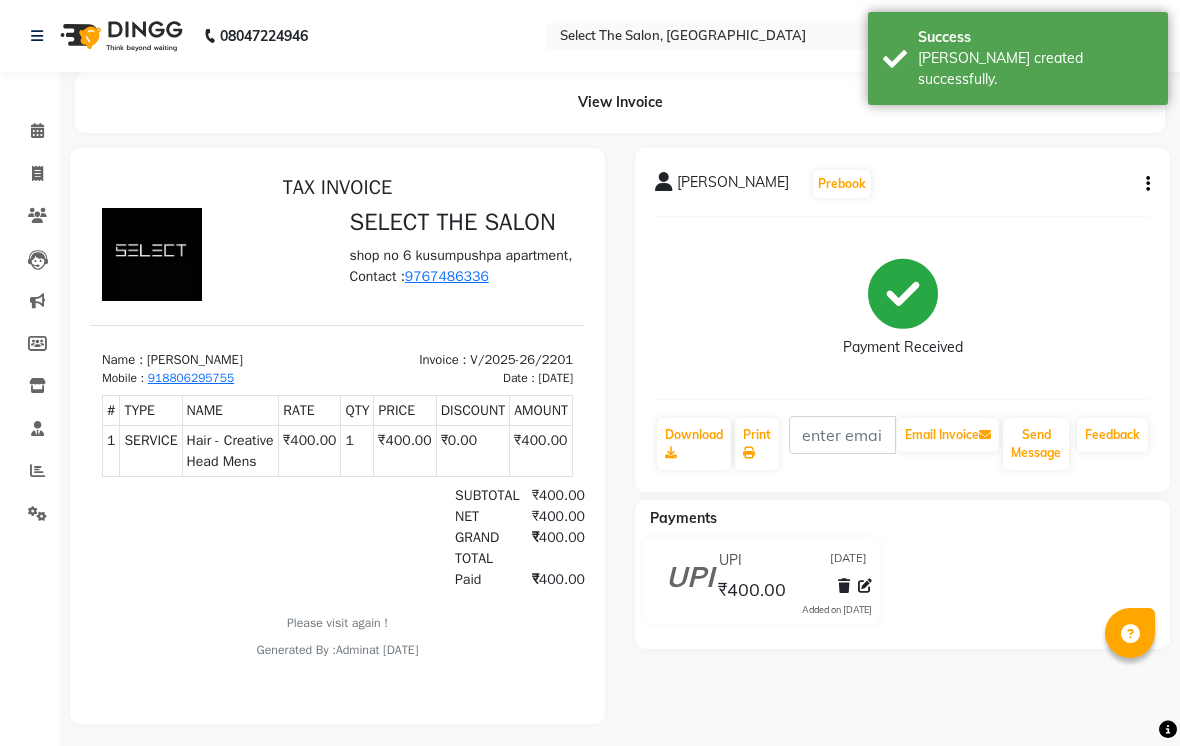 scroll, scrollTop: 0, scrollLeft: 0, axis: both 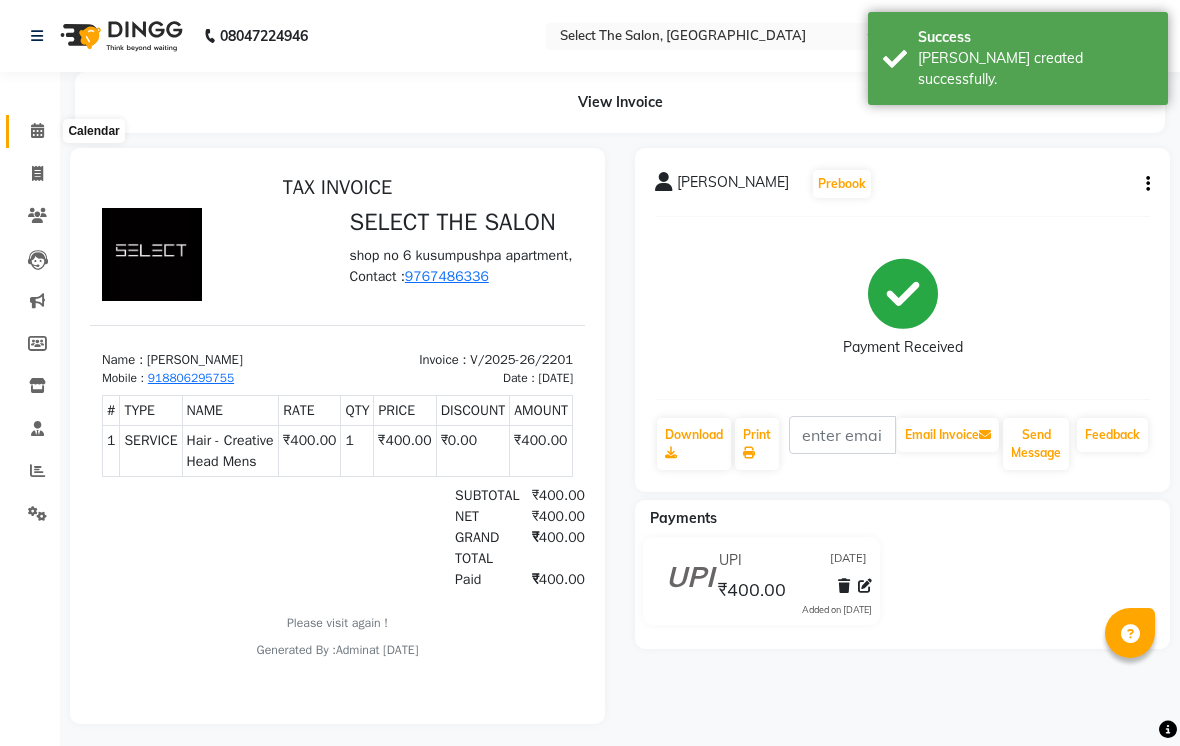 click 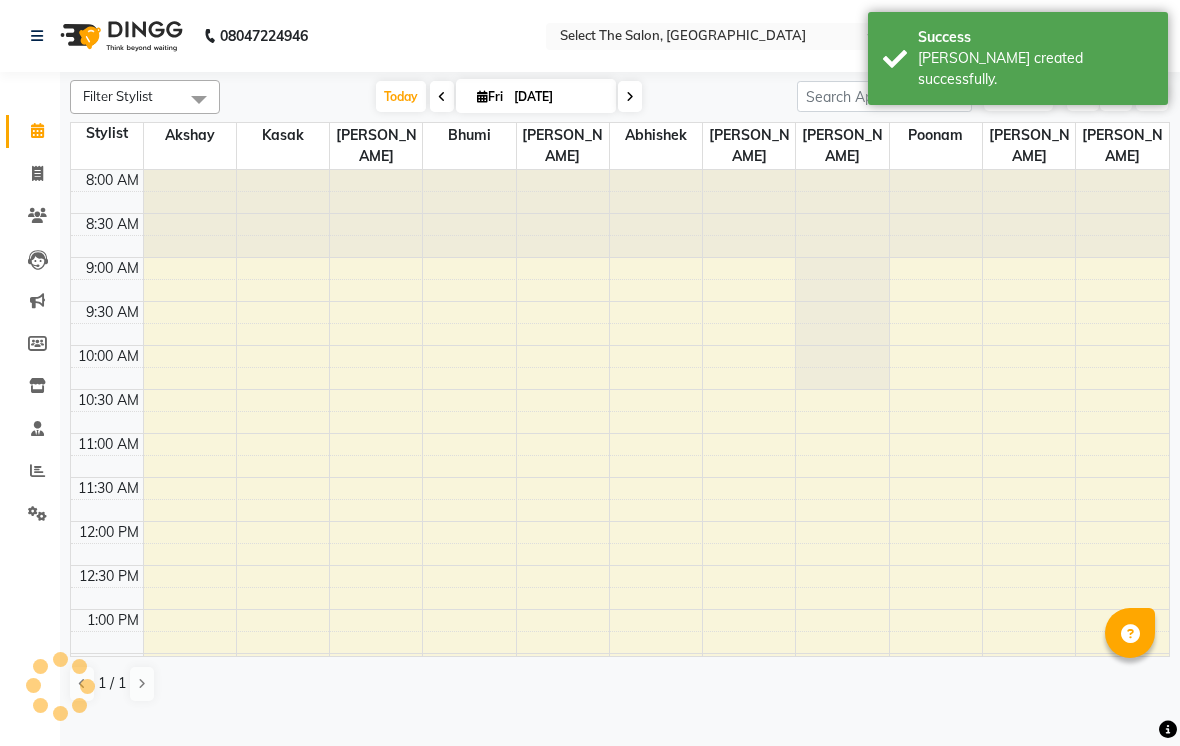 scroll, scrollTop: 0, scrollLeft: 0, axis: both 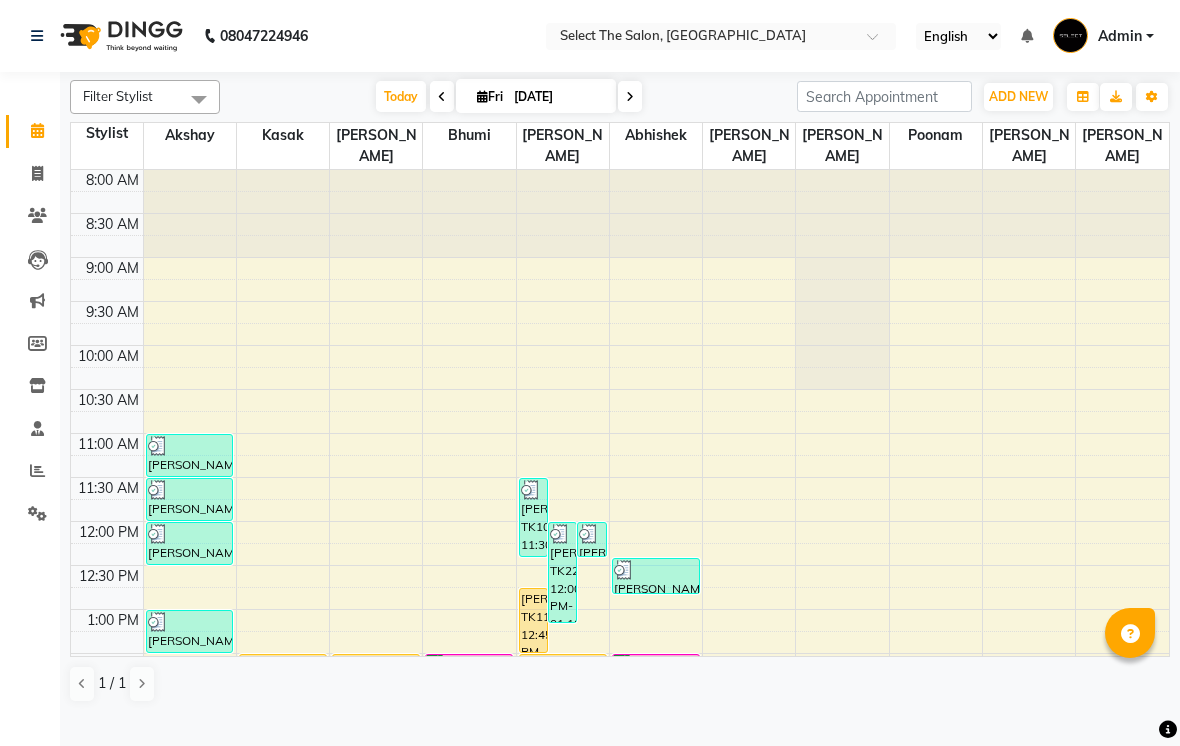 click 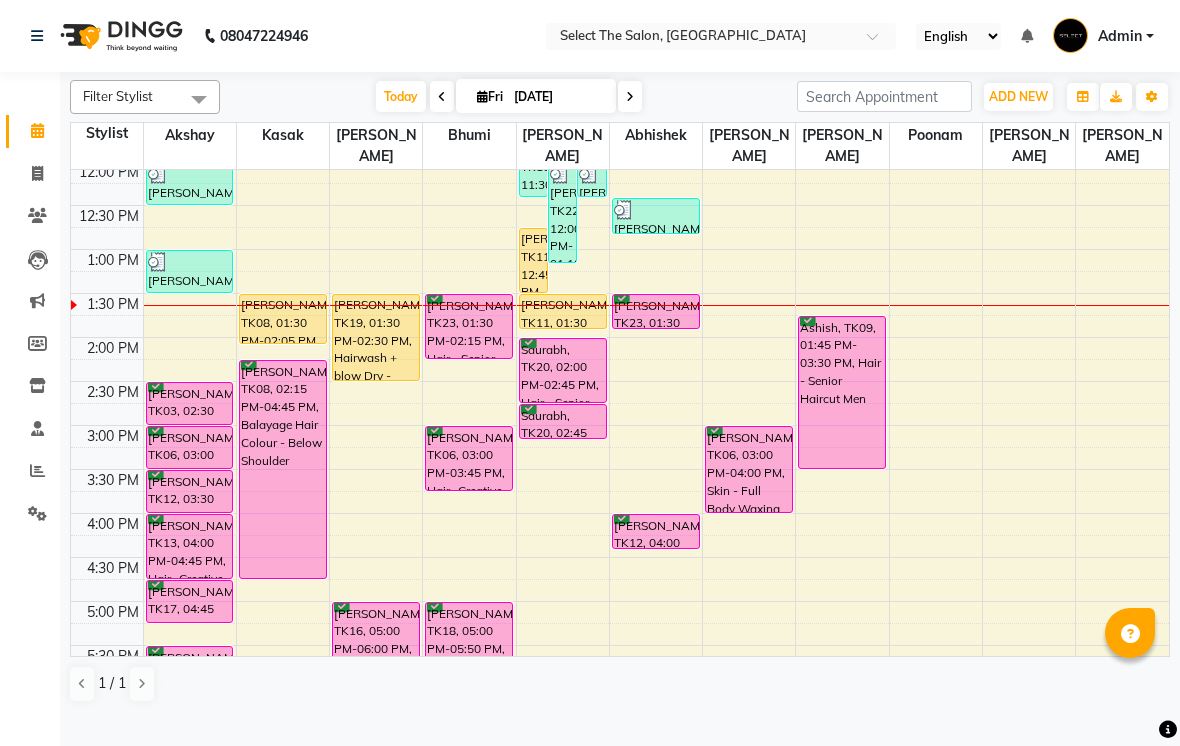 scroll, scrollTop: 358, scrollLeft: 0, axis: vertical 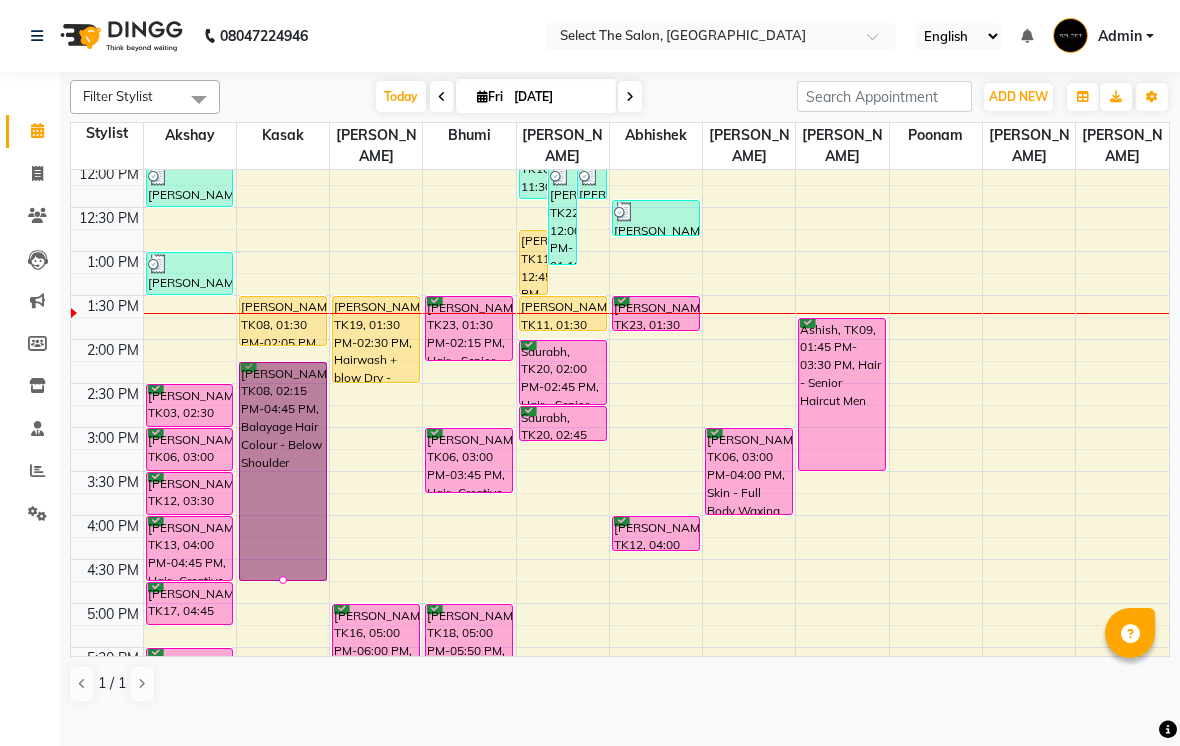 click at bounding box center [283, 580] 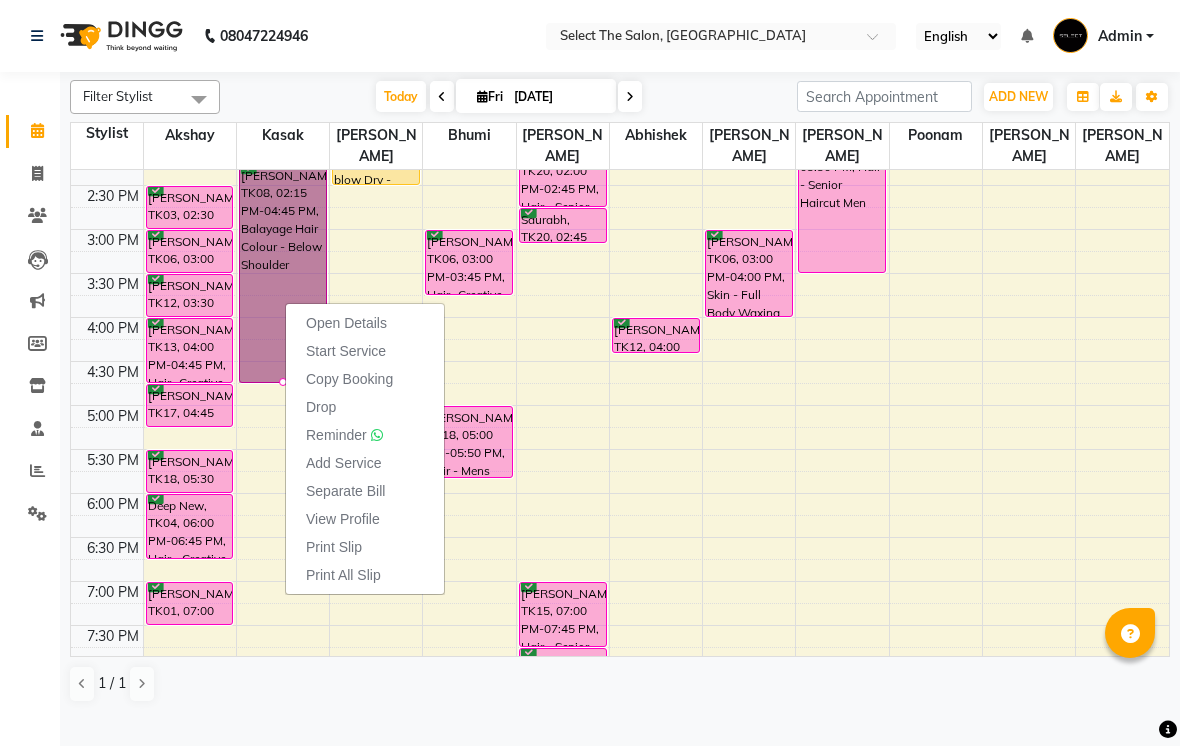 scroll, scrollTop: 555, scrollLeft: 0, axis: vertical 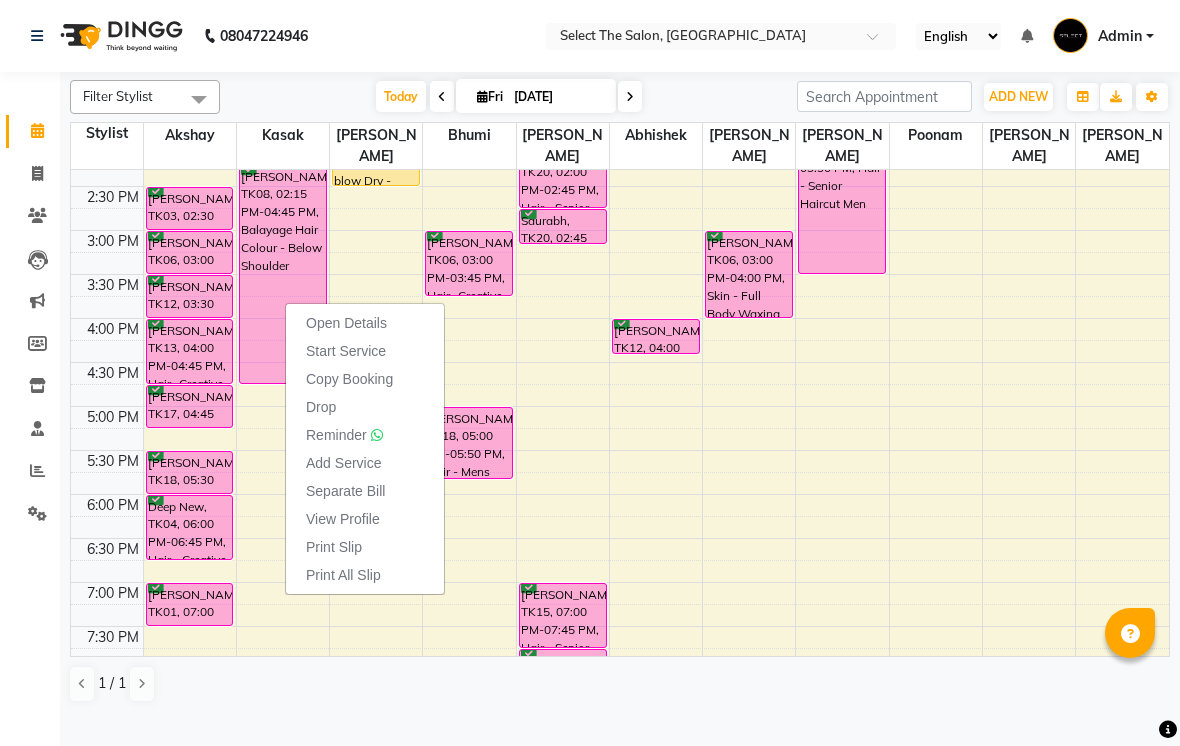 click at bounding box center [630, 96] 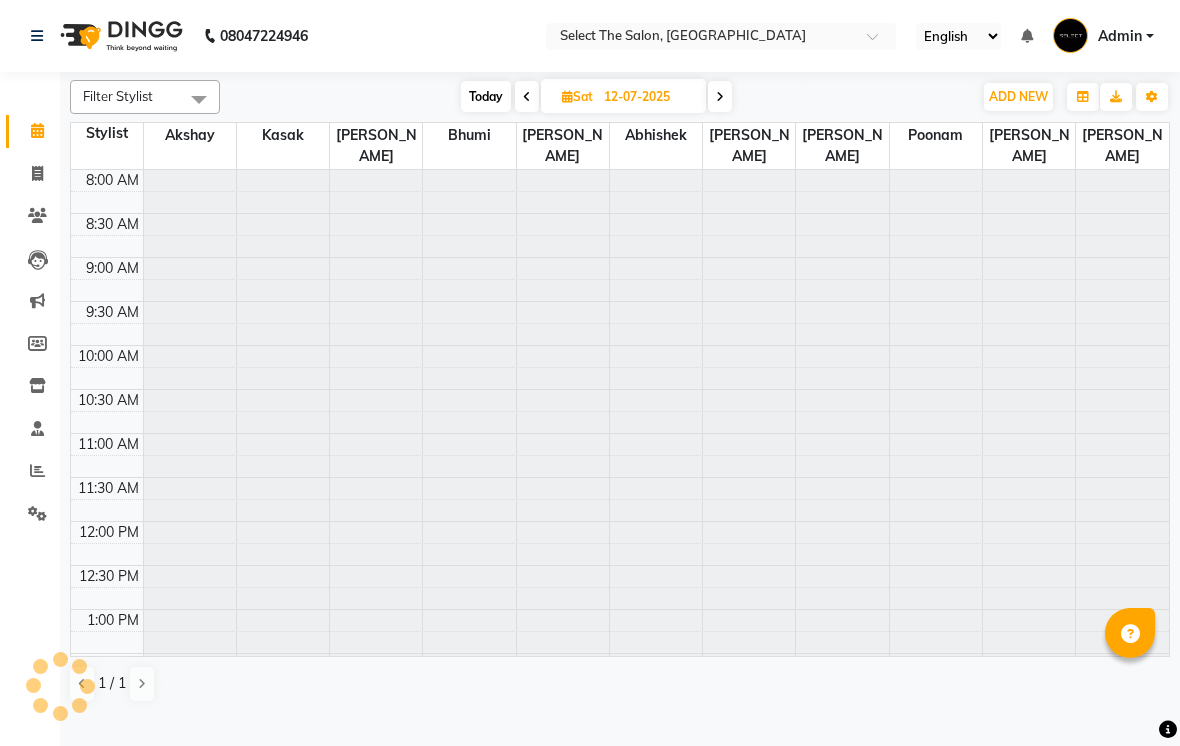 scroll, scrollTop: 441, scrollLeft: 0, axis: vertical 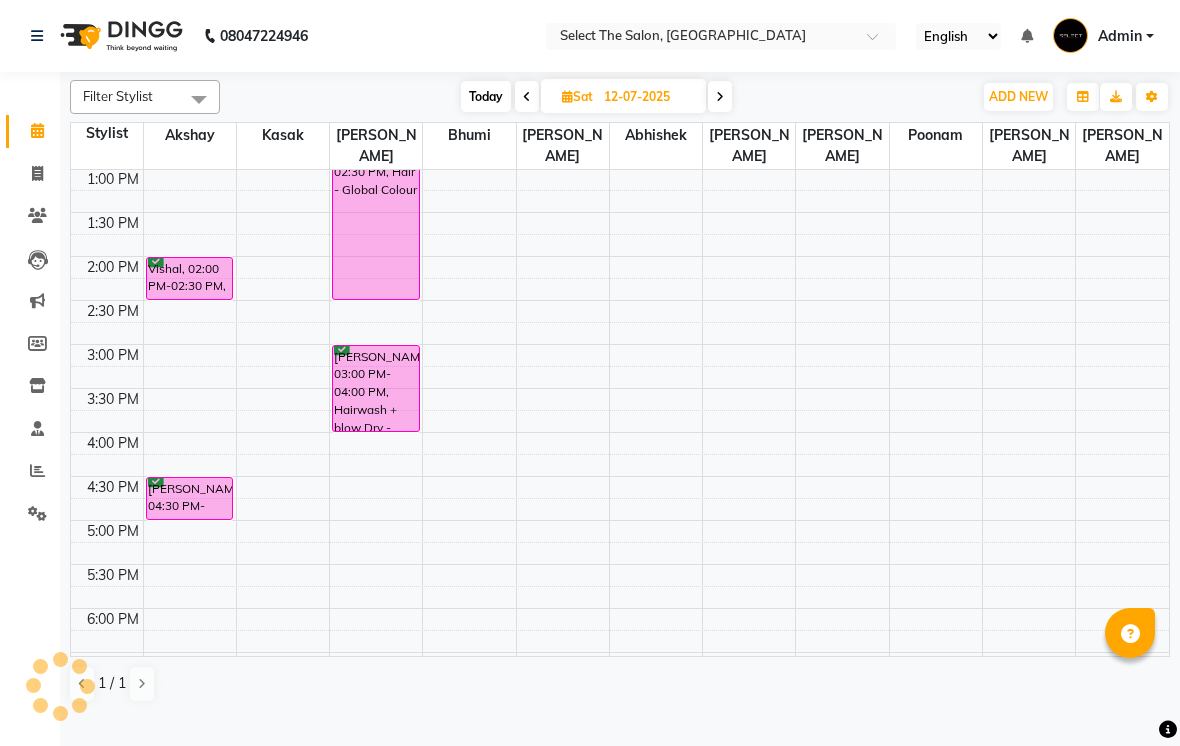 click at bounding box center [720, 97] 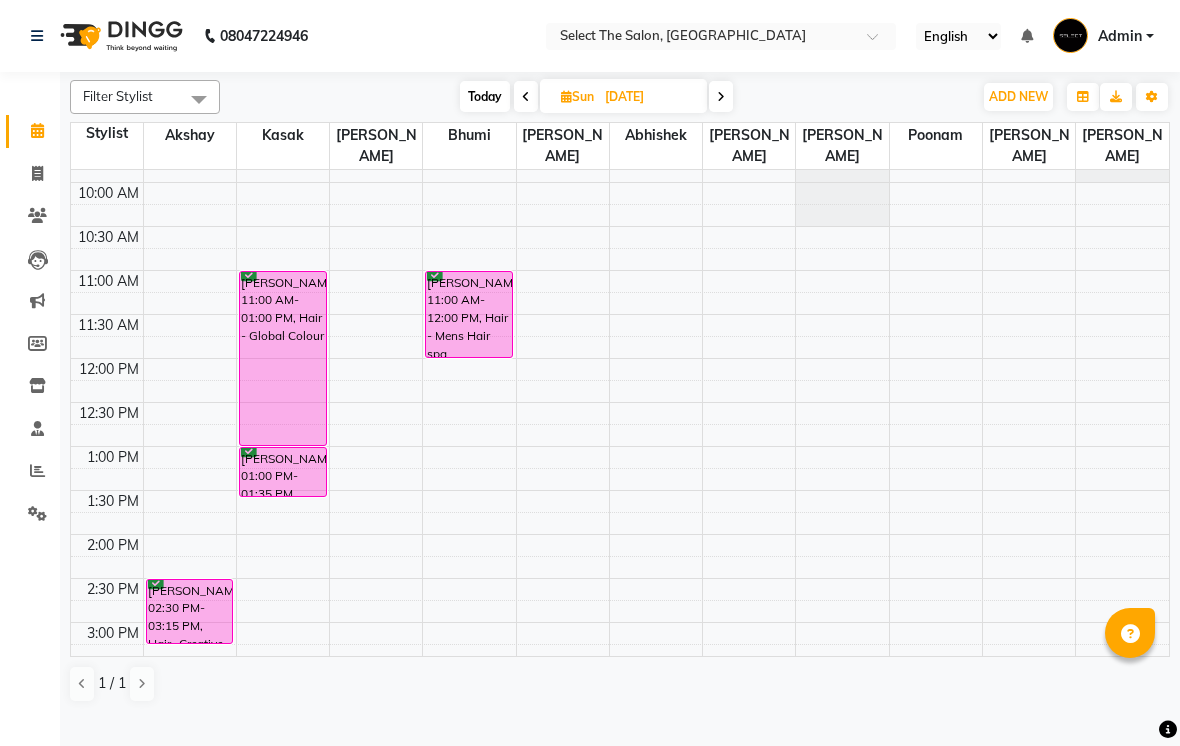 scroll, scrollTop: 151, scrollLeft: 0, axis: vertical 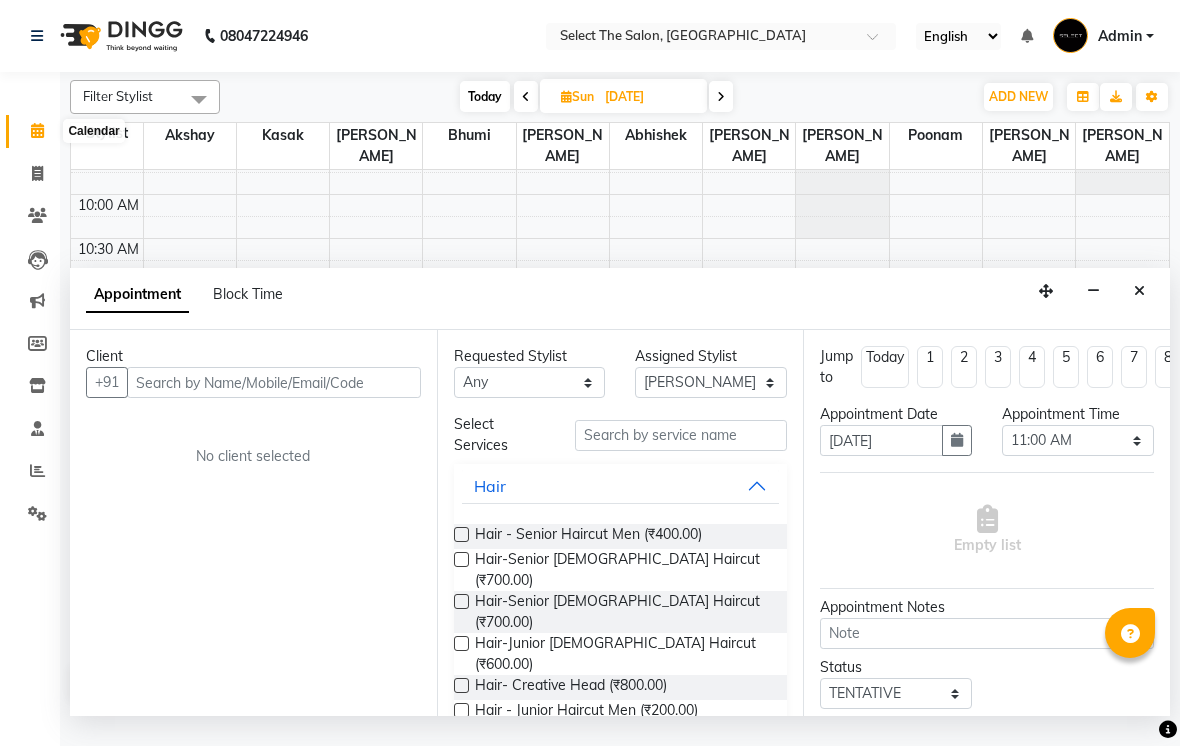 click 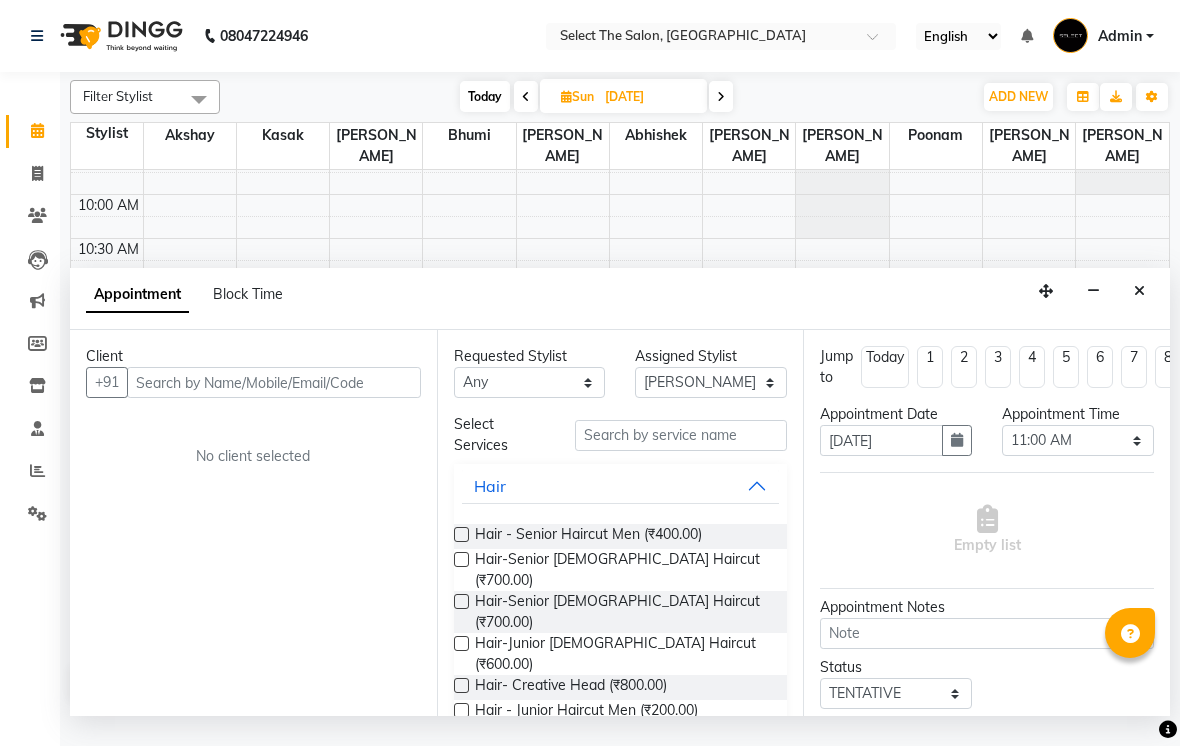 click at bounding box center [1139, 291] 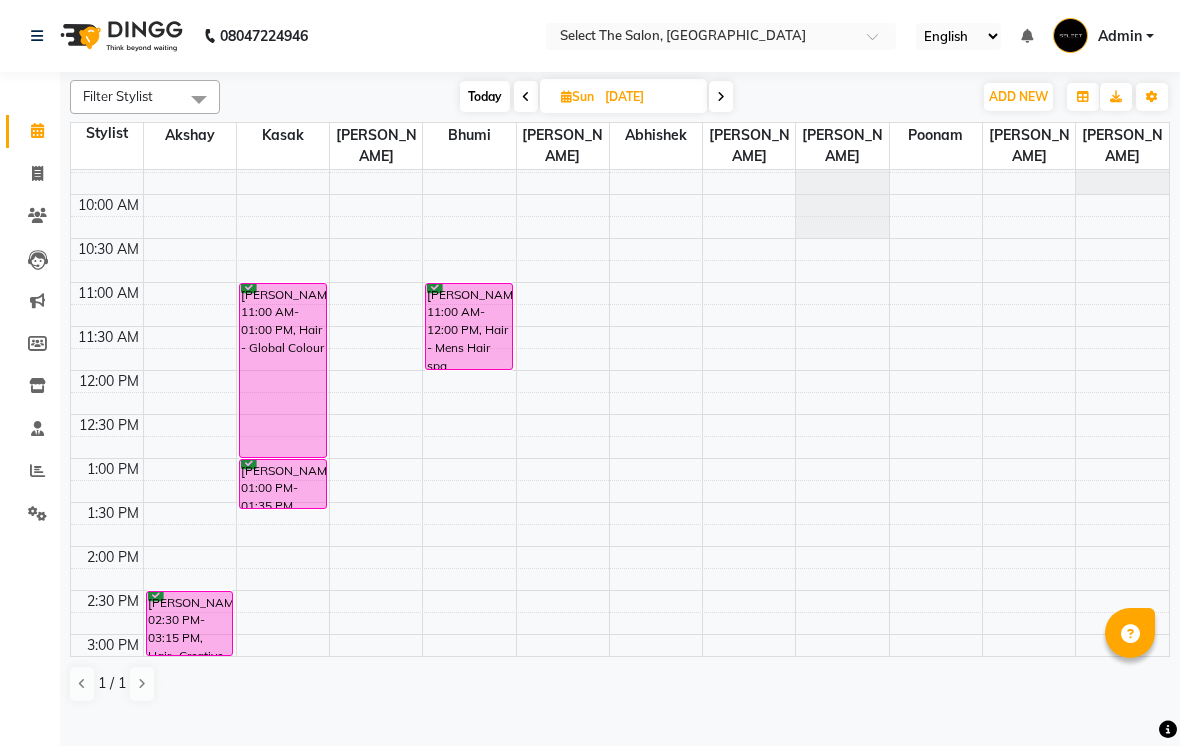 click on "Today" at bounding box center (485, 96) 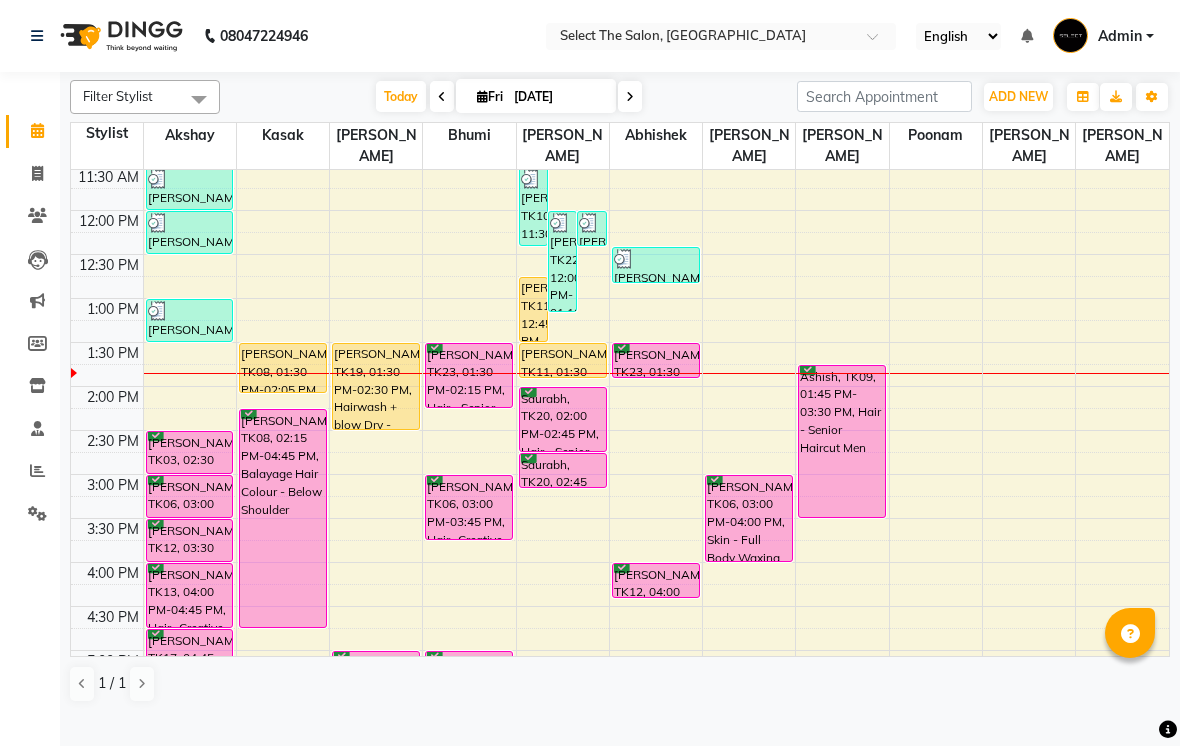 scroll, scrollTop: 313, scrollLeft: 0, axis: vertical 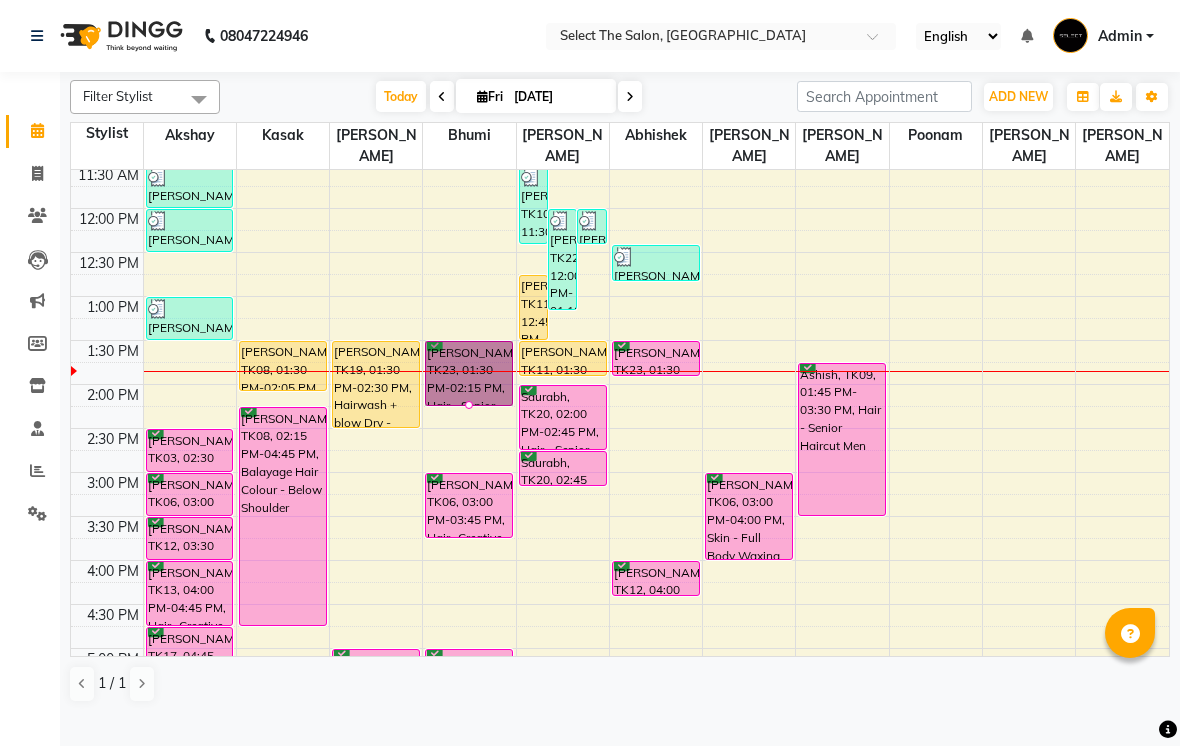 click at bounding box center [469, 405] 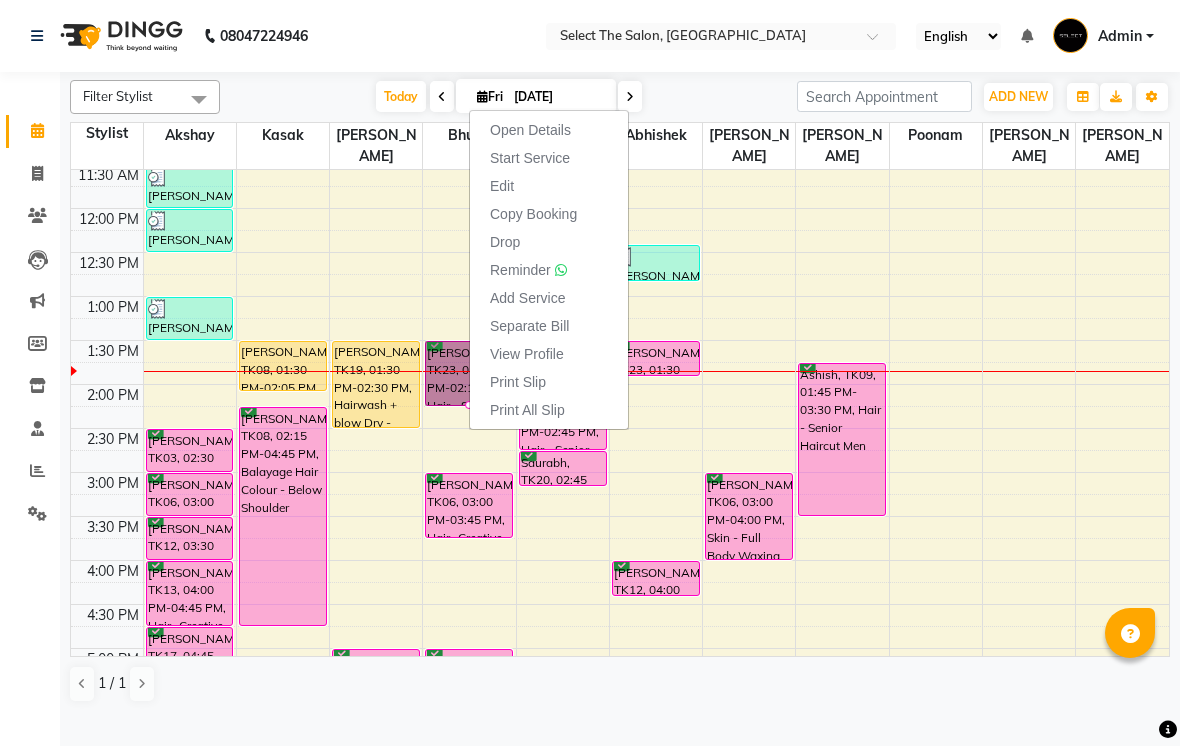 click on "Start Service" at bounding box center (530, 158) 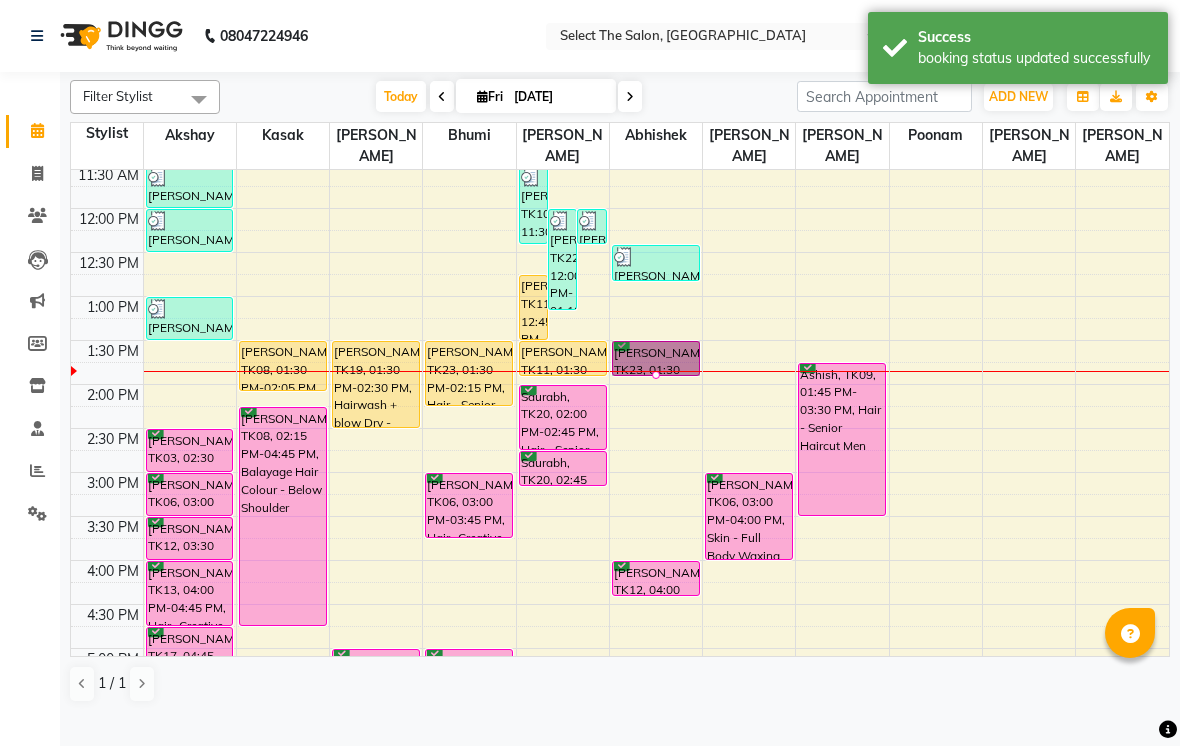 click at bounding box center (656, 375) 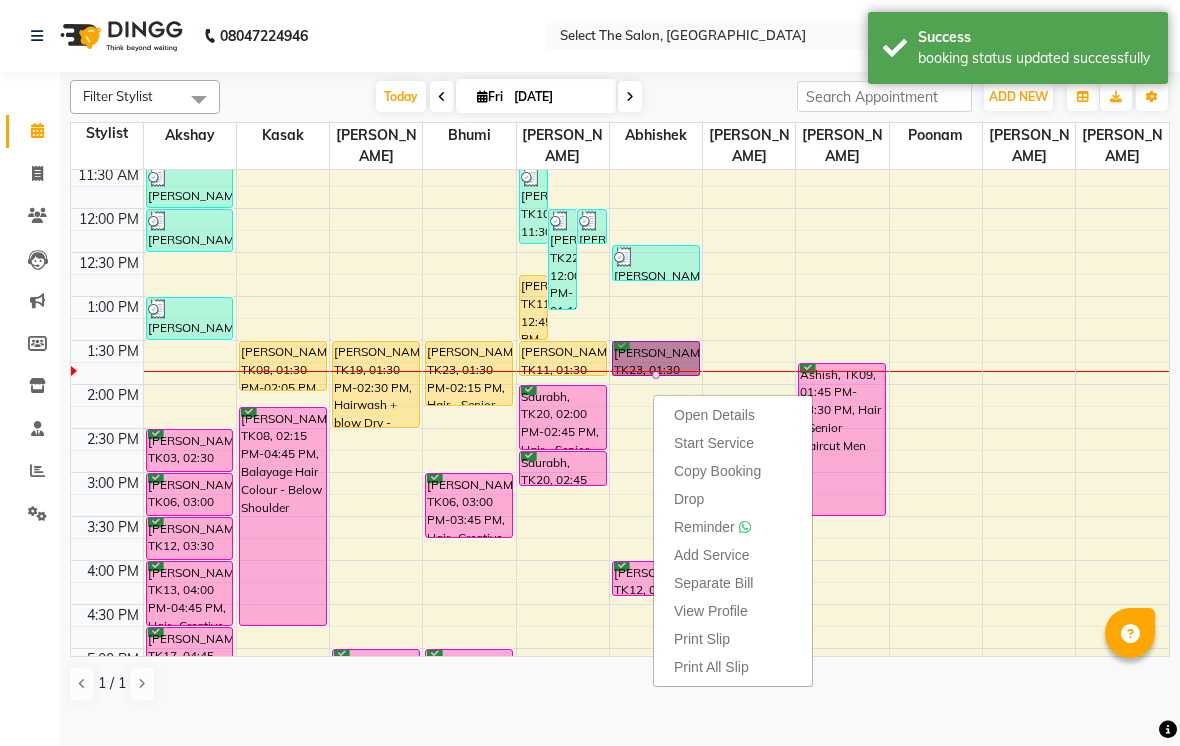 click on "Start Service" at bounding box center [714, 443] 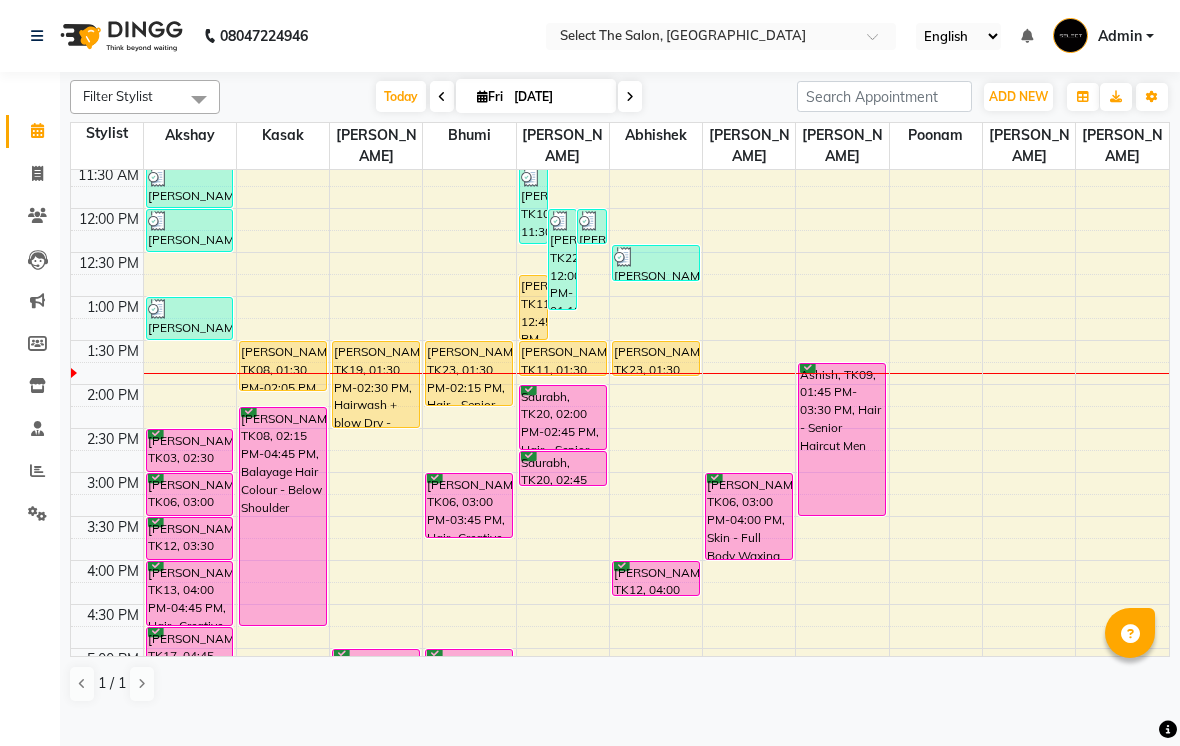 click at bounding box center (630, 96) 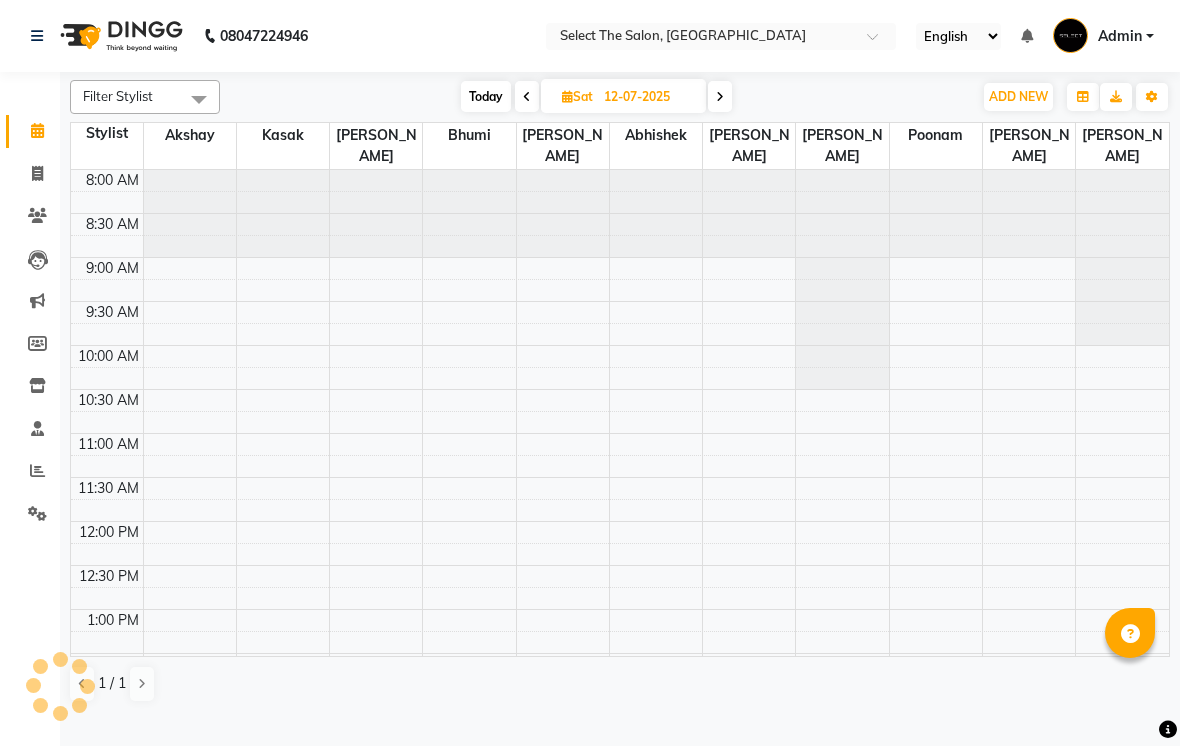 scroll, scrollTop: 441, scrollLeft: 0, axis: vertical 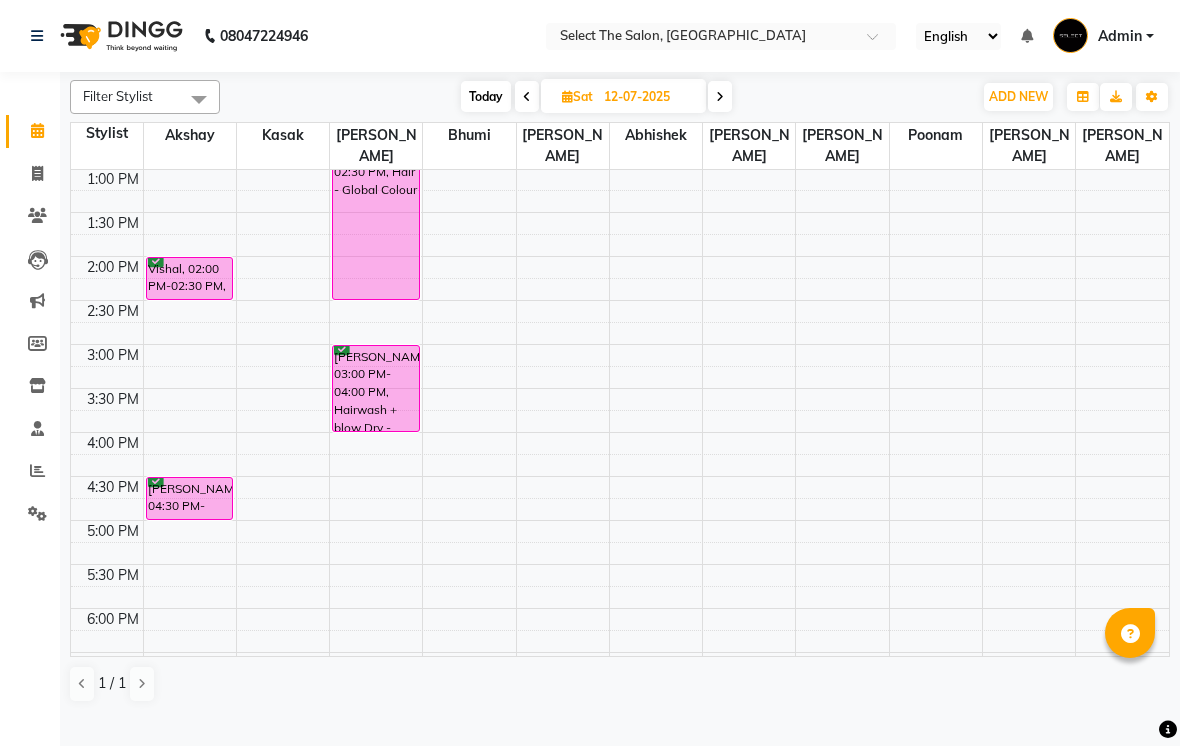 click at bounding box center (720, 97) 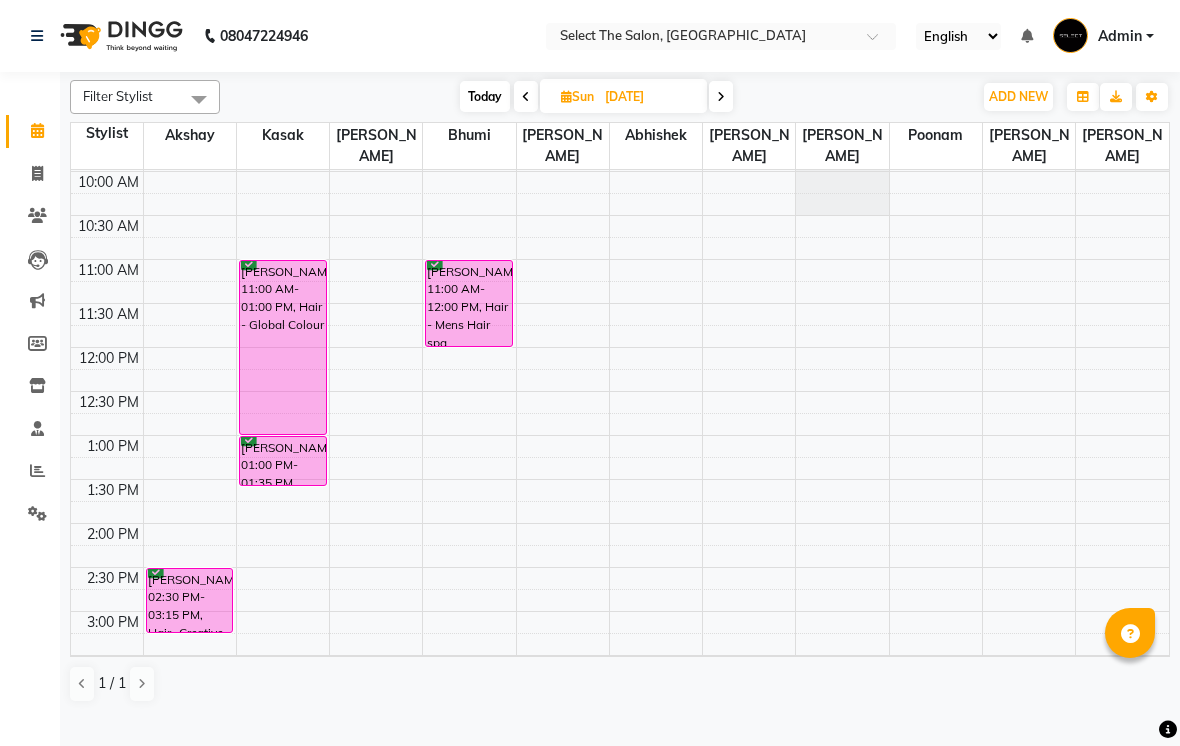 scroll, scrollTop: 171, scrollLeft: 0, axis: vertical 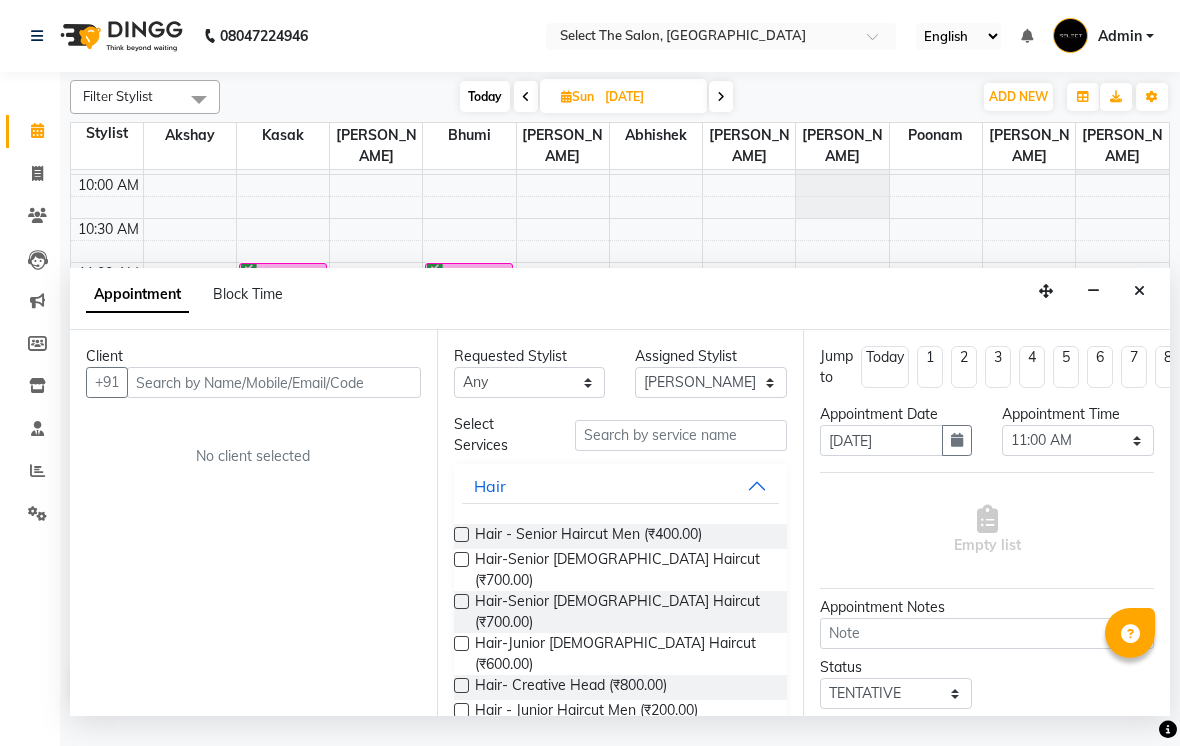 click on "Client" at bounding box center [253, 356] 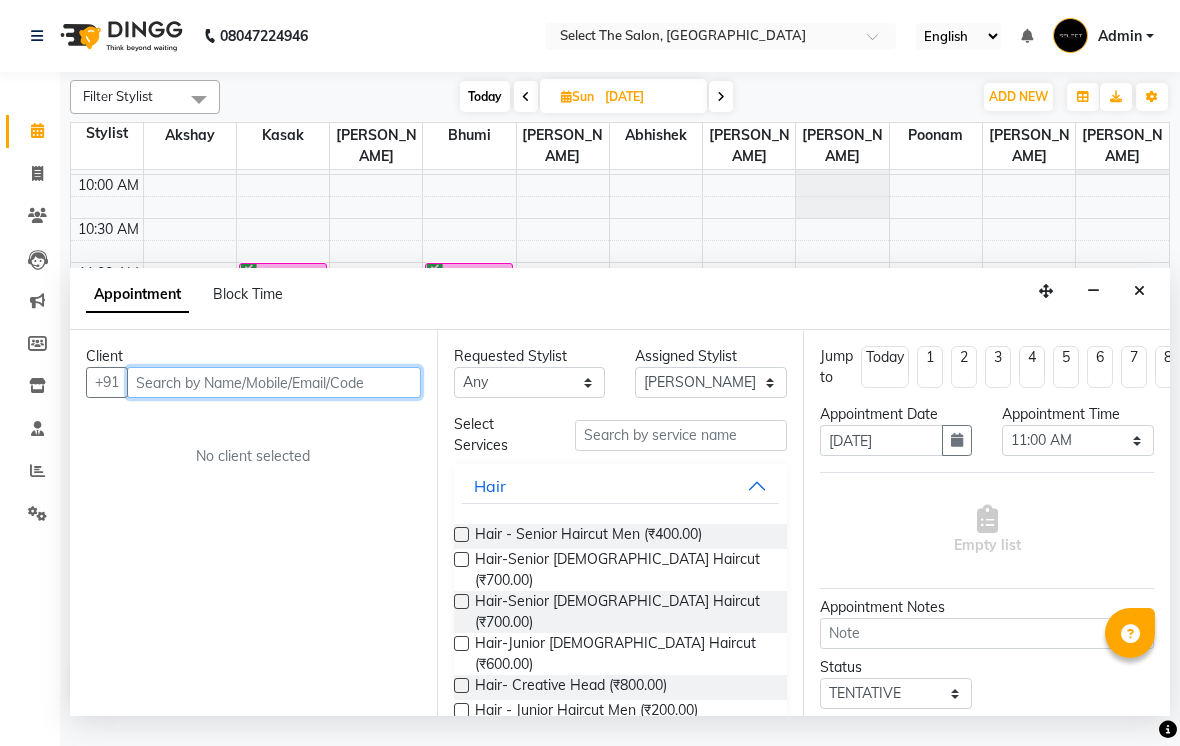 click at bounding box center [274, 382] 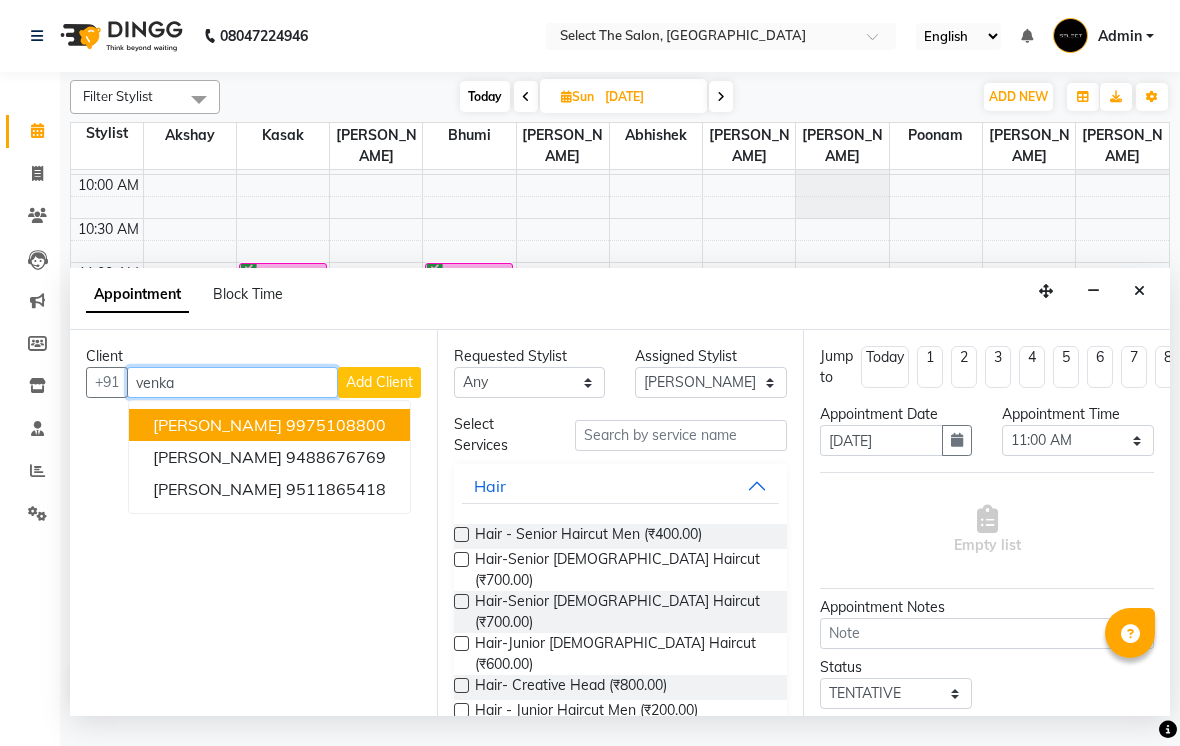 click on "[PERSON_NAME]" at bounding box center (217, 425) 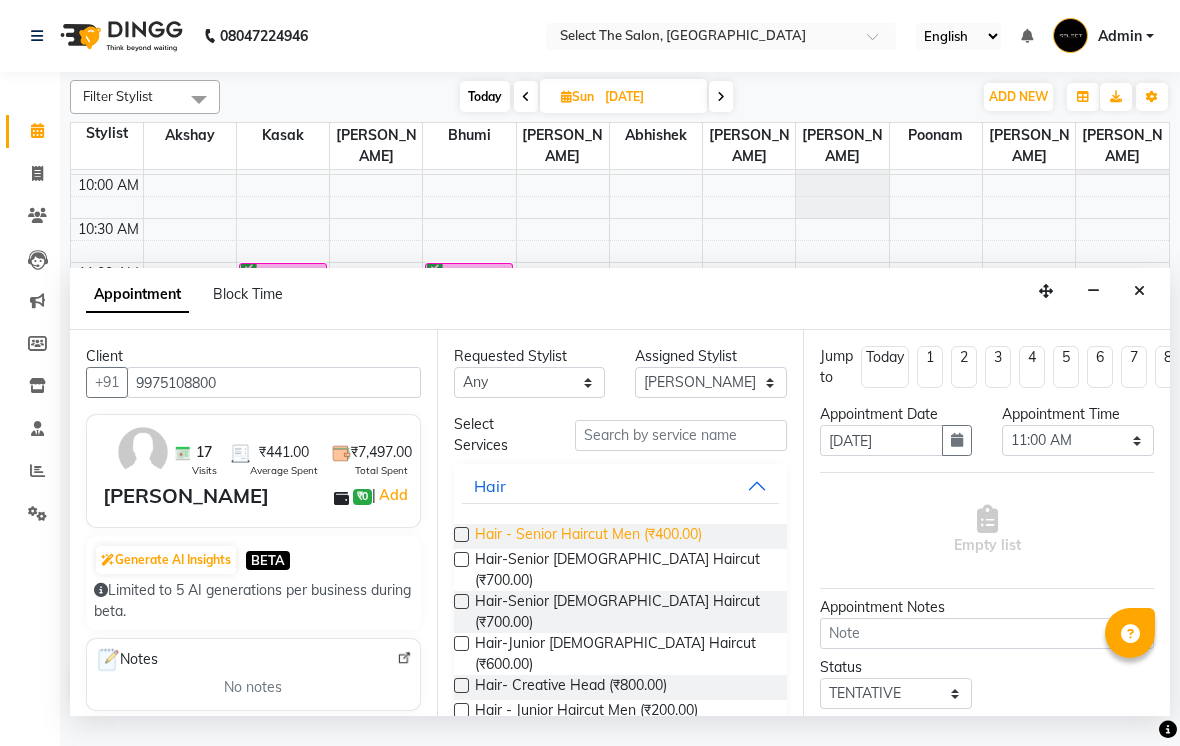 click on "Hair - Senior Haircut Men (₹400.00)" at bounding box center [588, 536] 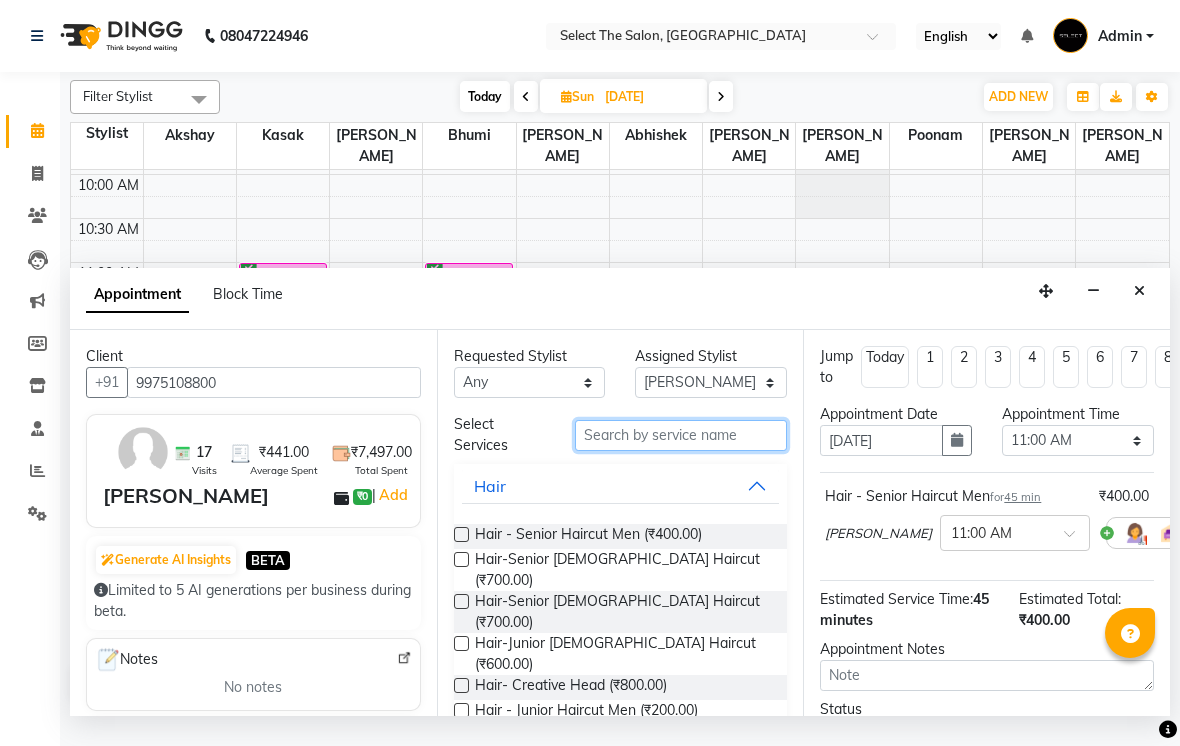 click at bounding box center (681, 435) 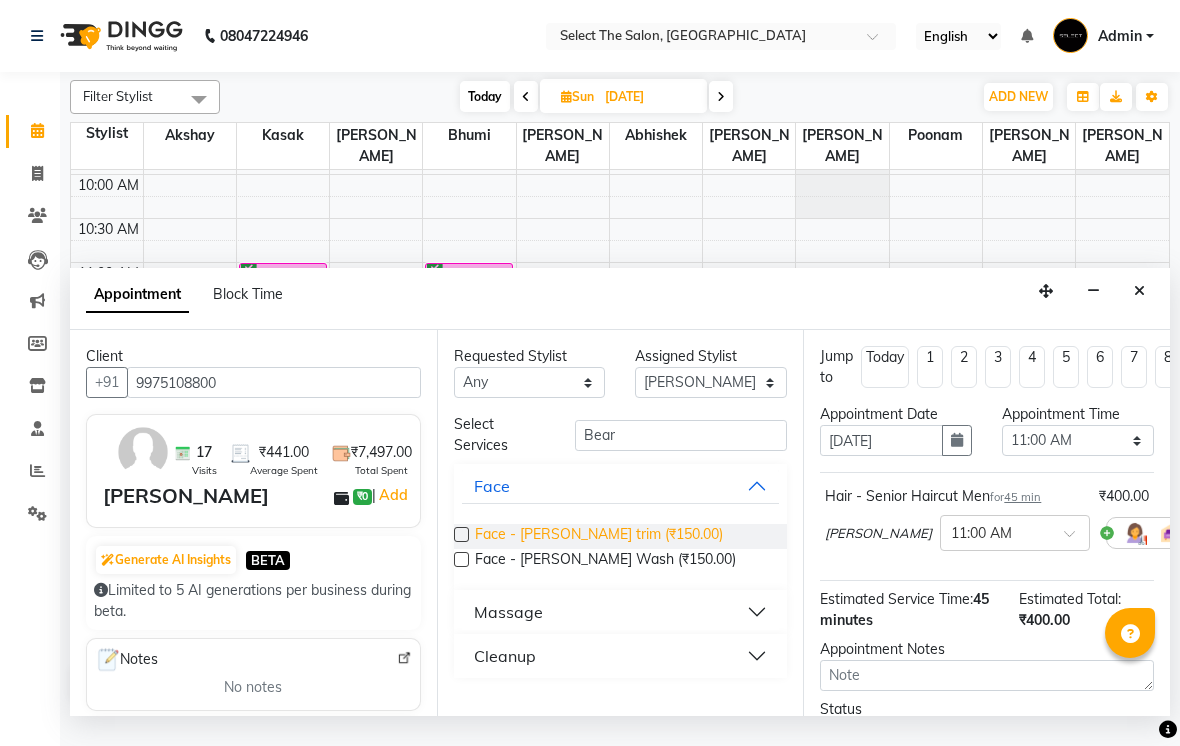 click on "Face - [PERSON_NAME] trim (₹150.00)" at bounding box center (599, 536) 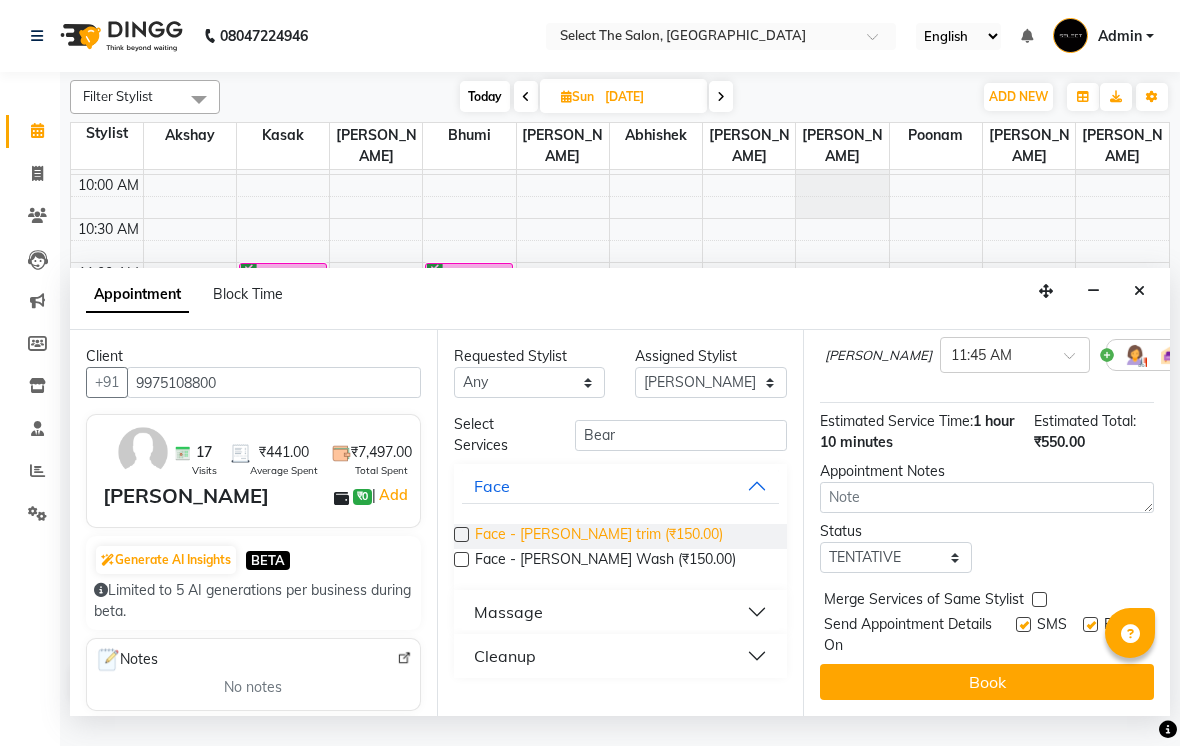scroll, scrollTop: 271, scrollLeft: 0, axis: vertical 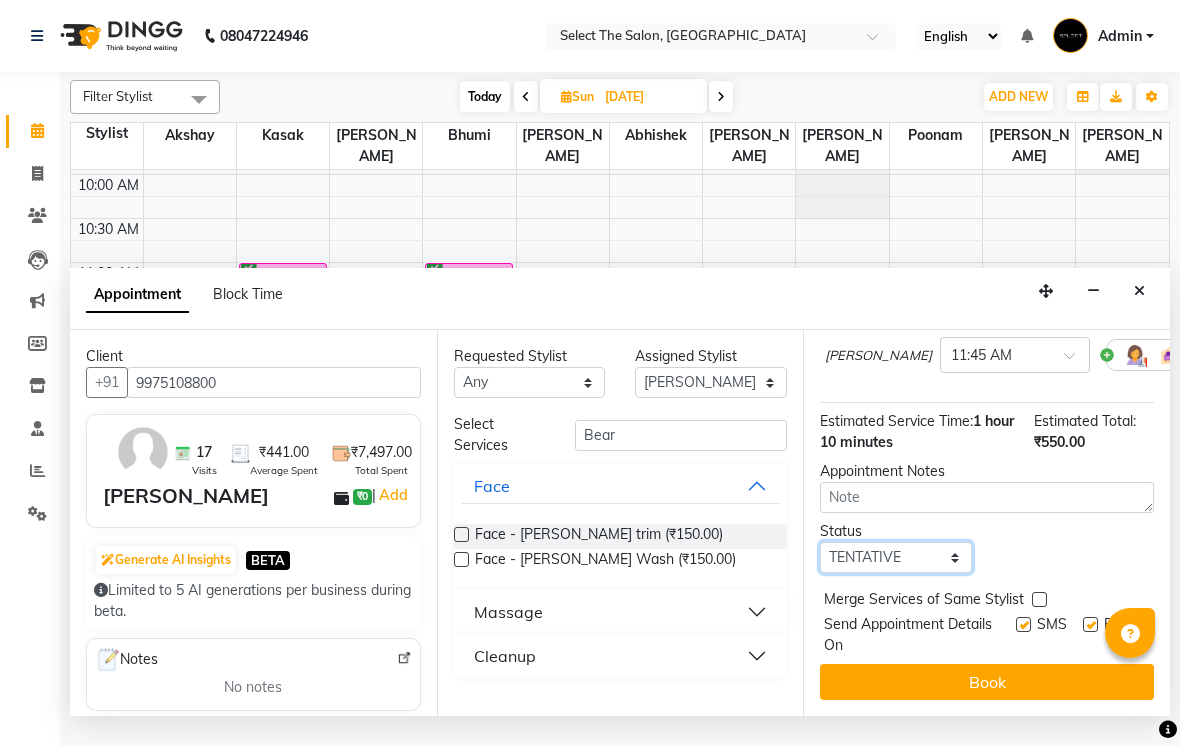 click on "Select TENTATIVE CONFIRM UPCOMING" at bounding box center (896, 557) 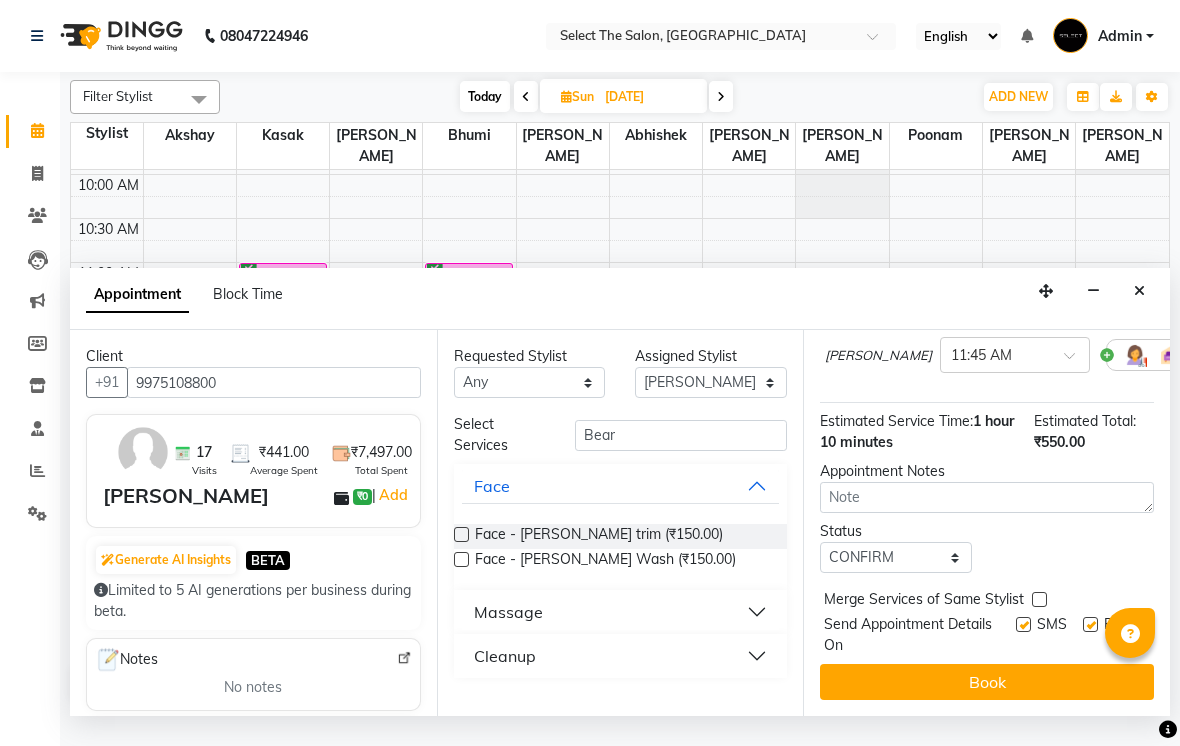 click at bounding box center (1023, 624) 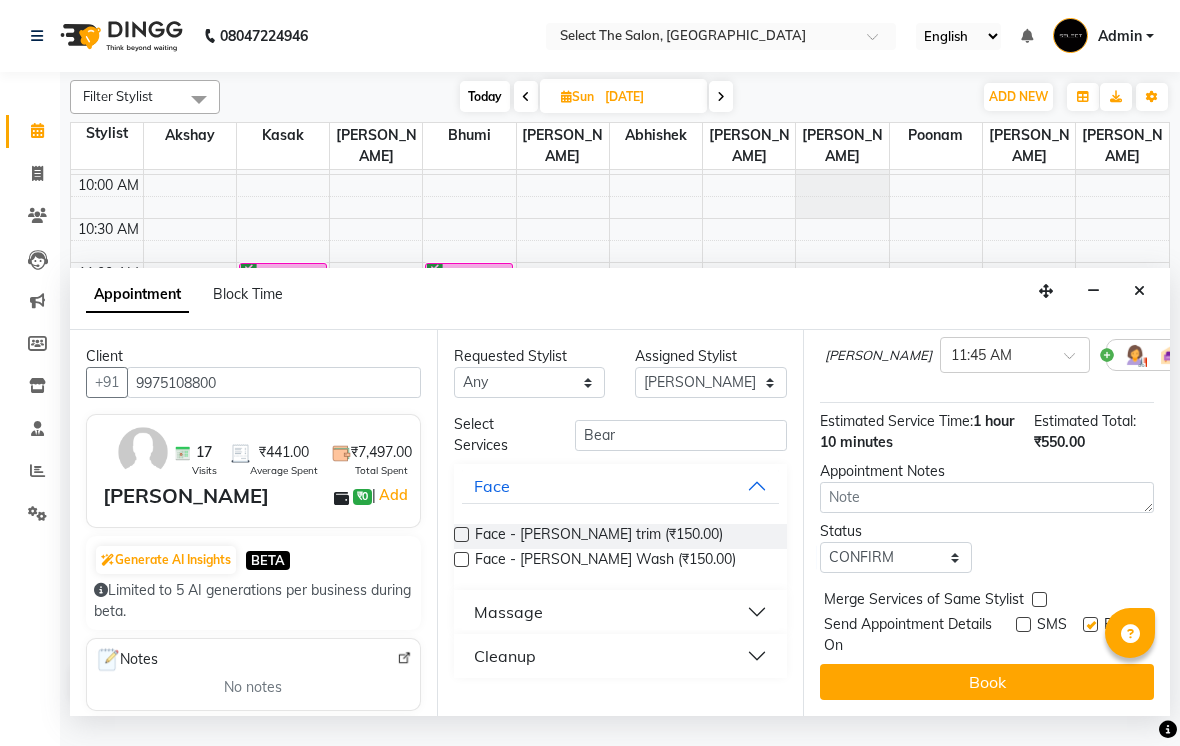 click on "Email" at bounding box center [1118, 635] 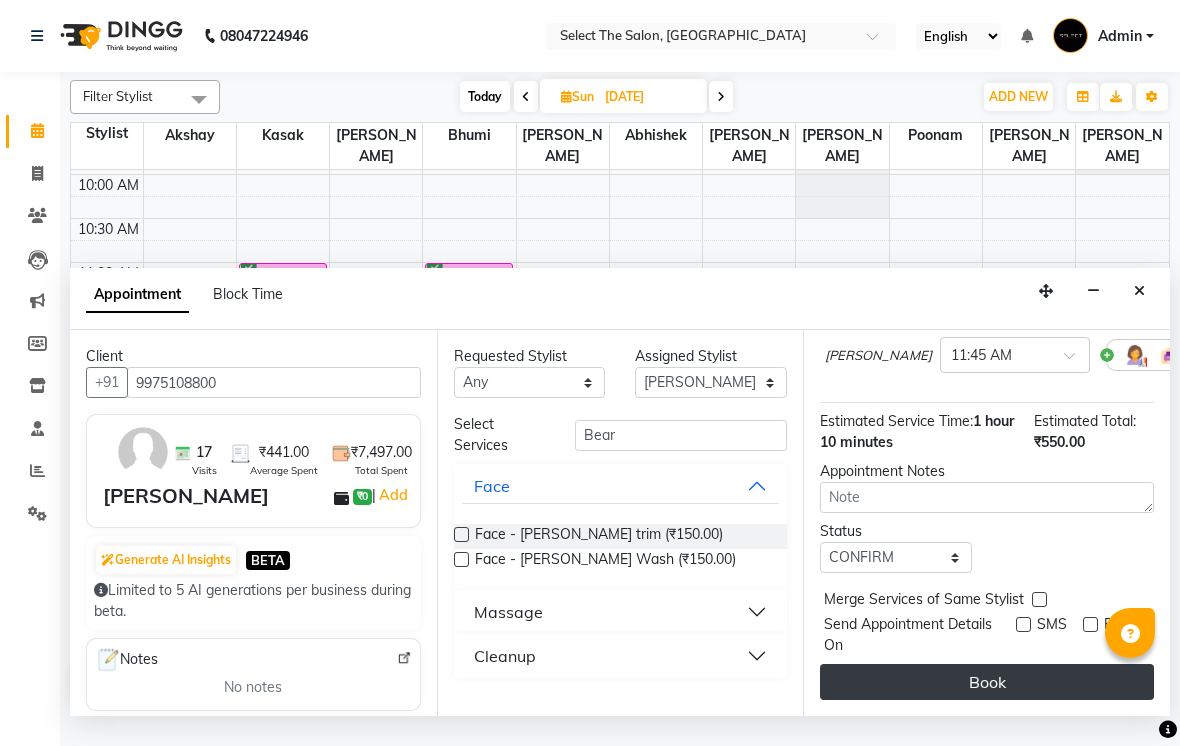 click on "Book" at bounding box center (987, 682) 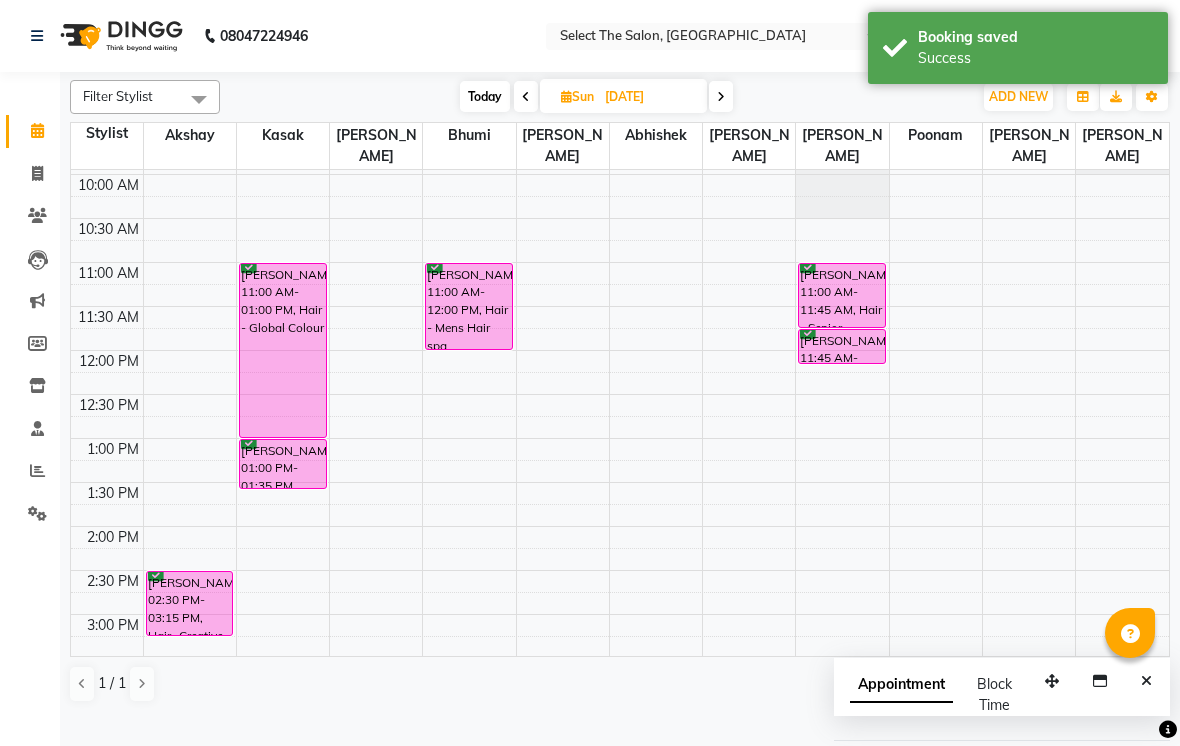 click on "Today" at bounding box center (485, 96) 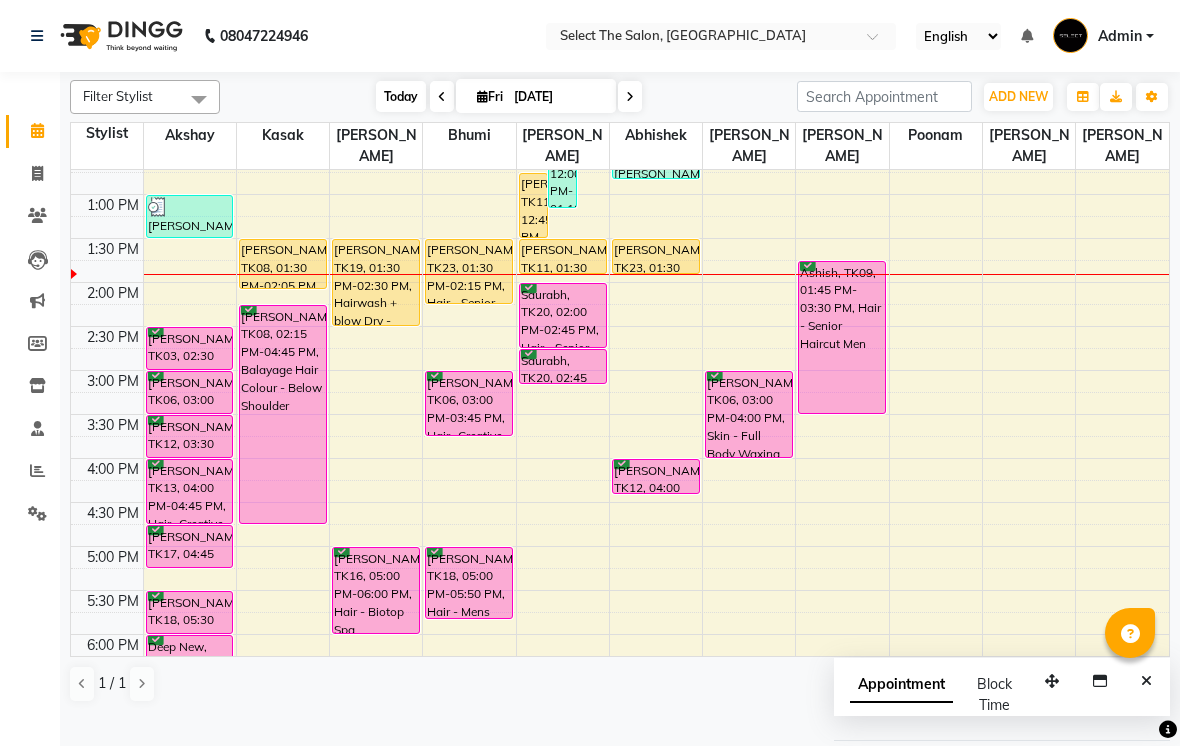 scroll, scrollTop: 411, scrollLeft: 0, axis: vertical 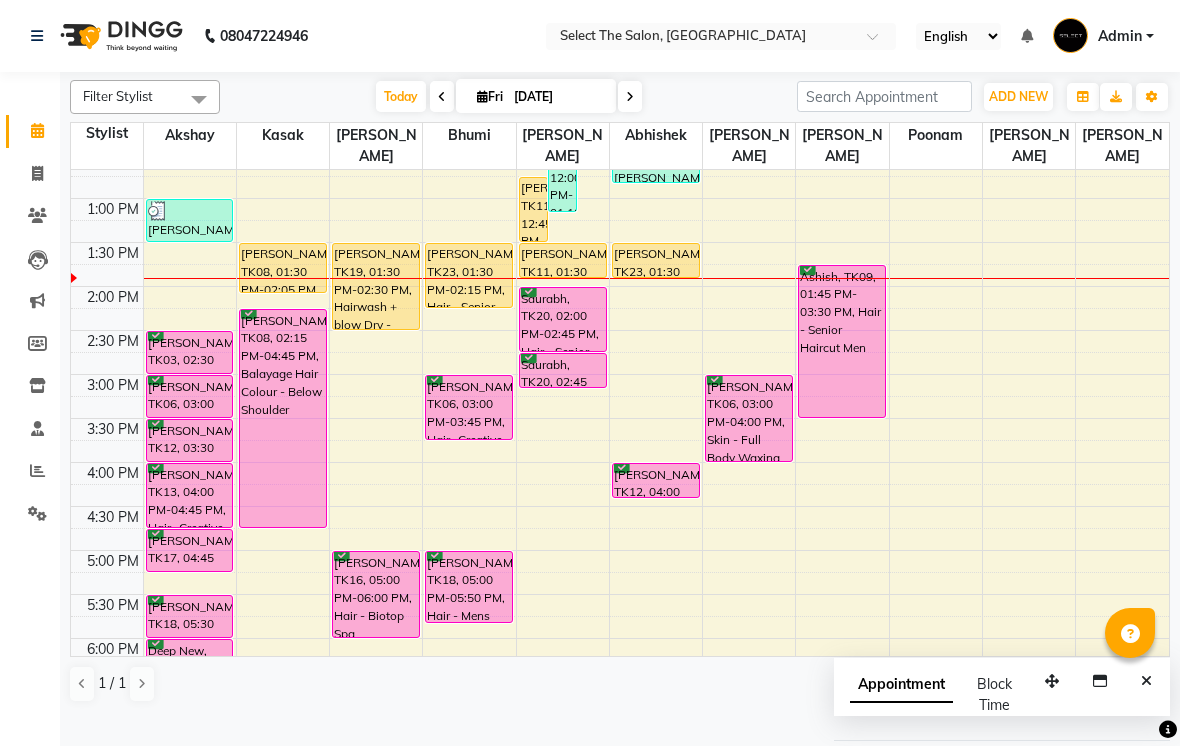 click on "[PERSON_NAME], TK08, 02:15 PM-04:45 PM, Balayage Hair Colour - Below Shoulder" at bounding box center (283, 418) 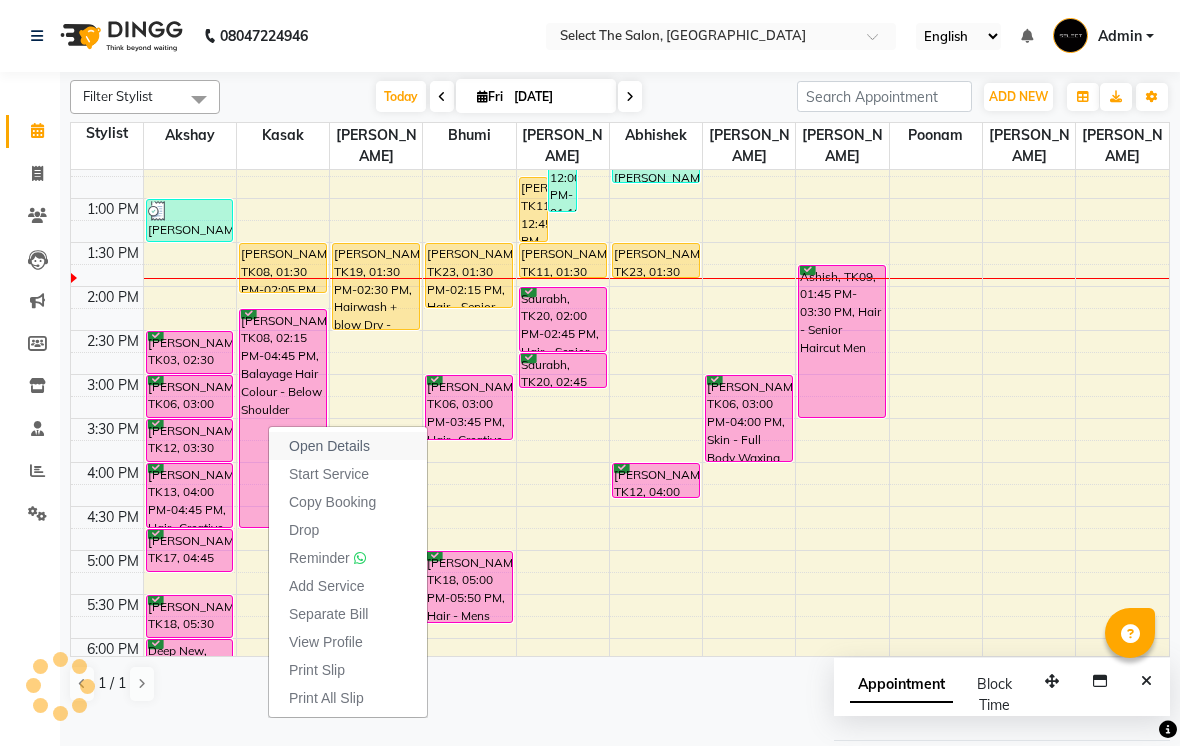click on "Open Details" at bounding box center (329, 446) 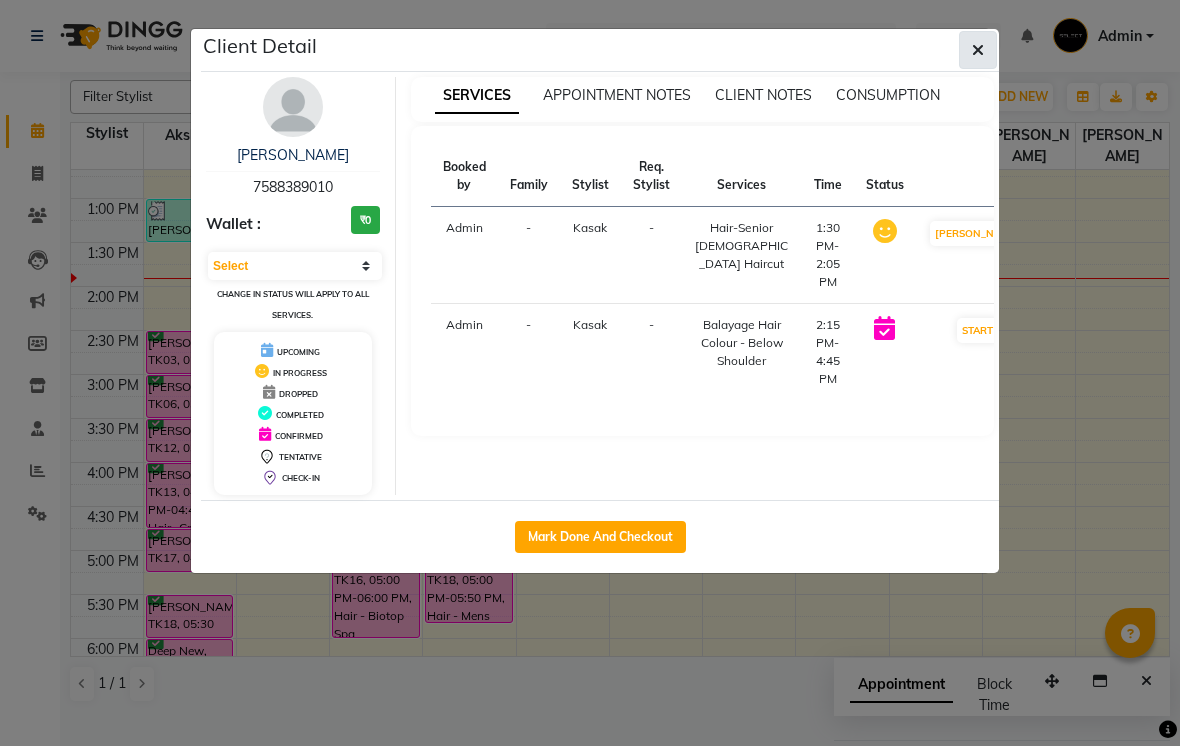 click 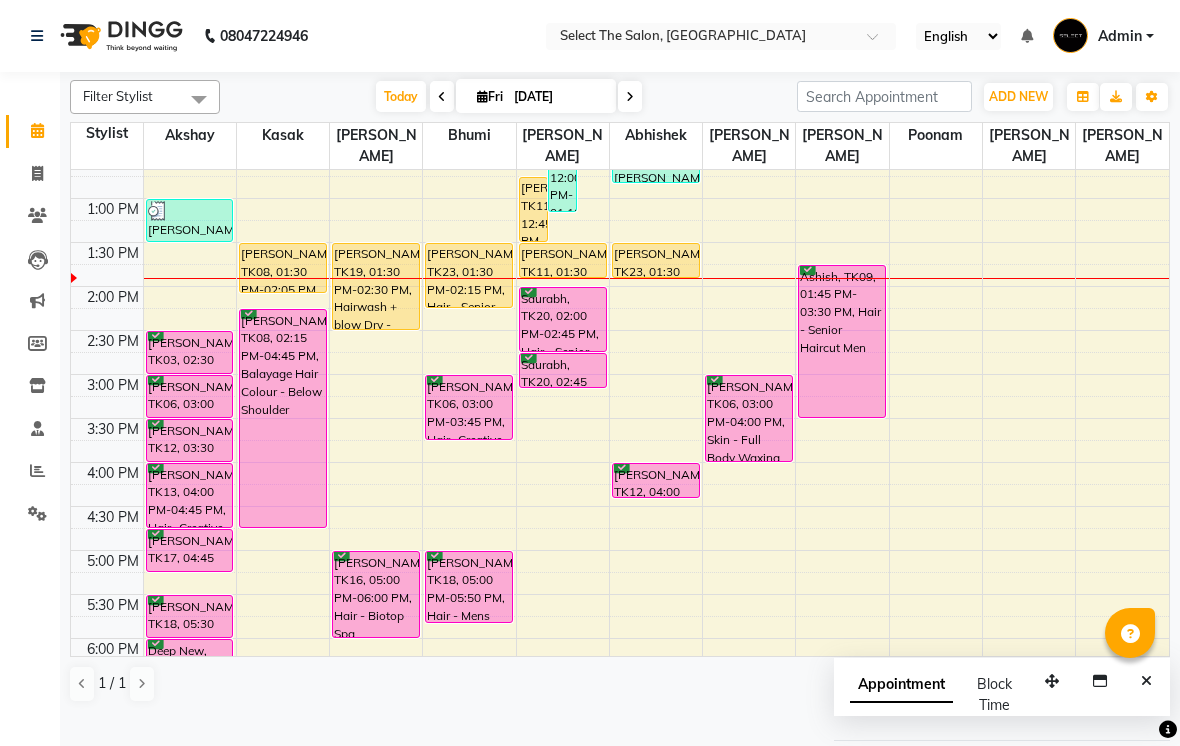 click on "[PERSON_NAME], TK08, 02:15 PM-04:45 PM, Balayage Hair Colour - Below Shoulder" at bounding box center (283, 418) 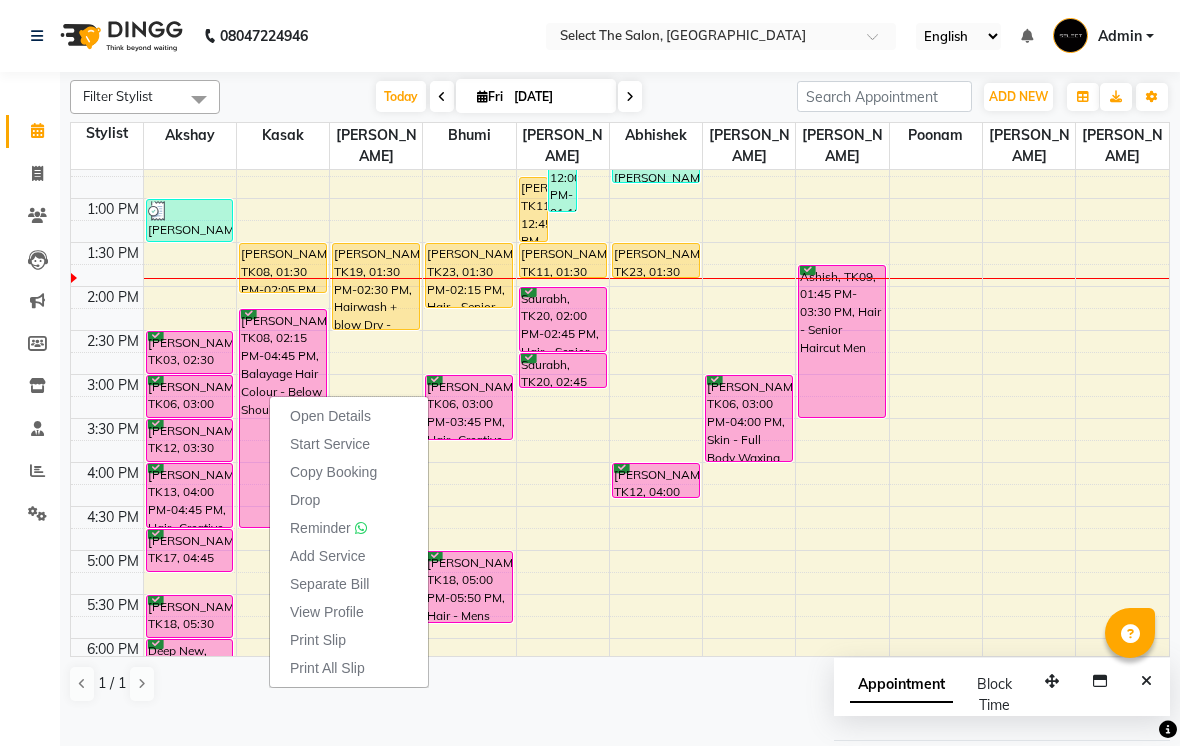 click on "[PERSON_NAME], TK08, 01:30 PM-02:05 PM, Hair-Senior [DEMOGRAPHIC_DATA] Haircut" at bounding box center (283, 268) 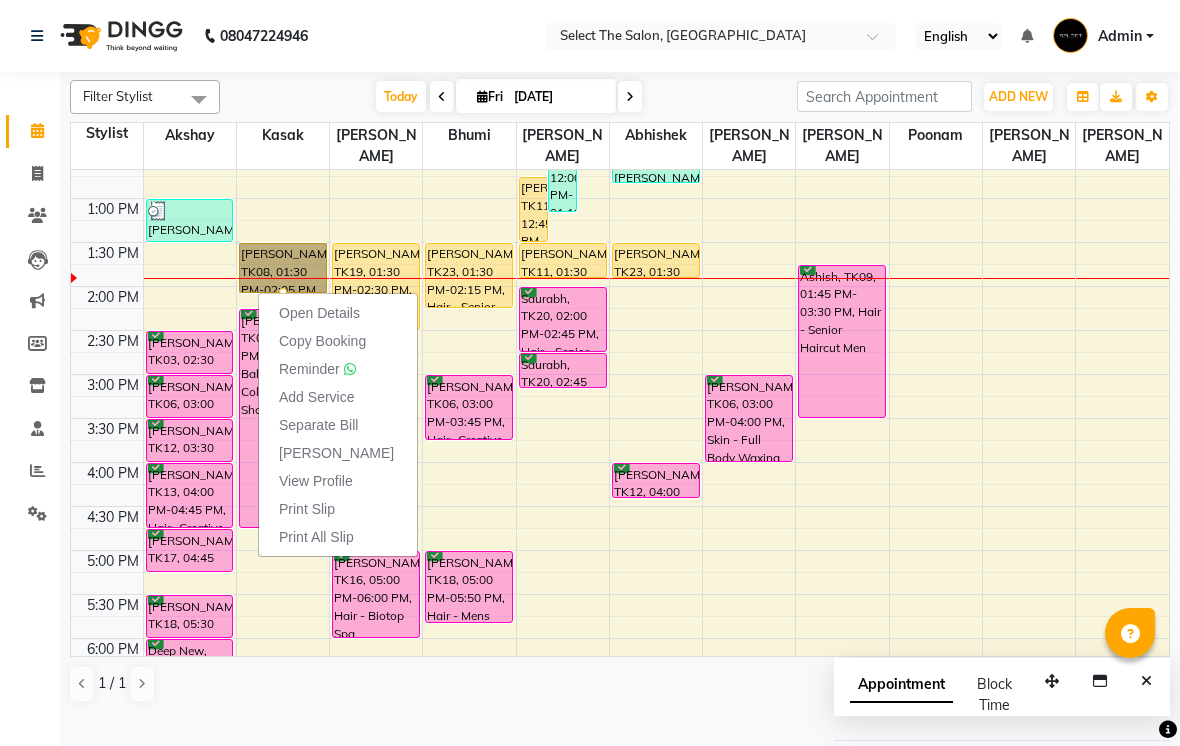 click on "[PERSON_NAME], TK05, 01:00 PM-01:30 PM, Hair - Creative Head Mens" at bounding box center [190, 220] 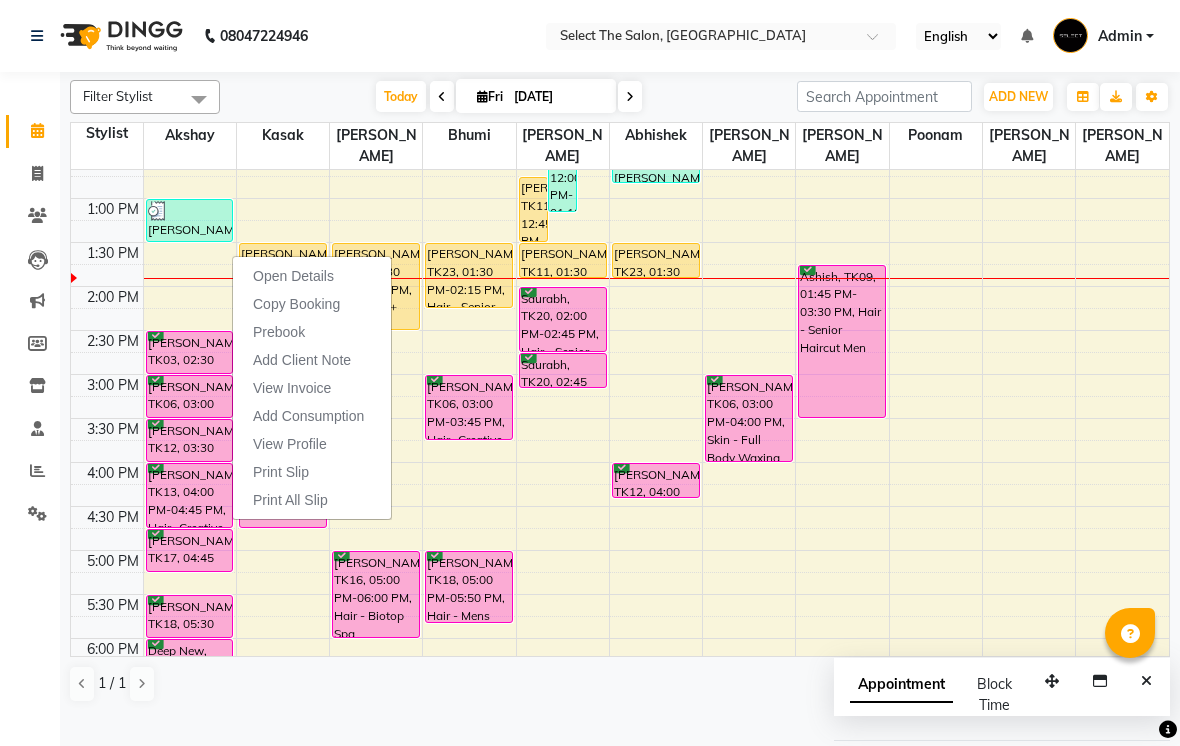 click on "1:30 PM" at bounding box center [113, 253] 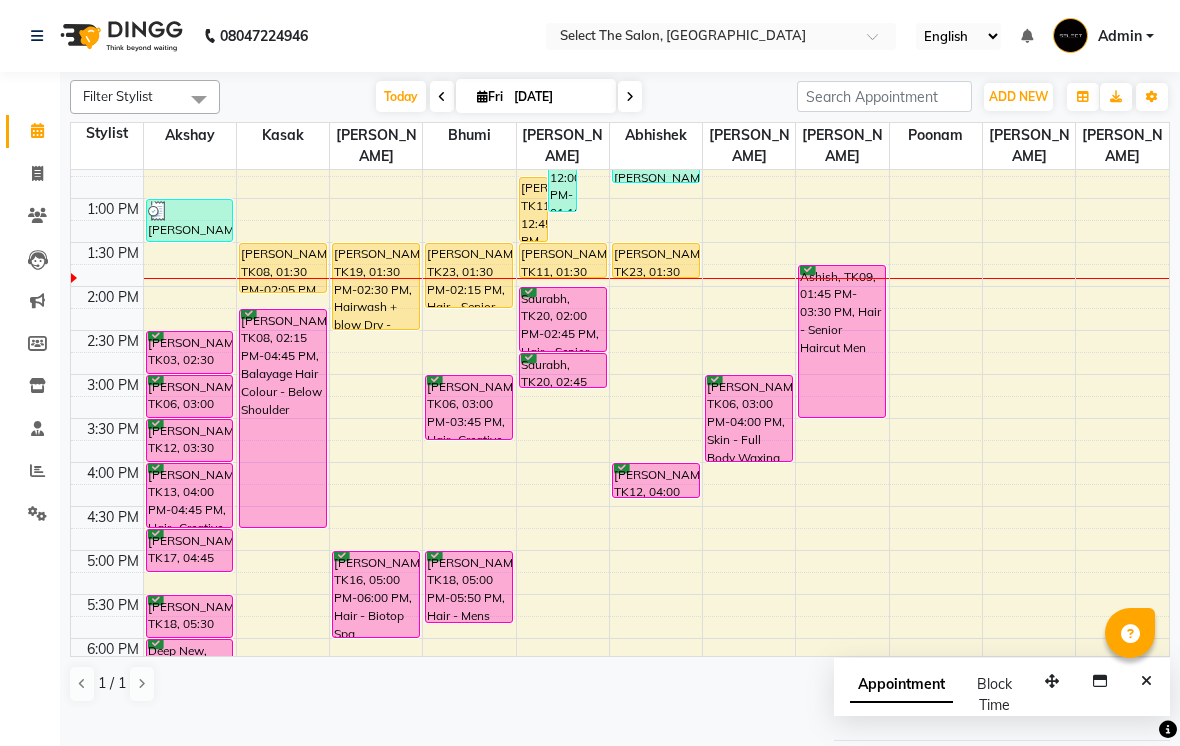 click on "[PERSON_NAME], TK08, 02:15 PM-04:45 PM, Balayage Hair Colour - Below Shoulder" at bounding box center [283, 418] 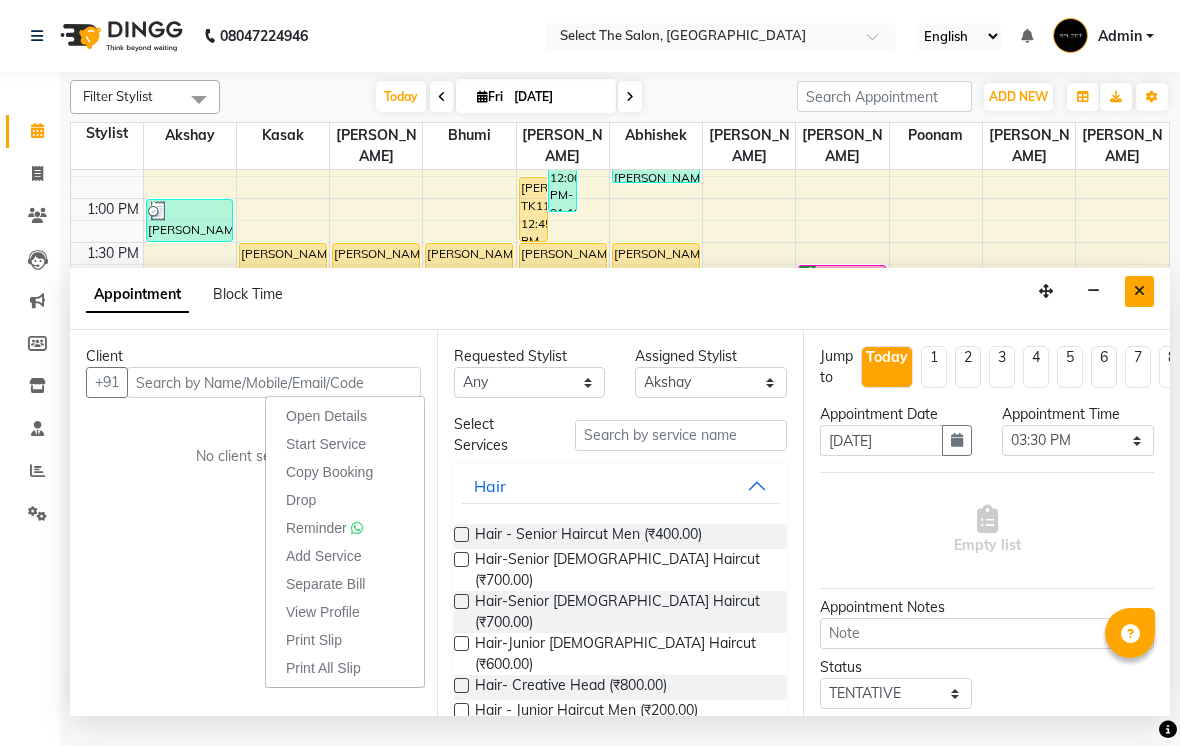 click at bounding box center (1139, 291) 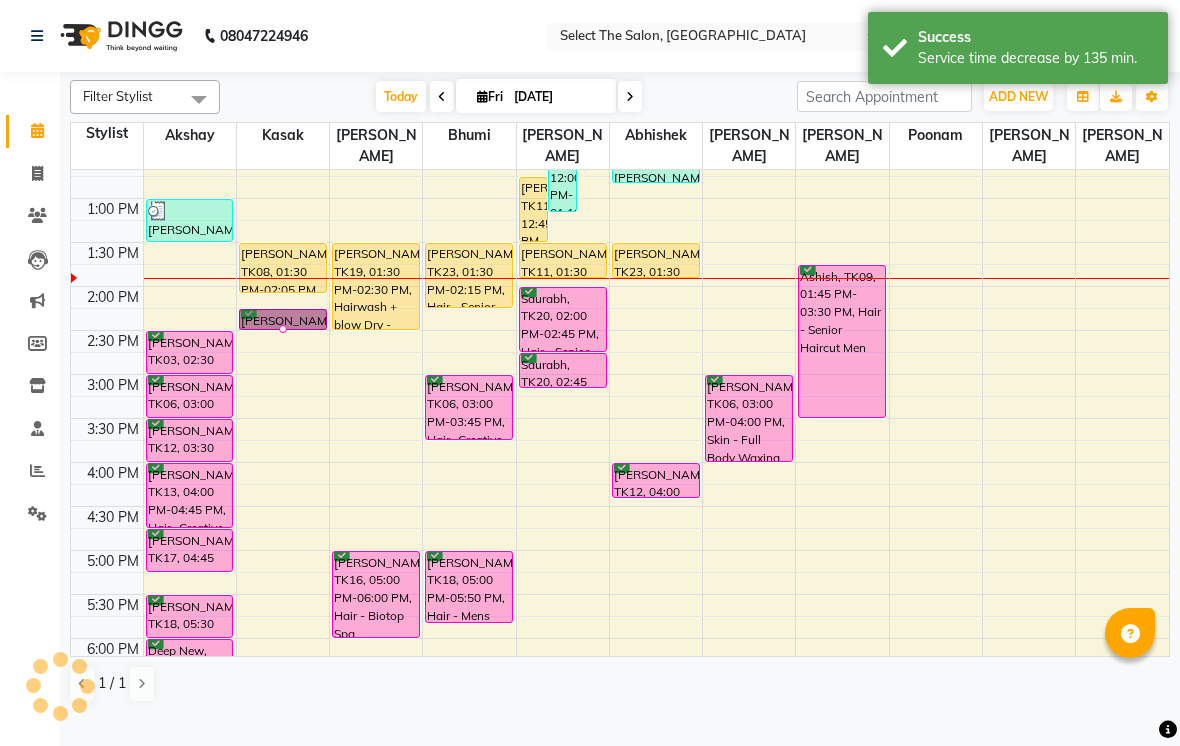 click at bounding box center (283, 329) 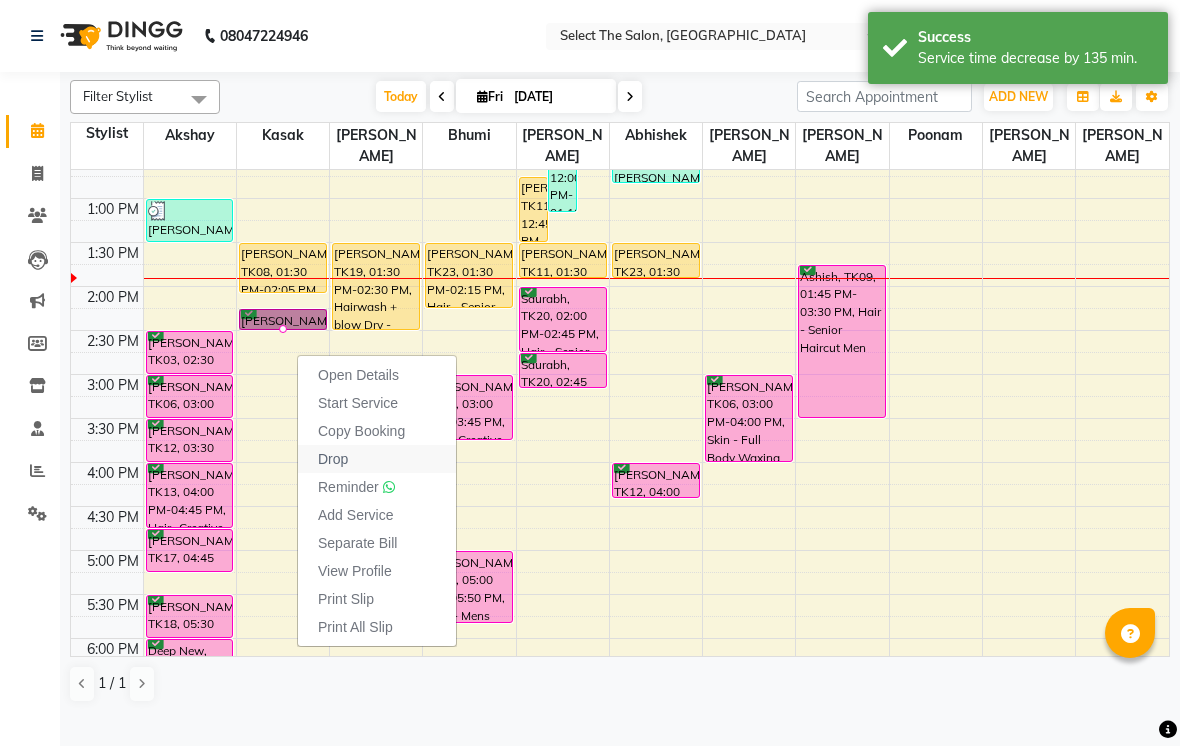 click on "Drop" at bounding box center [333, 459] 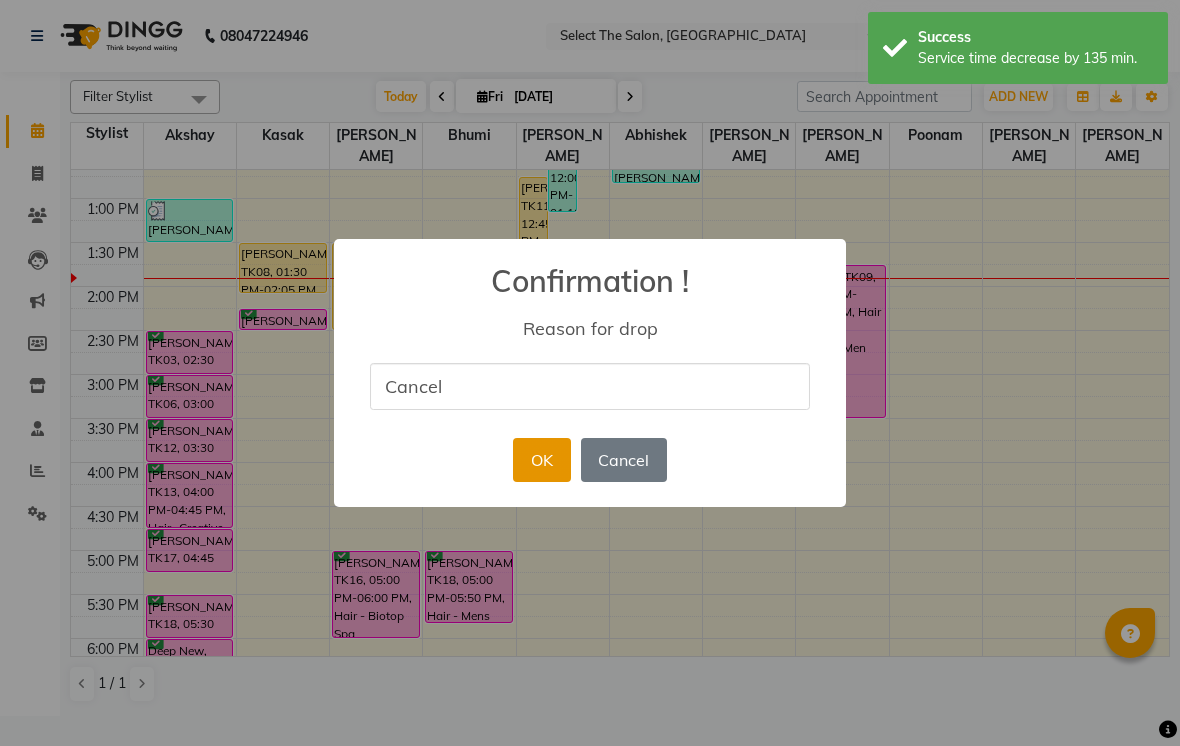click on "OK" at bounding box center (541, 460) 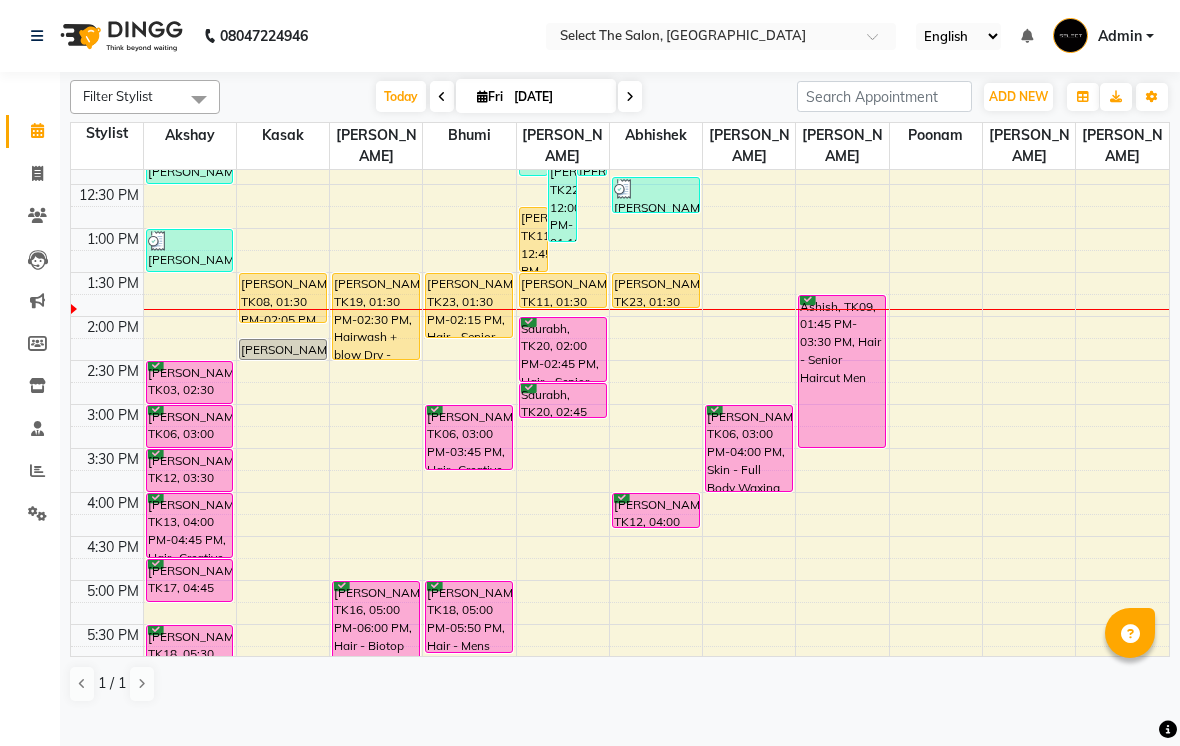 scroll, scrollTop: 363, scrollLeft: 0, axis: vertical 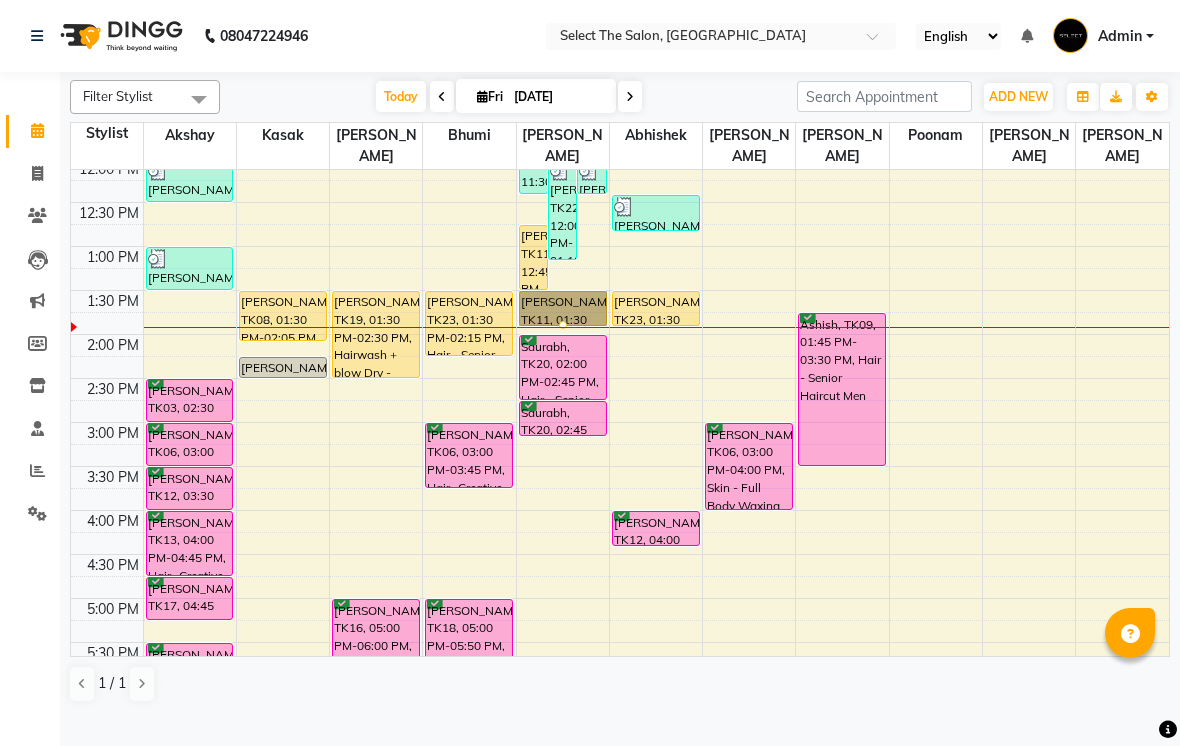 click at bounding box center [563, 325] 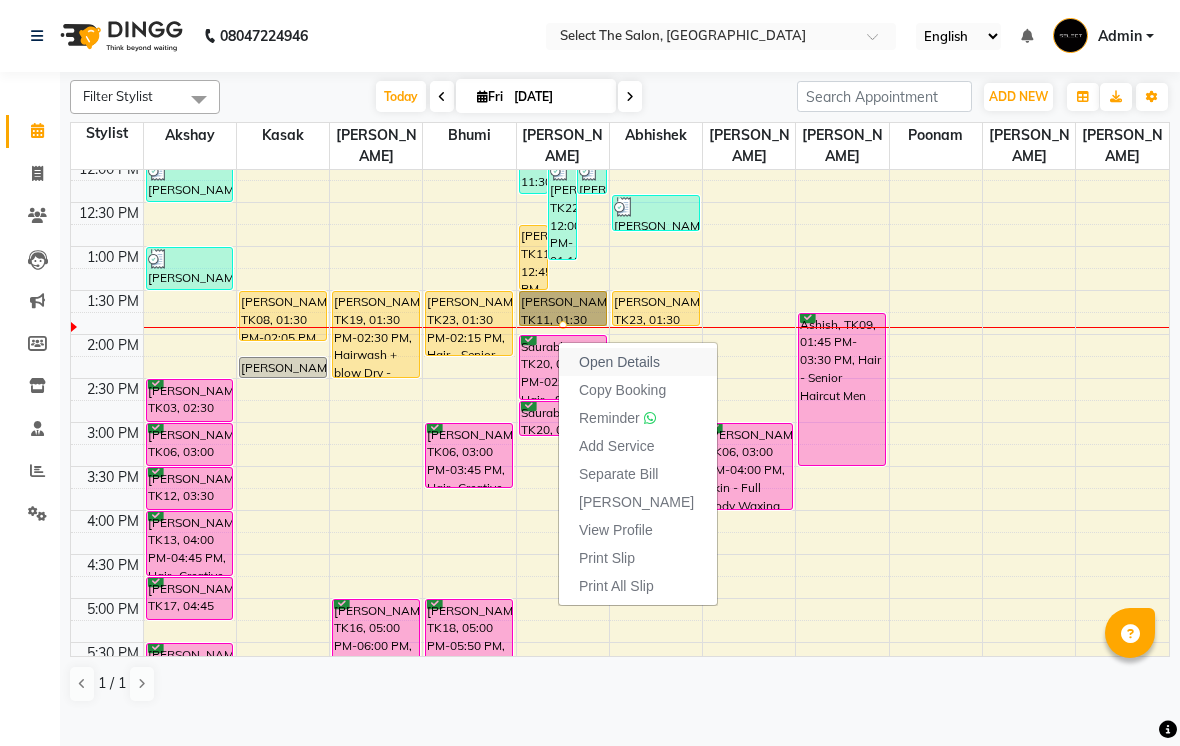 click on "Open Details" at bounding box center (619, 362) 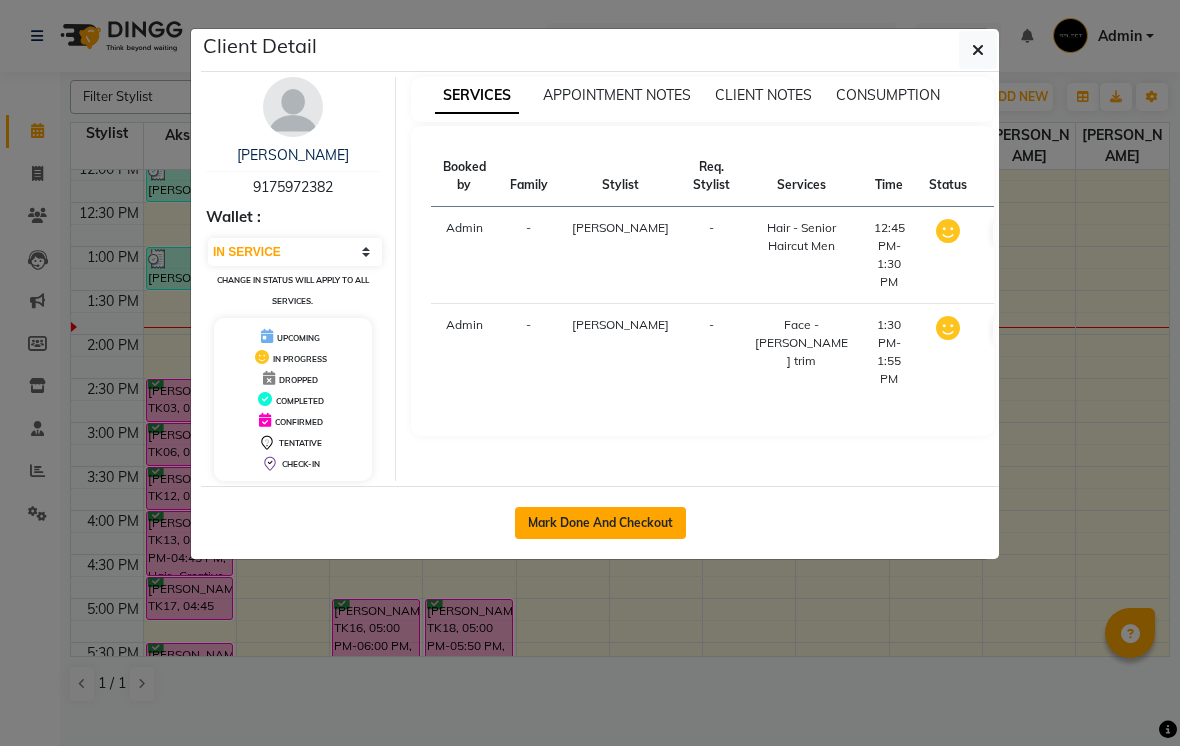 click on "Mark Done And Checkout" 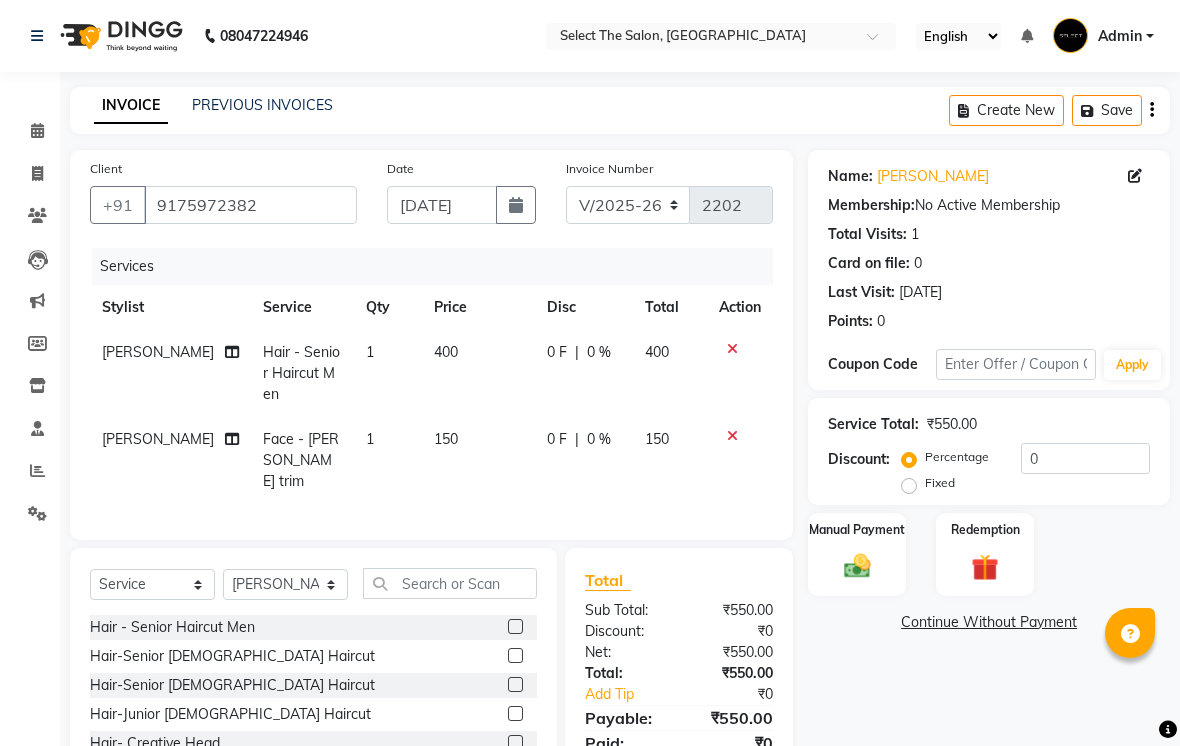 click on "150" 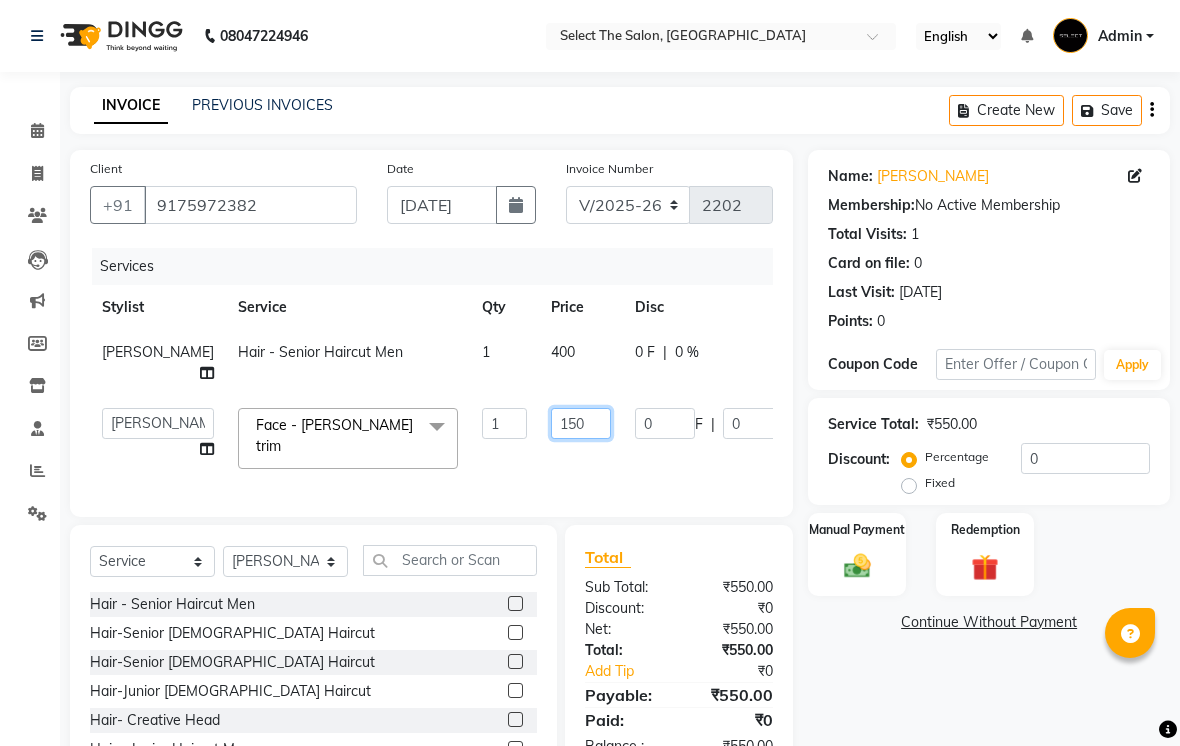 click on "150" 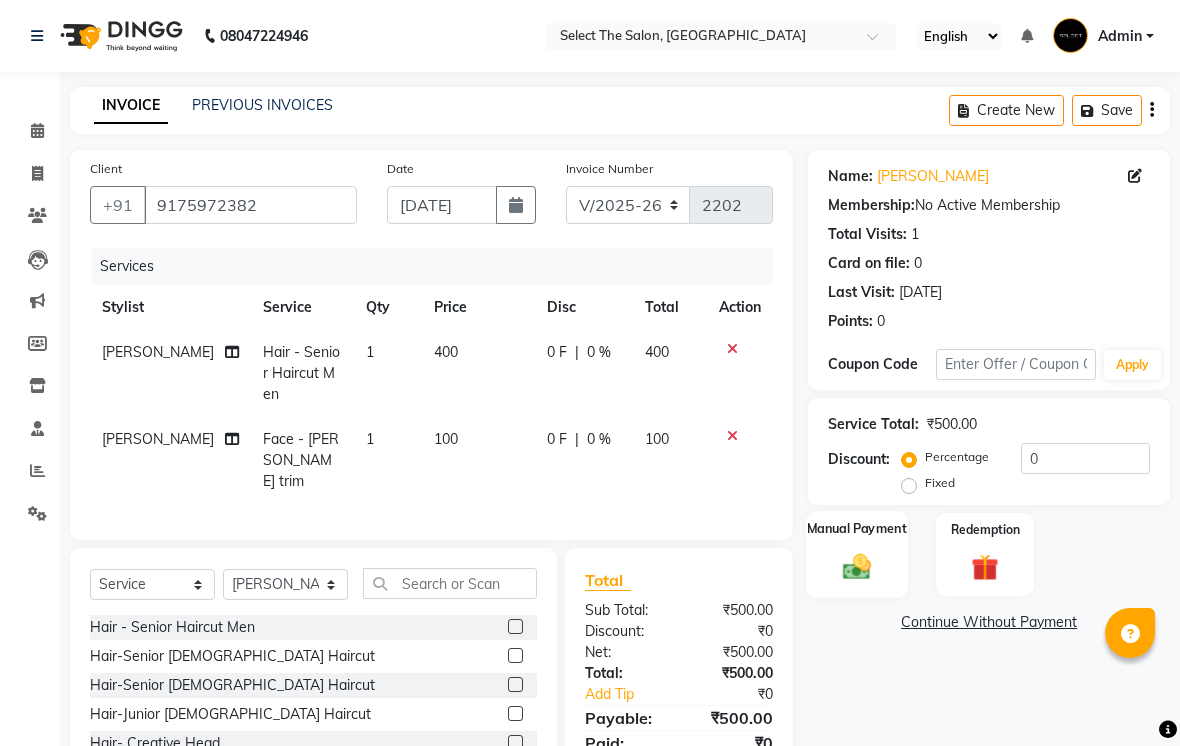 click 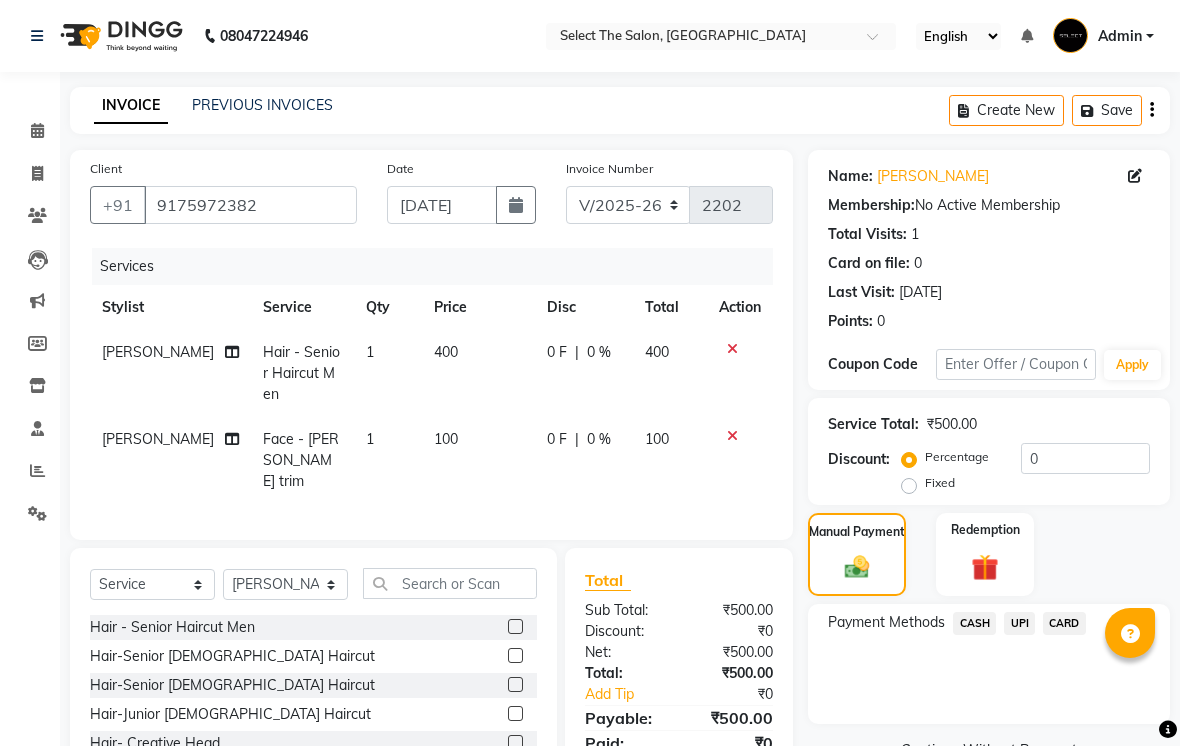click on "UPI" 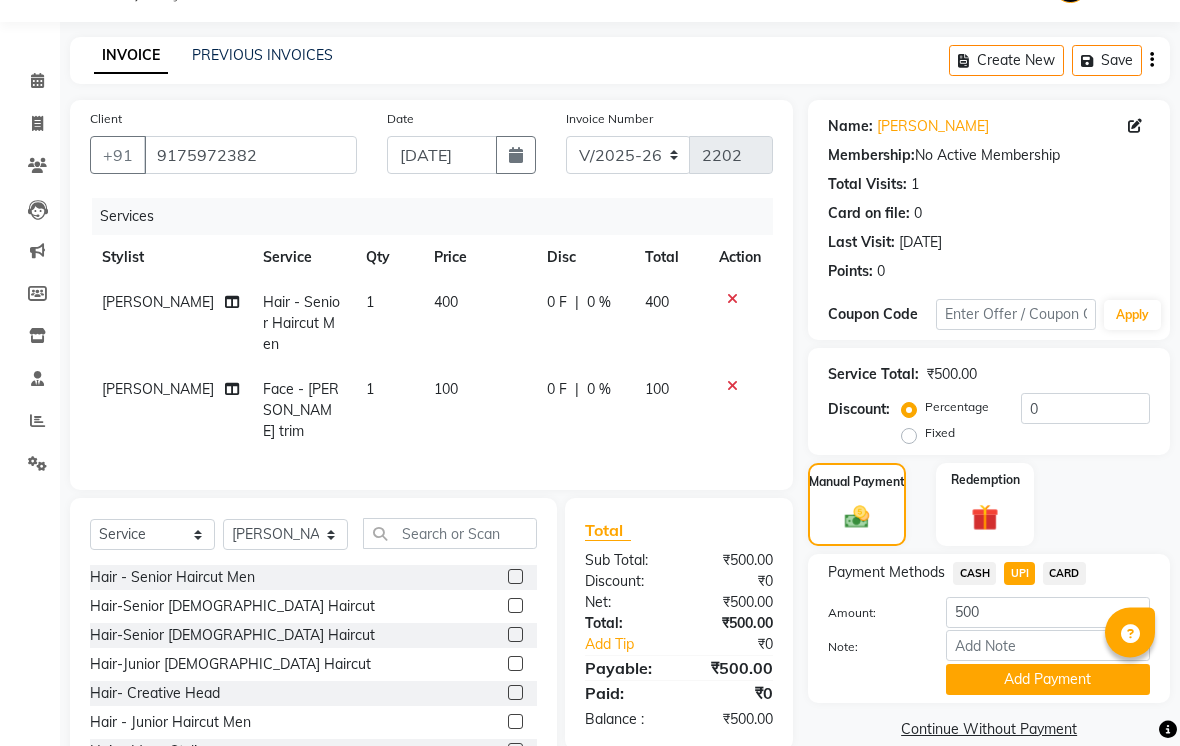 scroll, scrollTop: 50, scrollLeft: 0, axis: vertical 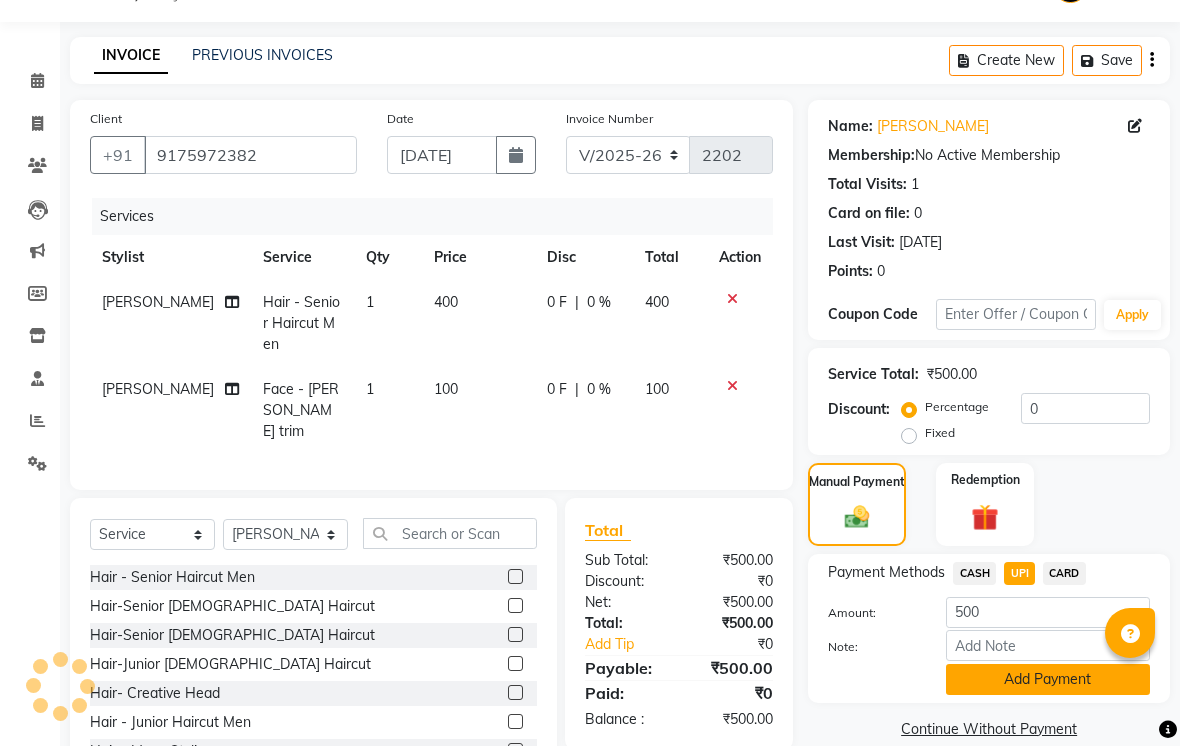 click on "Add Payment" 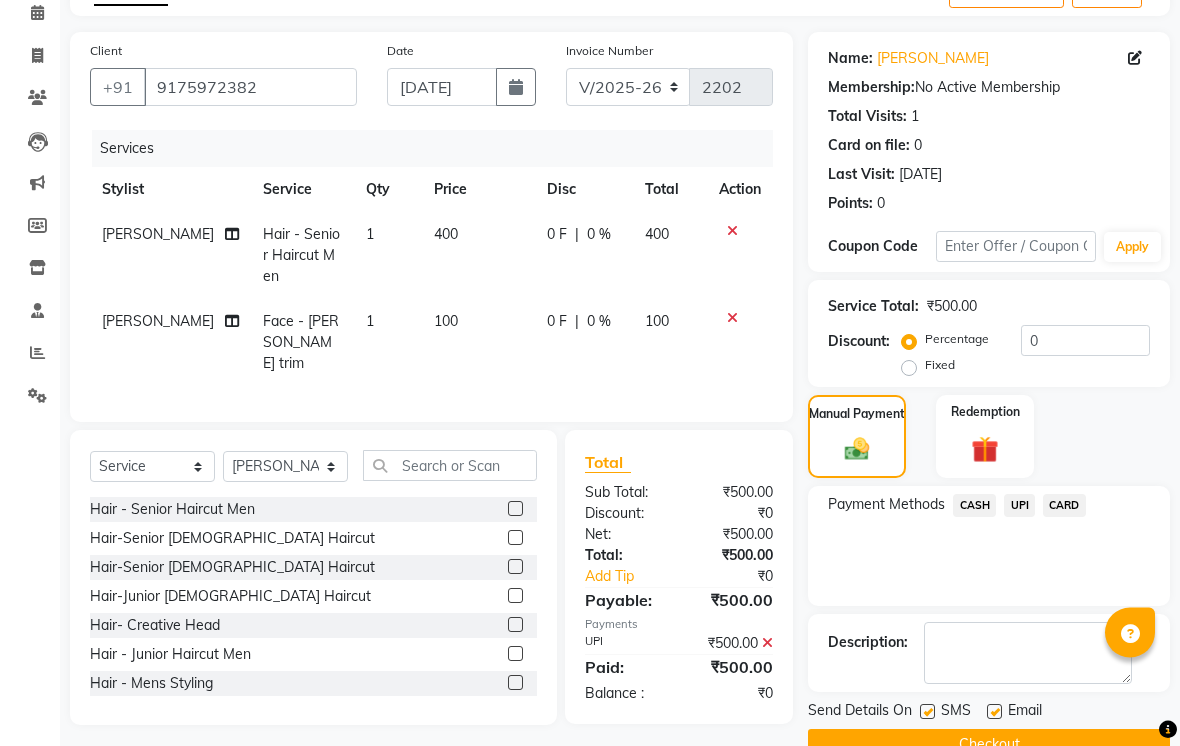 scroll, scrollTop: 161, scrollLeft: 0, axis: vertical 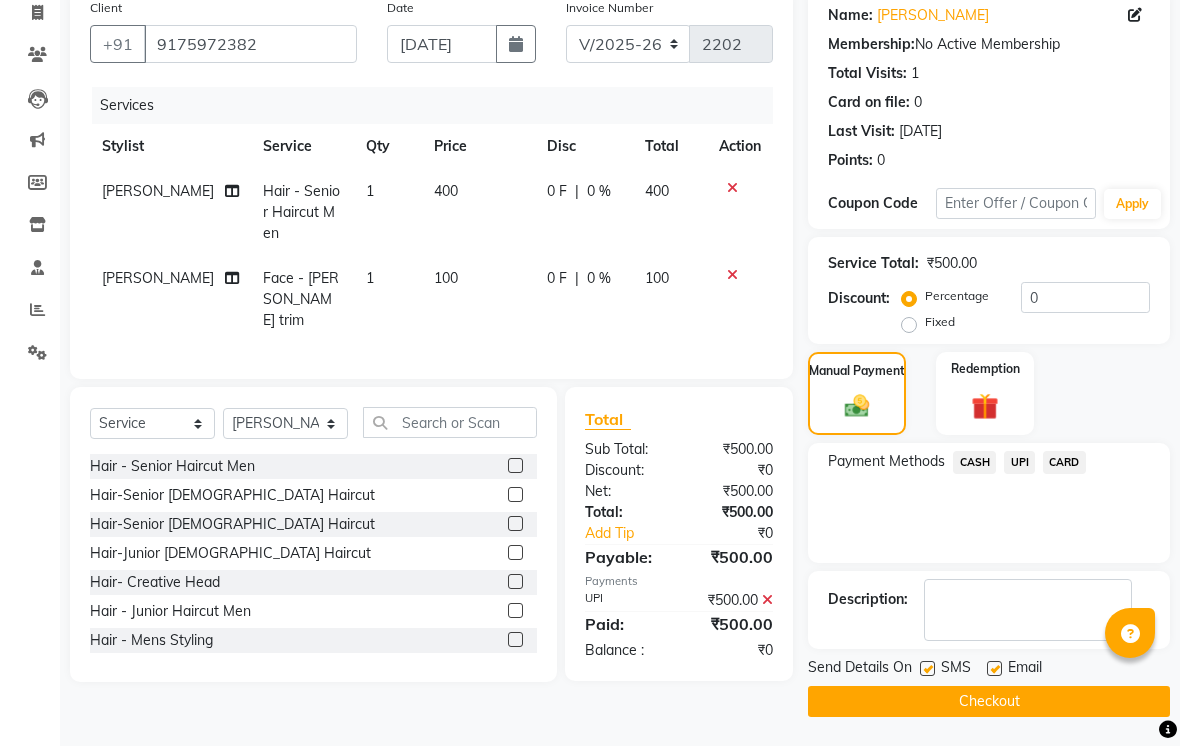 click 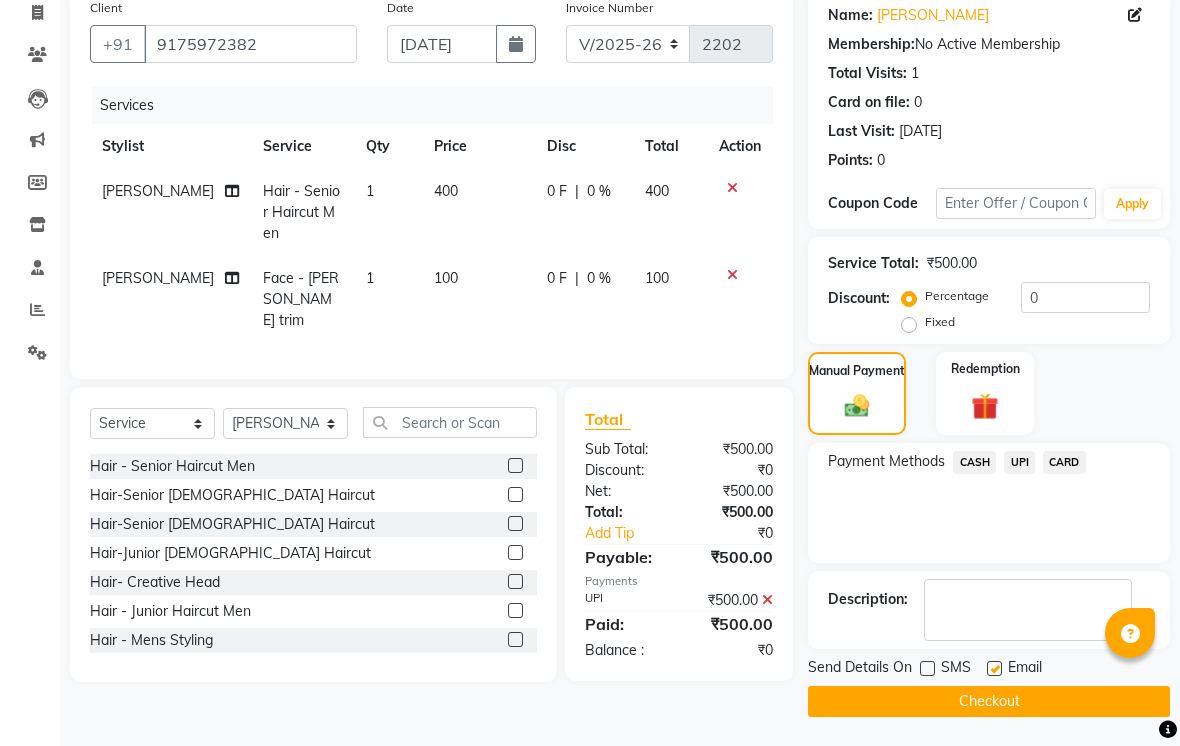 click 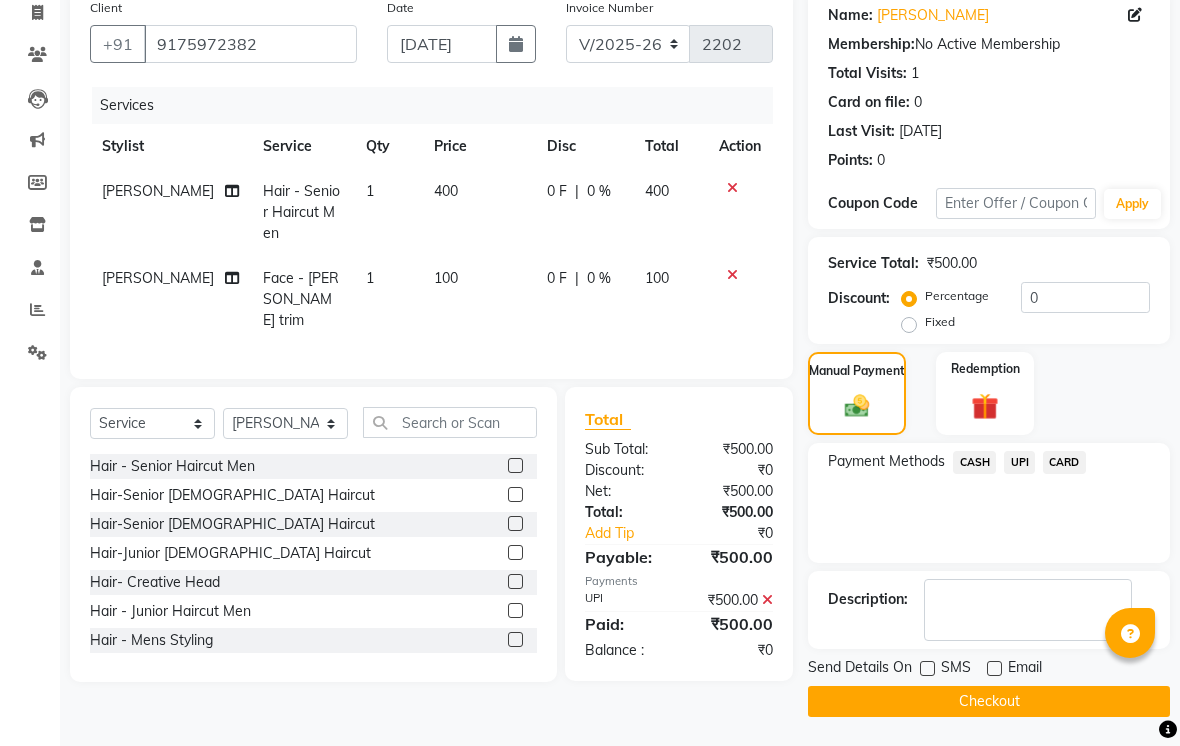 click on "Checkout" 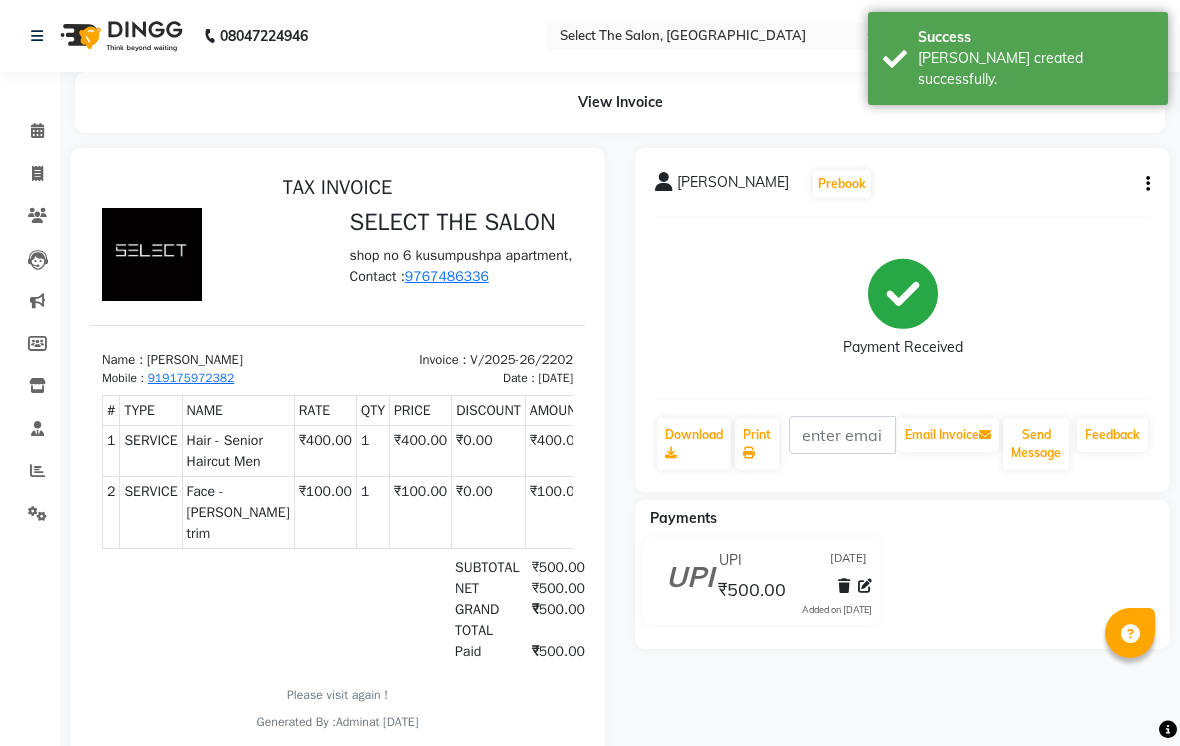 scroll, scrollTop: 0, scrollLeft: 0, axis: both 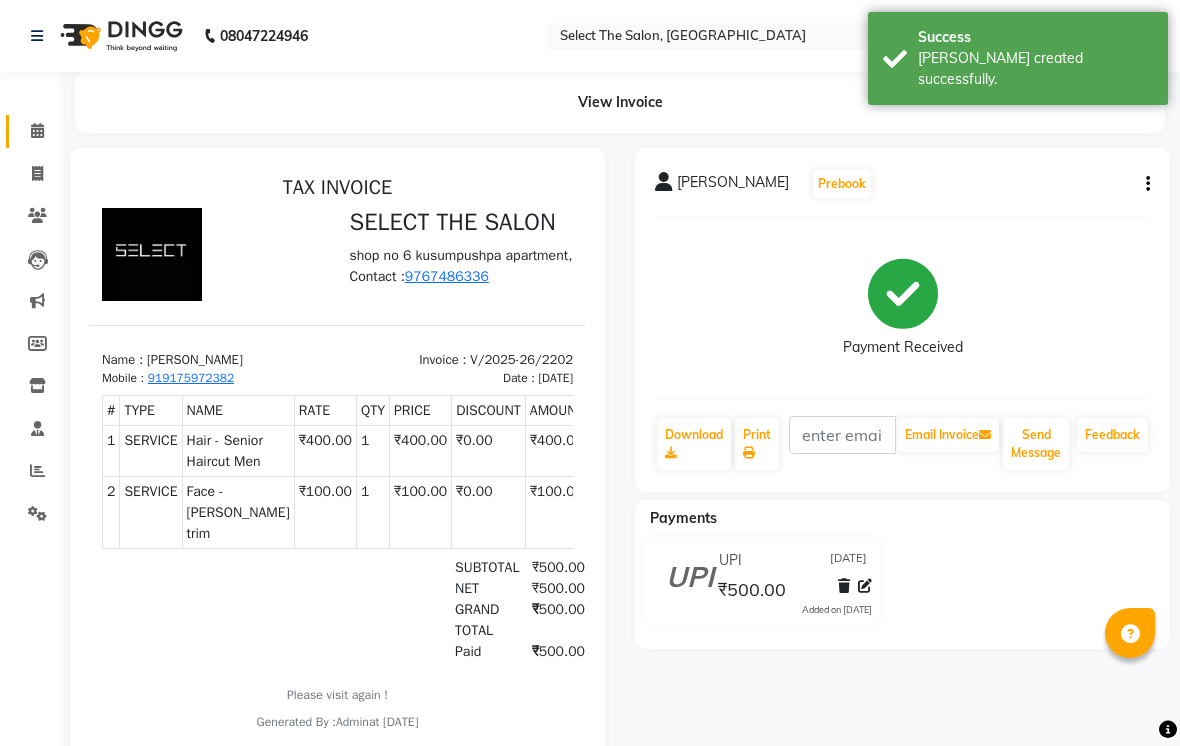 click 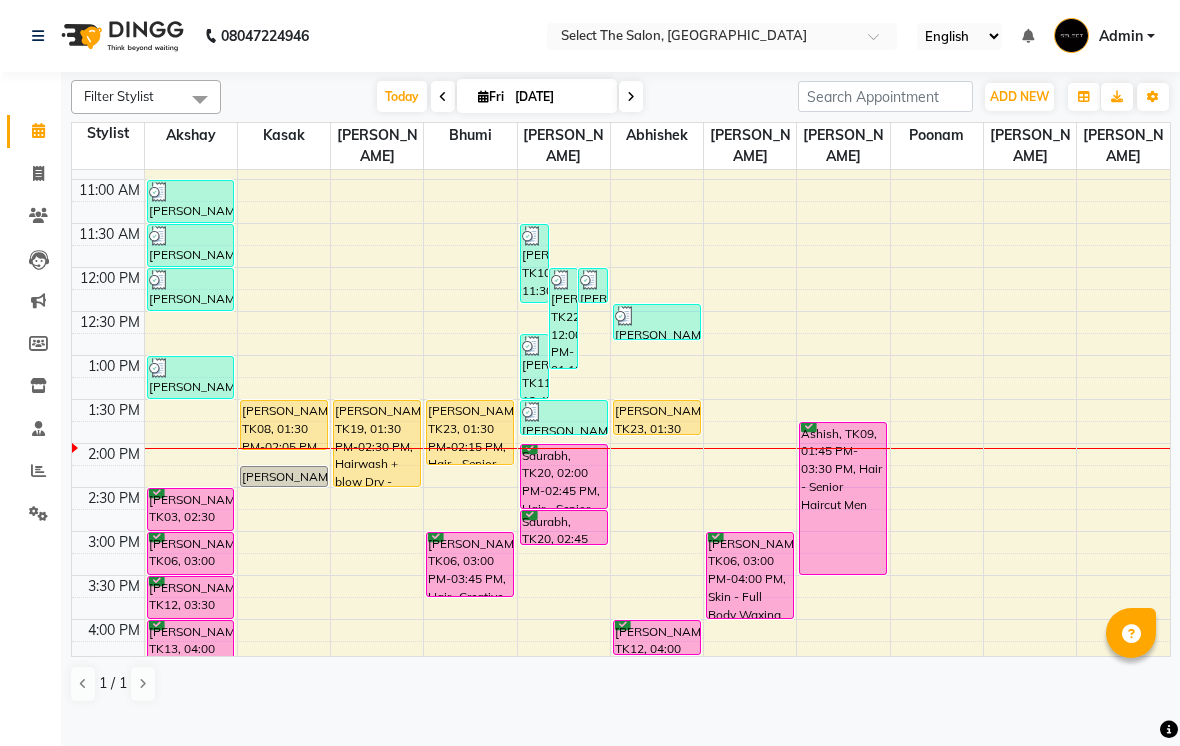 scroll, scrollTop: 255, scrollLeft: 0, axis: vertical 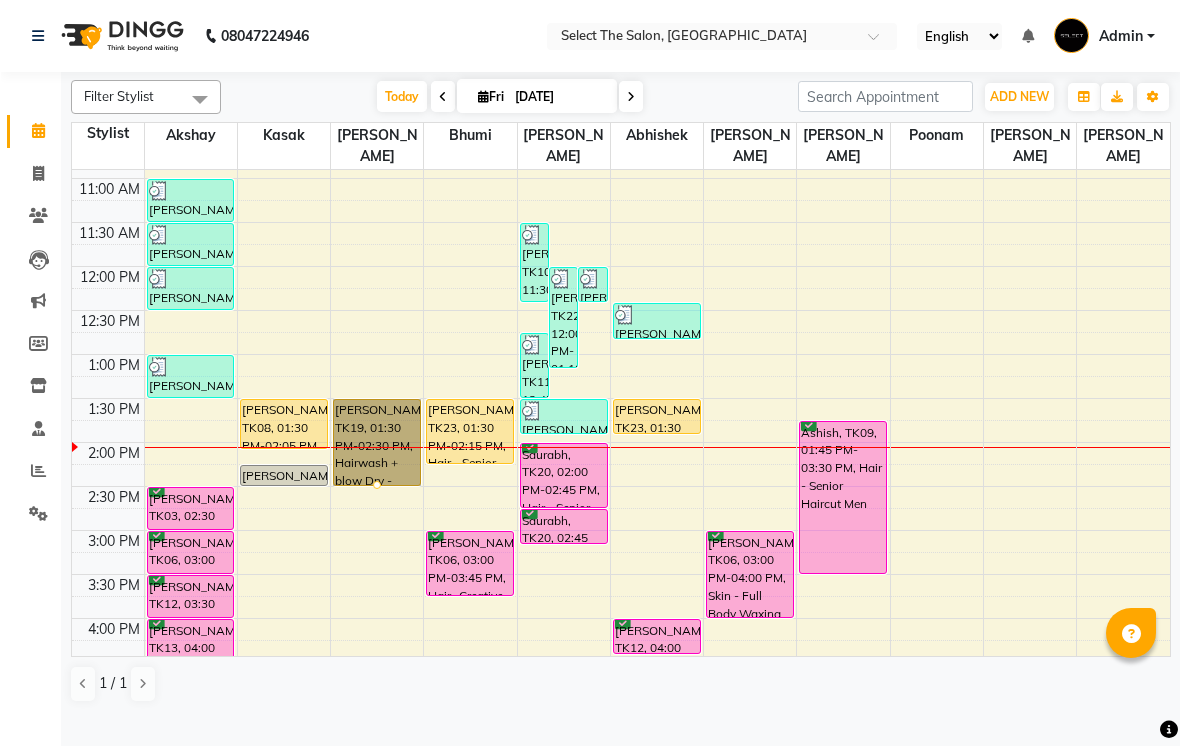 click at bounding box center [376, 485] 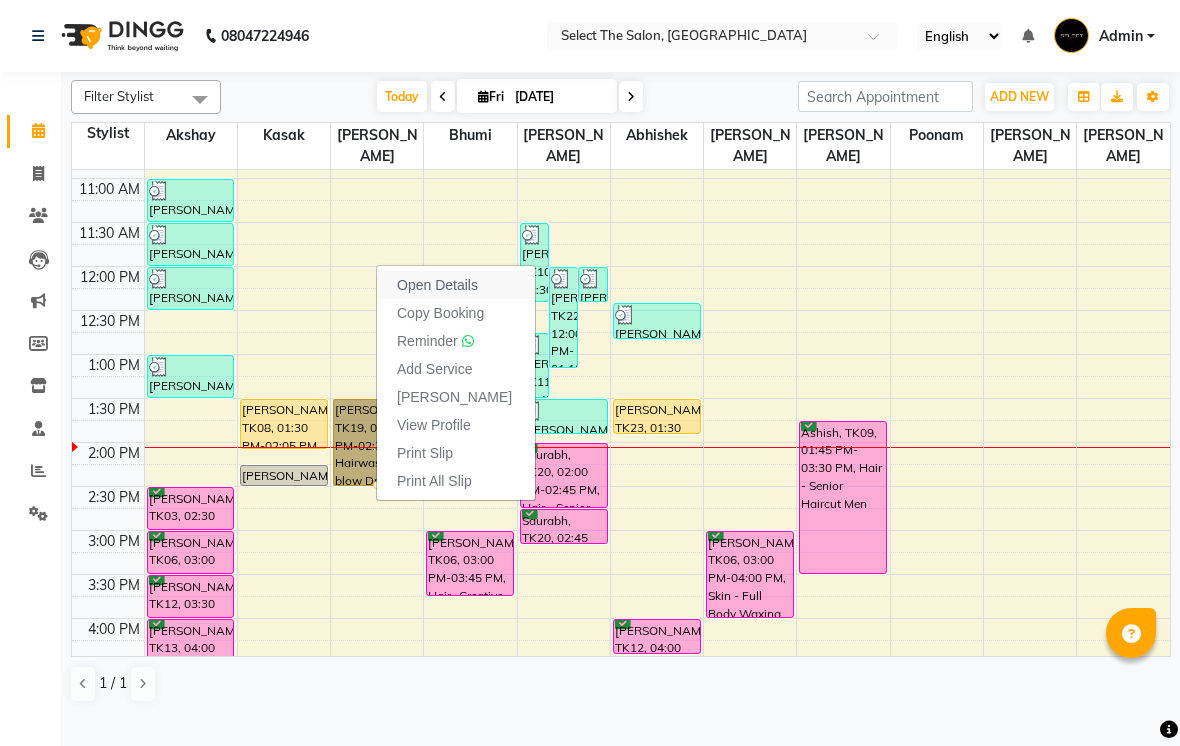 click on "Open Details" at bounding box center [436, 285] 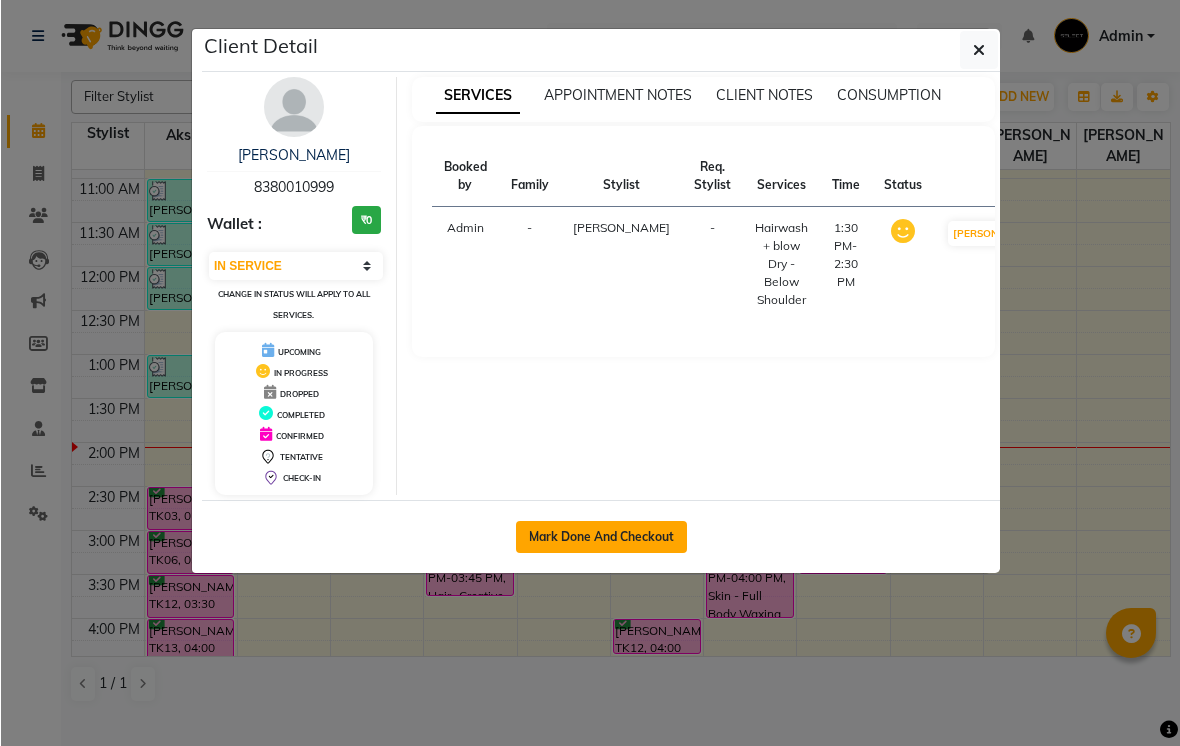 click on "Mark Done And Checkout" 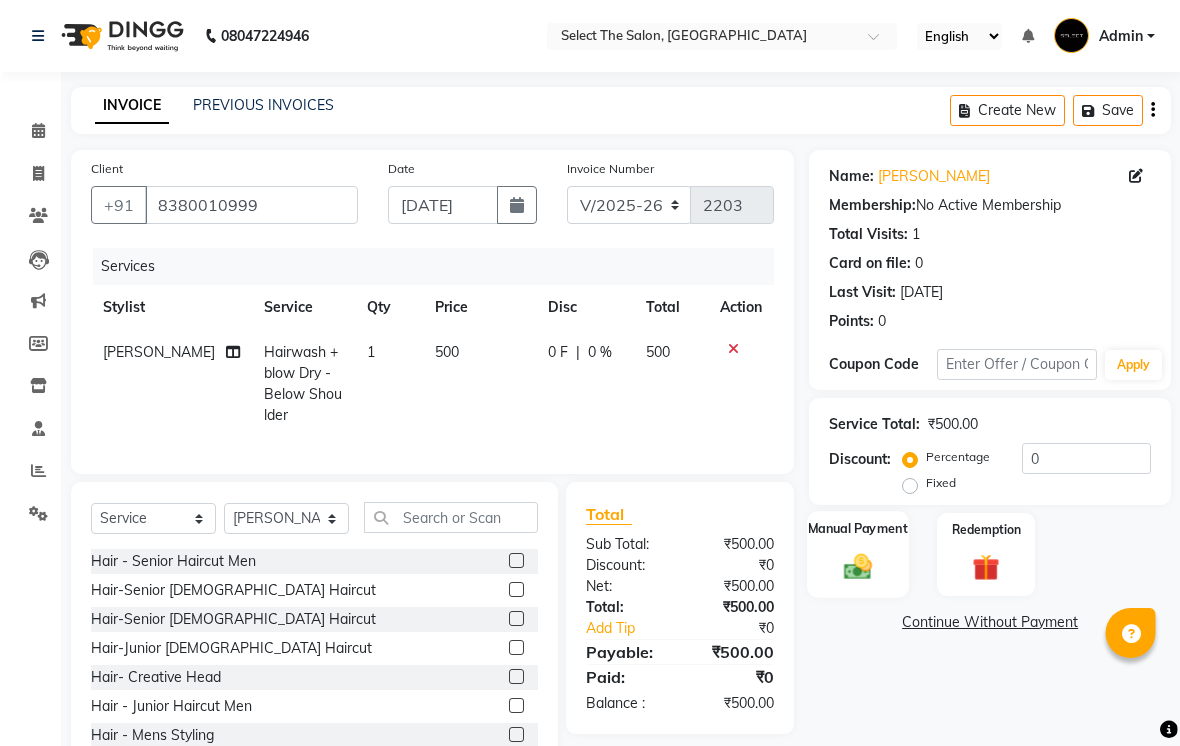 click 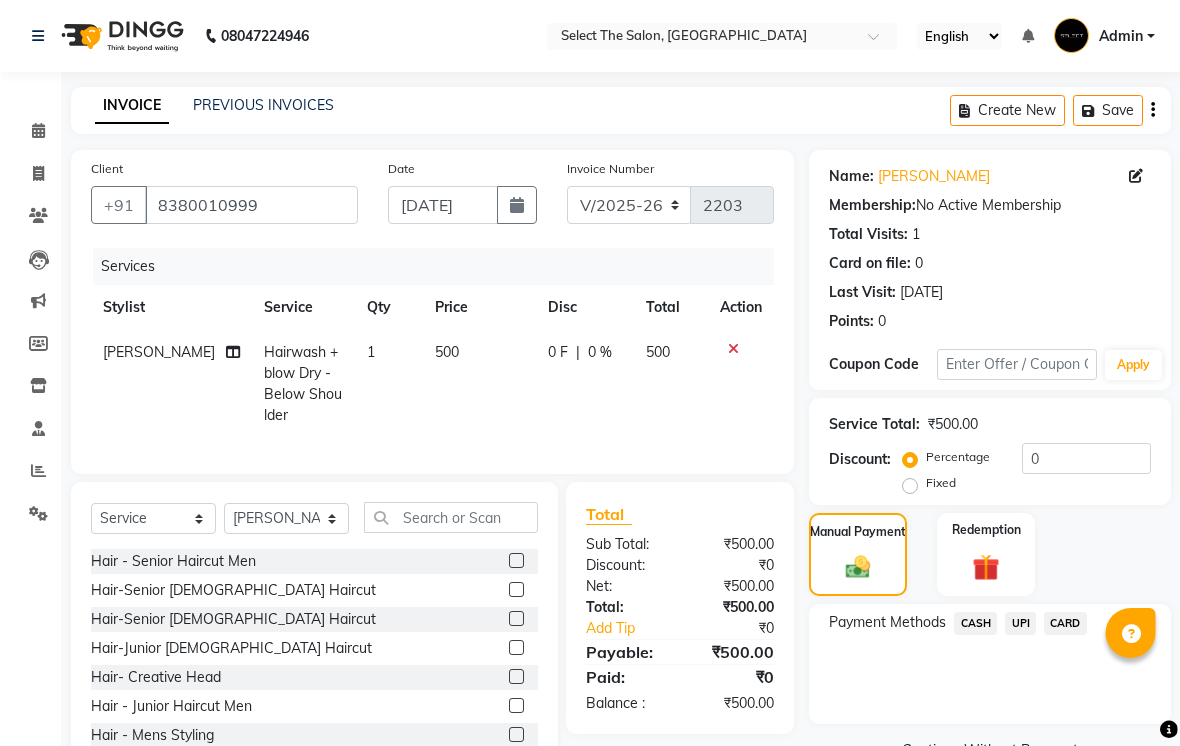 click on "CASH" 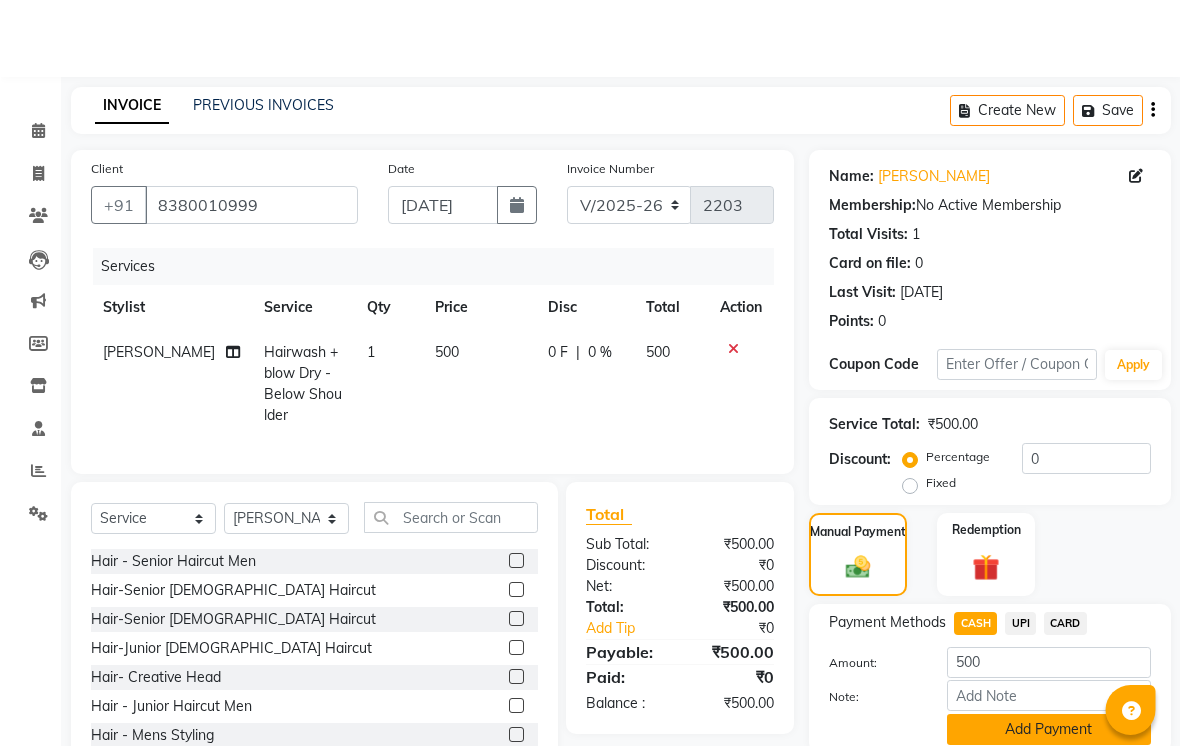 click on "Add Payment" 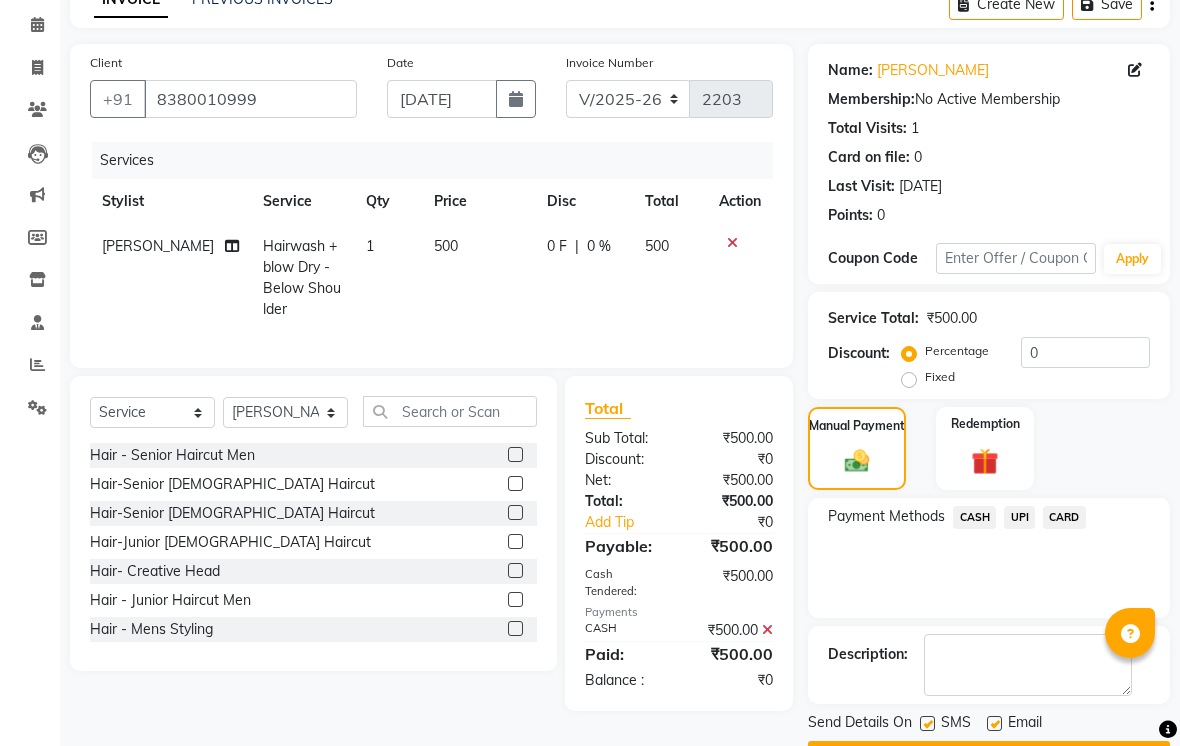 scroll, scrollTop: 161, scrollLeft: 0, axis: vertical 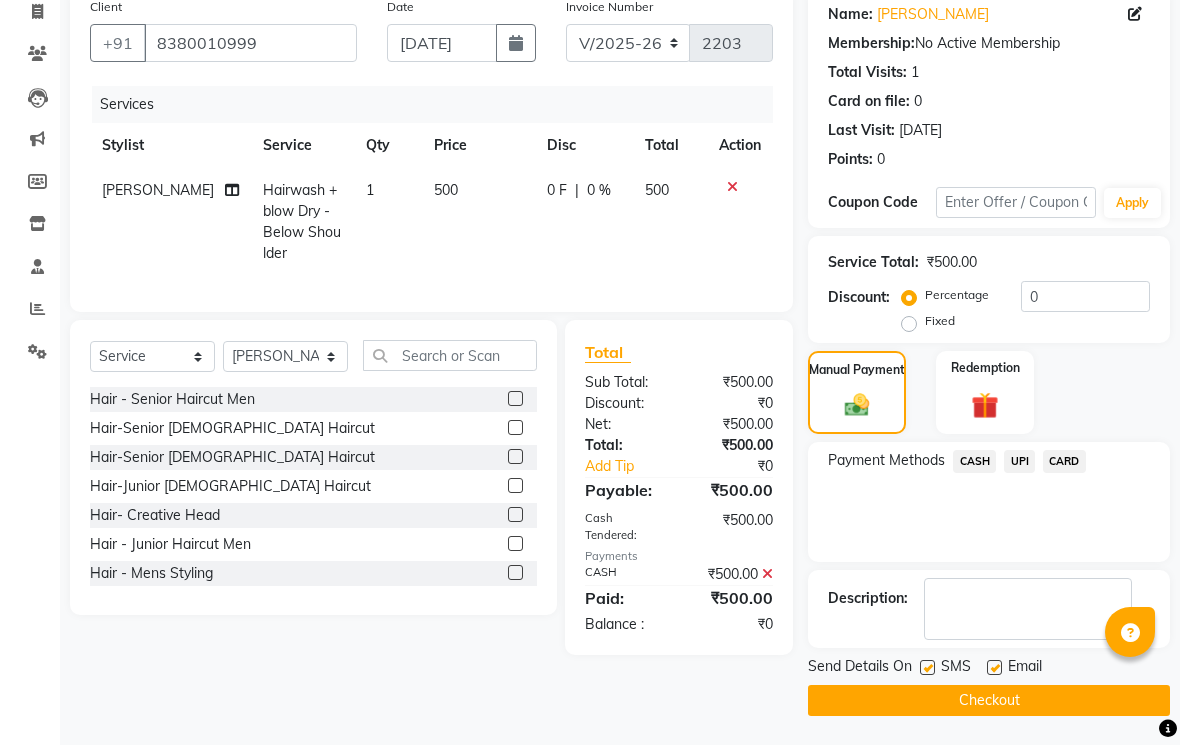 click 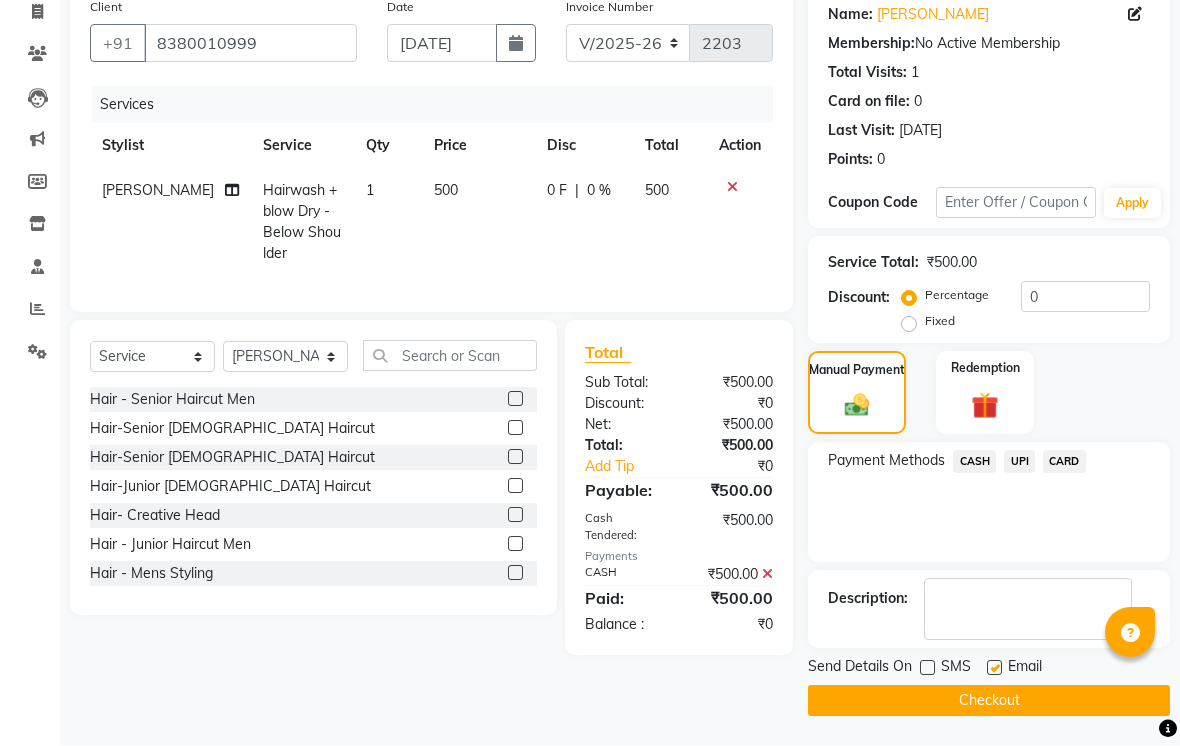 click on "Checkout" 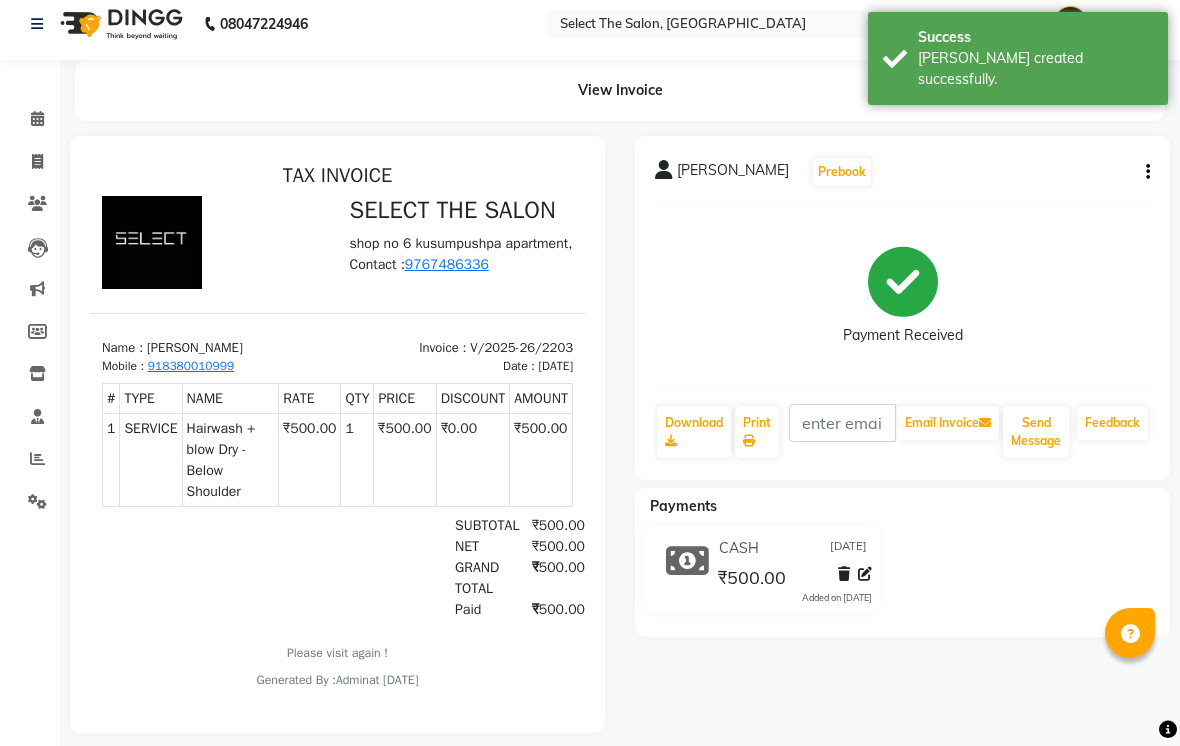 scroll, scrollTop: 0, scrollLeft: 0, axis: both 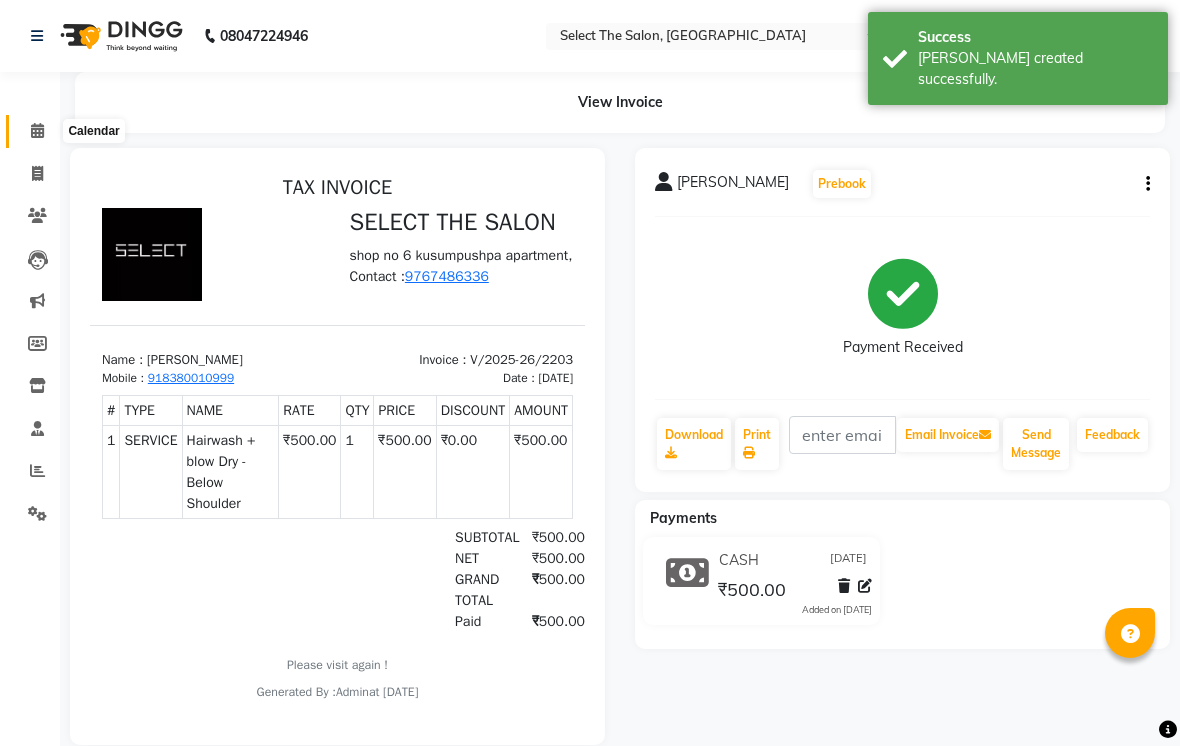 click 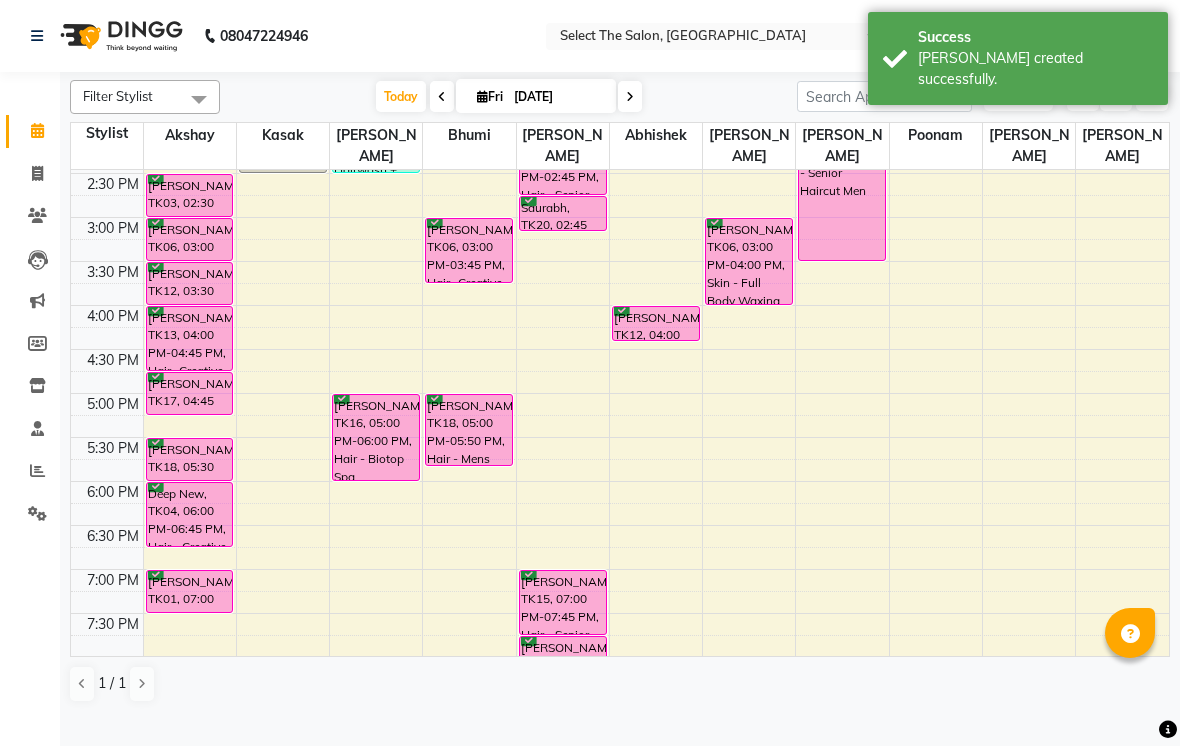 scroll, scrollTop: 585, scrollLeft: 0, axis: vertical 